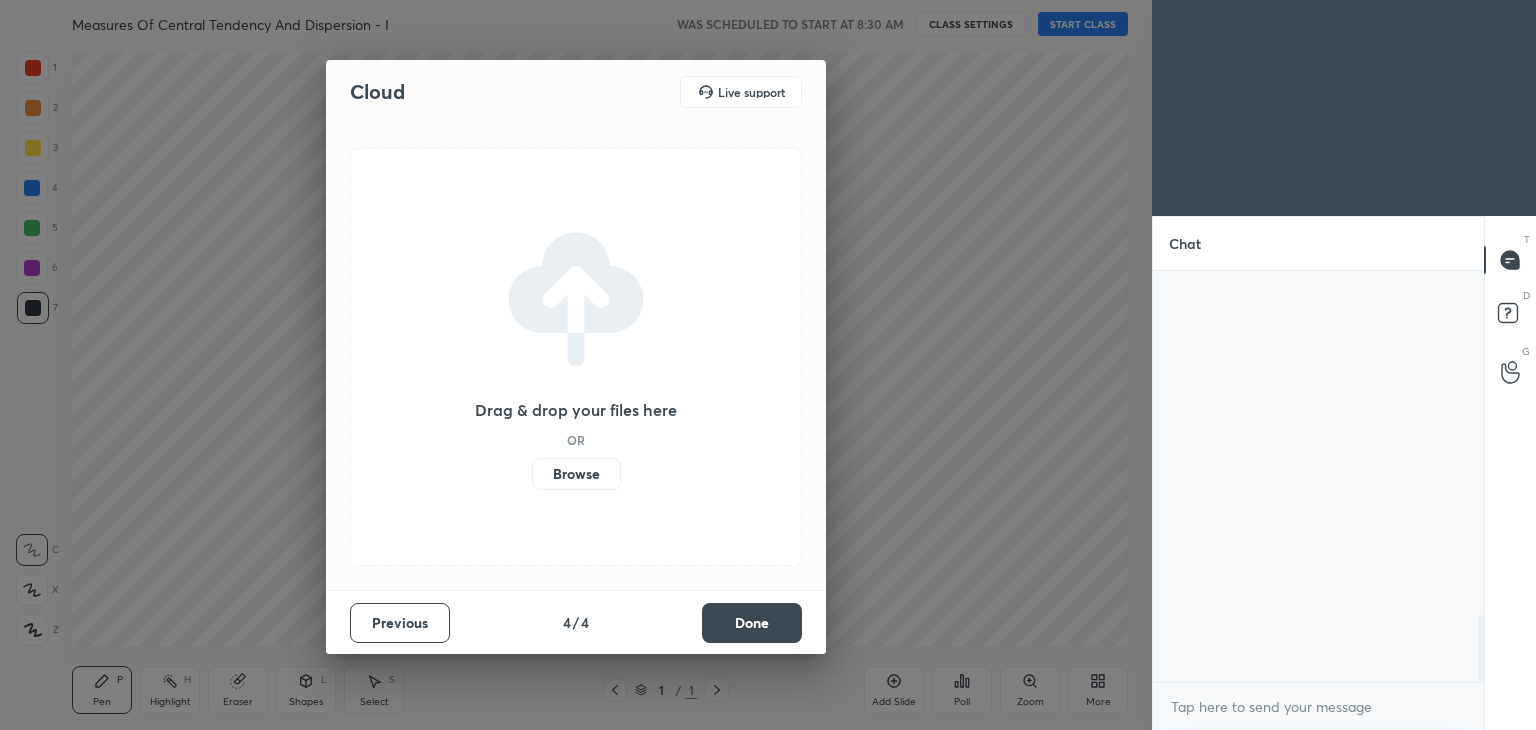 scroll, scrollTop: 0, scrollLeft: 0, axis: both 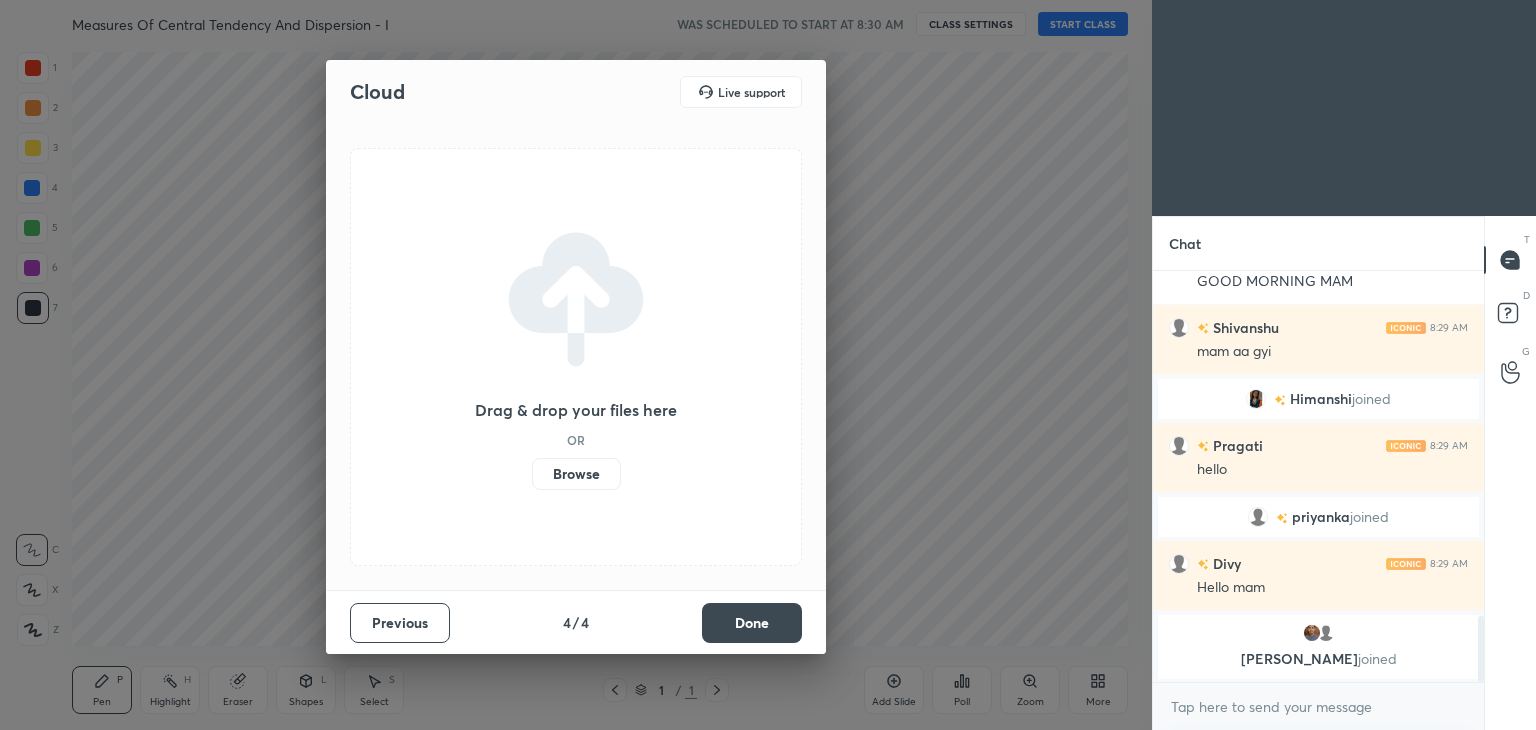click on "Browse" at bounding box center (576, 474) 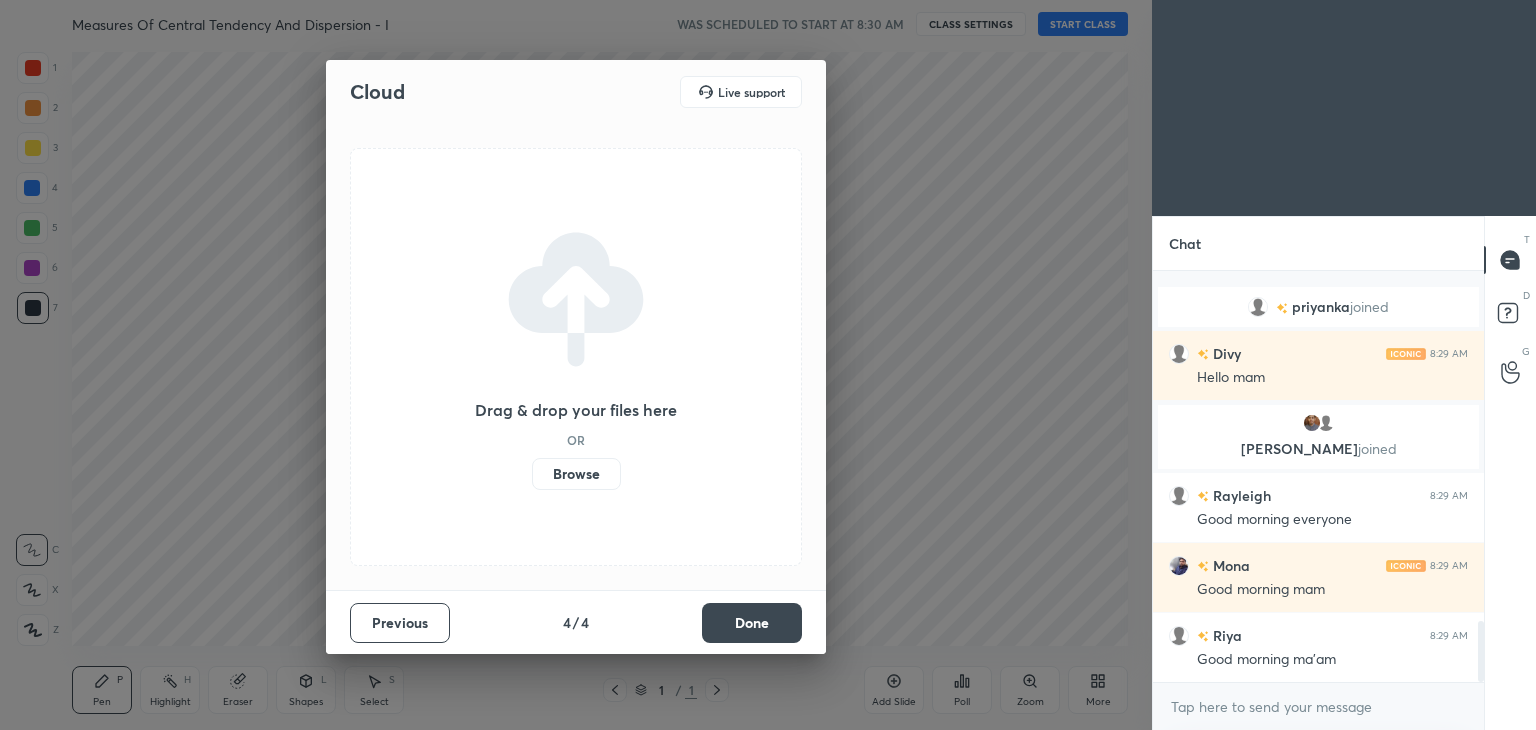 scroll, scrollTop: 2360, scrollLeft: 0, axis: vertical 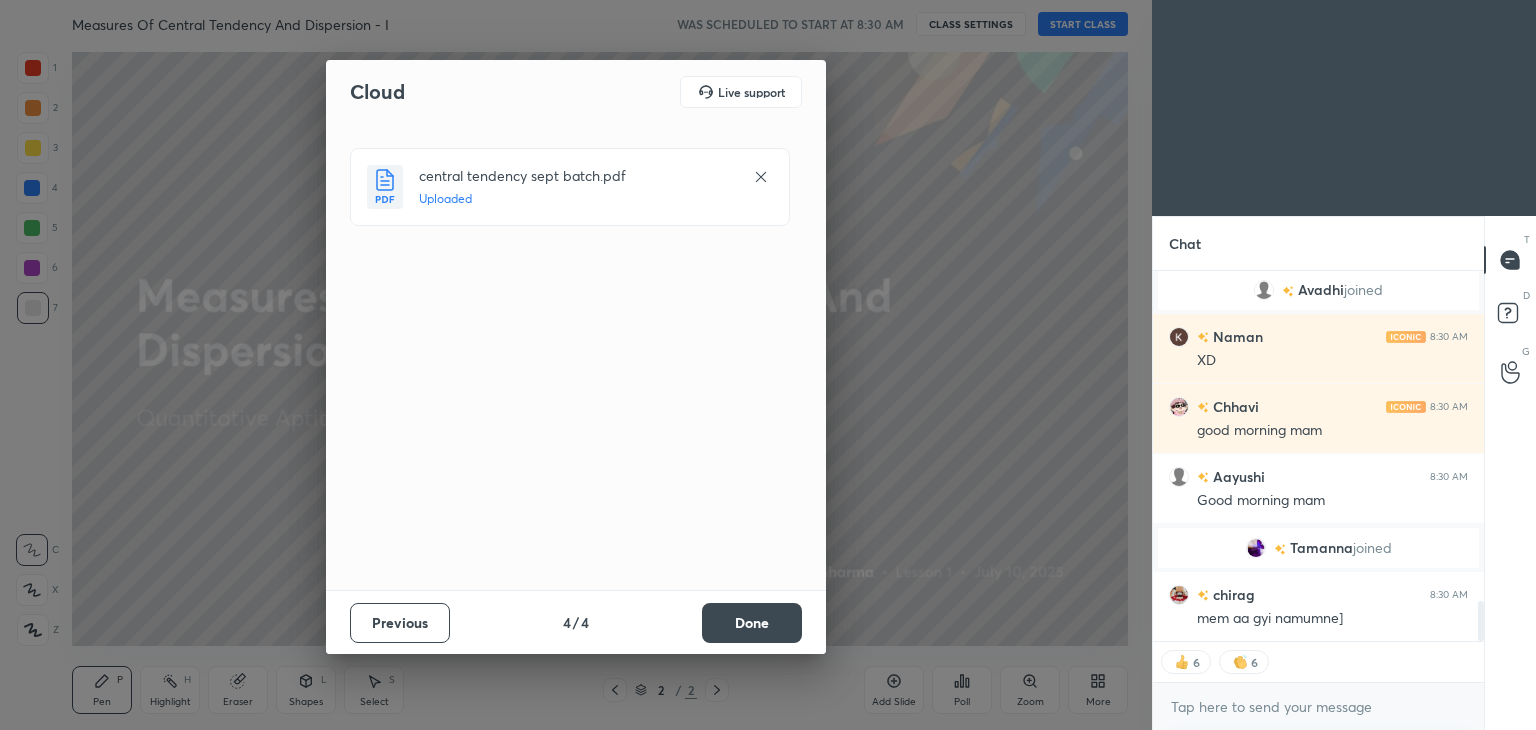 click on "Done" at bounding box center [752, 623] 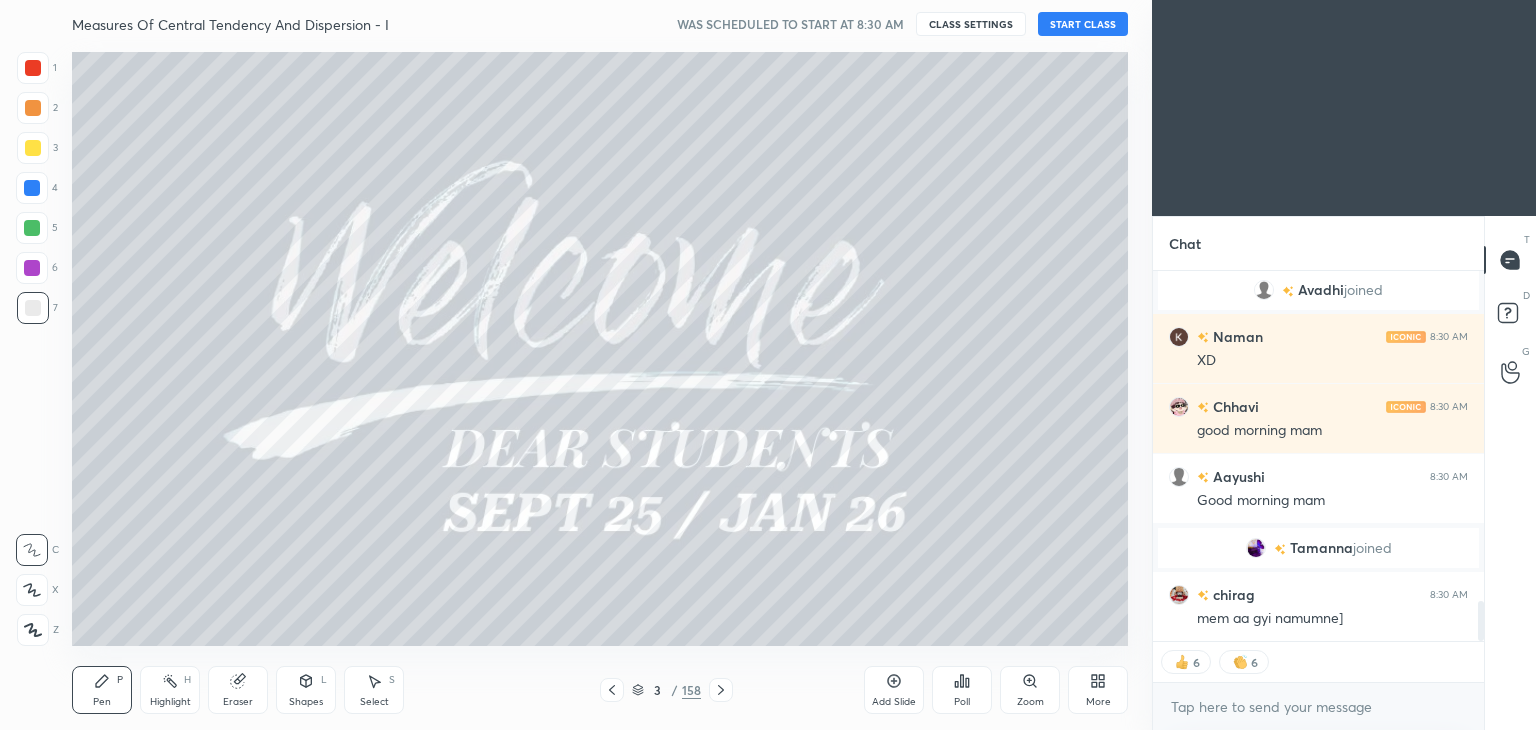 scroll, scrollTop: 3127, scrollLeft: 0, axis: vertical 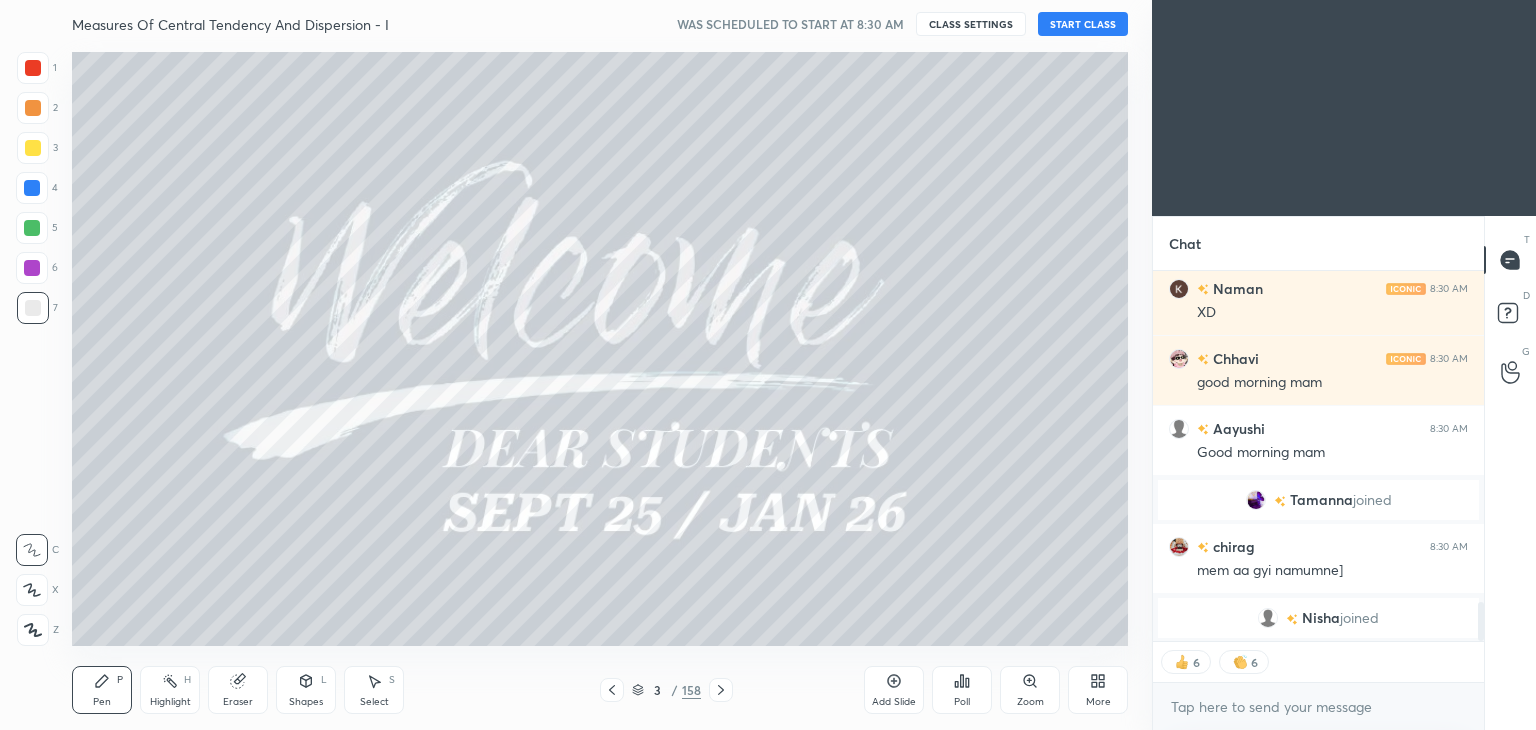 click on "START CLASS" at bounding box center (1083, 24) 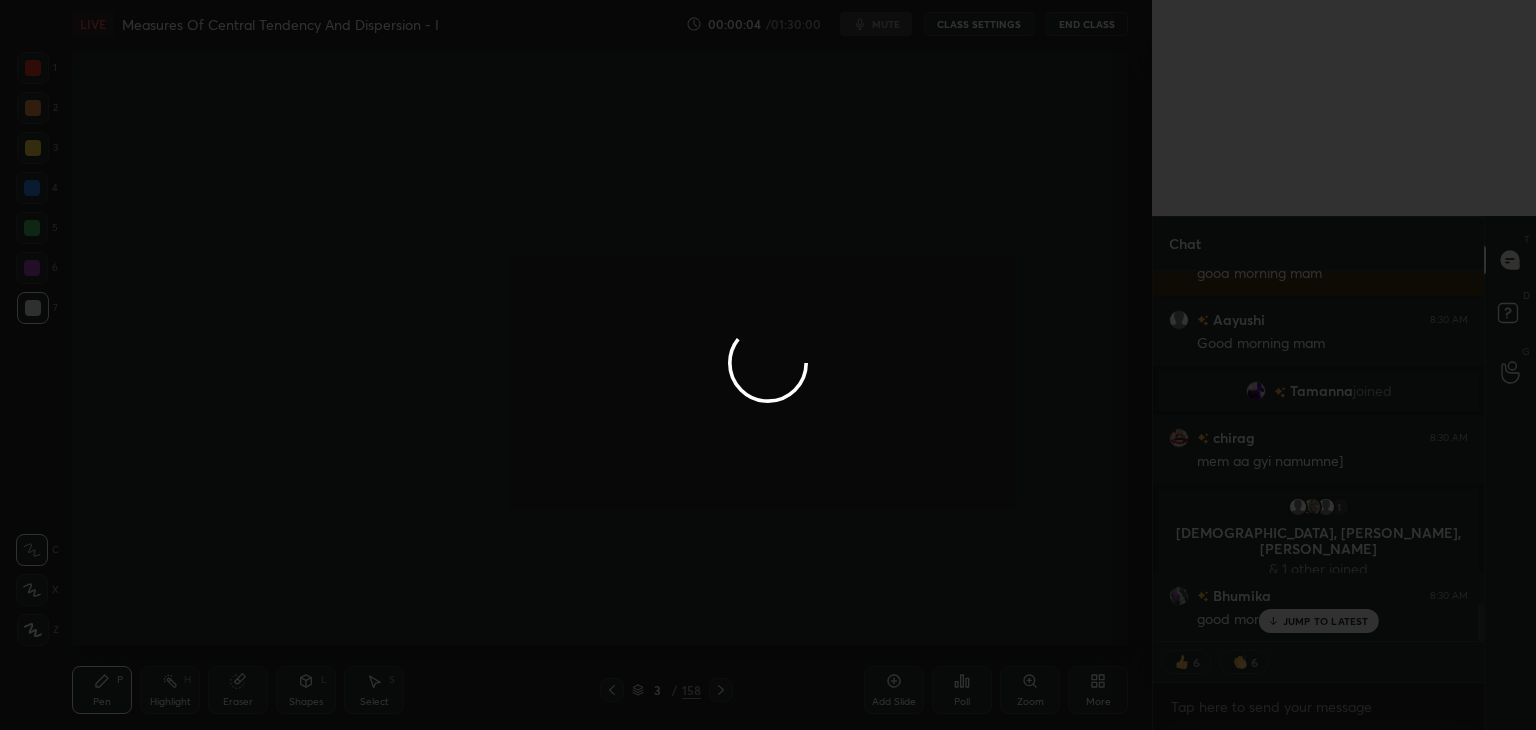 scroll, scrollTop: 3244, scrollLeft: 0, axis: vertical 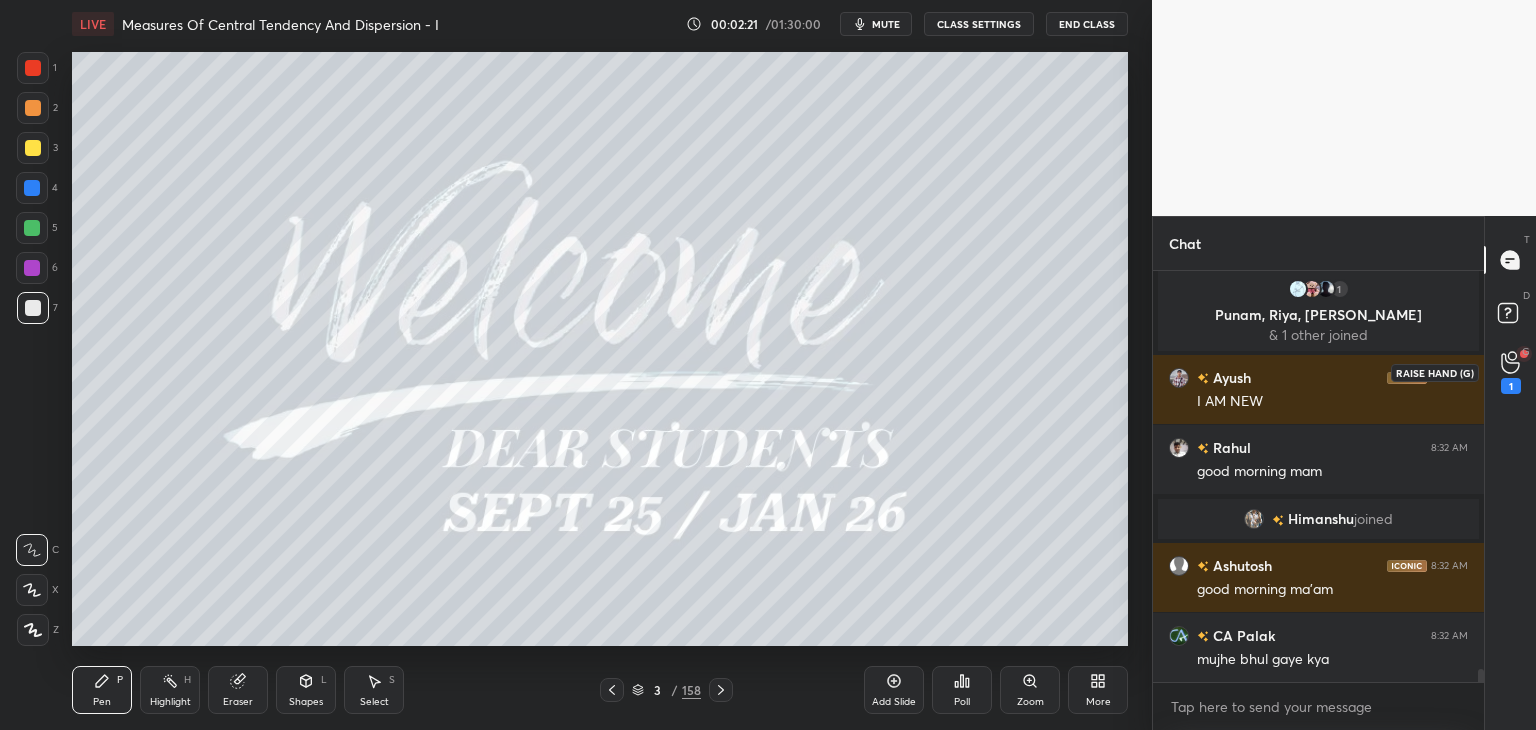 click 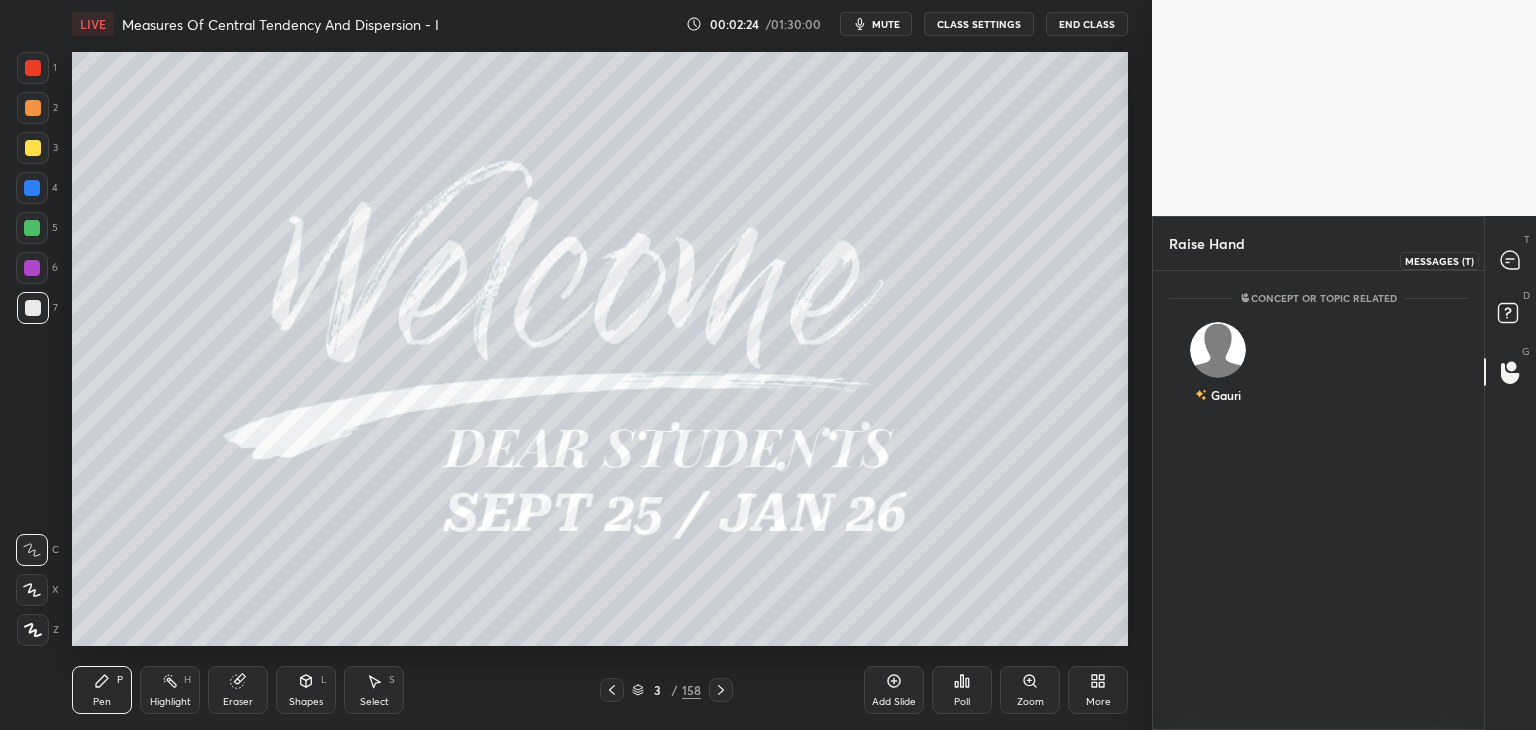 click 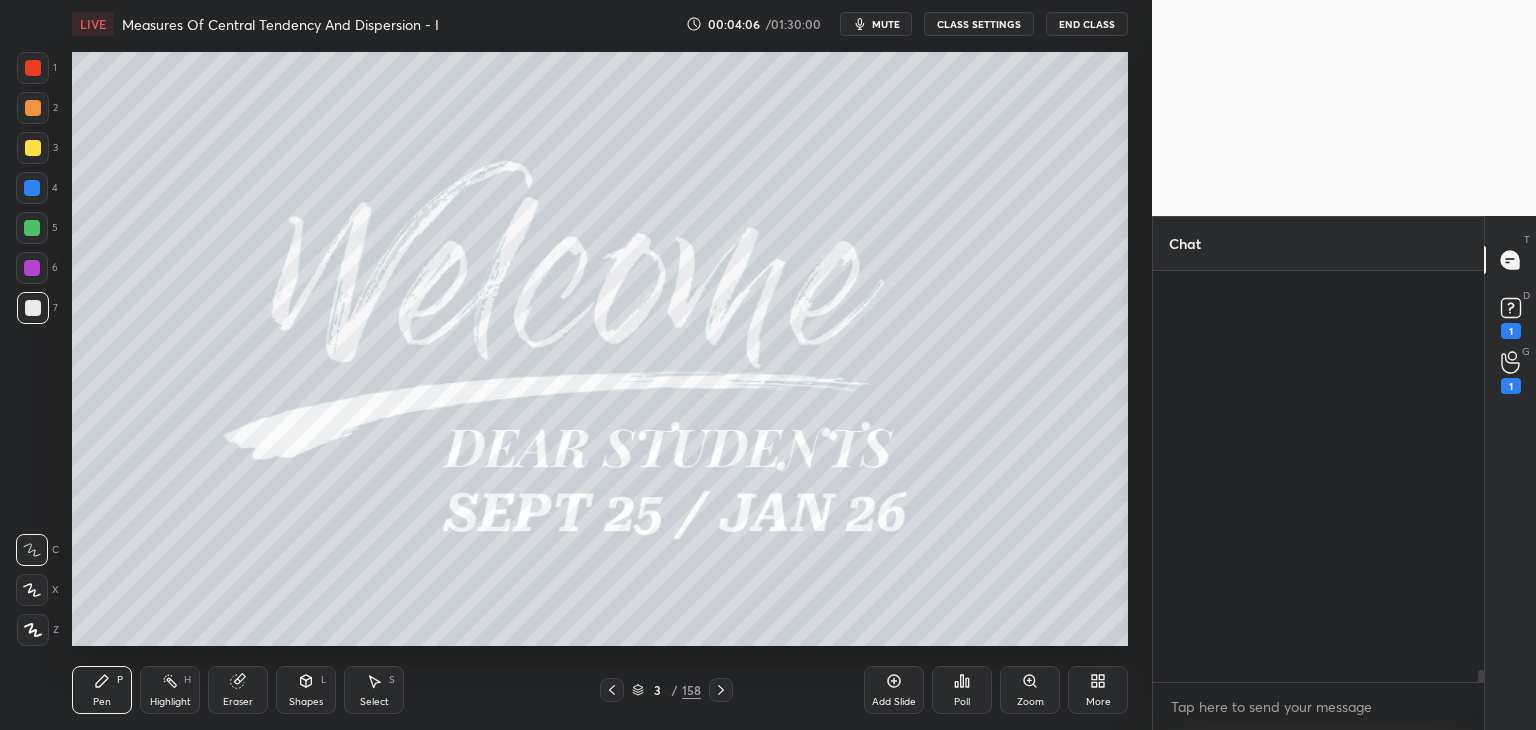 scroll, scrollTop: 21070, scrollLeft: 0, axis: vertical 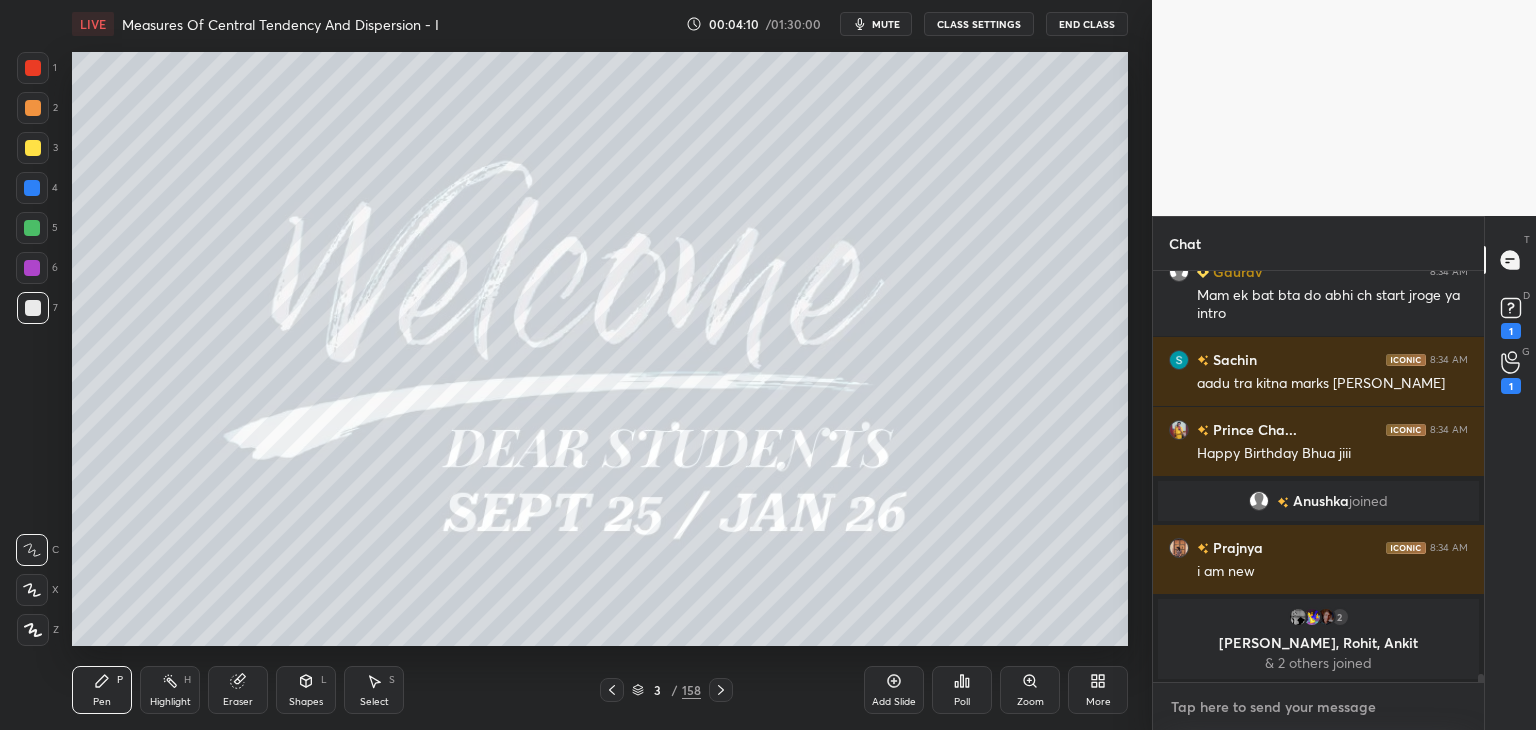 click at bounding box center [1318, 707] 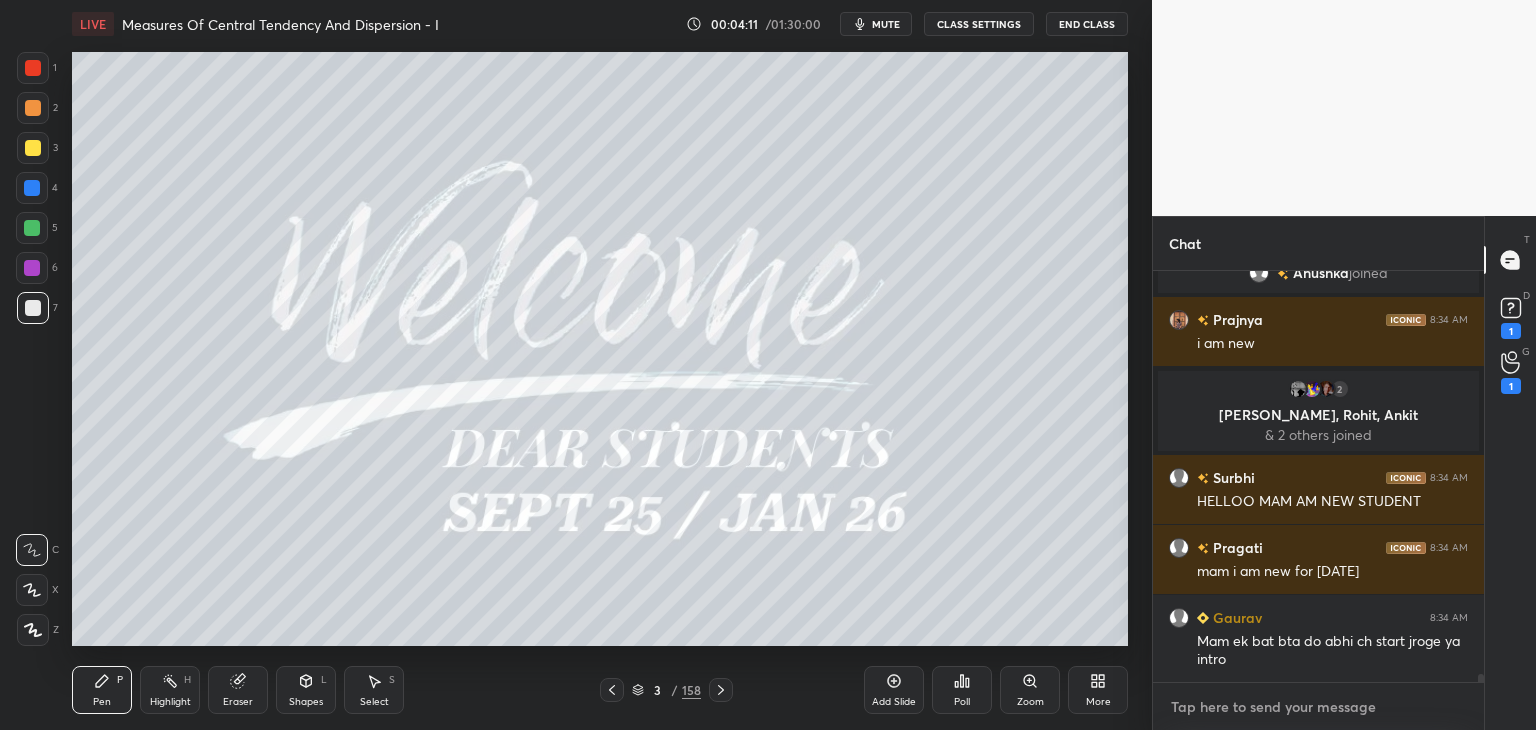 paste on "Tele - [URL][DOMAIN_NAME]" 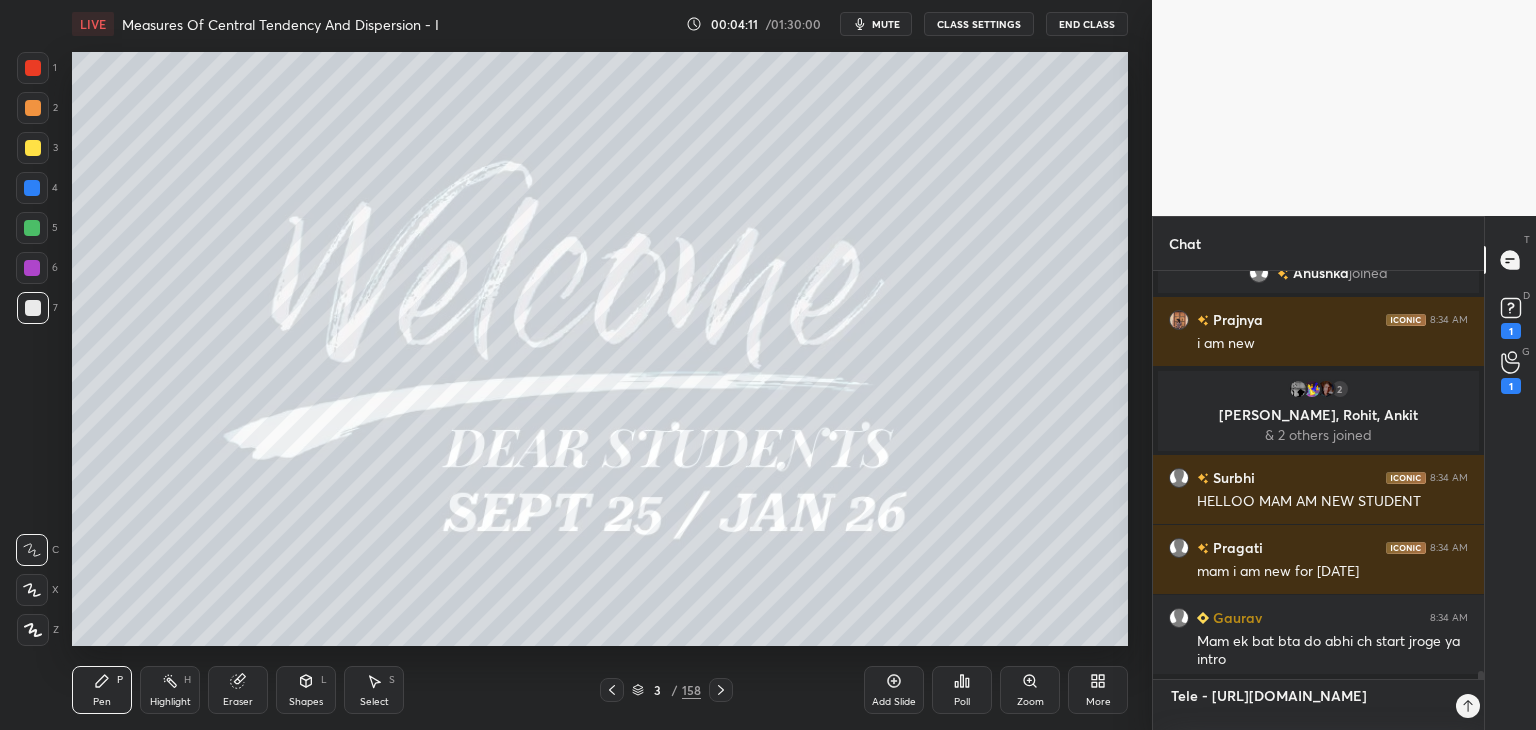scroll, scrollTop: 0, scrollLeft: 0, axis: both 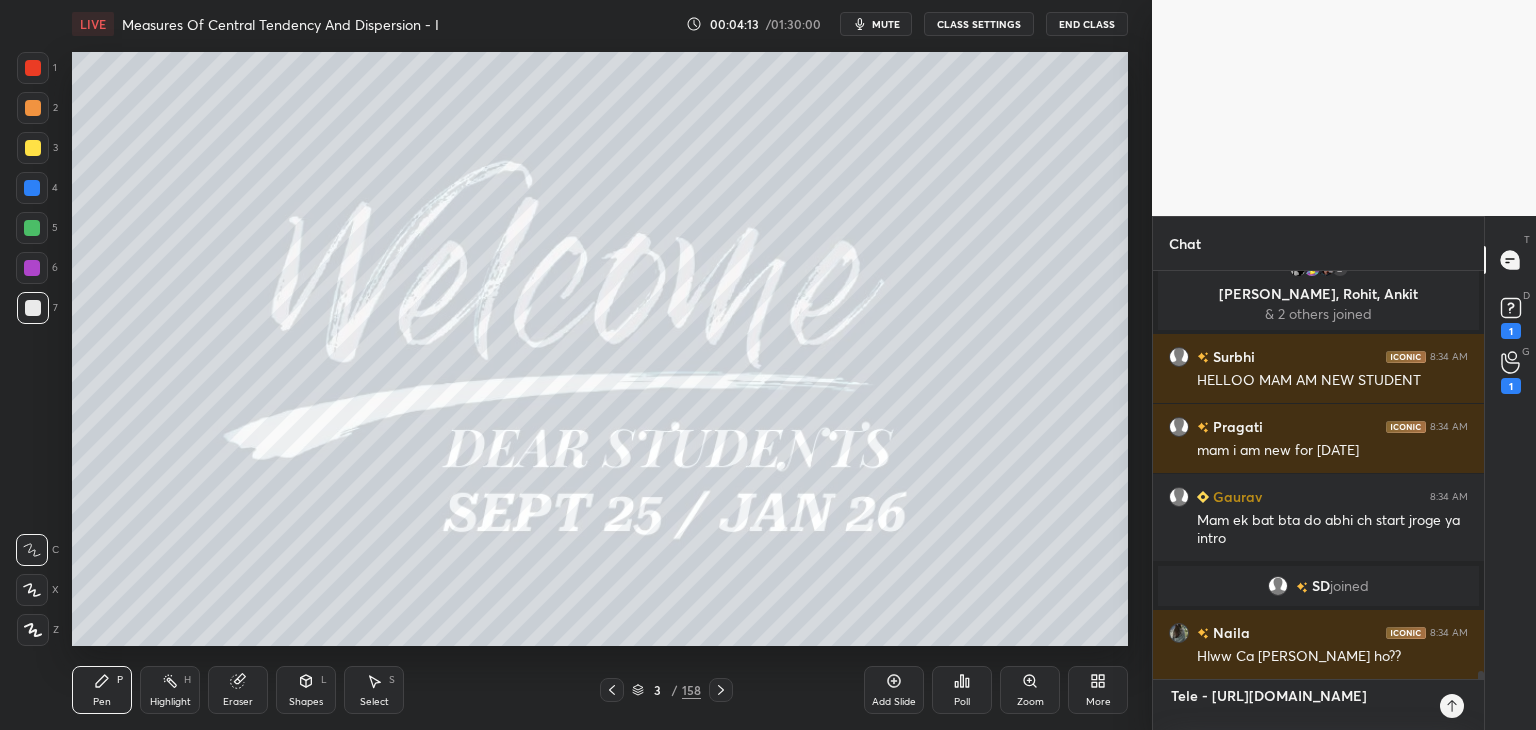 type on "Tele - [URL][DOMAIN_NAME]" 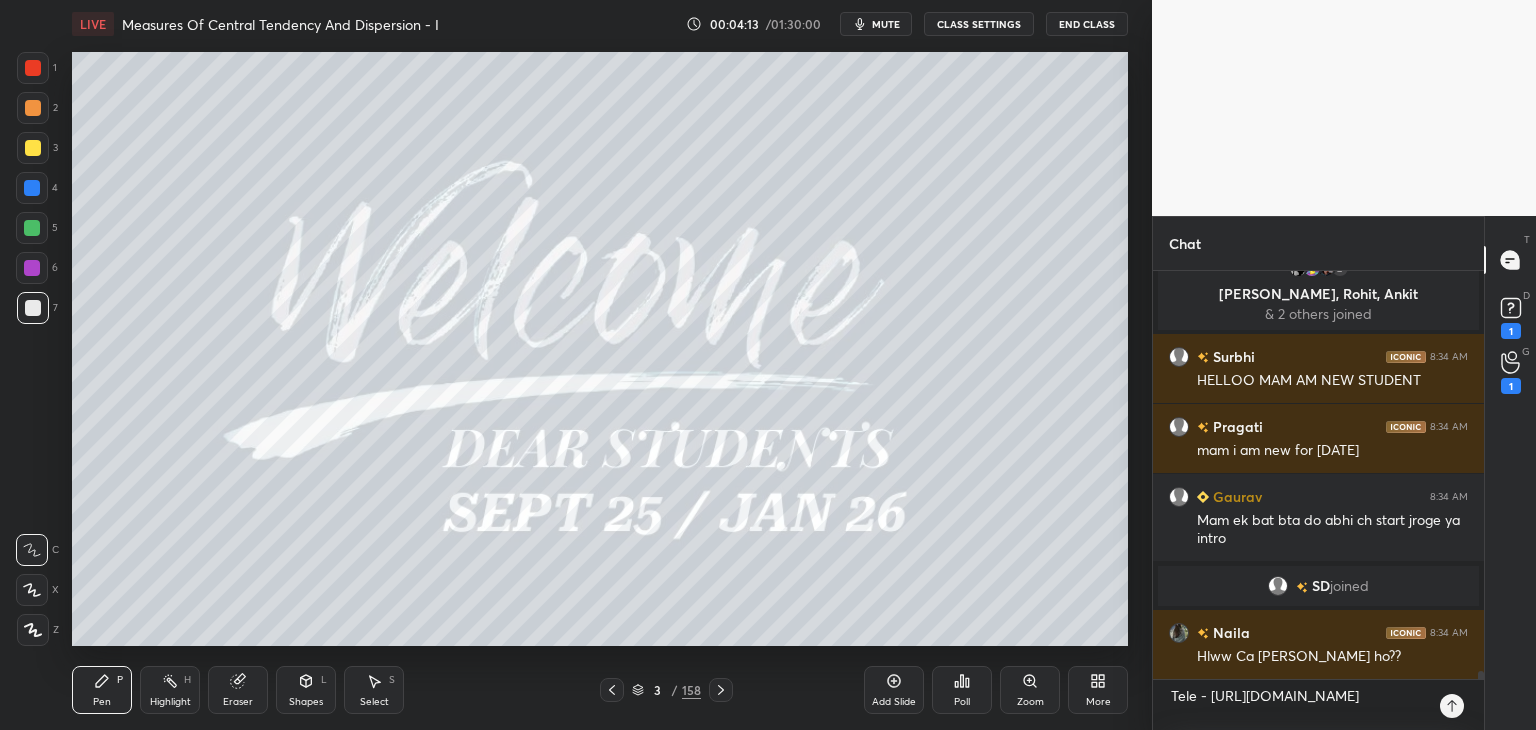 scroll, scrollTop: 21275, scrollLeft: 0, axis: vertical 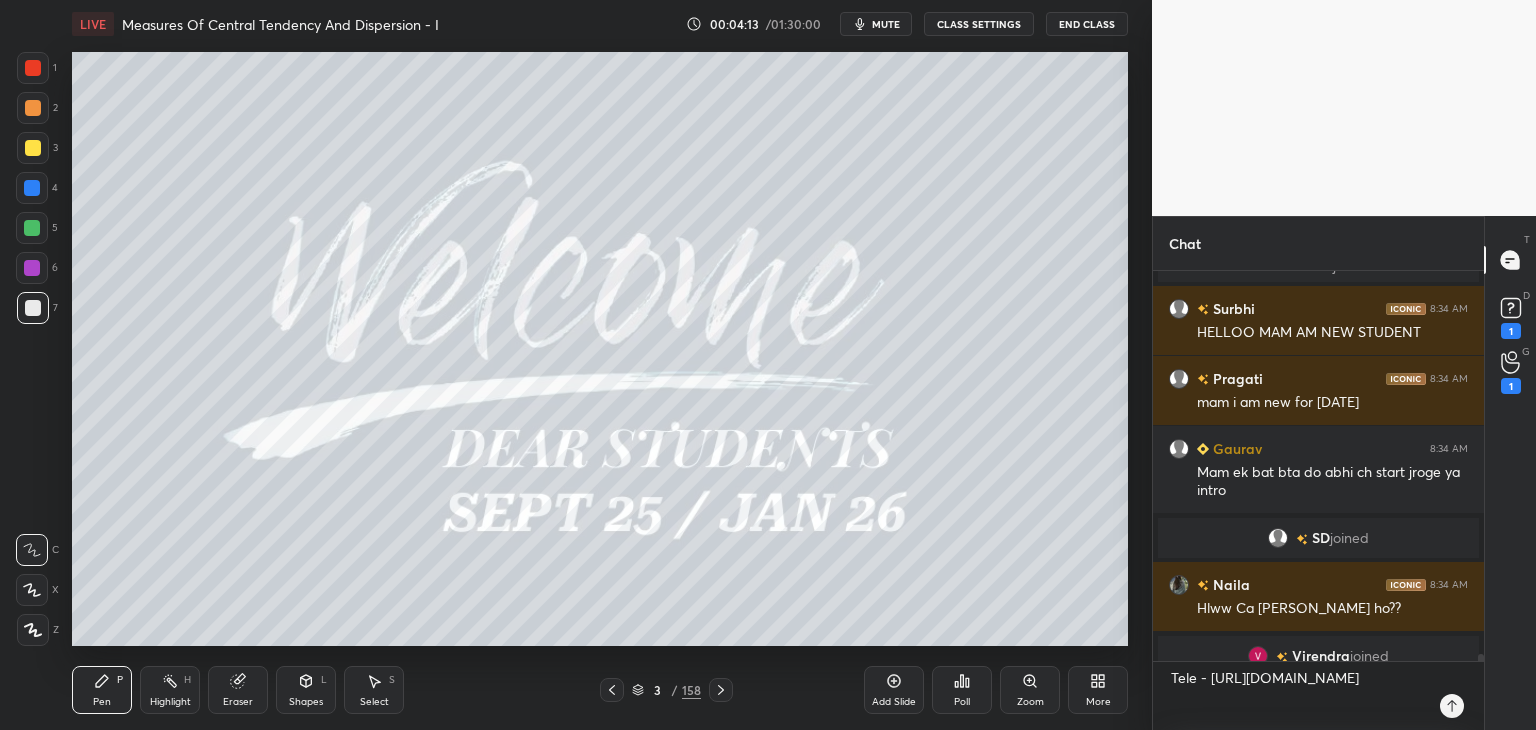 click 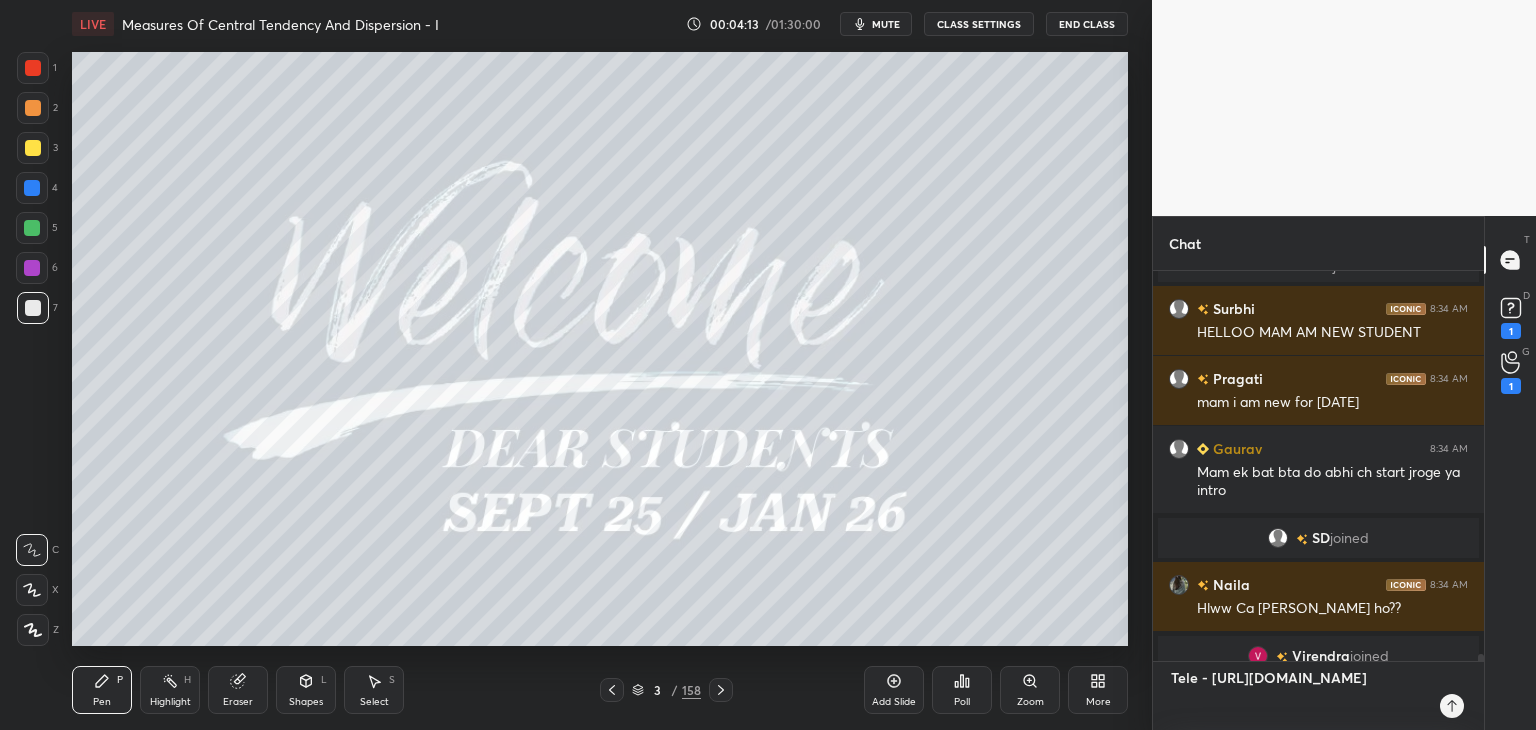 scroll, scrollTop: 6, scrollLeft: 6, axis: both 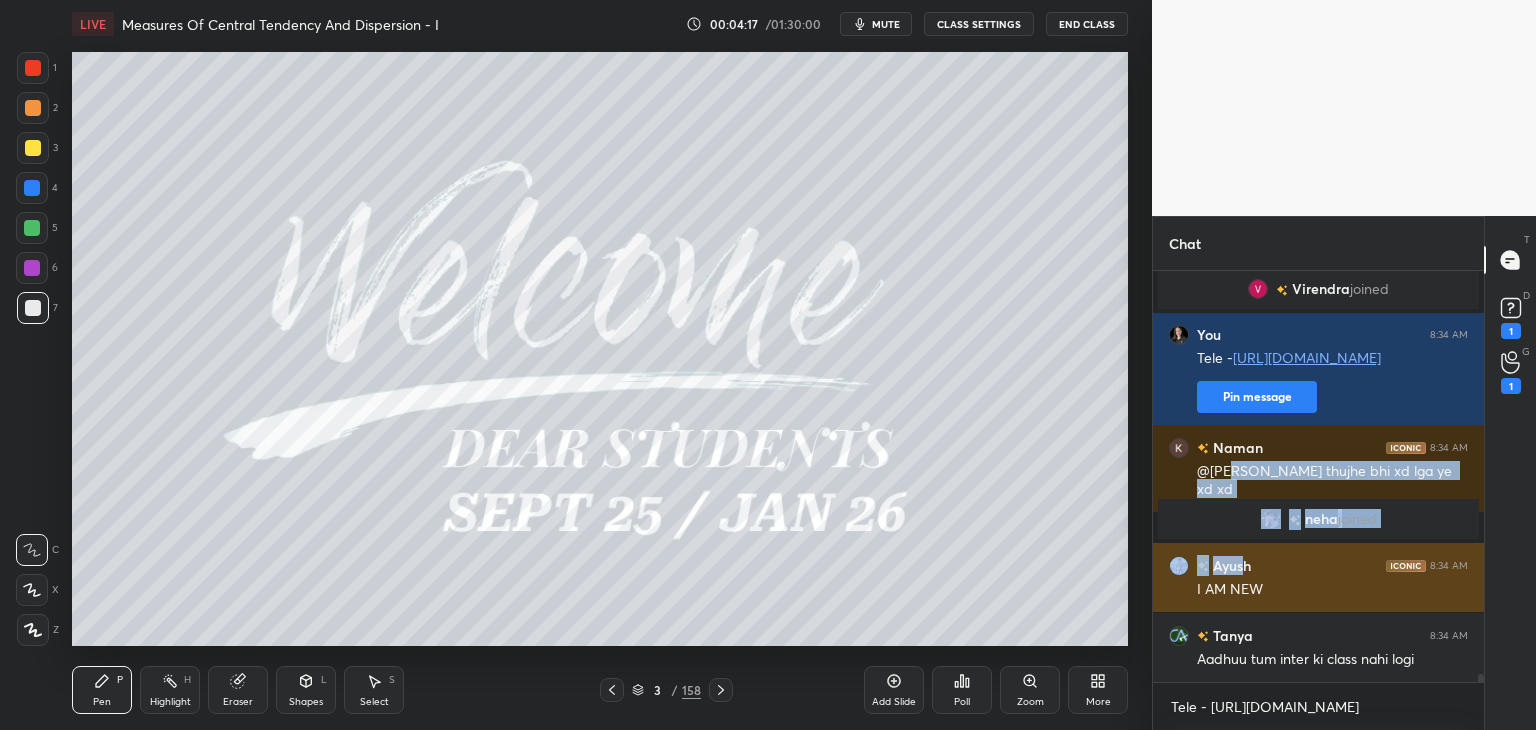 drag, startPoint x: 1230, startPoint y: 650, endPoint x: 1240, endPoint y: 577, distance: 73.68175 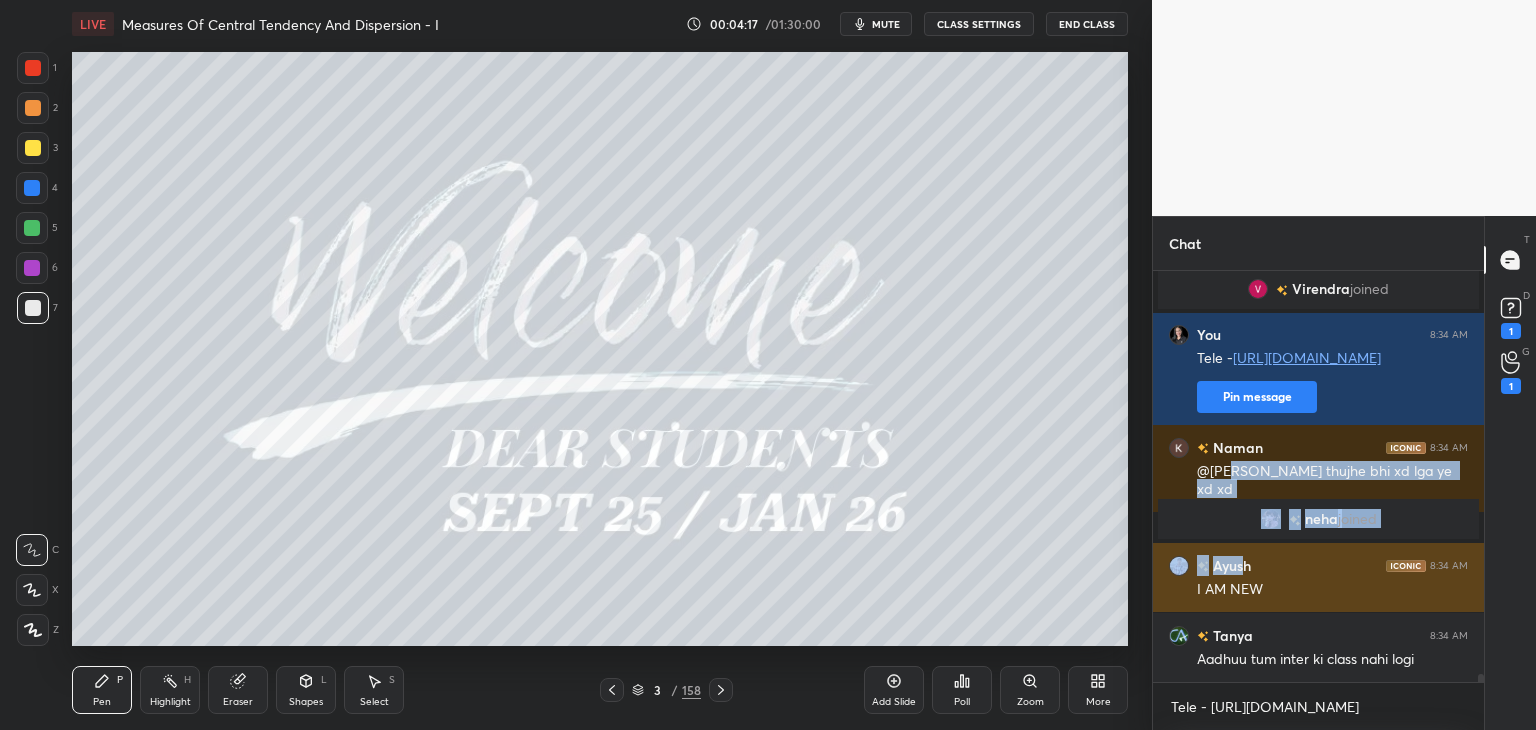 click on "Naila 8:34 AM Hlww Ca [PERSON_NAME] ho?? [PERSON_NAME]  joined You 8:34 AM Tele -  [URL][DOMAIN_NAME] Pin message Naman 8:34 AM @[PERSON_NAME] thujhe bhi xd lga ye xd xd neha  joined [PERSON_NAME] 8:34 AM I AM NEW [PERSON_NAME] 8:34 AM Aadhuu tum inter ki class nahi logi" at bounding box center [1318, -10295] 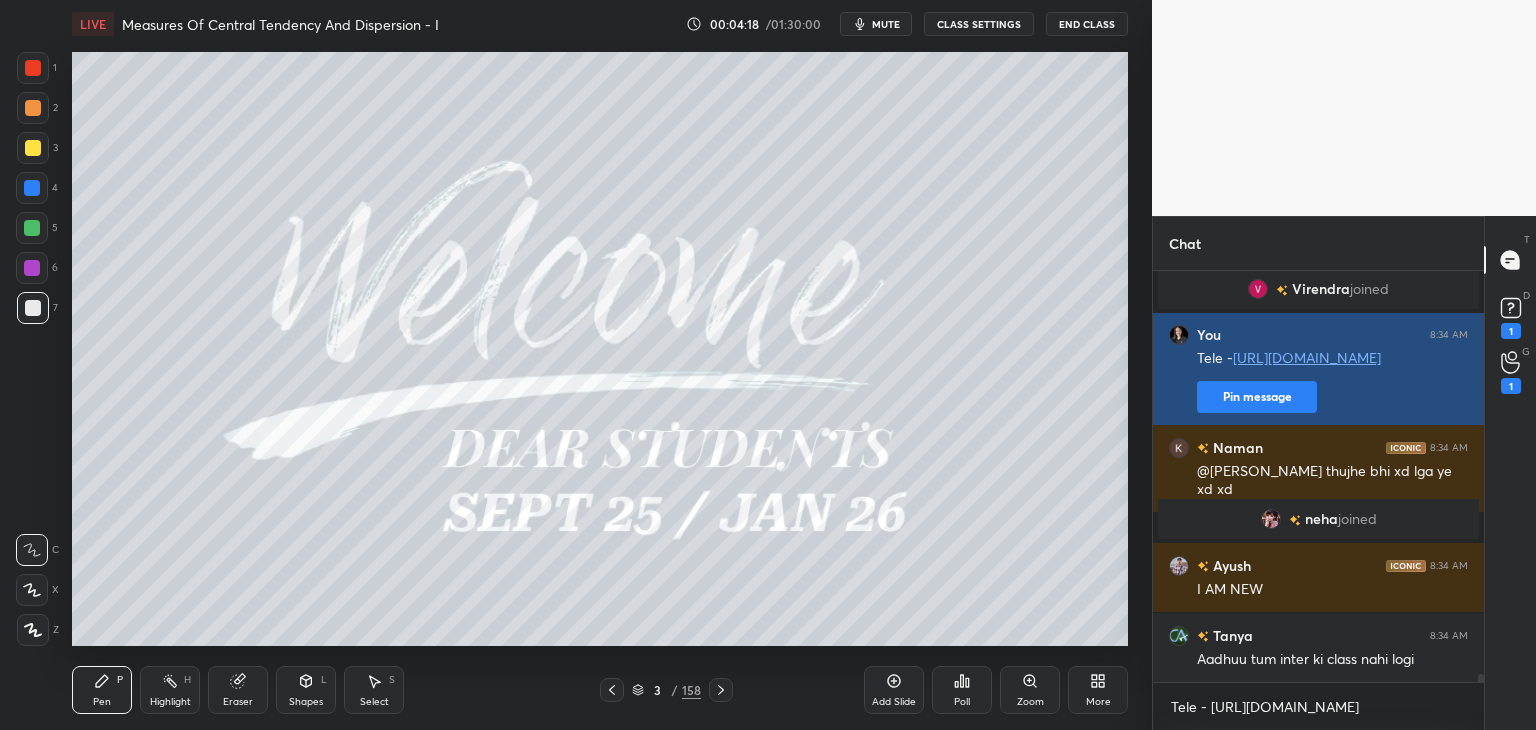 click on "Pin message" at bounding box center [1257, 397] 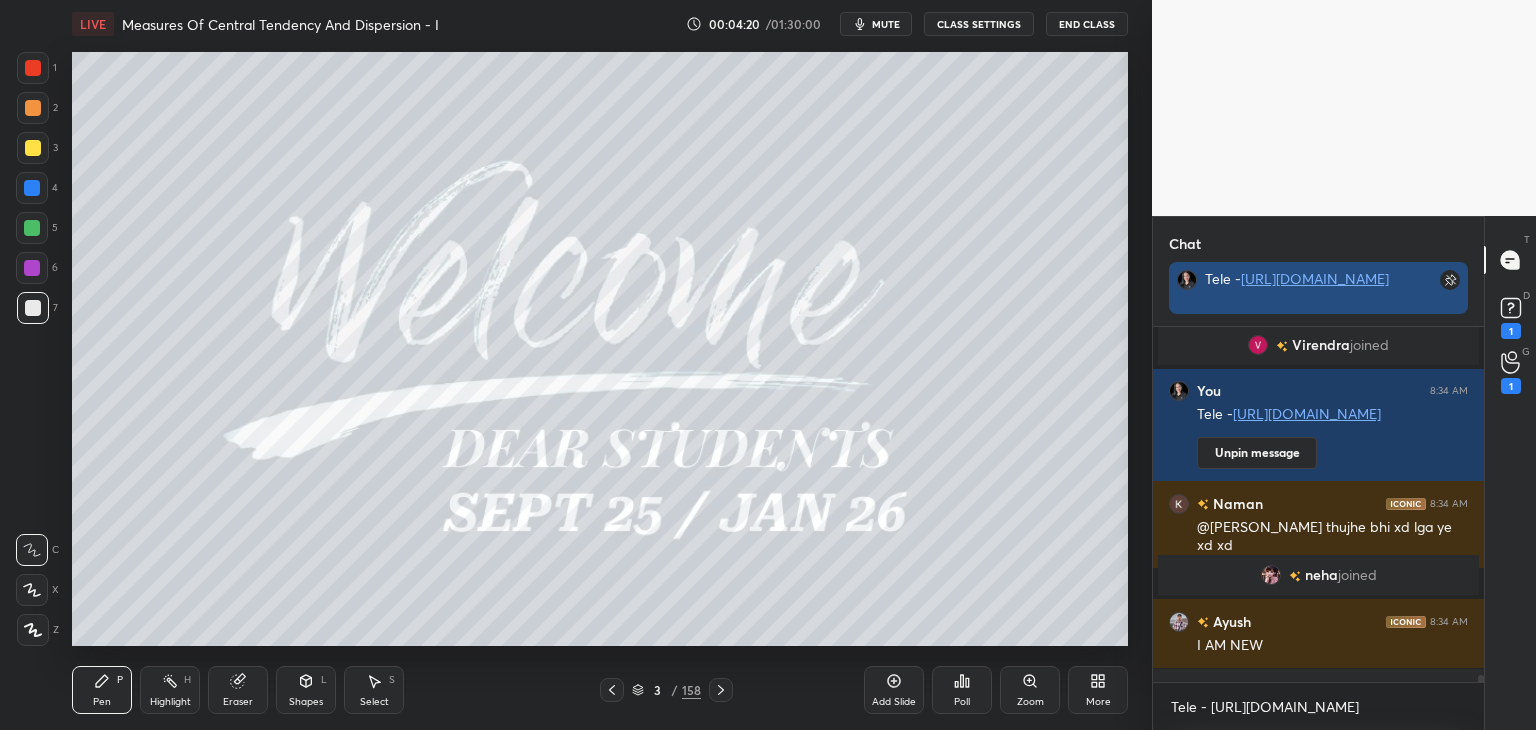 scroll, scrollTop: 21648, scrollLeft: 0, axis: vertical 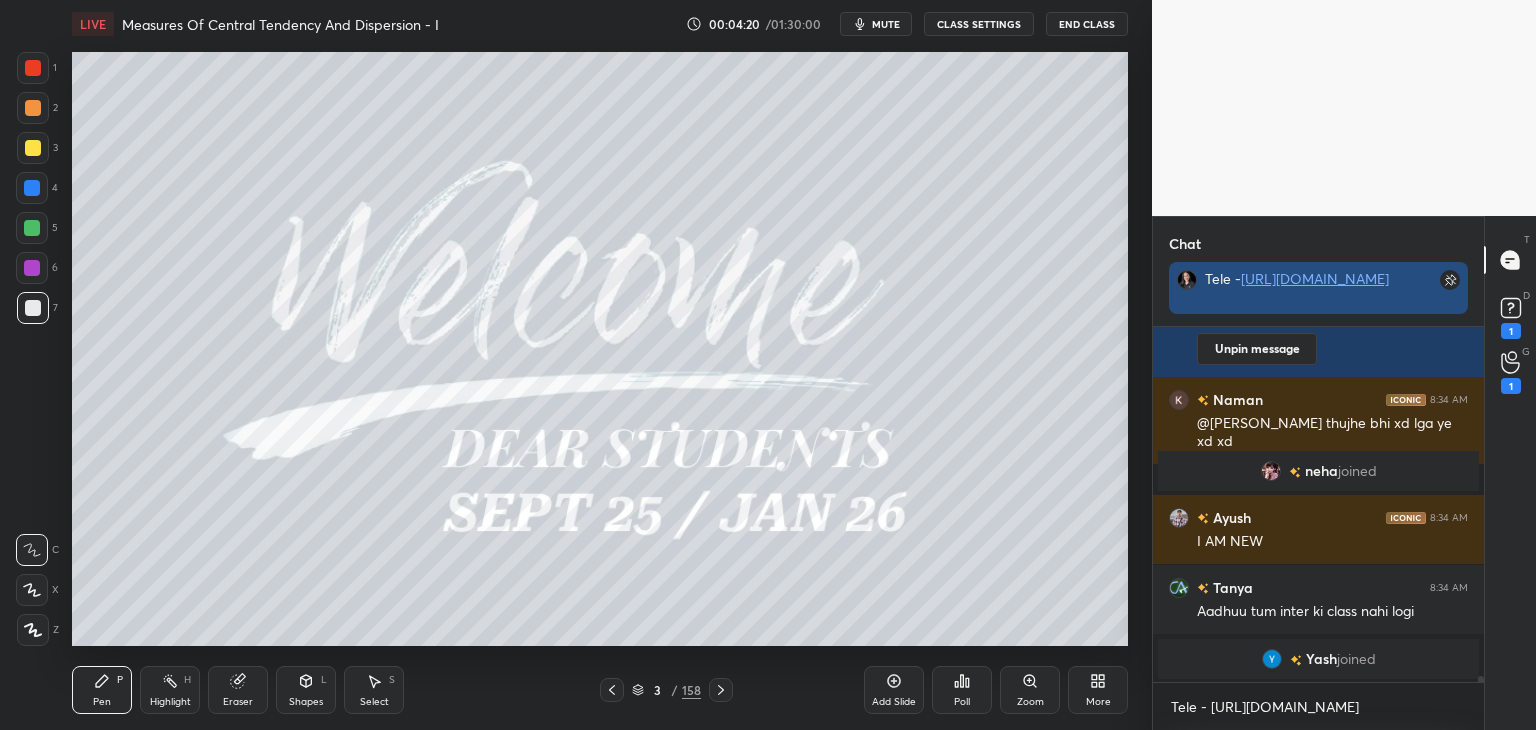 click on "[URL][DOMAIN_NAME]" at bounding box center (1315, 278) 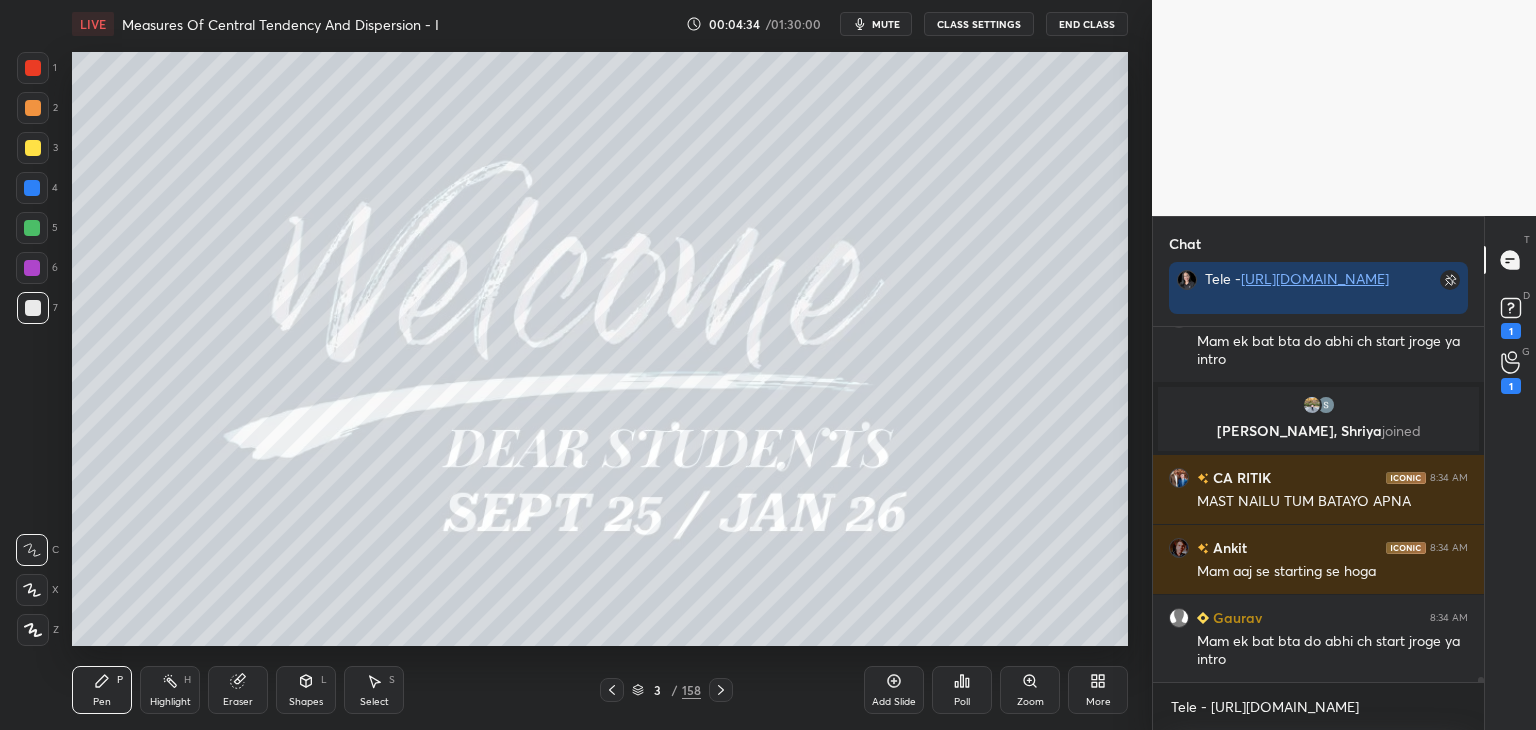 scroll, scrollTop: 22926, scrollLeft: 0, axis: vertical 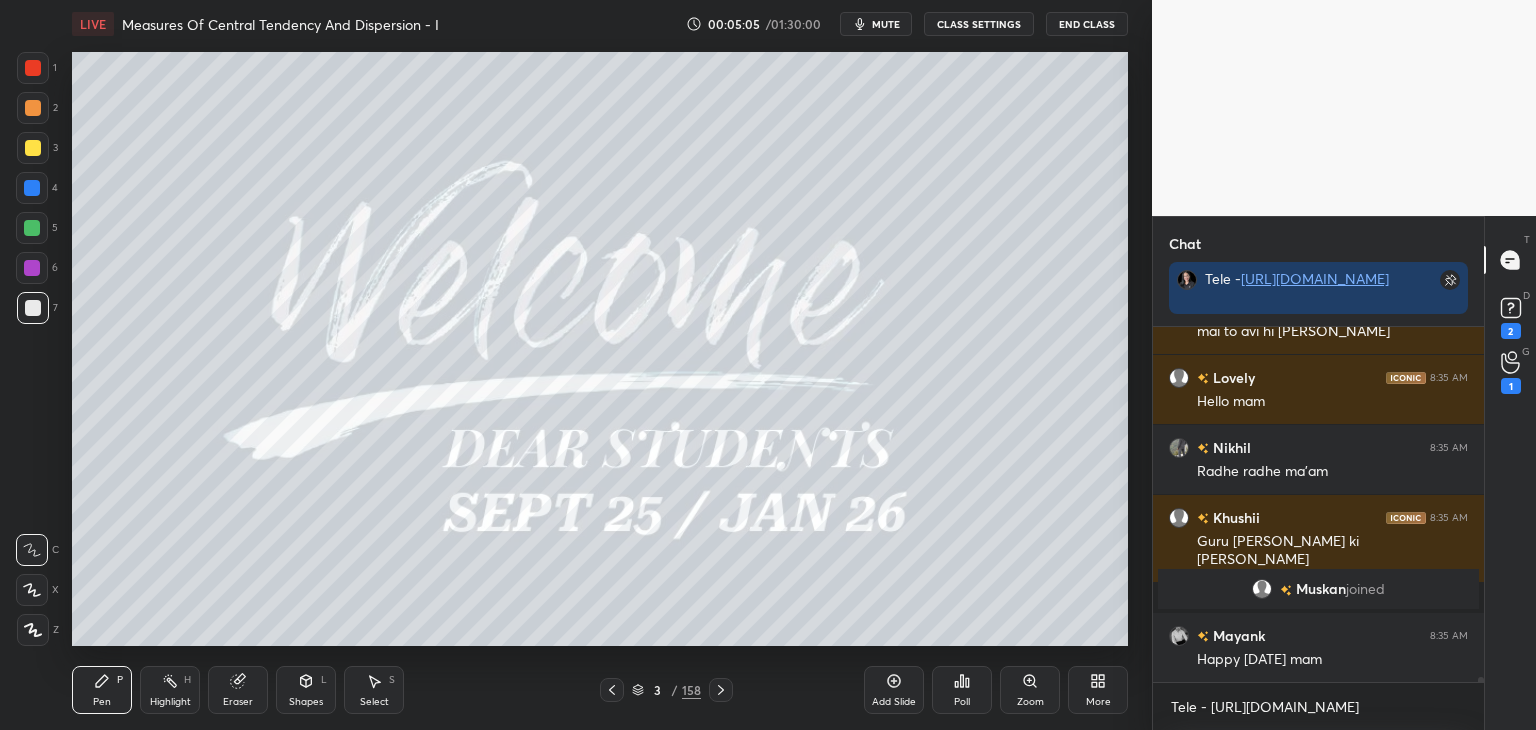 click on "Add Slide" at bounding box center [894, 690] 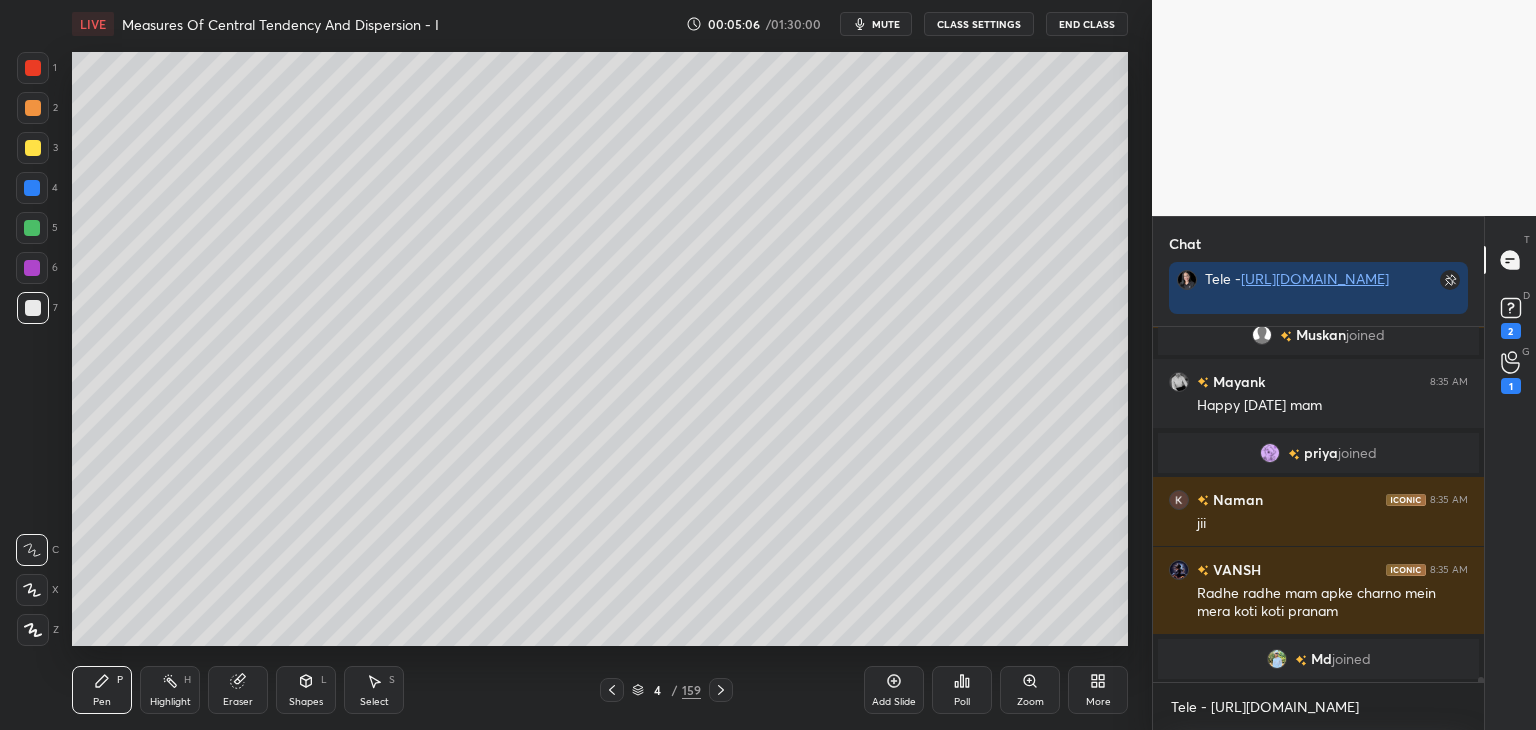 click 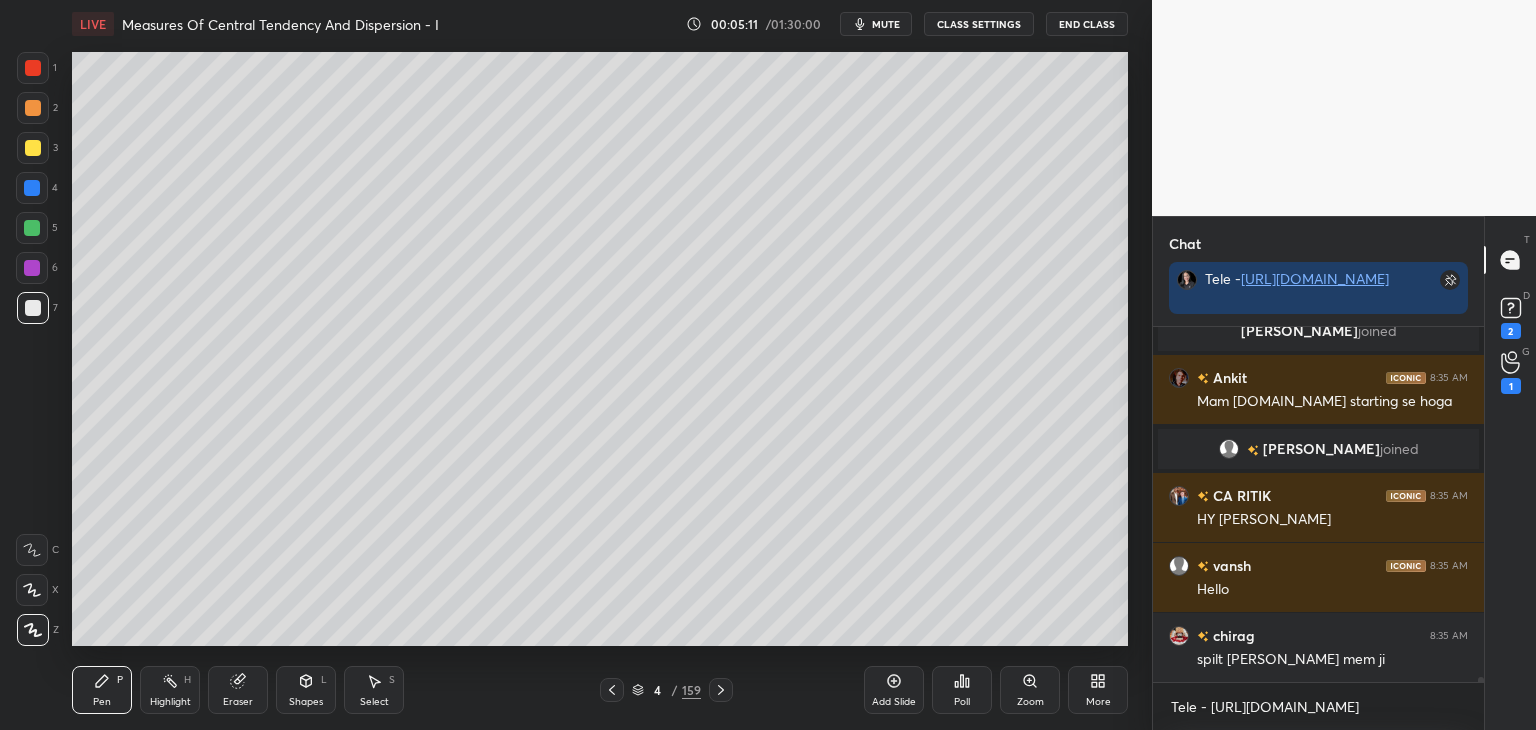click at bounding box center [33, 148] 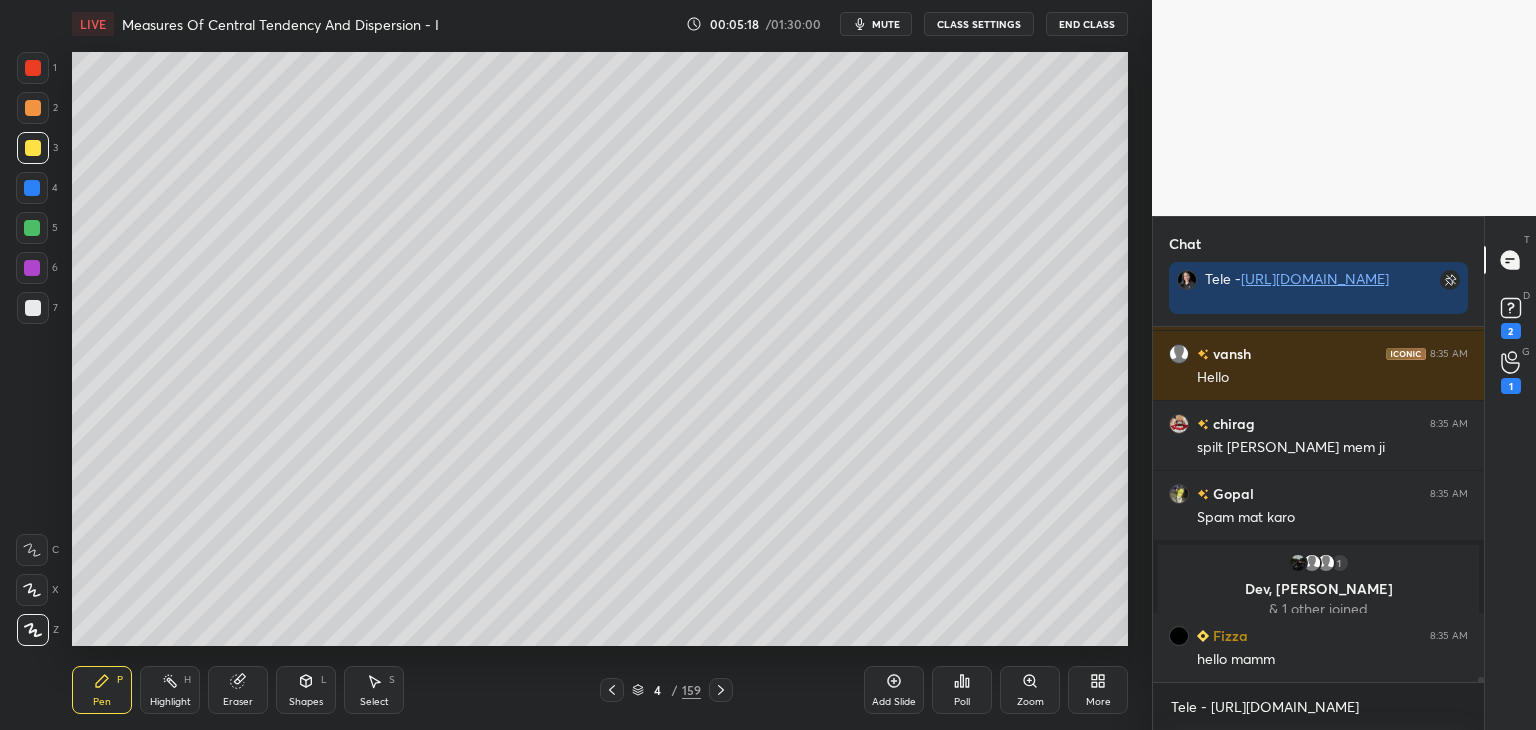 click at bounding box center (33, 148) 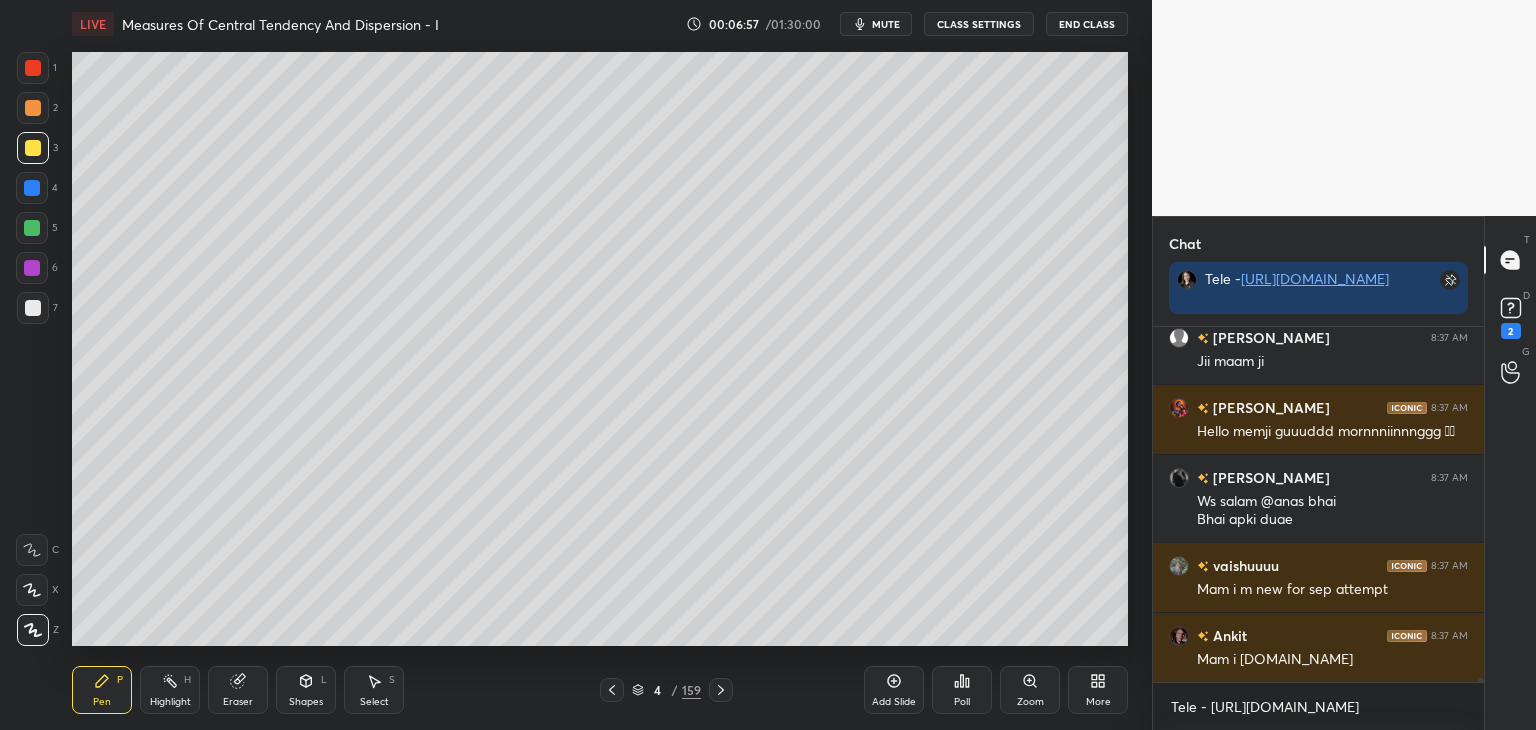 scroll, scrollTop: 29226, scrollLeft: 0, axis: vertical 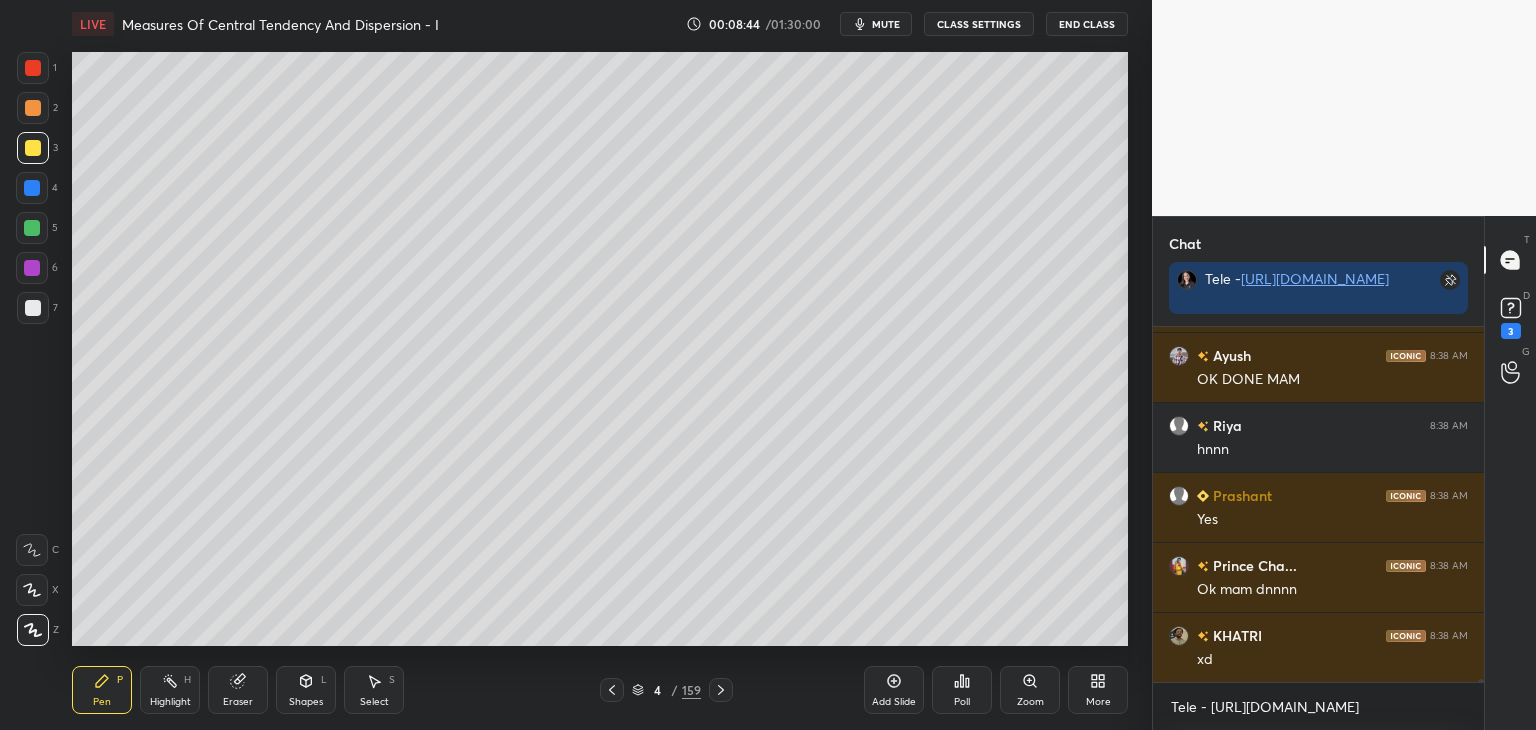 click on "Pen P Highlight H Eraser Shapes L Select S 4 / 159 Add Slide Poll Zoom More" at bounding box center (600, 690) 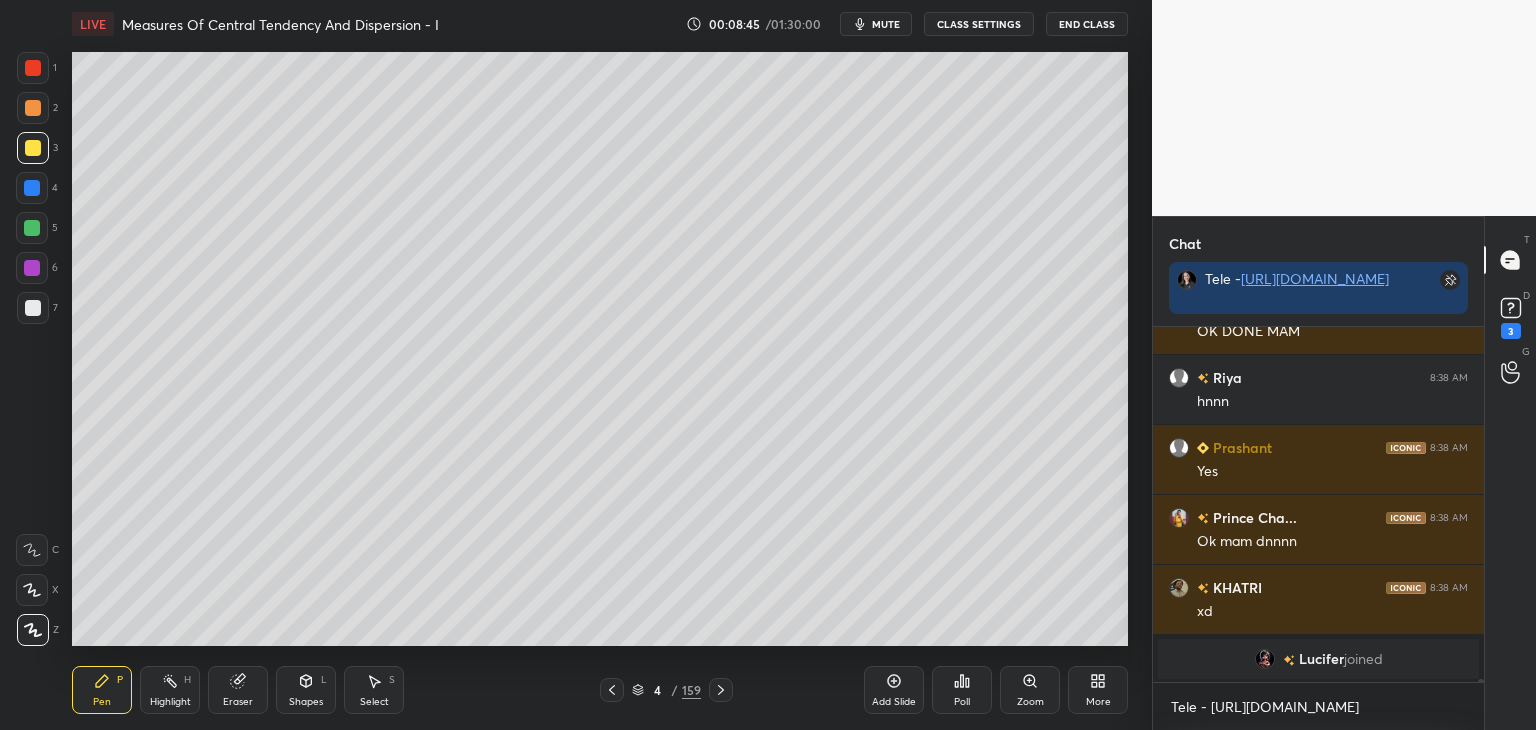 click at bounding box center [612, 690] 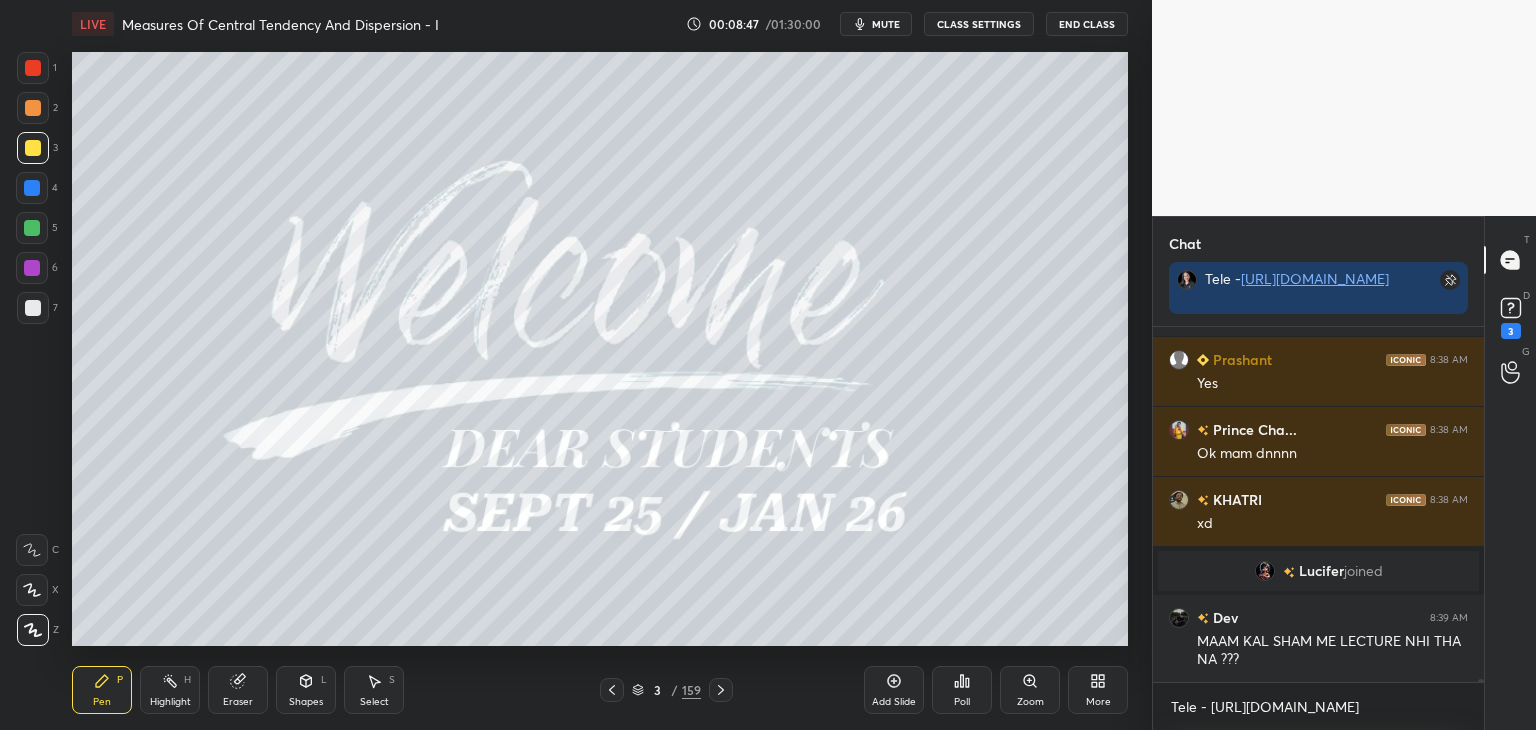 drag, startPoint x: 710, startPoint y: 688, endPoint x: 721, endPoint y: 688, distance: 11 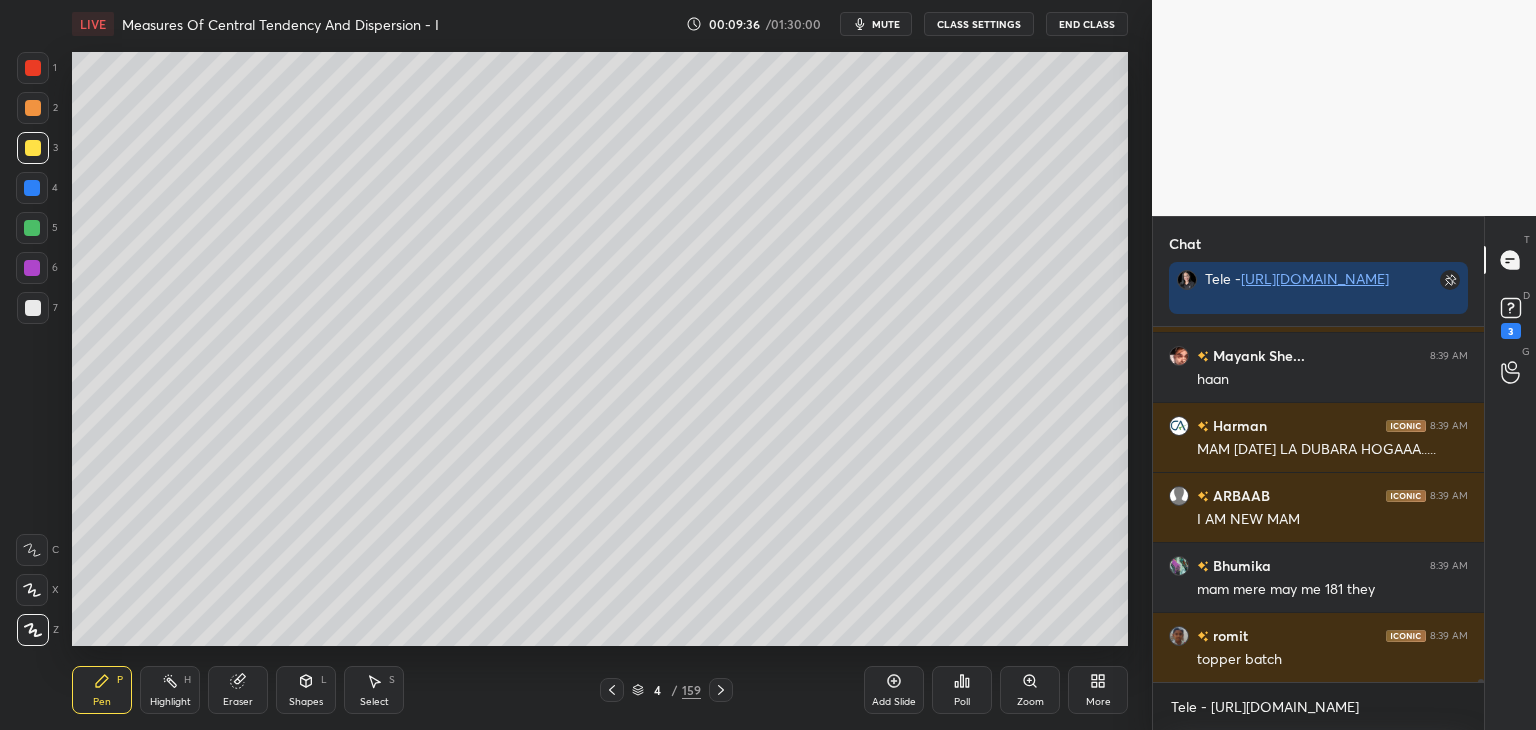 click on "Add Slide" at bounding box center [894, 702] 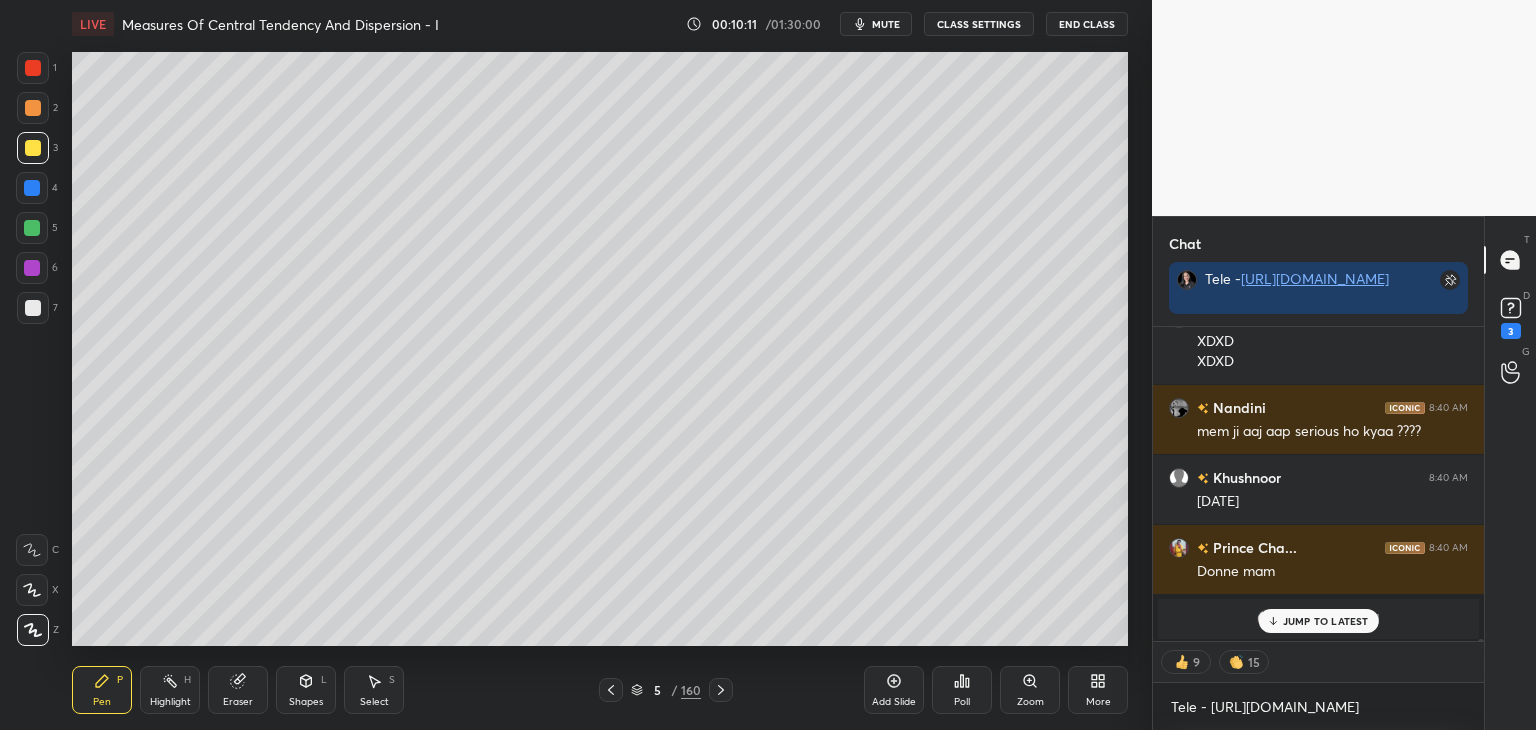 click on "Poll" at bounding box center (962, 702) 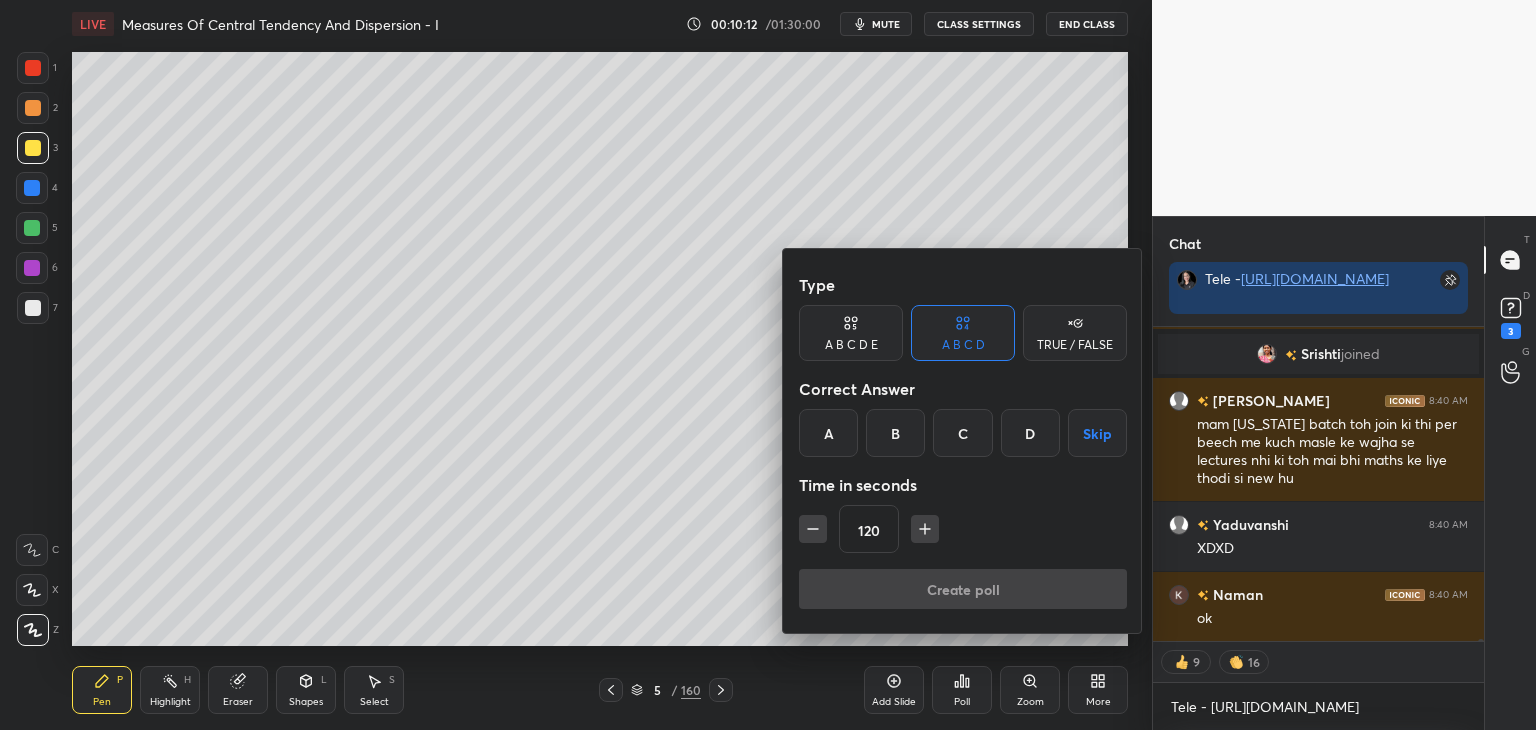 click 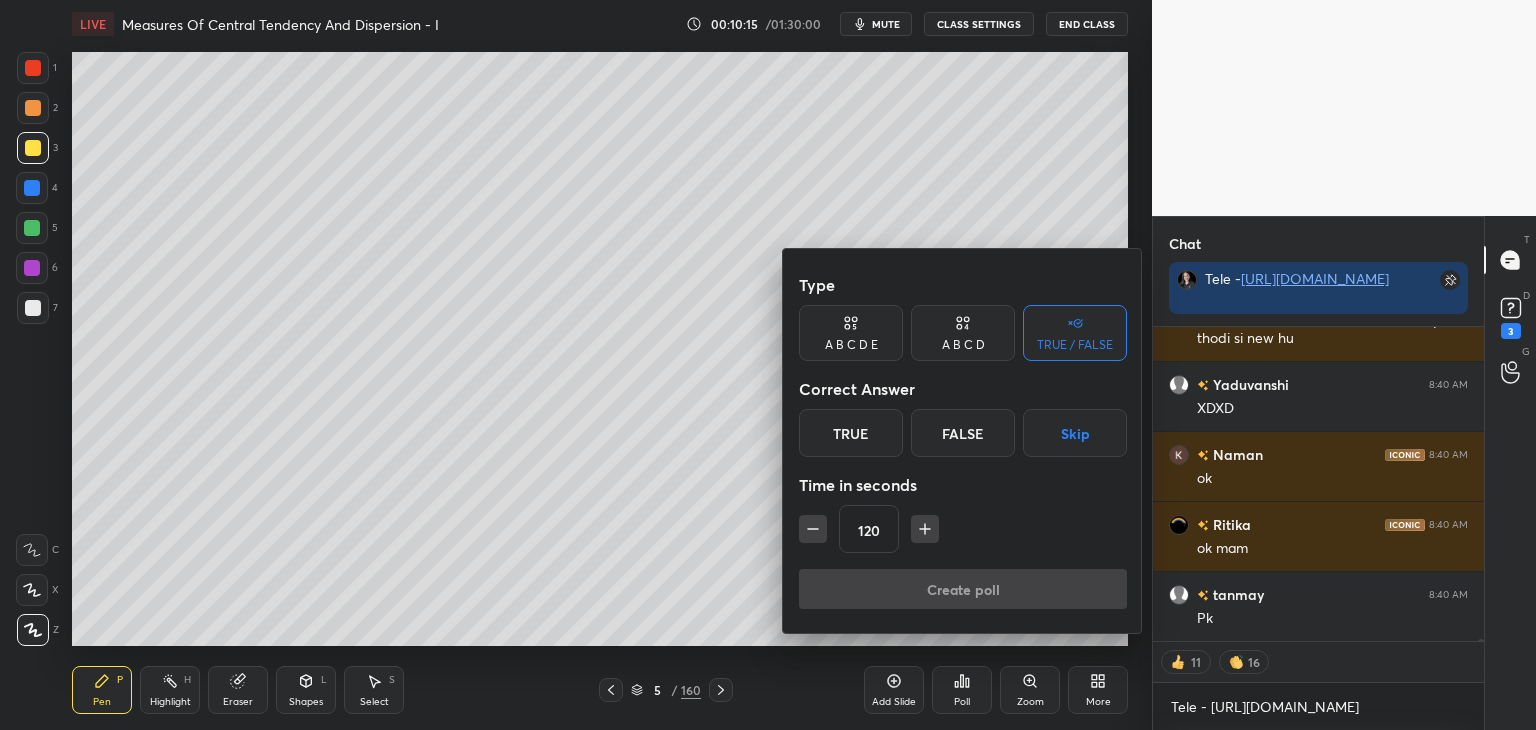 click 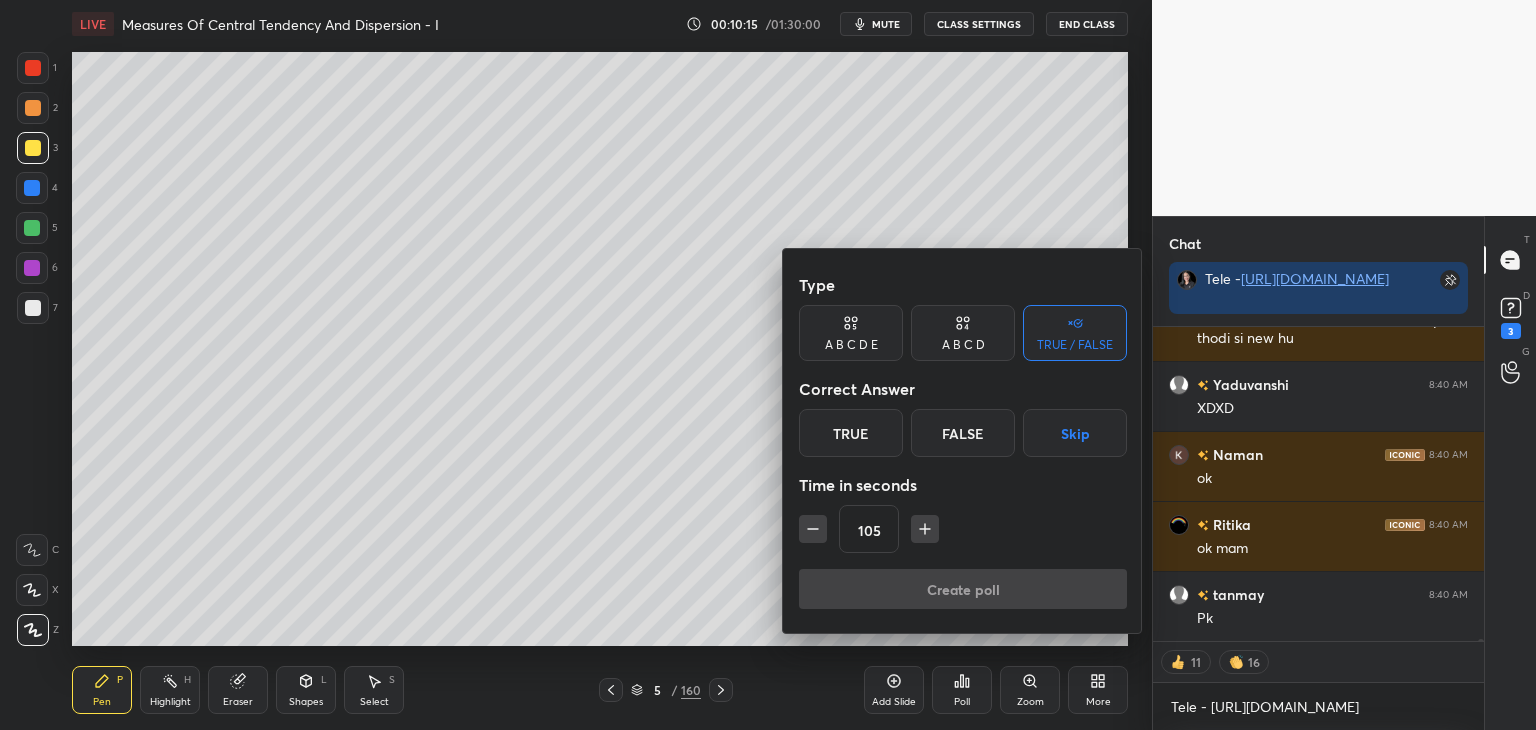 click 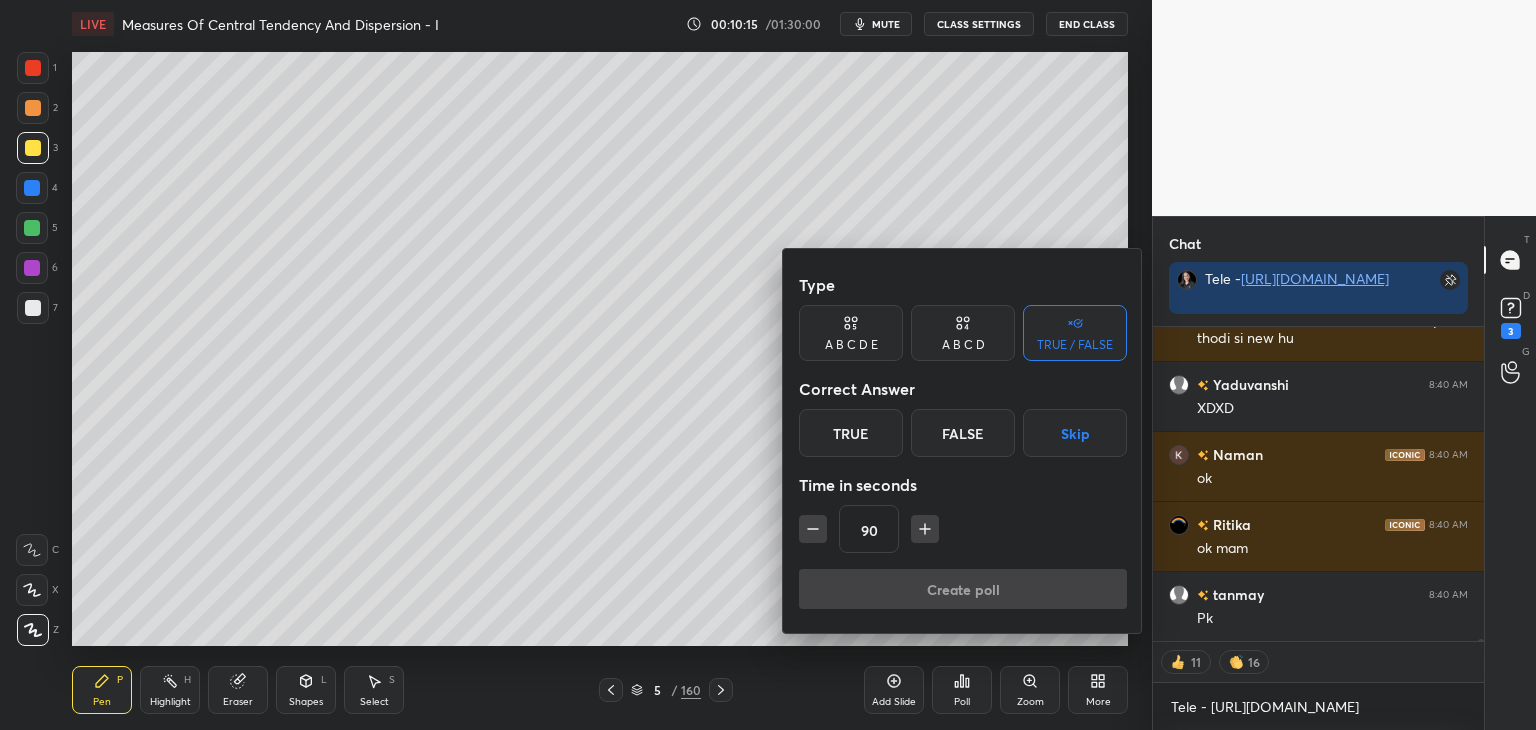 click 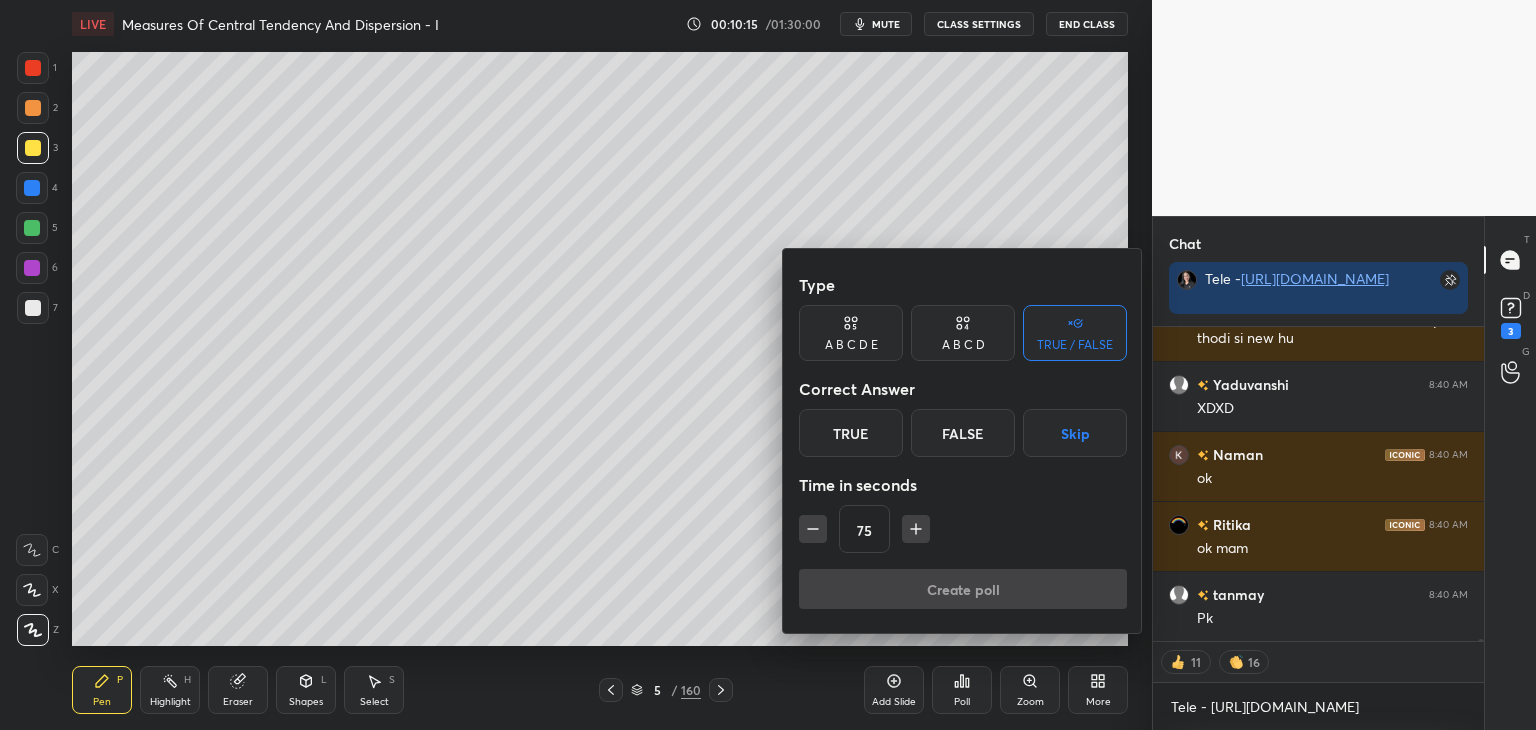click 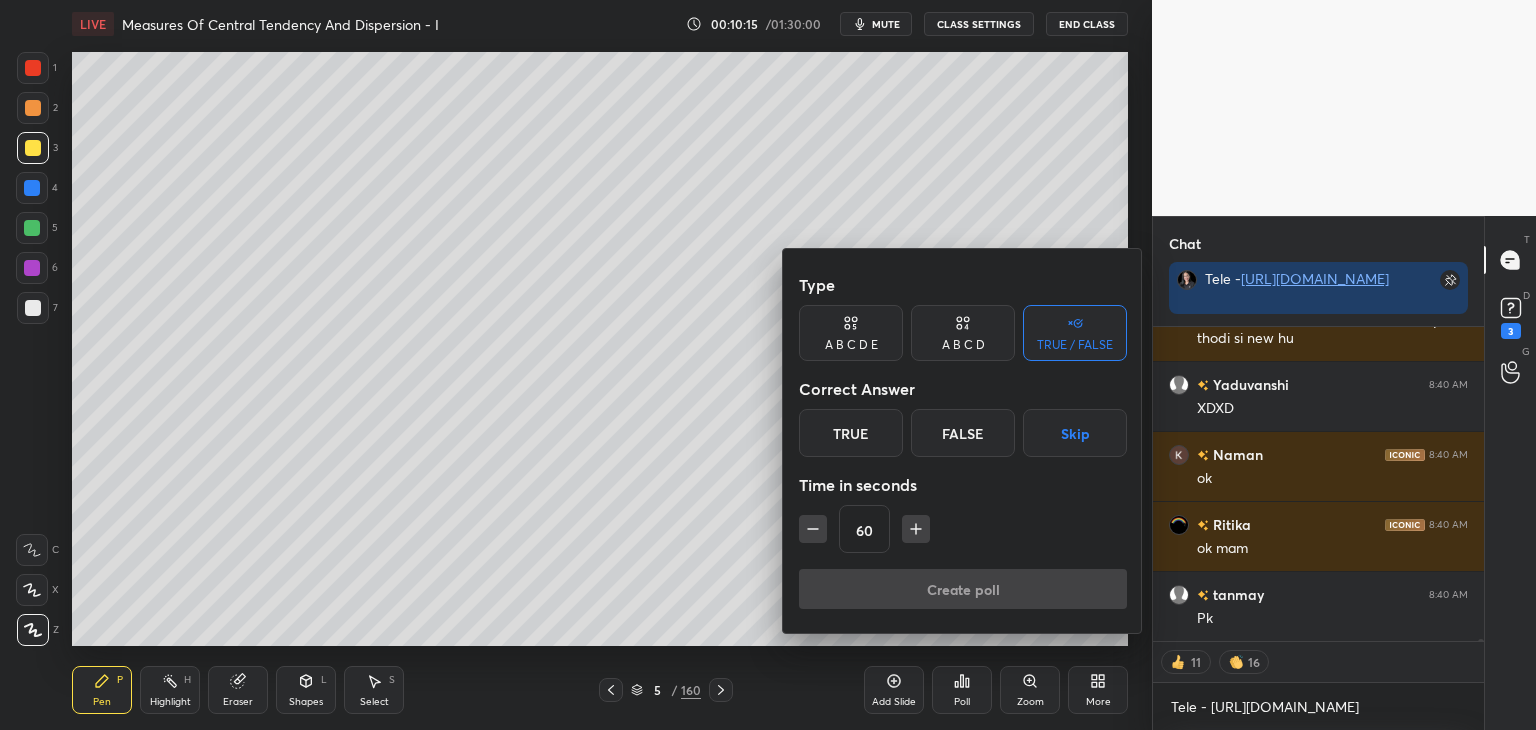 click 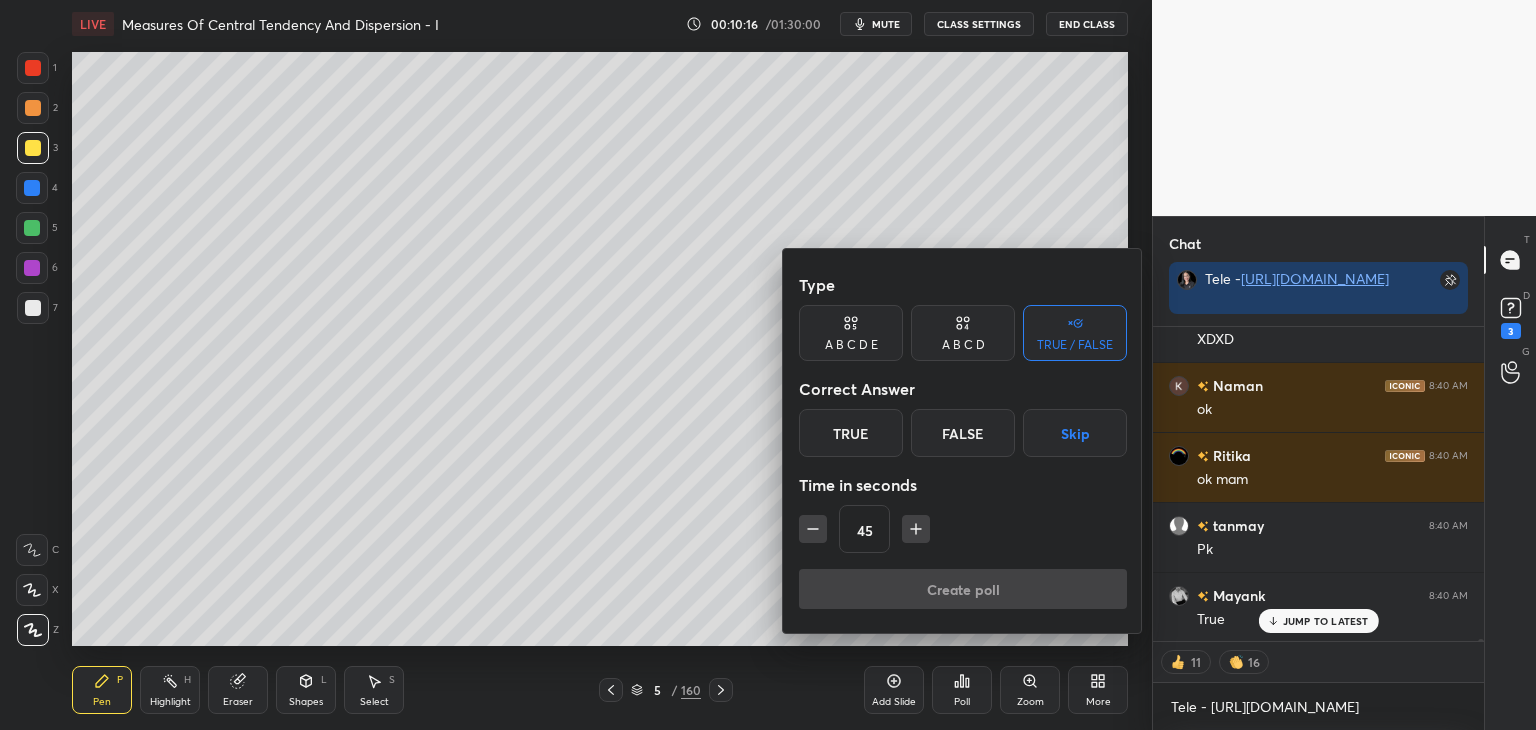 click 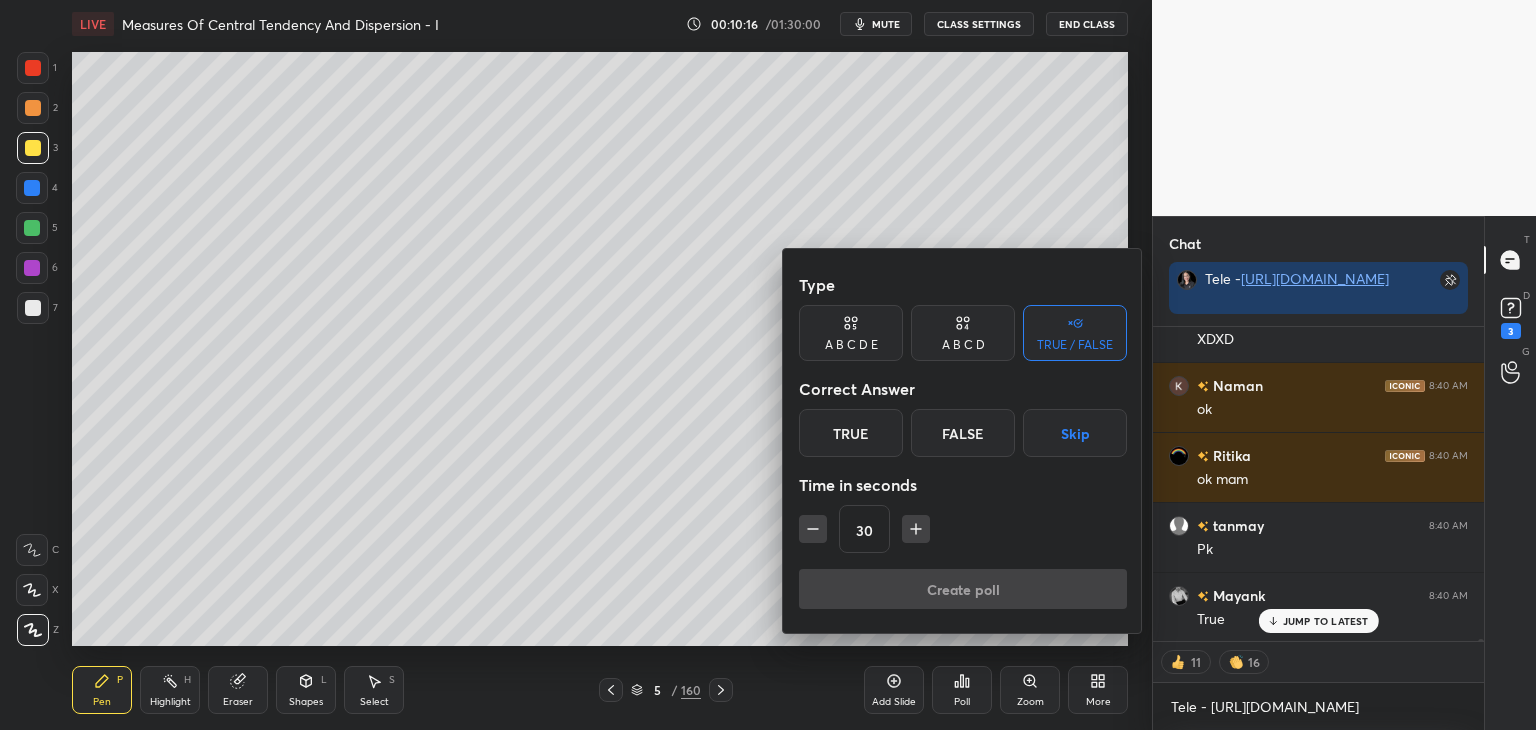click 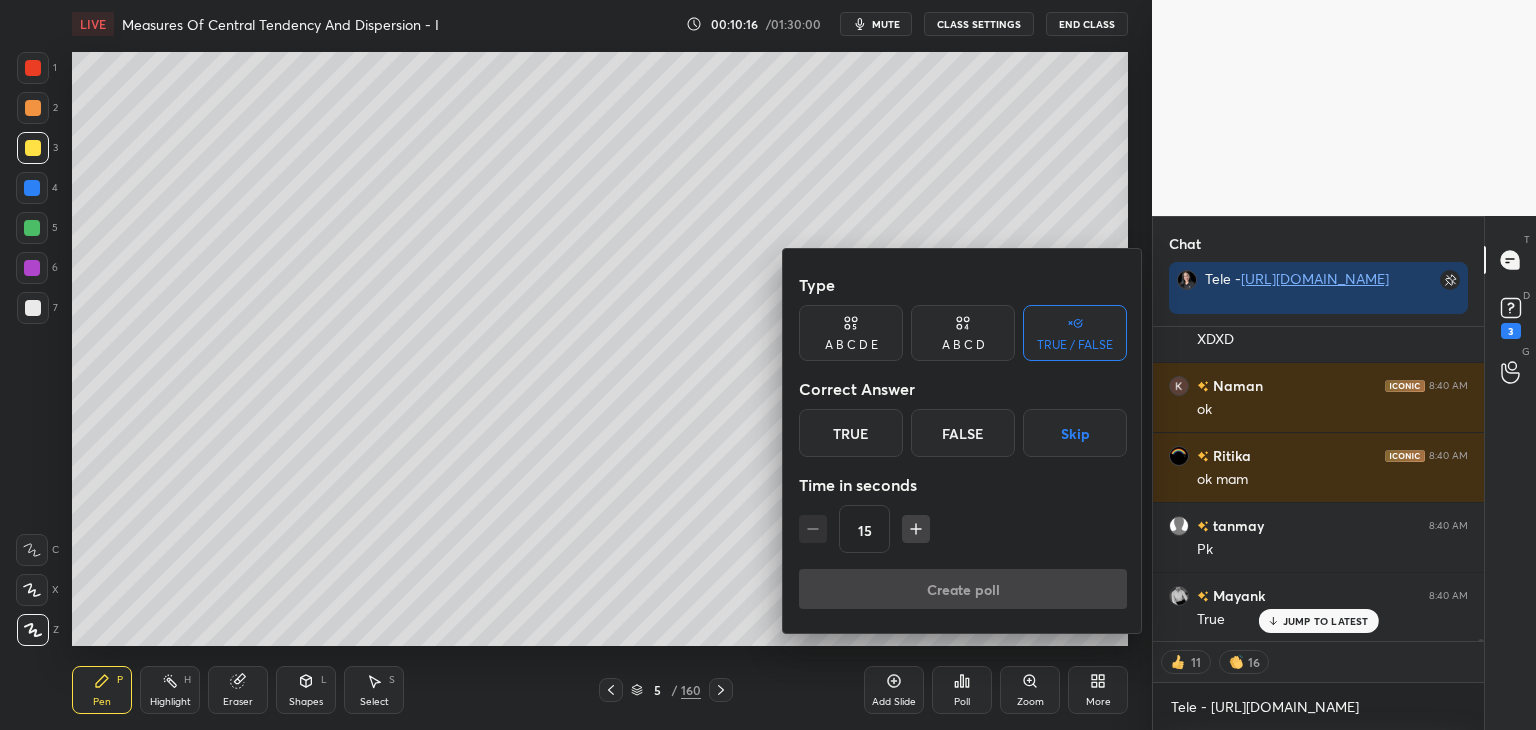 click on "15" at bounding box center (963, 529) 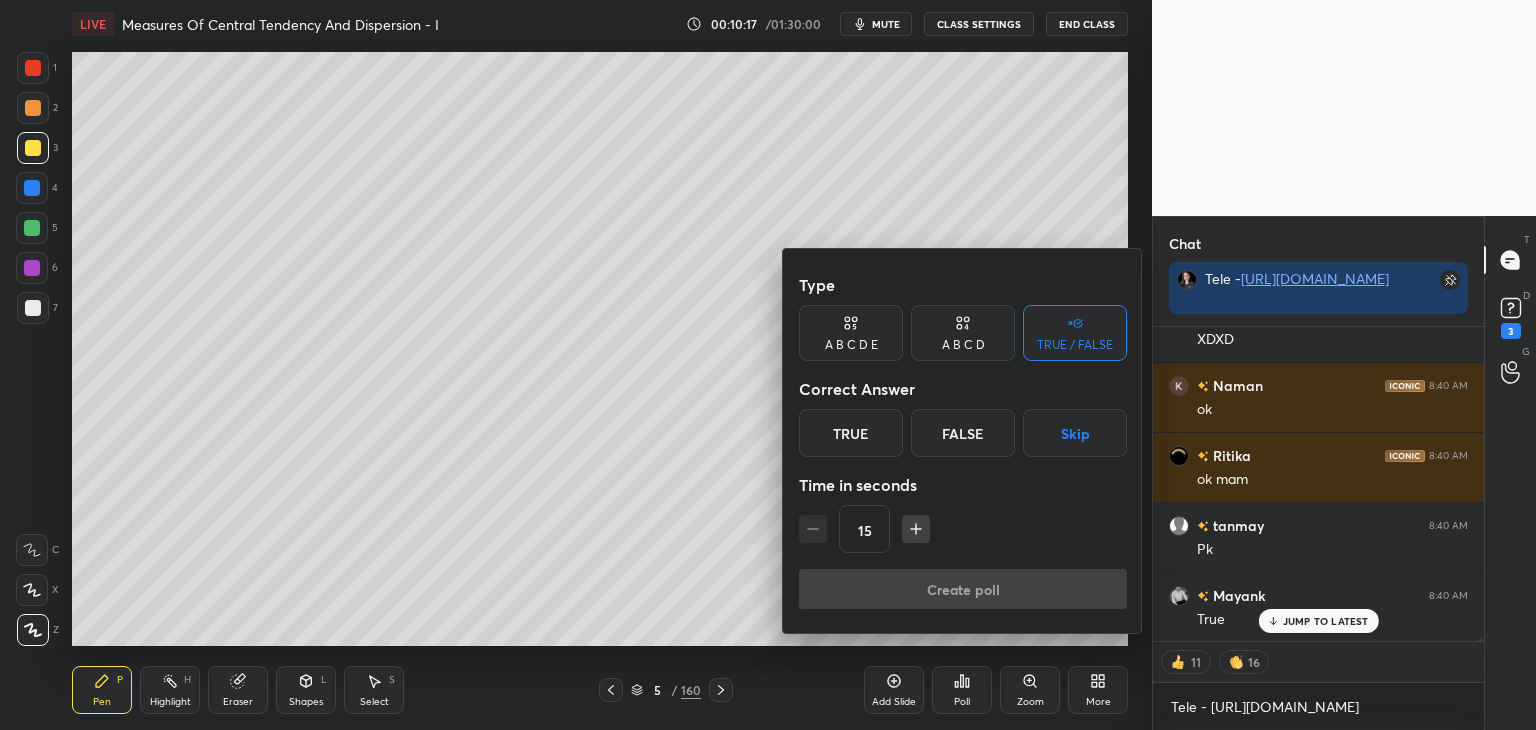 click on "15" at bounding box center [963, 529] 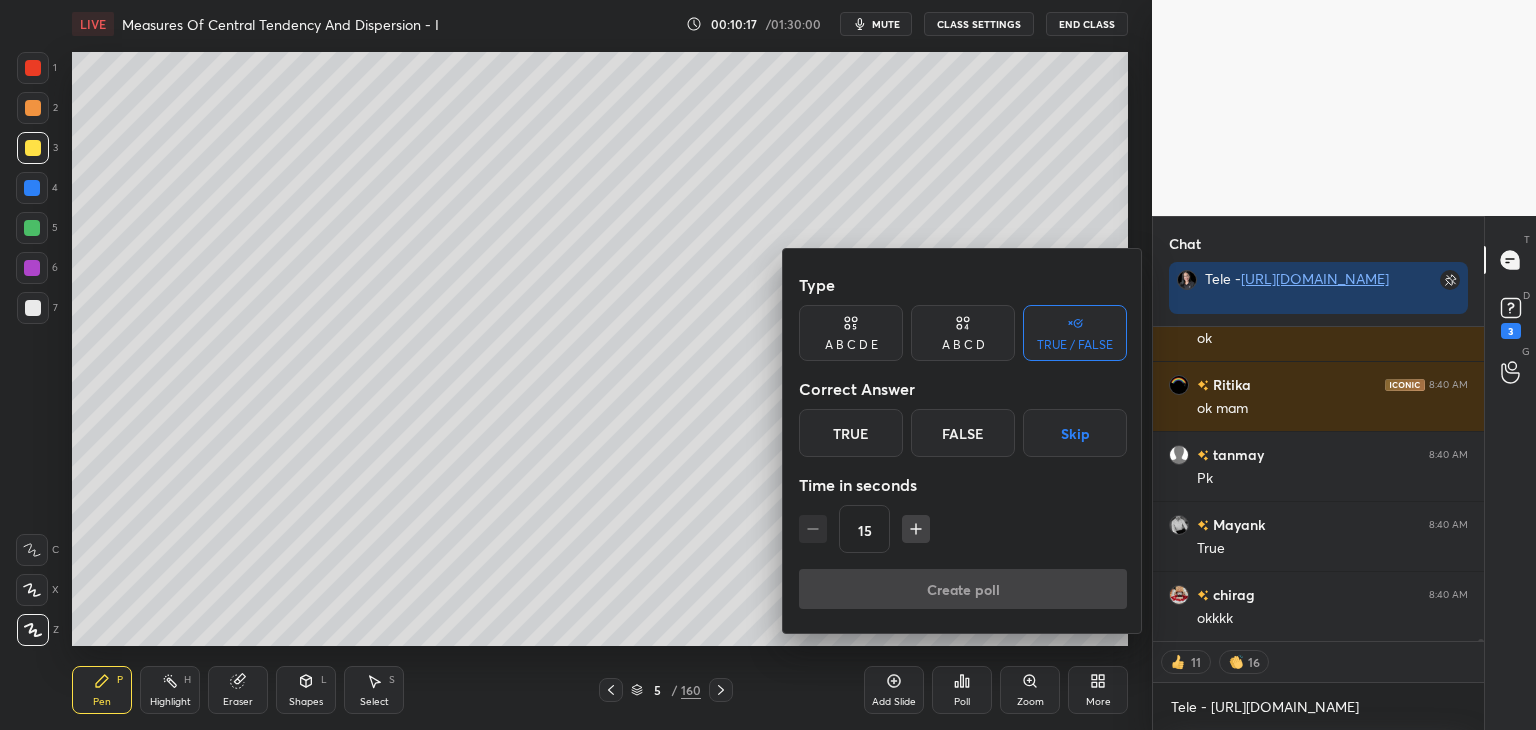 click on "15" at bounding box center [963, 529] 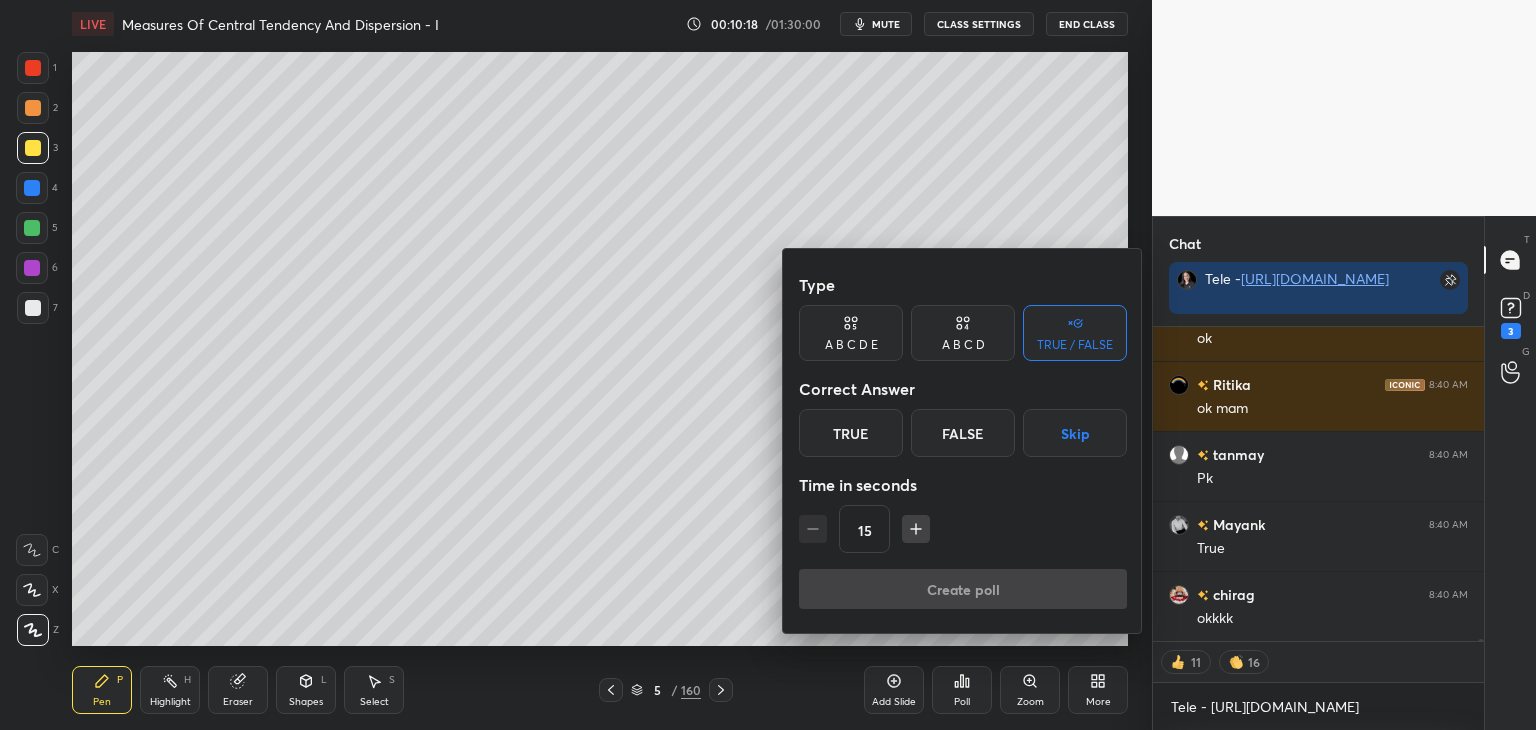 click on "True" at bounding box center [851, 433] 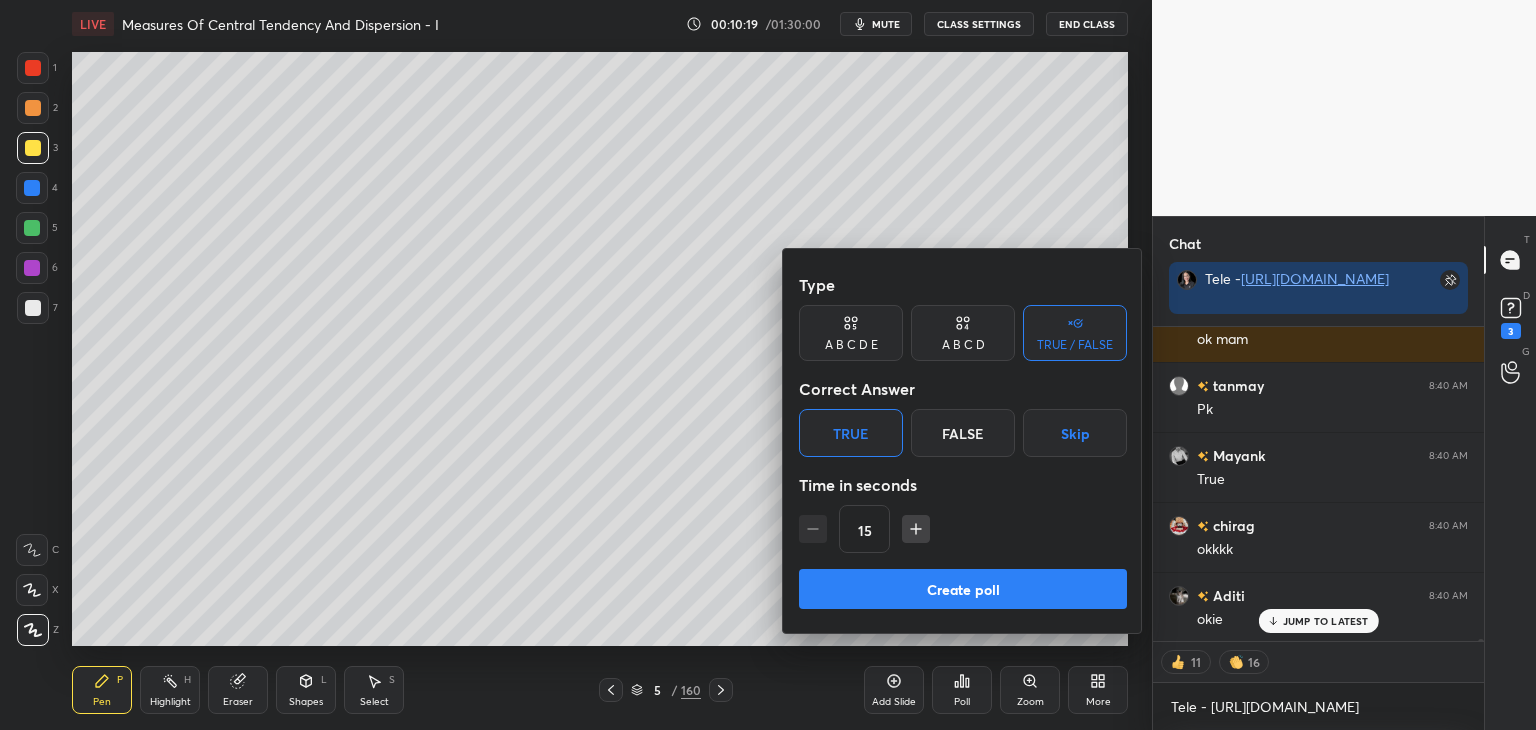 drag, startPoint x: 883, startPoint y: 594, endPoint x: 895, endPoint y: 608, distance: 18.439089 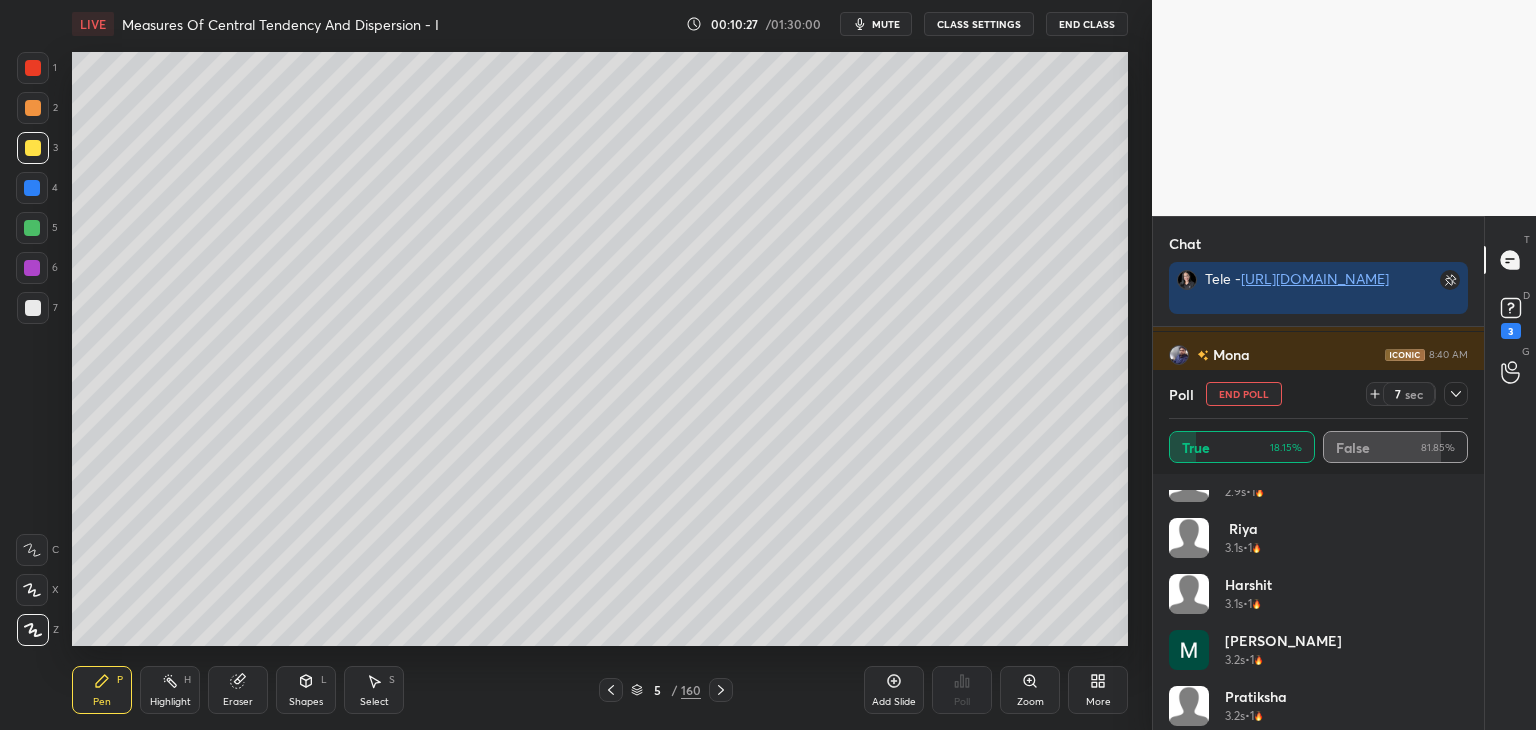 click on "[PERSON_NAME] 2.7s  •  1 [PERSON_NAME] 2.9s  •  1 [PERSON_NAME] 3.1s  •  1 [PERSON_NAME] 3.1s  •  1 [PERSON_NAME] 3.2s  •  1 [PERSON_NAME] 3.2s  •  1 [PERSON_NAME] 3.3s  •  1 [PERSON_NAME] 3.3s  •  1 [PERSON_NAME] 3.3s  •  1" at bounding box center (1318, 602) 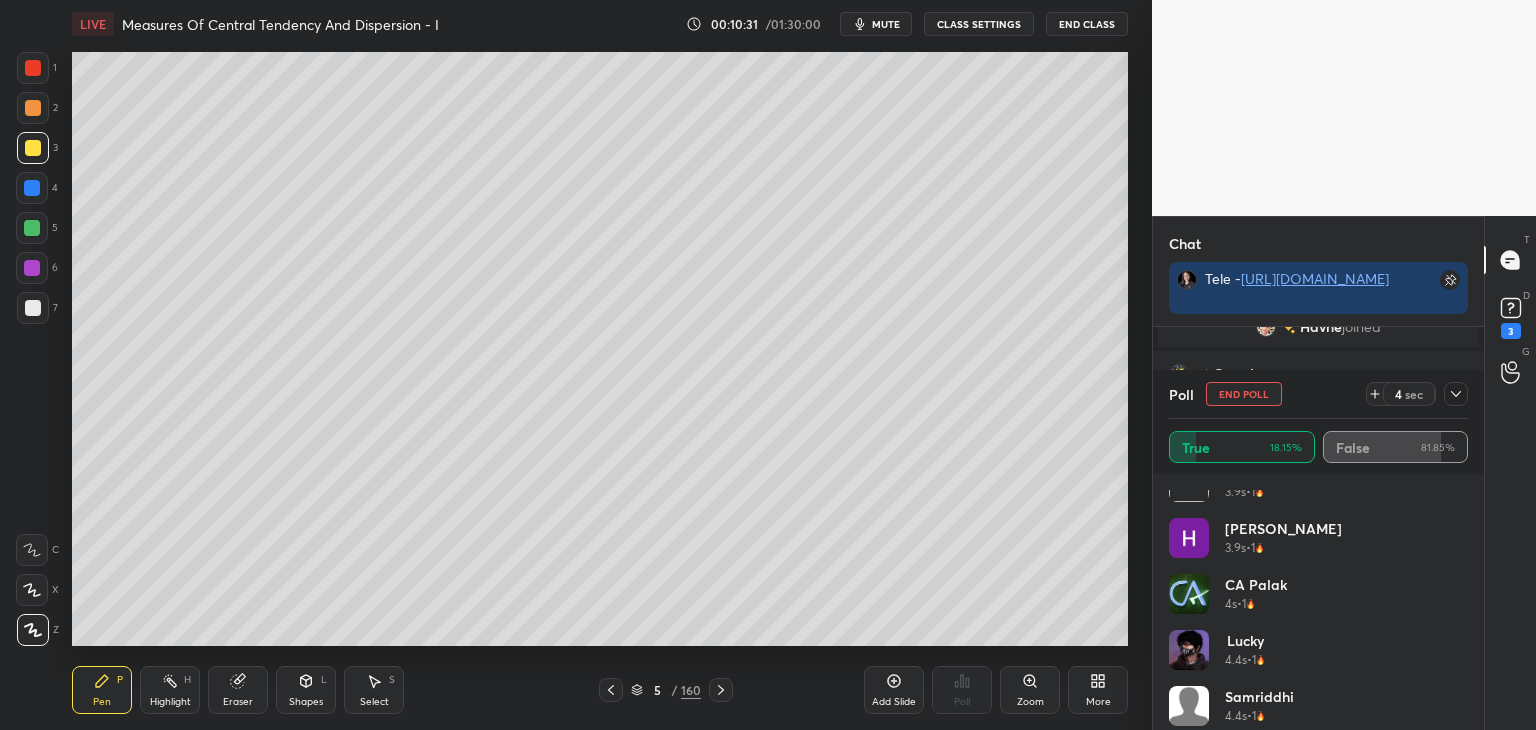 click on "Samriddhi 4.4s  •  1" at bounding box center (1318, 714) 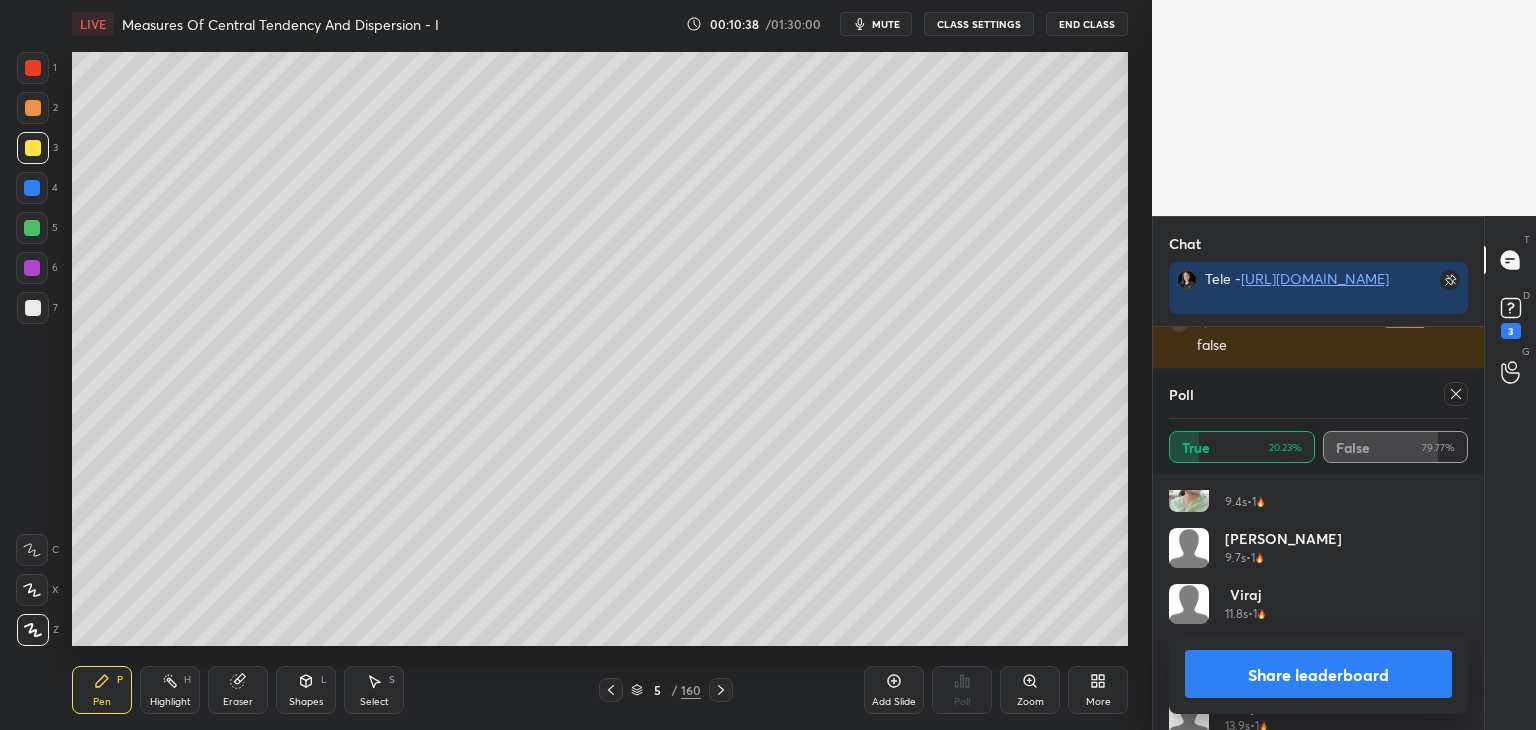 click on "Share leaderboard" at bounding box center [1318, 674] 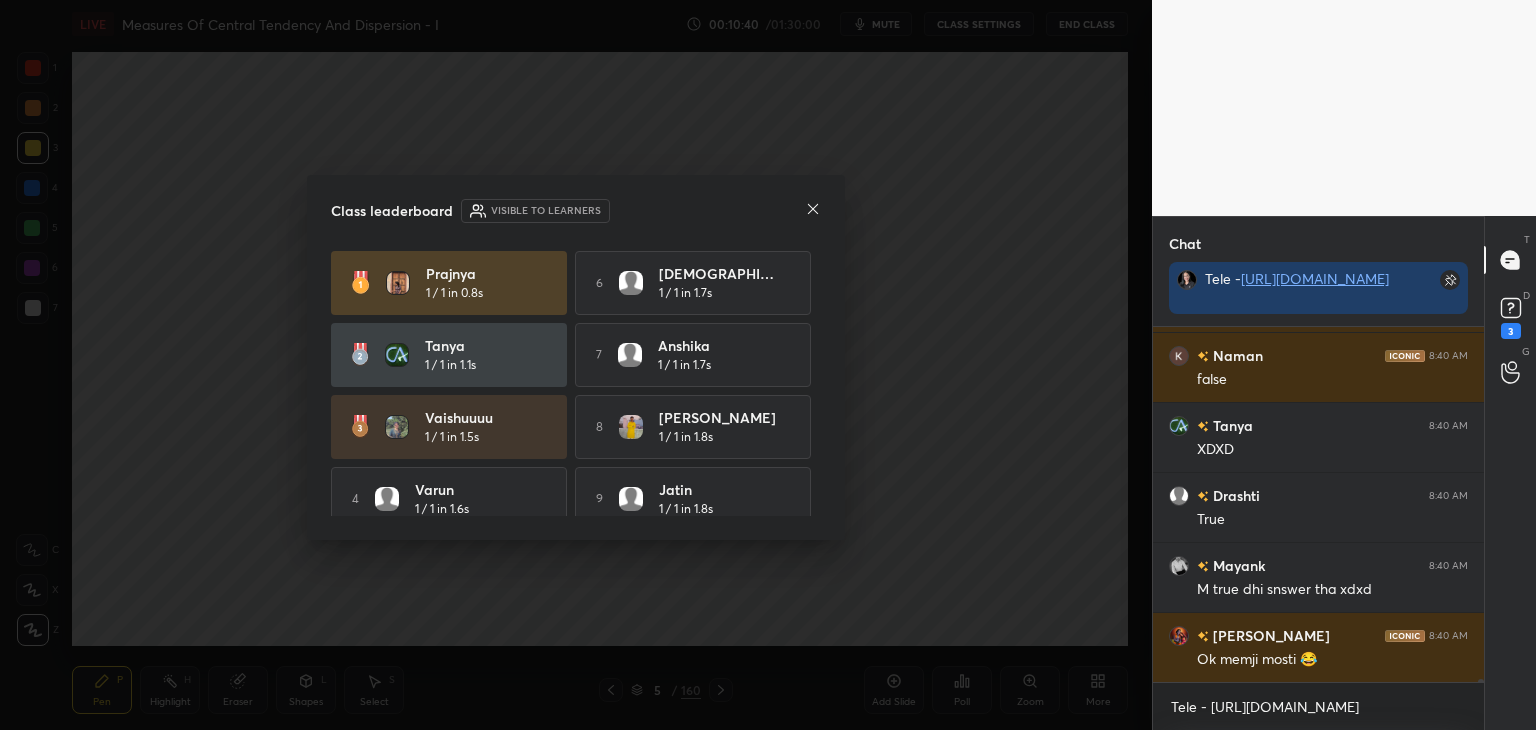 click 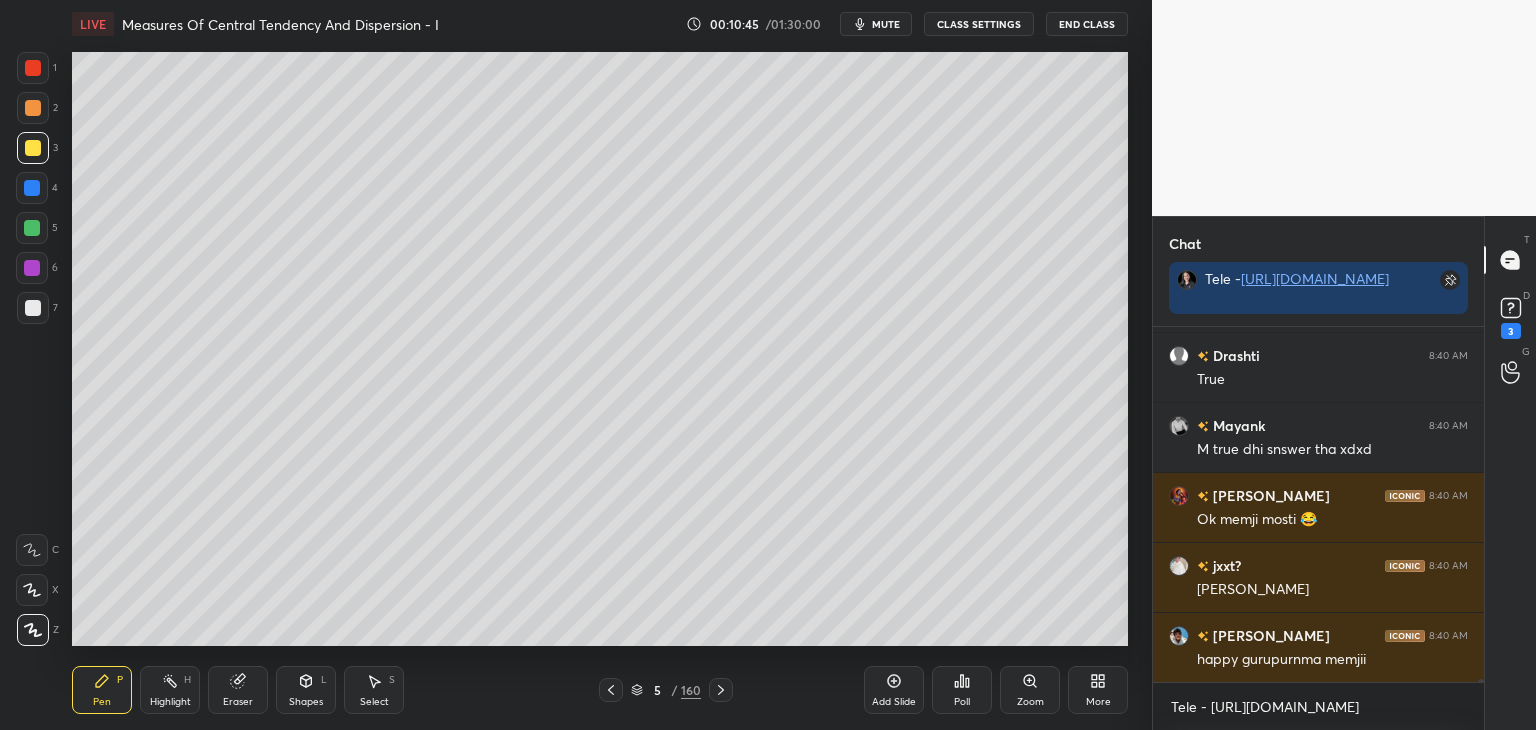 click on "Eraser" at bounding box center (238, 702) 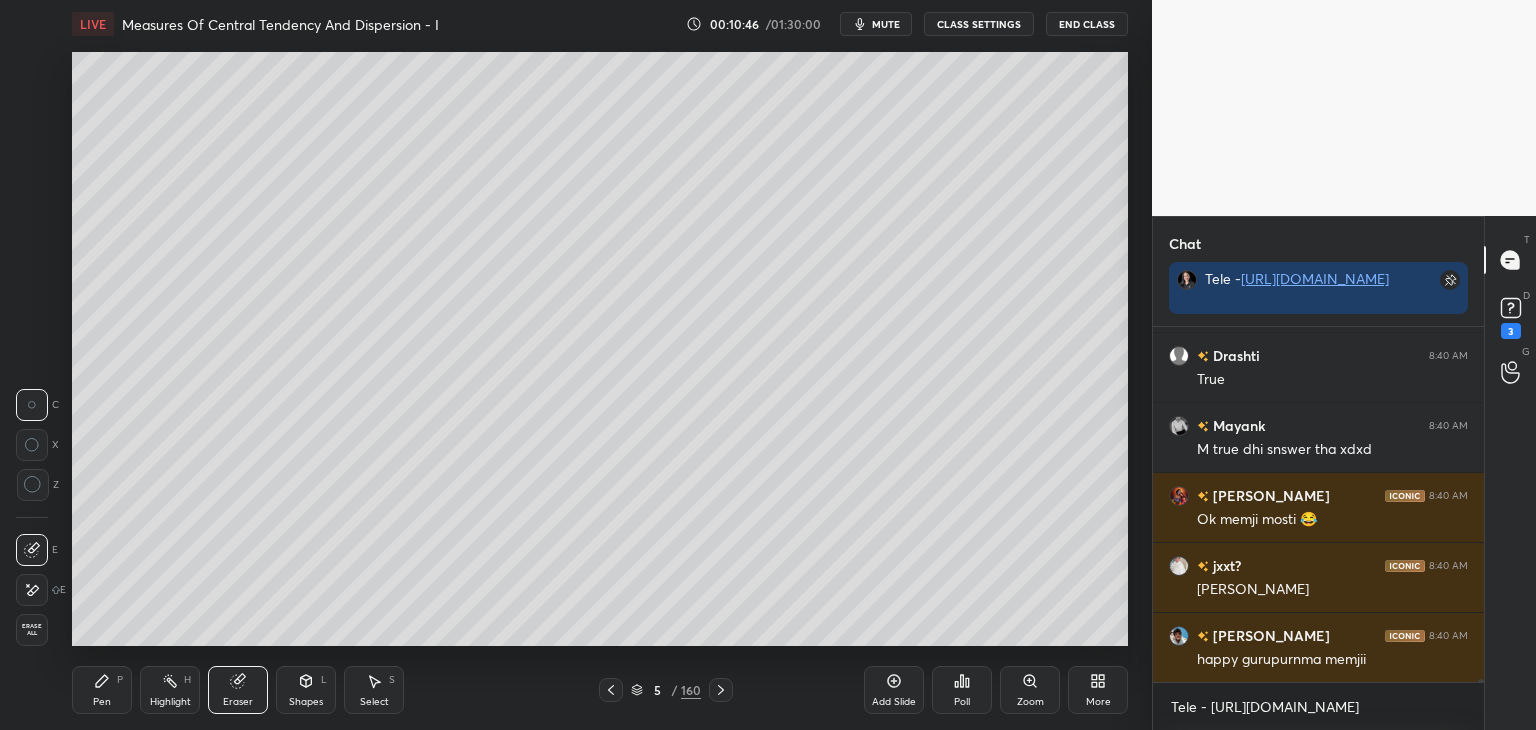 click on "Erase all" at bounding box center (32, 630) 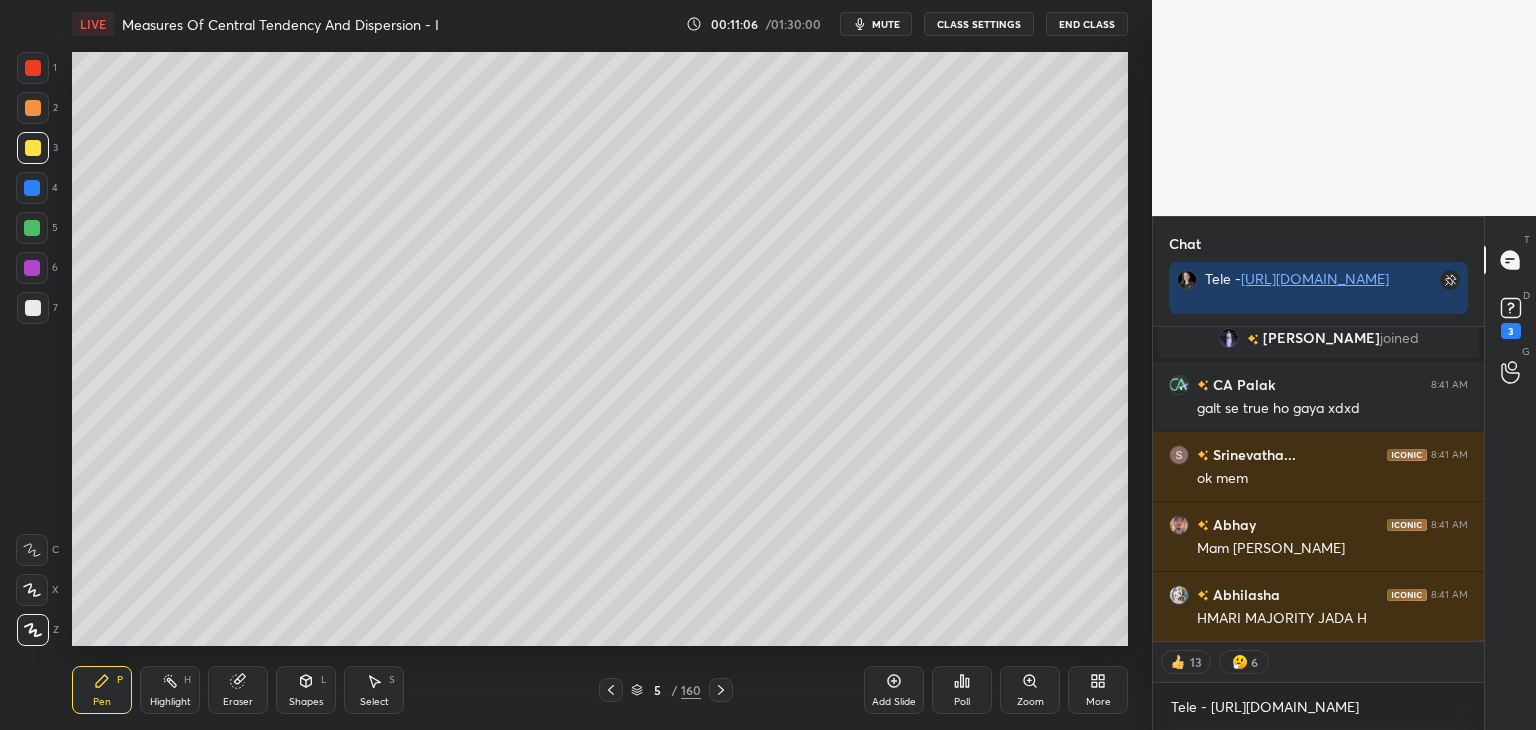 click 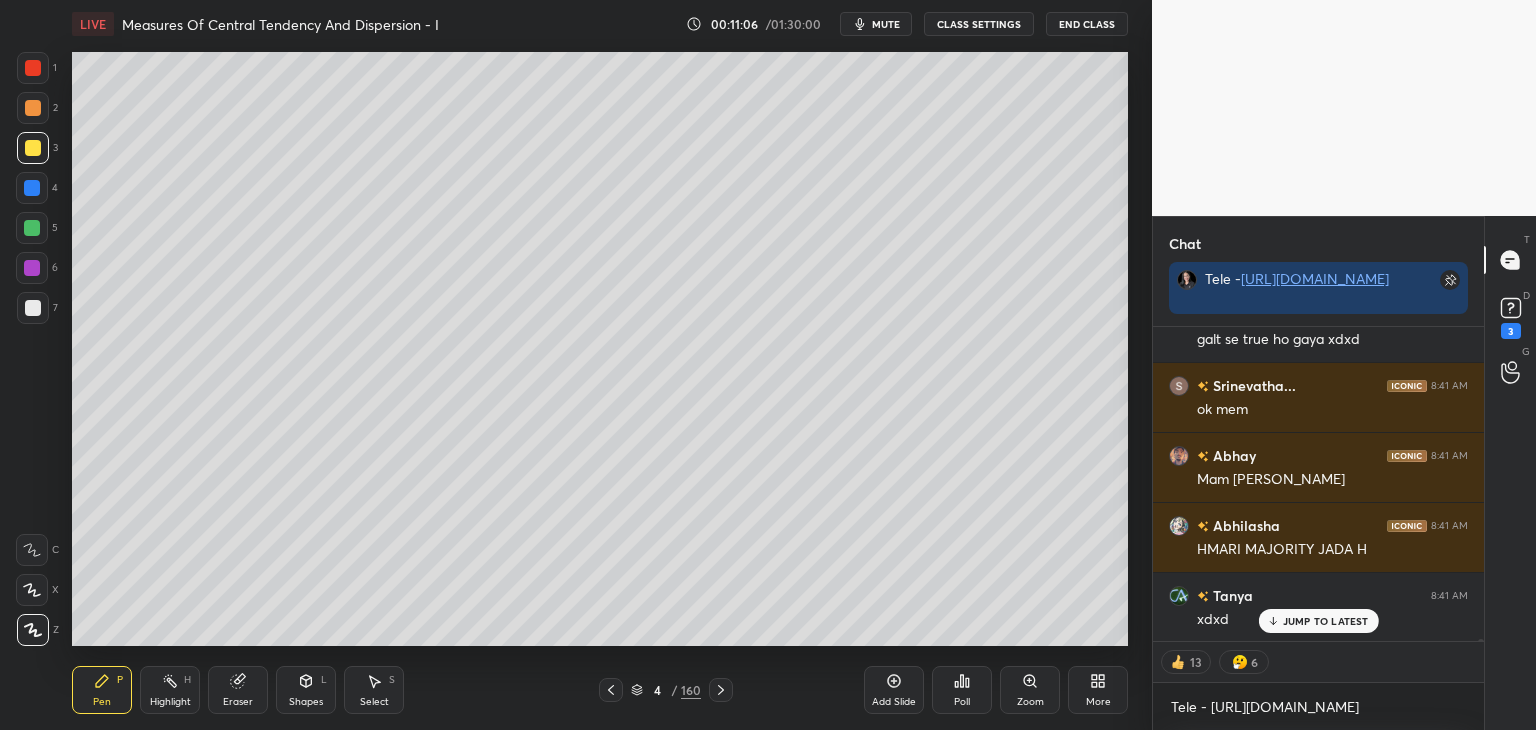 click 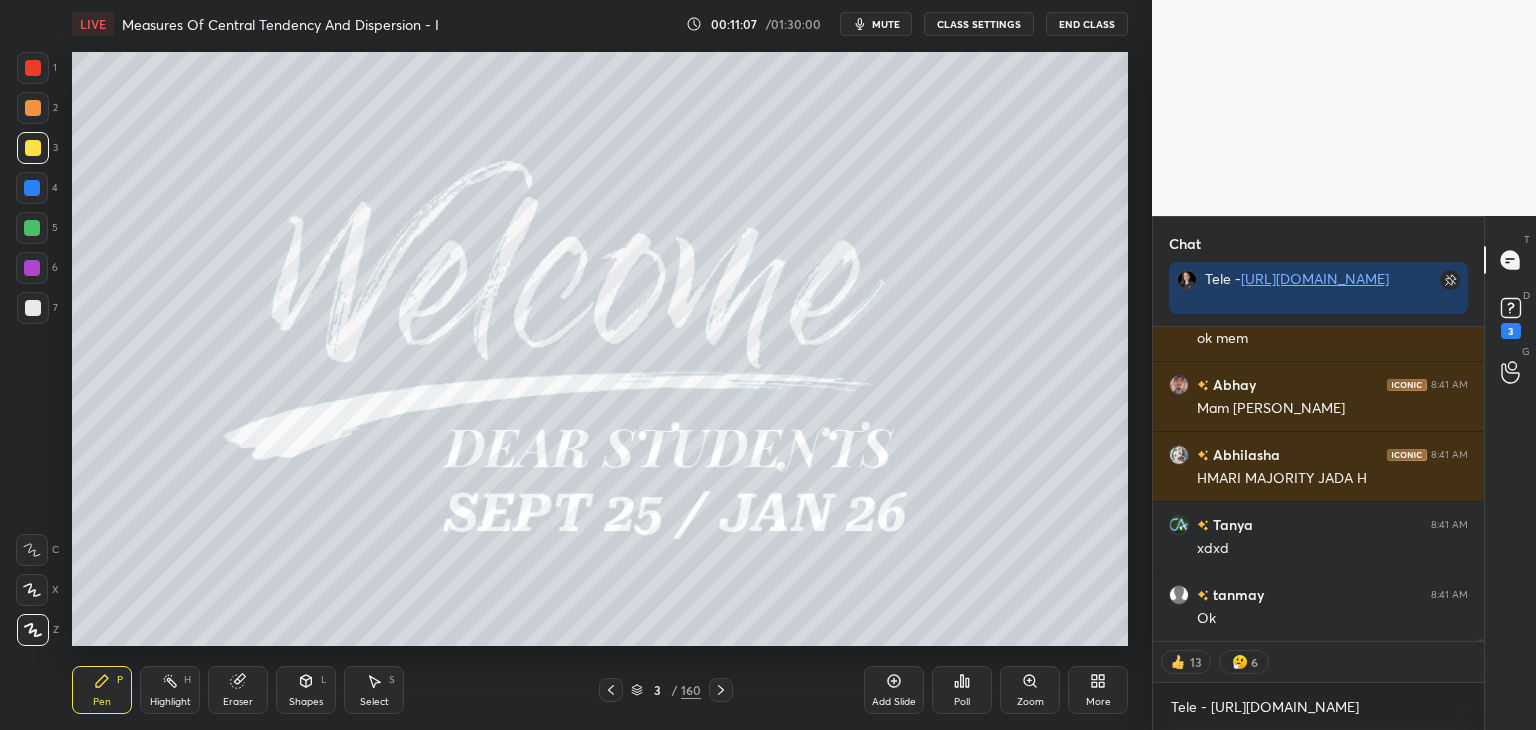 drag, startPoint x: 708, startPoint y: 694, endPoint x: 726, endPoint y: 668, distance: 31.622776 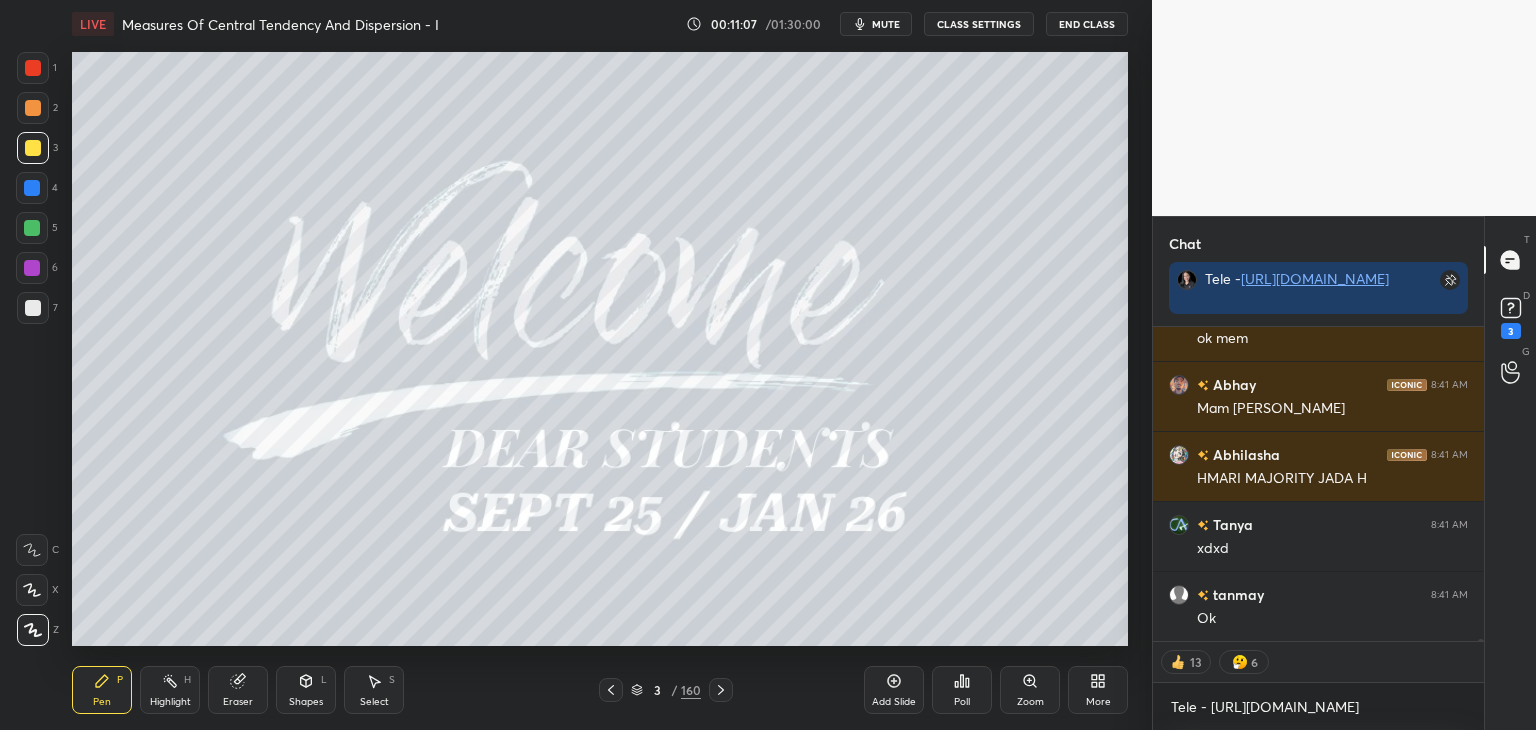 click at bounding box center [721, 690] 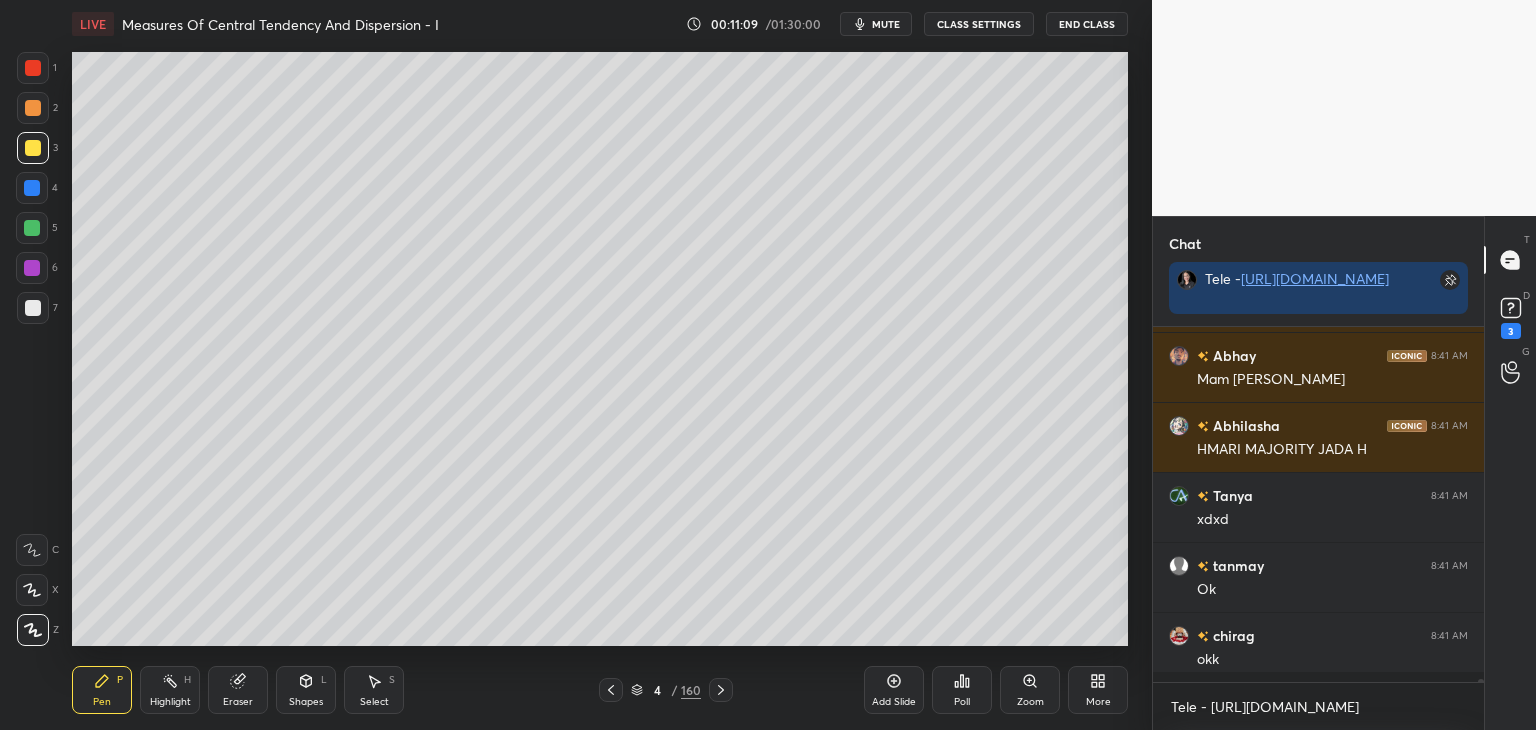 click 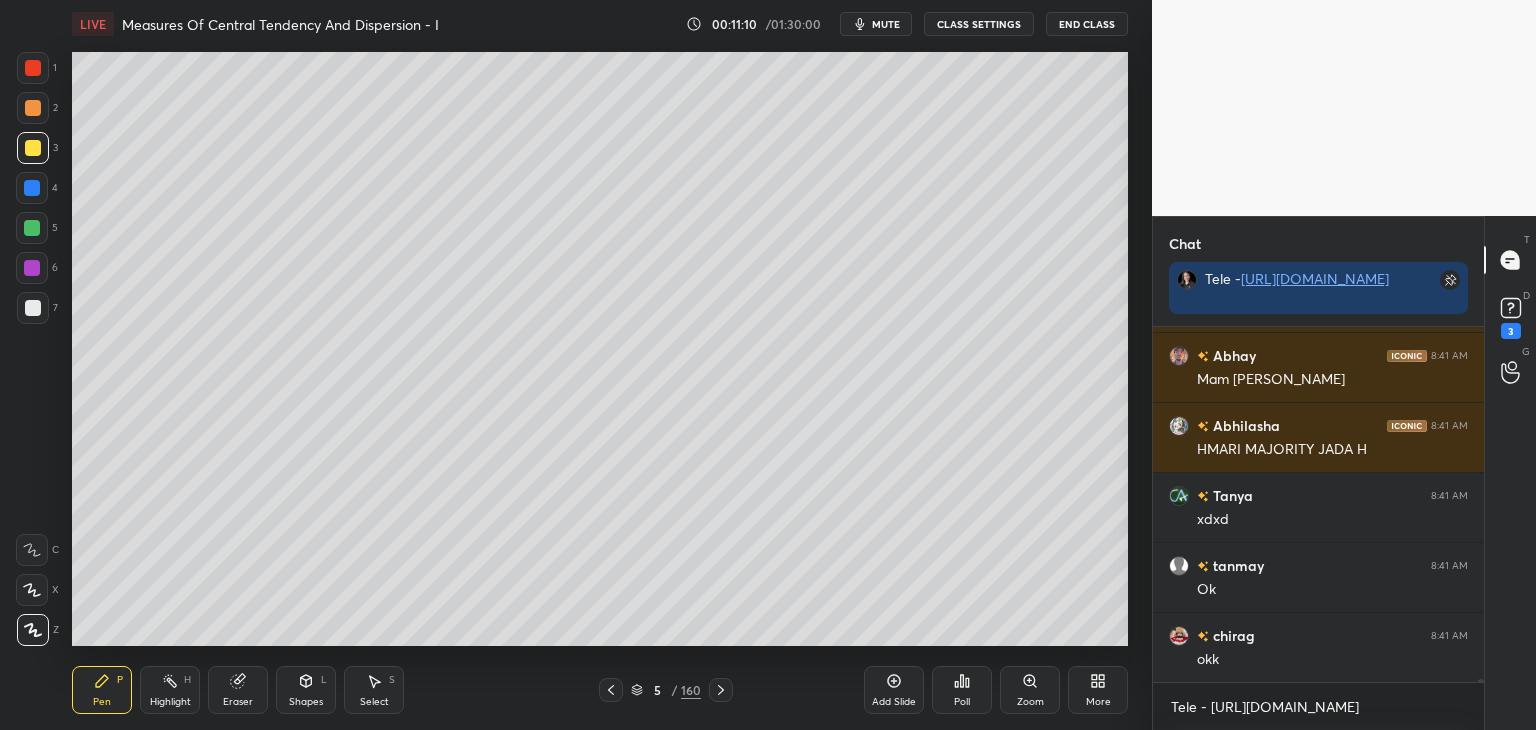 click at bounding box center [721, 690] 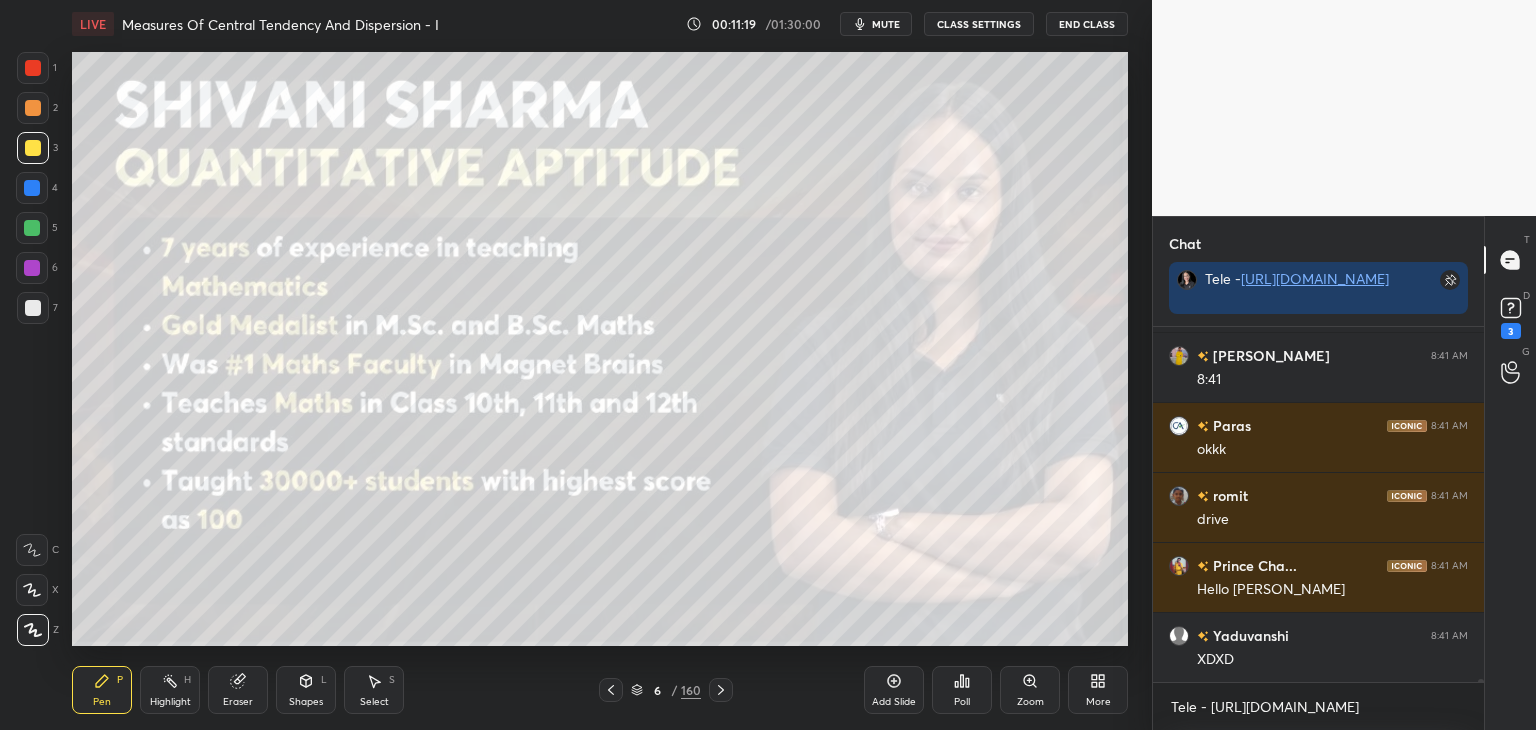 click 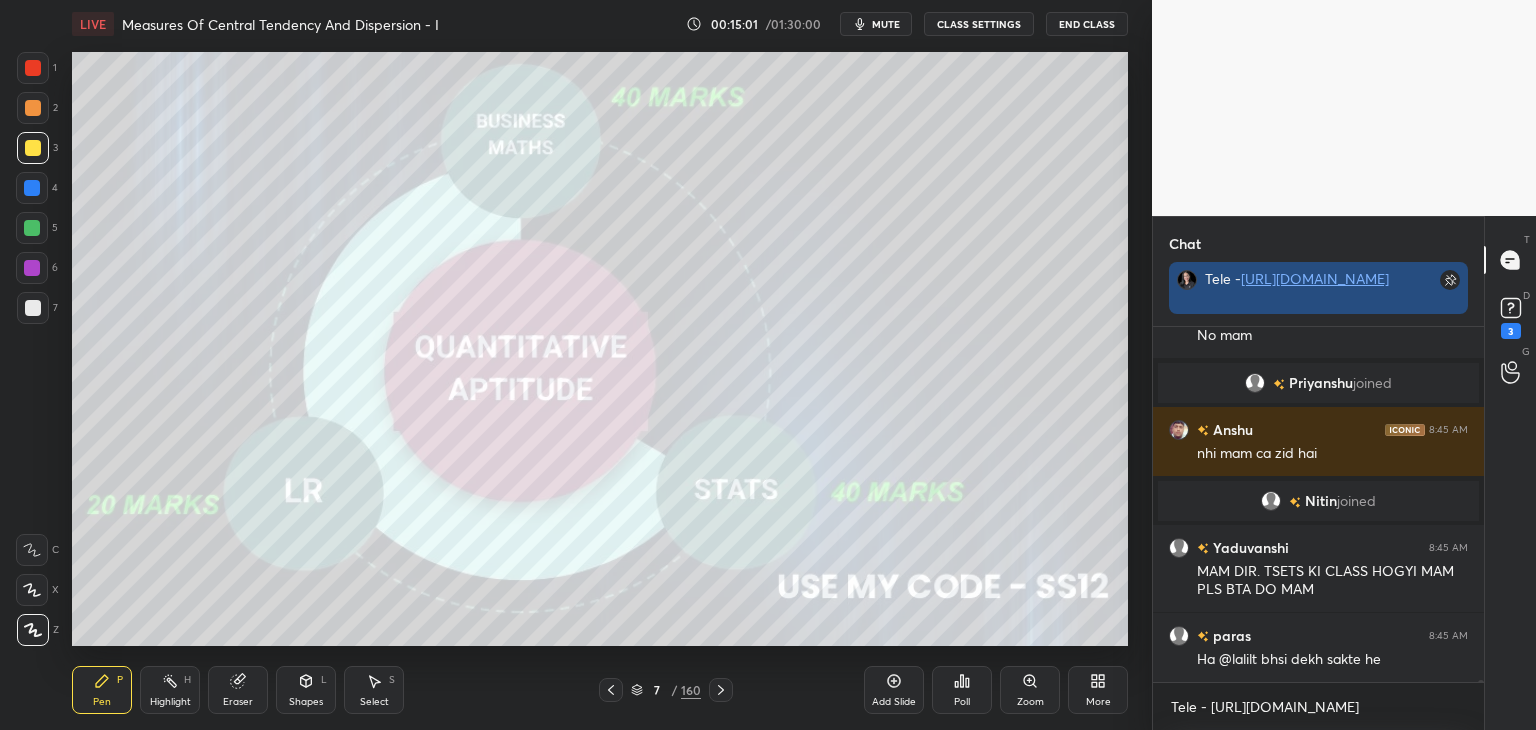 scroll, scrollTop: 51384, scrollLeft: 0, axis: vertical 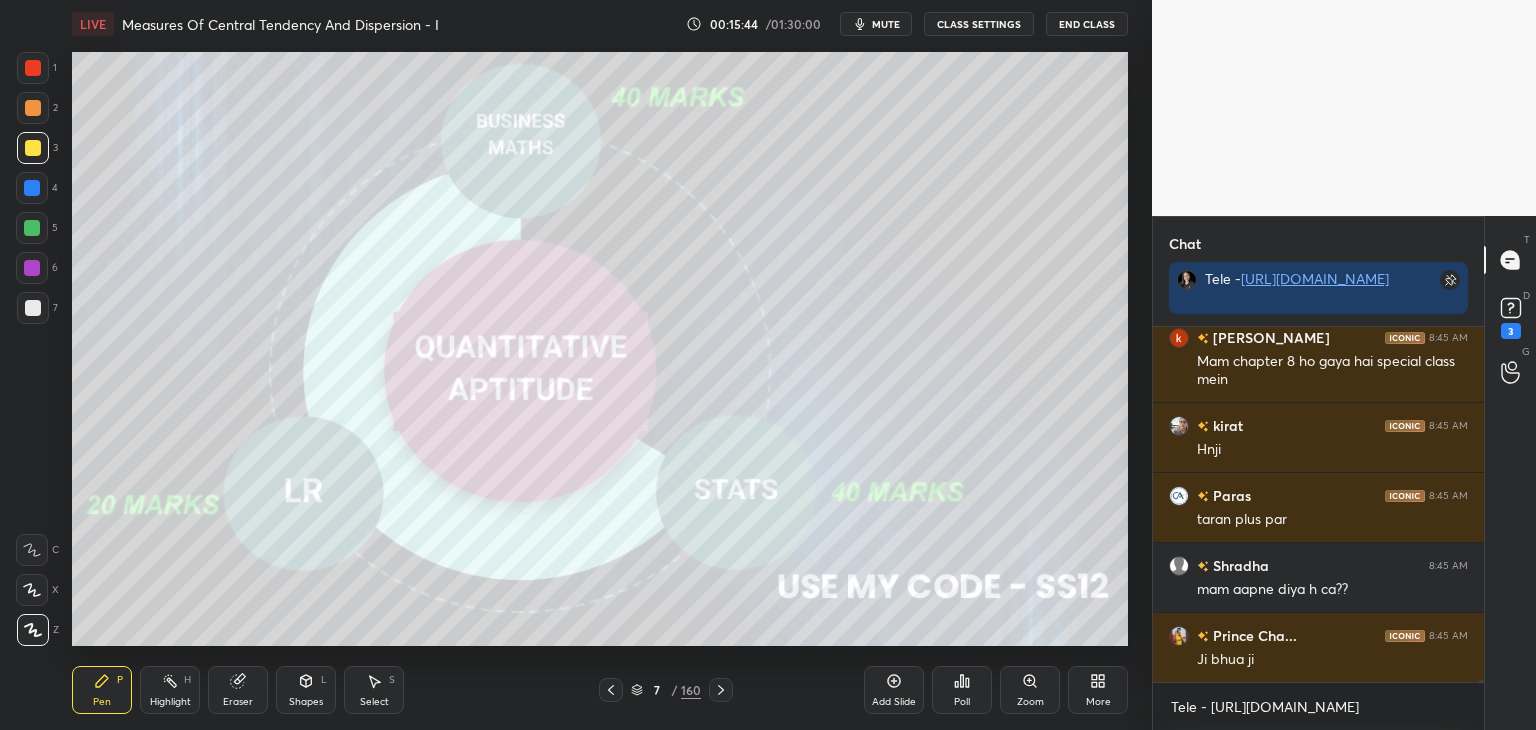 click 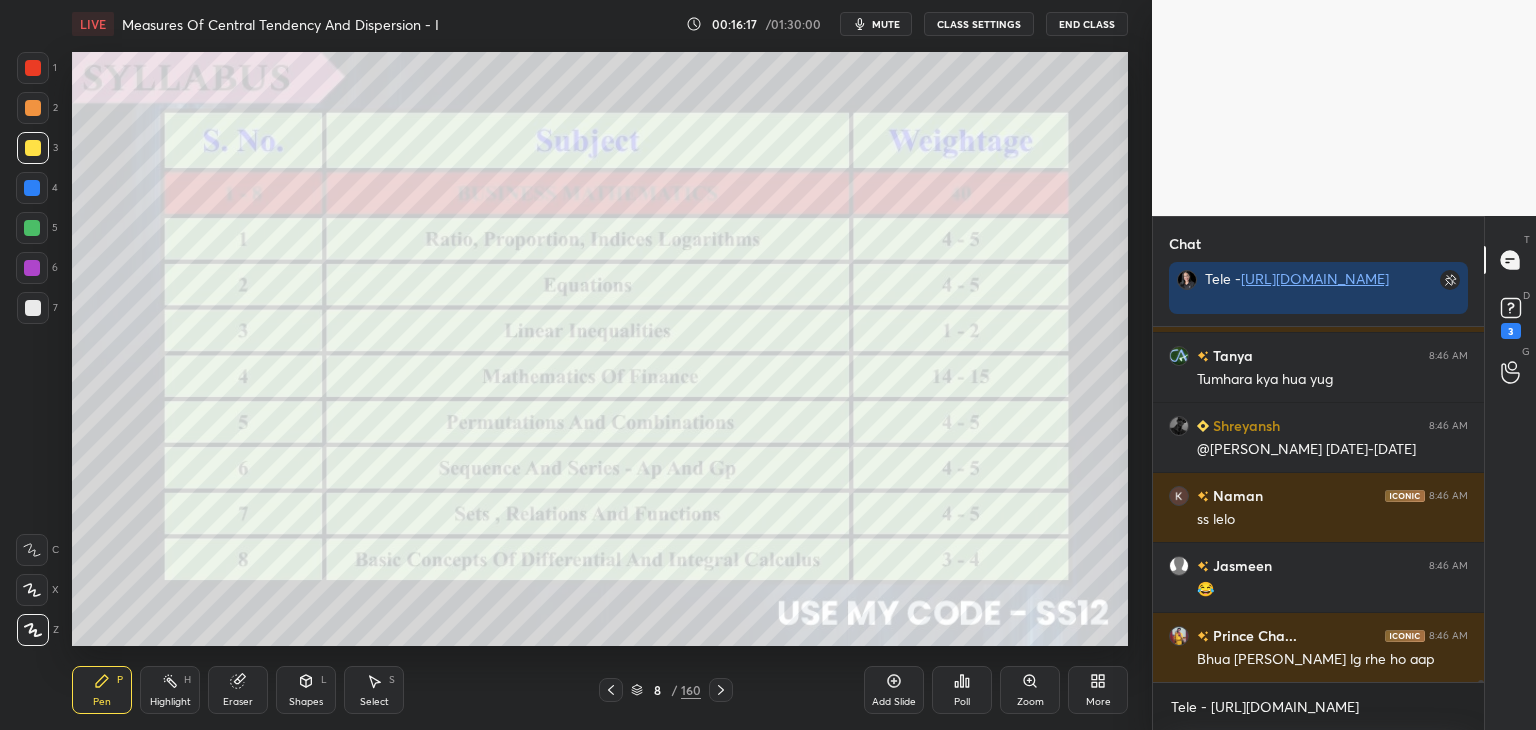 scroll, scrollTop: 53630, scrollLeft: 0, axis: vertical 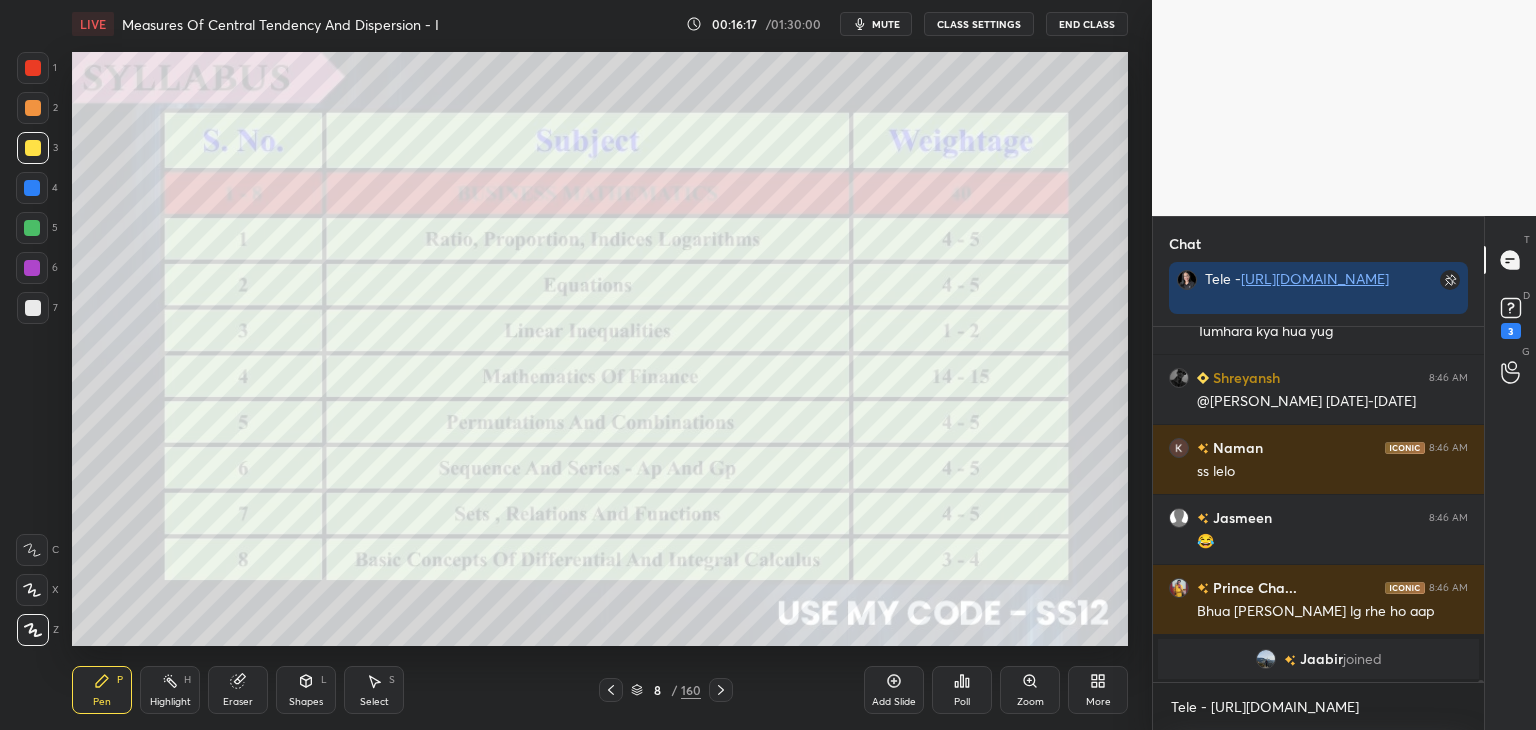 click 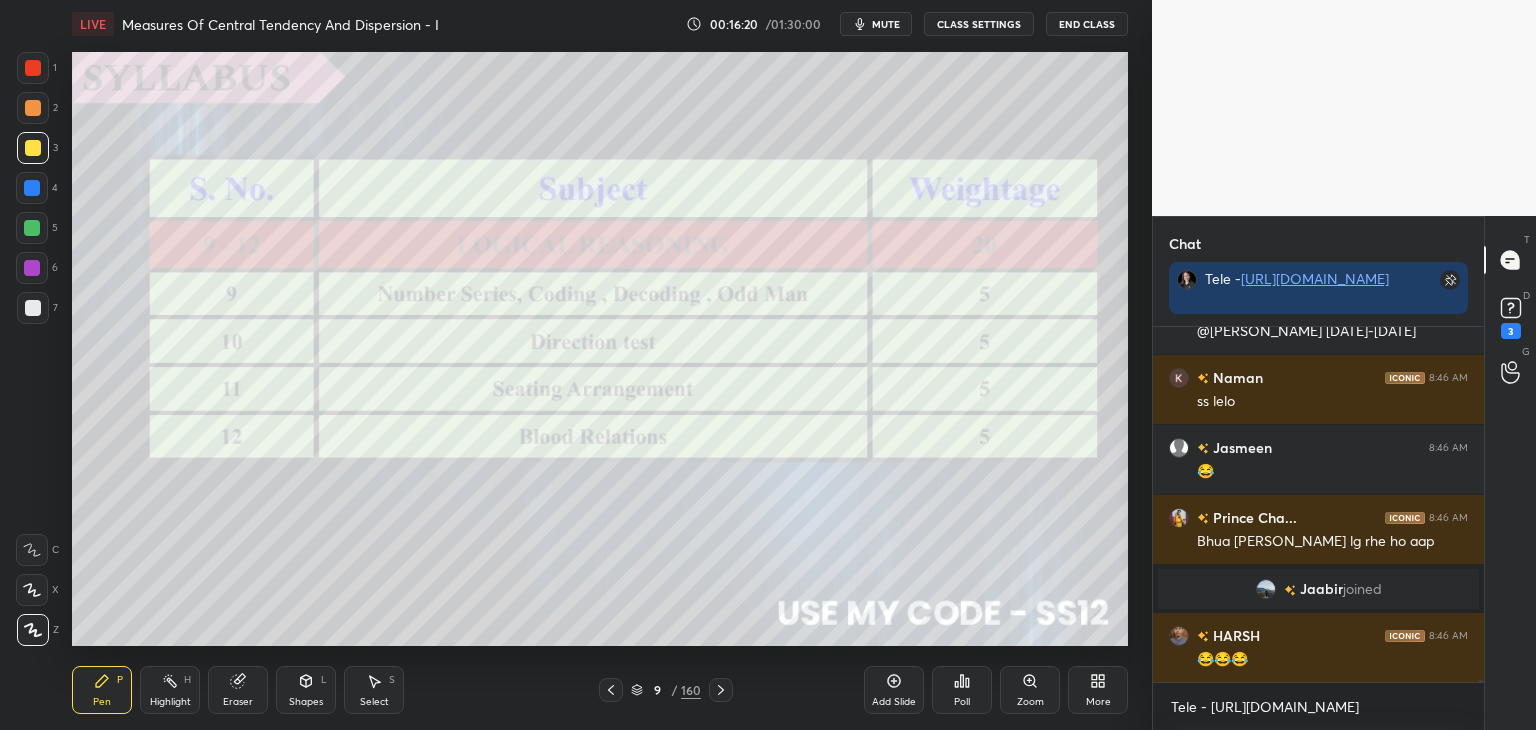 scroll, scrollTop: 53576, scrollLeft: 0, axis: vertical 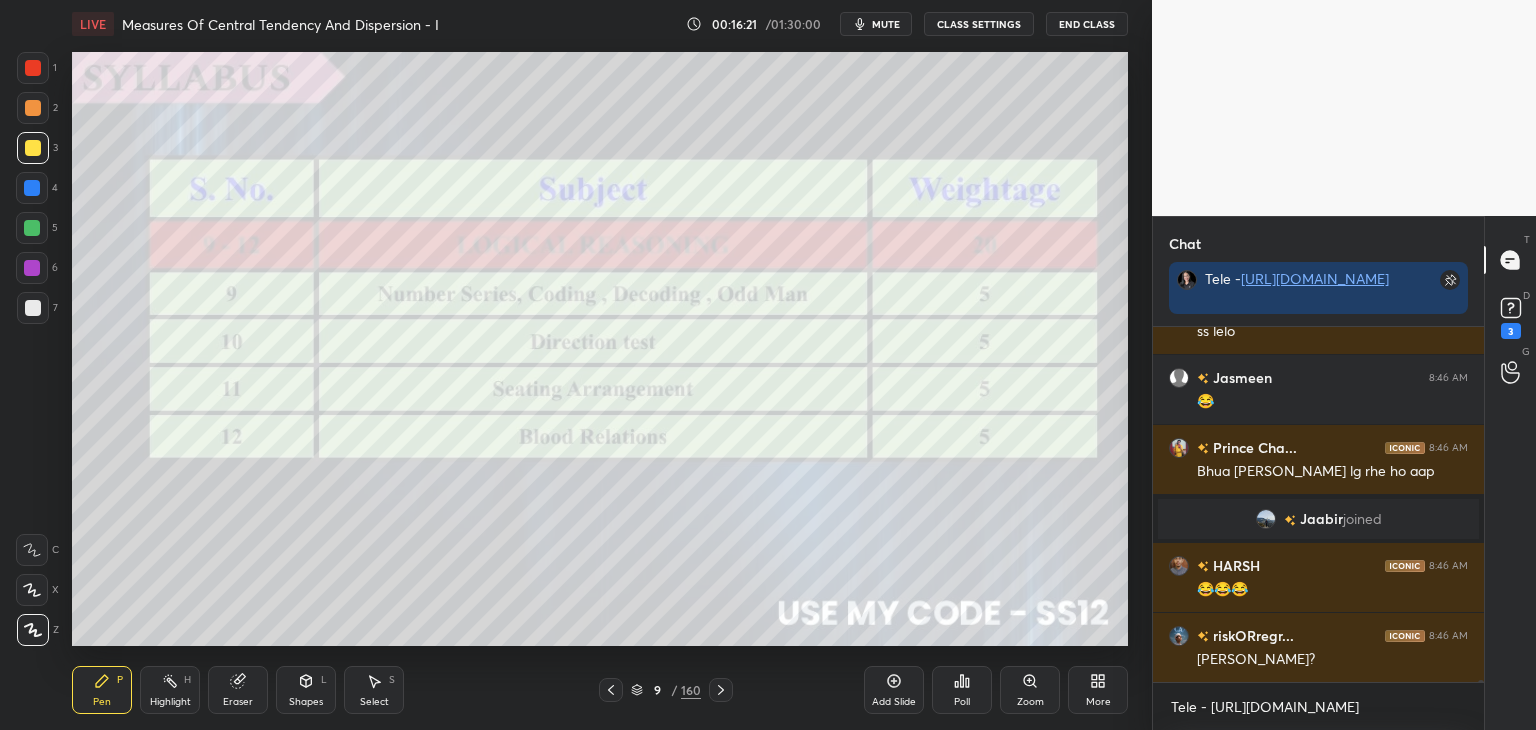 click at bounding box center [721, 690] 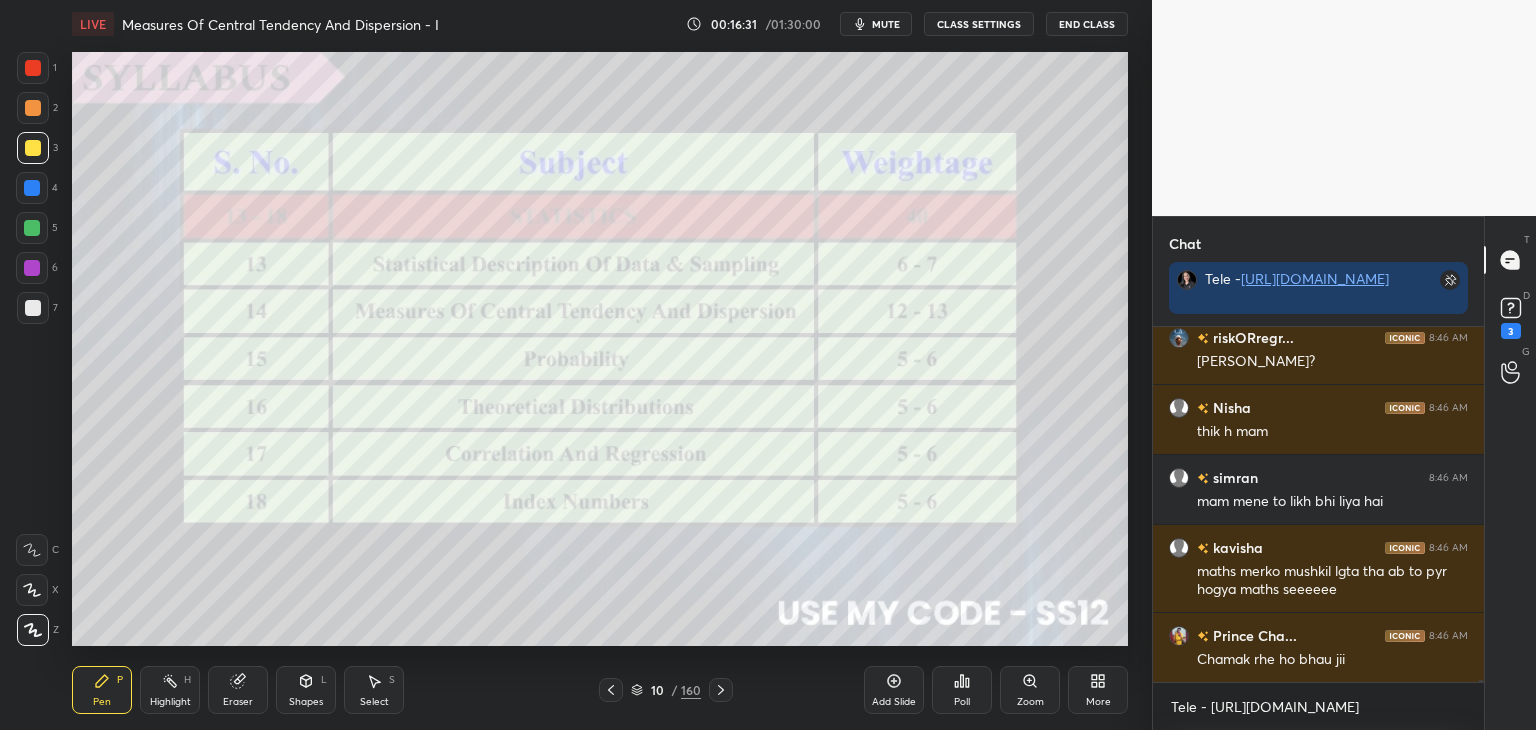 scroll, scrollTop: 53944, scrollLeft: 0, axis: vertical 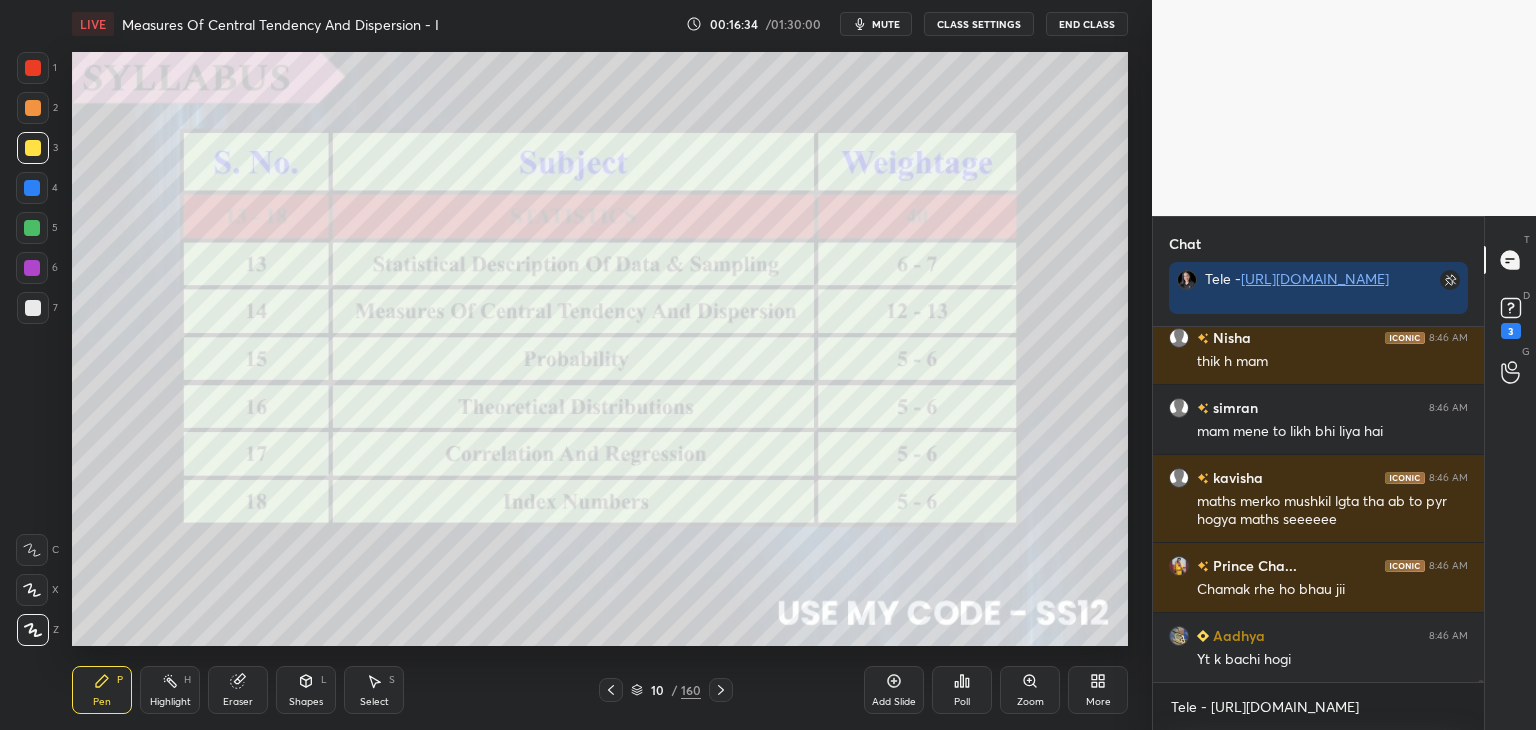 click 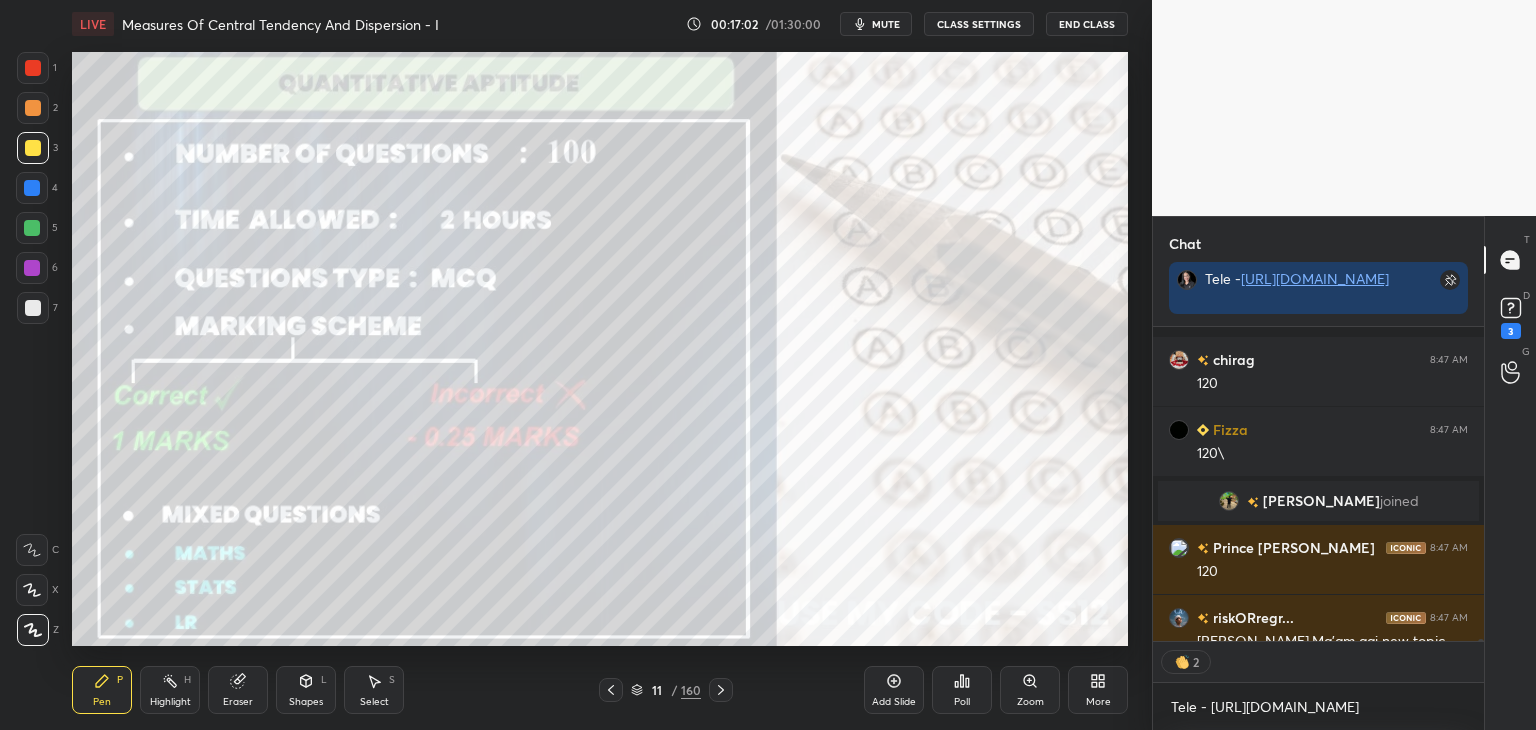 scroll, scrollTop: 55424, scrollLeft: 0, axis: vertical 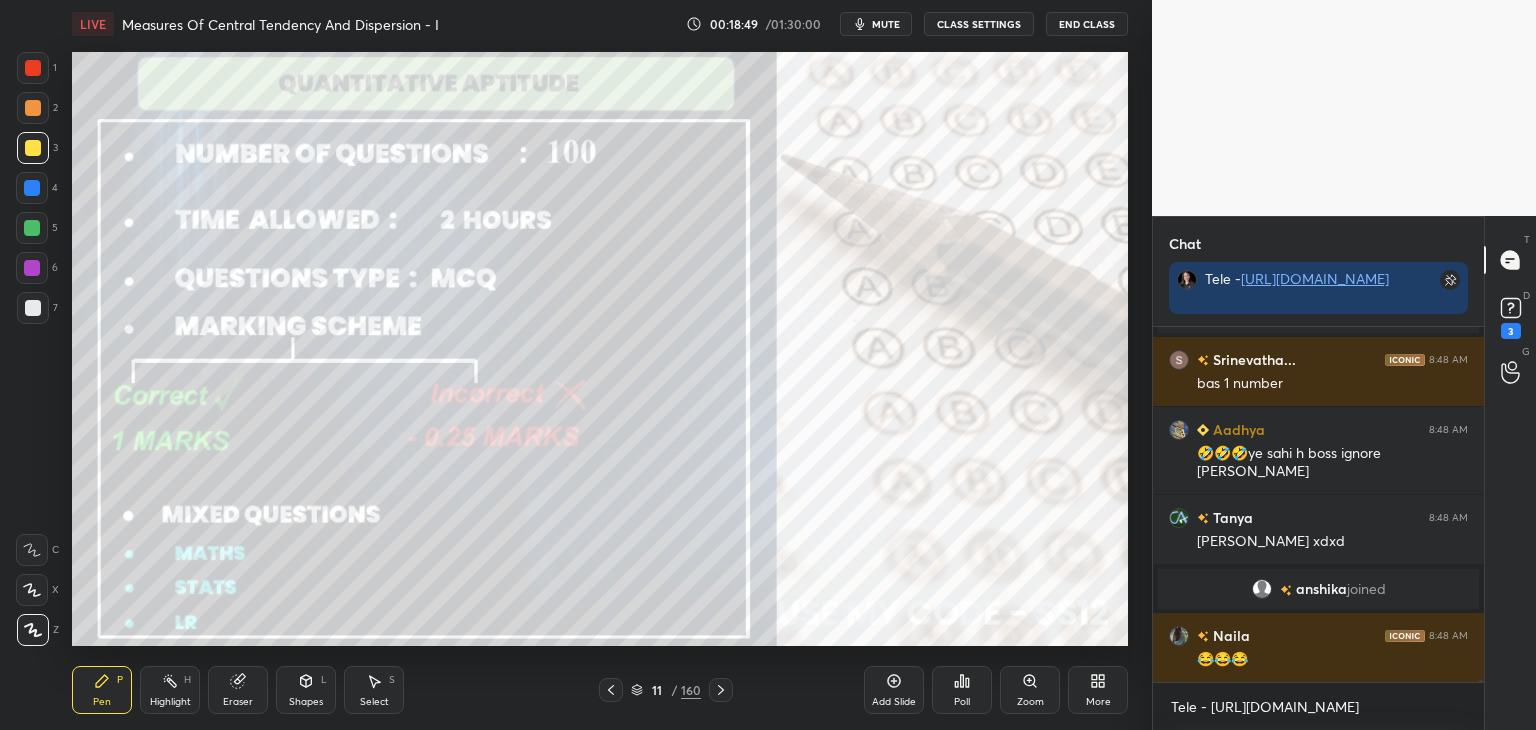 click at bounding box center [721, 690] 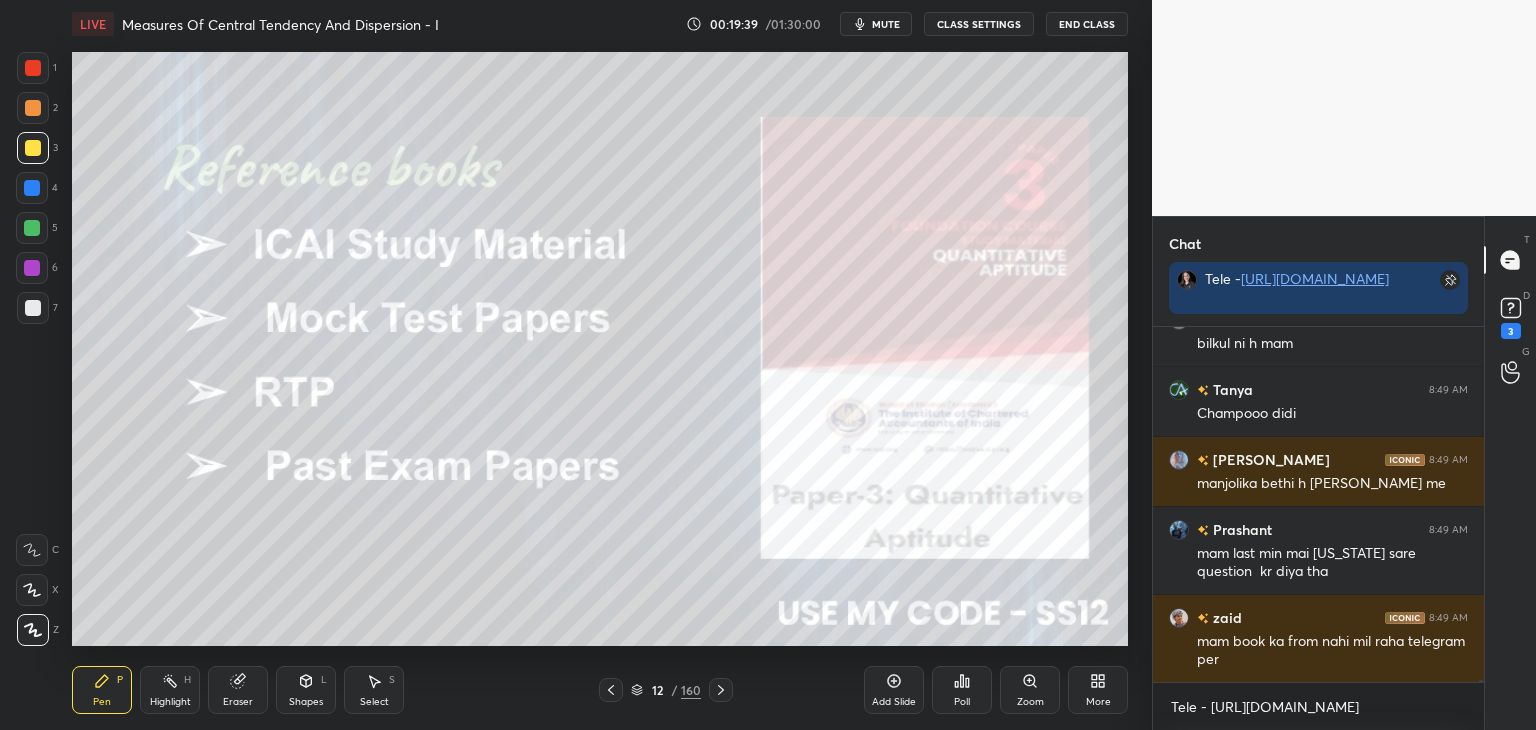 scroll, scrollTop: 60842, scrollLeft: 0, axis: vertical 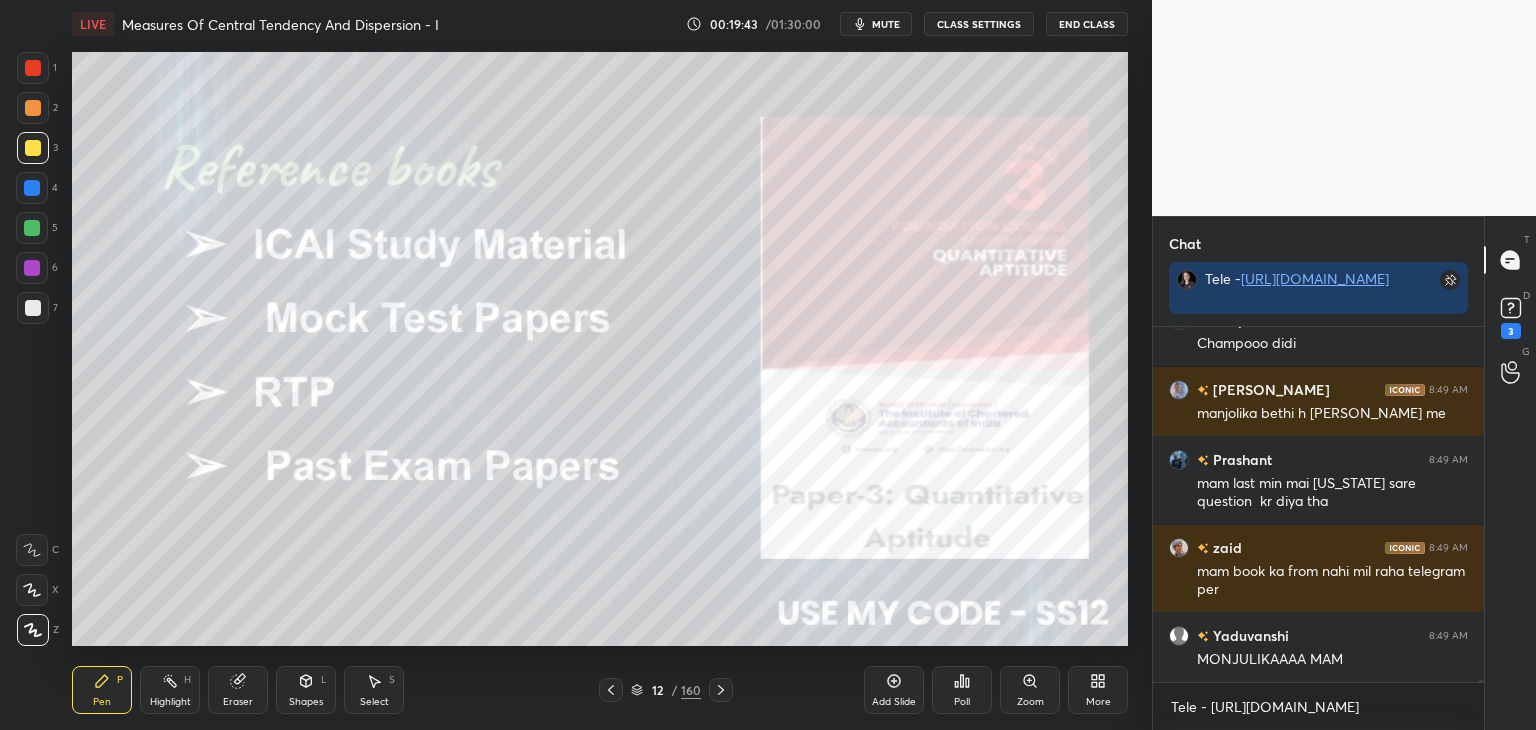 click on "Eraser" at bounding box center [238, 690] 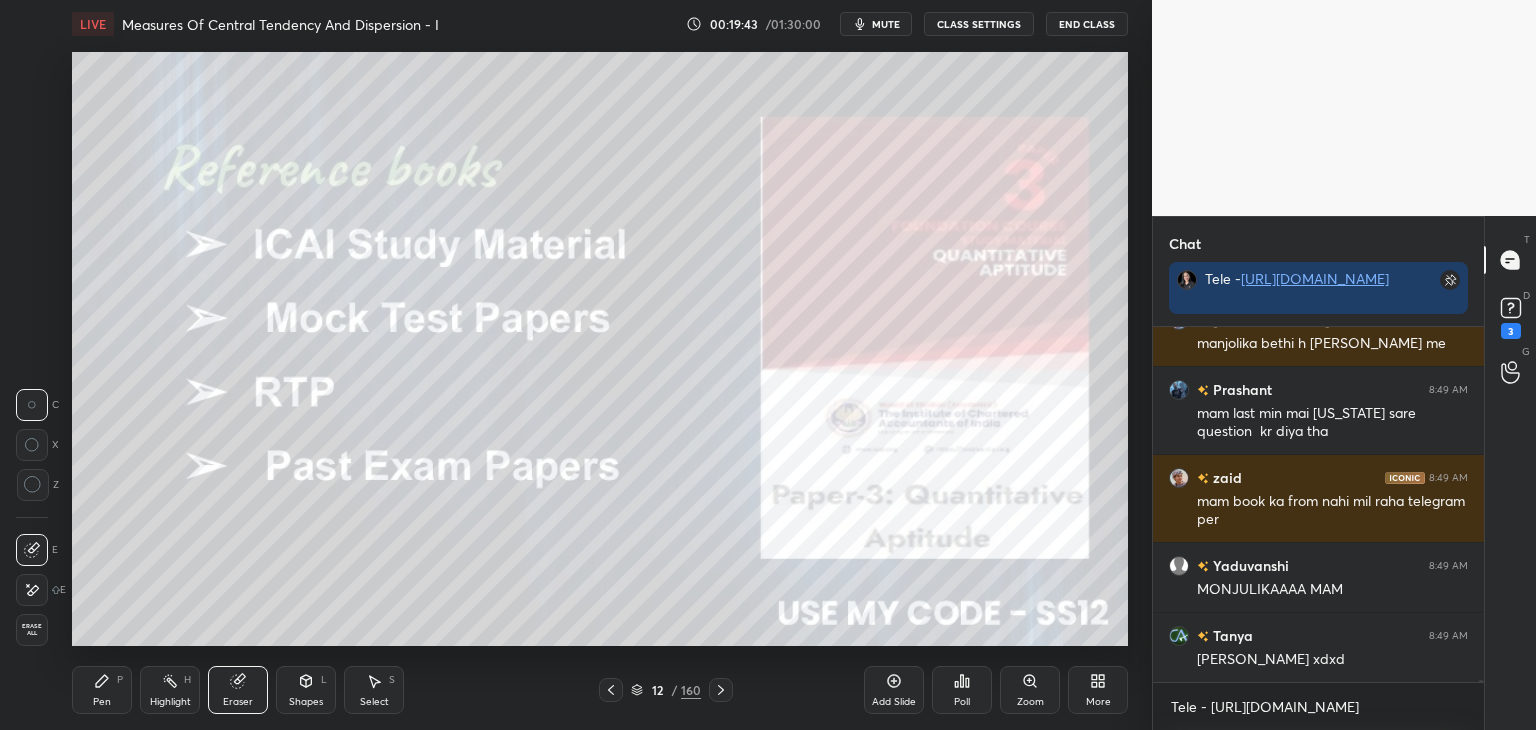 drag, startPoint x: 39, startPoint y: 627, endPoint x: 61, endPoint y: 624, distance: 22.203604 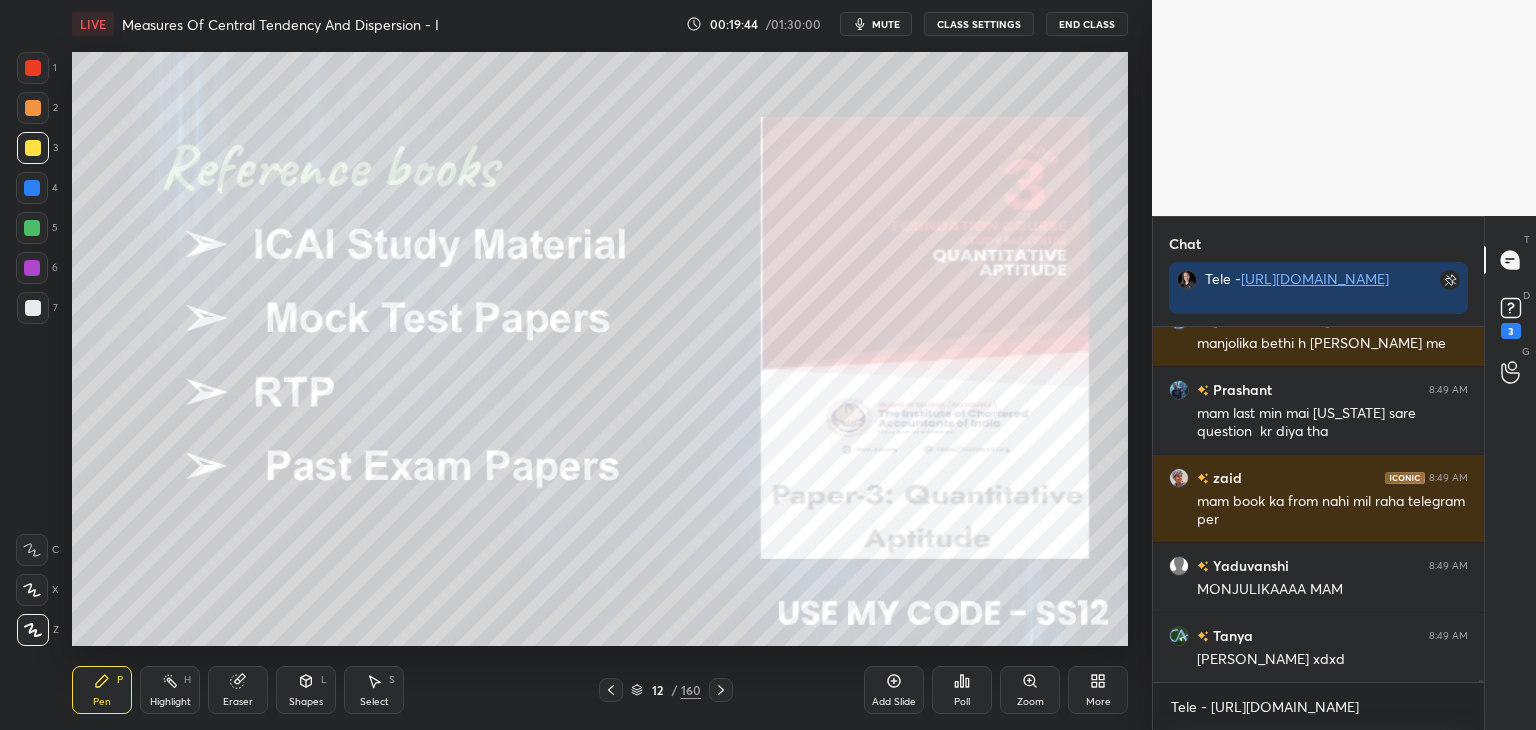 scroll, scrollTop: 60982, scrollLeft: 0, axis: vertical 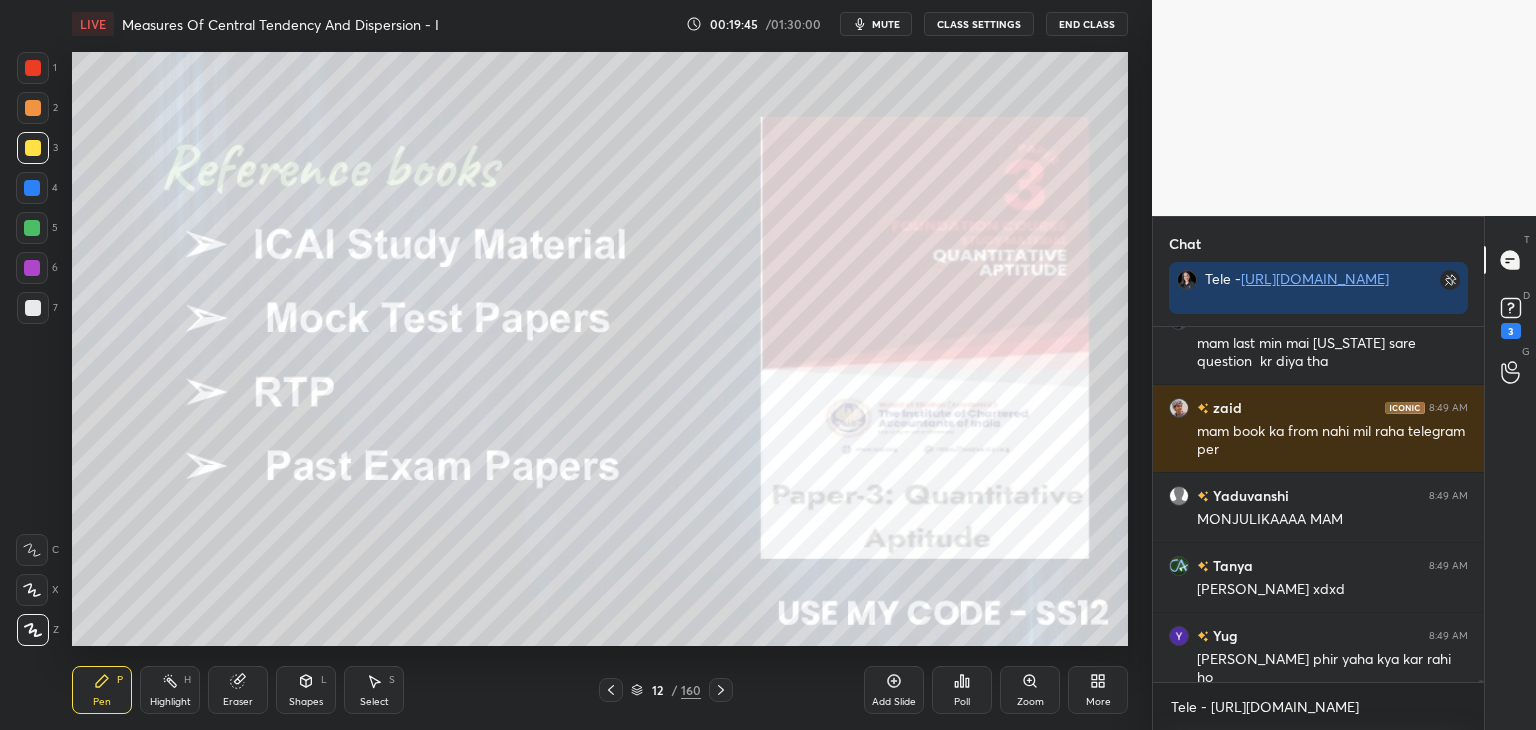 click 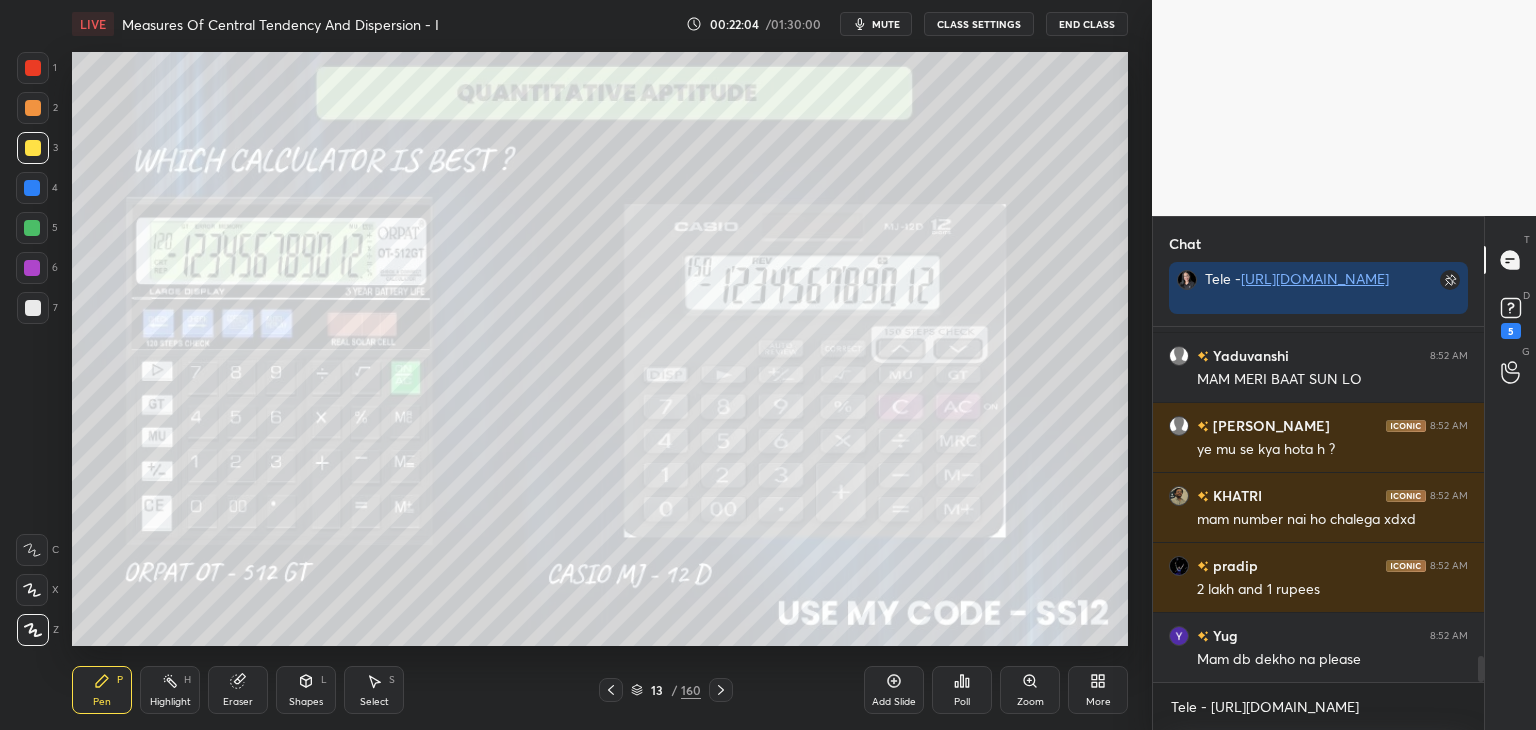 scroll, scrollTop: 4542, scrollLeft: 0, axis: vertical 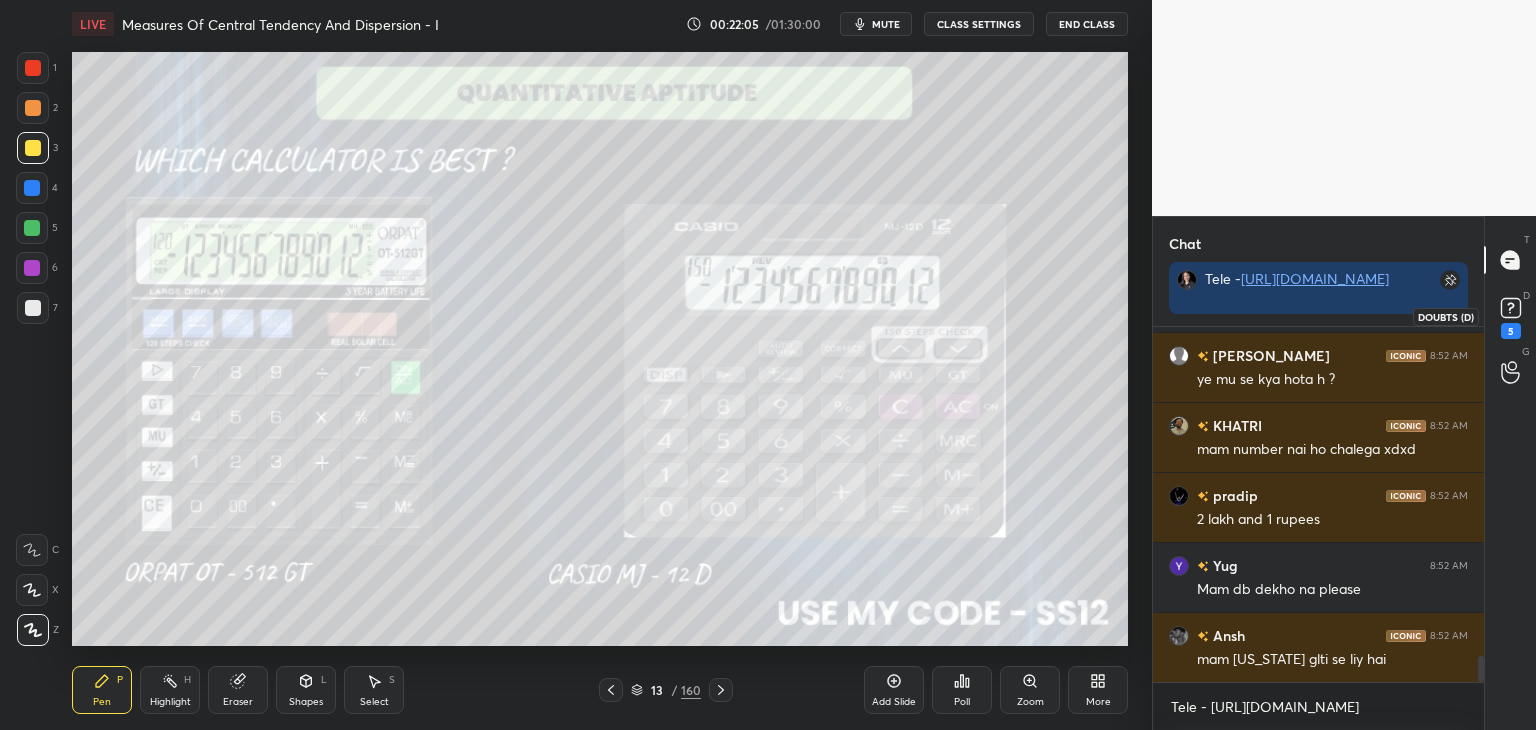 click 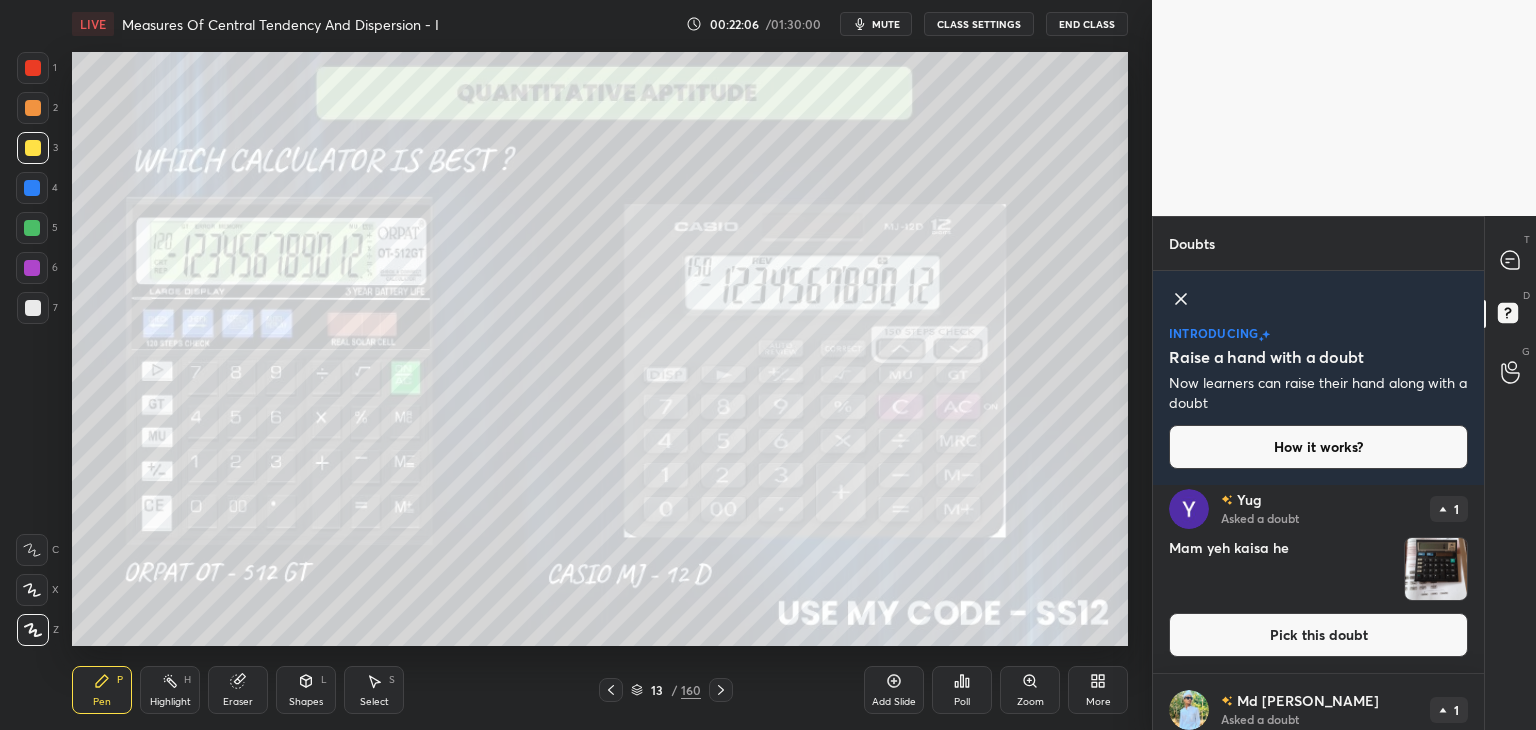 drag, startPoint x: 1428, startPoint y: 567, endPoint x: 1417, endPoint y: 561, distance: 12.529964 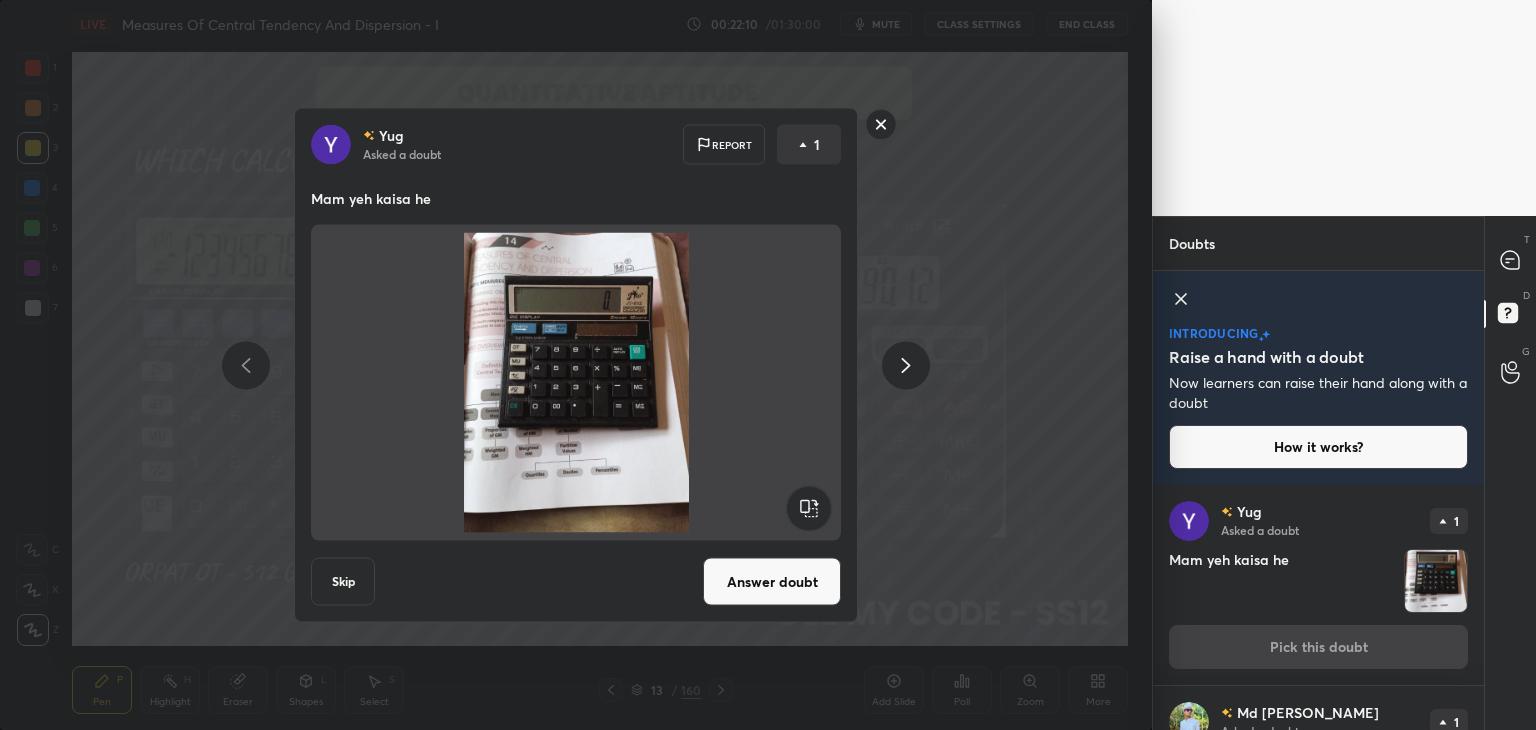 click at bounding box center [881, 127] 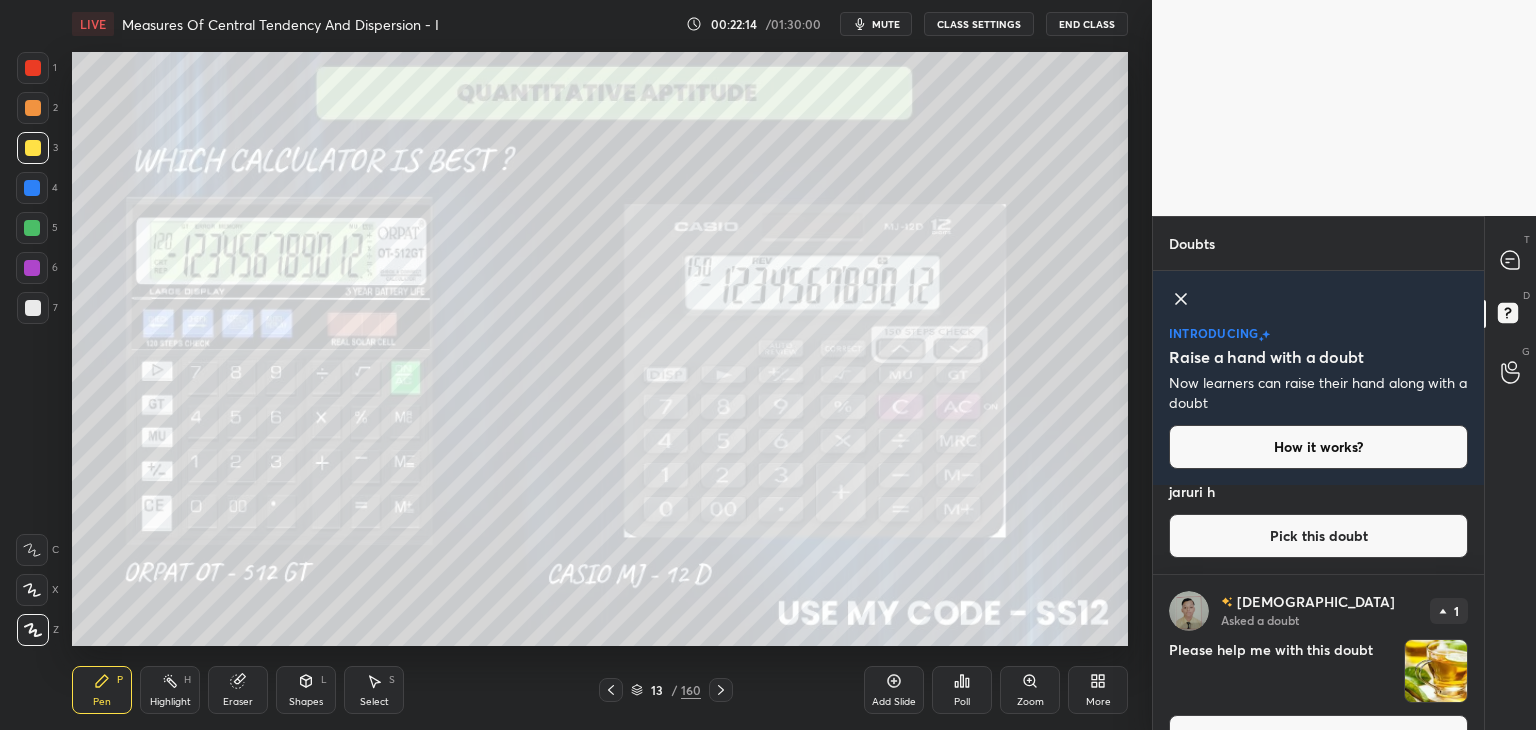 scroll, scrollTop: 737, scrollLeft: 0, axis: vertical 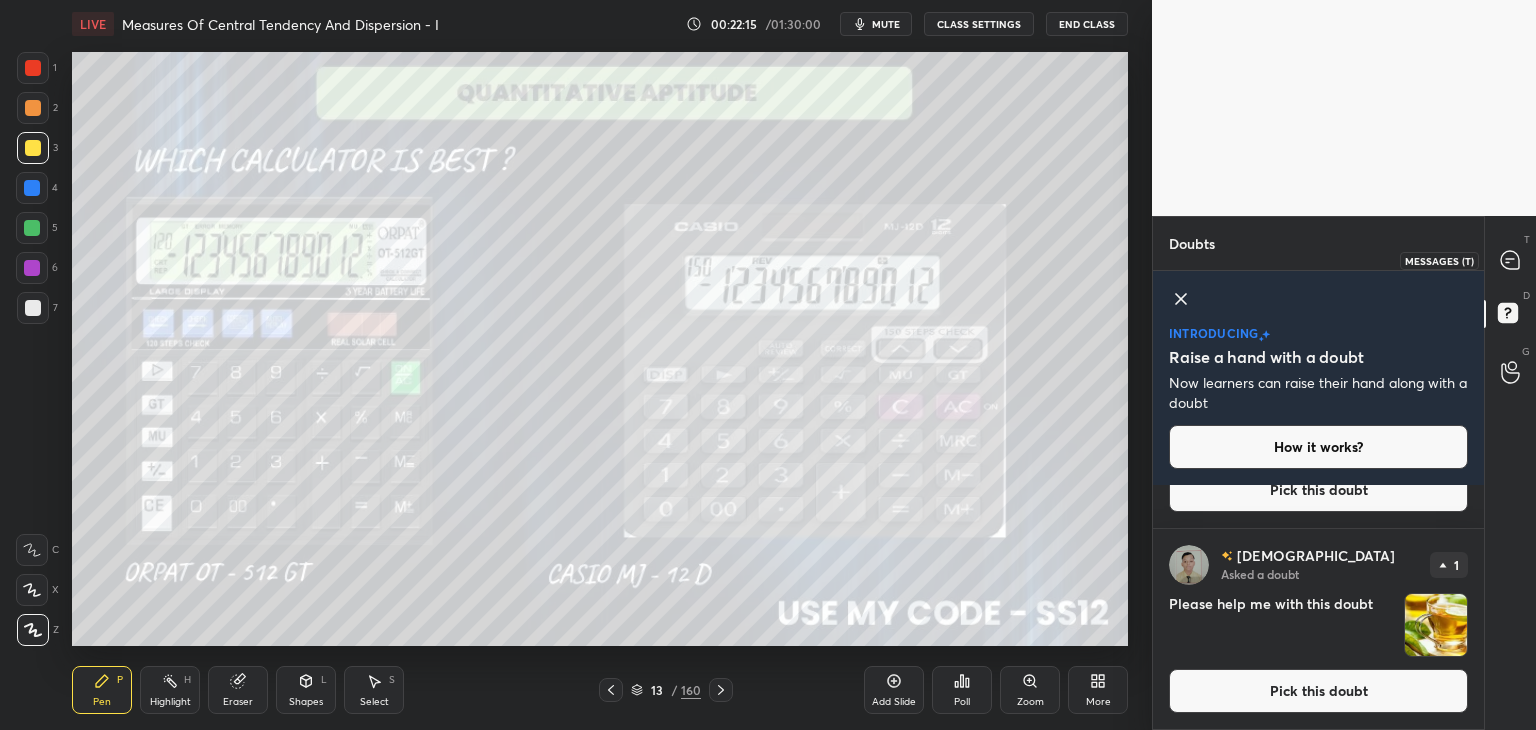 click 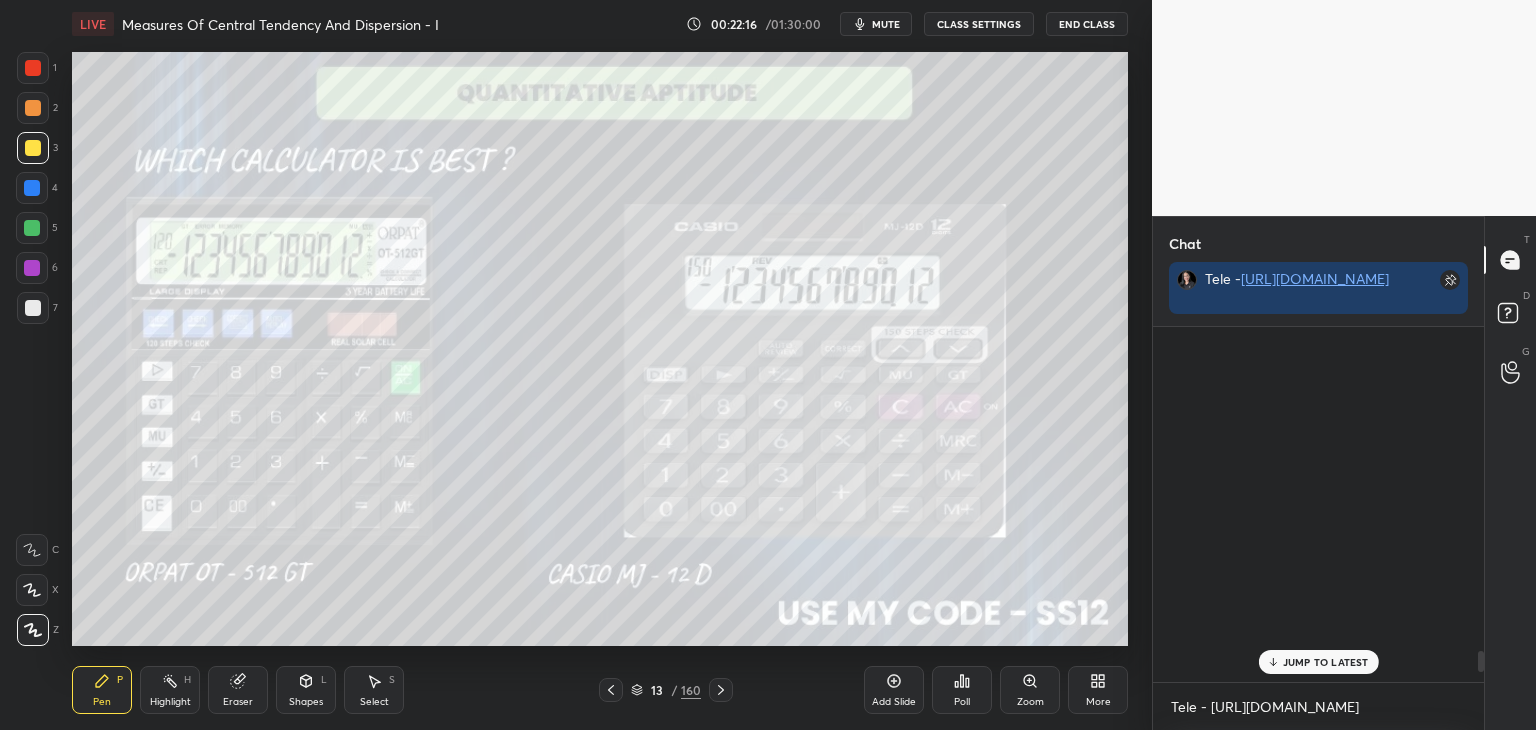 scroll, scrollTop: 5530, scrollLeft: 0, axis: vertical 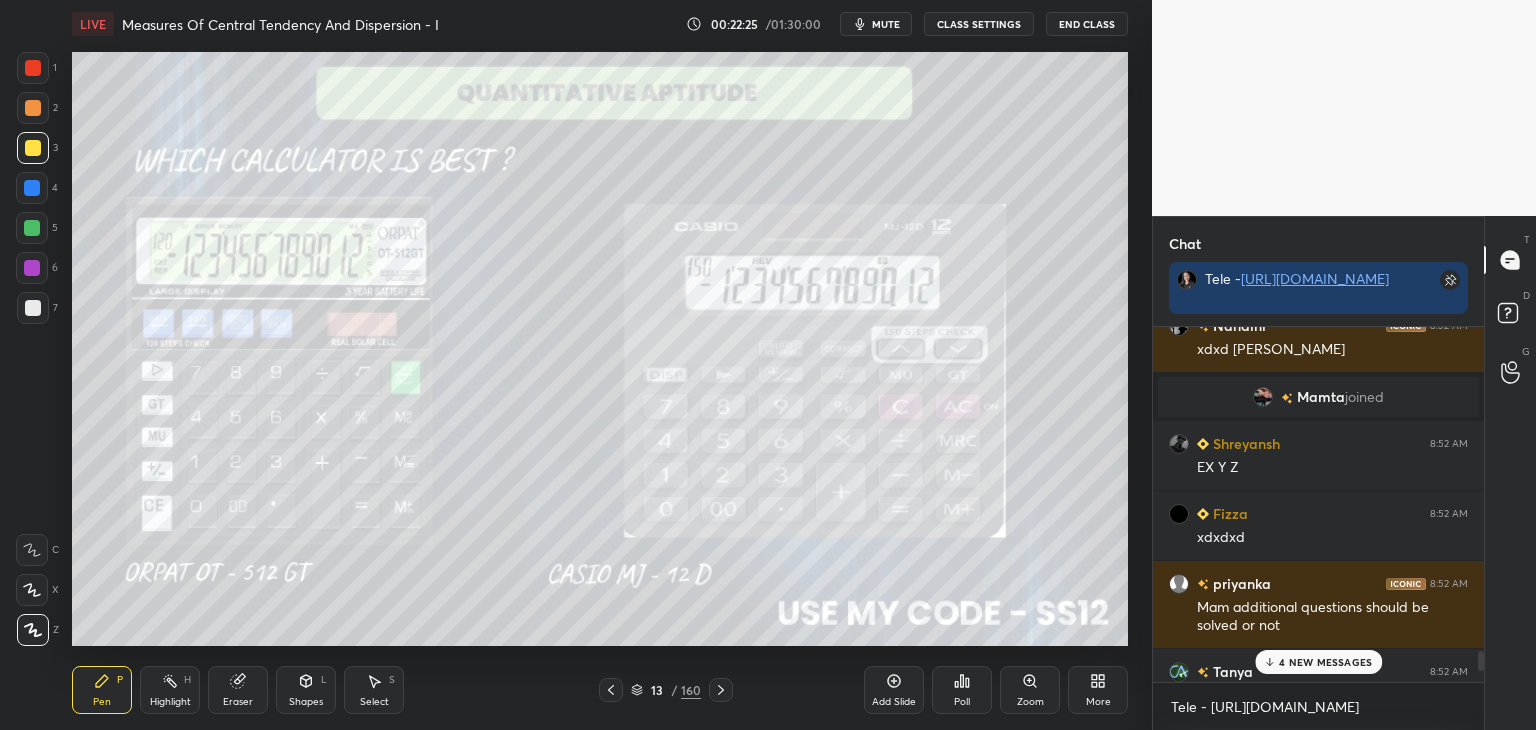 drag, startPoint x: 1328, startPoint y: 666, endPoint x: 1336, endPoint y: 646, distance: 21.540659 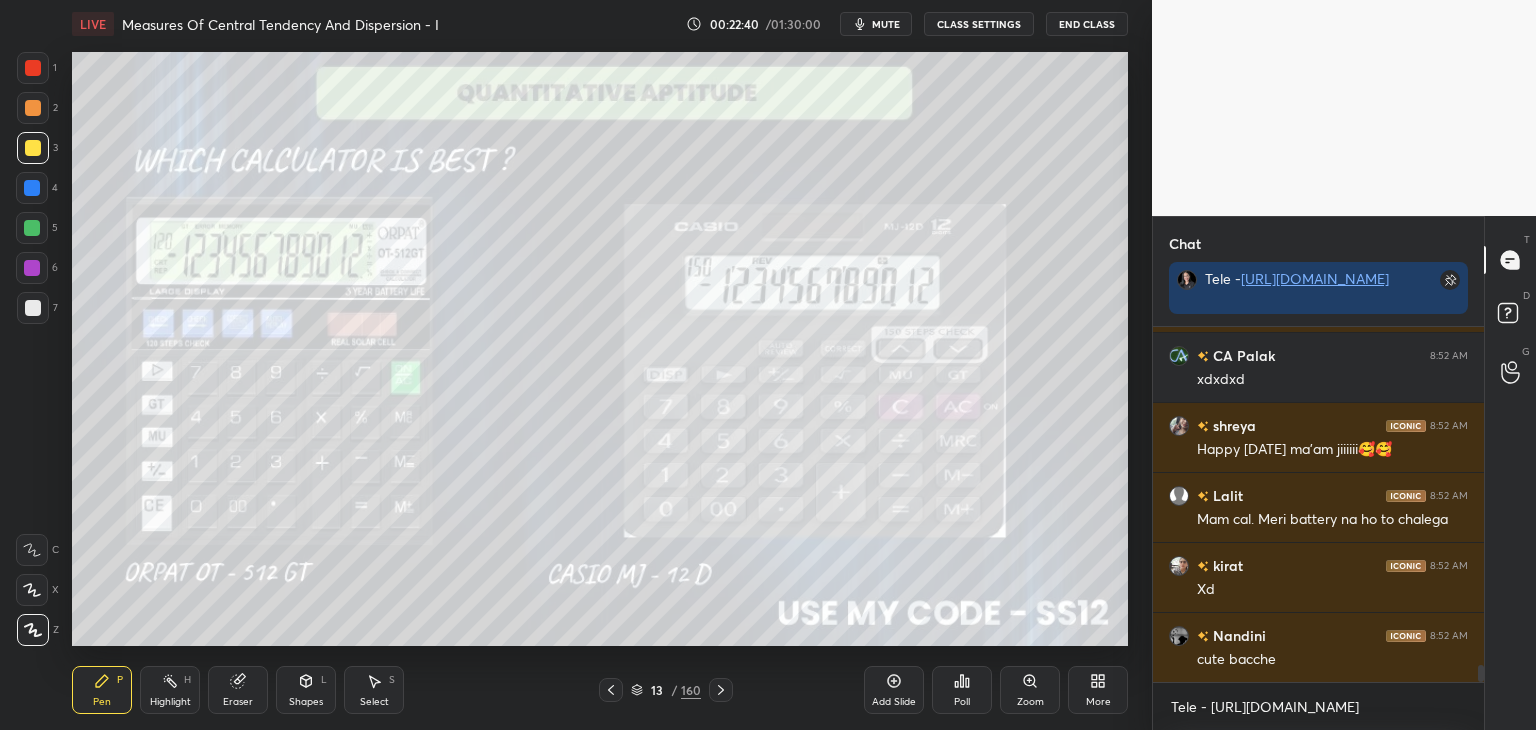 scroll, scrollTop: 7144, scrollLeft: 0, axis: vertical 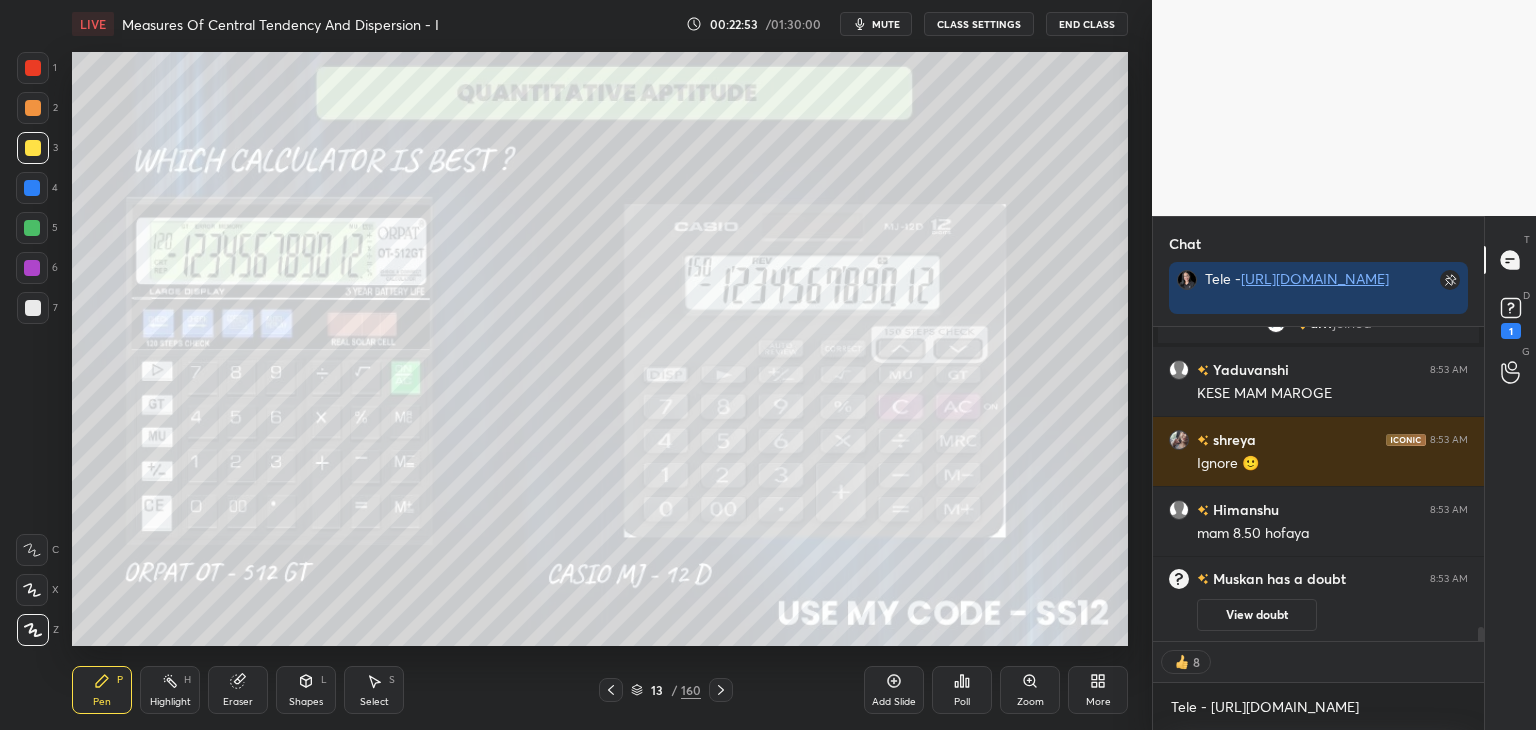 click 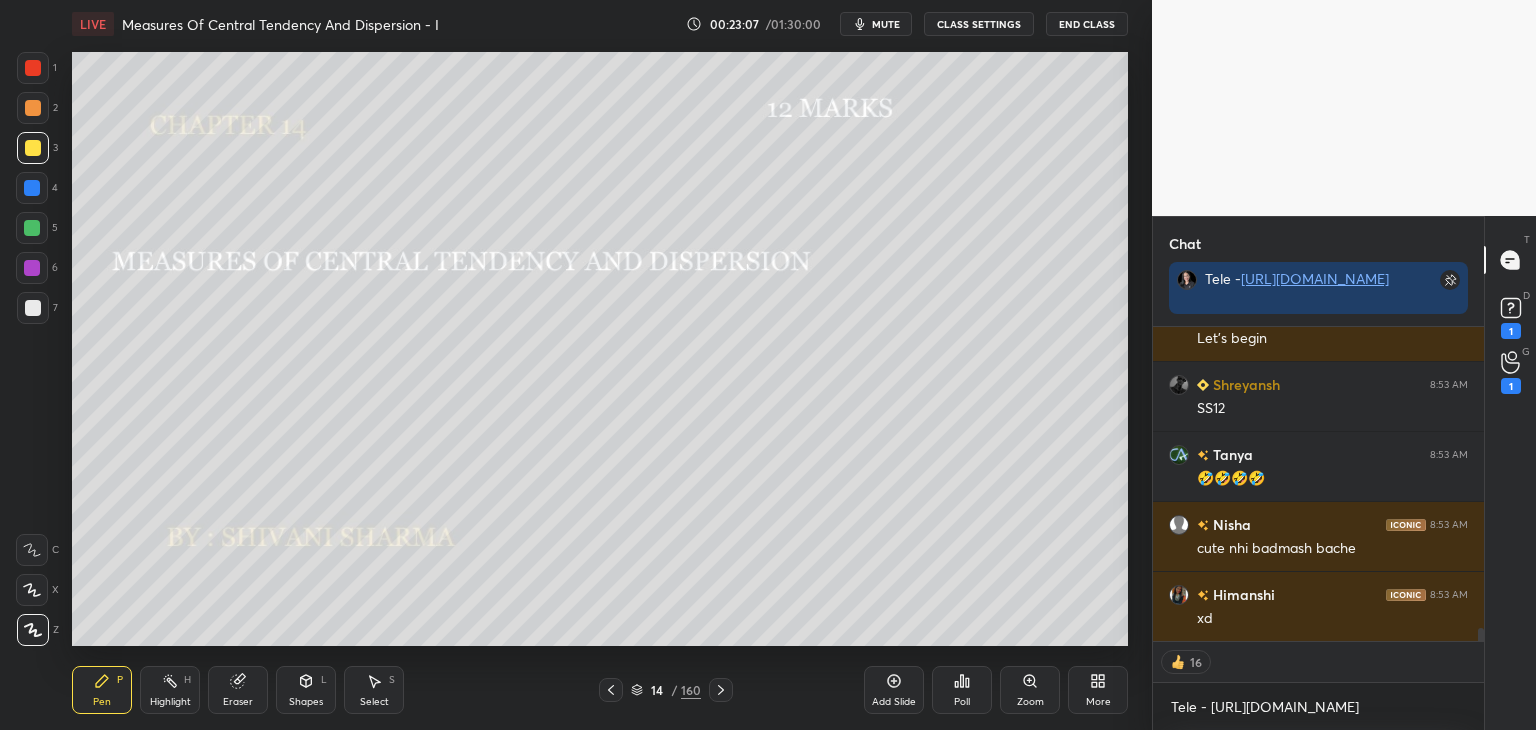 click at bounding box center [721, 690] 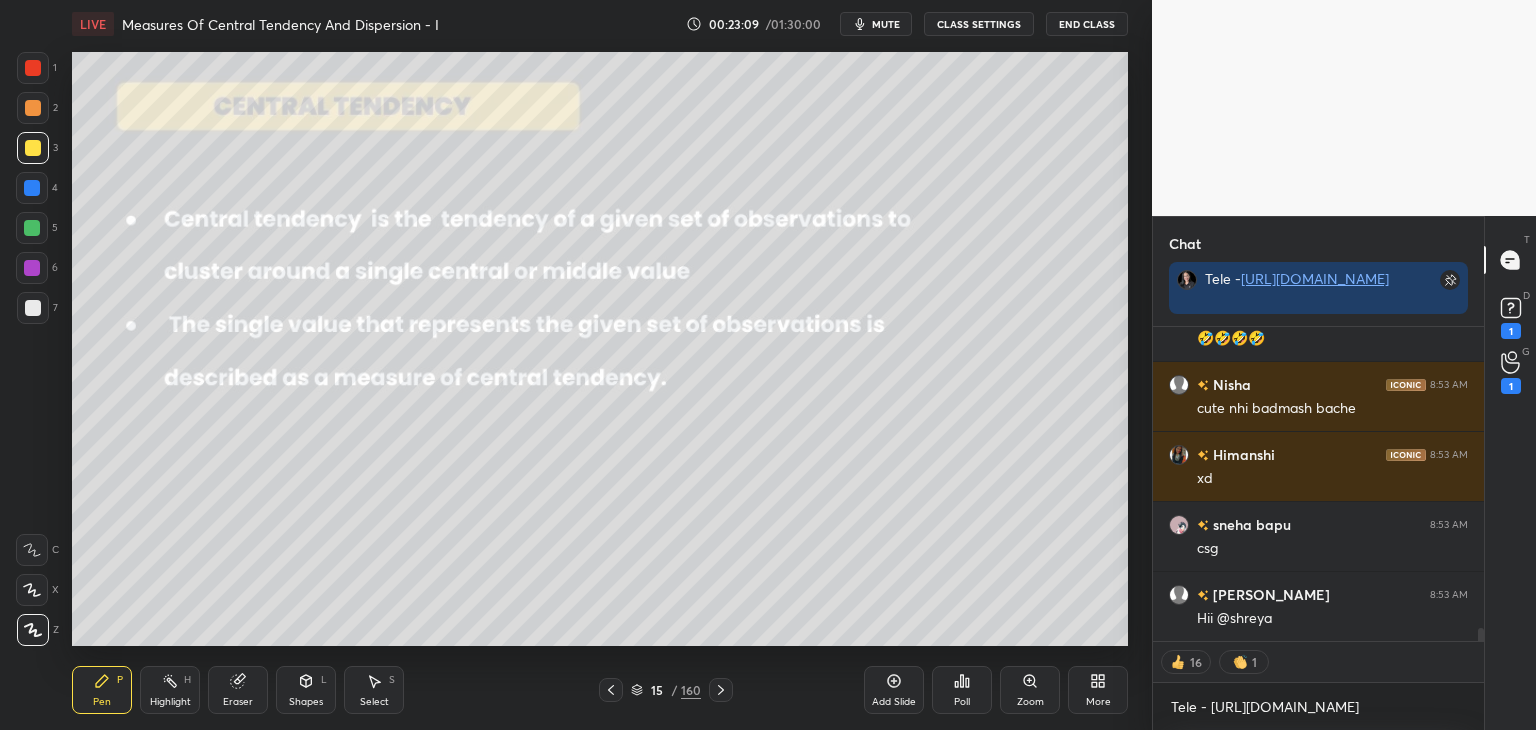 click 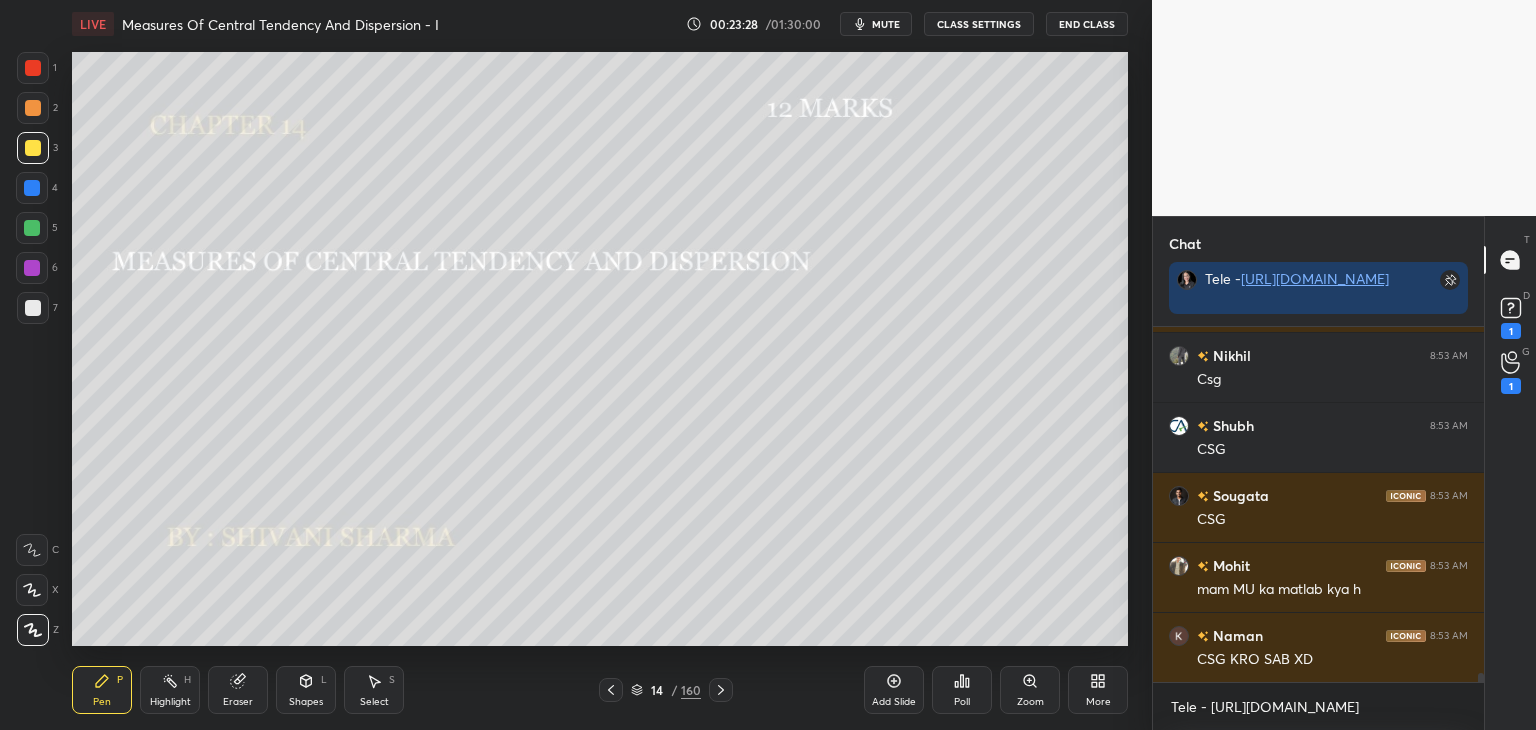 click on "Eraser" at bounding box center [238, 690] 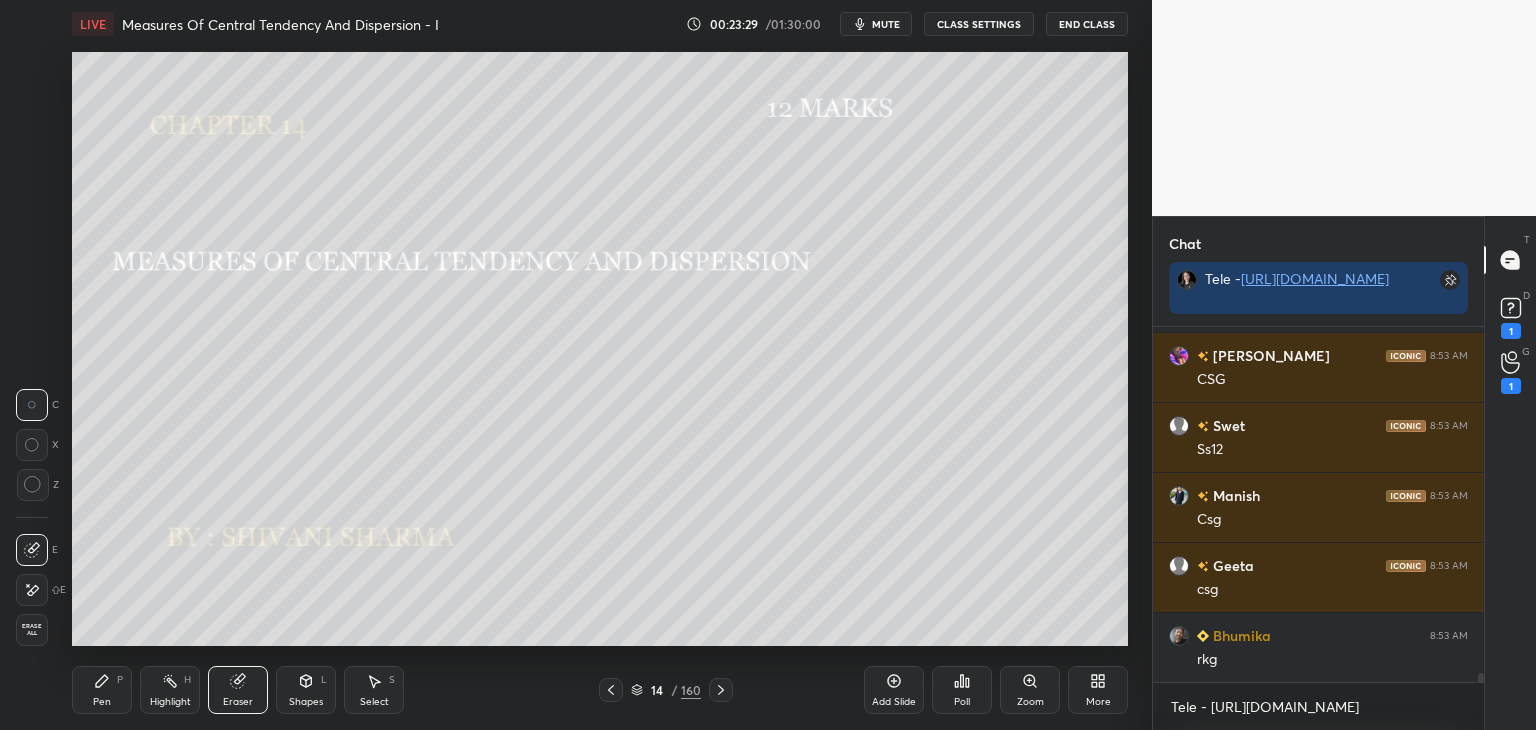 click on "Erase all" at bounding box center [32, 630] 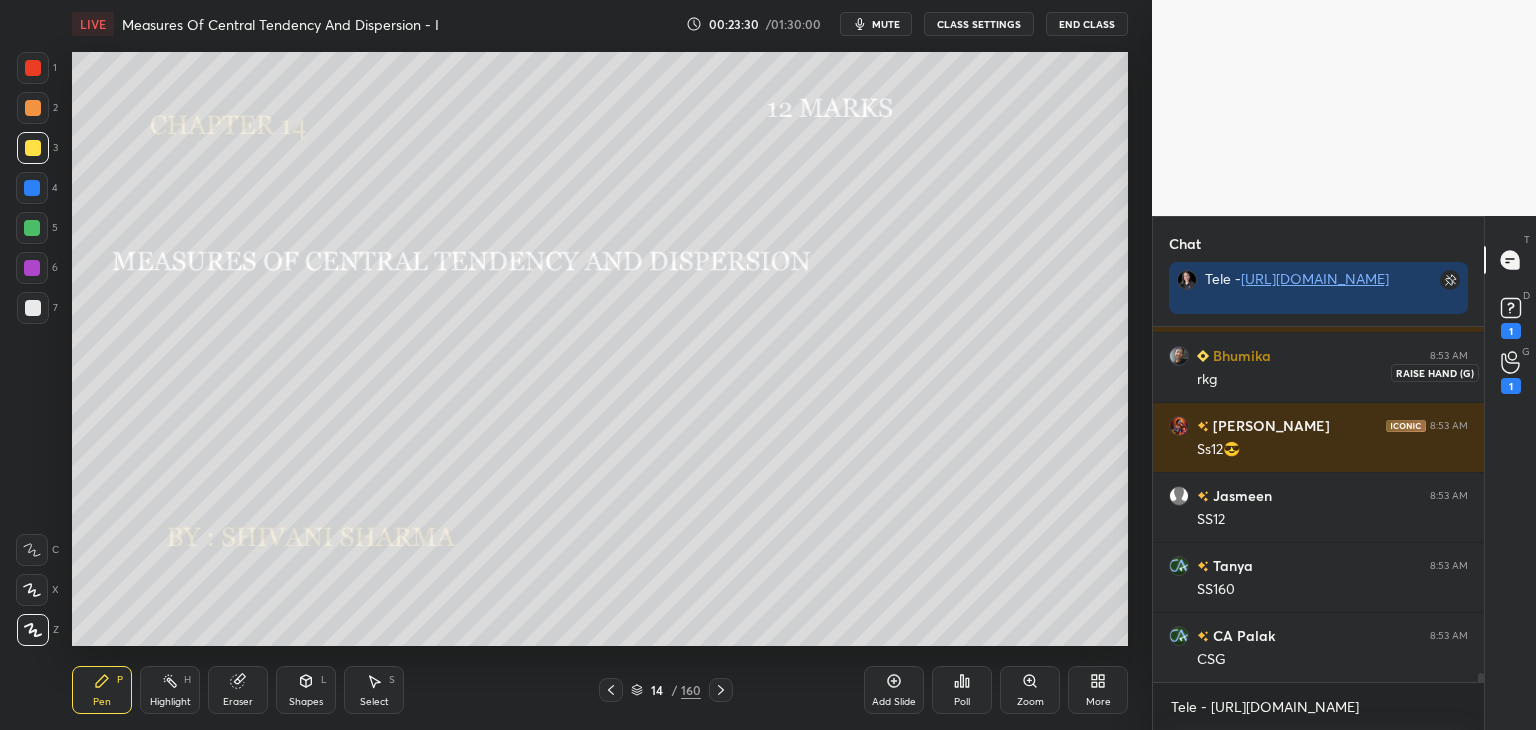 click on "1" at bounding box center (1511, 372) 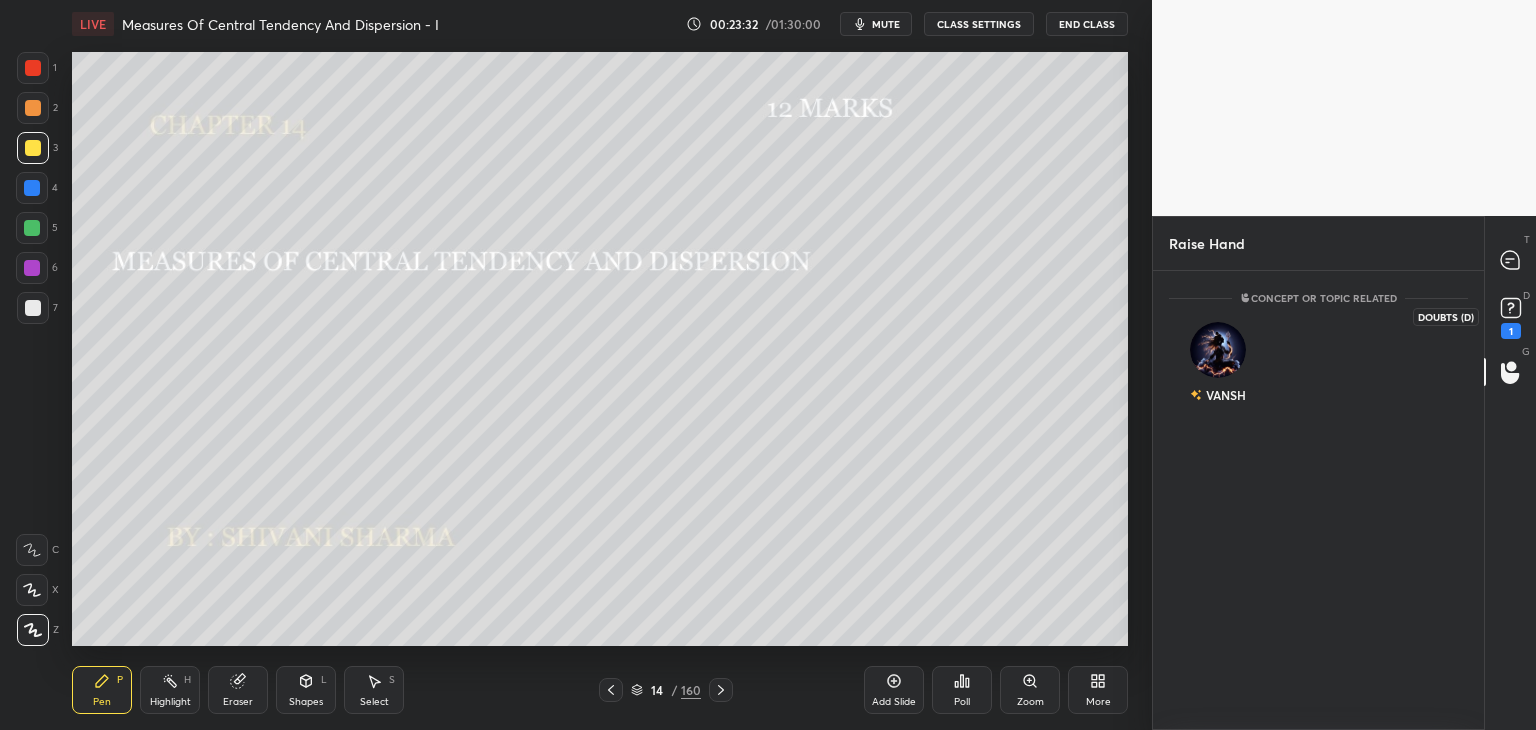 click on "1" at bounding box center [1511, 331] 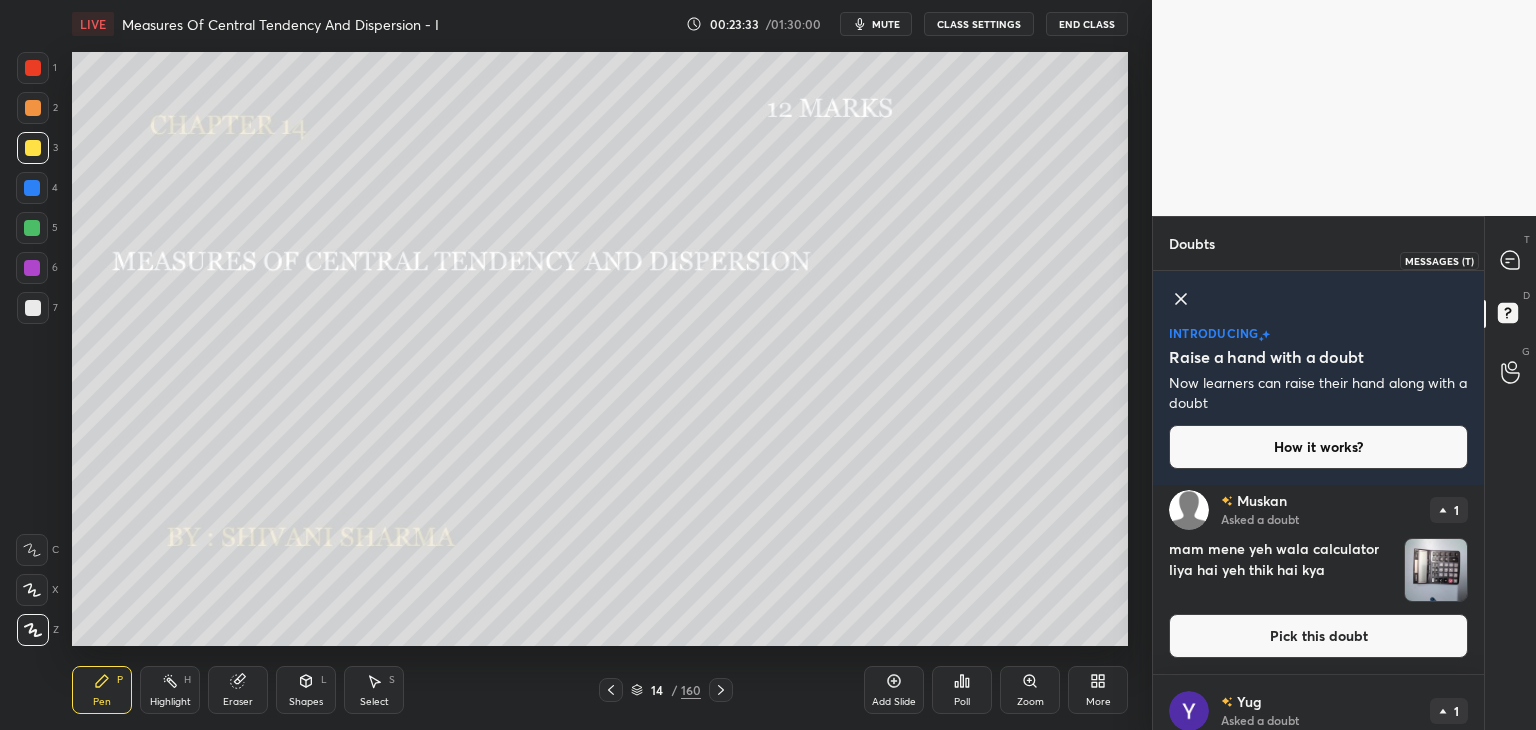 click at bounding box center (1511, 260) 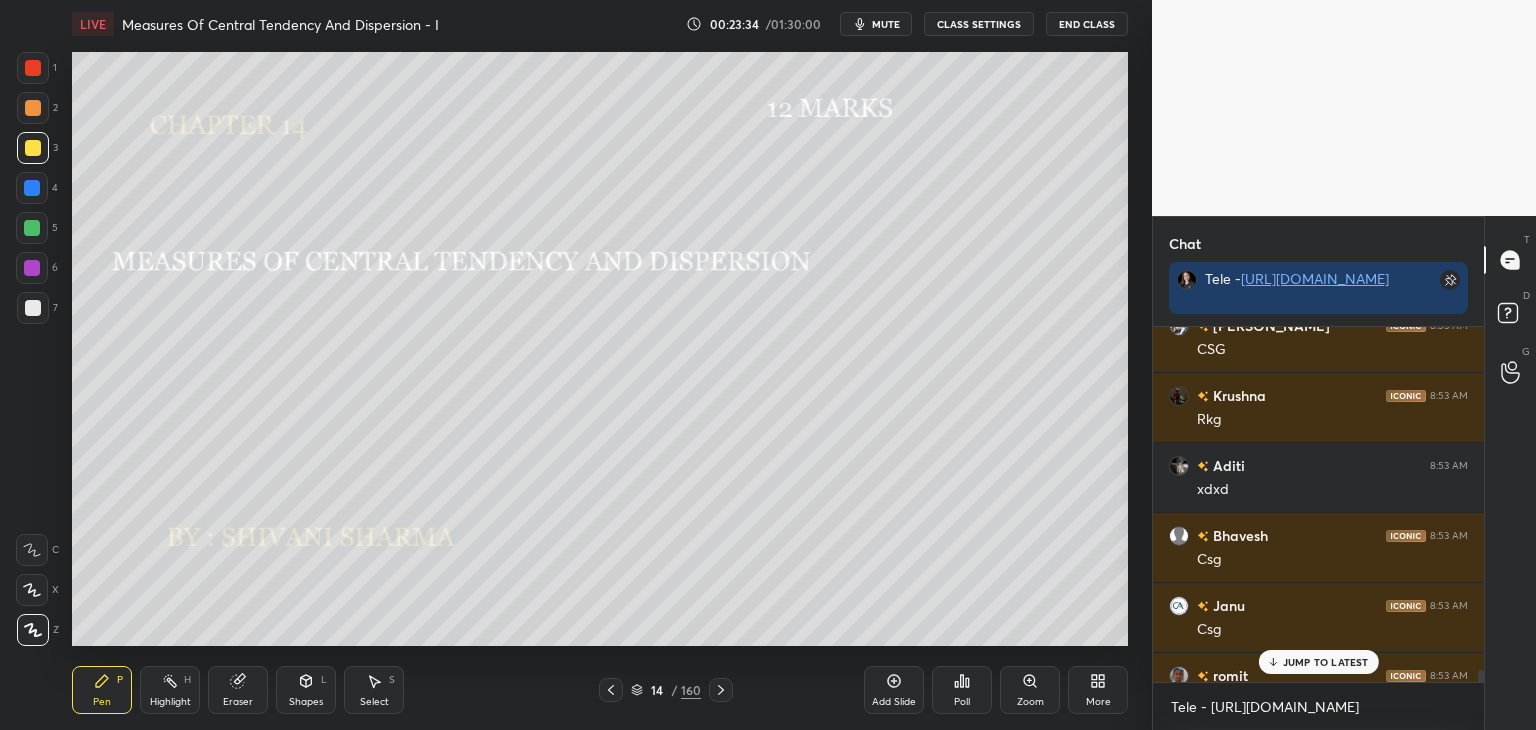 click on "JUMP TO LATEST" at bounding box center [1326, 662] 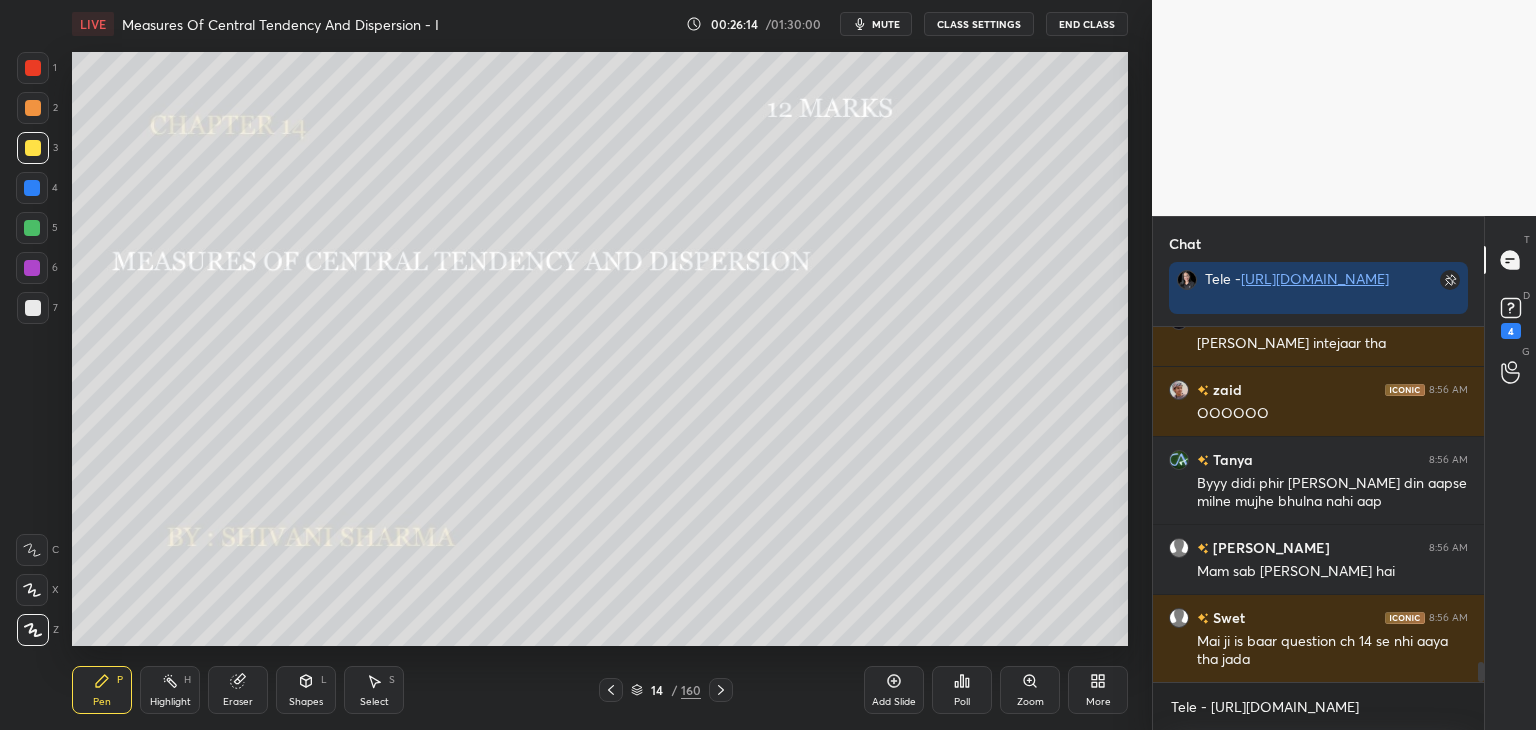 click 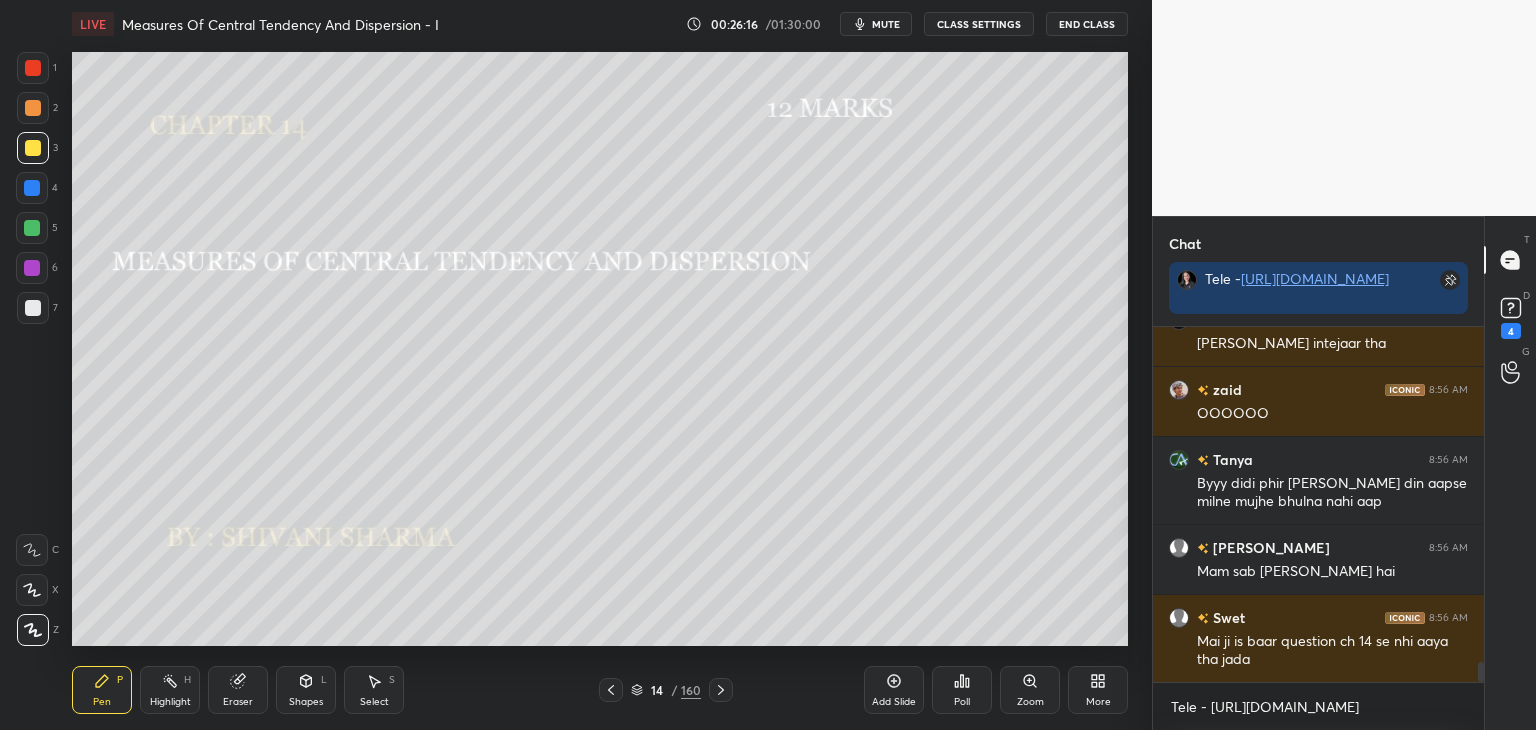 click 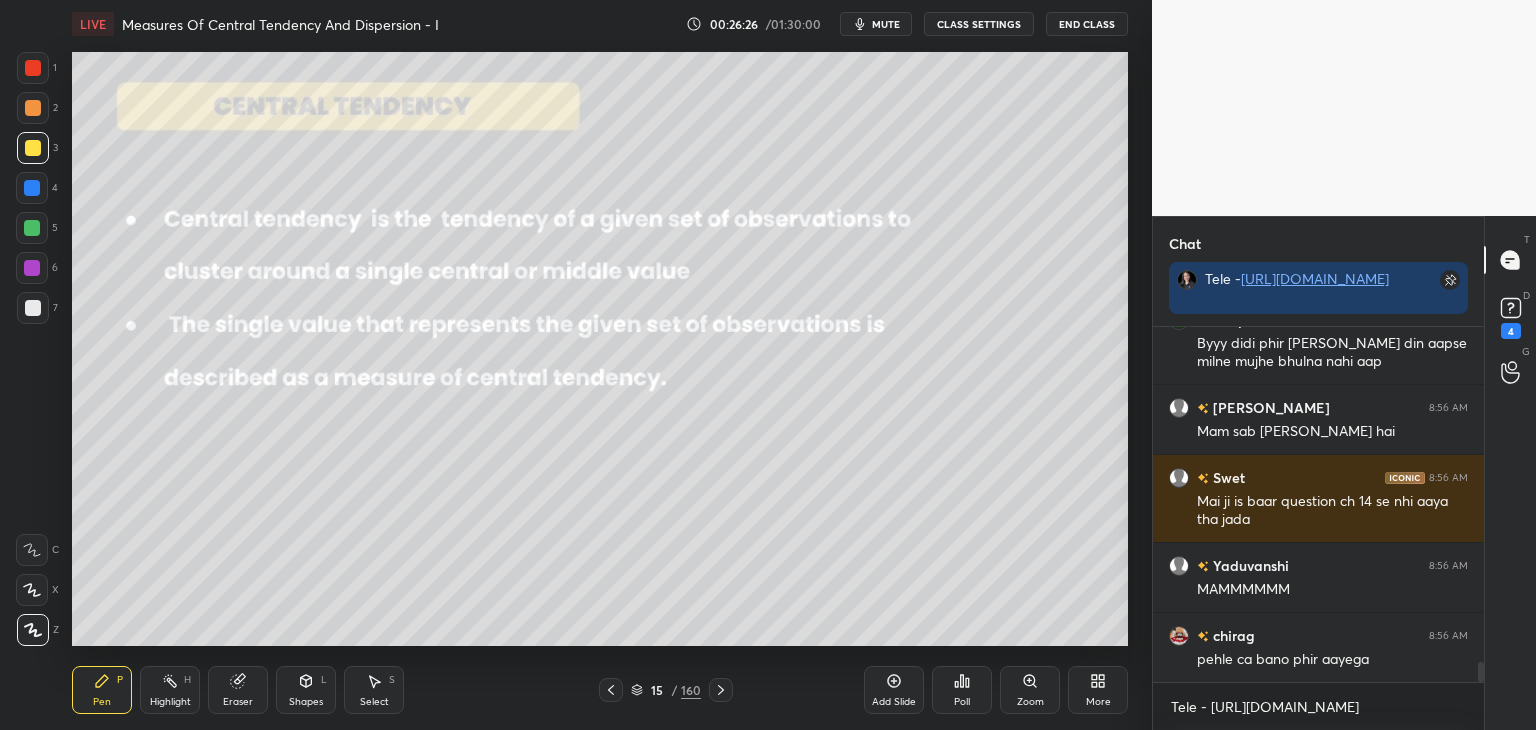 click on "CLASS SETTINGS" at bounding box center (979, 24) 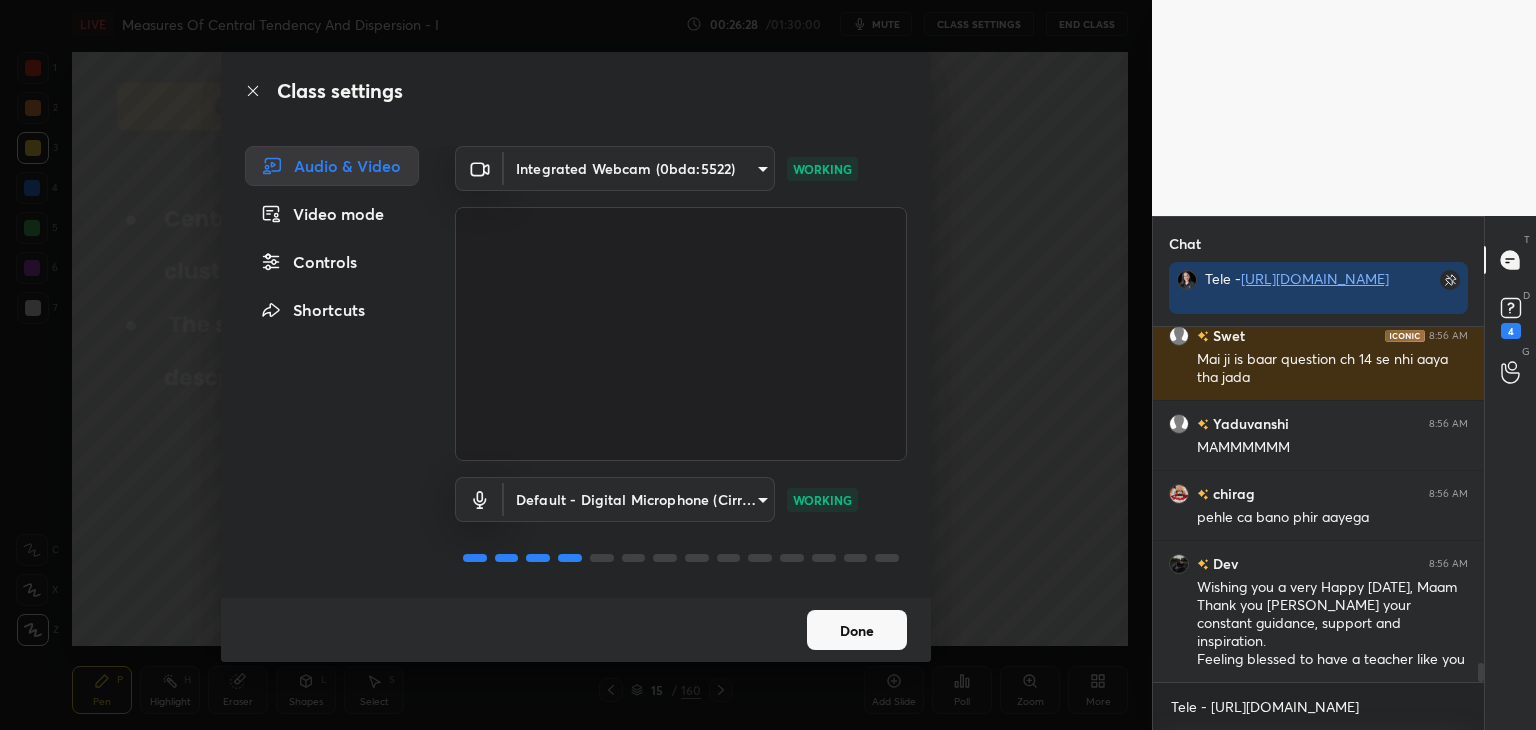 click on "Controls" at bounding box center (332, 262) 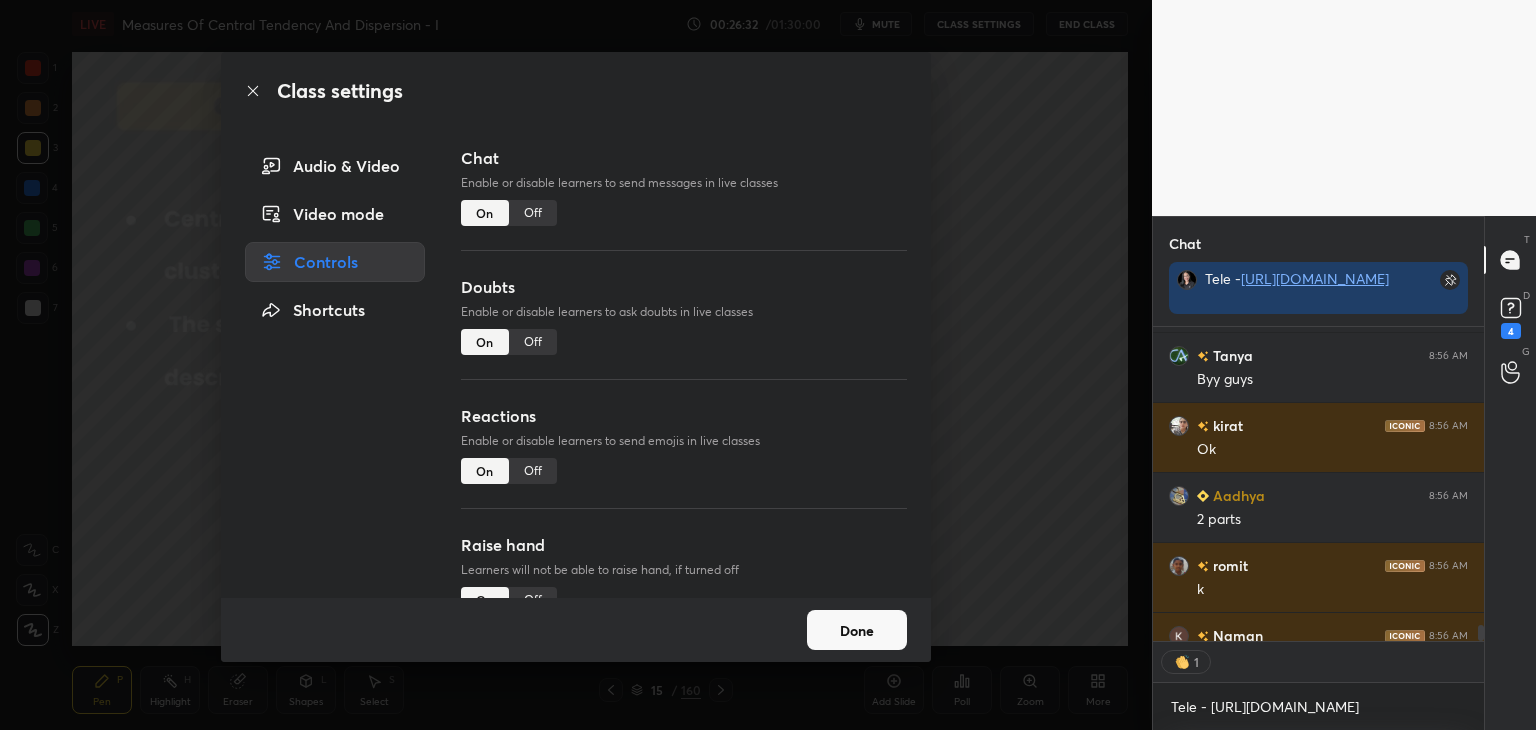 click on "Off" at bounding box center [533, 213] 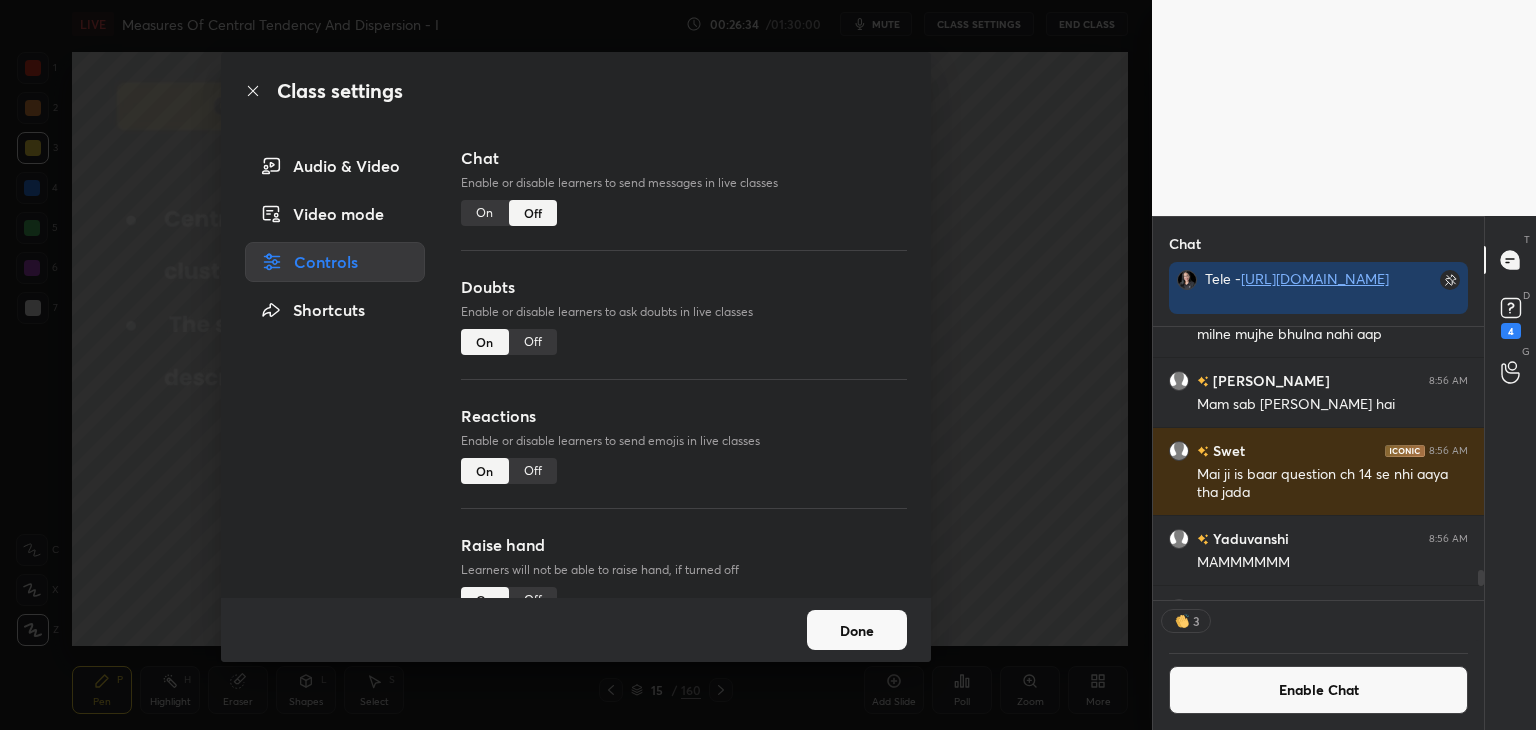 click on "Done" at bounding box center (857, 630) 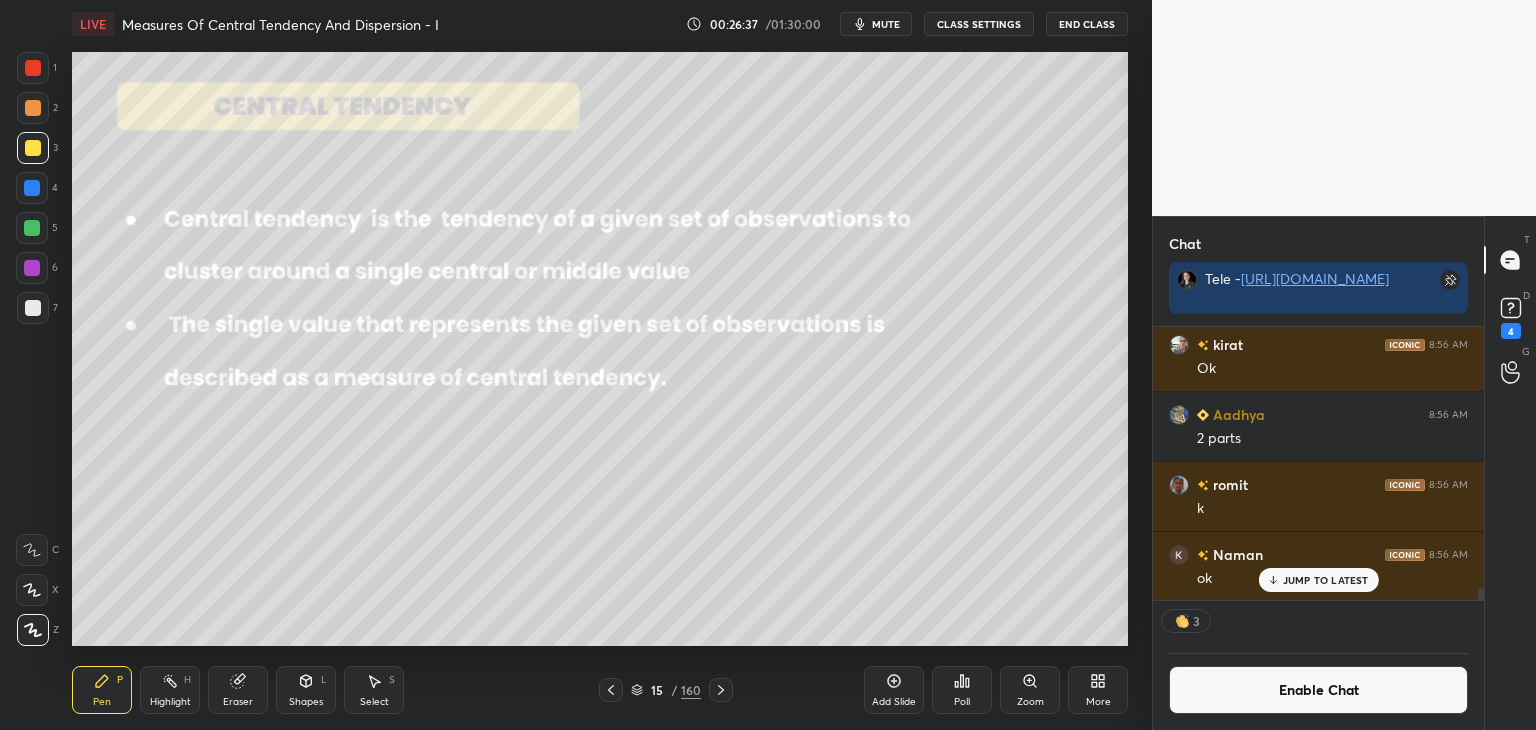 drag, startPoint x: 1481, startPoint y: 577, endPoint x: 1484, endPoint y: 608, distance: 31.144823 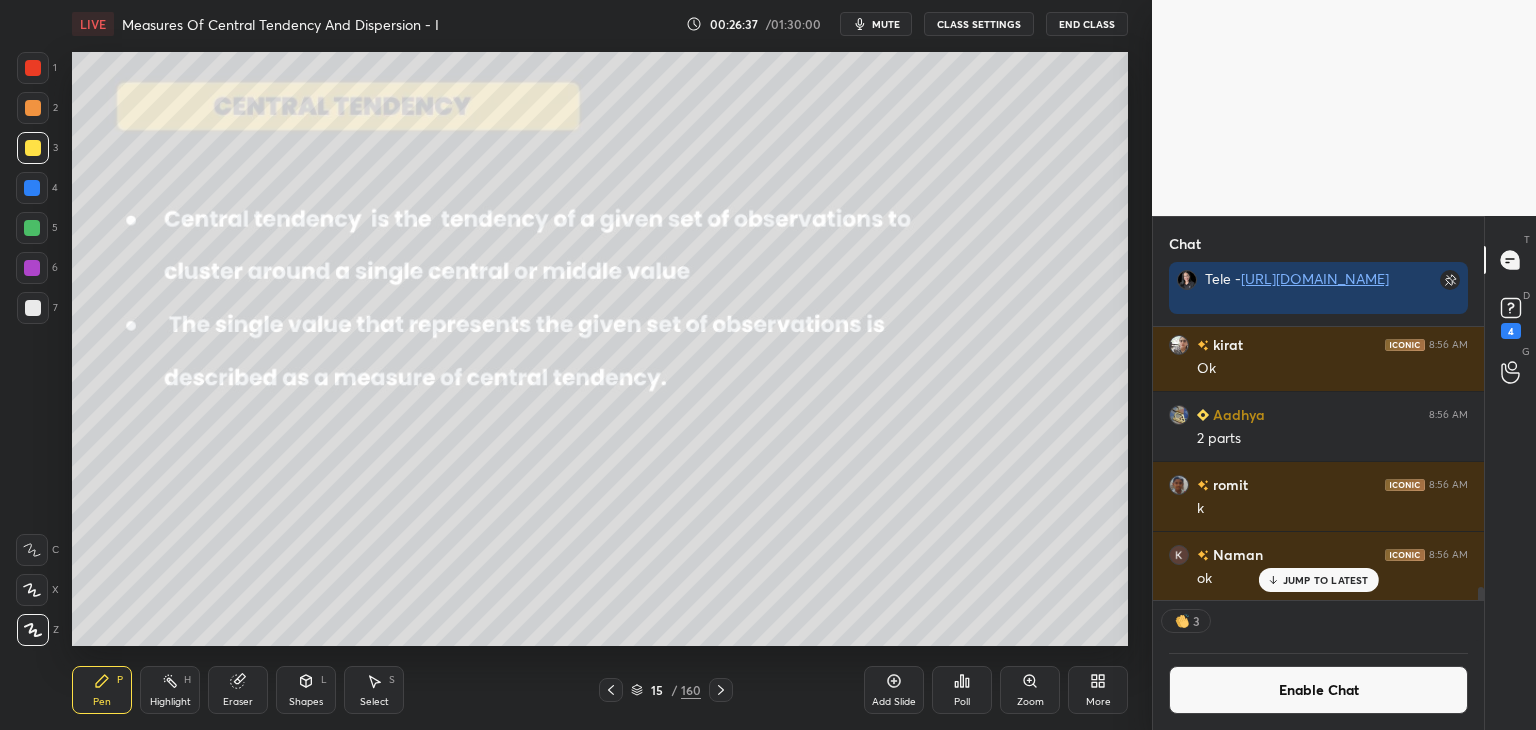 click on "Chat Tele -  [URL][DOMAIN_NAME] [PERSON_NAME] 8:56 AM Byy guys [PERSON_NAME] 8:56 AM Ok Aadhya 8:56 AM 2 parts [PERSON_NAME] 8:56 AM k Naman 8:56 AM ok JUMP TO LATEST 3 Enable Chat introducing Raise a hand with a doubt Now learners can raise their hand along with a doubt  How it works? [PERSON_NAME] Asked a doubt 2 Happy GURUPURNIMA MA'AM JIII 🥰🥰🥰 Pick this doubt [PERSON_NAME] Asked a doubt 1 mam aapne bola tha [DATE]  k liye batch [DATE] se start hoga to muje [DATE] se ab tk k class dekhne ki need hai Pick this doubt [PERSON_NAME] Asked a doubt 1 Mere pas ye hai mujhe kharid na parega?? Pick this doubt [PERSON_NAME] Asked a doubt 1 Mam notes kaise maintain krna h [PERSON_NAME] bta dijiye Pick this doubt [PERSON_NAME] Asked a doubt 1 mam mene yeh wala calculator liya hai yeh thik hai kya Pick this doubt Yug Asked a doubt 1 Mam yeh kaisa he Pick this doubt Md [PERSON_NAME] Asked a doubt 1 Please help me with this doubt Pick this doubt [PERSON_NAME] Asked a doubt 1 Mam [PERSON_NAME] ye btana ki stat ne konse chapter ko approx kitne lectures lgenge thoda btana mam 1 1 T" at bounding box center [1344, 473] 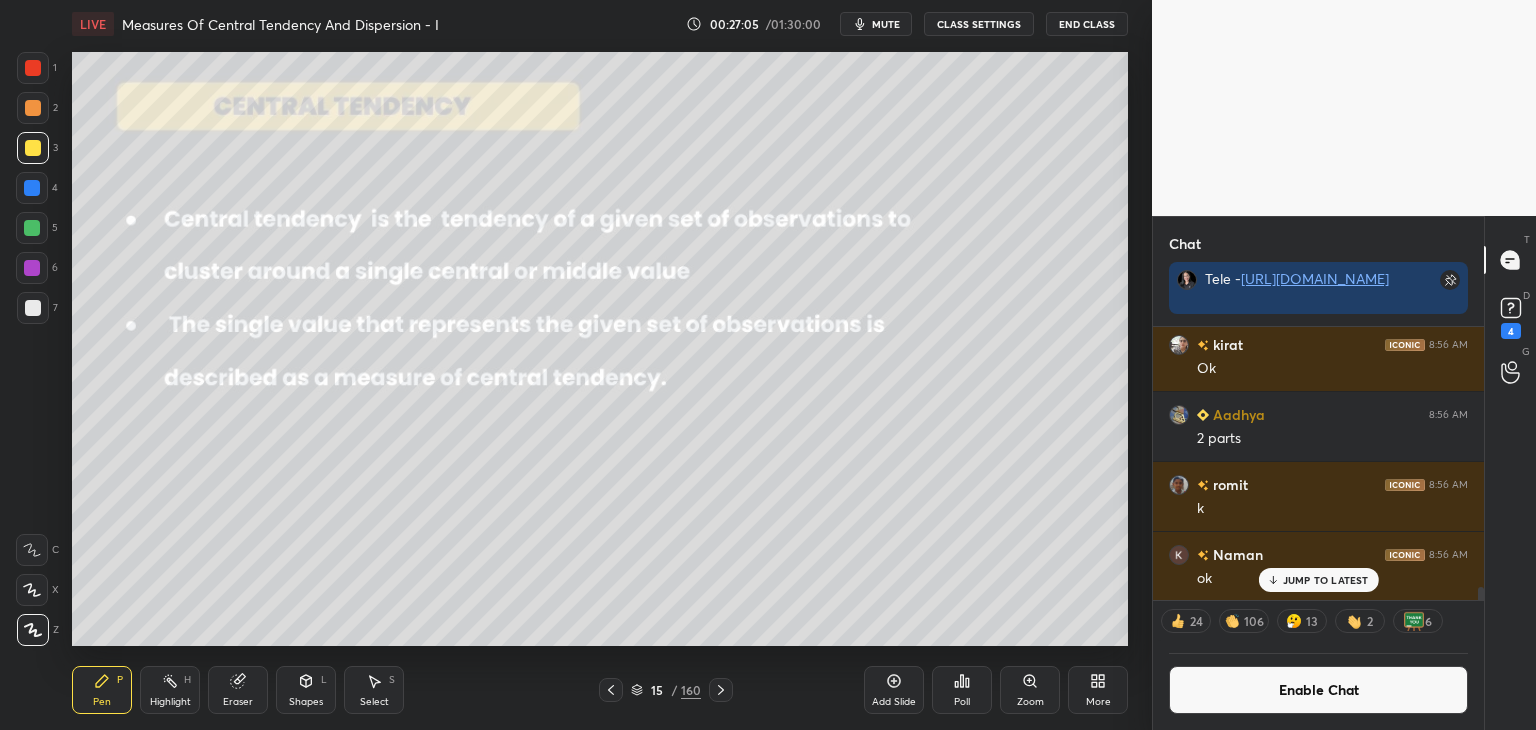 click 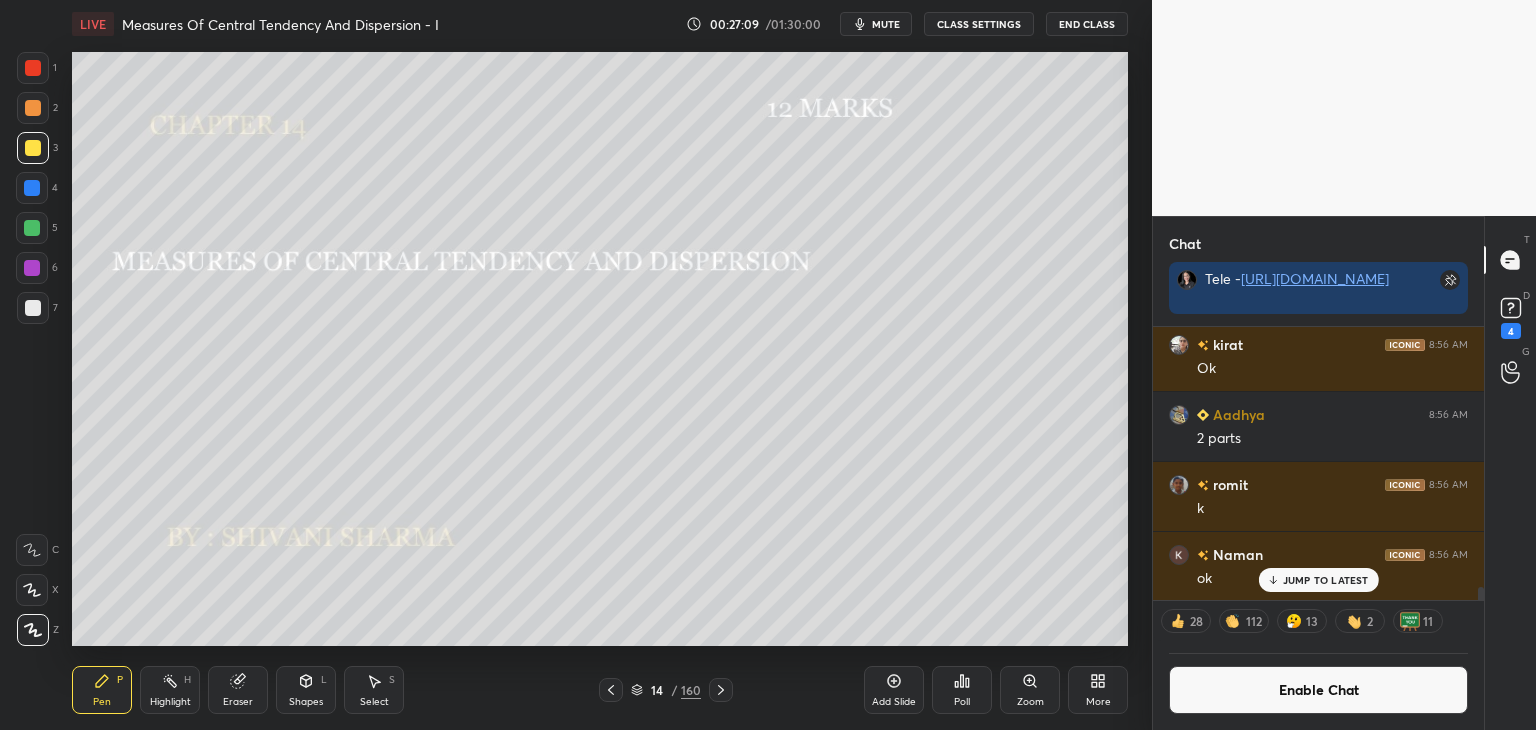 click on "Pen P Highlight H Eraser Shapes L Select S 14 / 160 Add Slide Poll Zoom More" at bounding box center [600, 690] 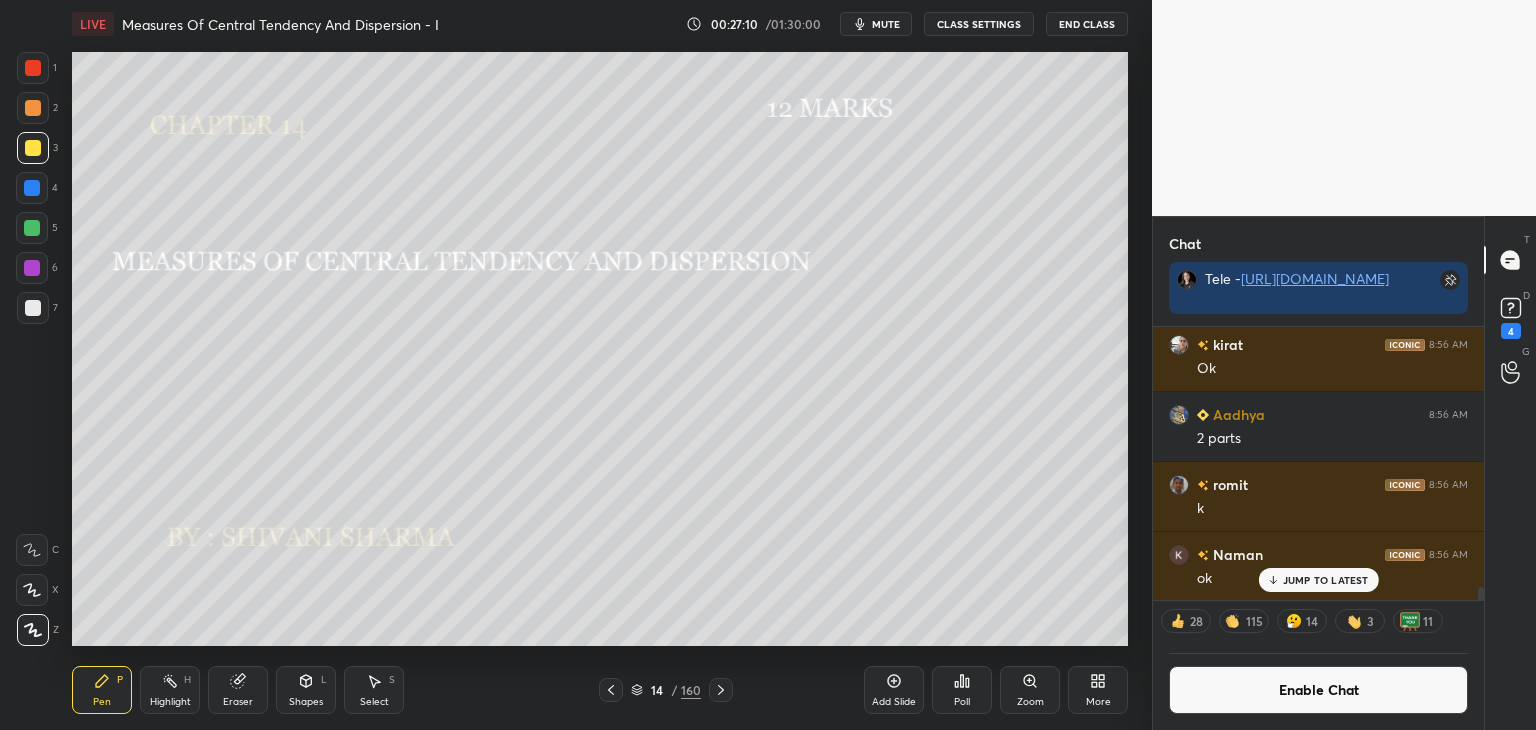 click on "Shapes" at bounding box center [306, 702] 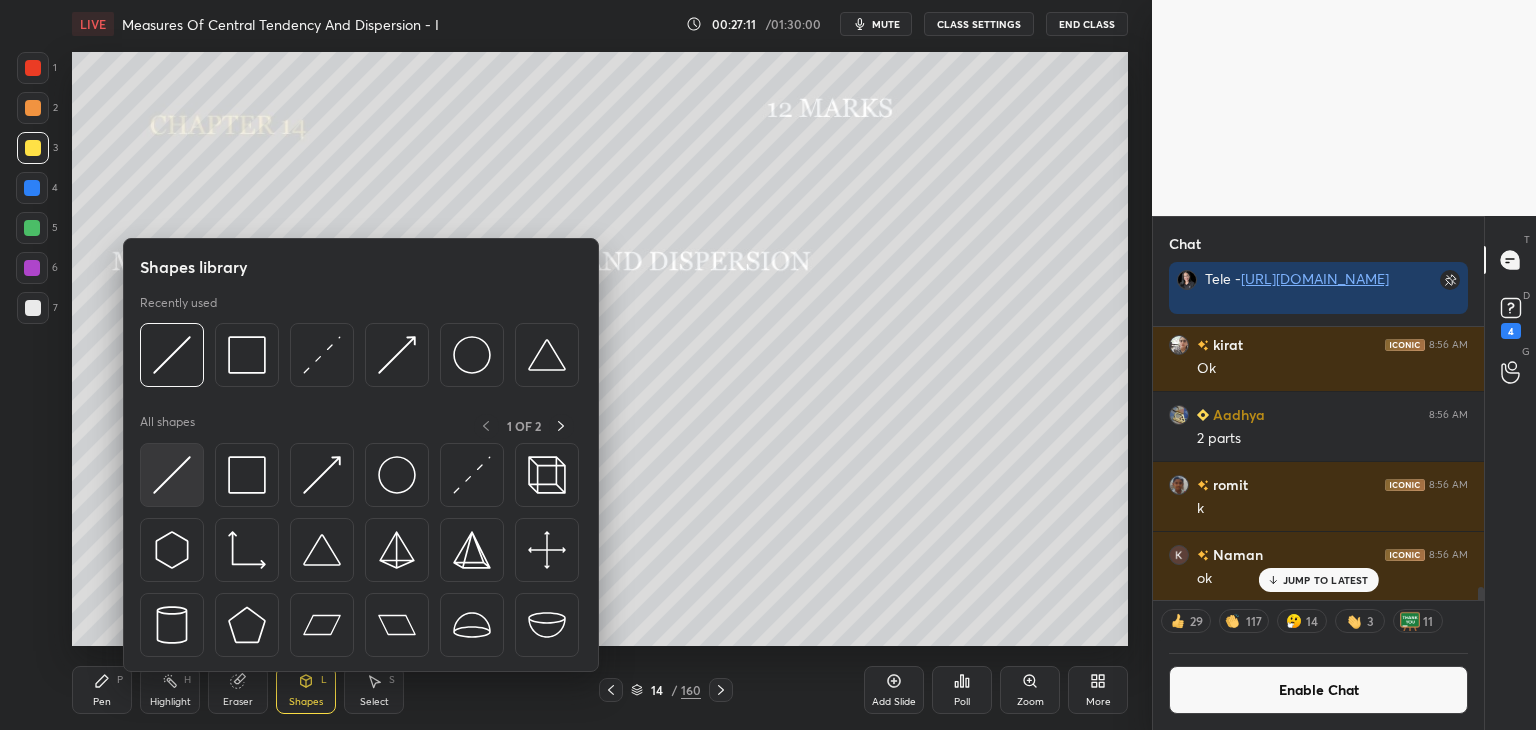 click at bounding box center [172, 475] 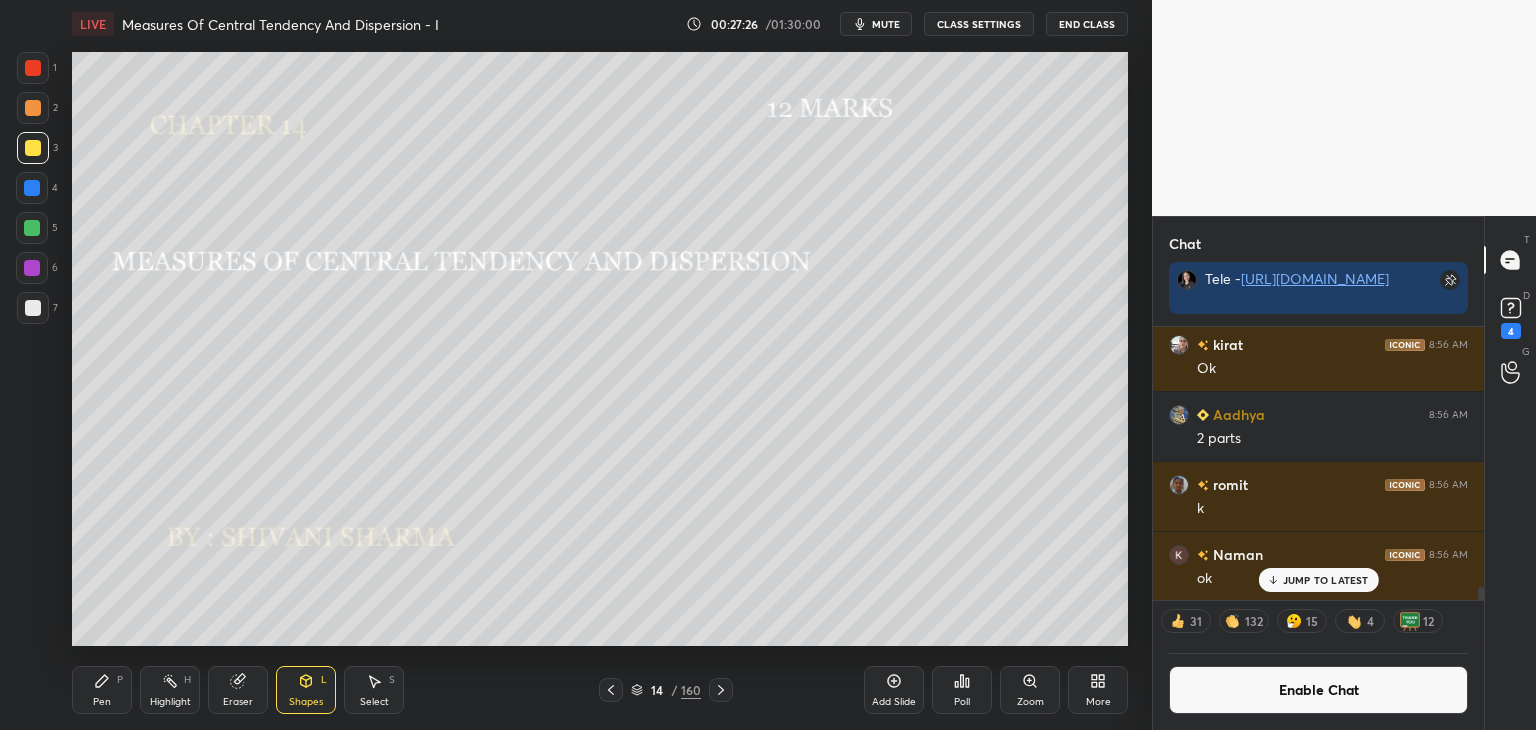 click on "JUMP TO LATEST" at bounding box center [1318, 580] 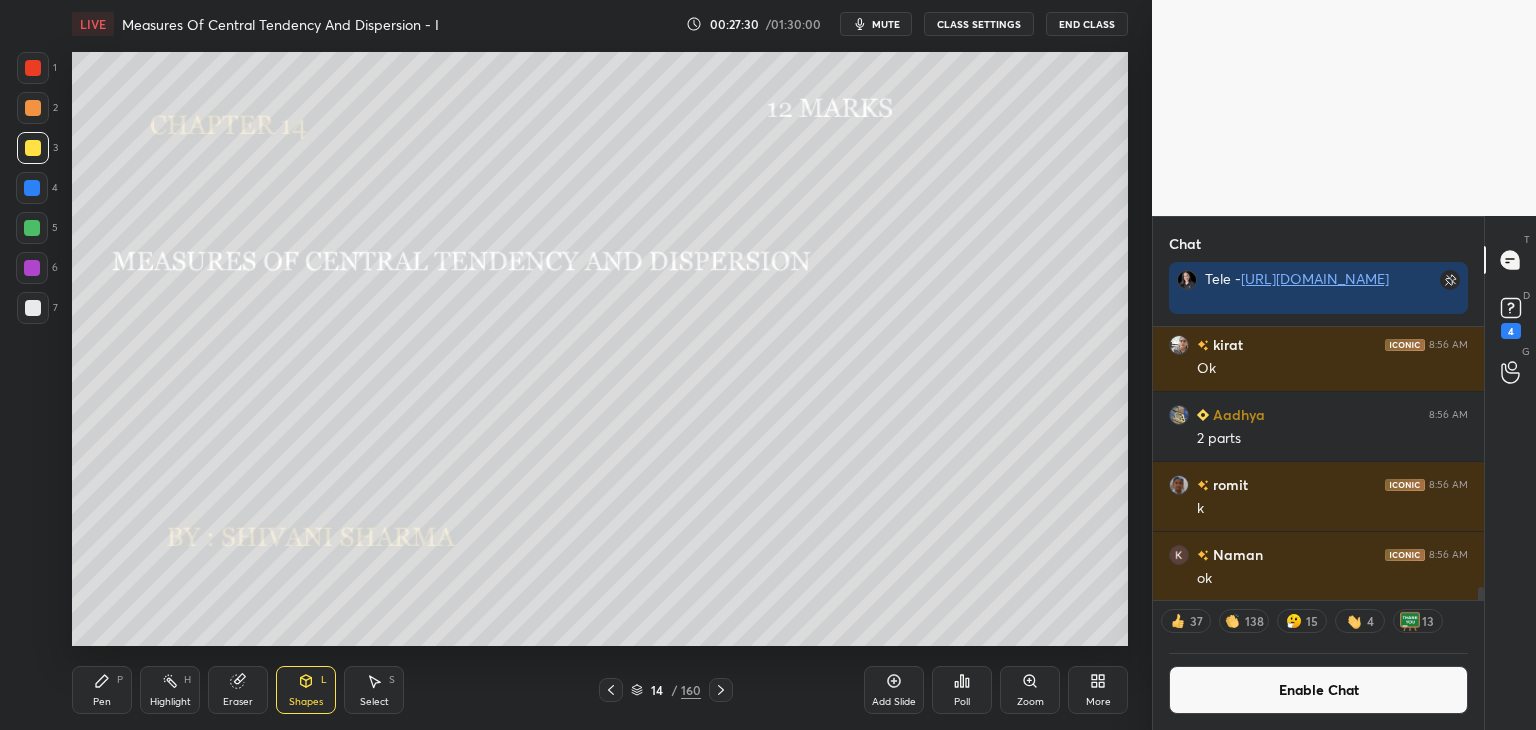click on "Pen" at bounding box center [102, 702] 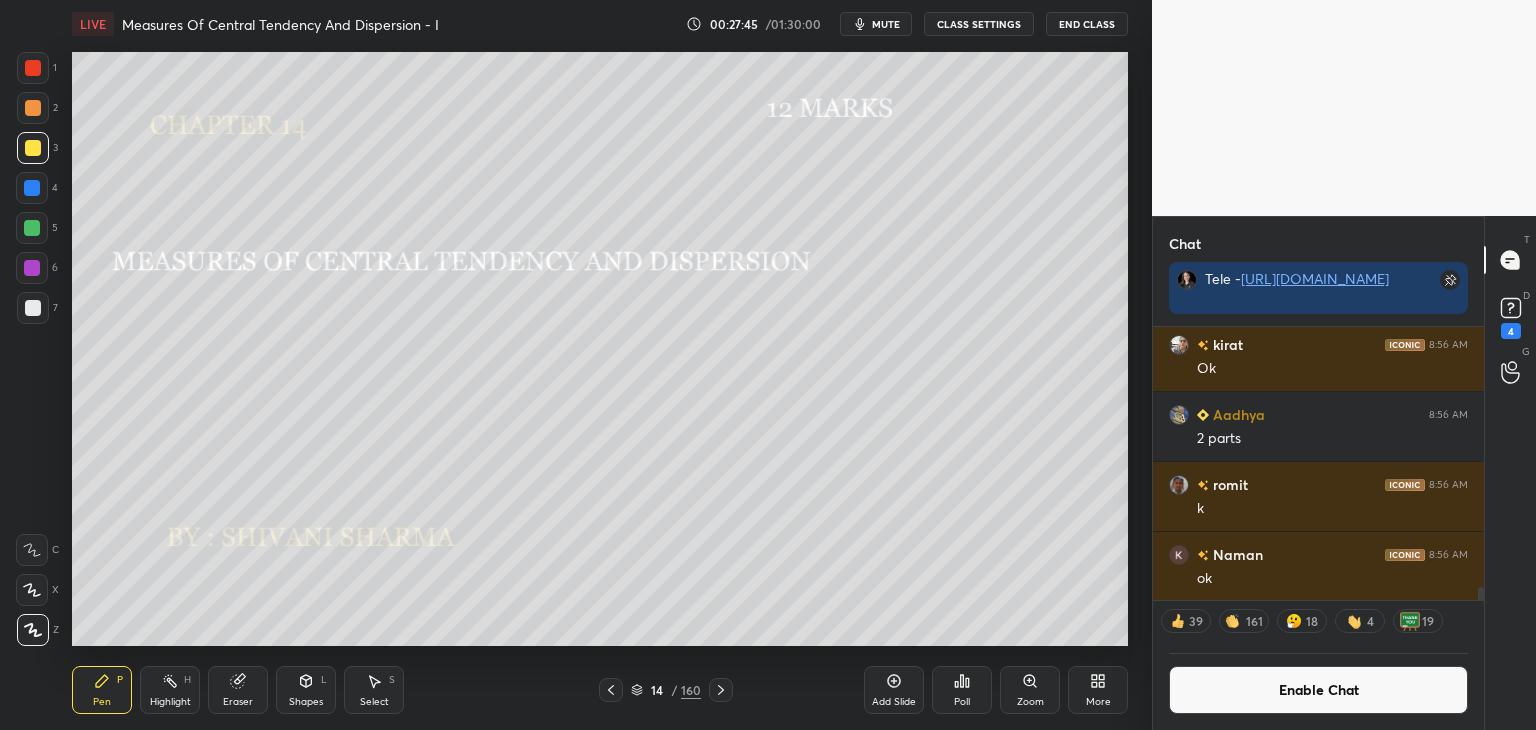 click on "Enable Chat" at bounding box center (1318, 690) 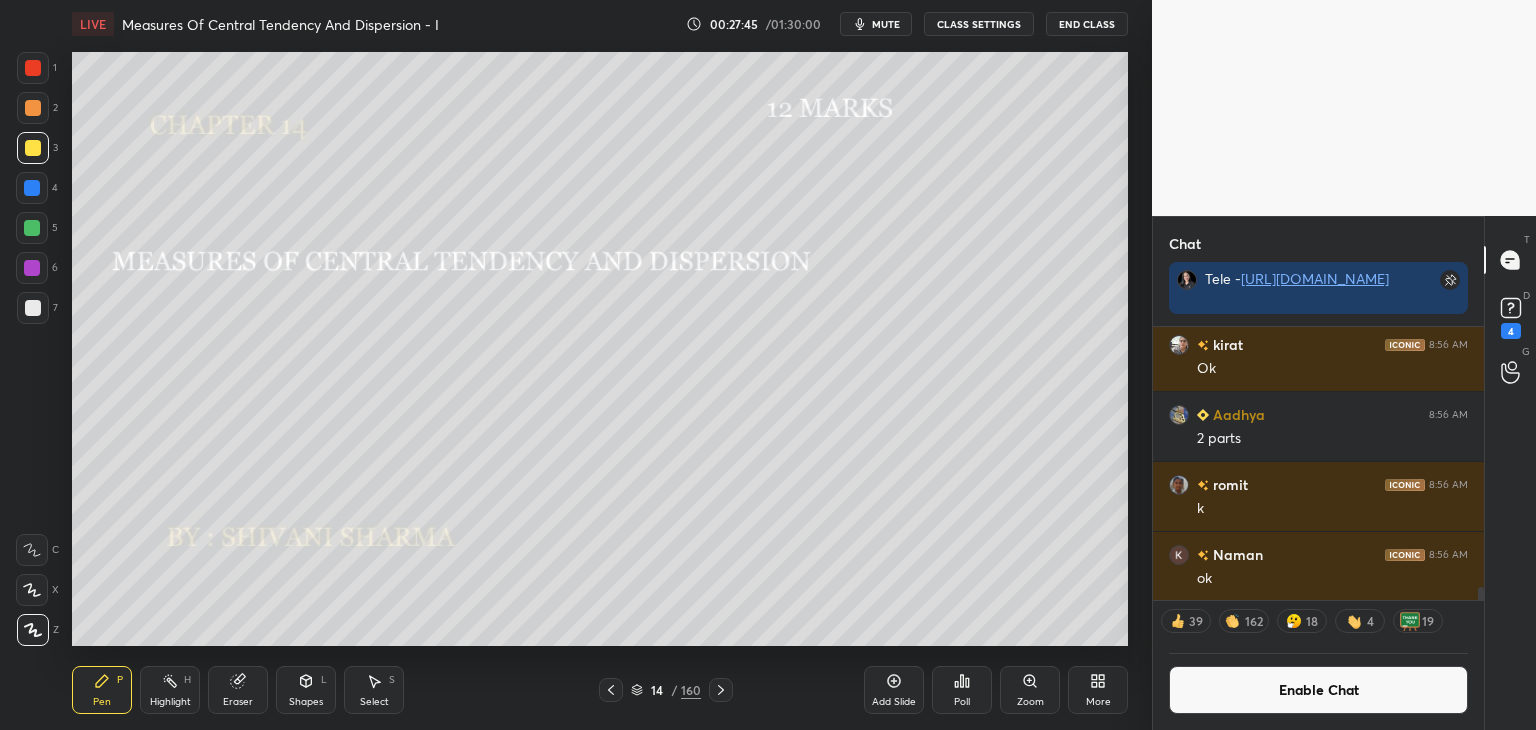 scroll, scrollTop: 5082, scrollLeft: 0, axis: vertical 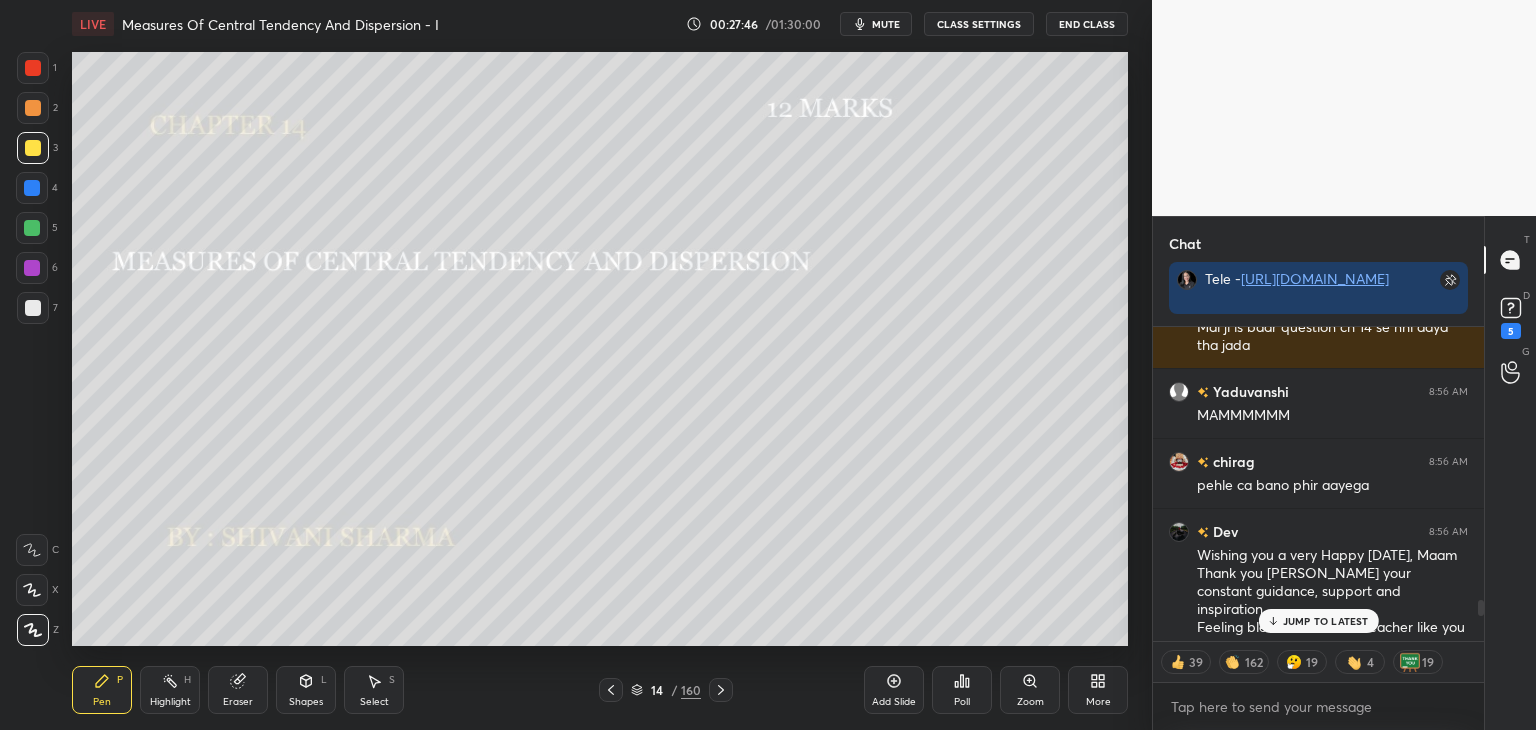 click on "JUMP TO LATEST" at bounding box center (1326, 621) 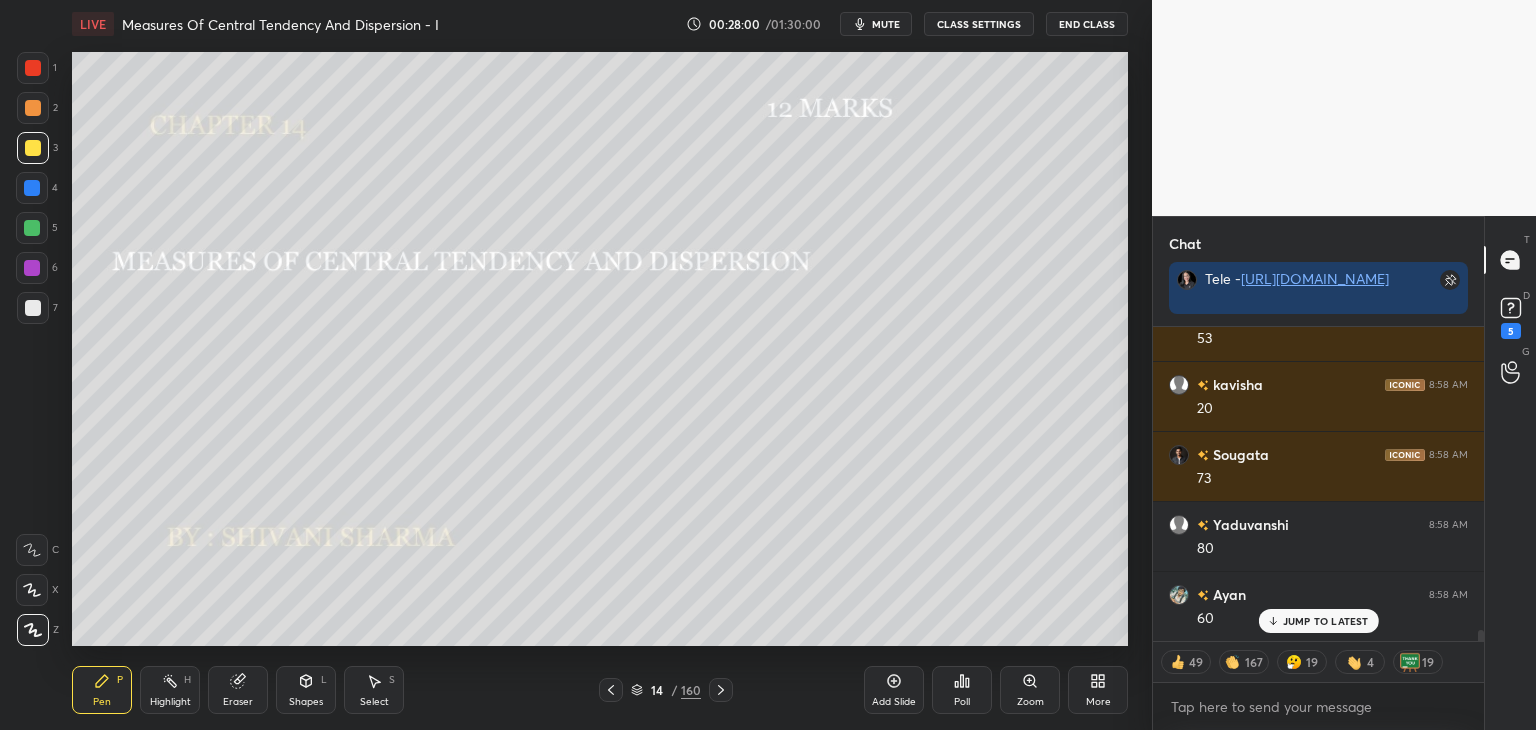 scroll, scrollTop: 8536, scrollLeft: 0, axis: vertical 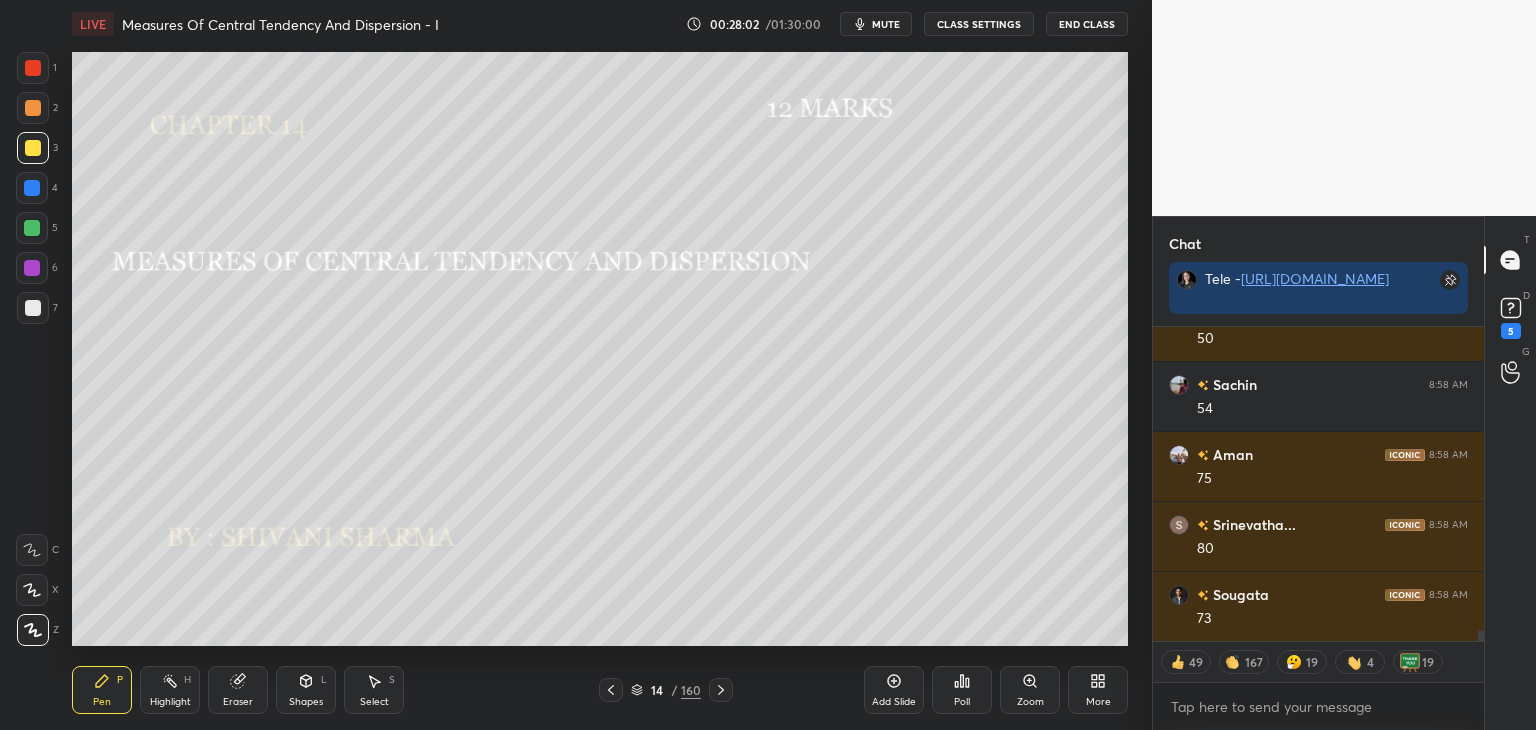 click on "Eraser" at bounding box center (238, 702) 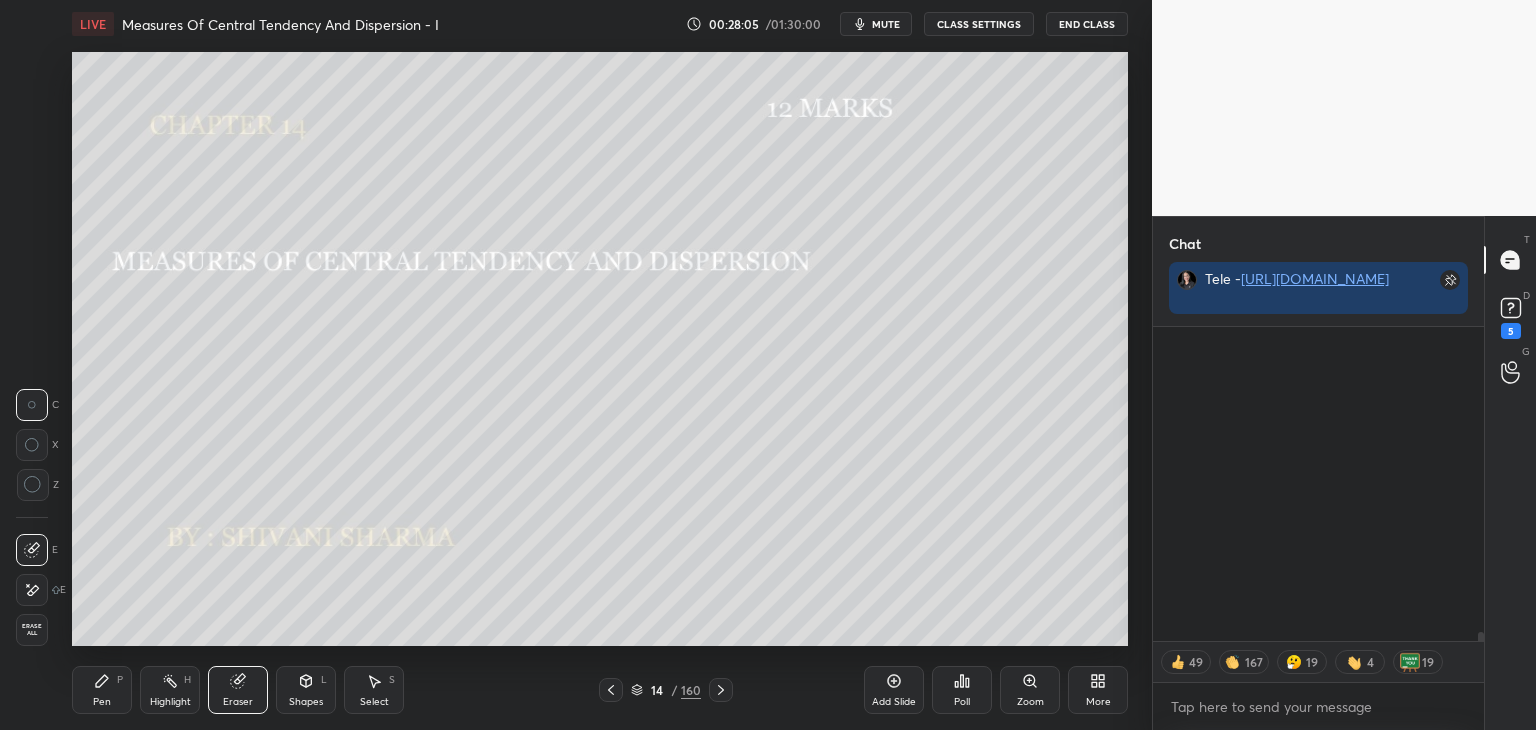 scroll, scrollTop: 10847, scrollLeft: 0, axis: vertical 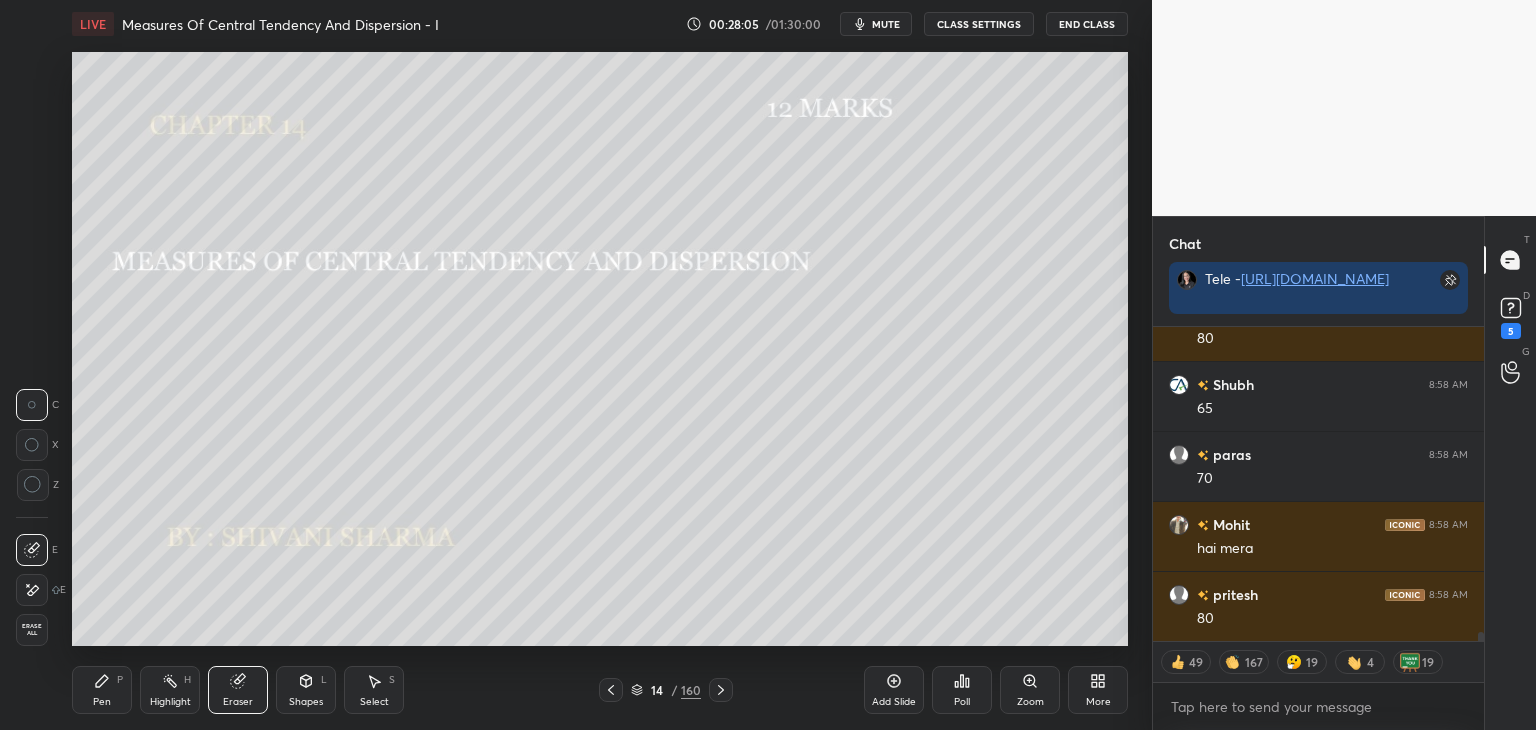 click on "Pen" at bounding box center (102, 702) 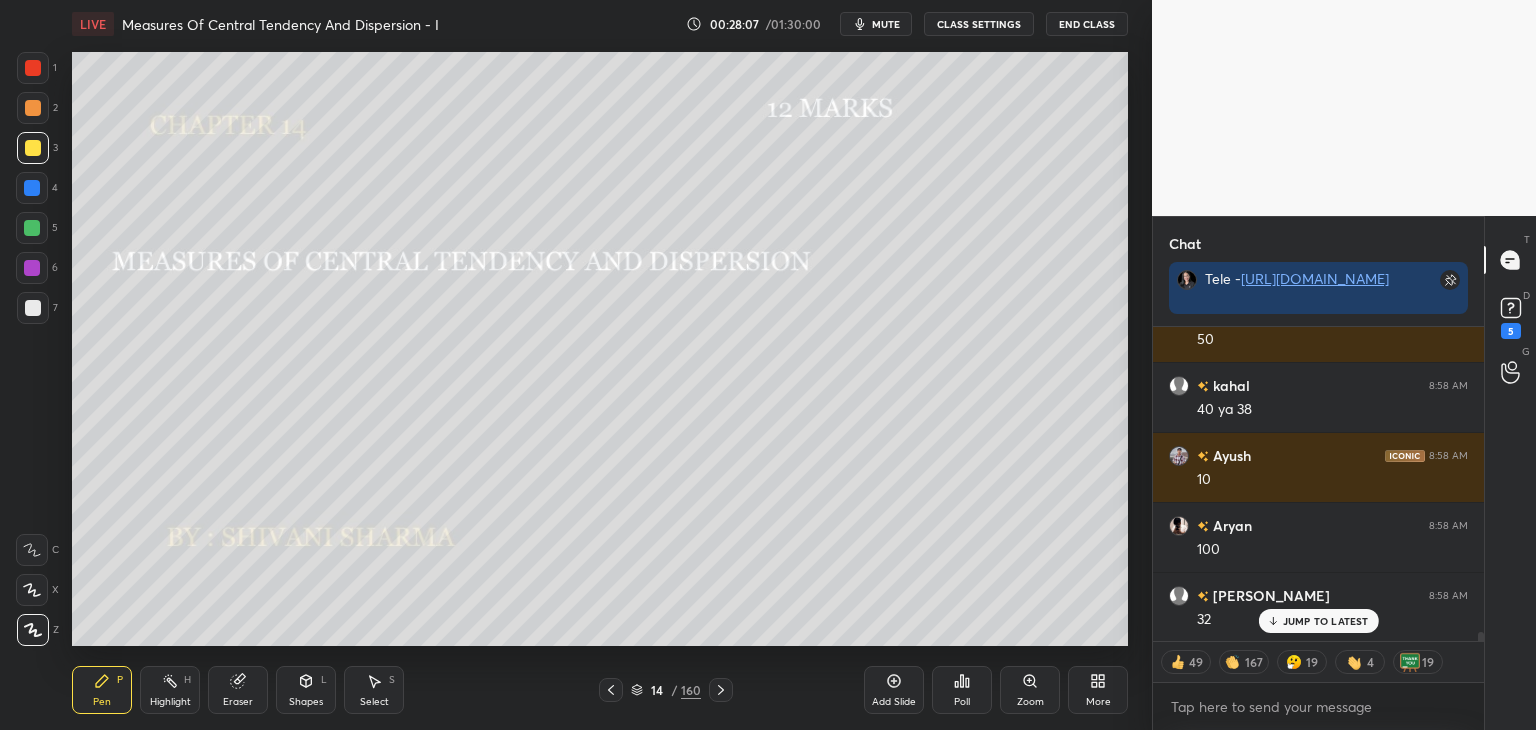 scroll, scrollTop: 11827, scrollLeft: 0, axis: vertical 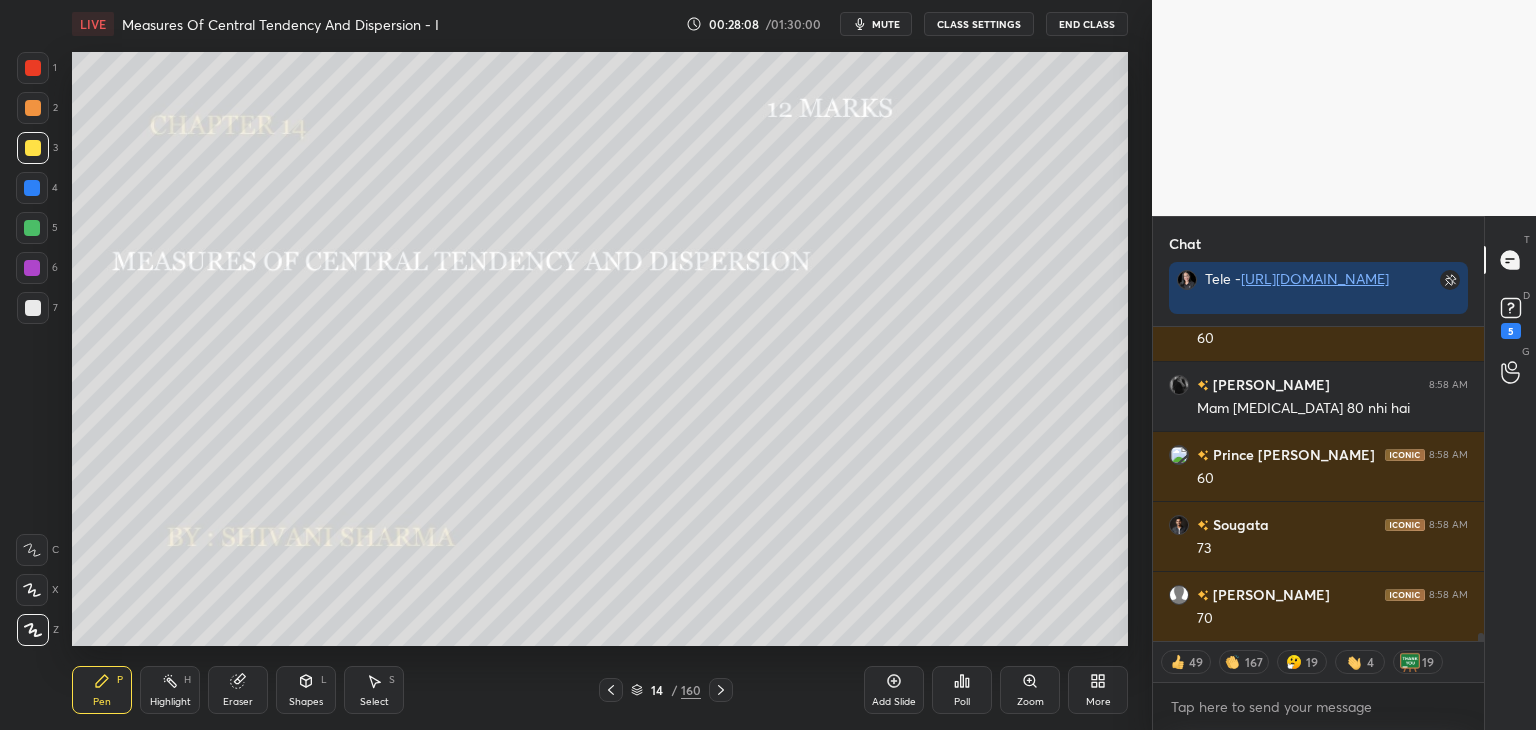 type on "x" 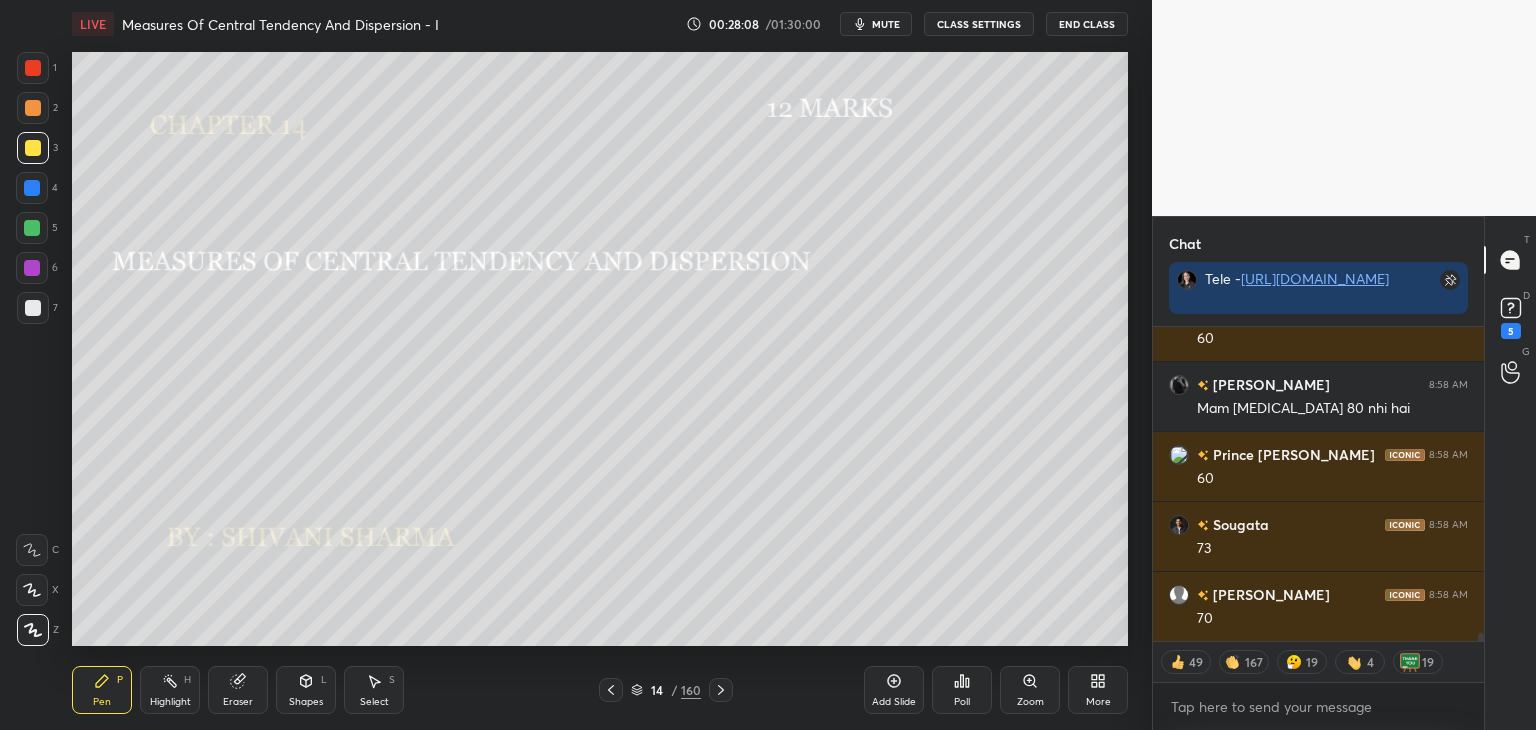 scroll, scrollTop: 6, scrollLeft: 6, axis: both 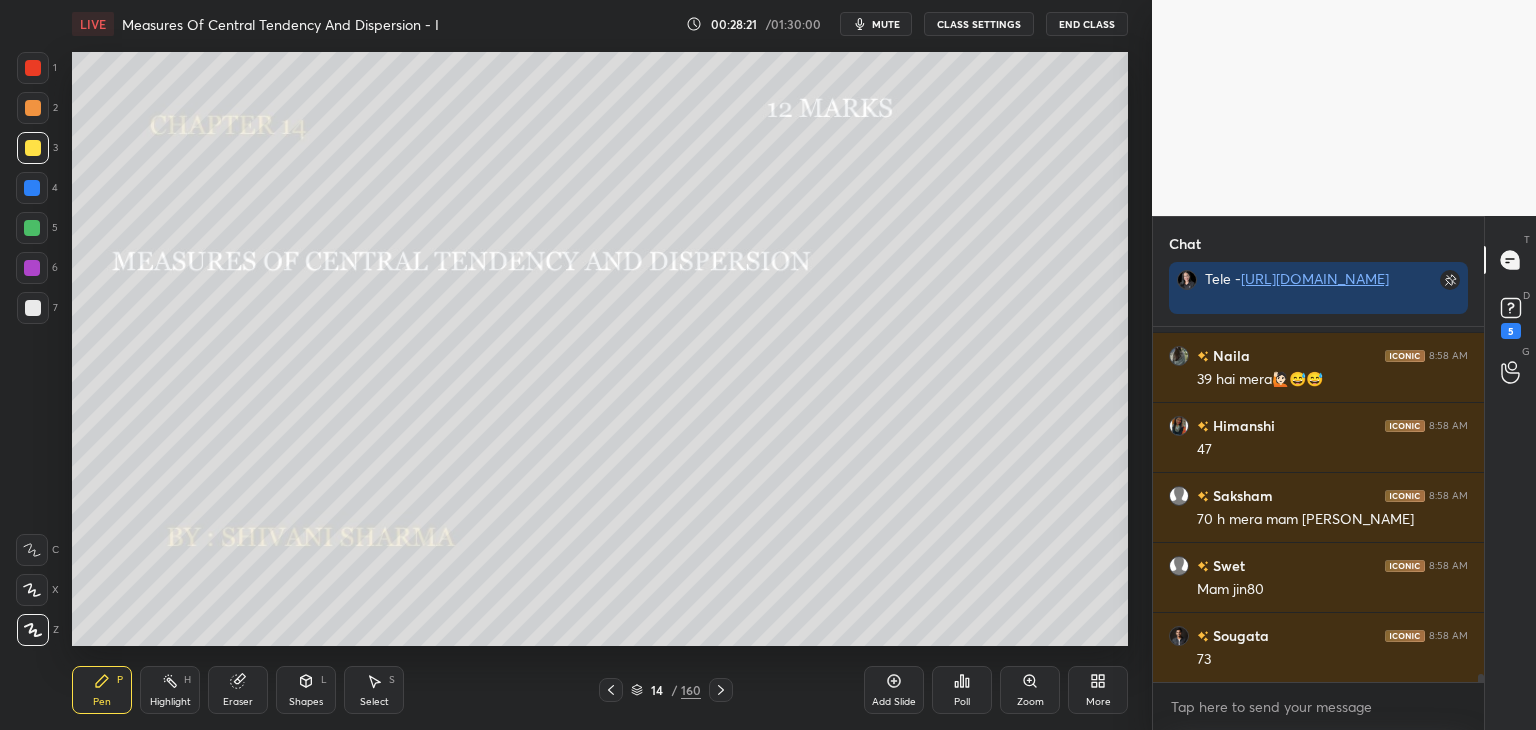 click on "CLASS SETTINGS" at bounding box center [979, 24] 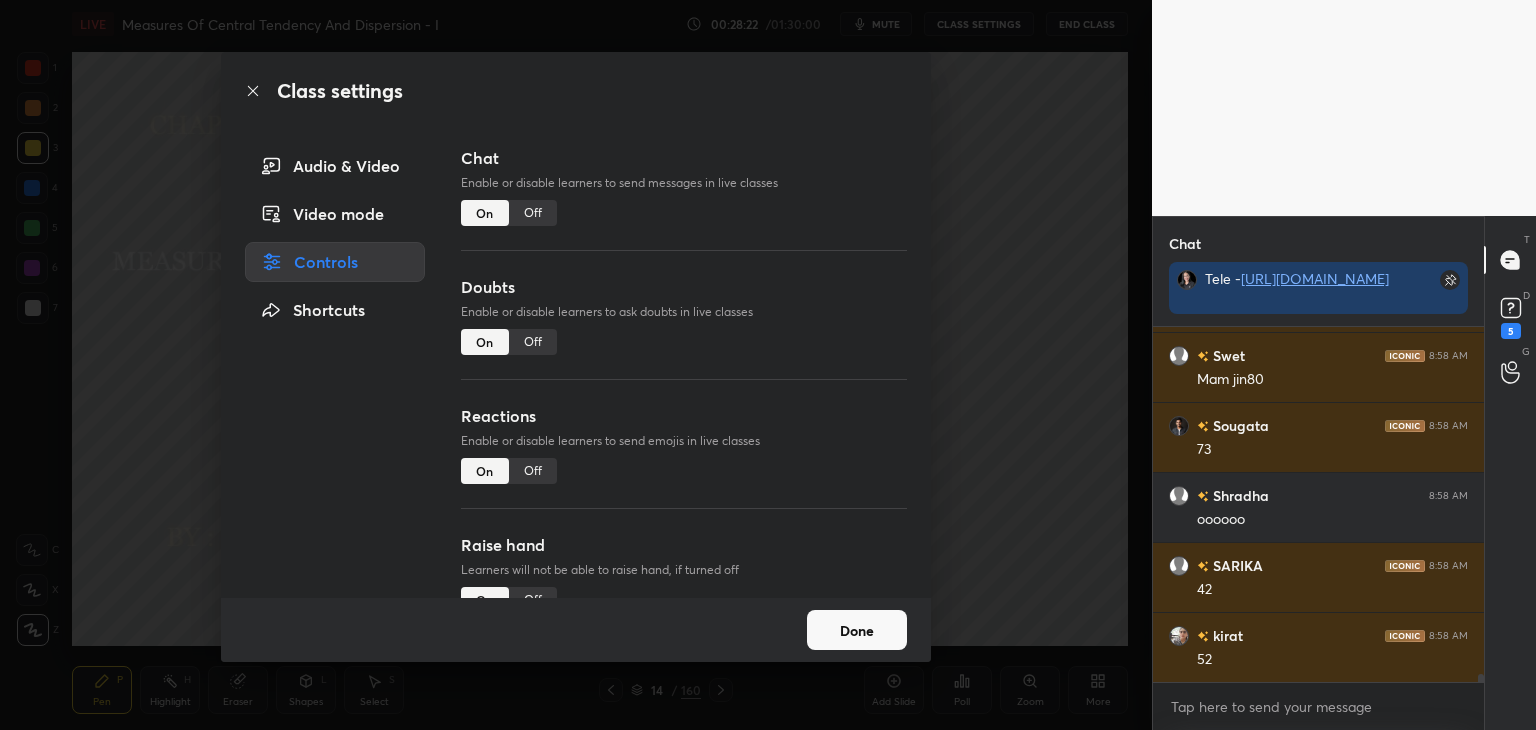 drag, startPoint x: 527, startPoint y: 219, endPoint x: 559, endPoint y: 285, distance: 73.34848 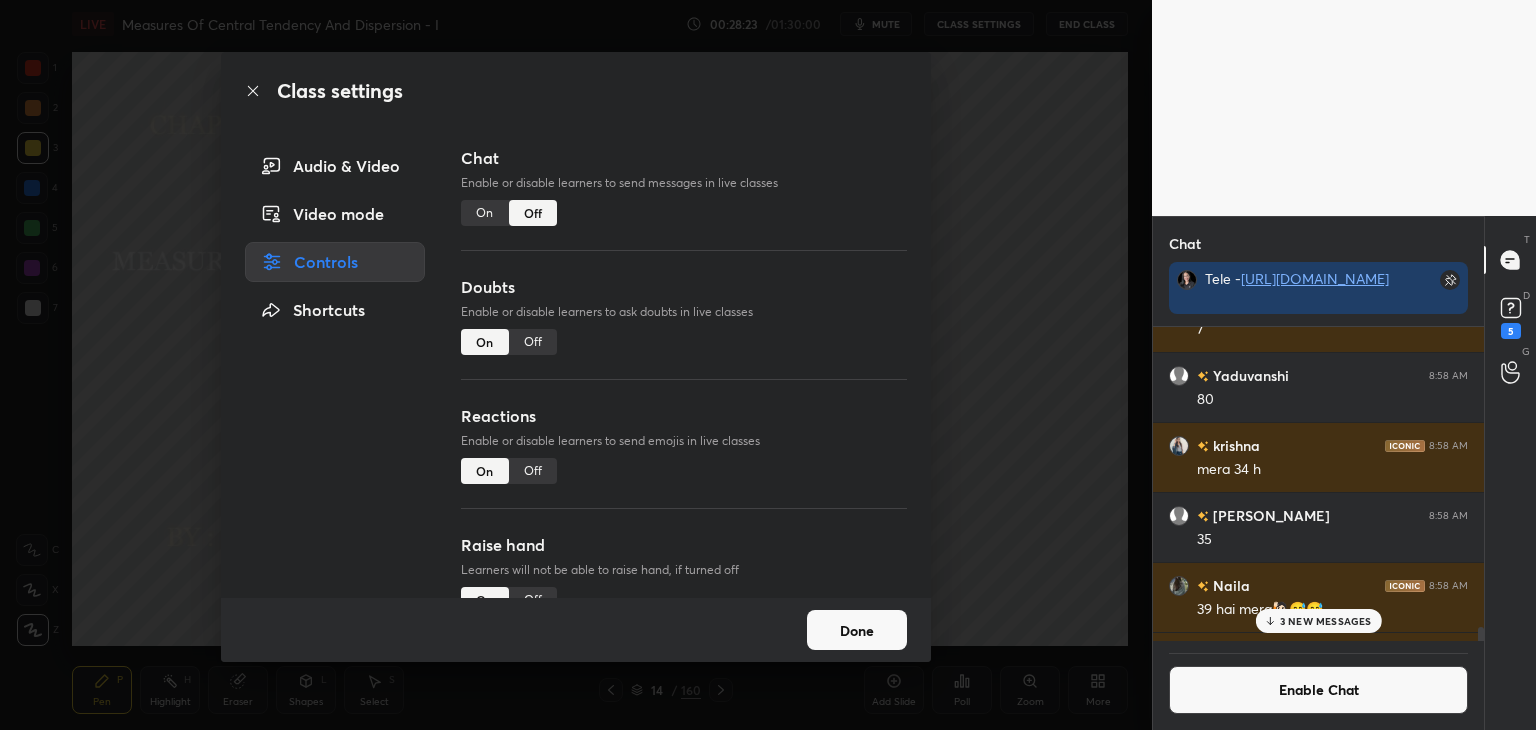 click on "Done" at bounding box center (857, 630) 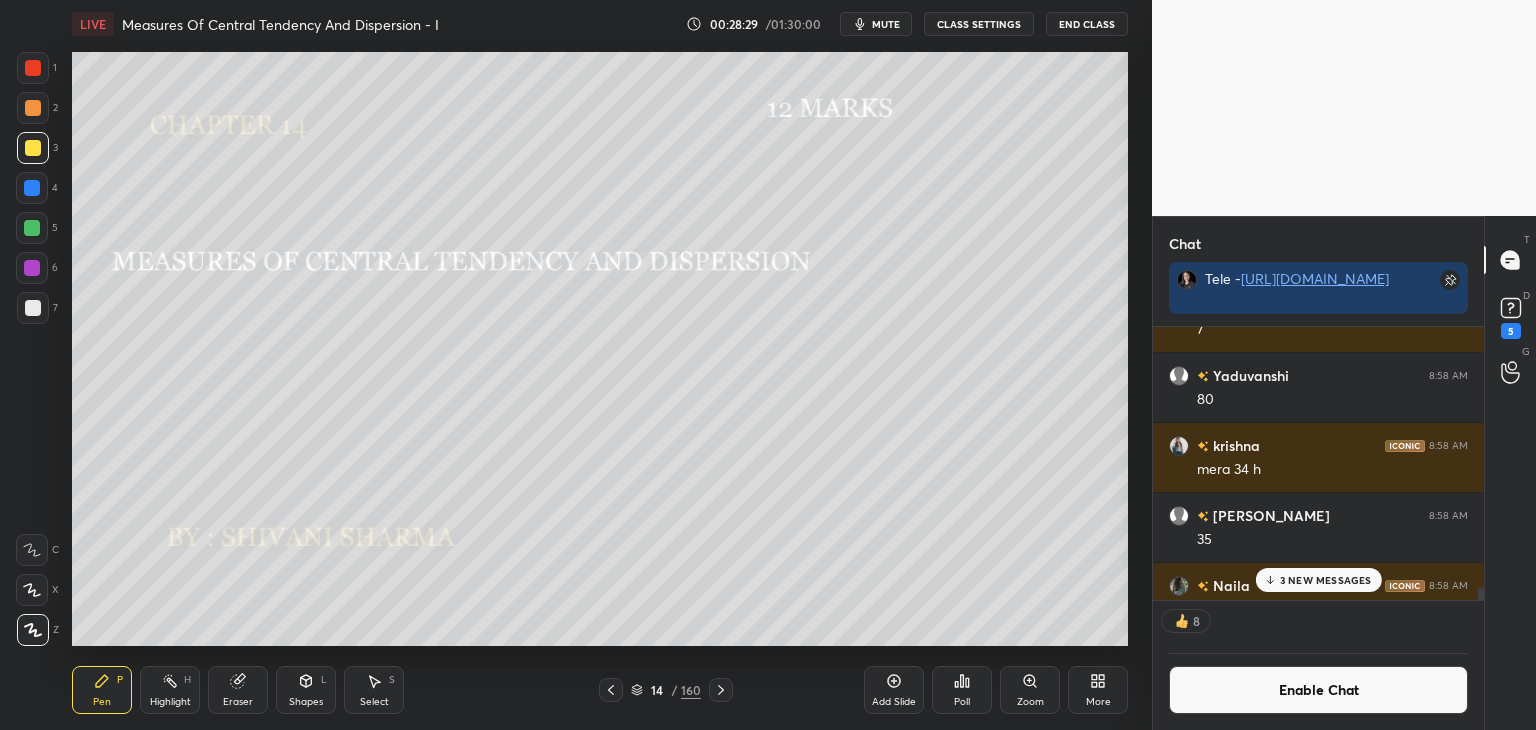click on "3 NEW MESSAGES" at bounding box center (1326, 580) 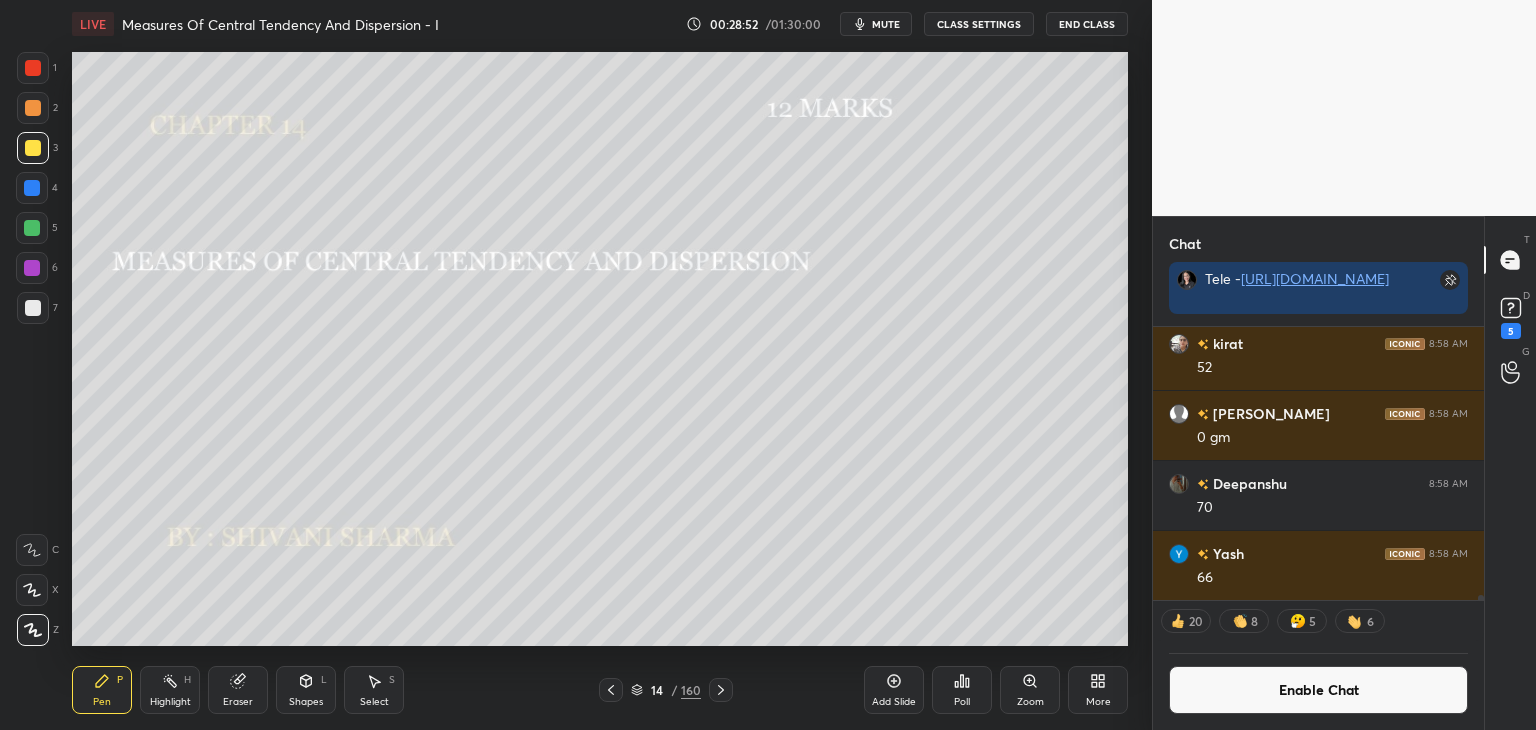 click on "Enable Chat" at bounding box center (1318, 690) 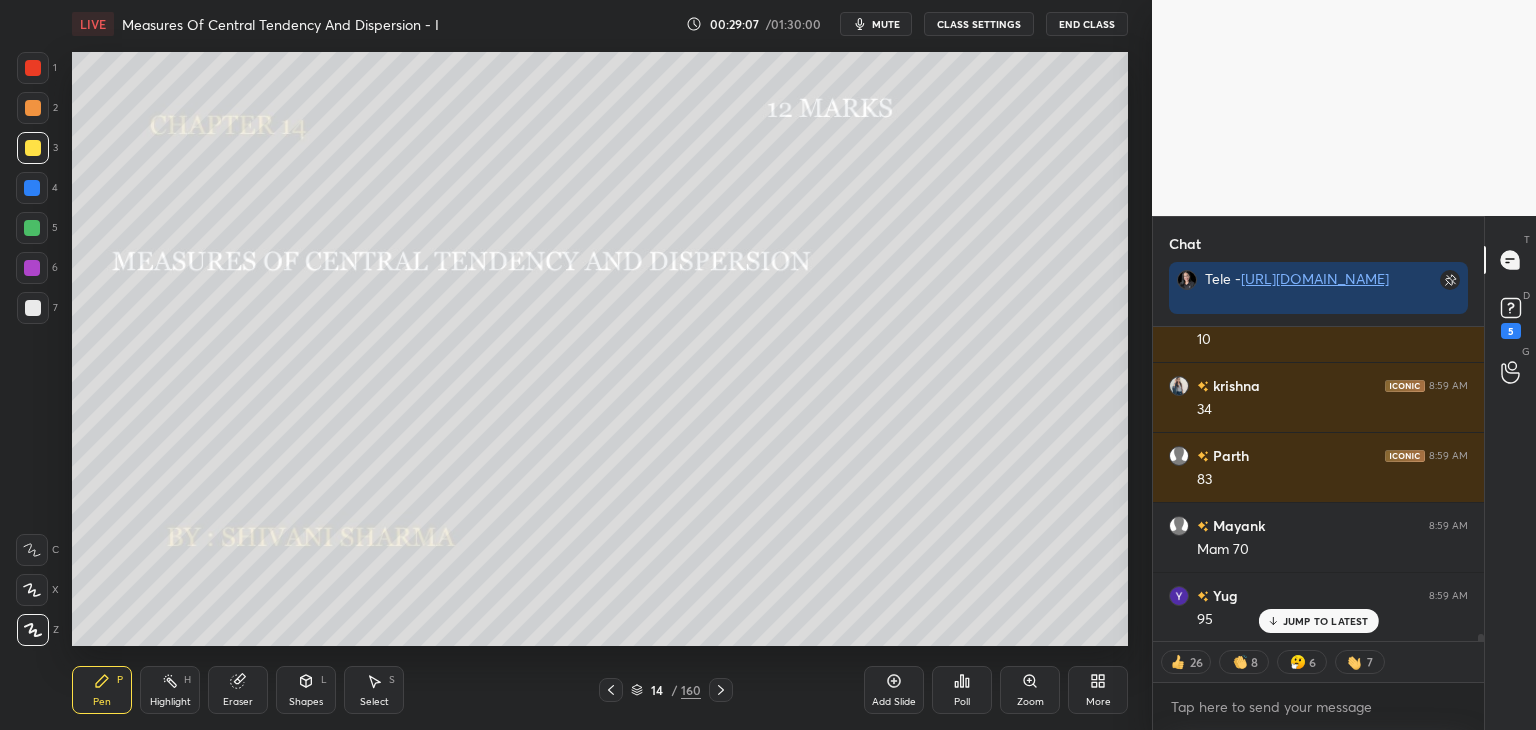 scroll, scrollTop: 13963, scrollLeft: 0, axis: vertical 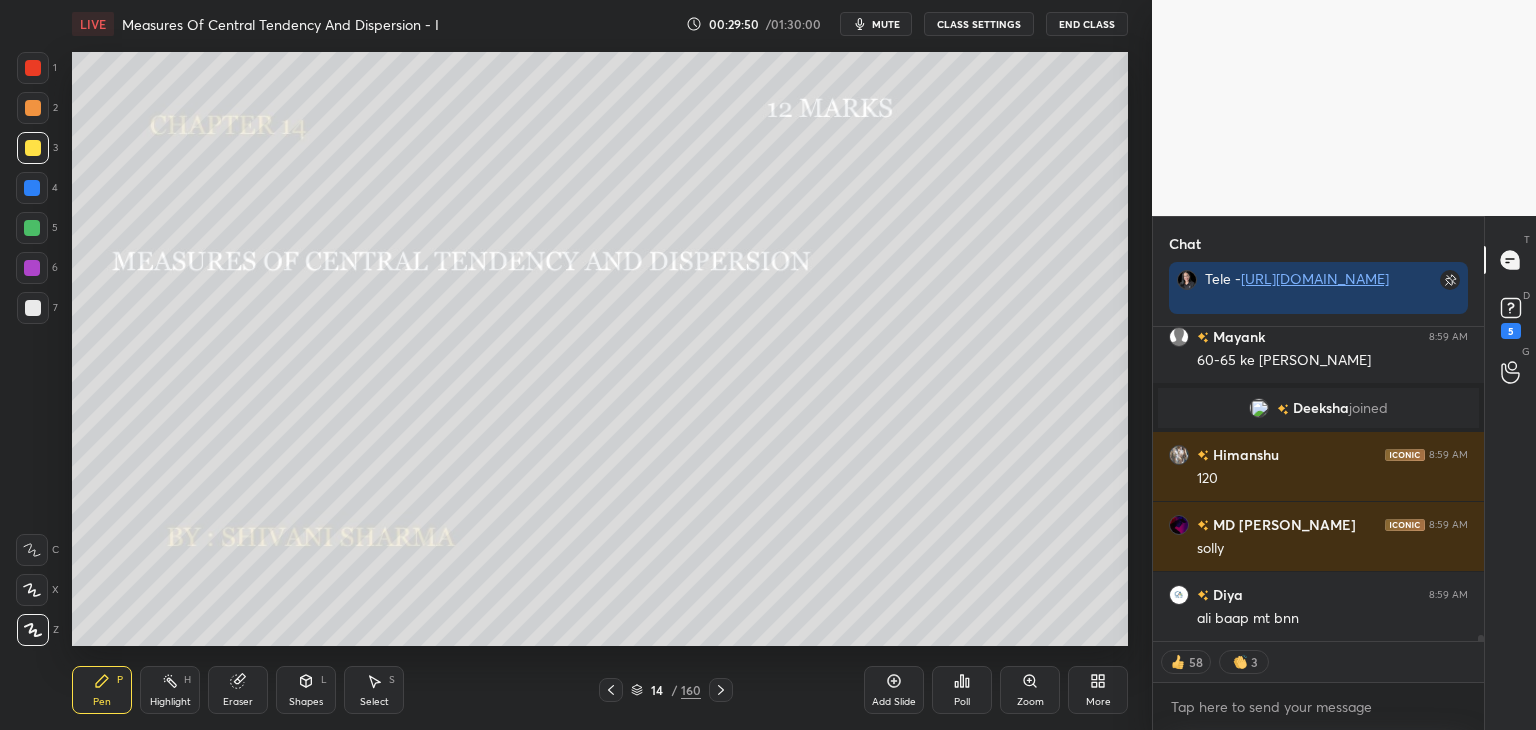 click 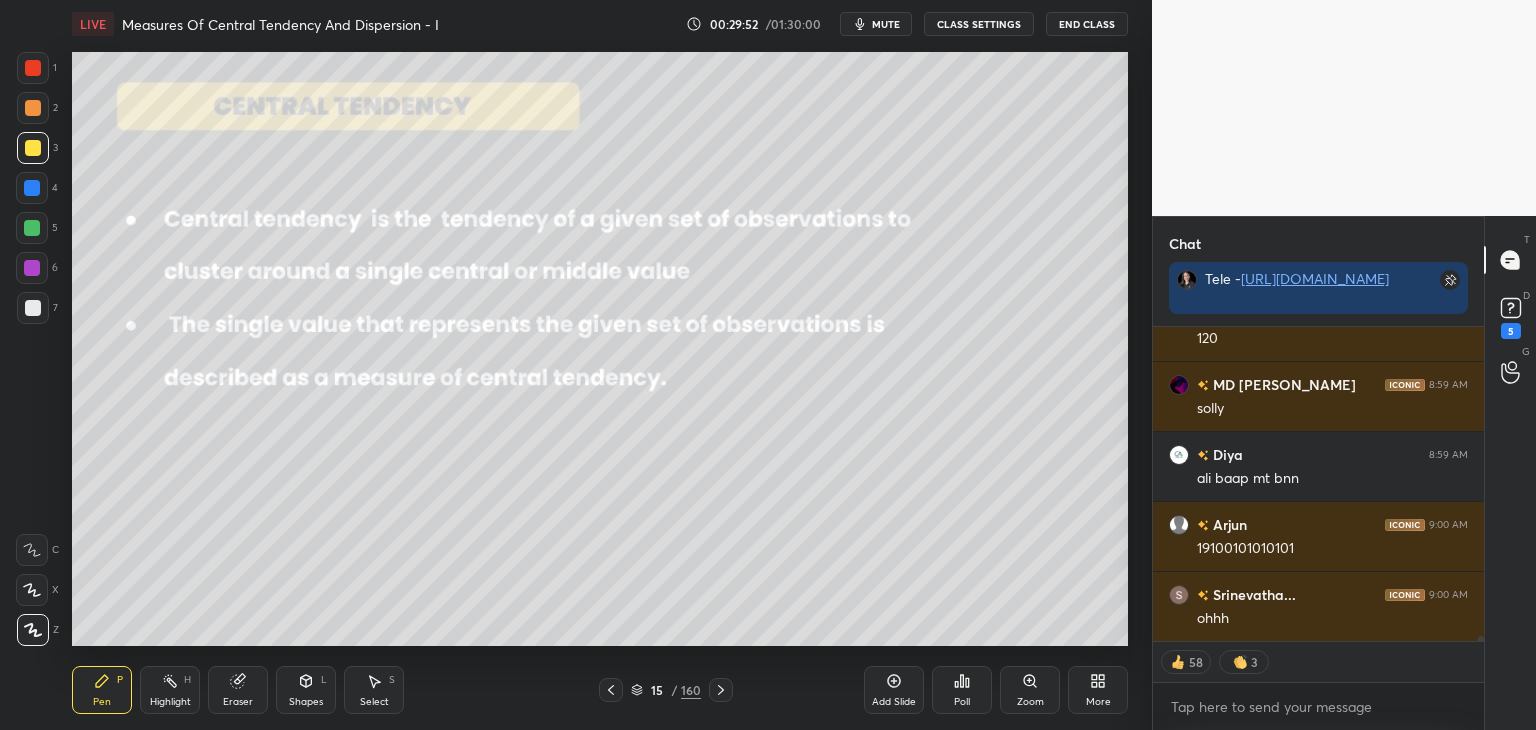 click on "Shapes" at bounding box center (306, 702) 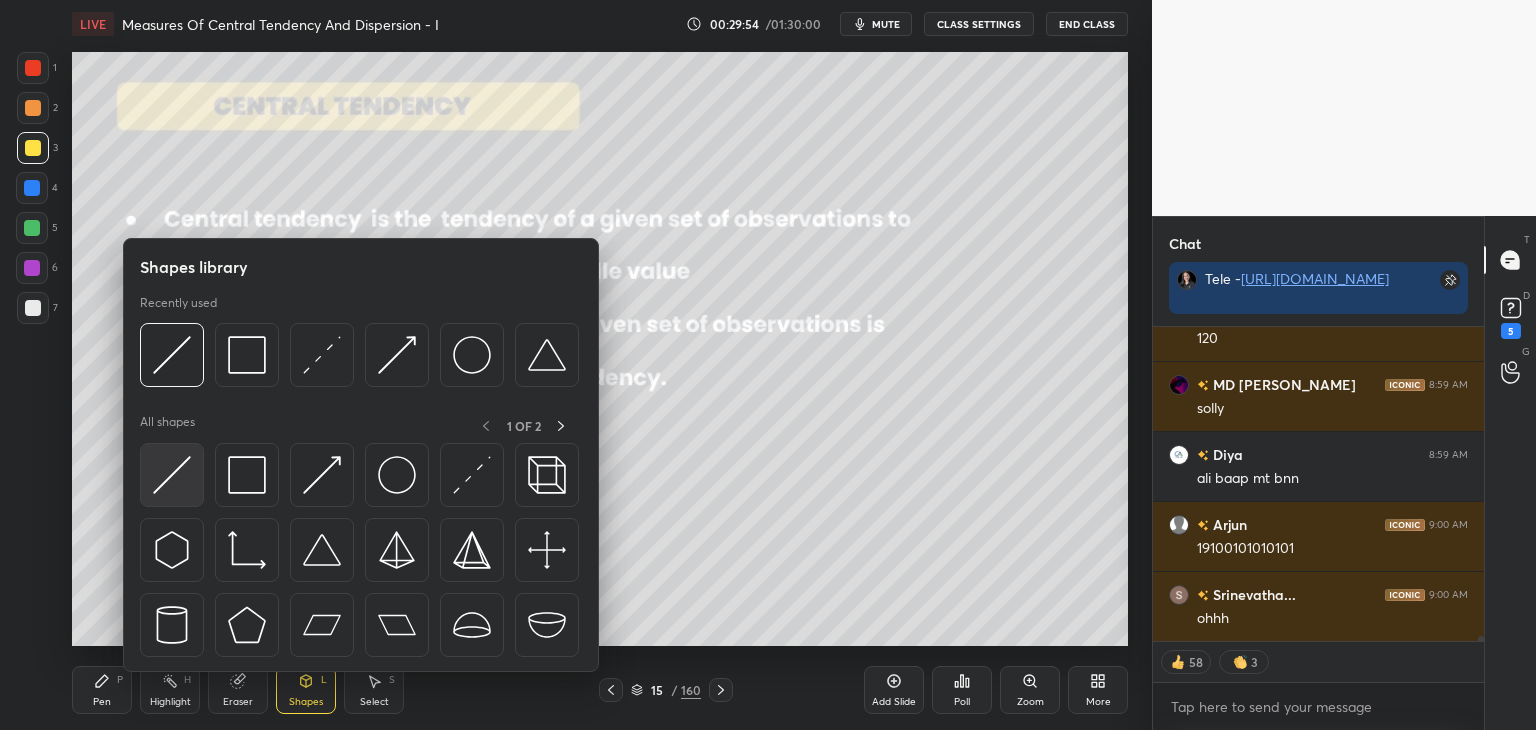 click at bounding box center [172, 475] 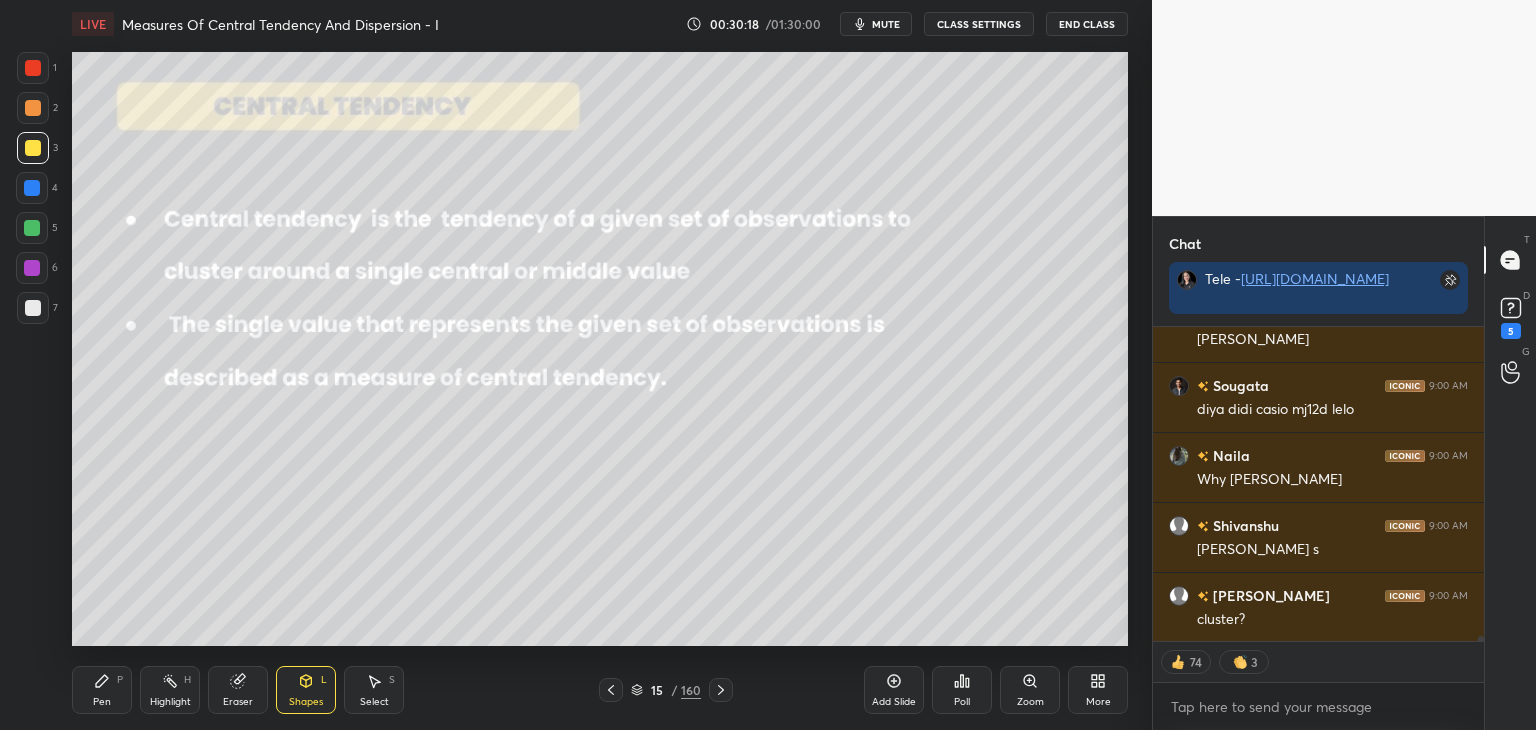 scroll, scrollTop: 18351, scrollLeft: 0, axis: vertical 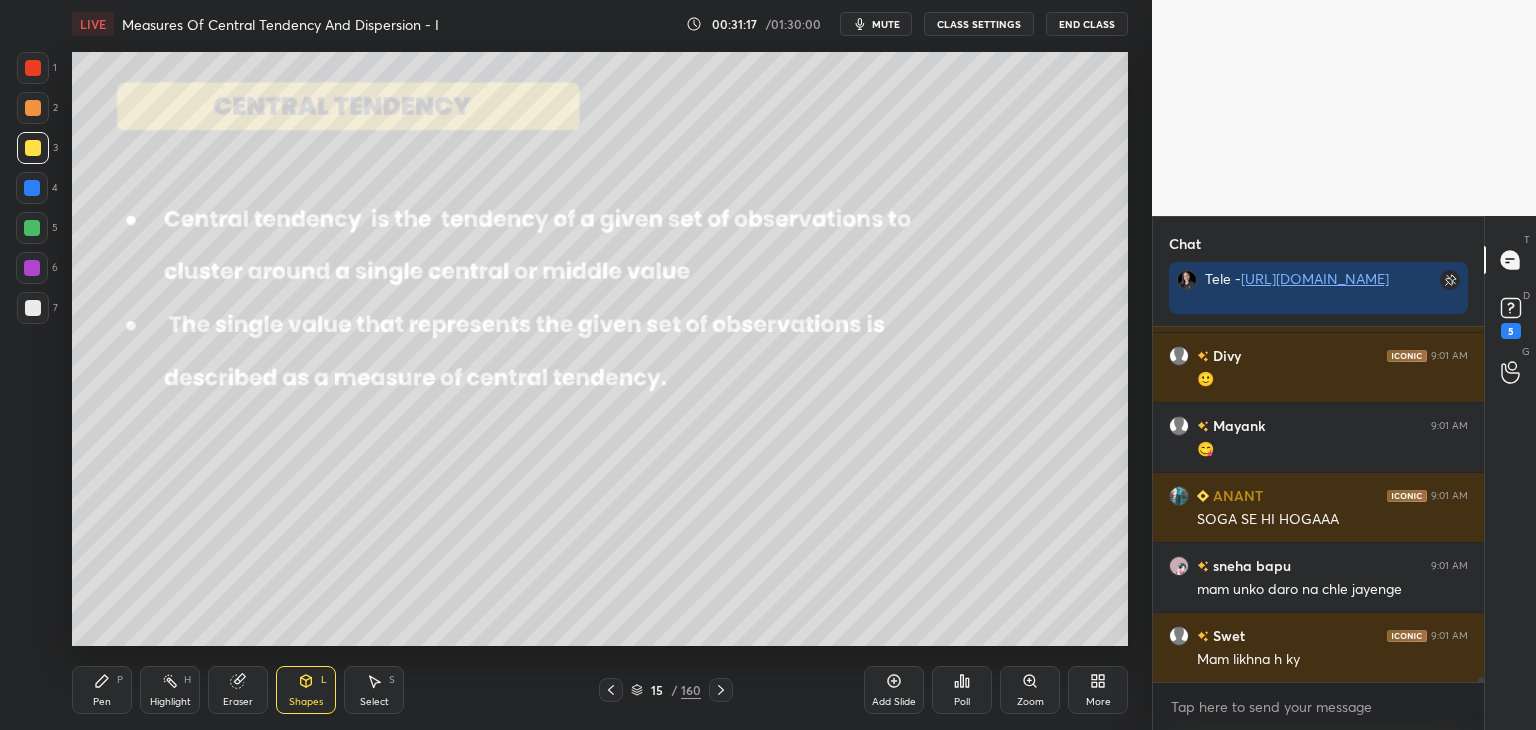 drag, startPoint x: 248, startPoint y: 699, endPoint x: 264, endPoint y: 695, distance: 16.492422 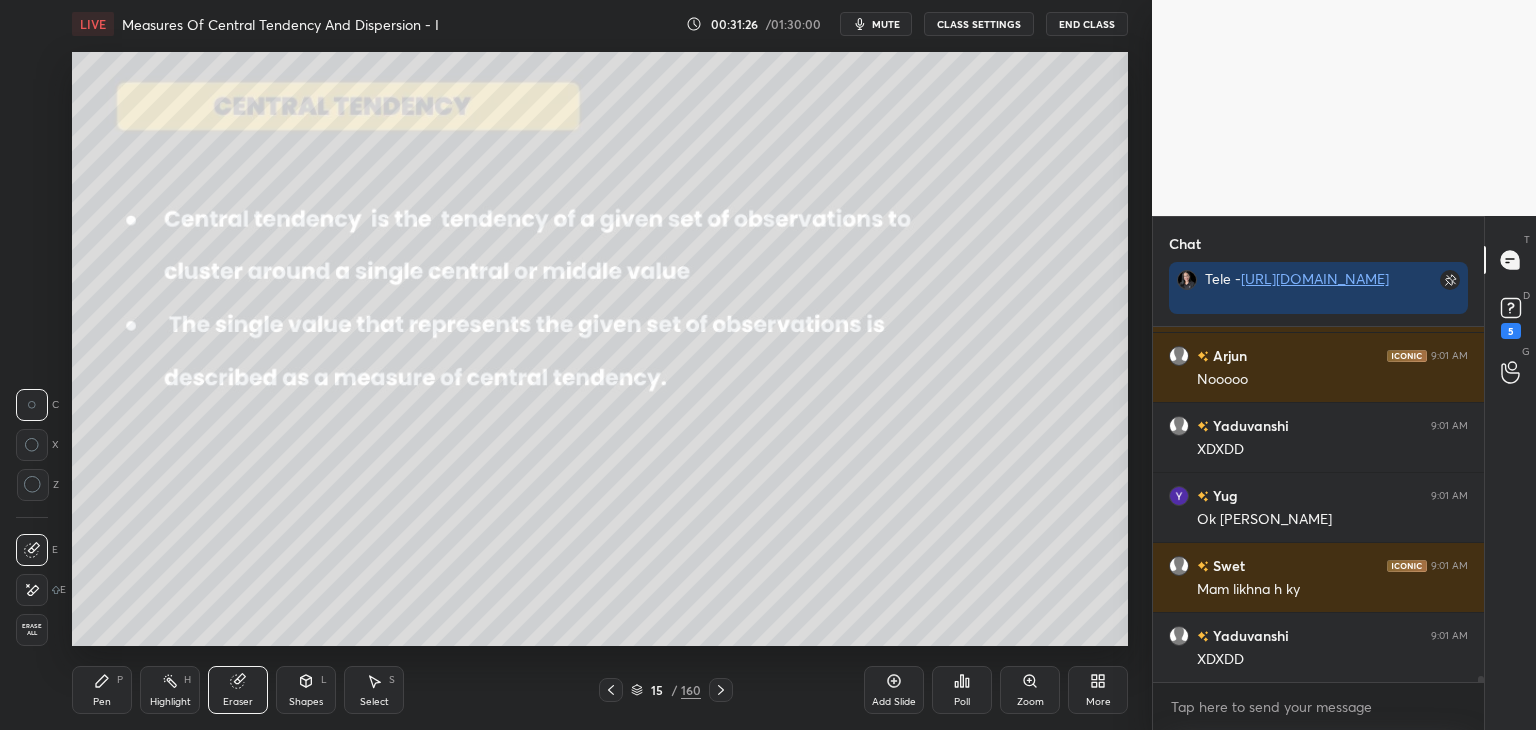 click on "Erase all" at bounding box center [32, 630] 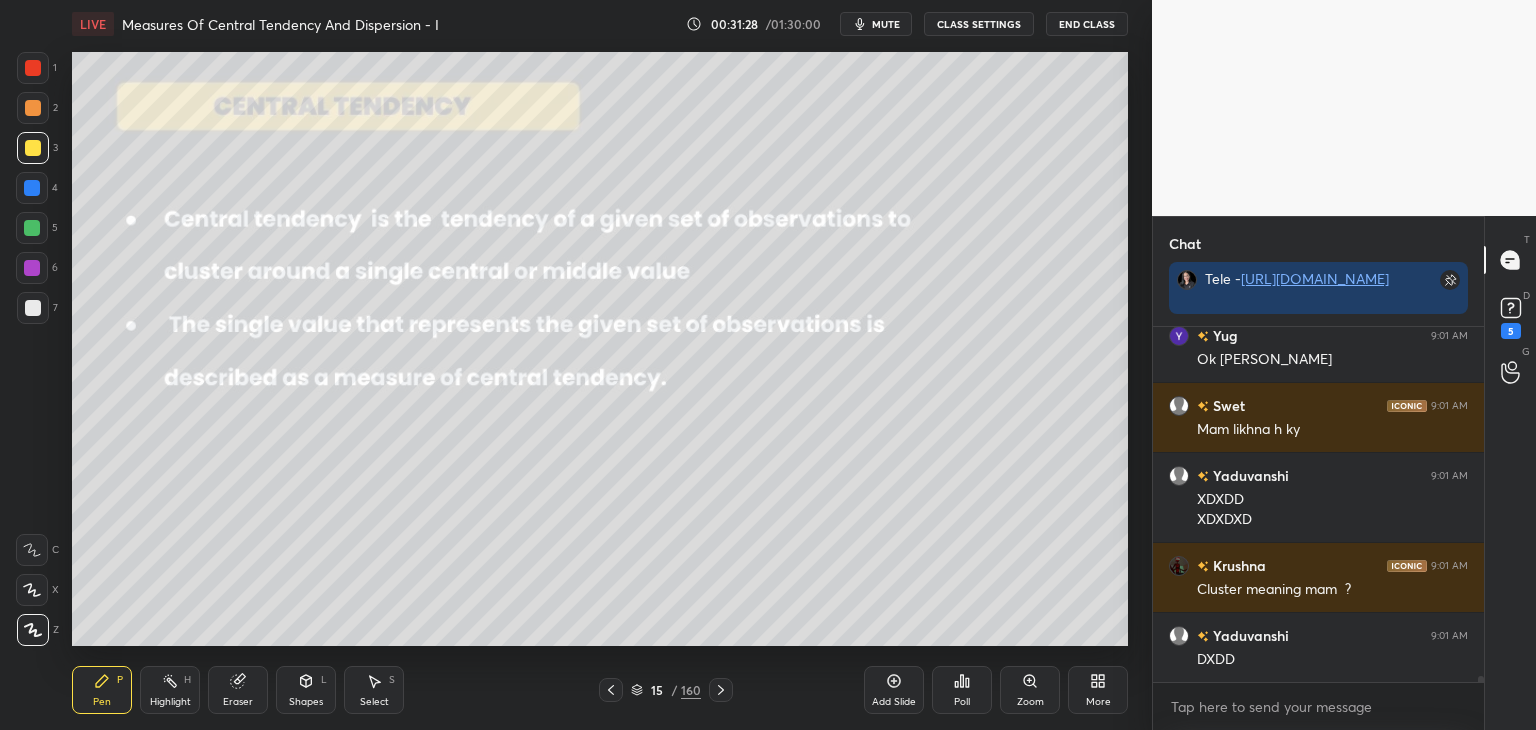 click on "15 / 160" at bounding box center [666, 690] 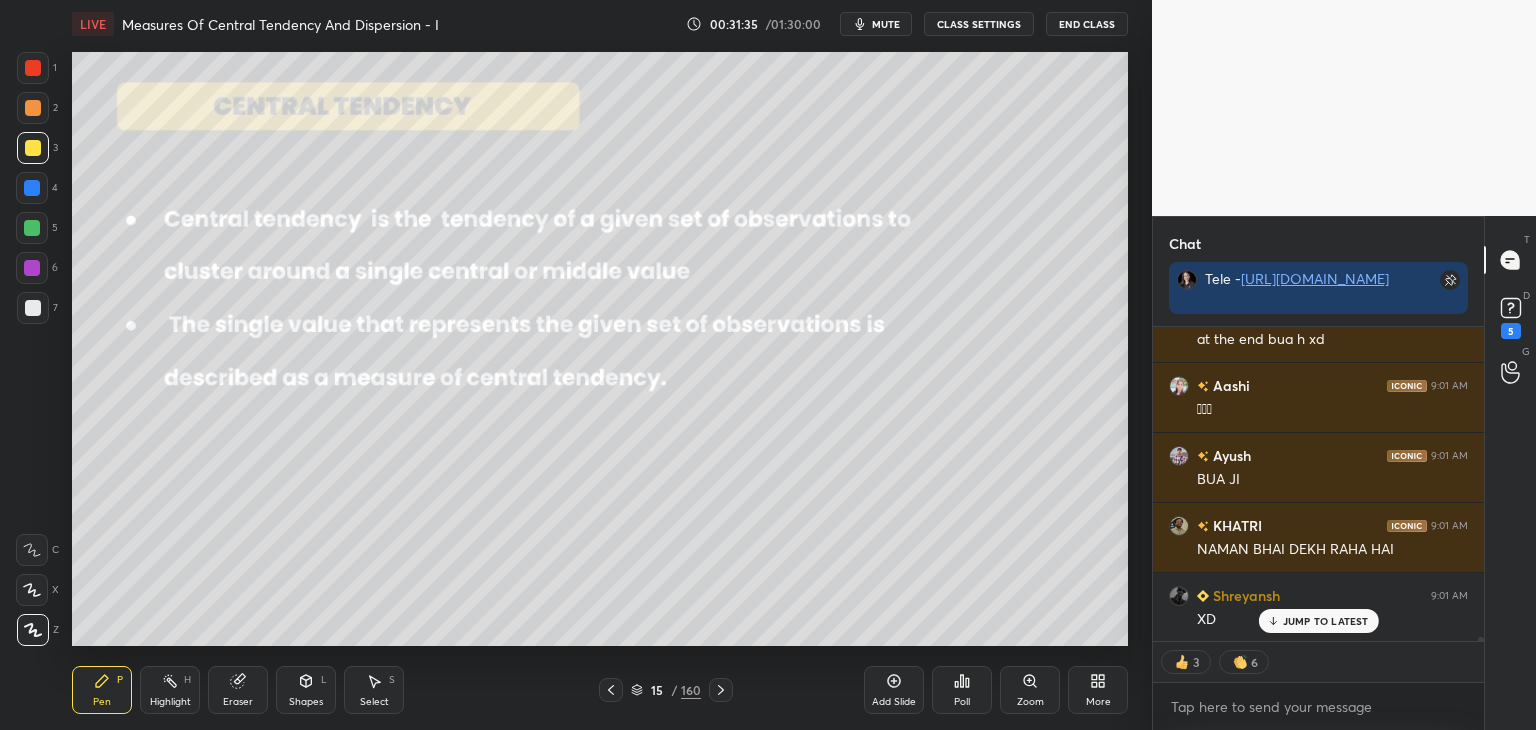 click 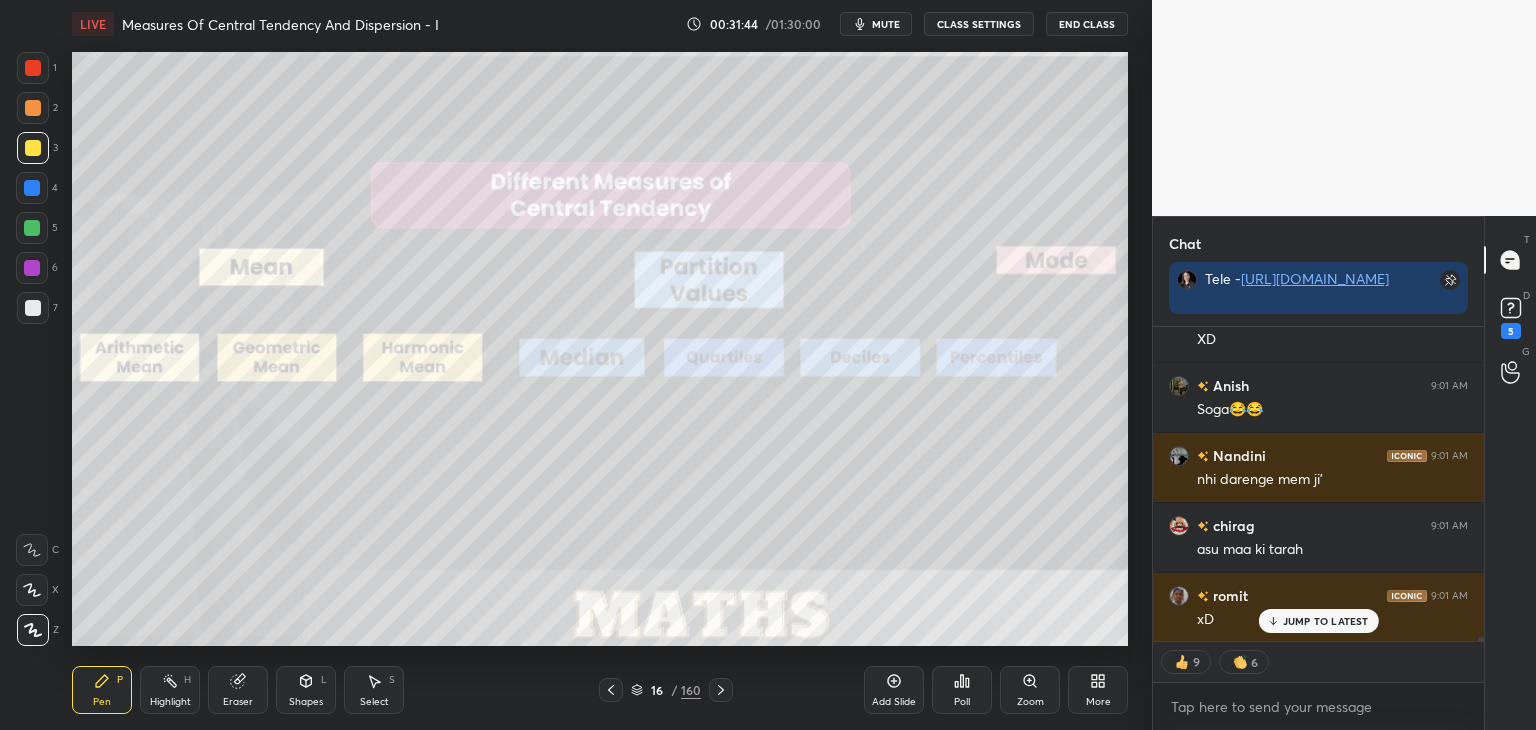 click at bounding box center (33, 68) 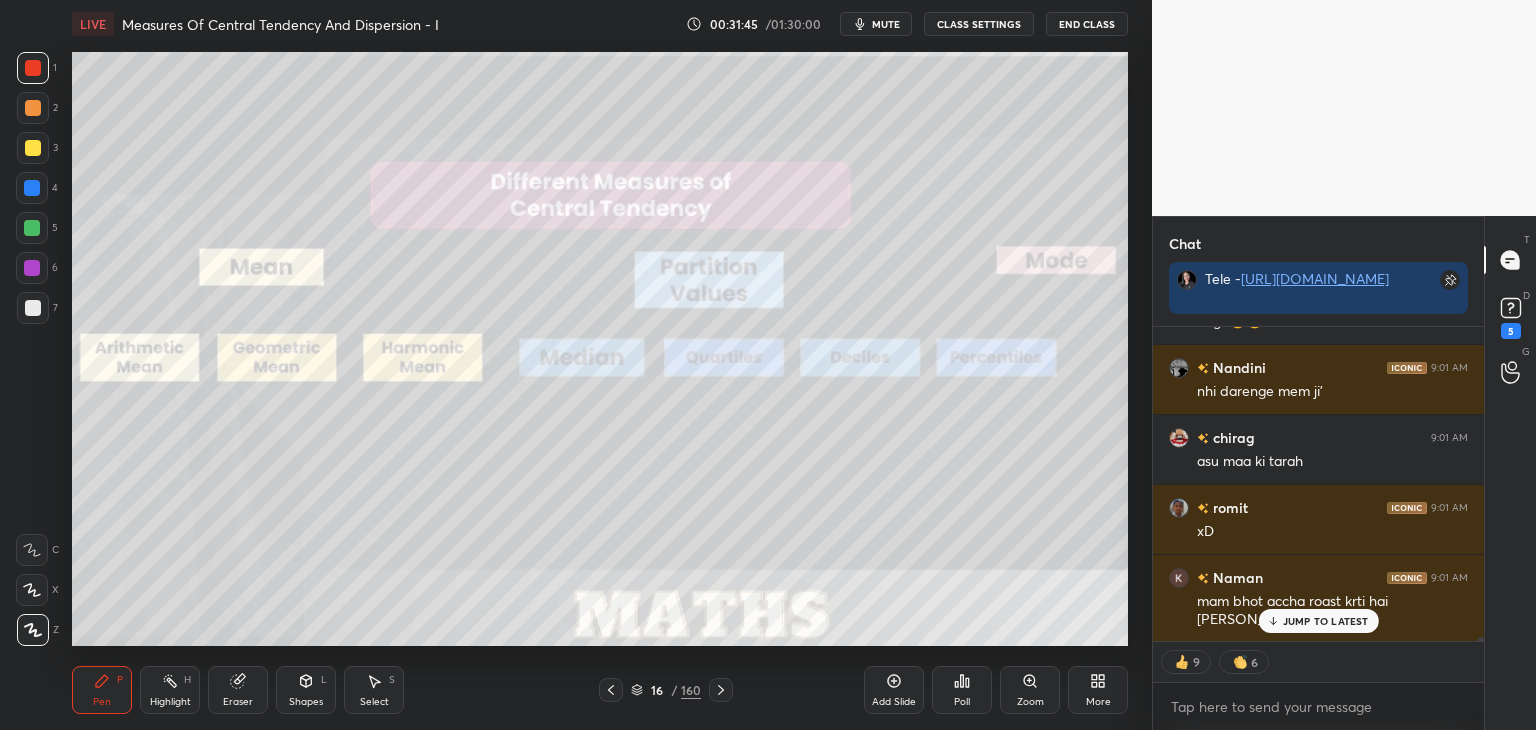 drag, startPoint x: 312, startPoint y: 693, endPoint x: 312, endPoint y: 674, distance: 19 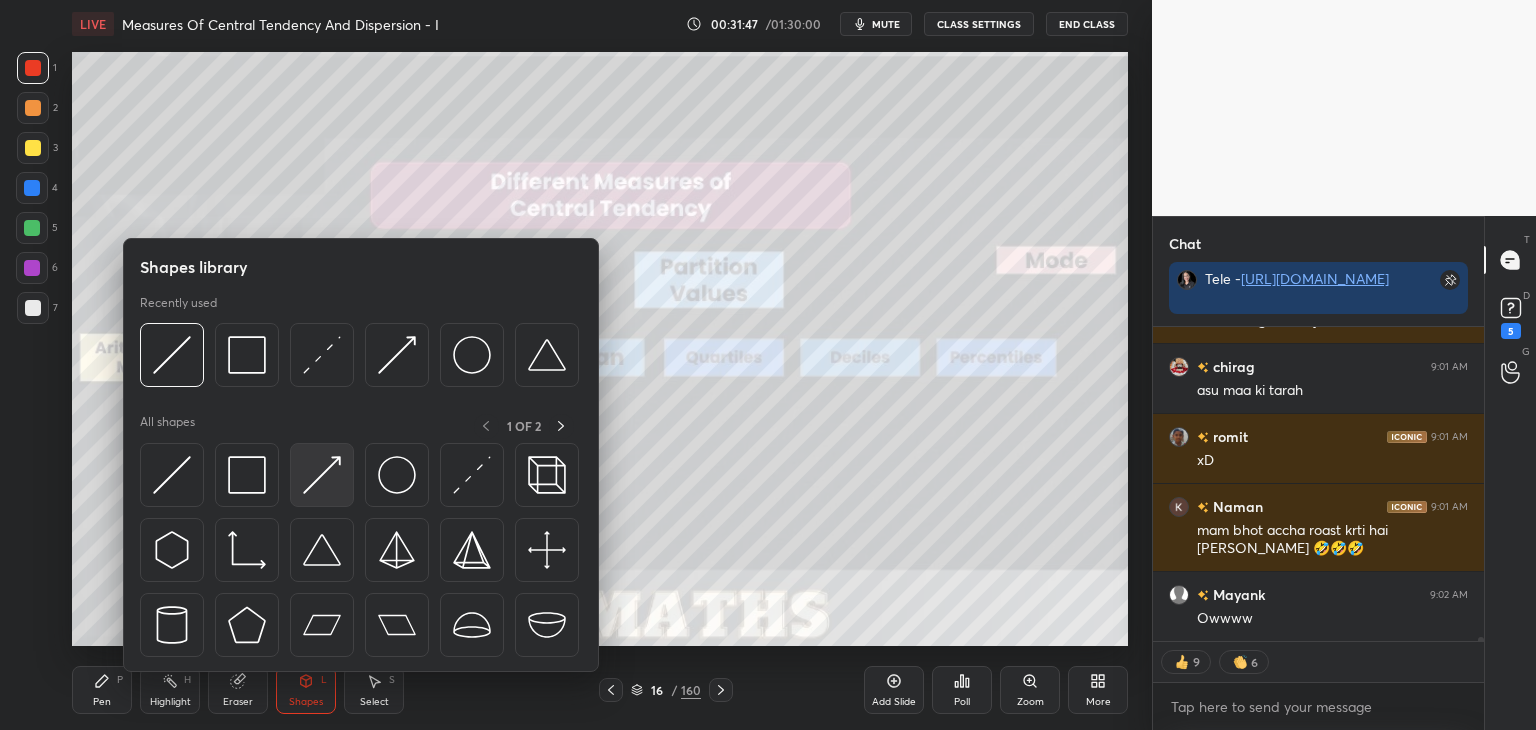 click at bounding box center (322, 475) 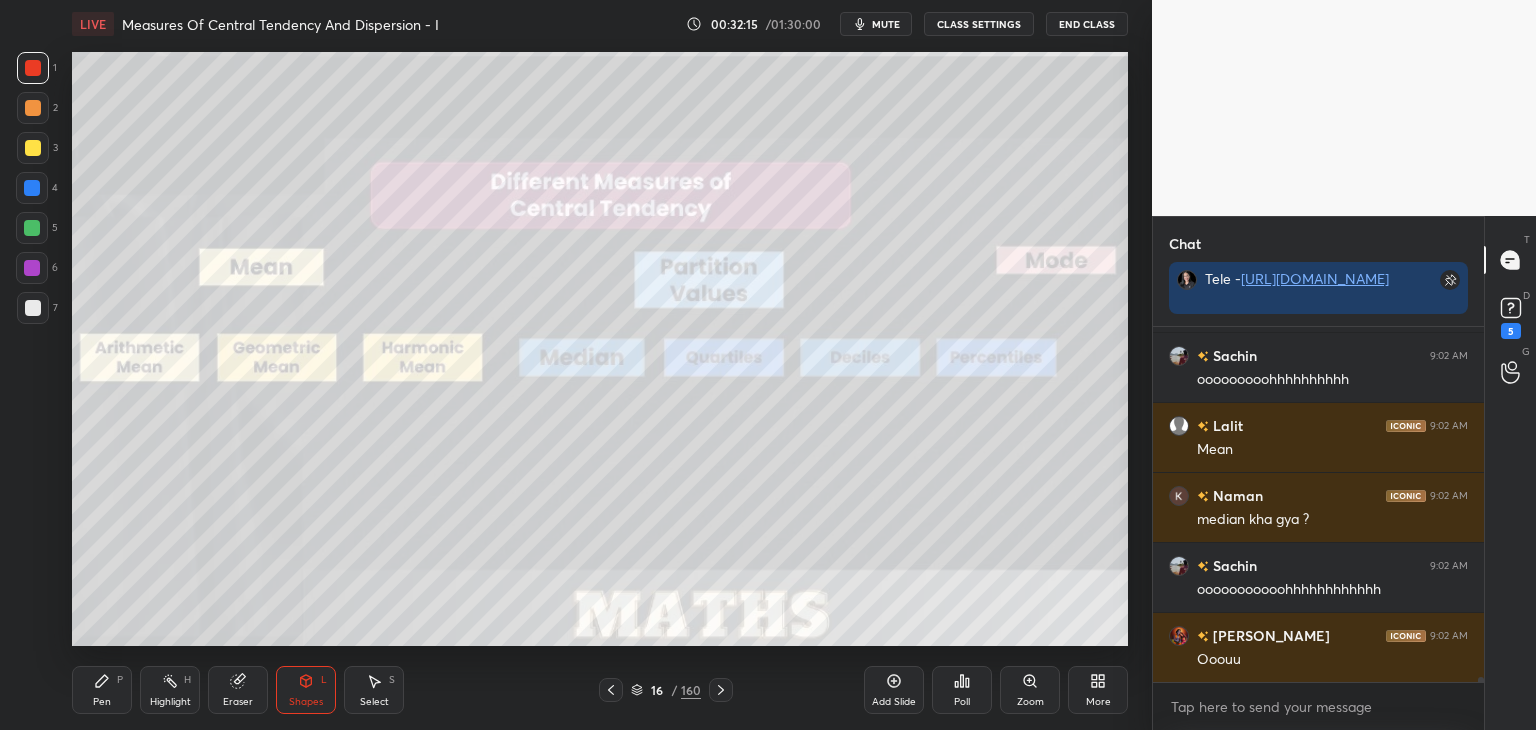 click at bounding box center [32, 228] 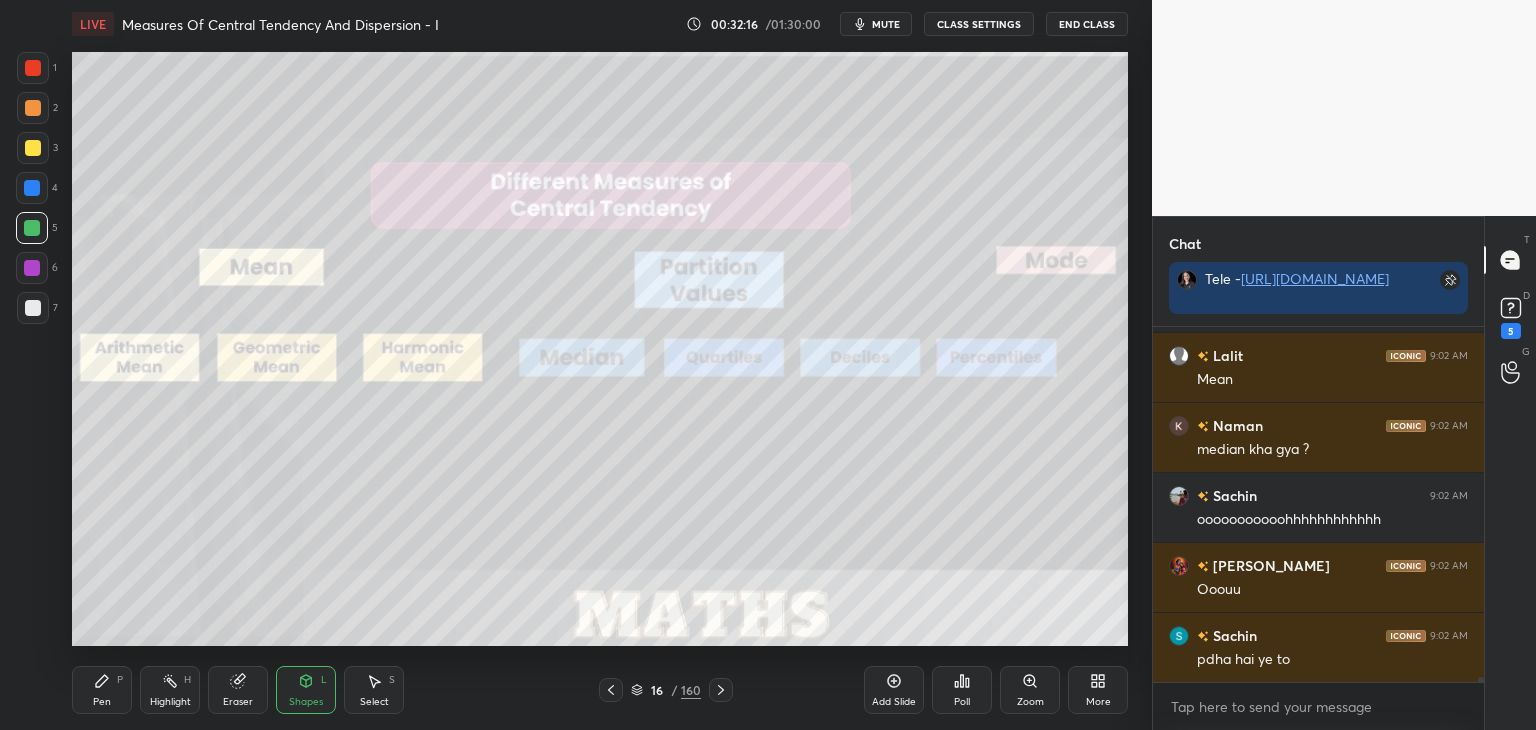 drag, startPoint x: 305, startPoint y: 692, endPoint x: 316, endPoint y: 677, distance: 18.601076 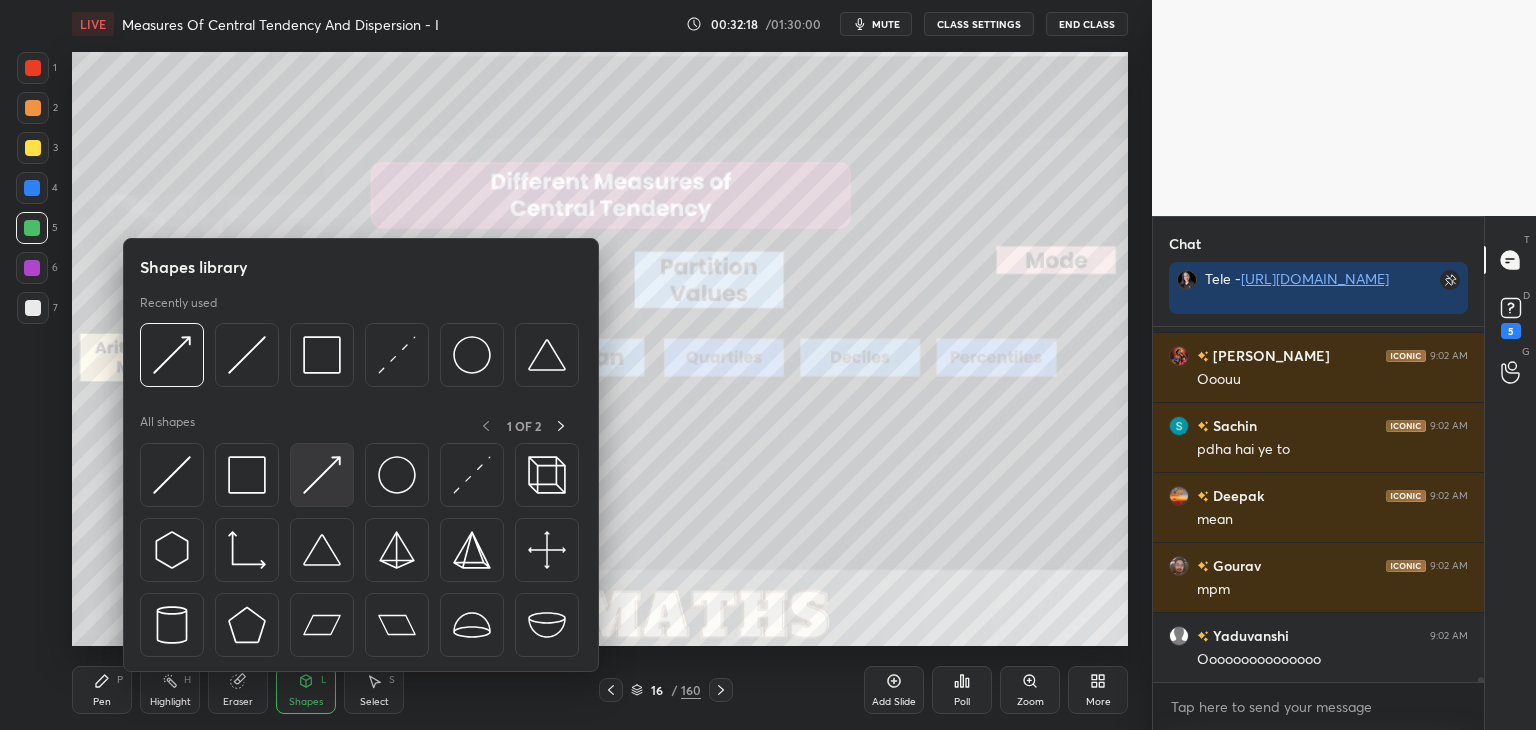 click at bounding box center (322, 475) 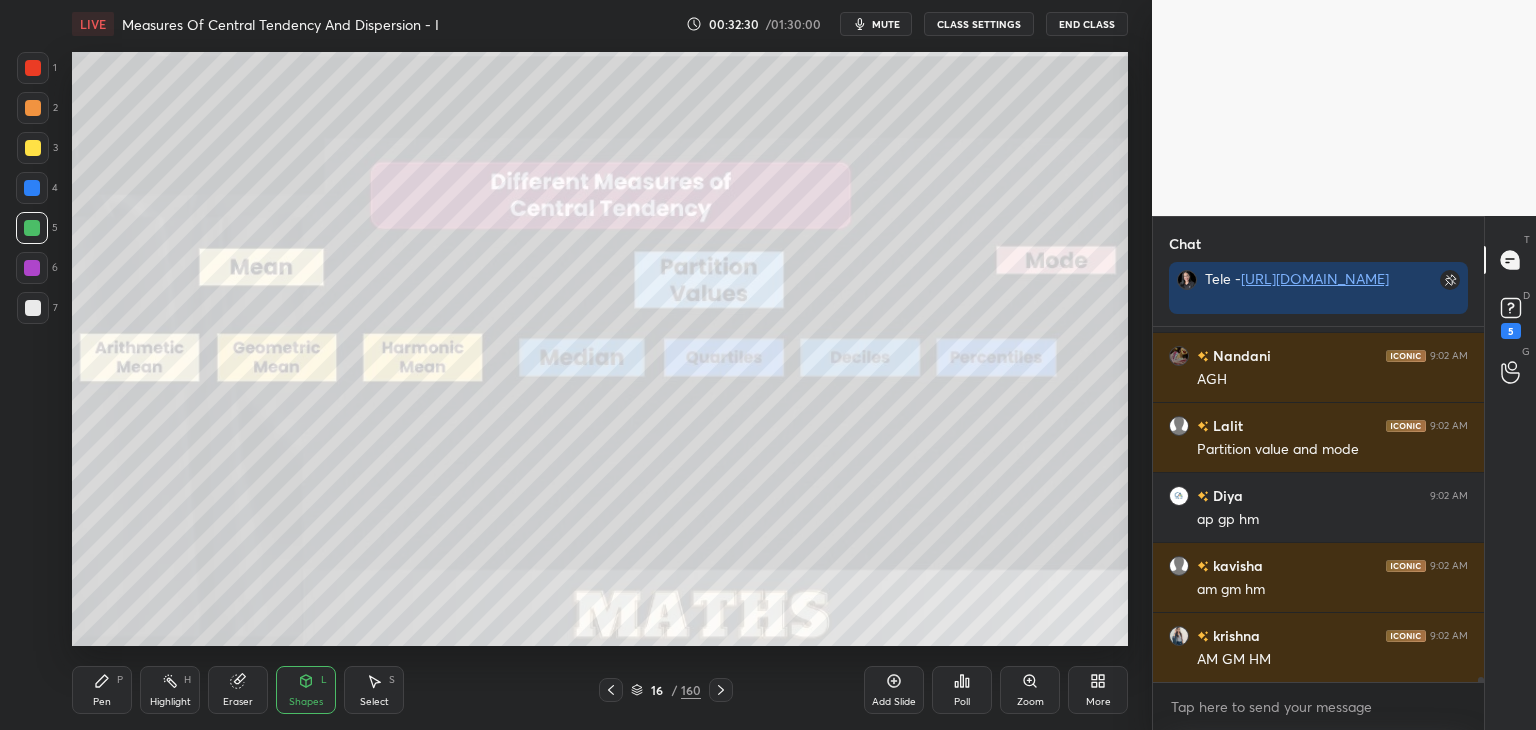 drag, startPoint x: 104, startPoint y: 696, endPoint x: 100, endPoint y: 662, distance: 34.234486 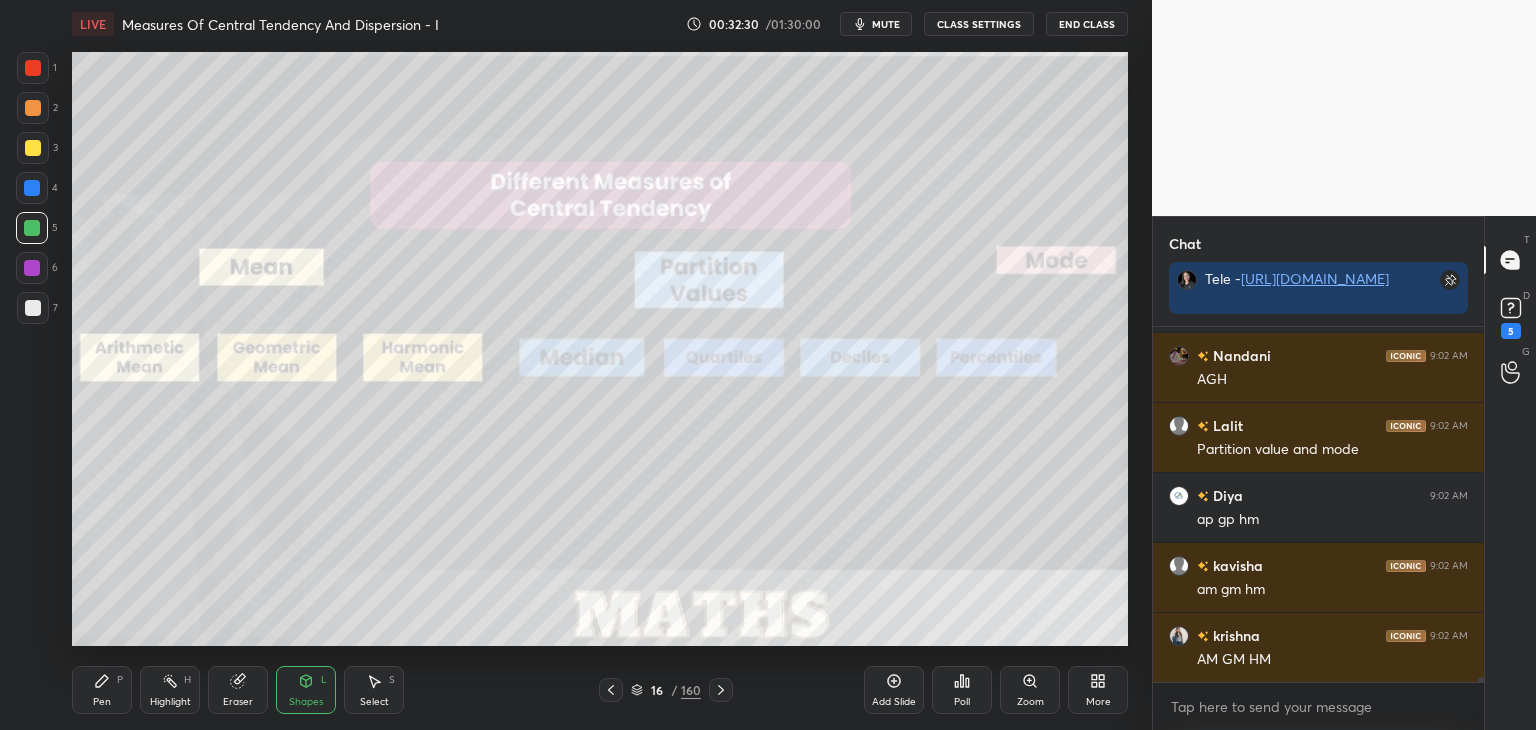 click on "Pen" at bounding box center [102, 702] 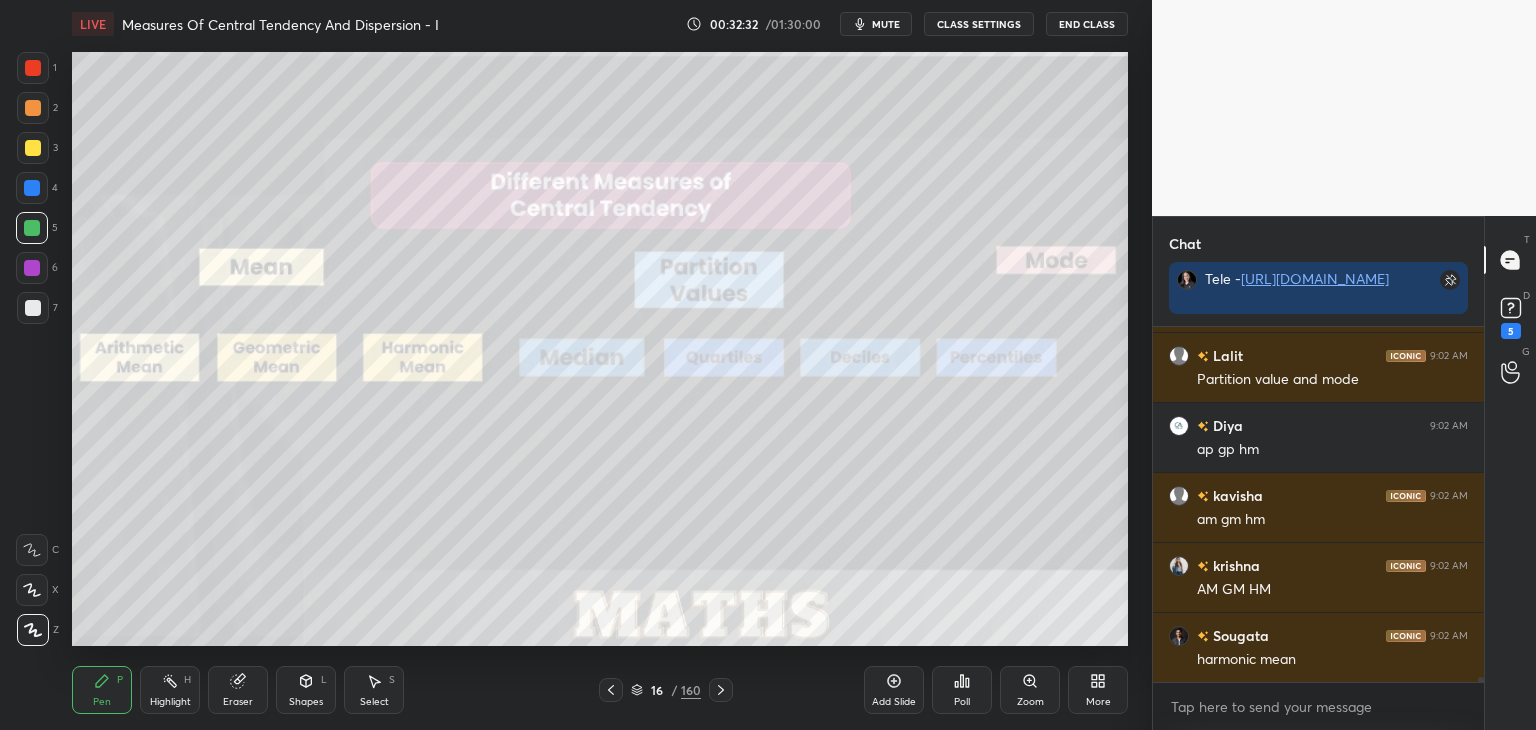 drag, startPoint x: 34, startPoint y: 304, endPoint x: 55, endPoint y: 348, distance: 48.754486 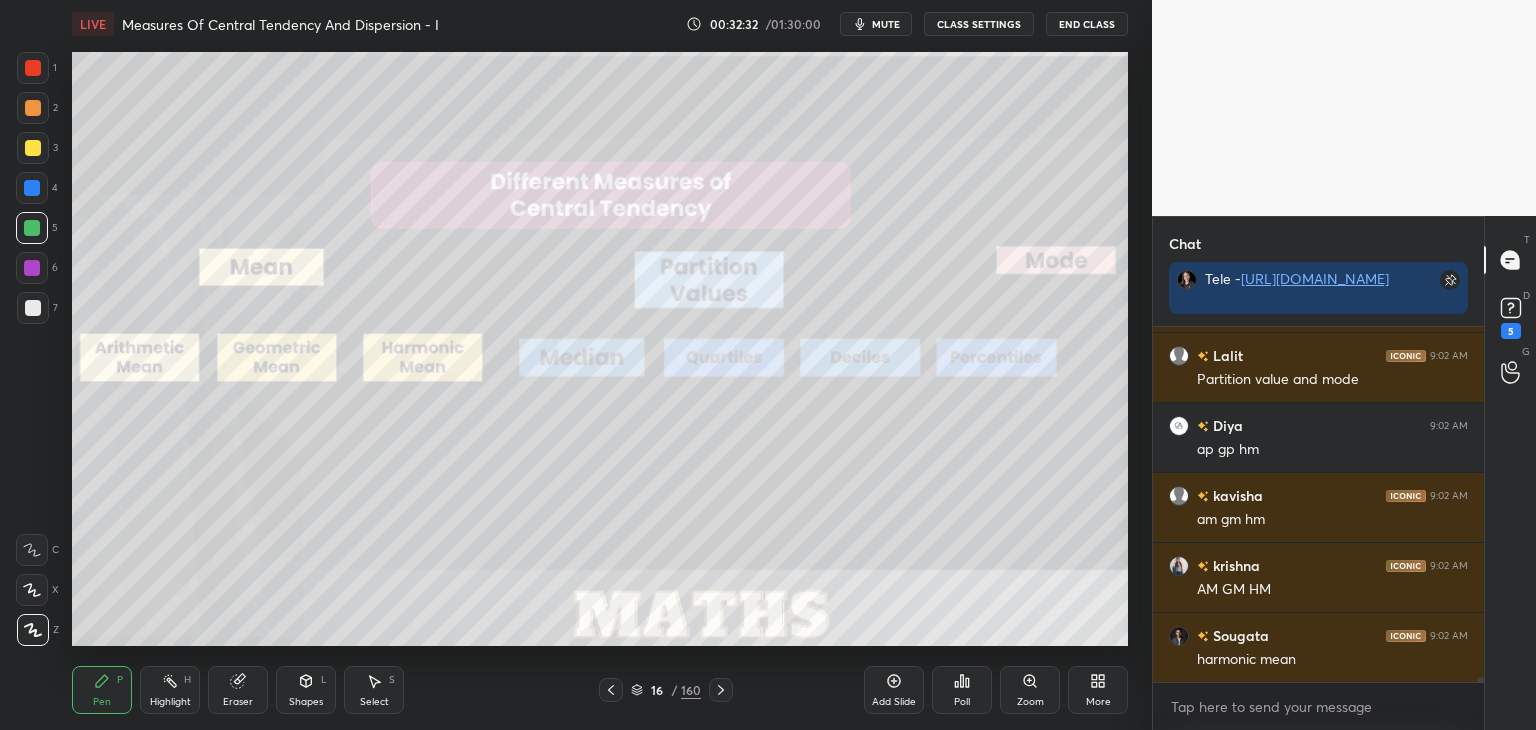 click at bounding box center [33, 308] 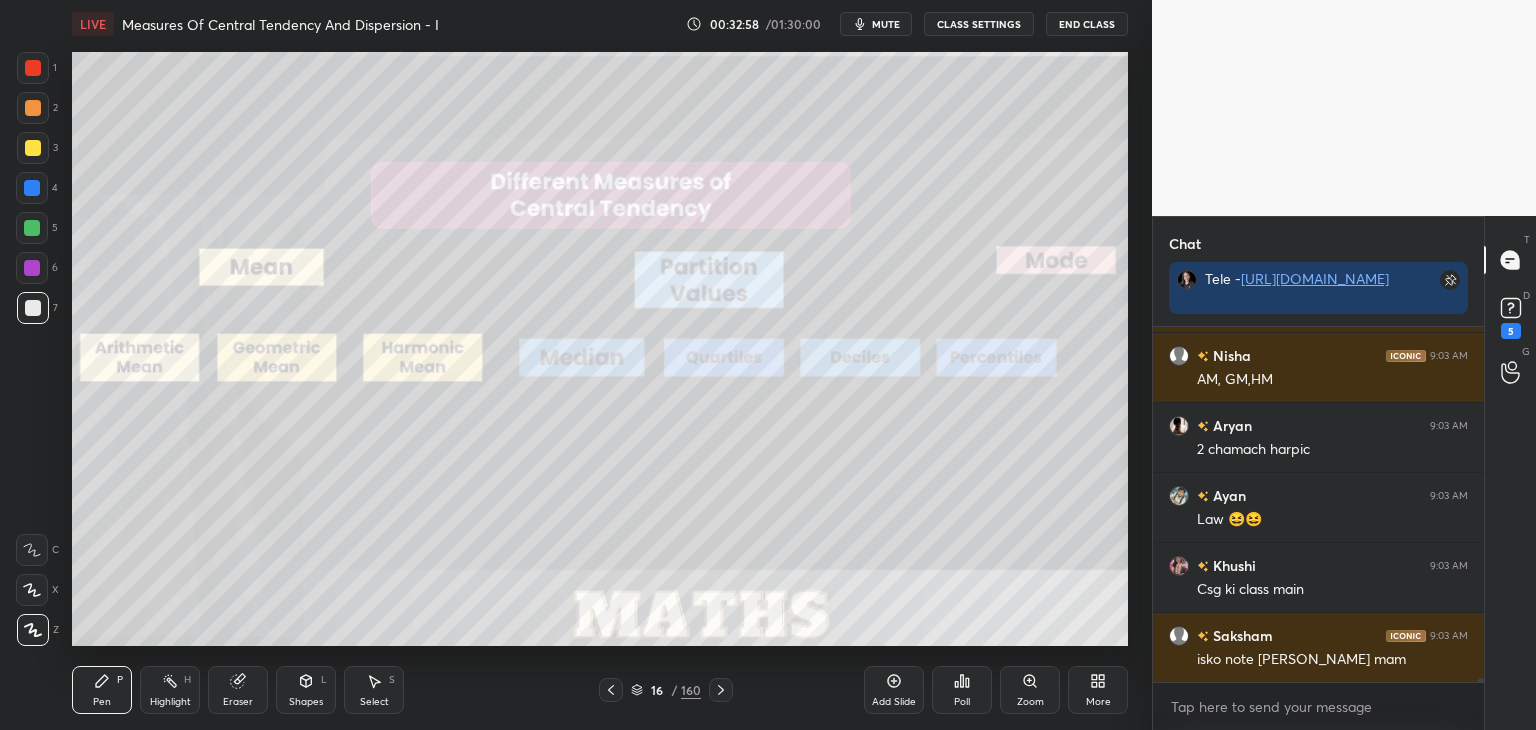 click at bounding box center [32, 268] 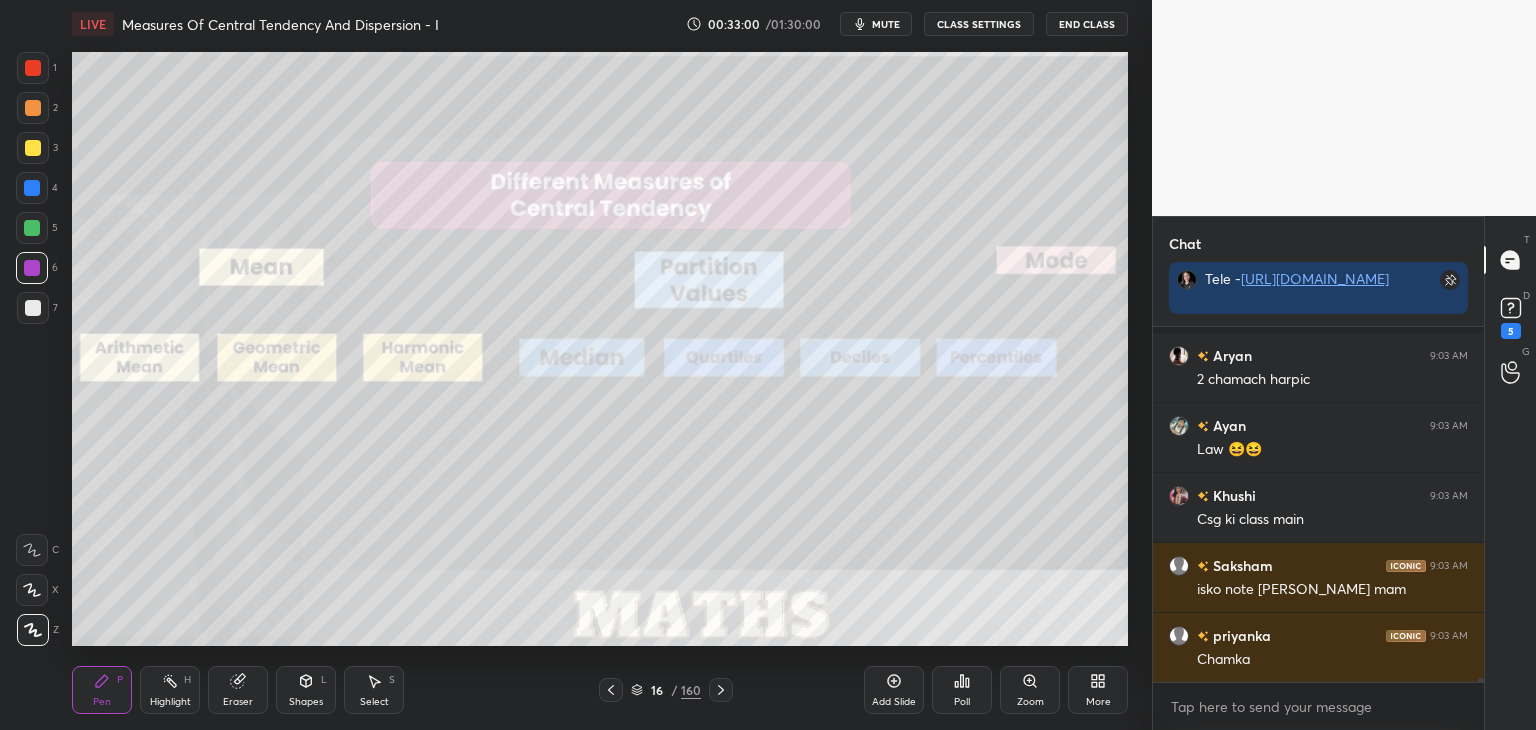 drag, startPoint x: 310, startPoint y: 699, endPoint x: 312, endPoint y: 673, distance: 26.076809 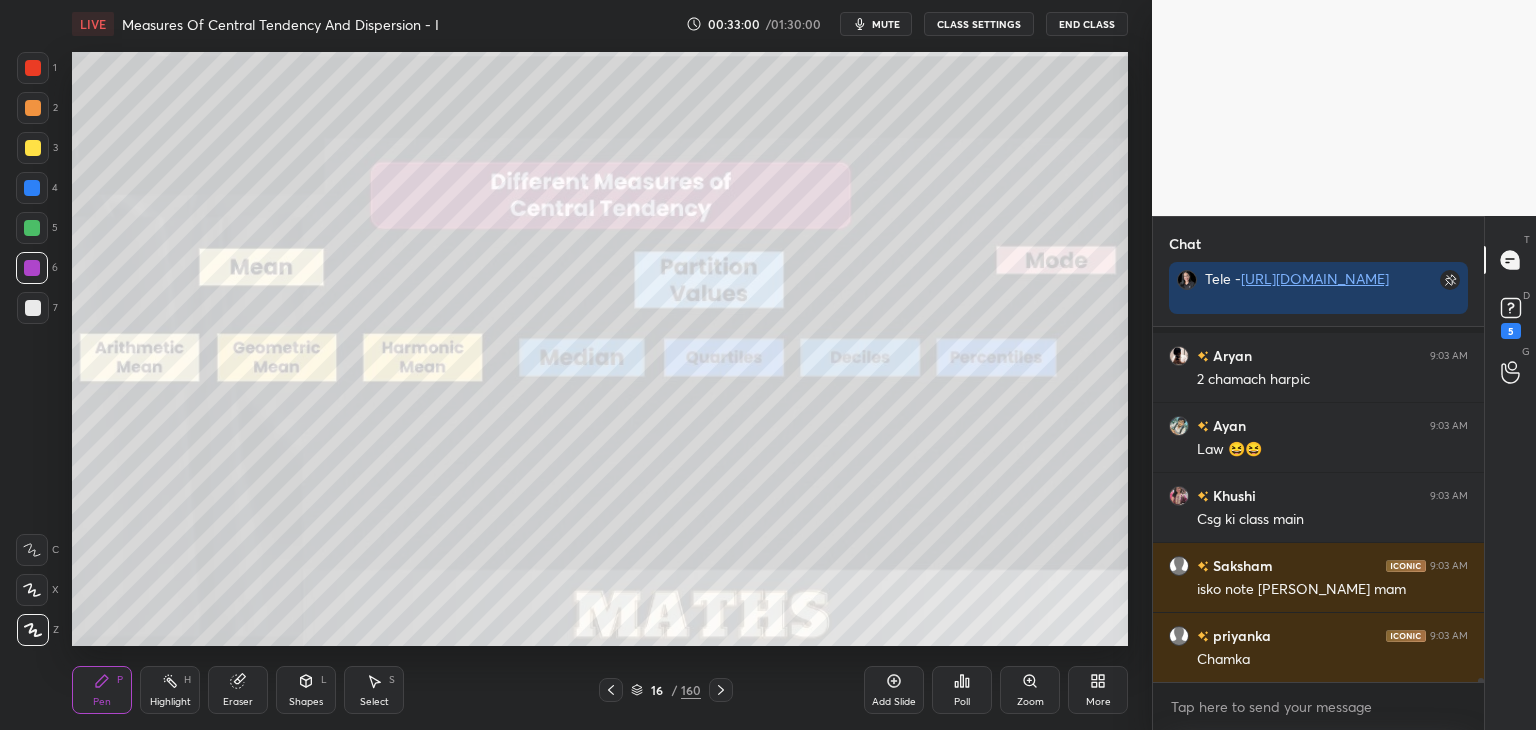 click on "Shapes" at bounding box center [306, 702] 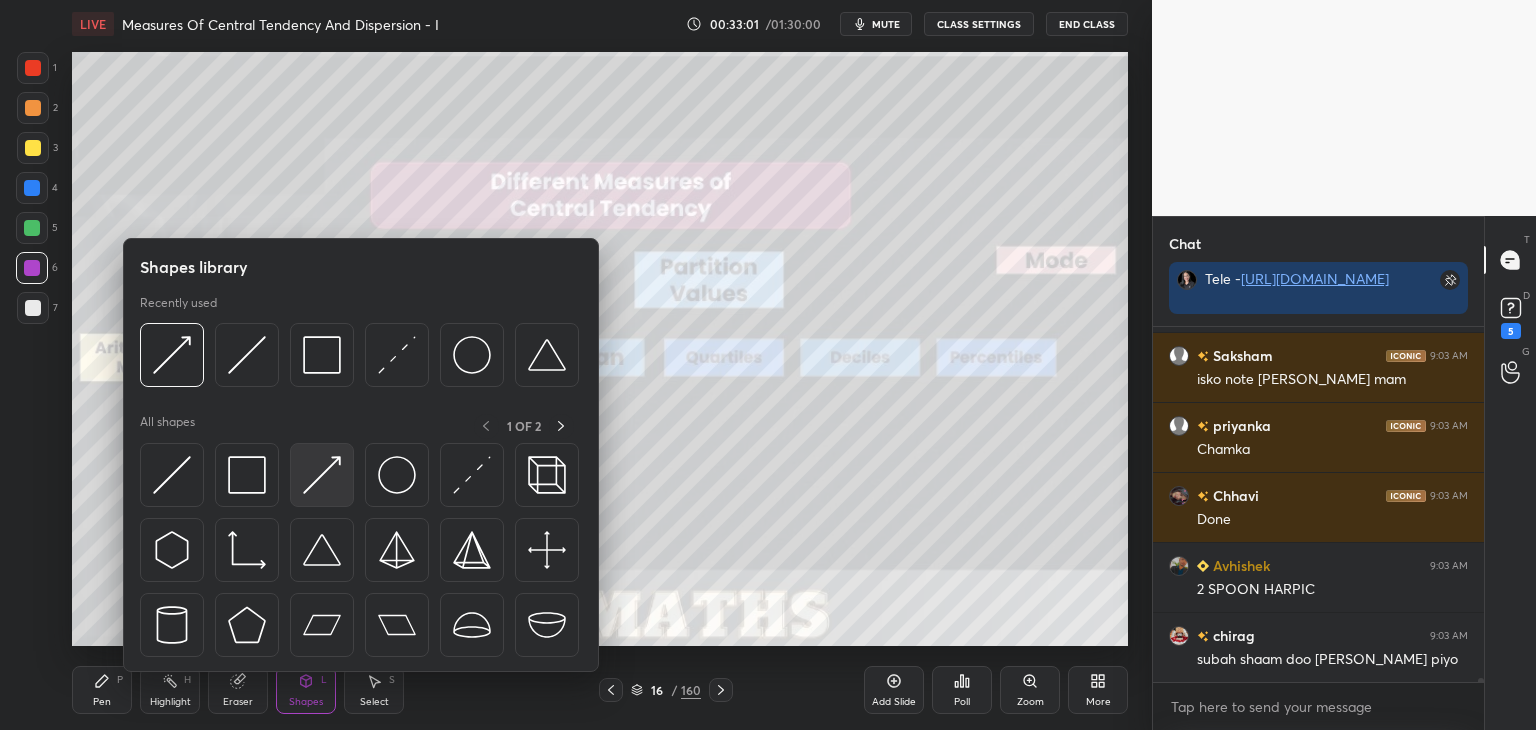 click at bounding box center (322, 475) 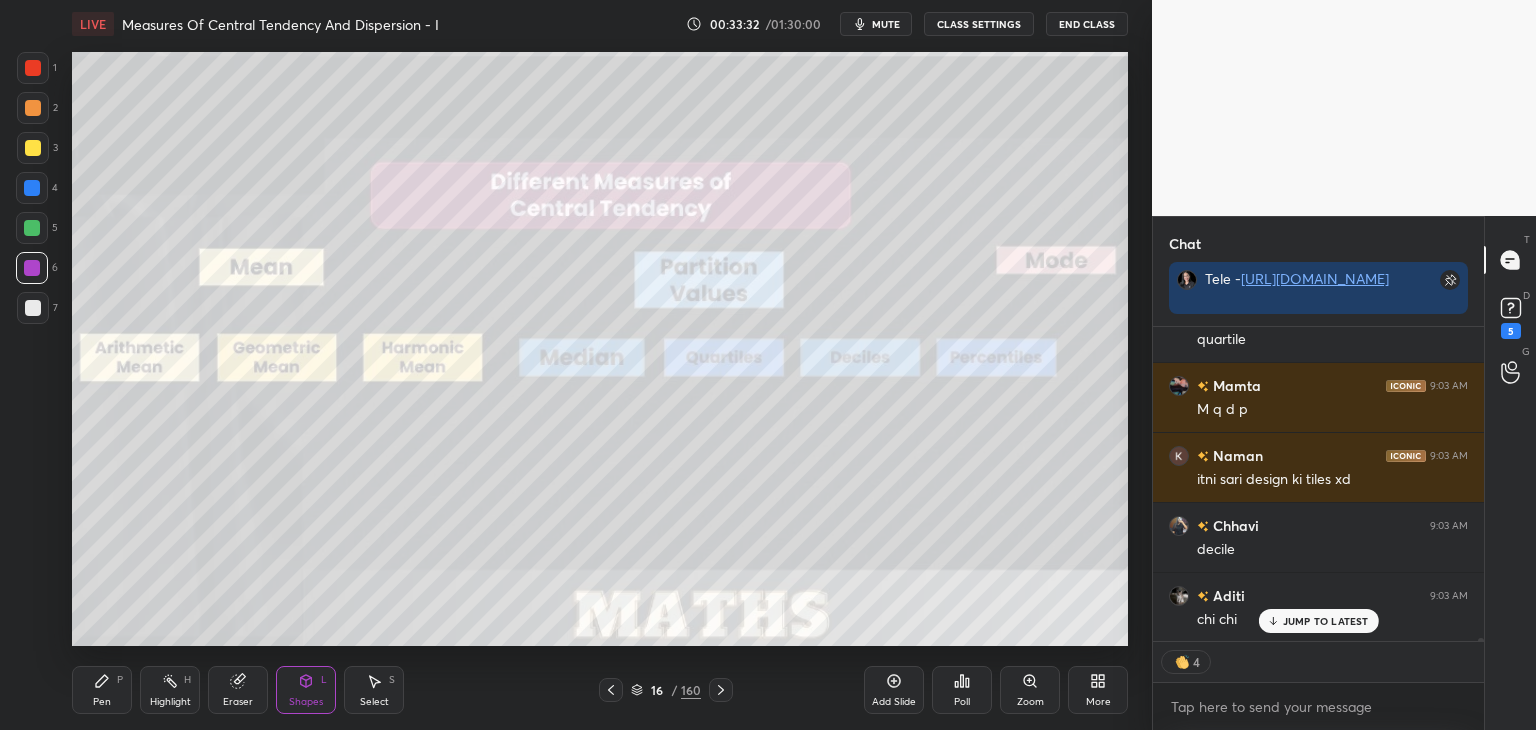 drag, startPoint x: 32, startPoint y: 149, endPoint x: 53, endPoint y: 167, distance: 27.658634 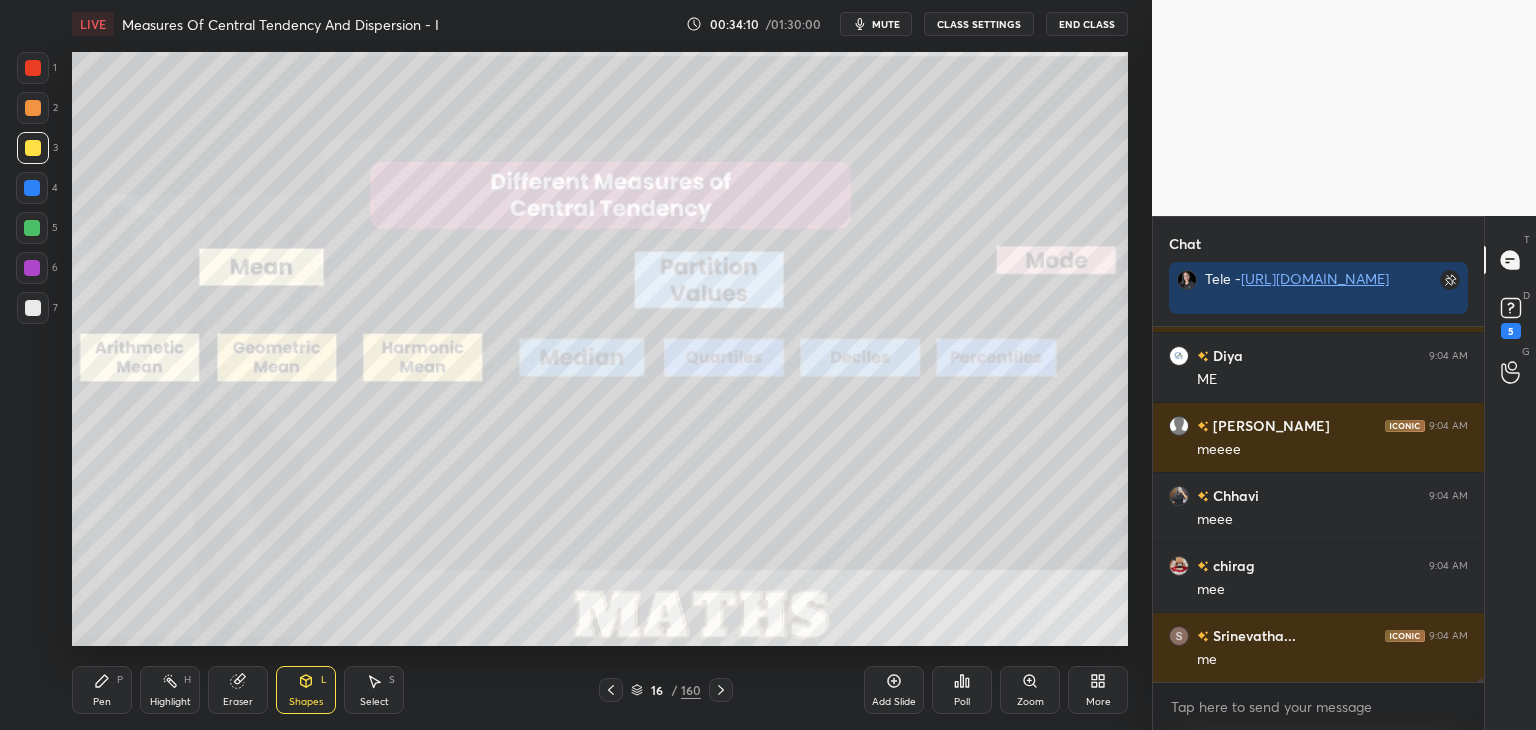 drag, startPoint x: 894, startPoint y: 694, endPoint x: 890, endPoint y: 722, distance: 28.284271 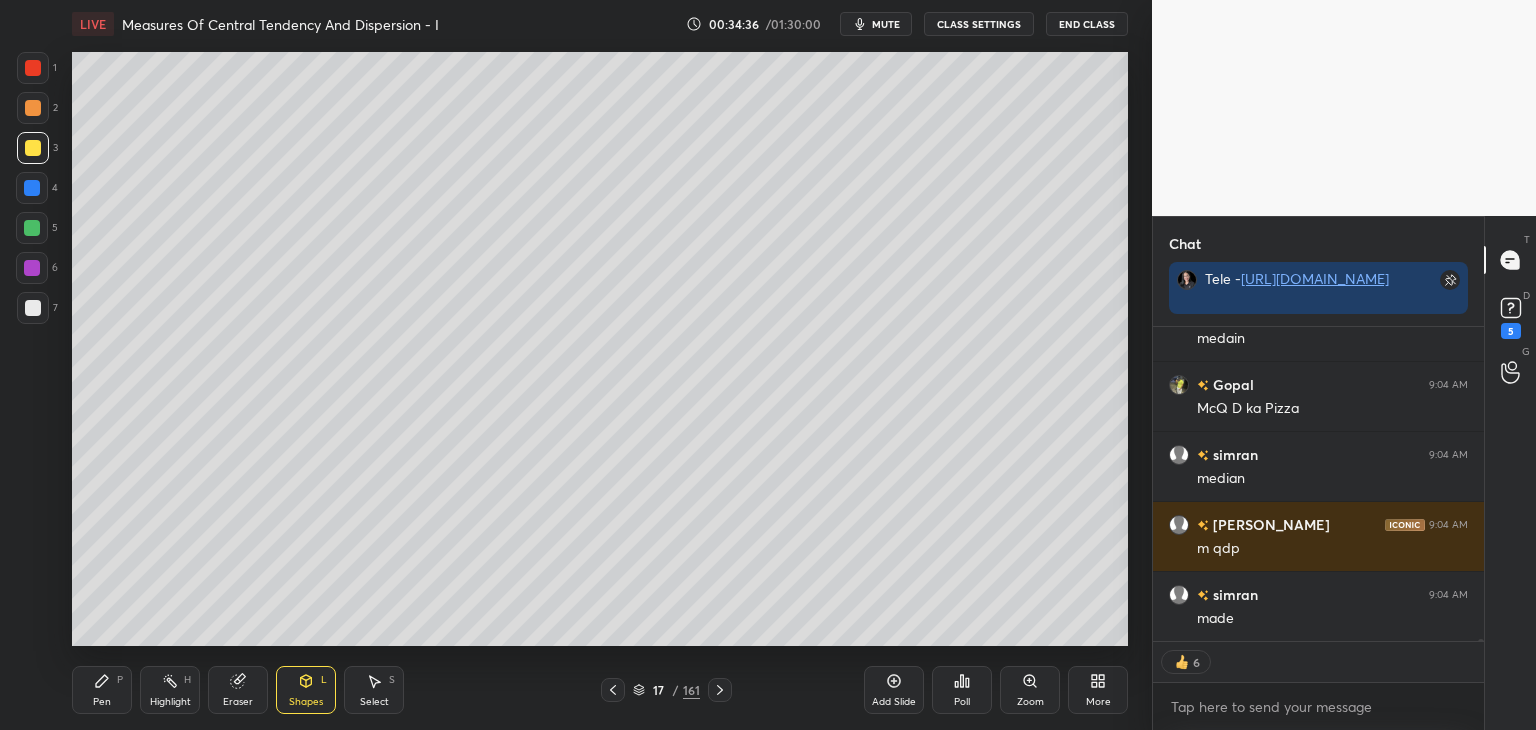 click 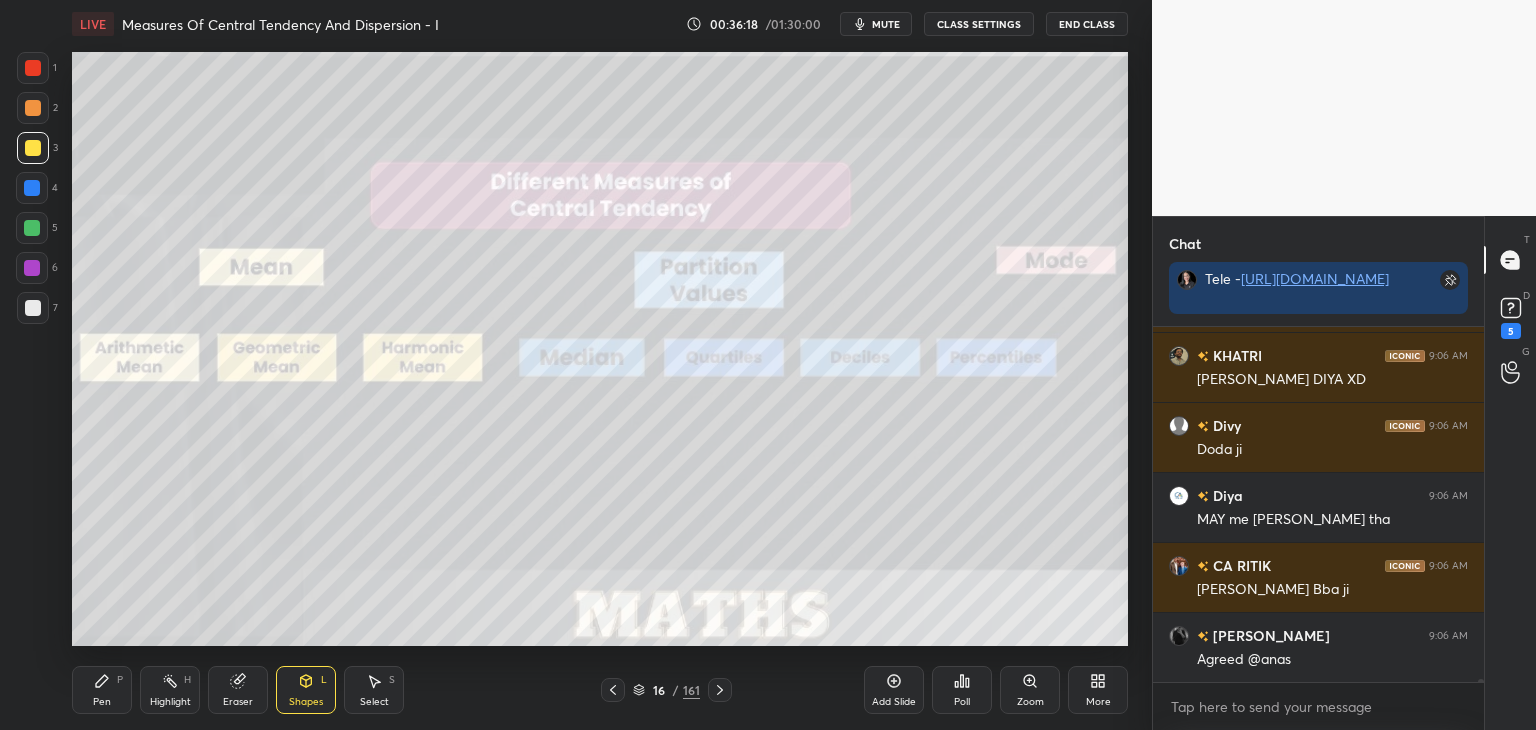 click 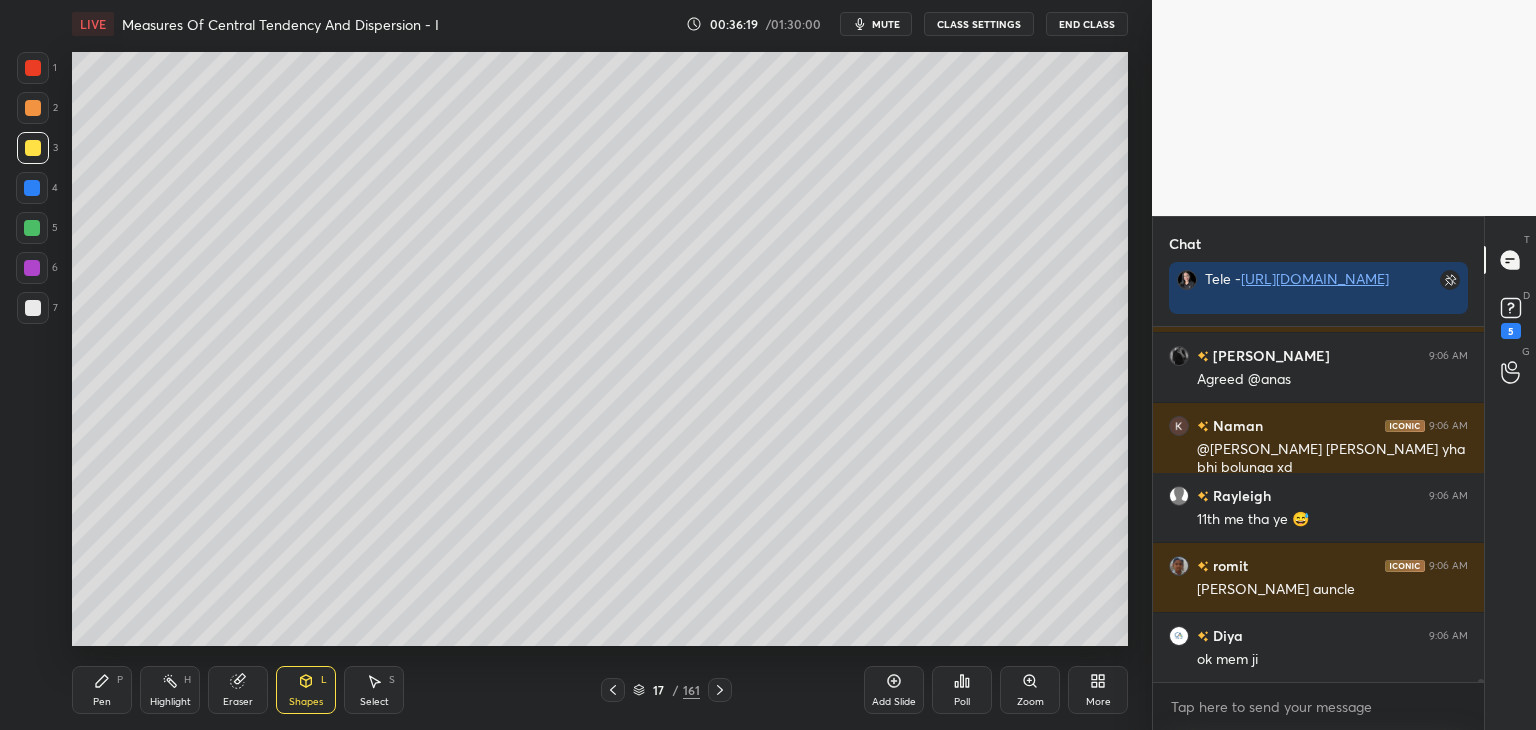 click 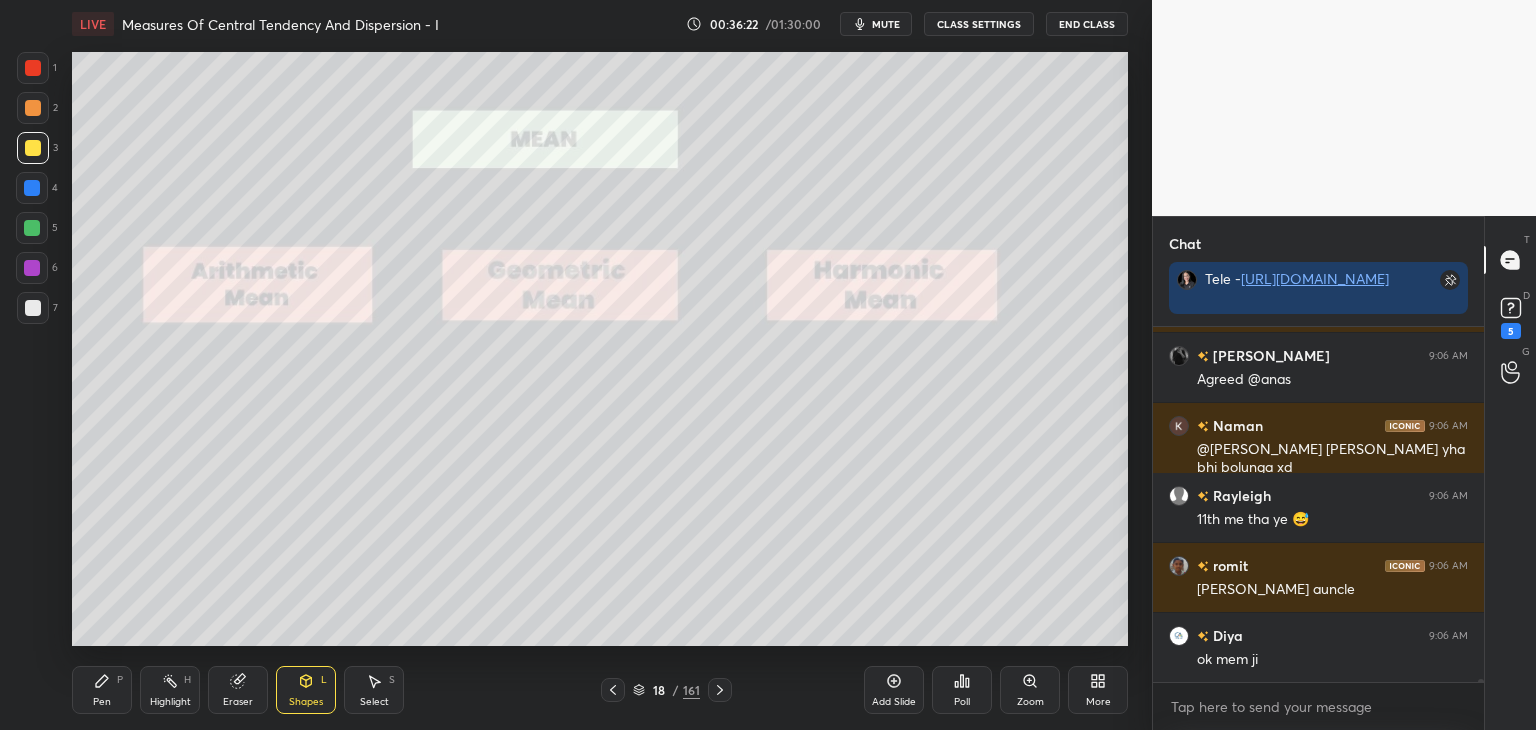 click 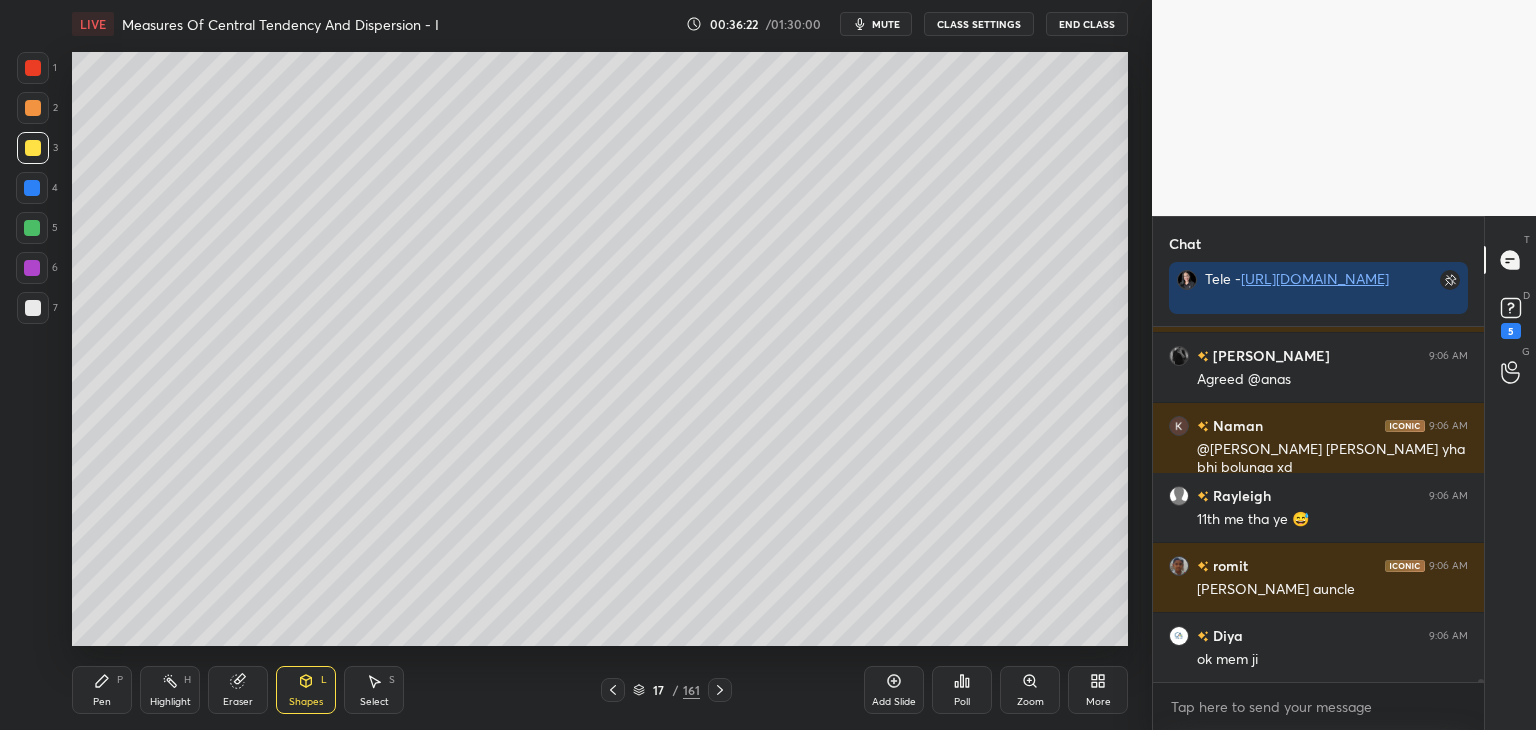 click on "17 / 161" at bounding box center (666, 690) 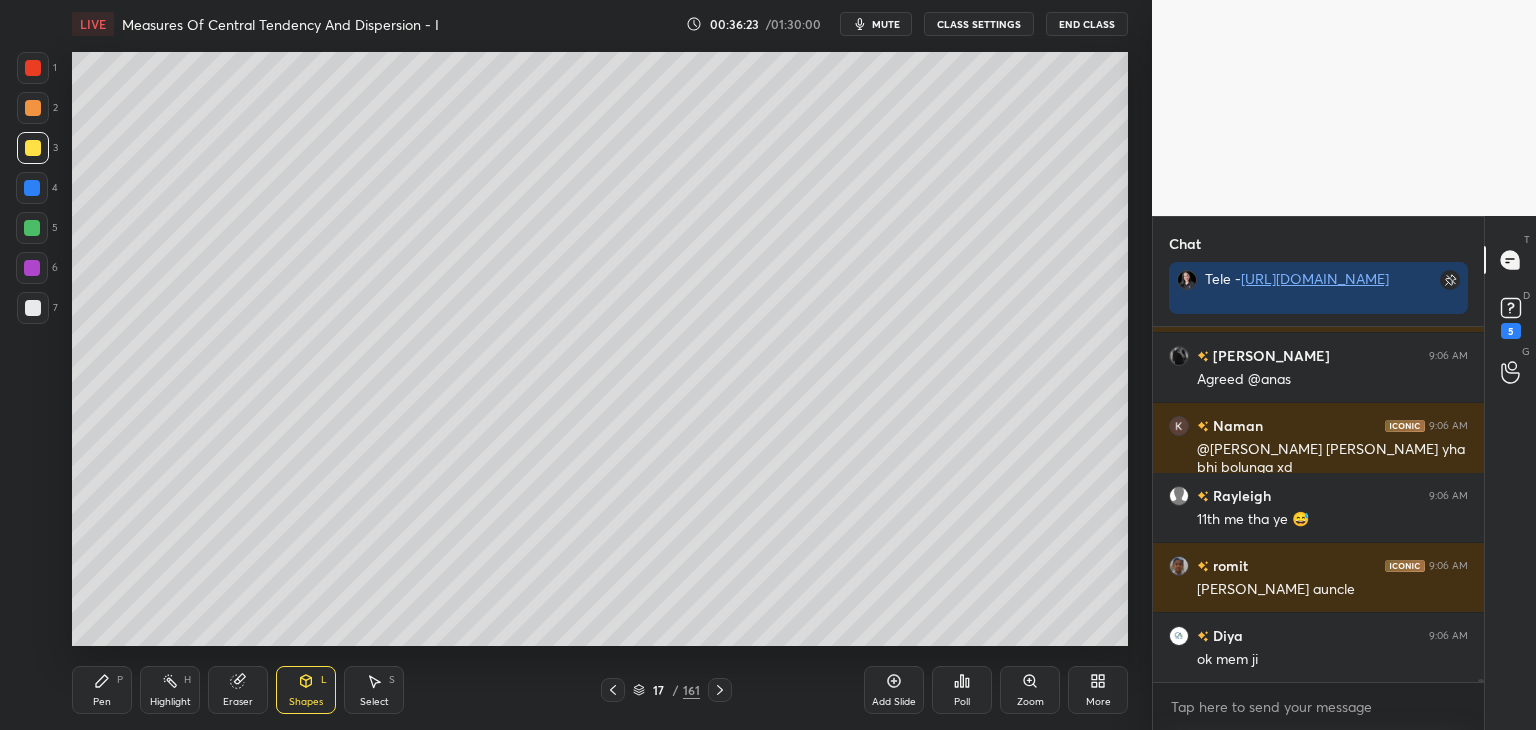 click 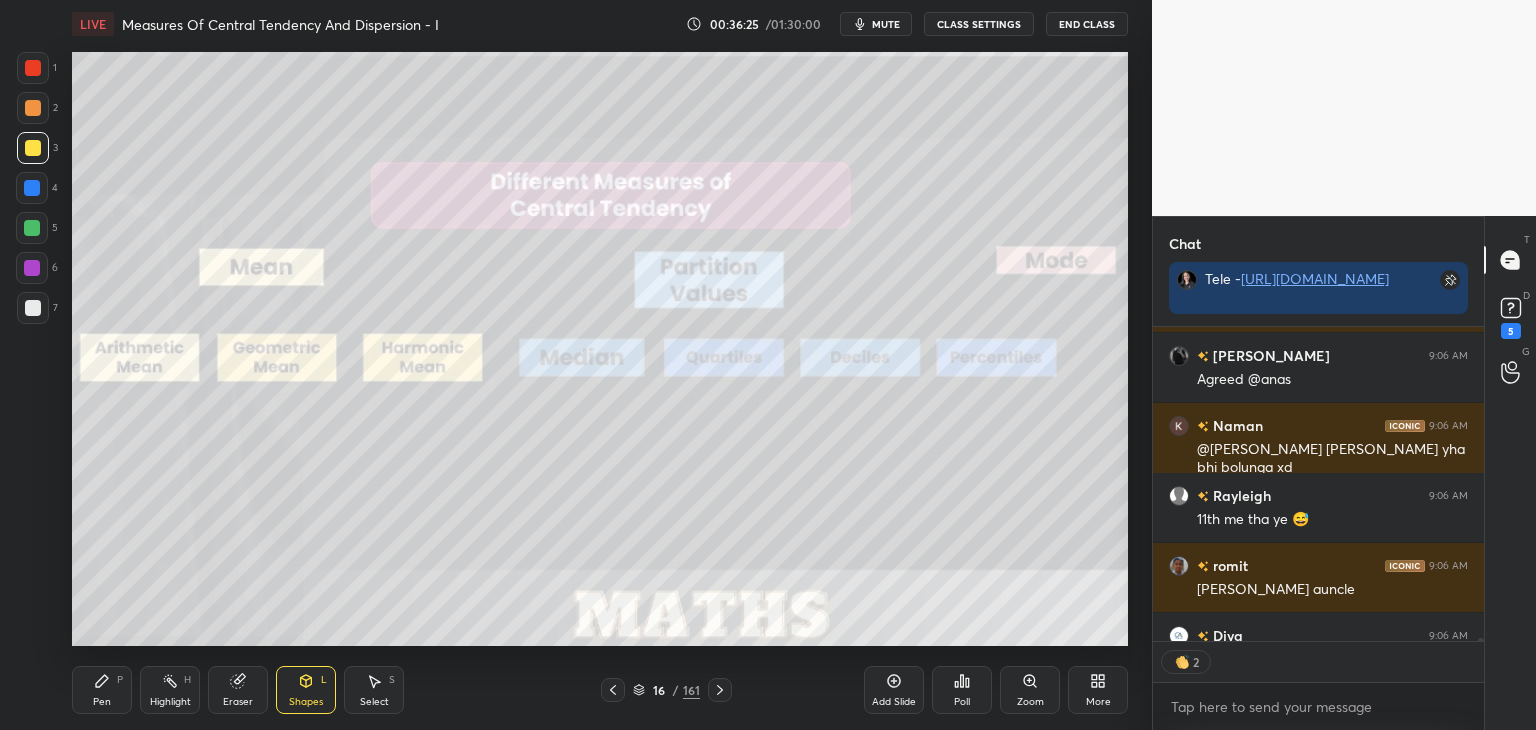 drag, startPoint x: 30, startPoint y: 309, endPoint x: 67, endPoint y: 301, distance: 37.85499 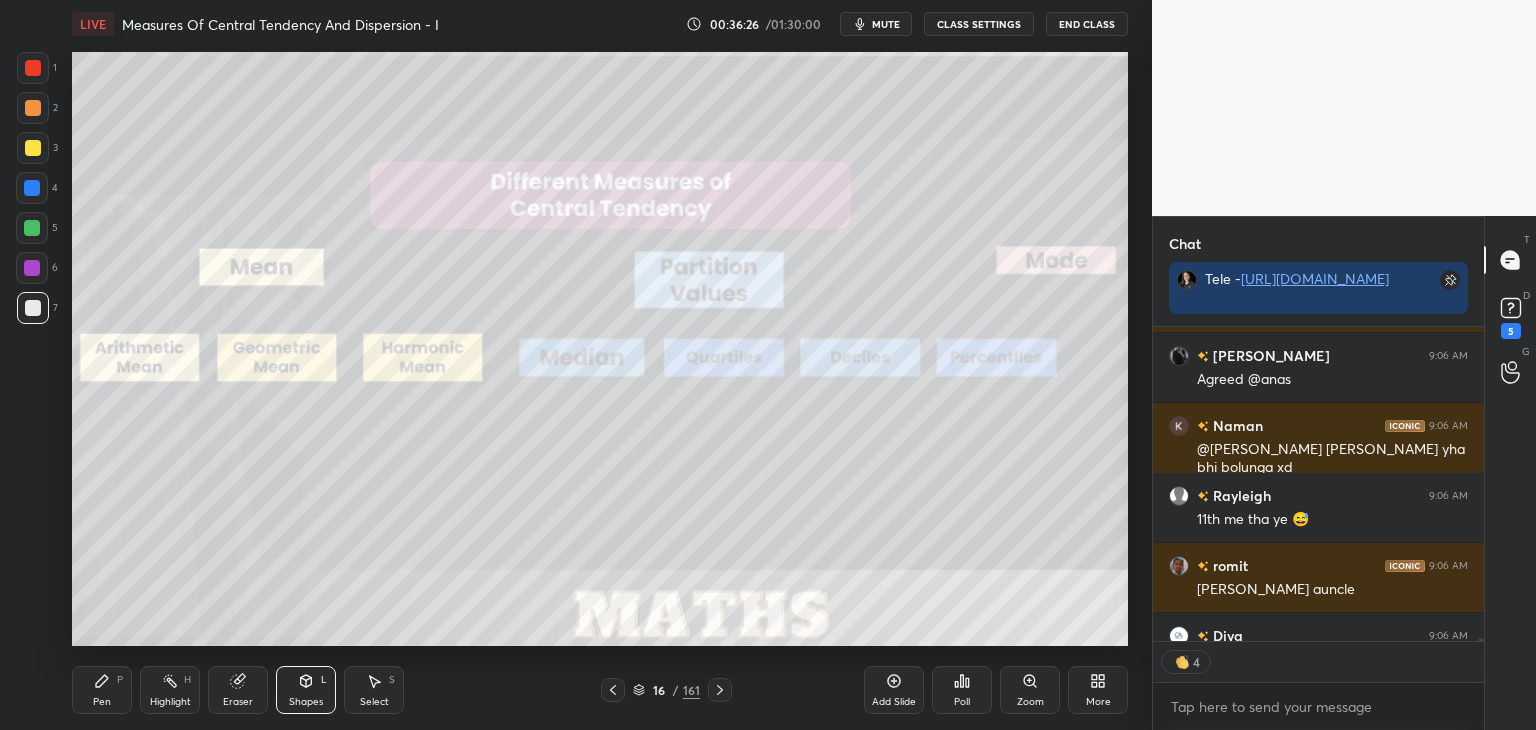 type on "x" 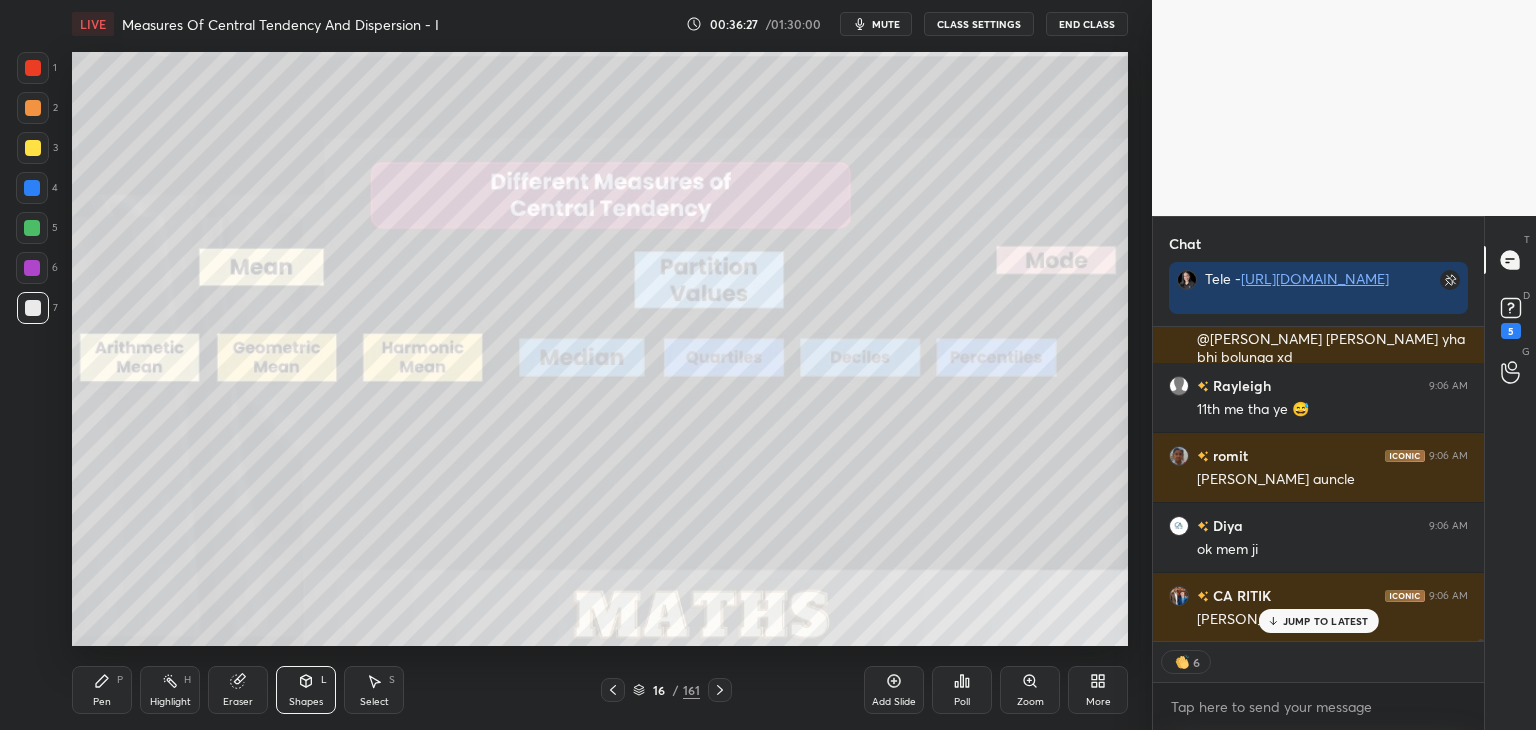 click 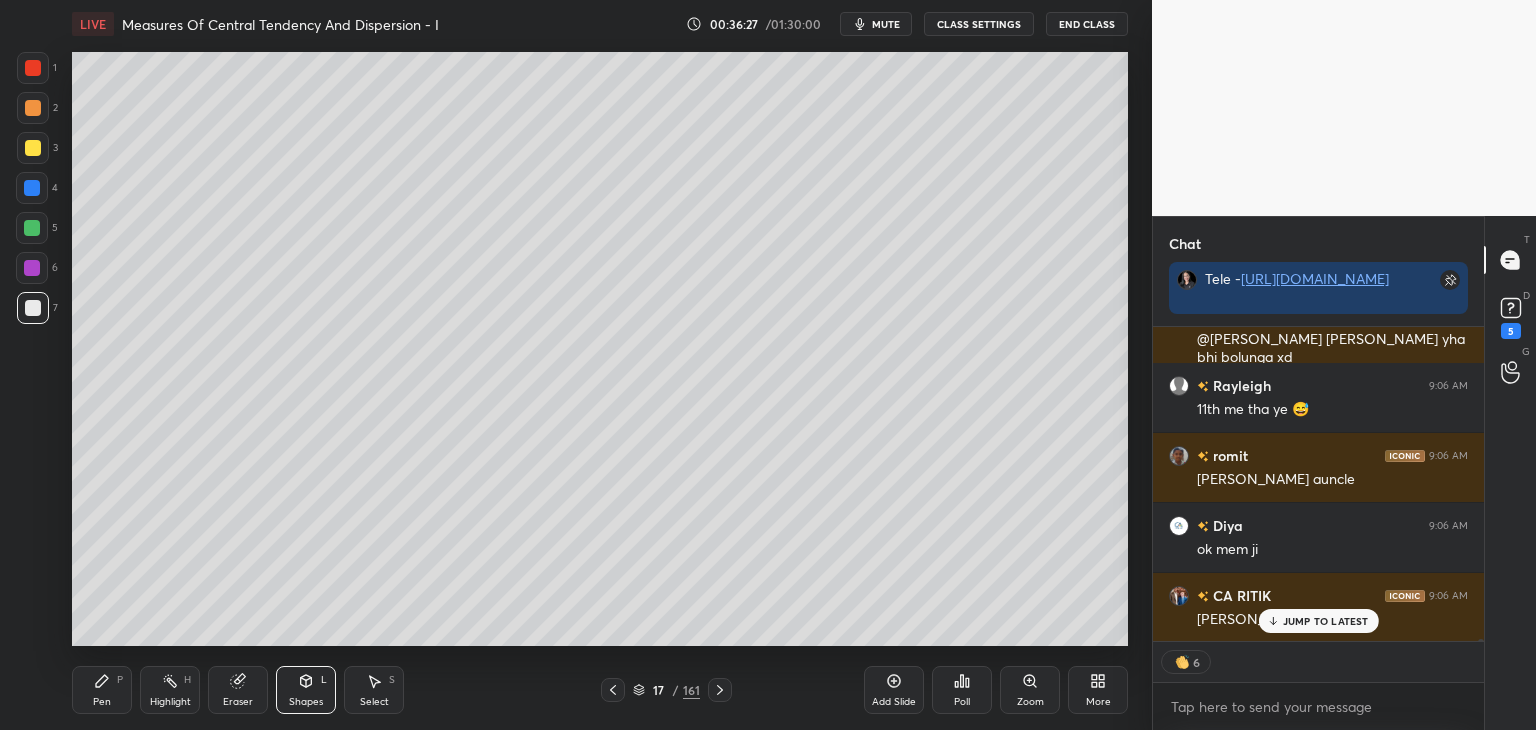 click 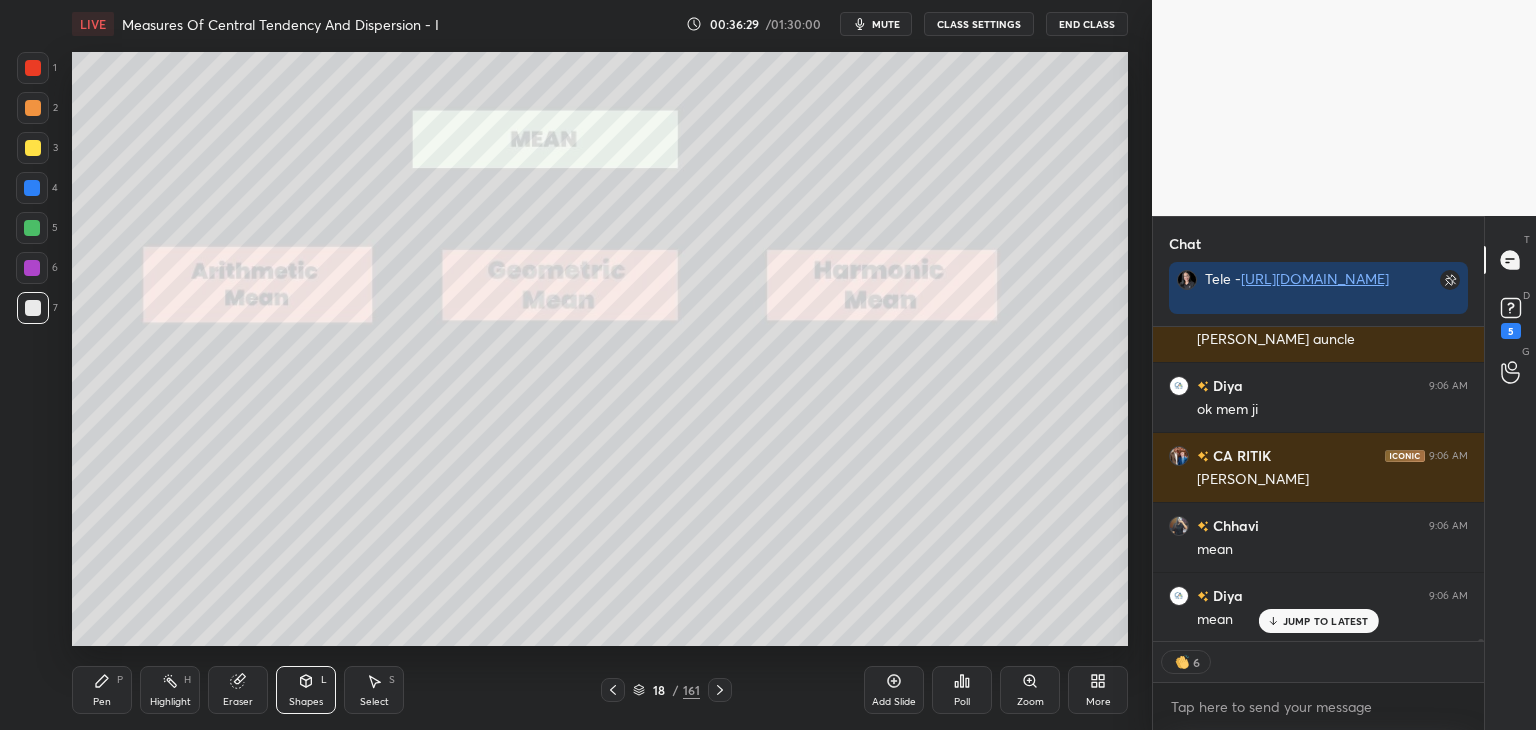 click on "CLASS SETTINGS" at bounding box center [979, 24] 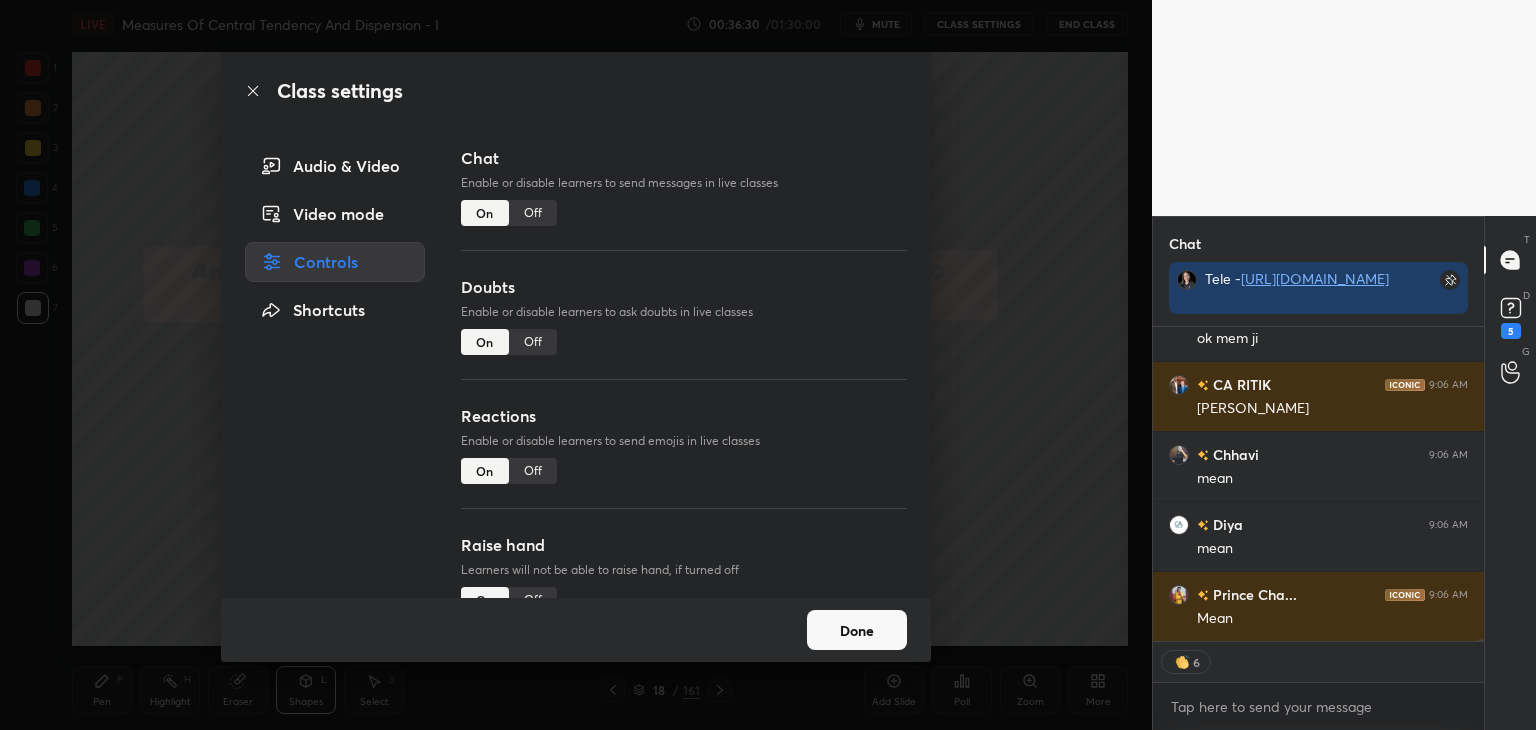 click on "Off" at bounding box center (533, 213) 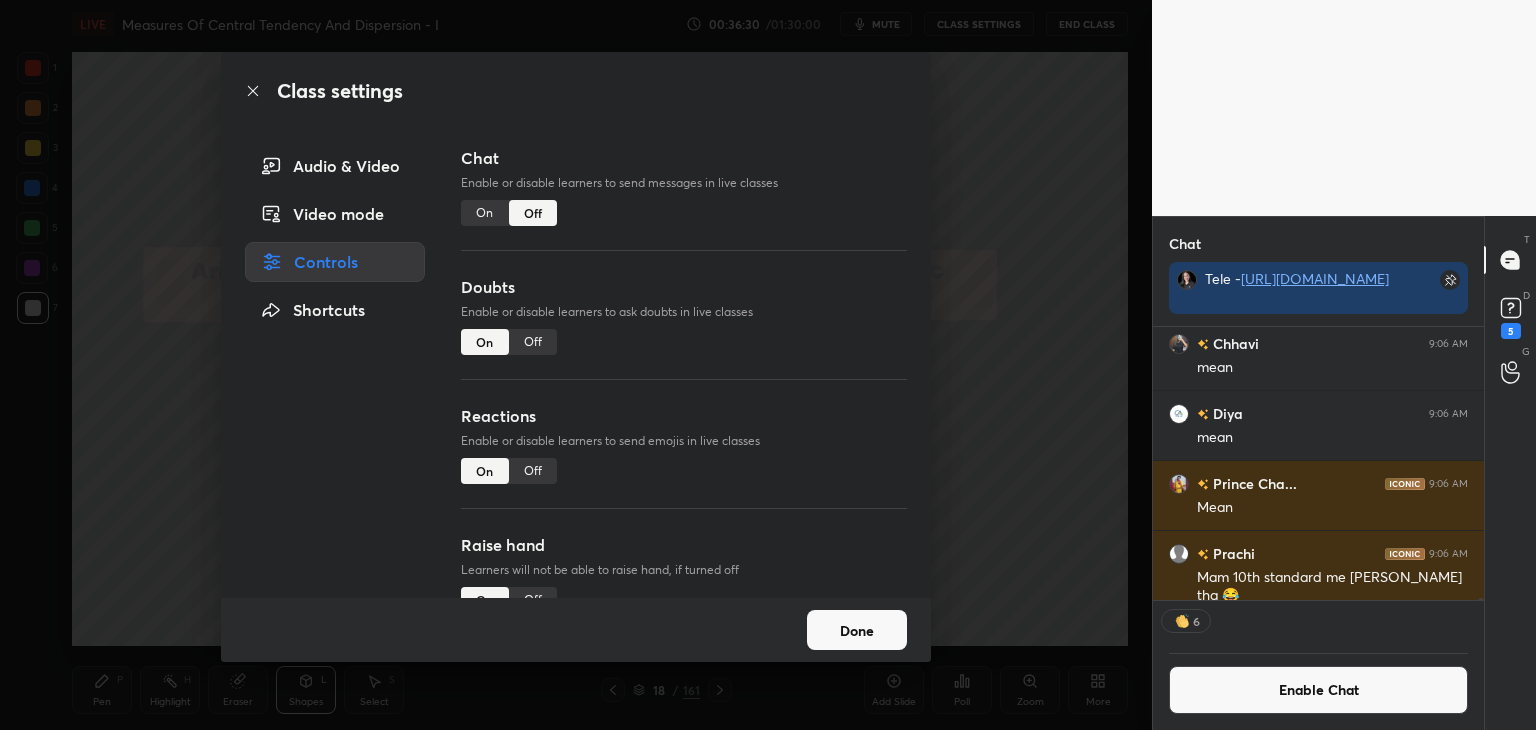 click on "Done" at bounding box center [857, 630] 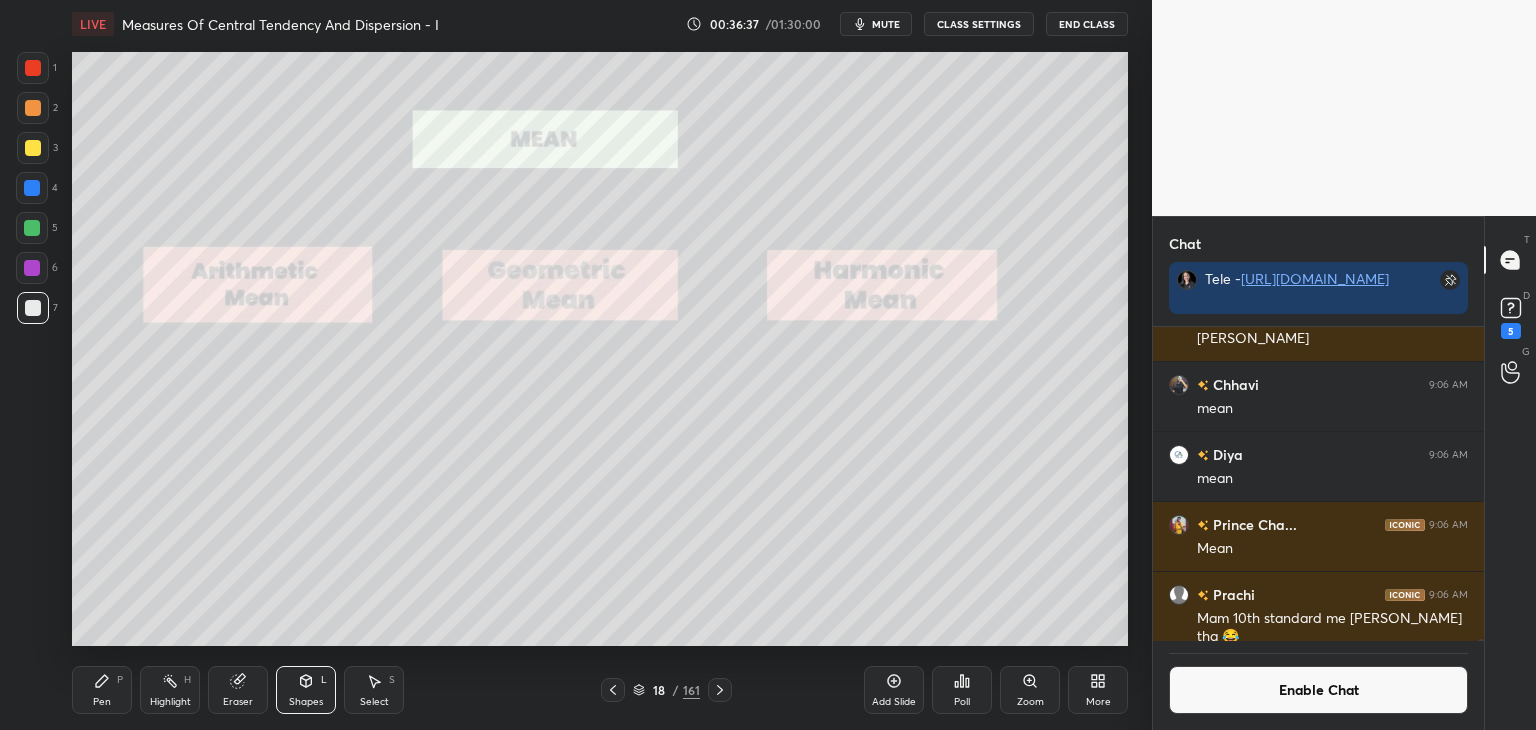 click on "Pen" at bounding box center [102, 702] 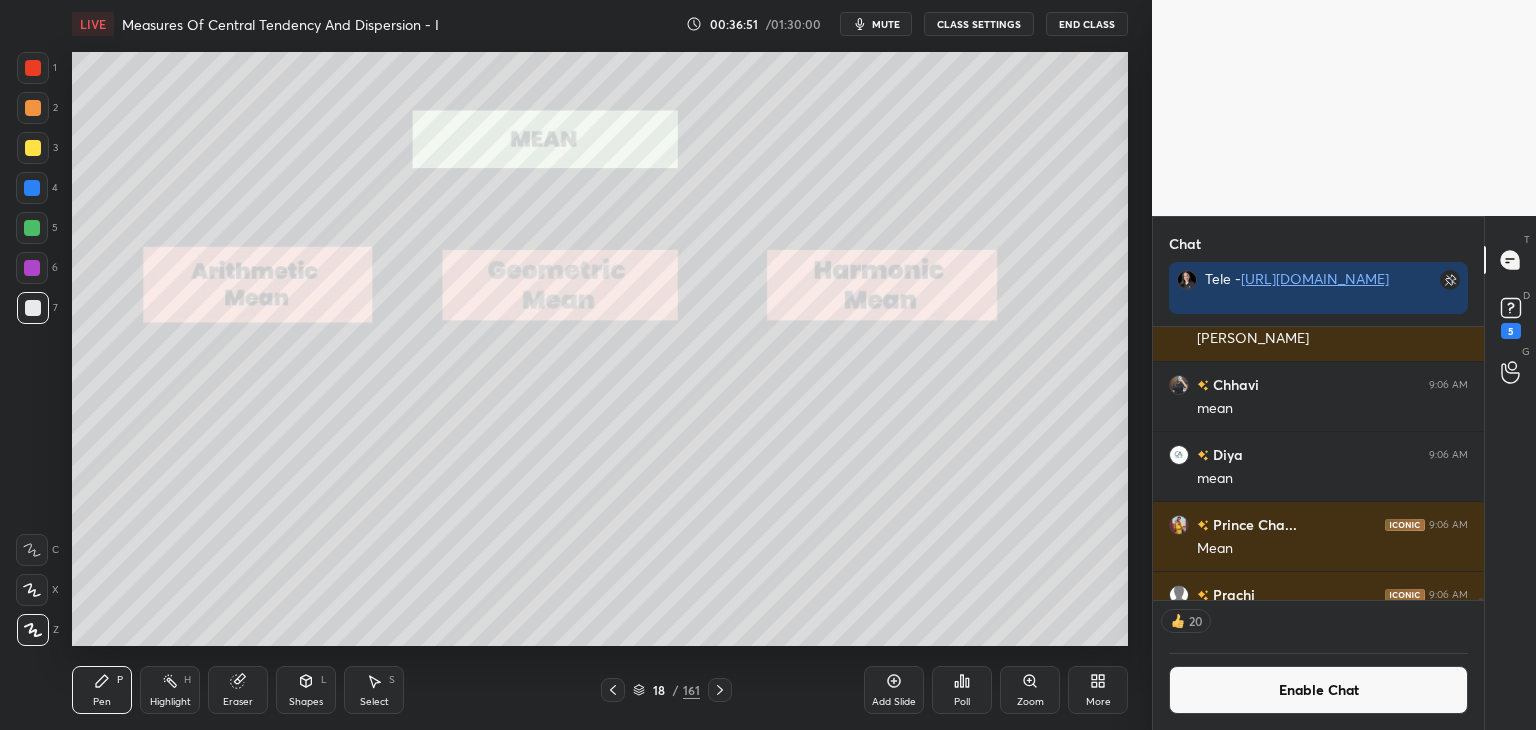 click on "mute" at bounding box center (886, 24) 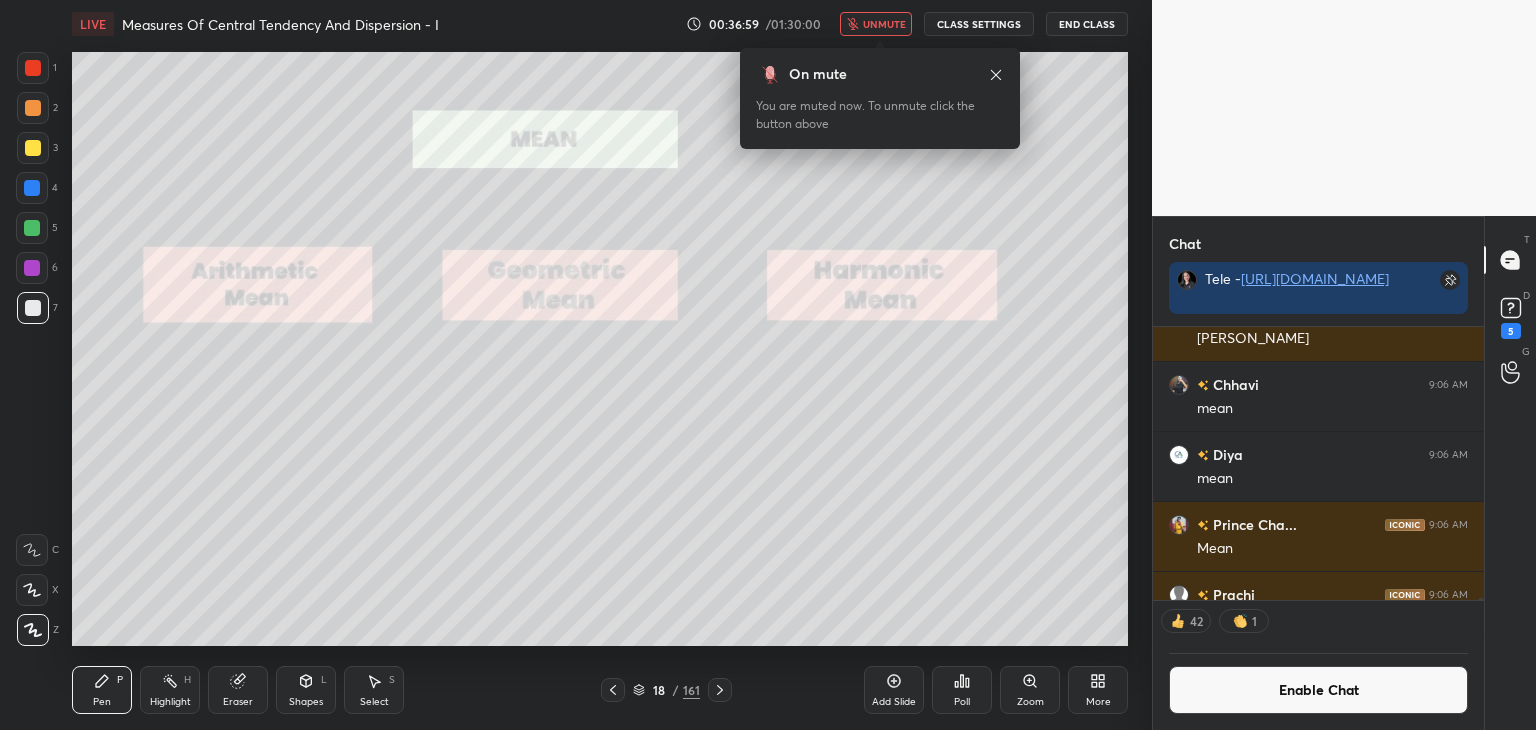 drag, startPoint x: 900, startPoint y: 25, endPoint x: 925, endPoint y: 47, distance: 33.30165 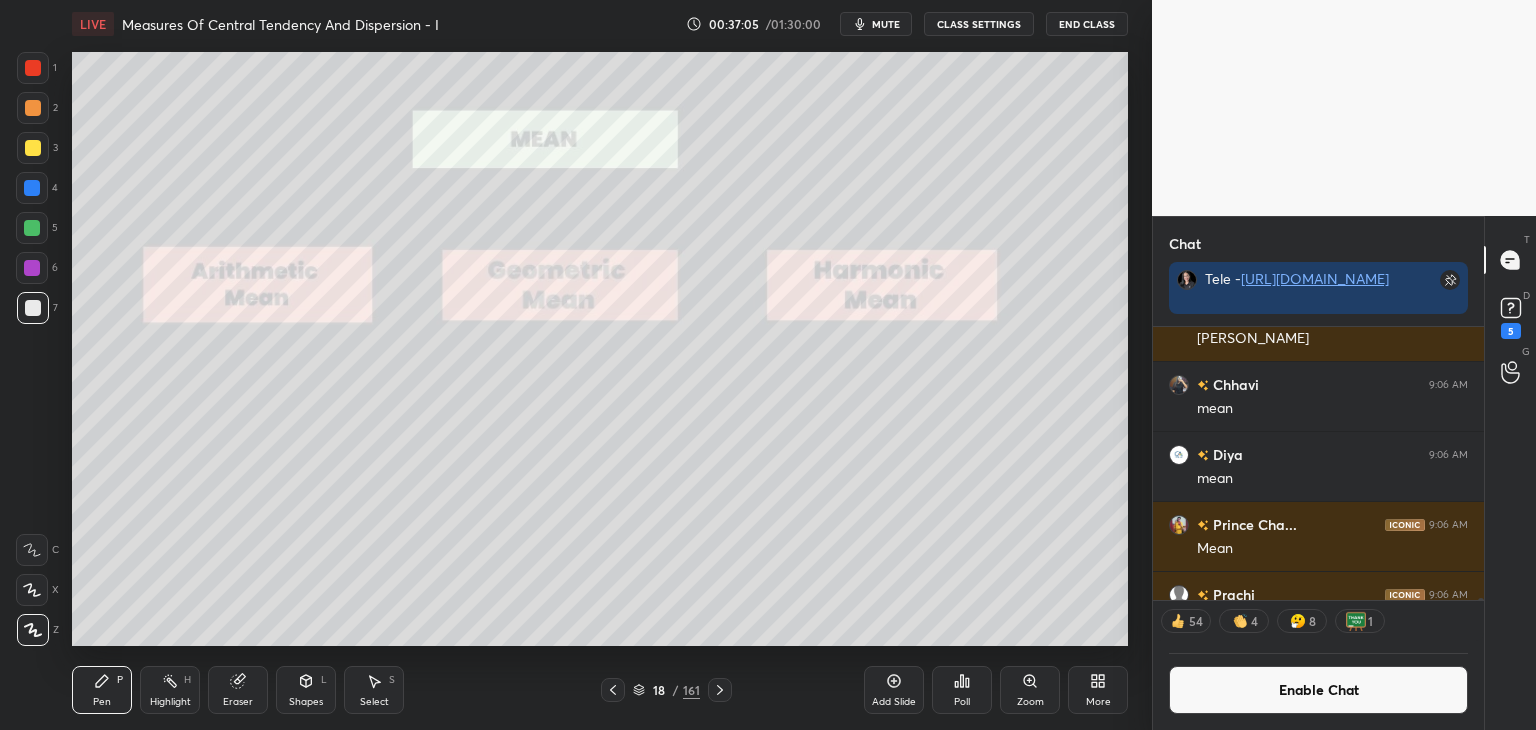 click on "Enable Chat" at bounding box center (1318, 690) 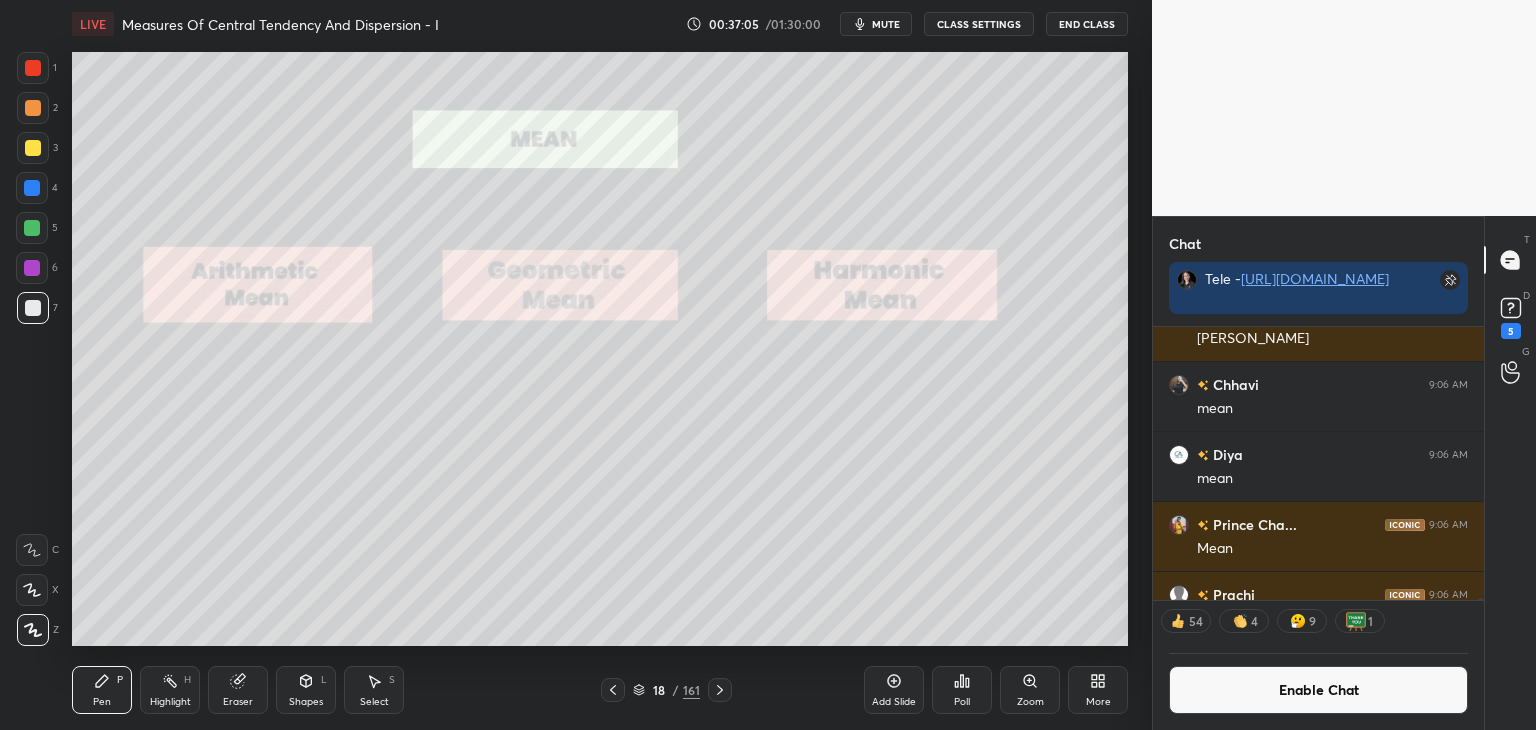 scroll, scrollTop: 7, scrollLeft: 6, axis: both 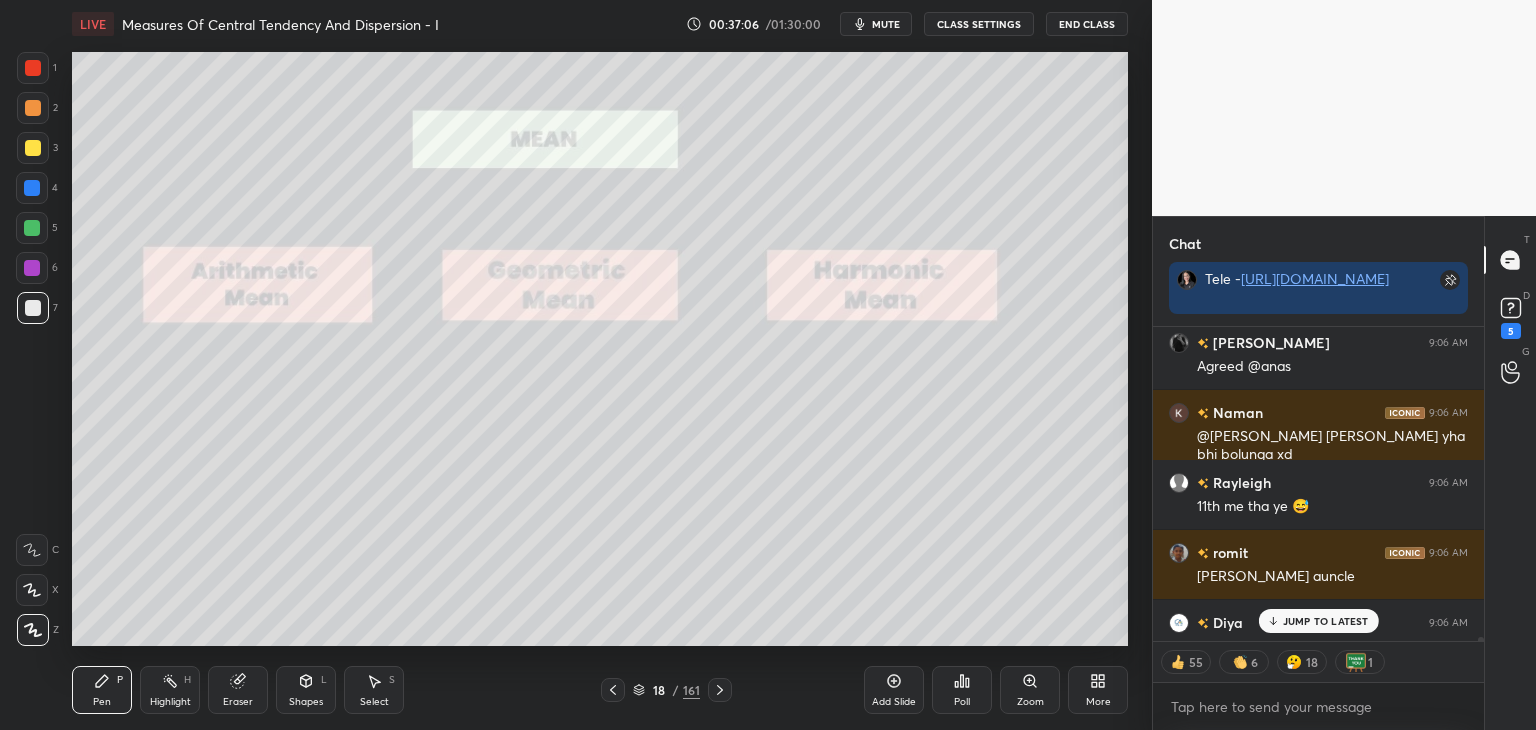 click on "JUMP TO LATEST" at bounding box center [1326, 621] 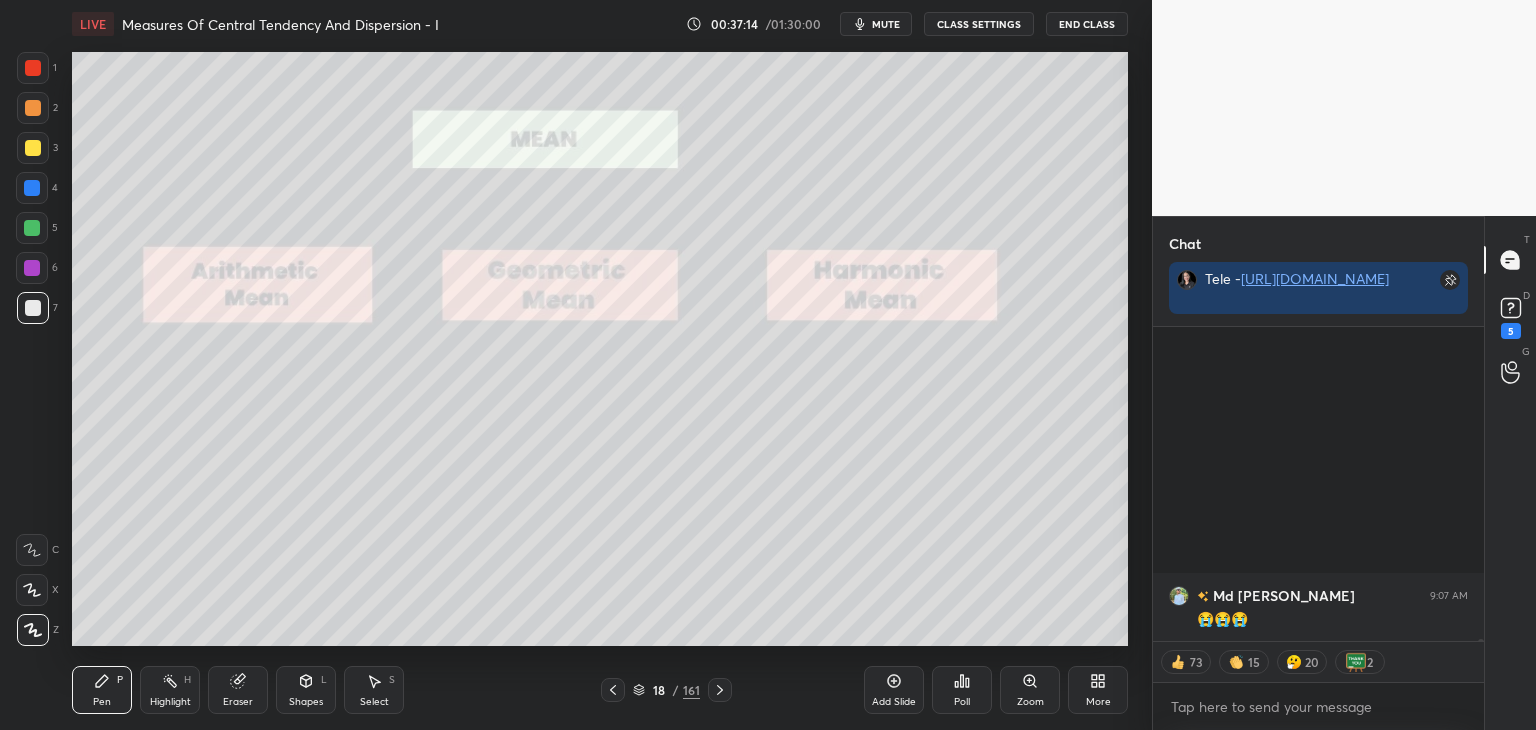 scroll, scrollTop: 43543, scrollLeft: 0, axis: vertical 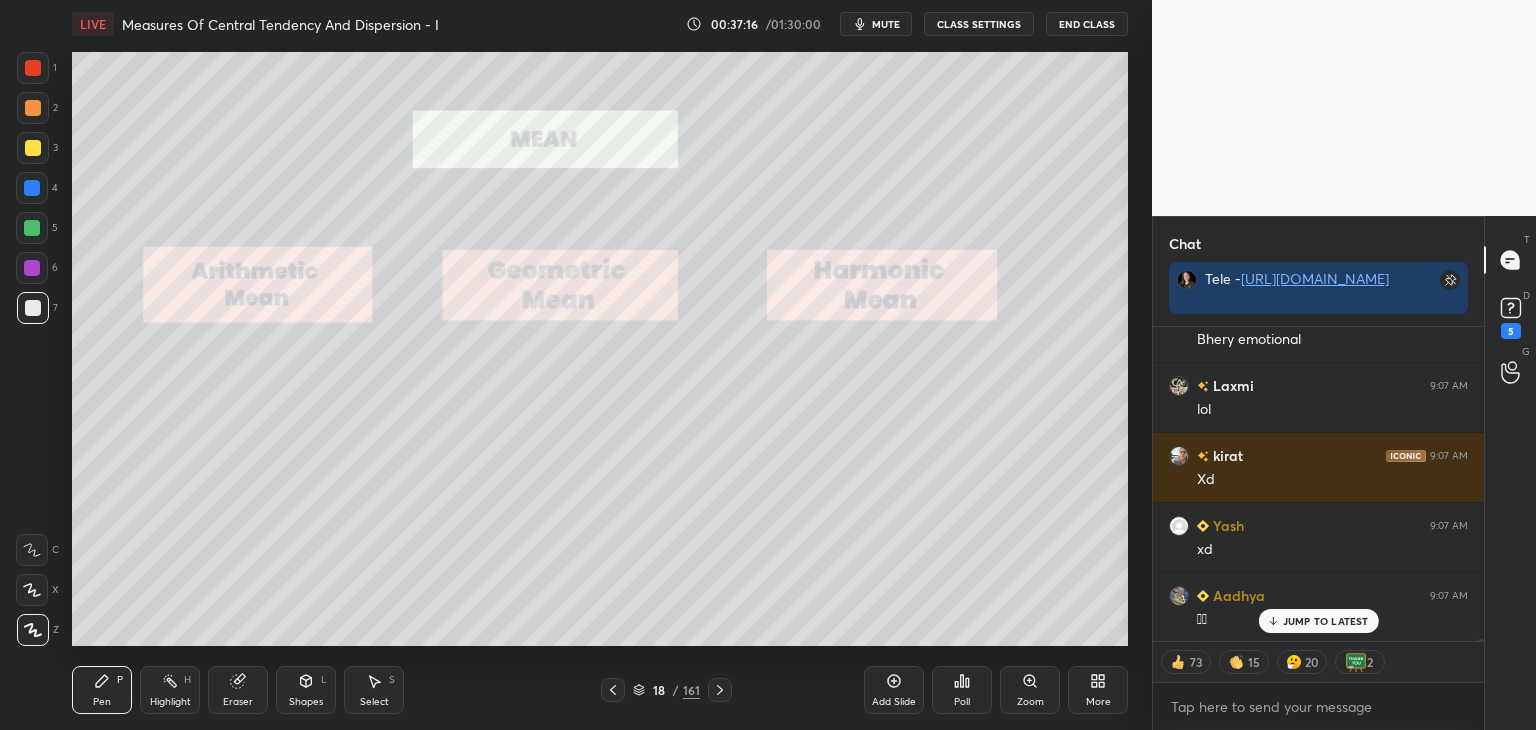 click on "CLASS SETTINGS" at bounding box center (979, 24) 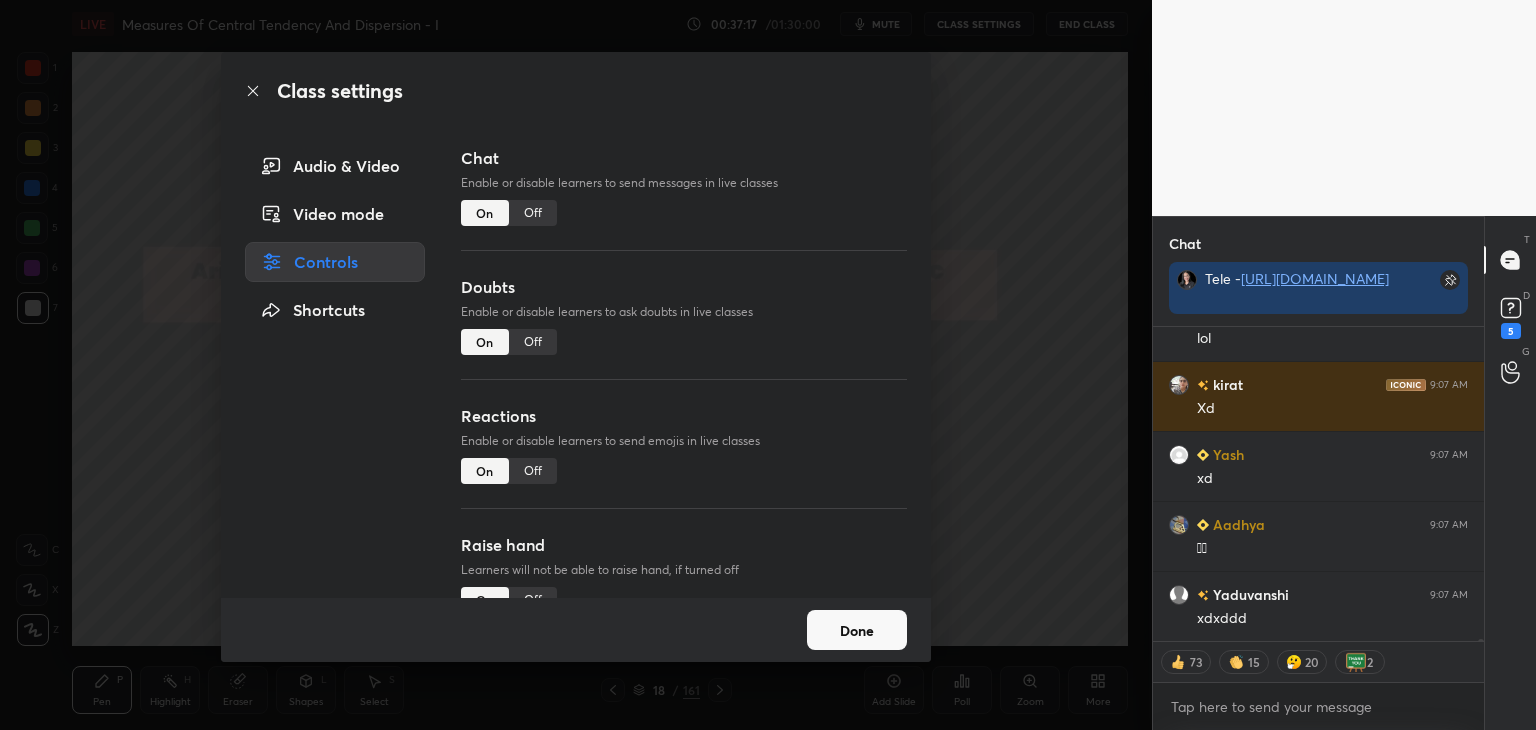 type on "x" 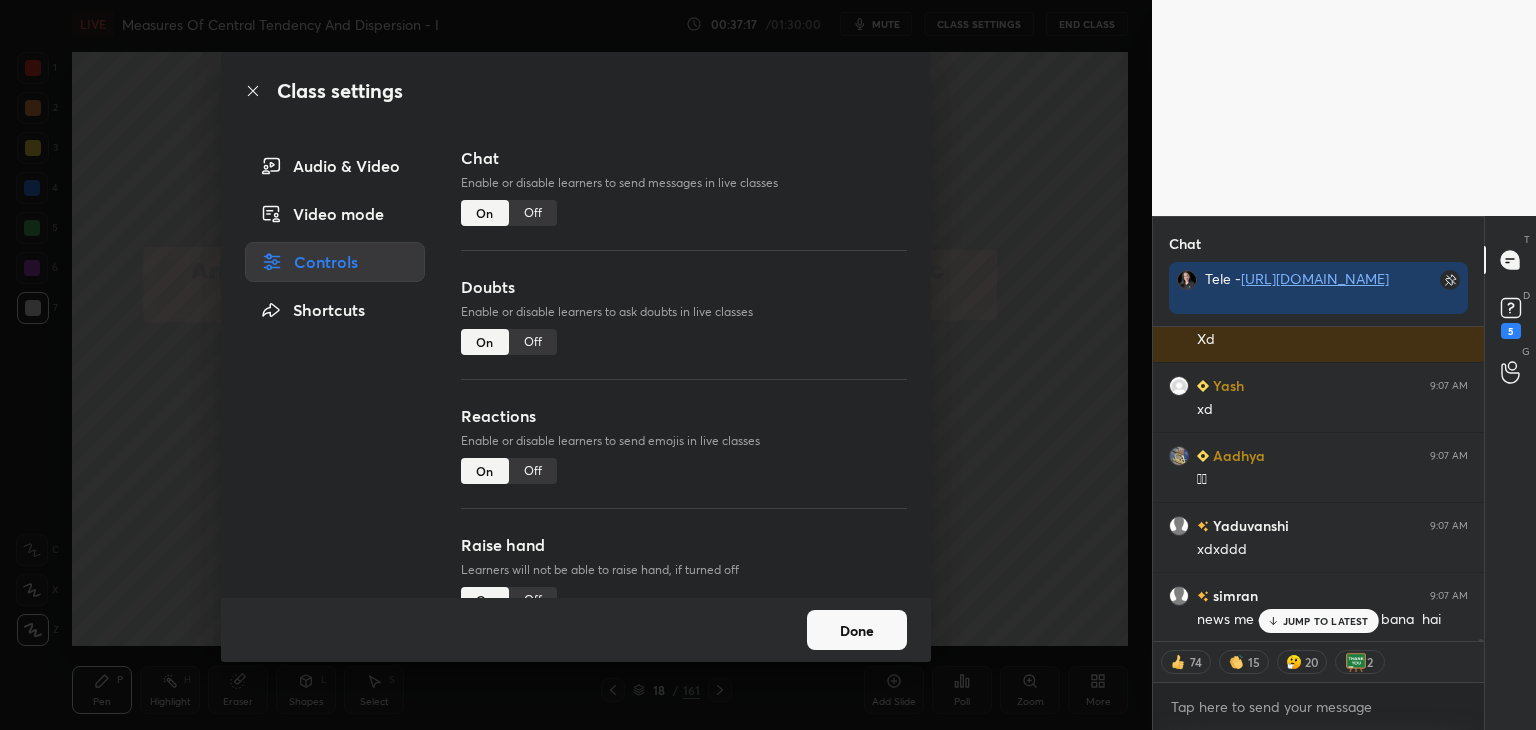 click on "Off" at bounding box center [533, 213] 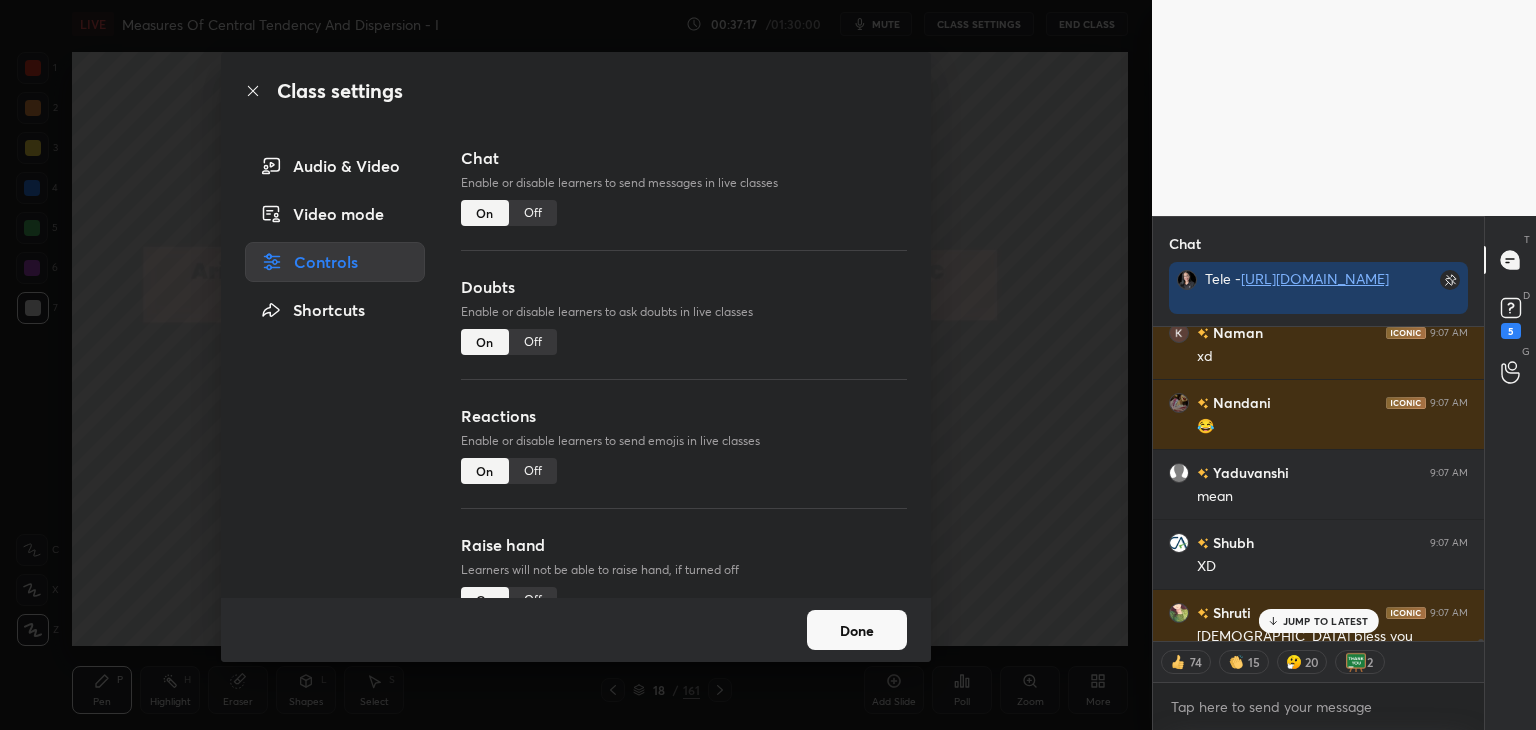 scroll, scrollTop: 268, scrollLeft: 325, axis: both 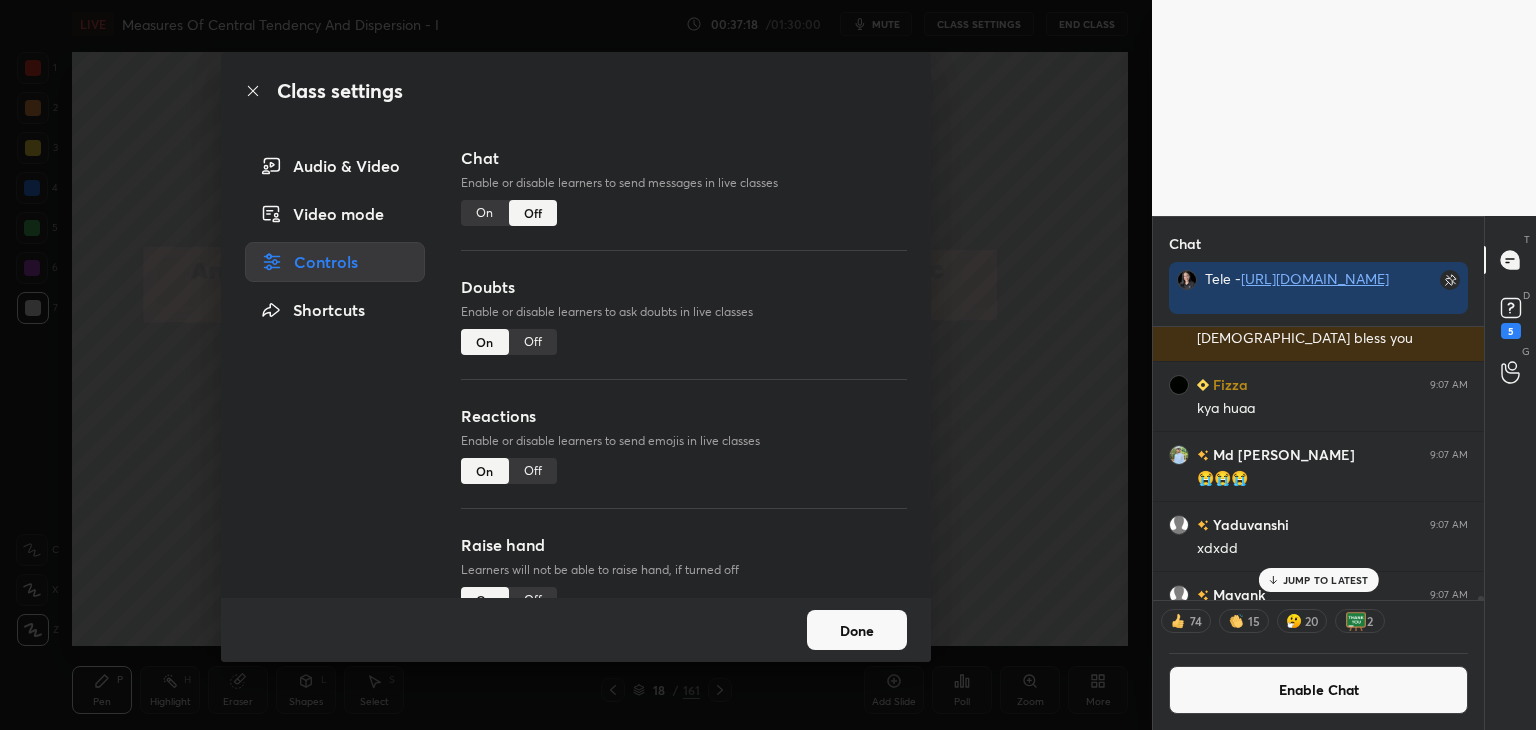 click on "Done" at bounding box center [857, 630] 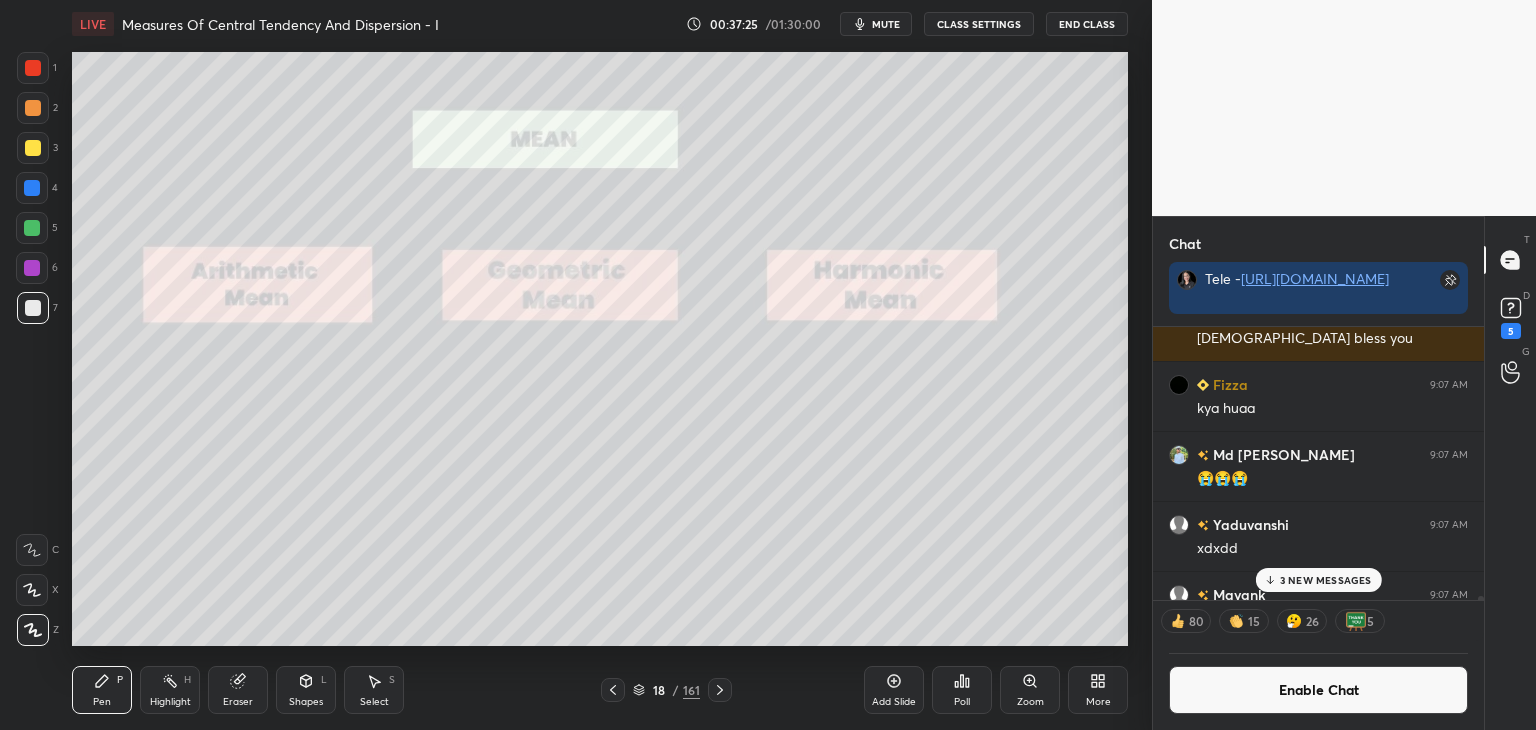 click on "3 NEW MESSAGES" at bounding box center [1326, 580] 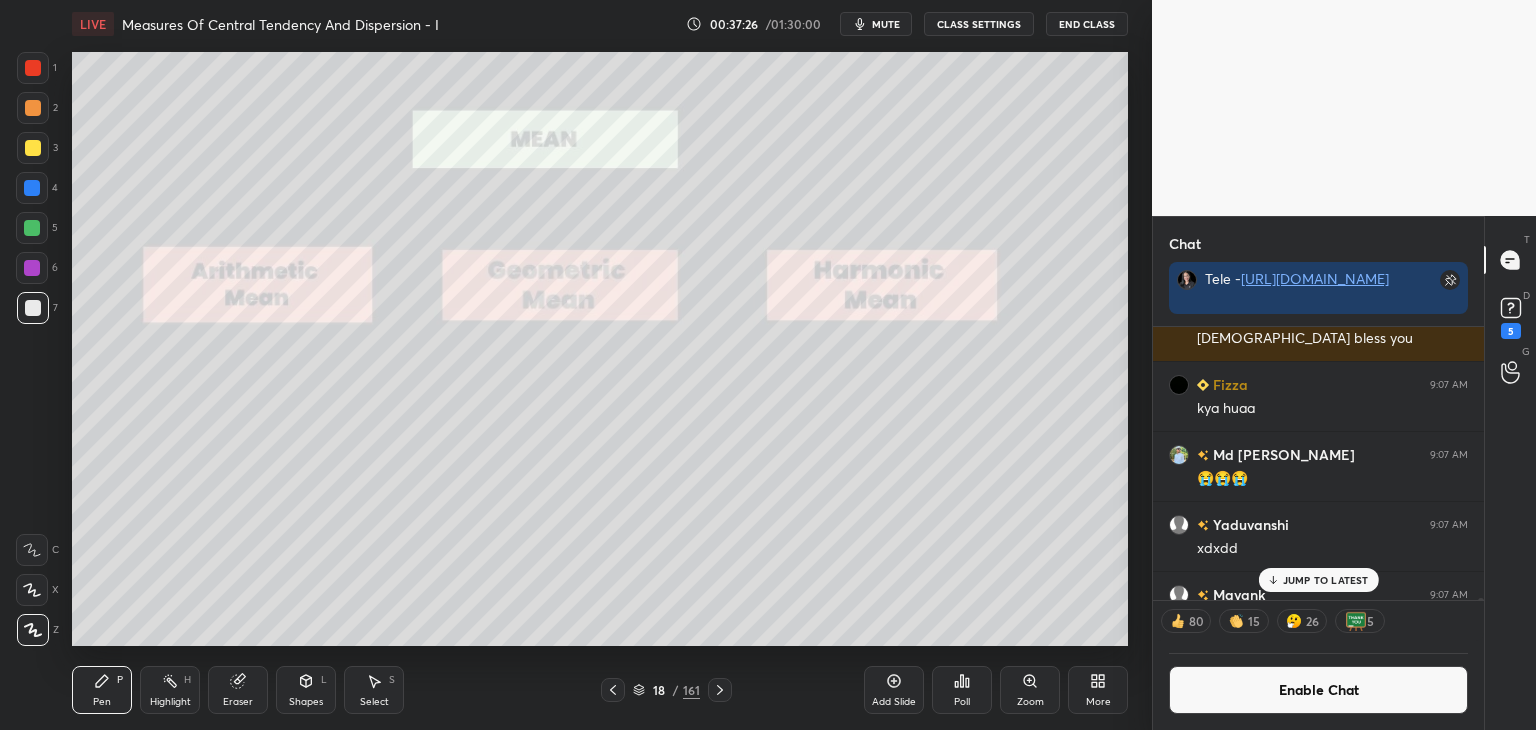 scroll, scrollTop: 43705, scrollLeft: 0, axis: vertical 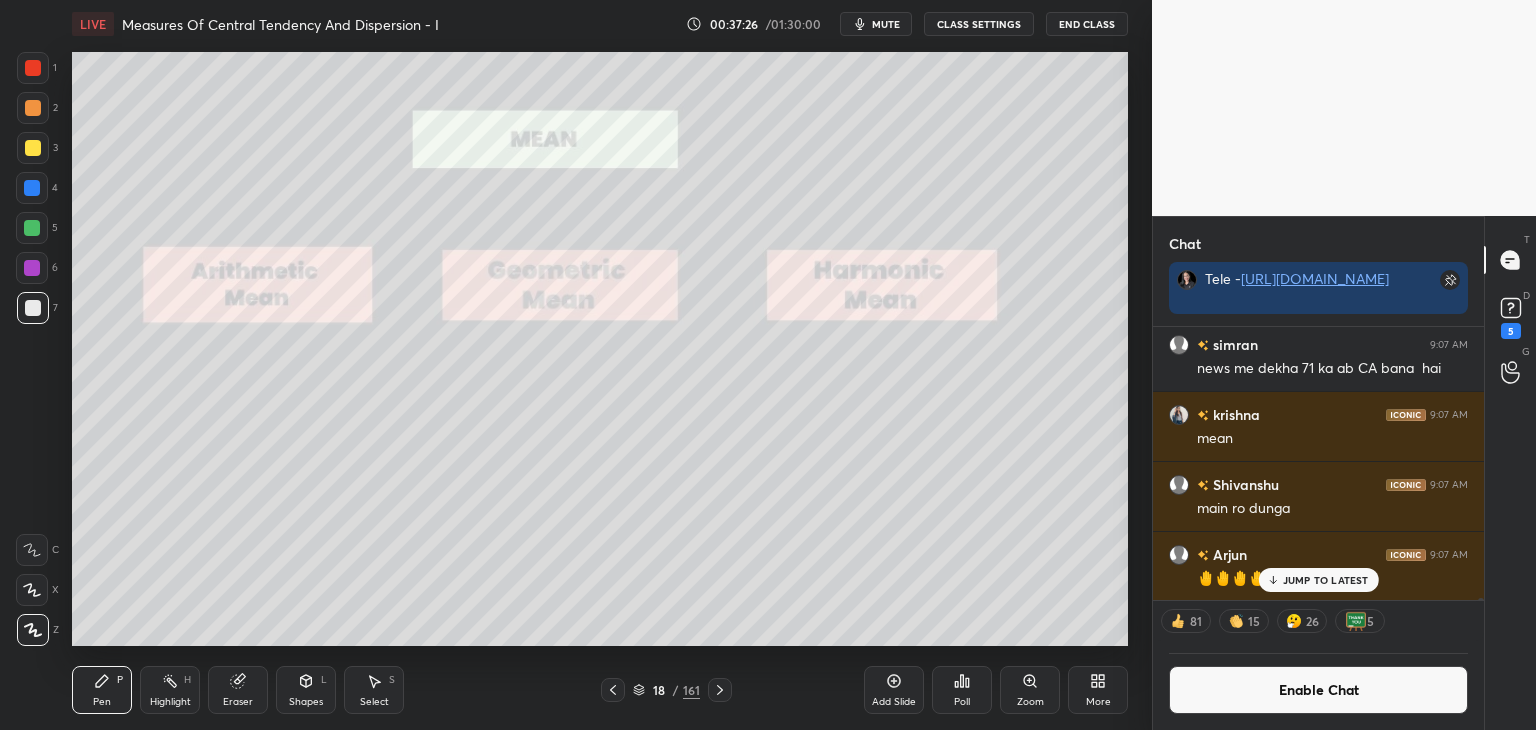 drag, startPoint x: 1281, startPoint y: 703, endPoint x: 1268, endPoint y: 699, distance: 13.601471 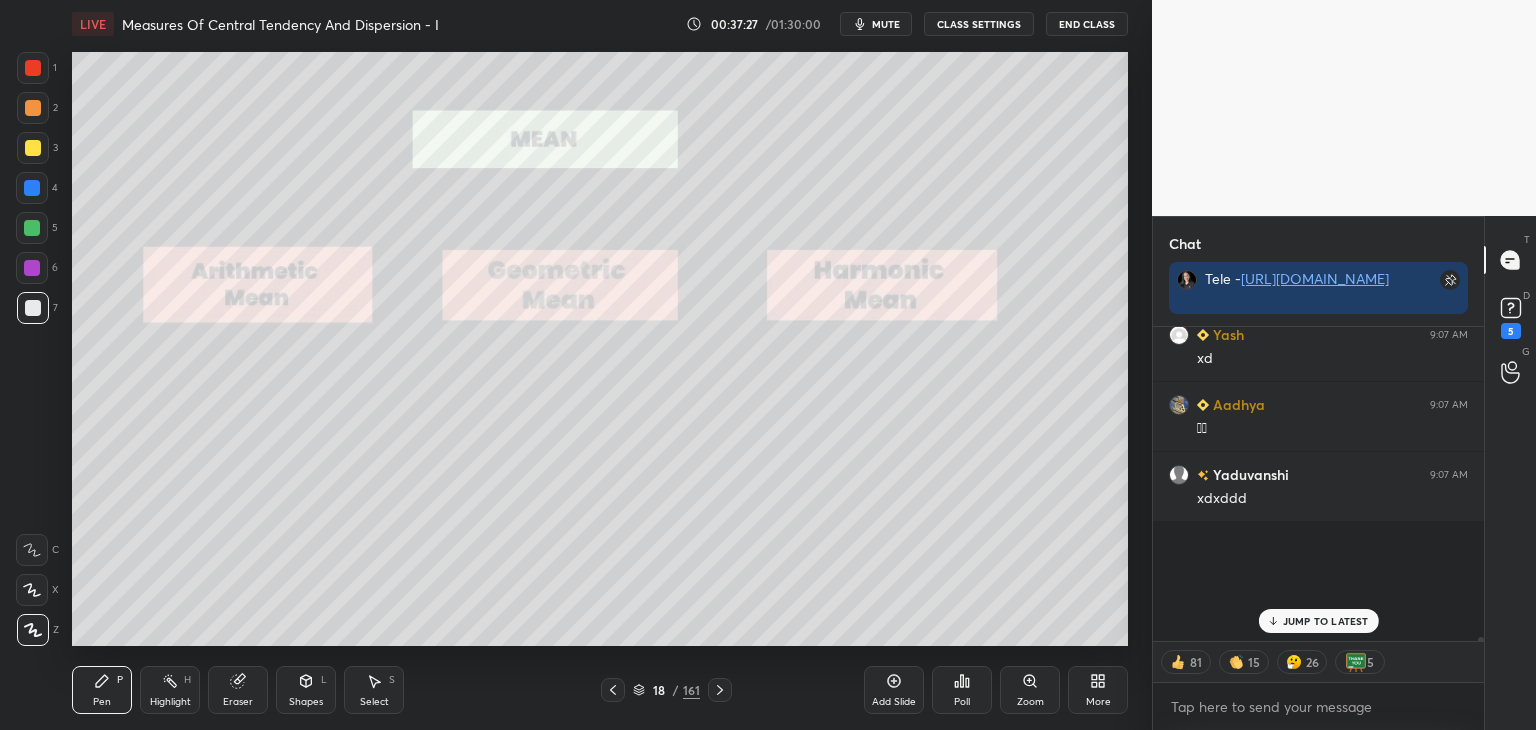 scroll, scrollTop: 7, scrollLeft: 6, axis: both 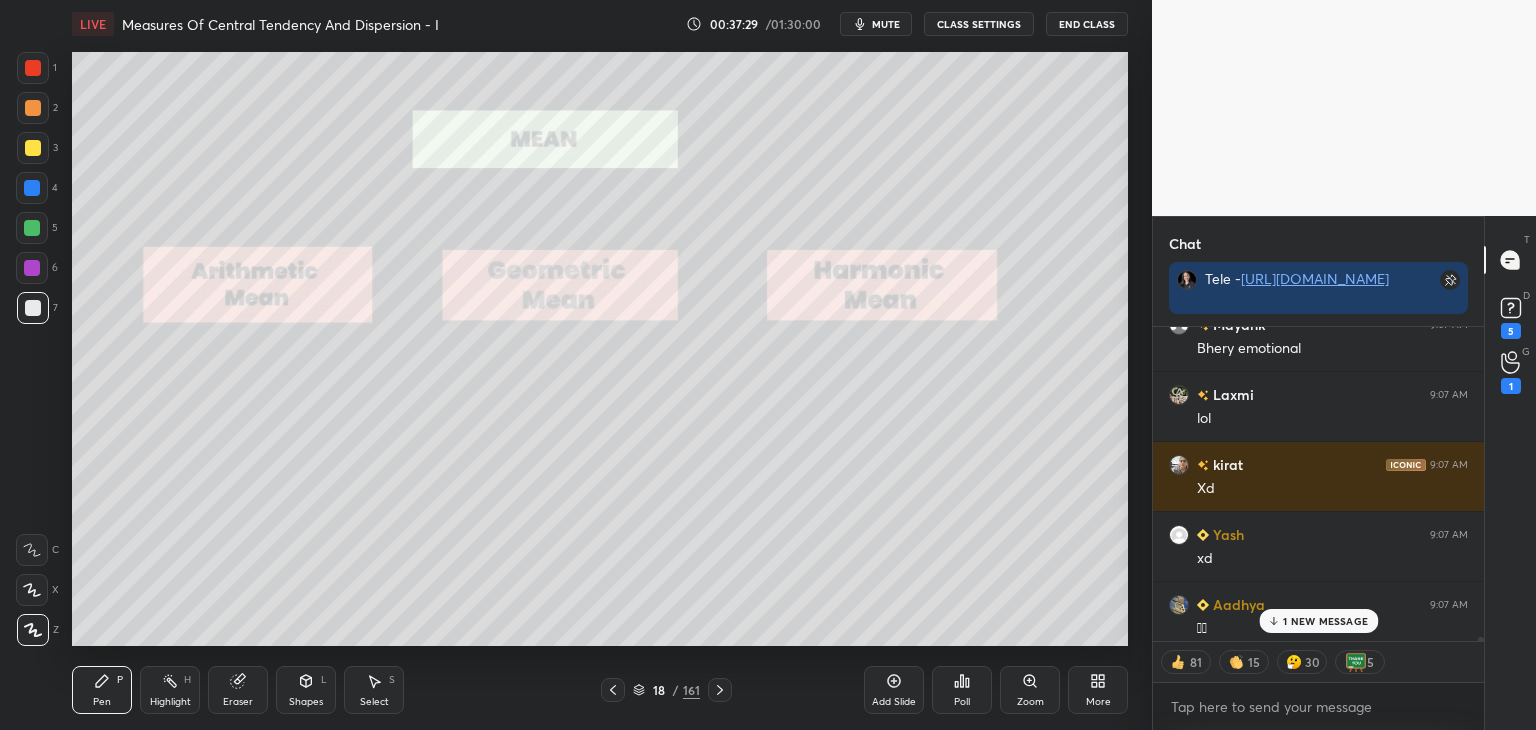 click on "Add Slide" at bounding box center [894, 702] 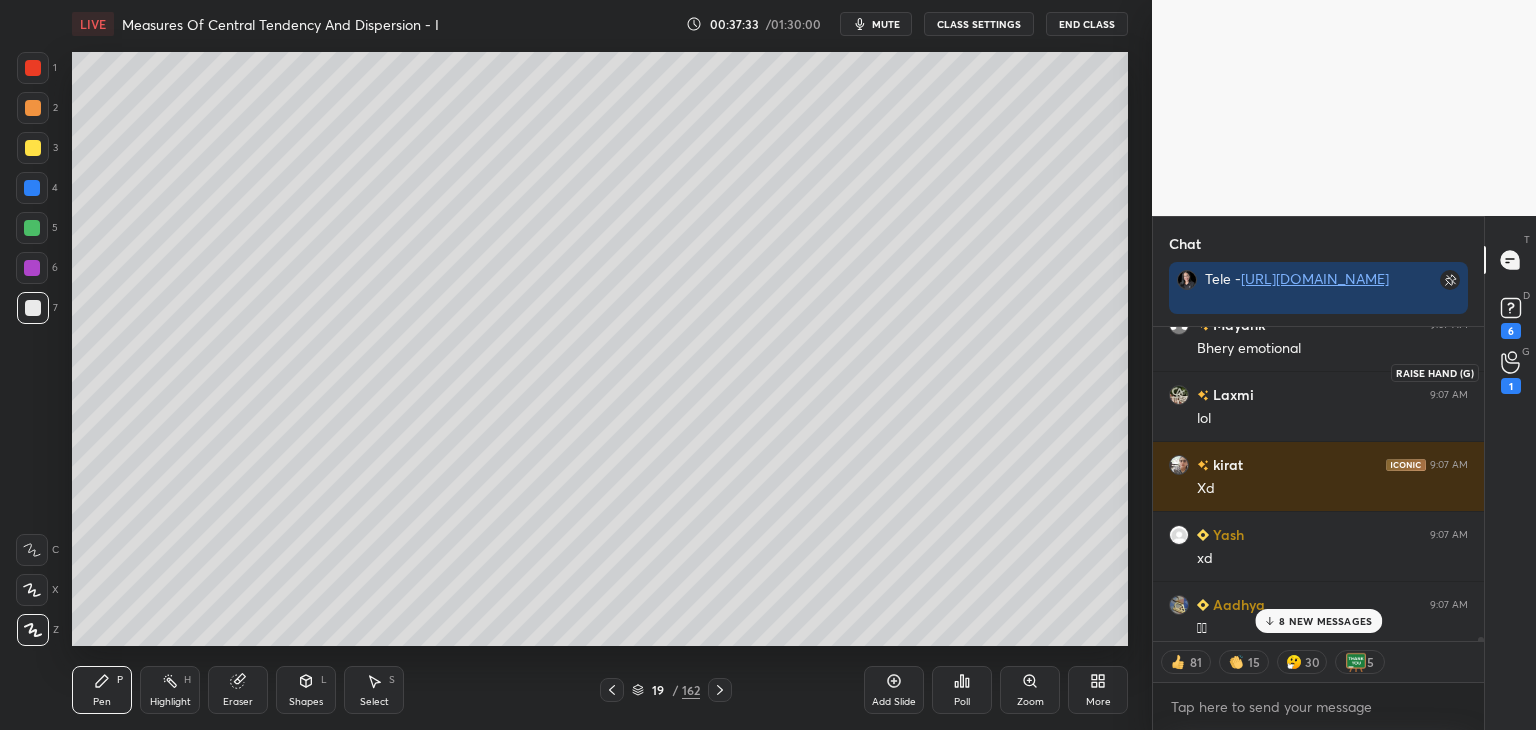 click on "1" at bounding box center [1511, 386] 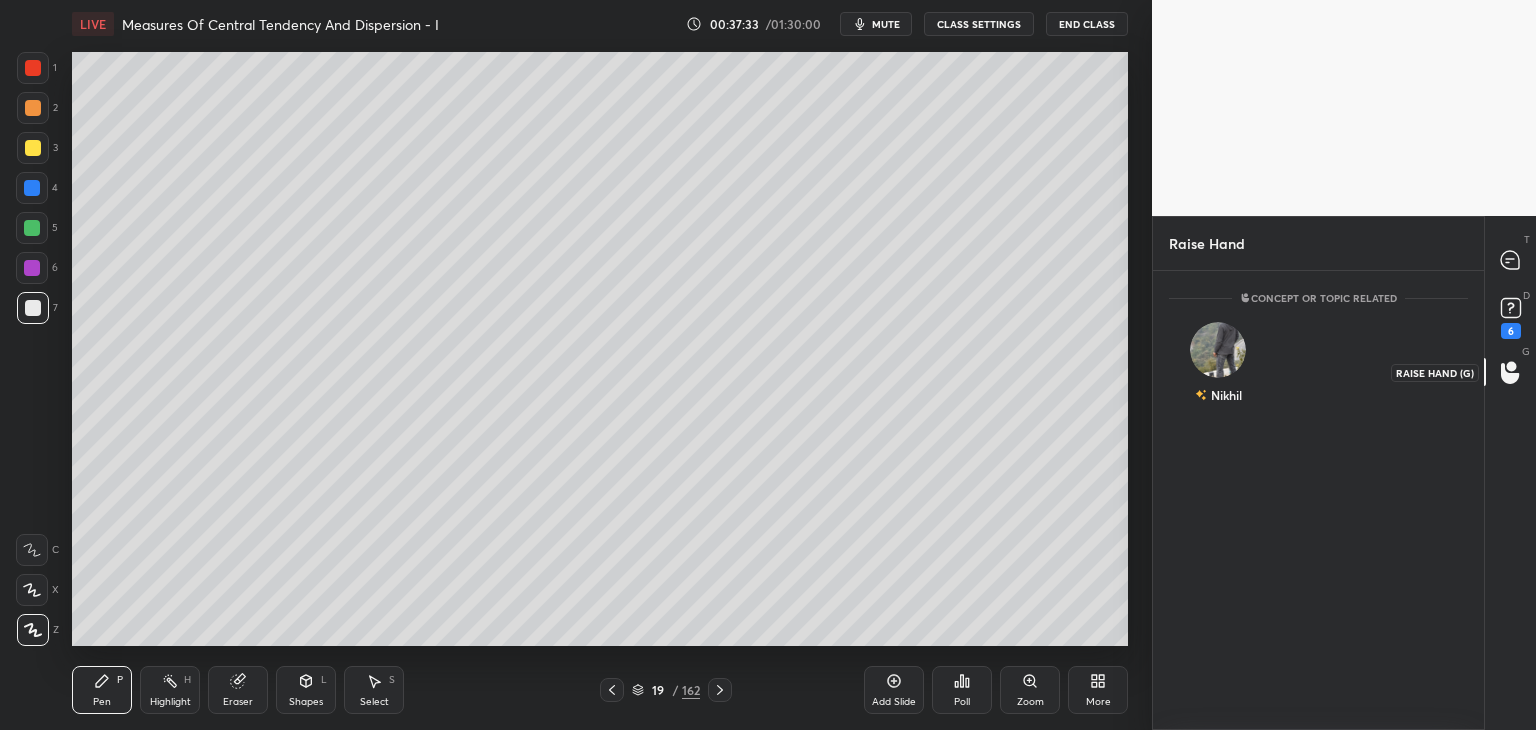 scroll, scrollTop: 453, scrollLeft: 325, axis: both 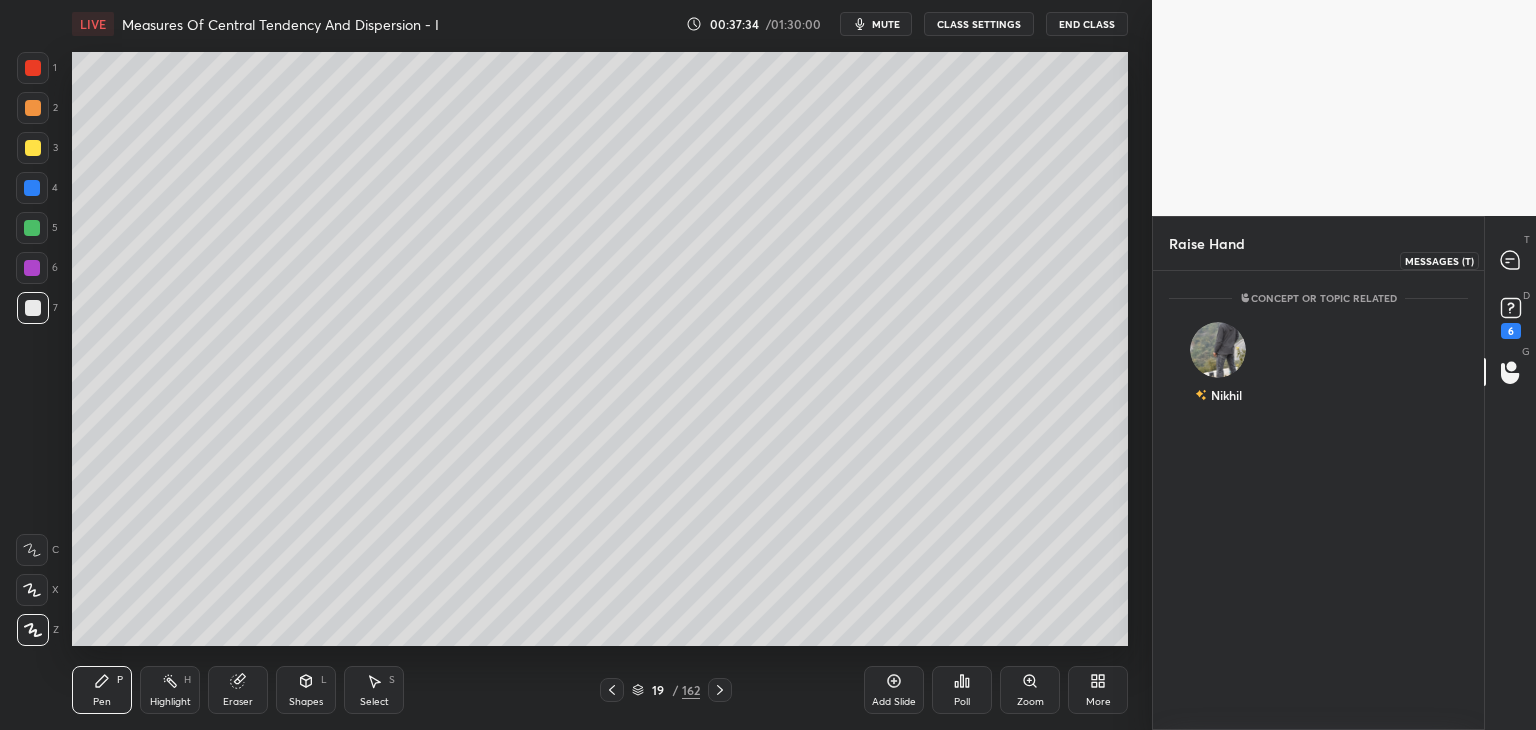 click 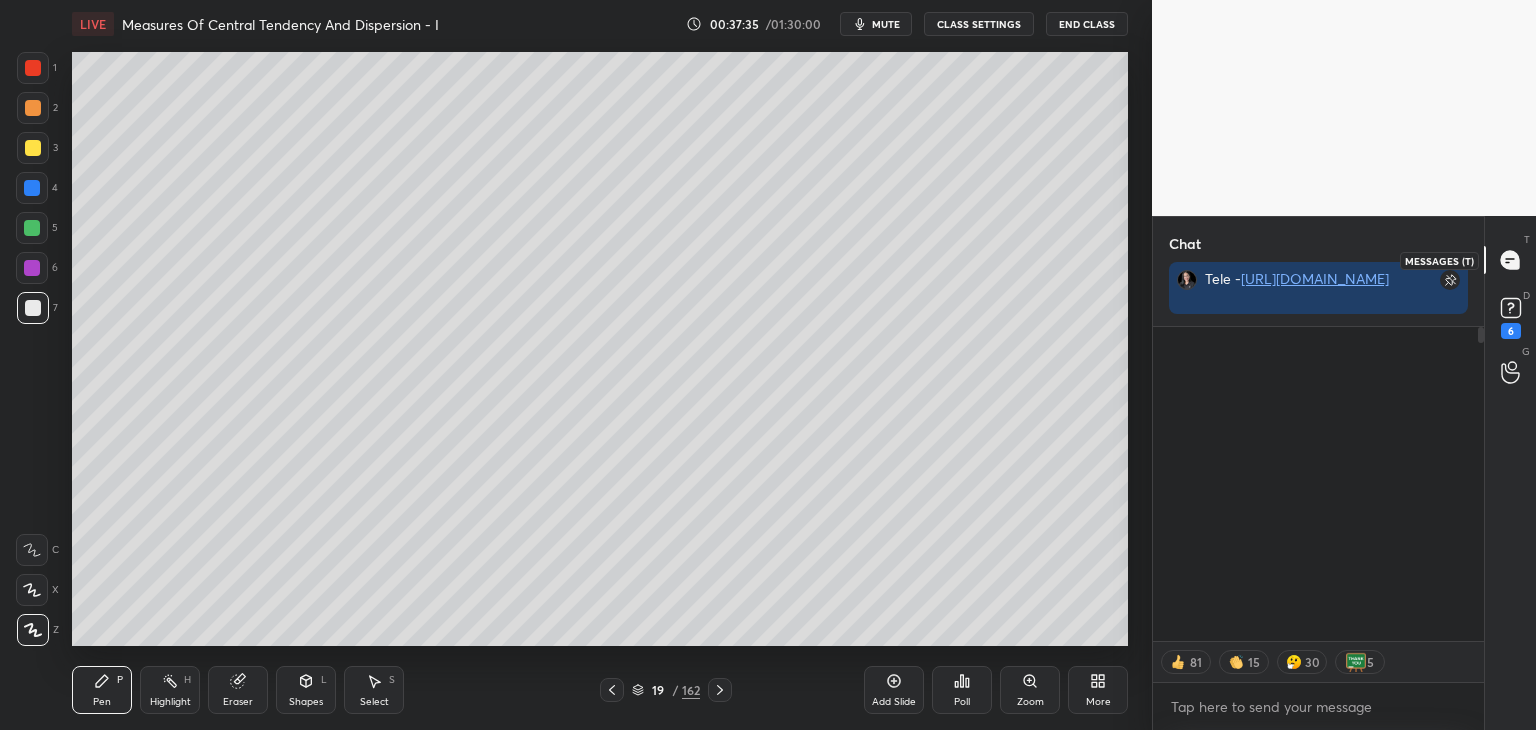 scroll, scrollTop: 44943, scrollLeft: 0, axis: vertical 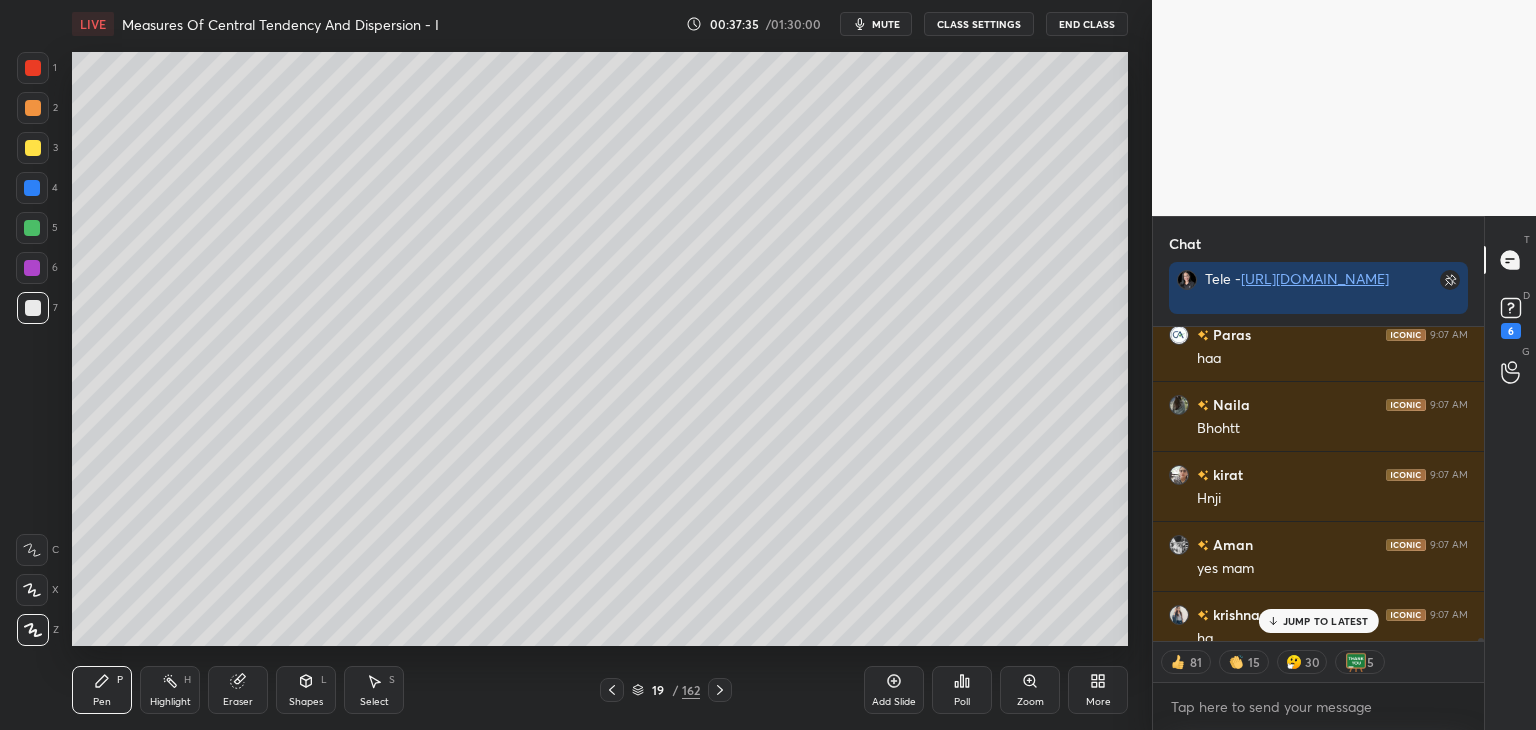click on "JUMP TO LATEST" at bounding box center (1326, 621) 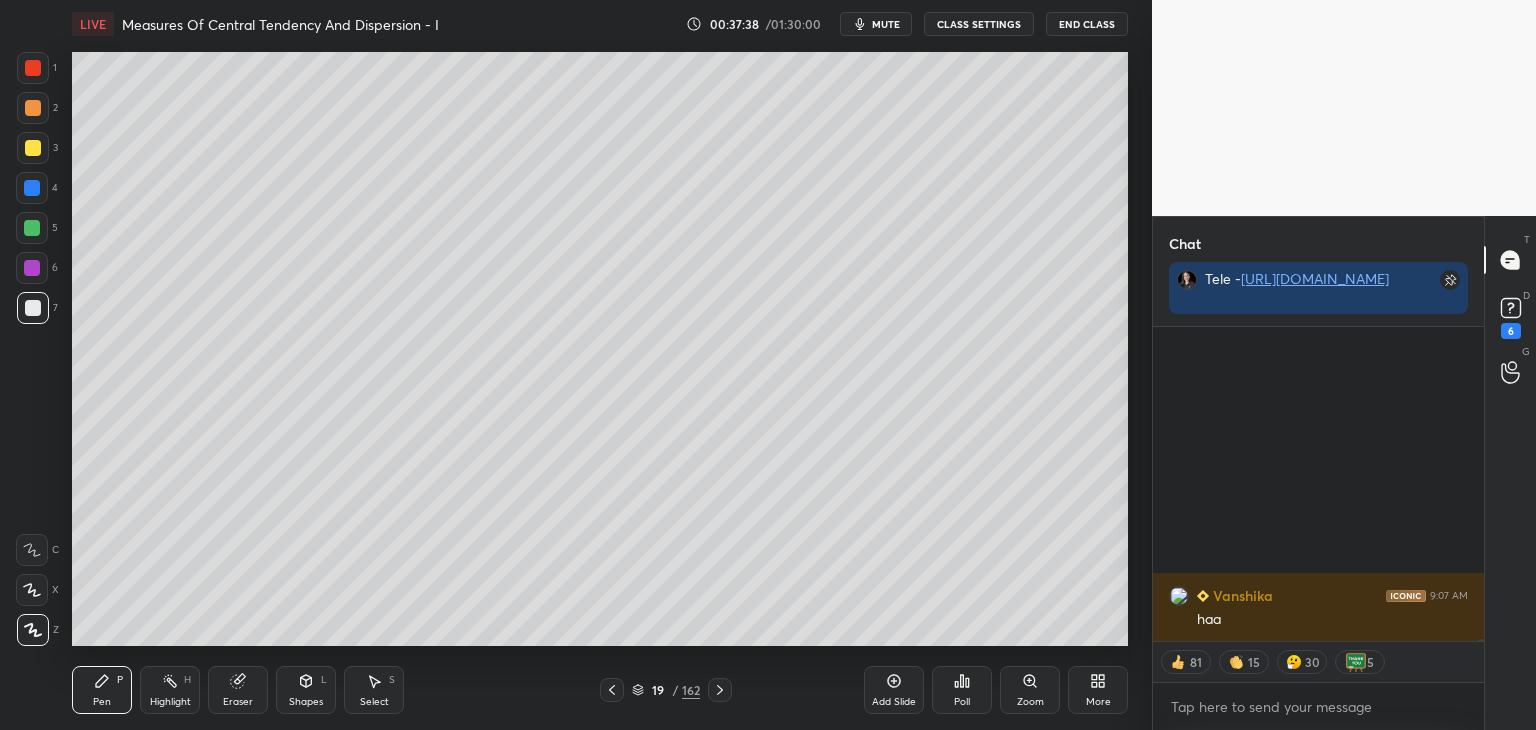 scroll, scrollTop: 46563, scrollLeft: 0, axis: vertical 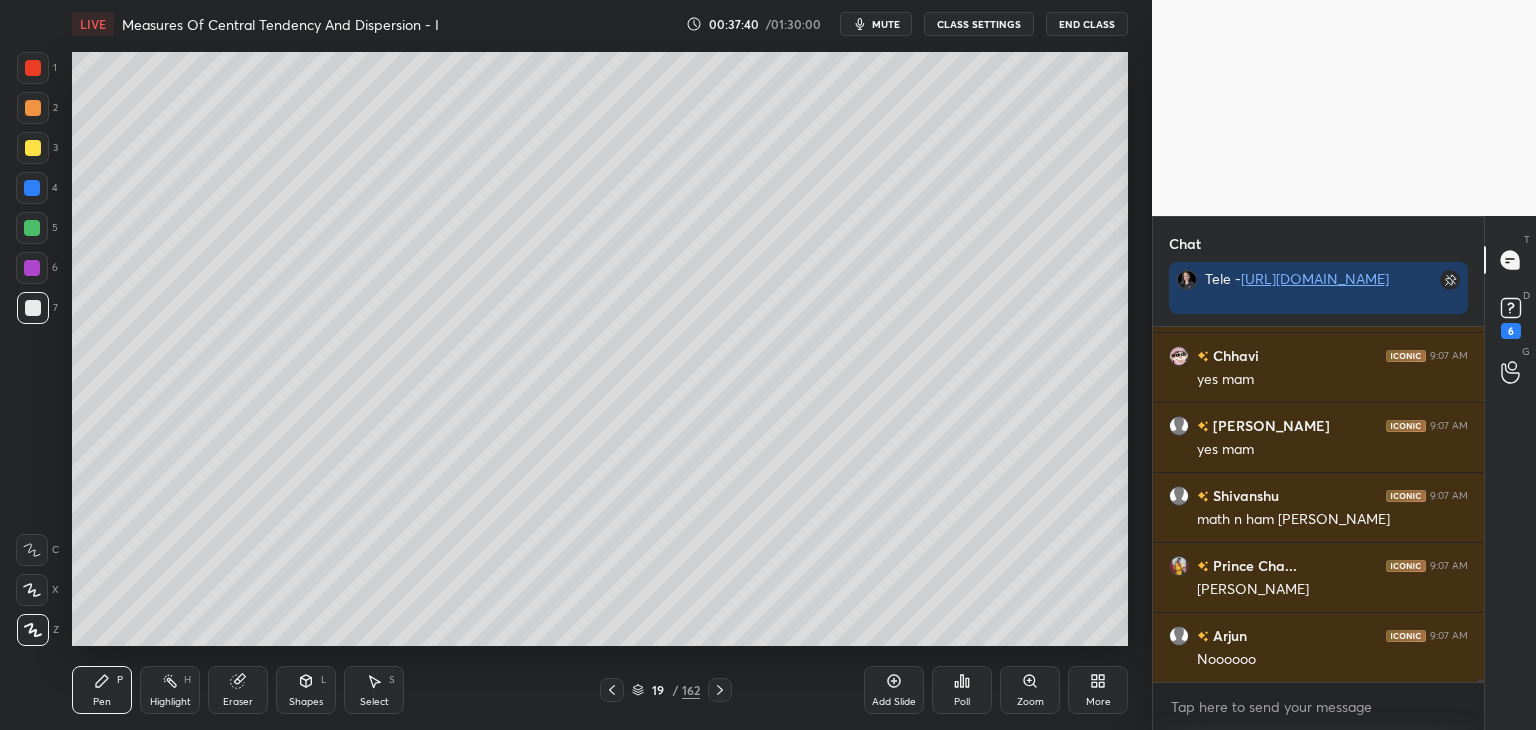click at bounding box center [33, 148] 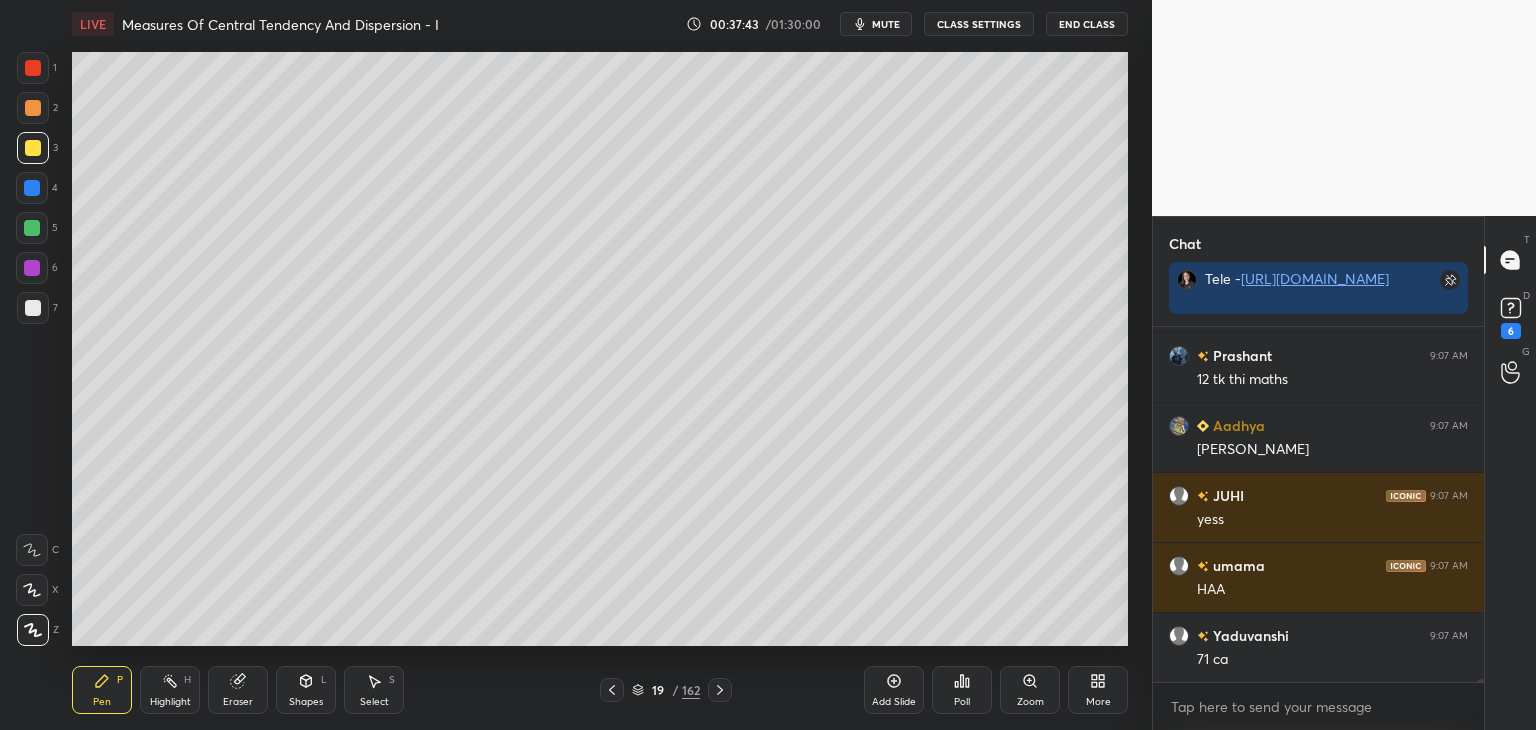 click on "Pen" at bounding box center (102, 702) 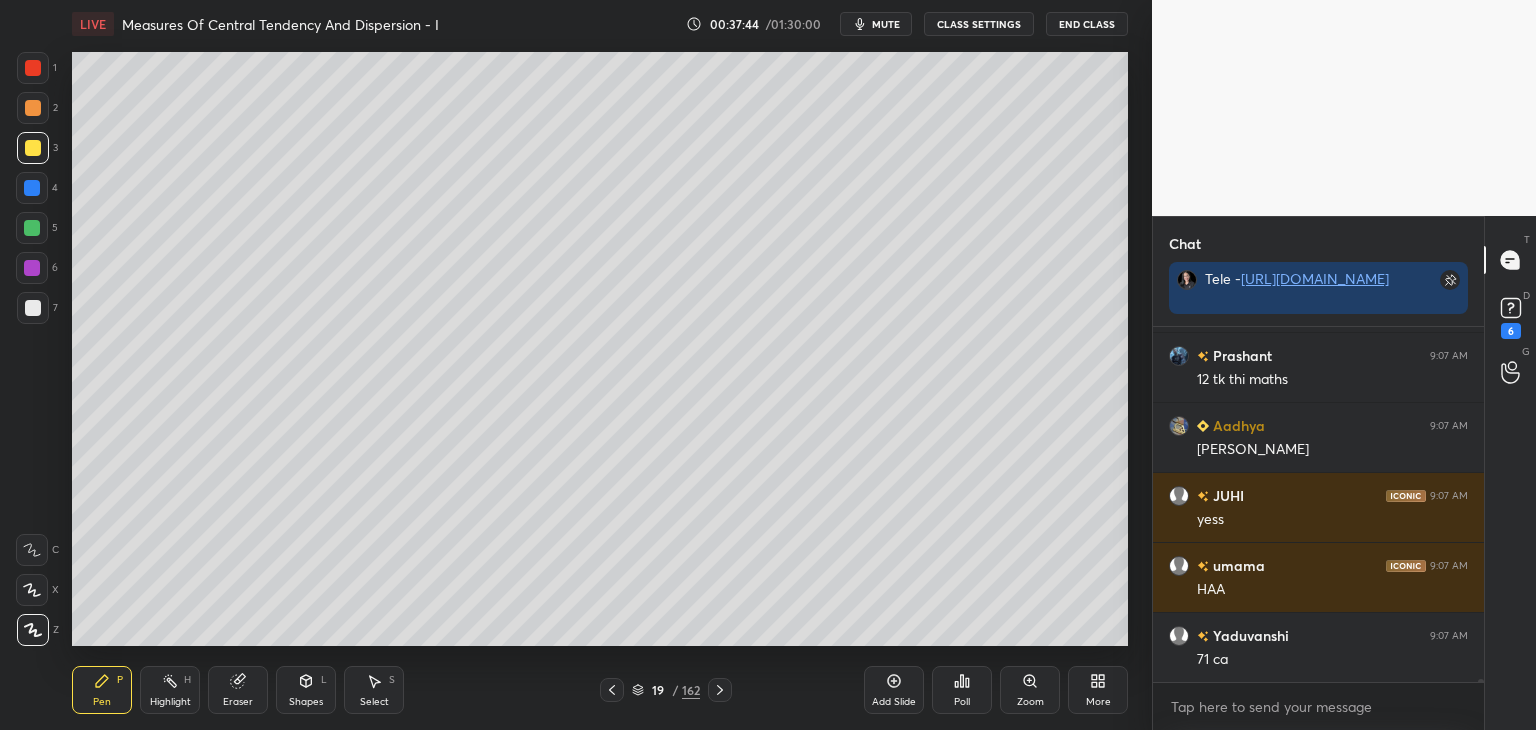 click at bounding box center (33, 148) 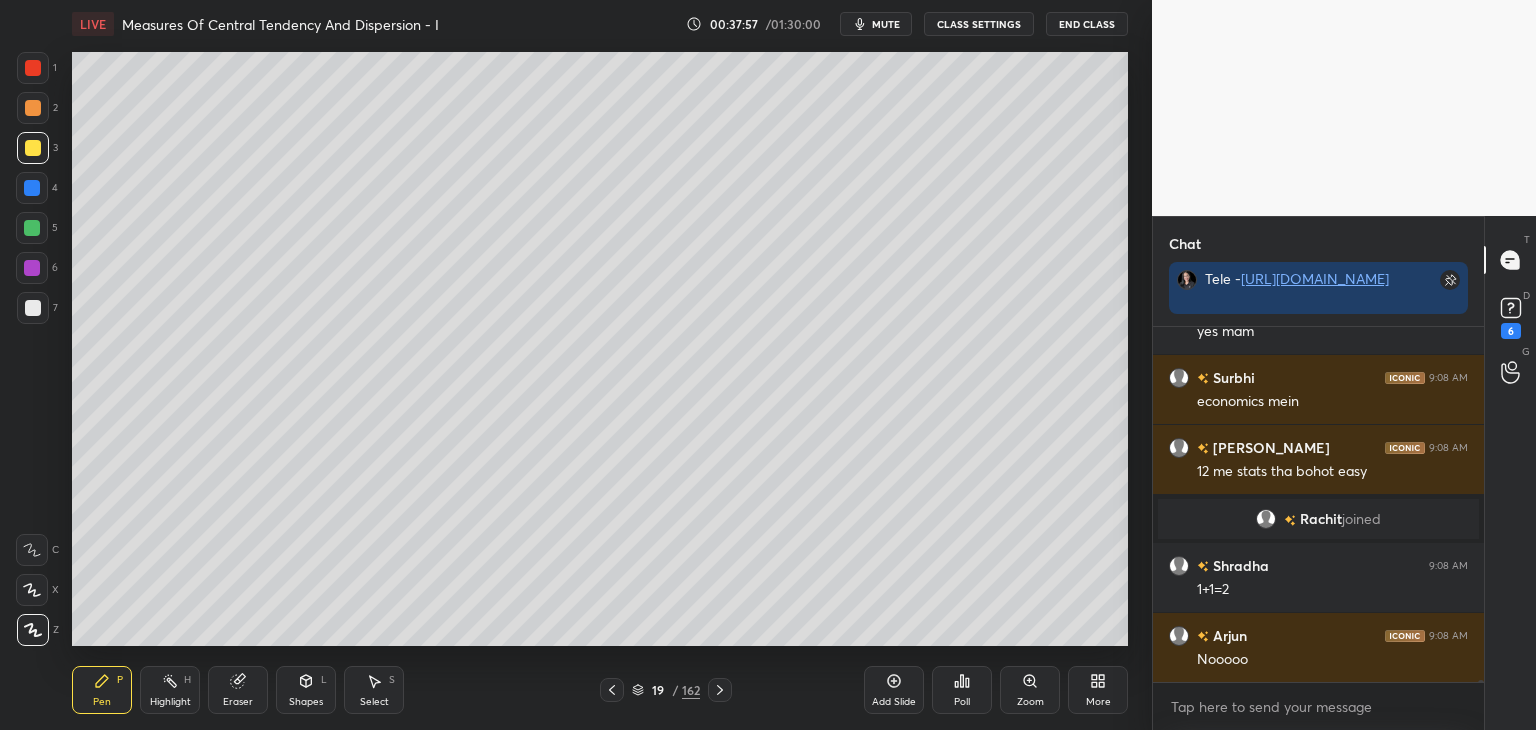 drag, startPoint x: 300, startPoint y: 705, endPoint x: 296, endPoint y: 683, distance: 22.36068 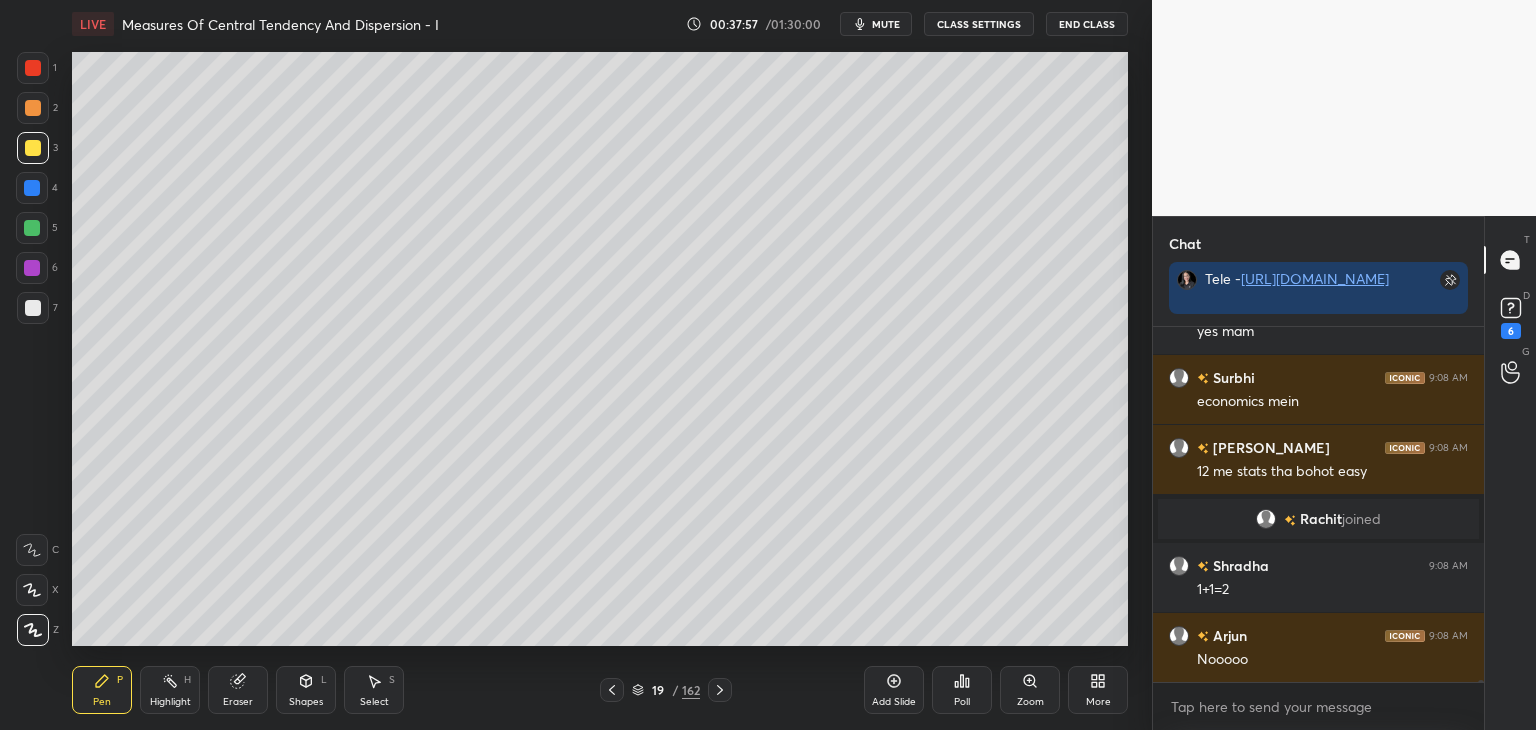 click on "Shapes" at bounding box center (306, 702) 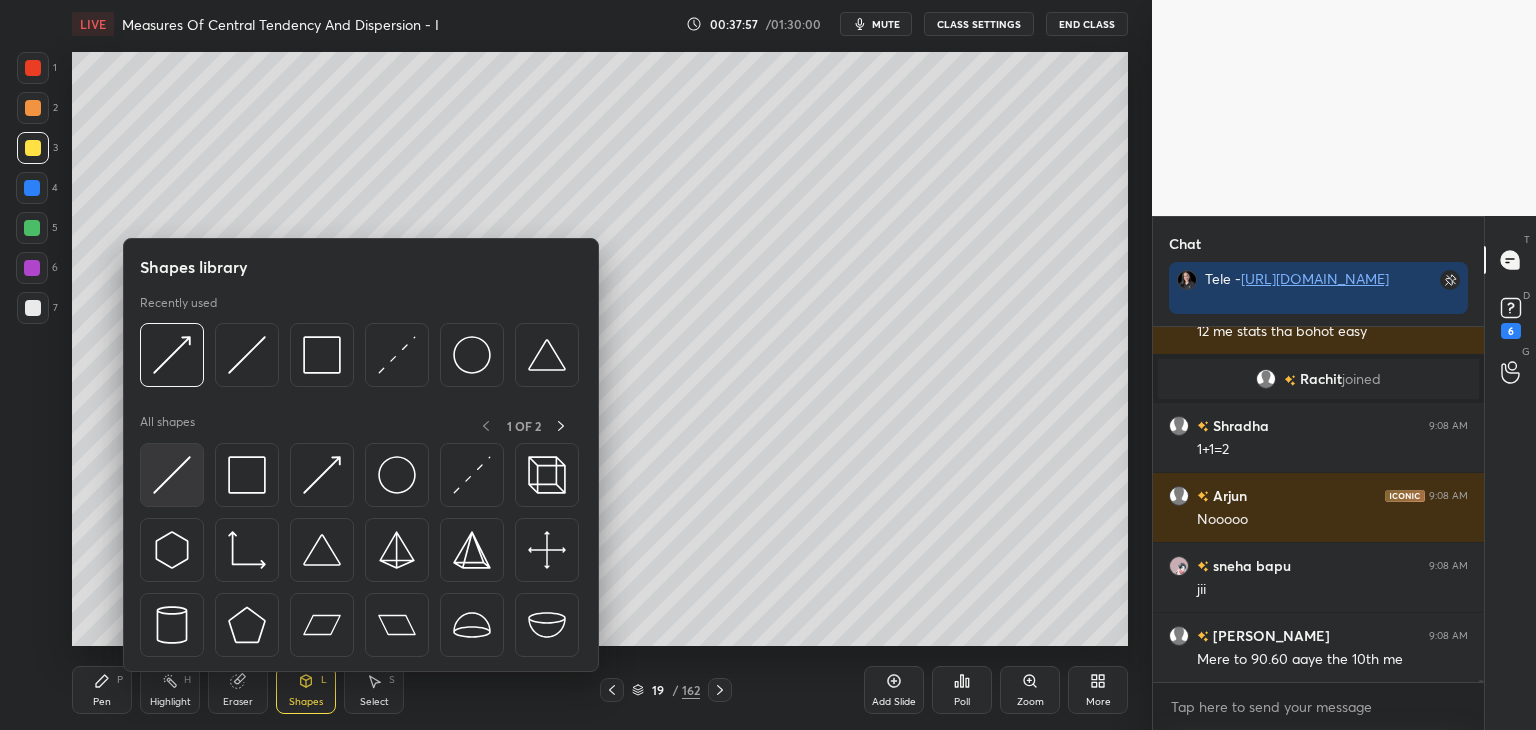 click at bounding box center (172, 475) 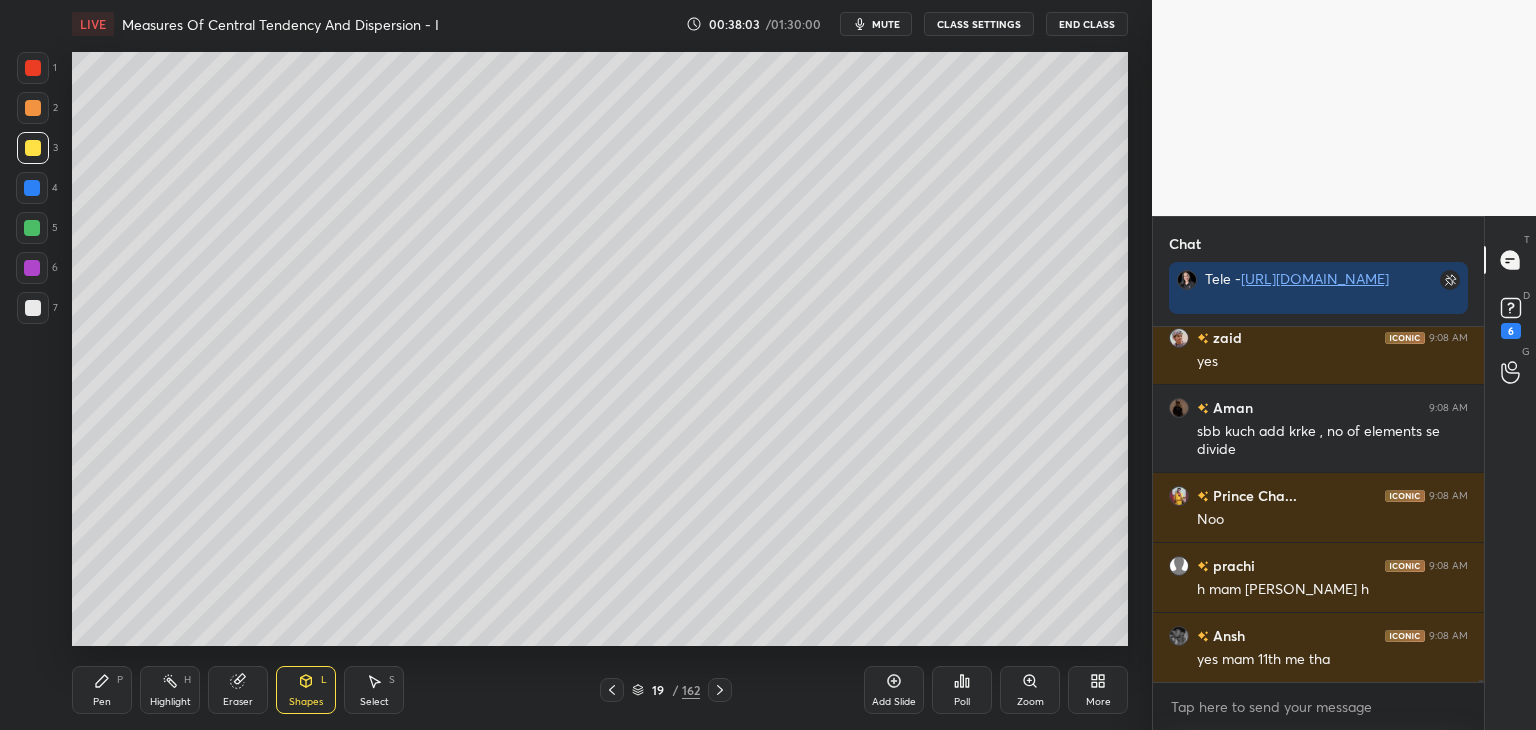 drag, startPoint x: 92, startPoint y: 703, endPoint x: 104, endPoint y: 665, distance: 39.849716 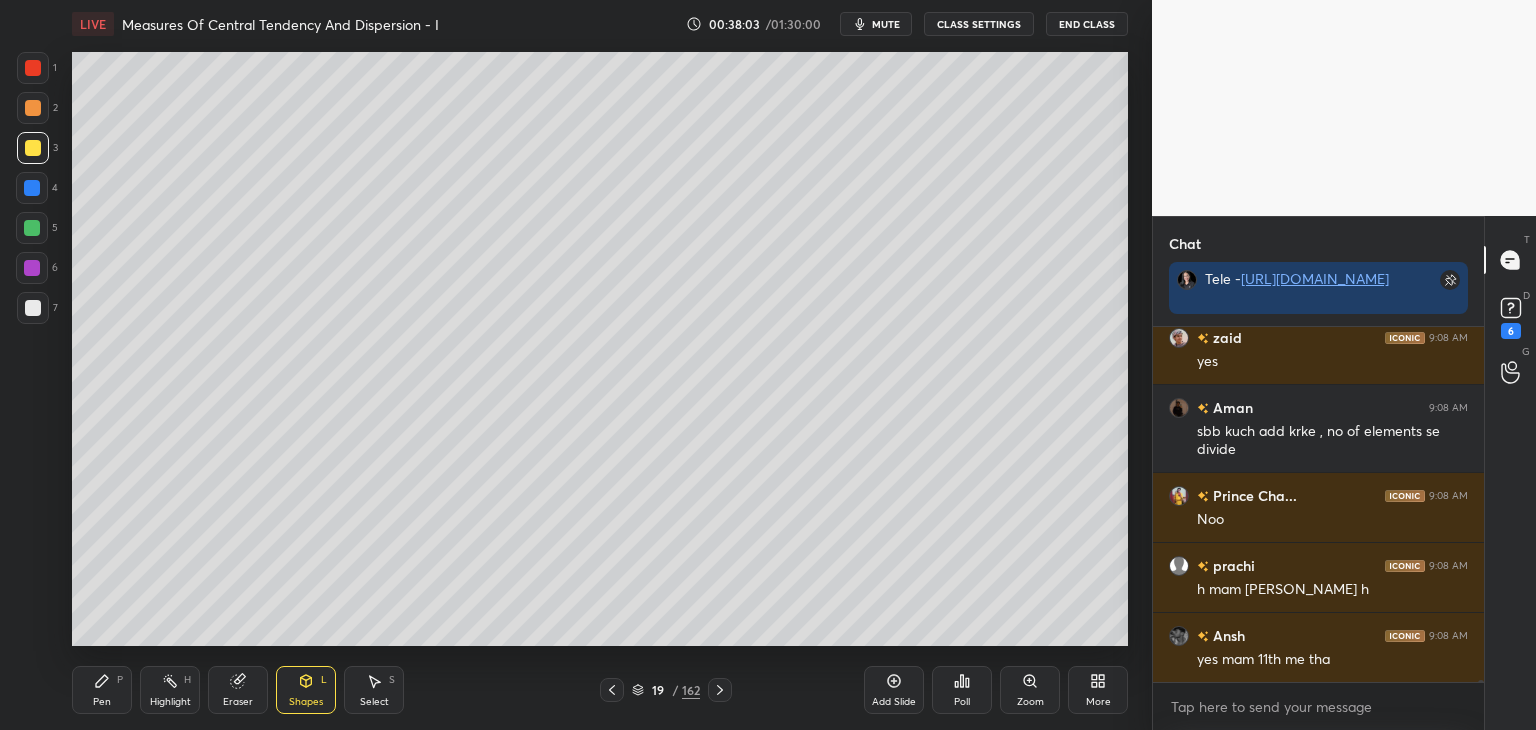 click on "Pen" at bounding box center (102, 702) 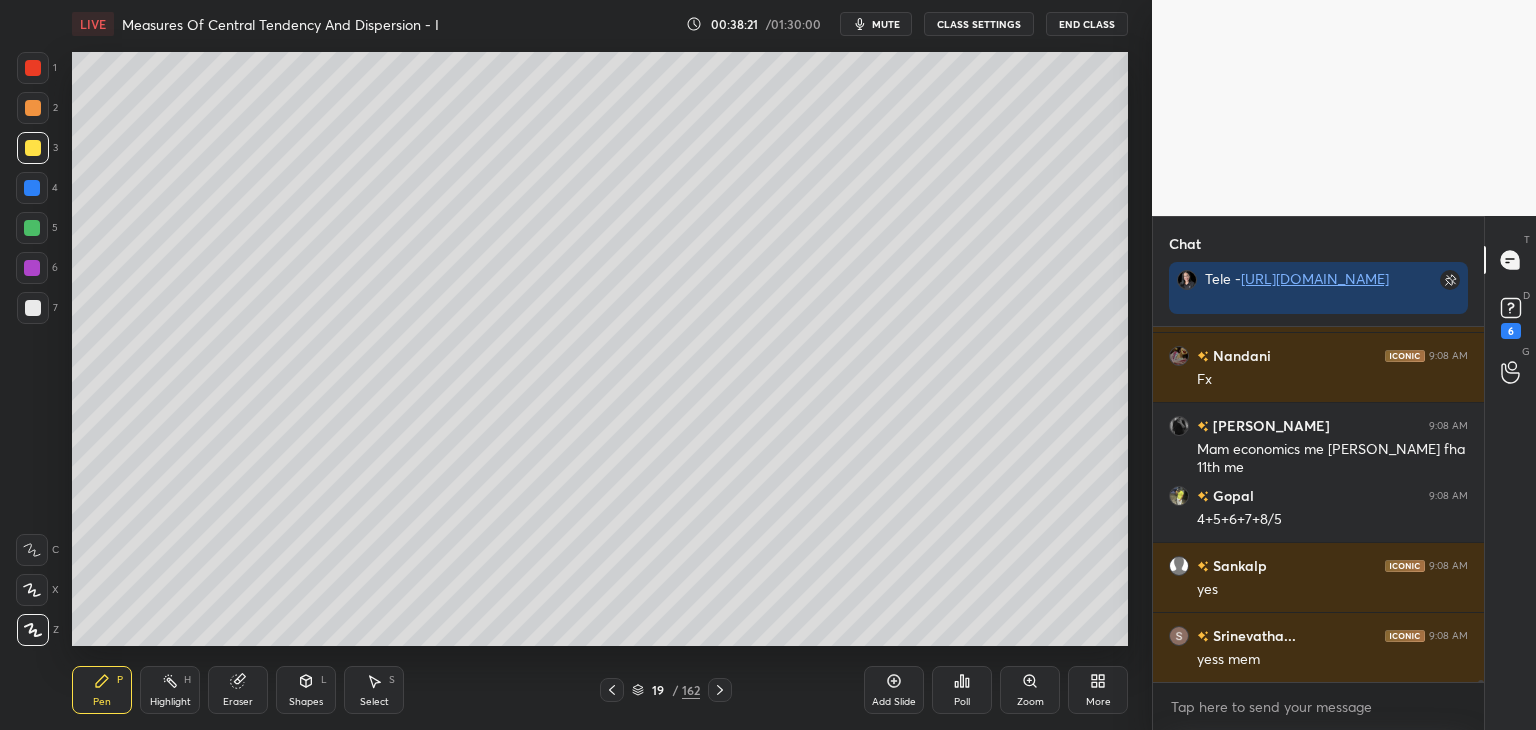 click on "Shapes" at bounding box center [306, 702] 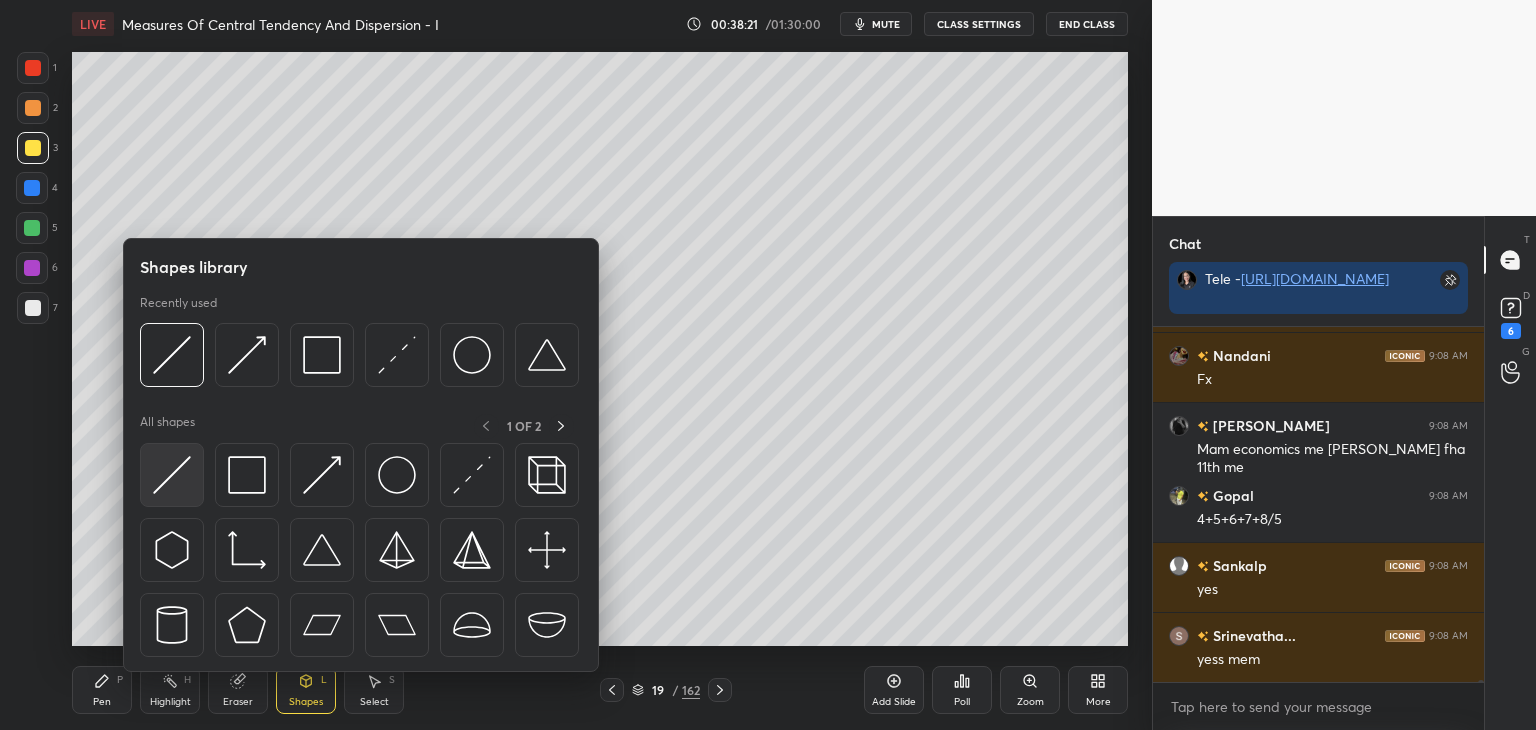 click at bounding box center [172, 475] 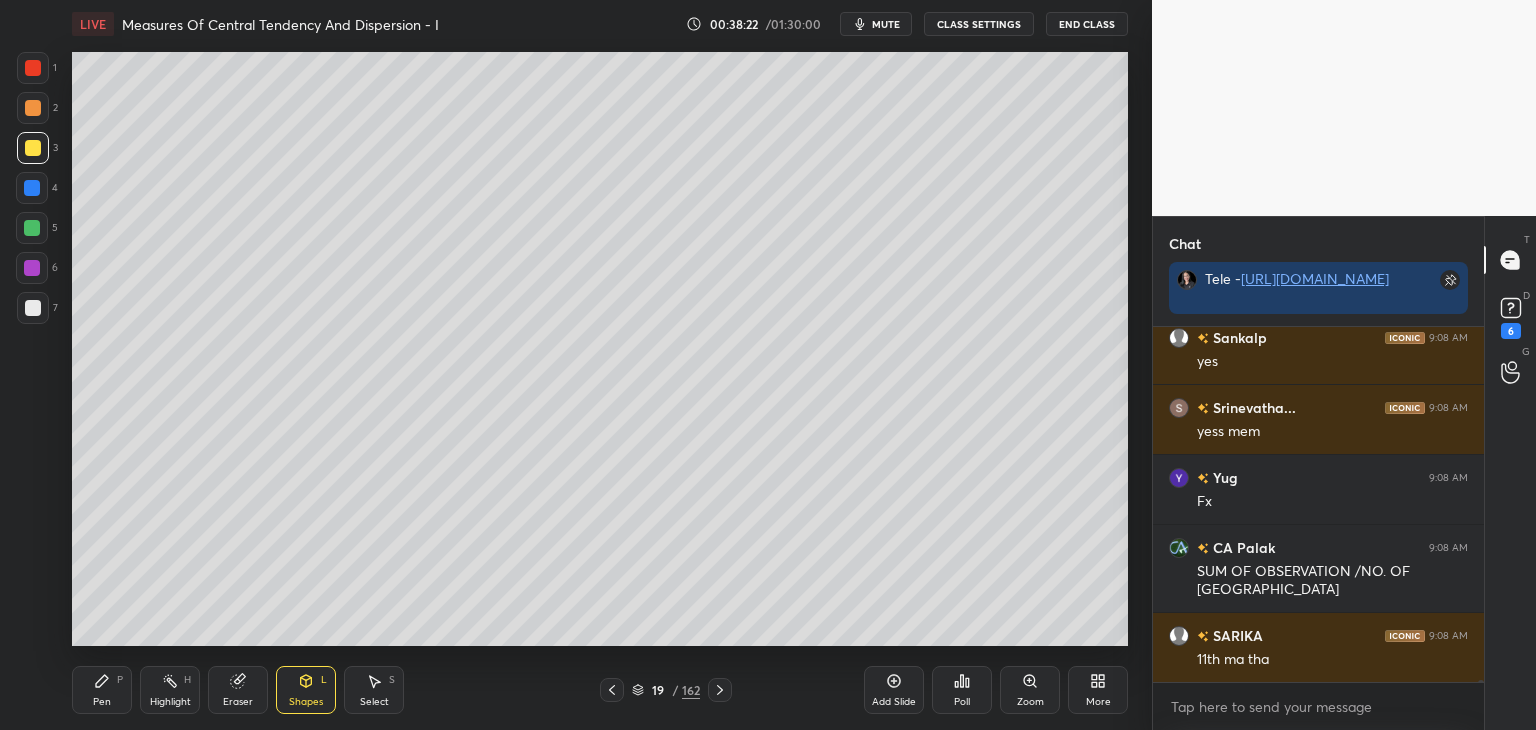 drag, startPoint x: 28, startPoint y: 309, endPoint x: 60, endPoint y: 309, distance: 32 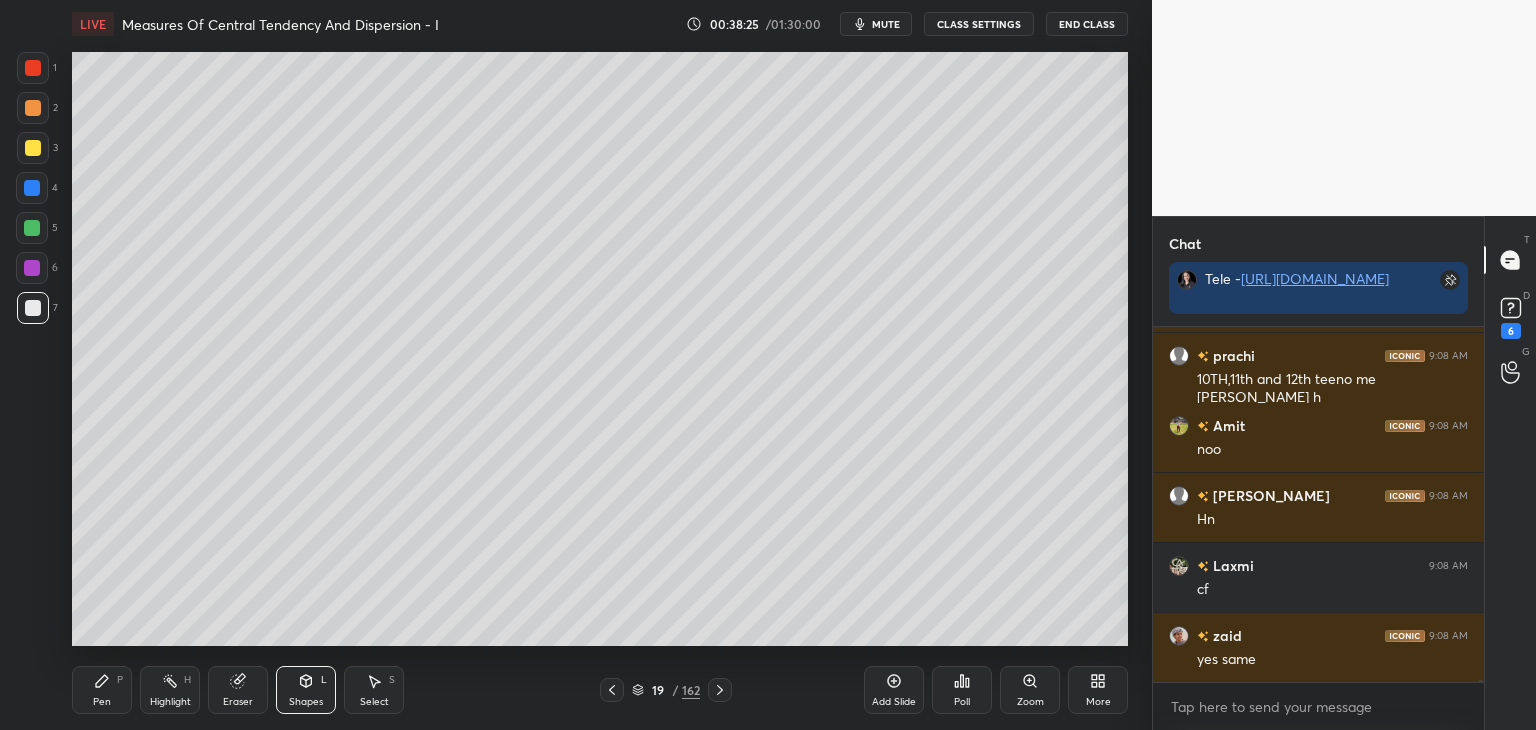 drag, startPoint x: 88, startPoint y: 709, endPoint x: 106, endPoint y: 692, distance: 24.758837 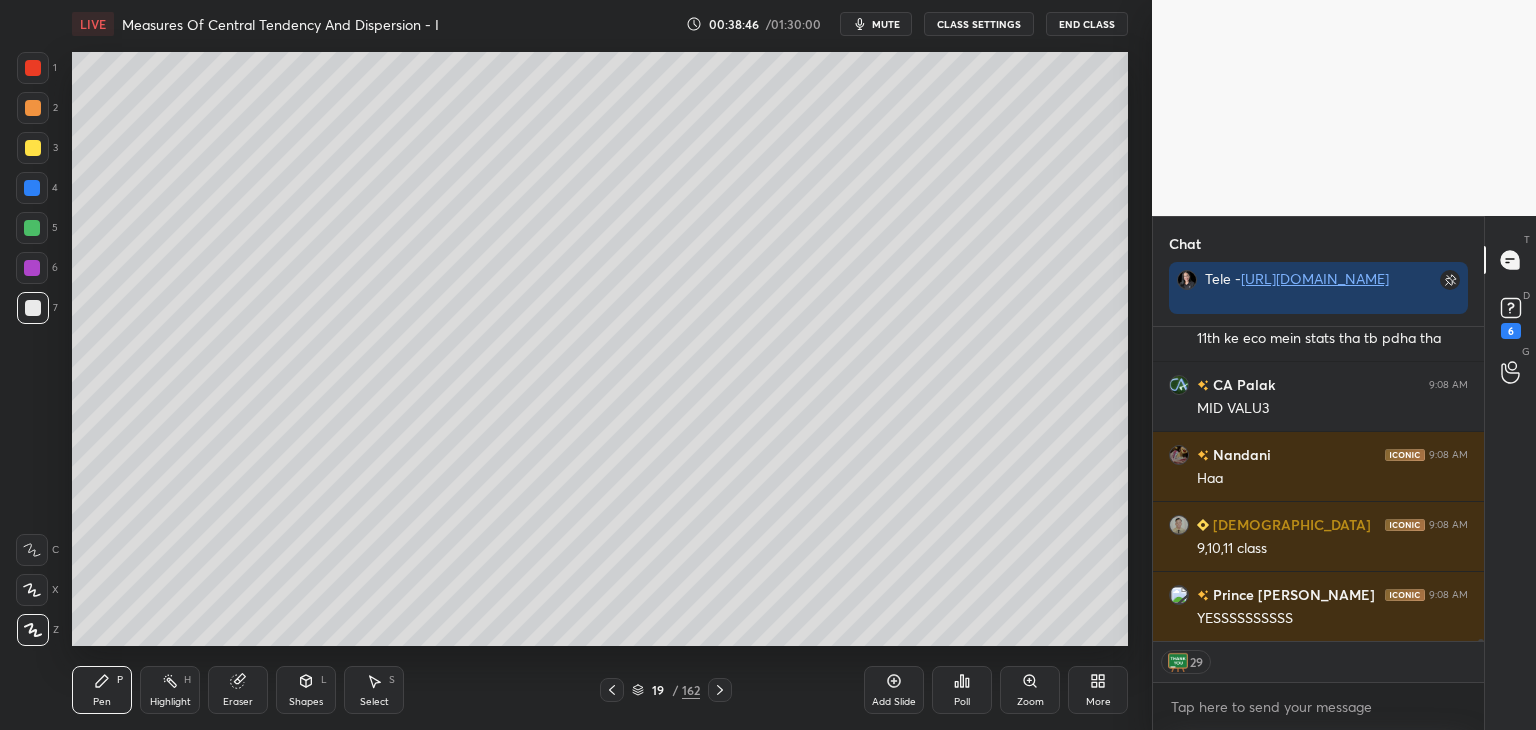 click at bounding box center [612, 690] 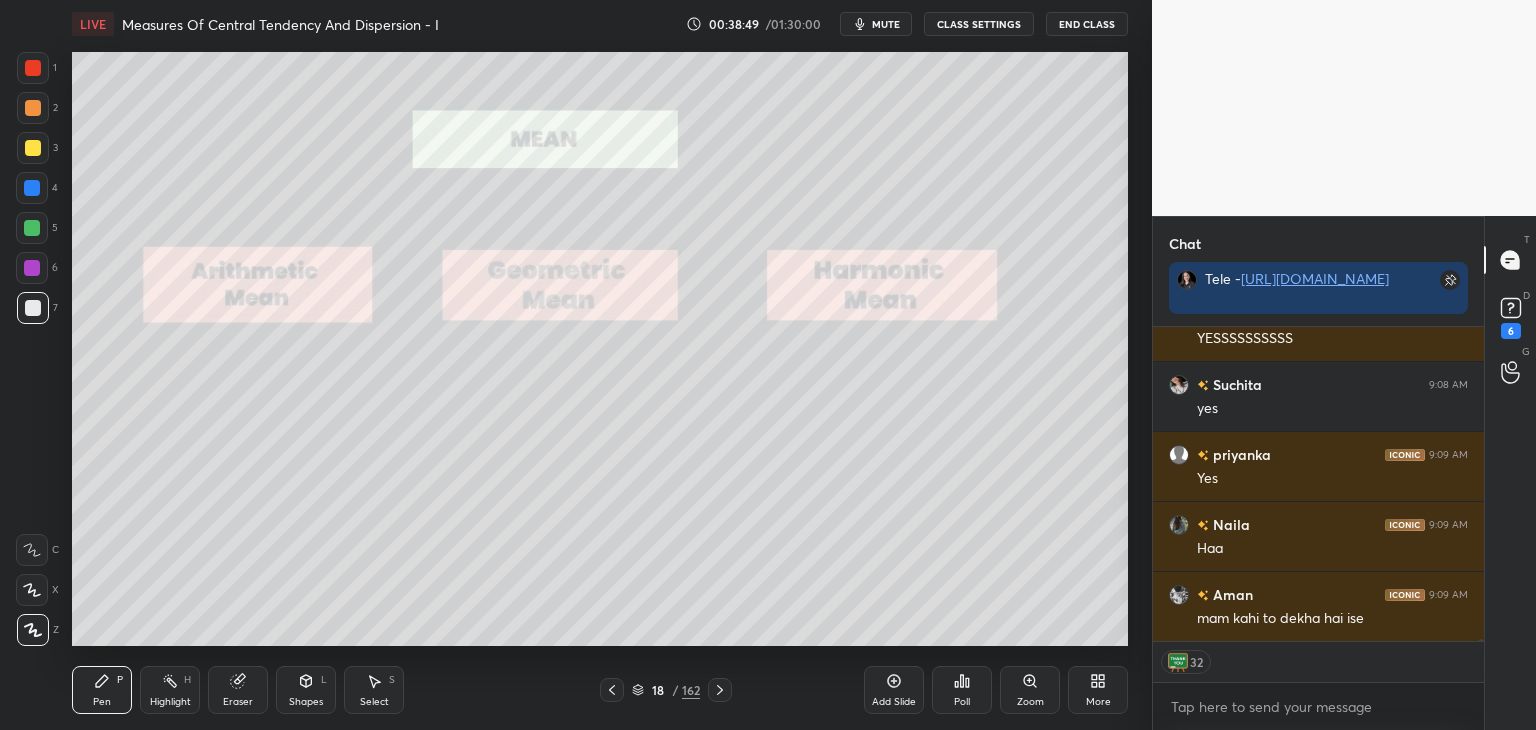 drag, startPoint x: 716, startPoint y: 701, endPoint x: 712, endPoint y: 668, distance: 33.24154 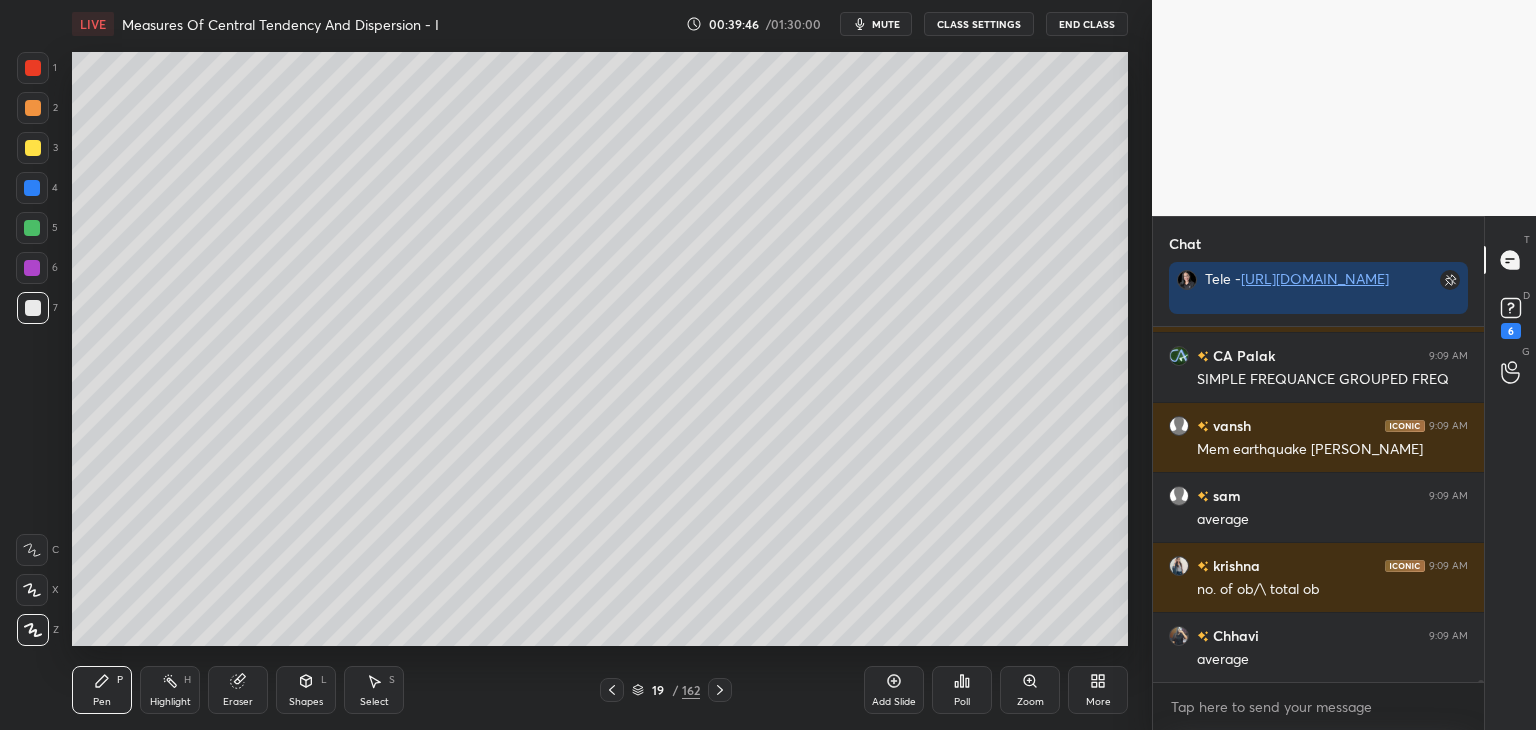 click at bounding box center (612, 690) 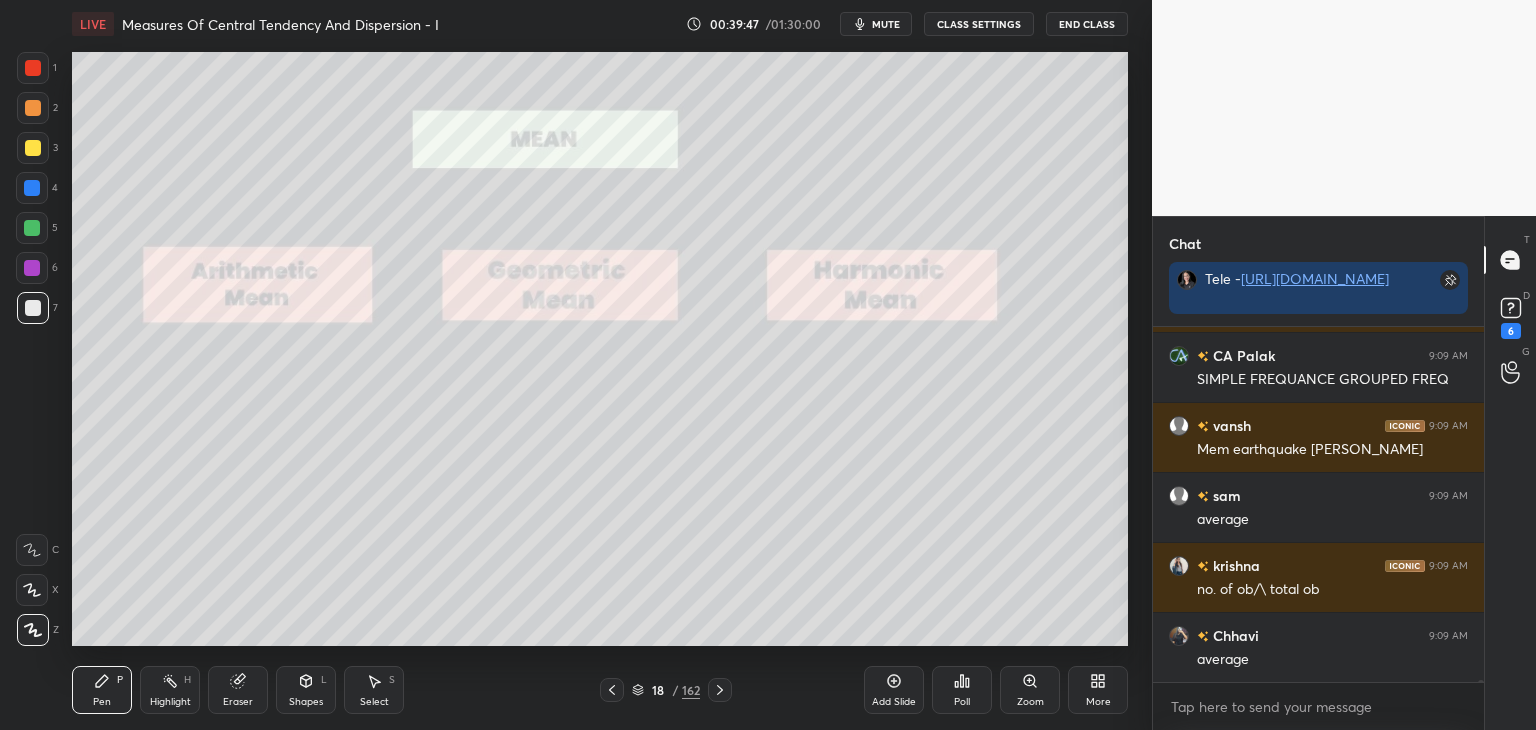 scroll, scrollTop: 59062, scrollLeft: 0, axis: vertical 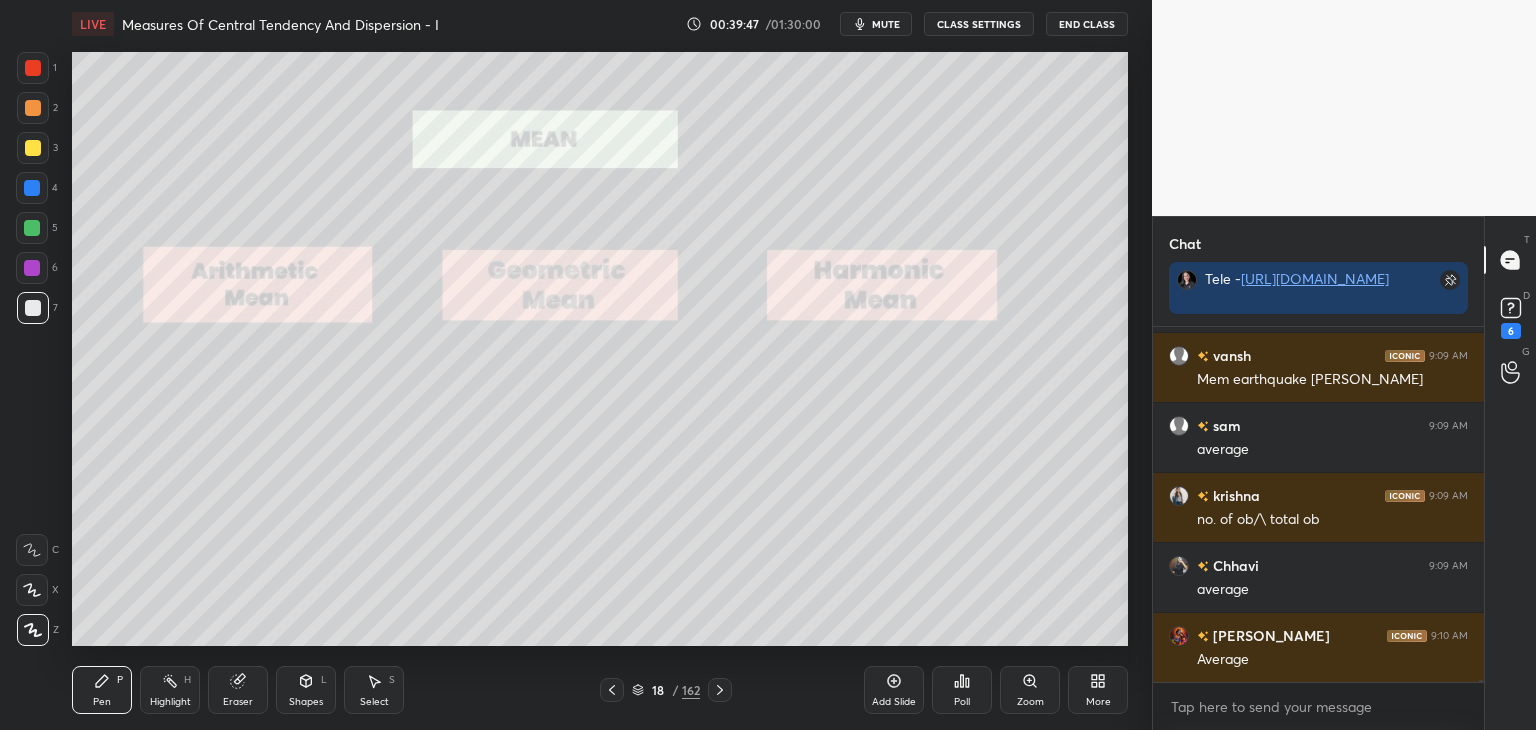 click at bounding box center (720, 690) 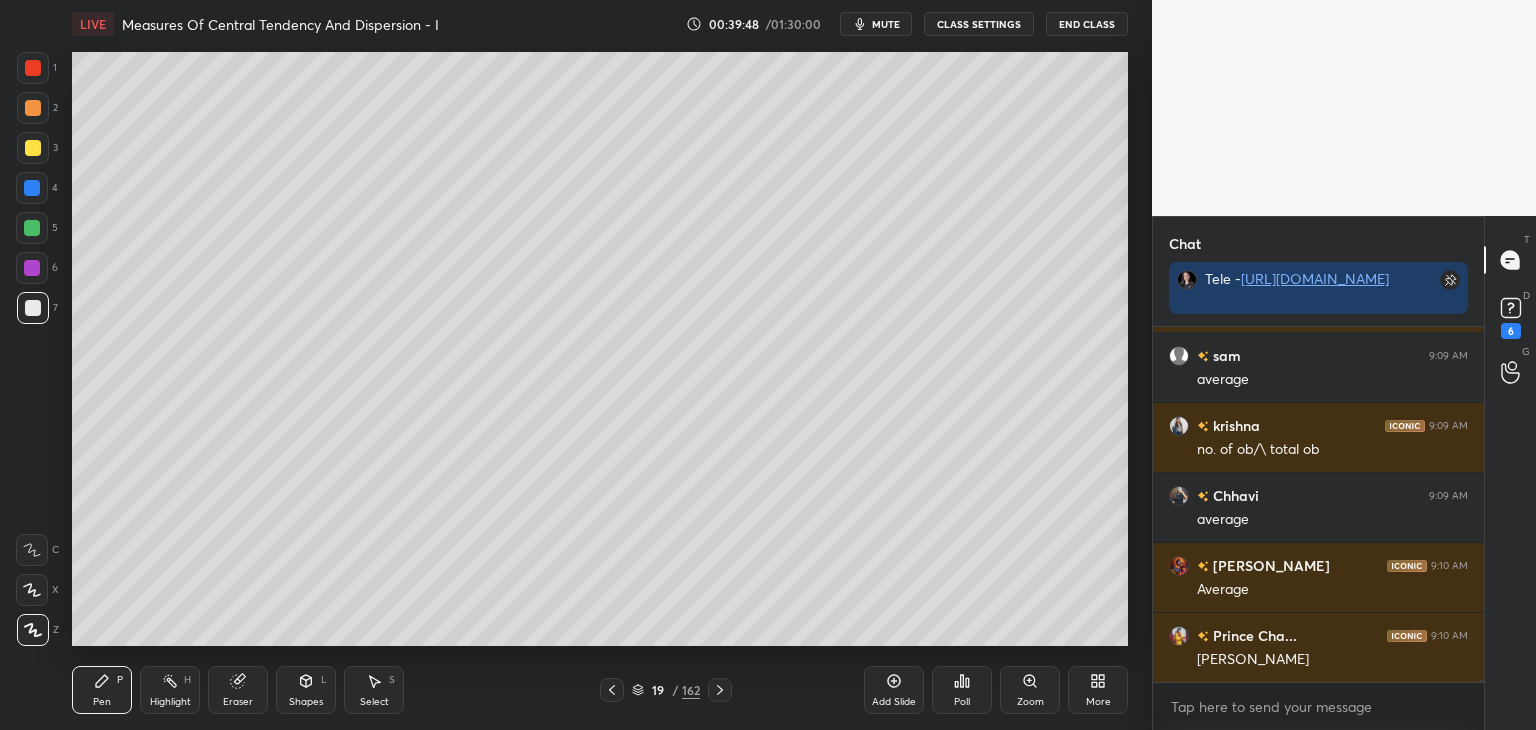 click 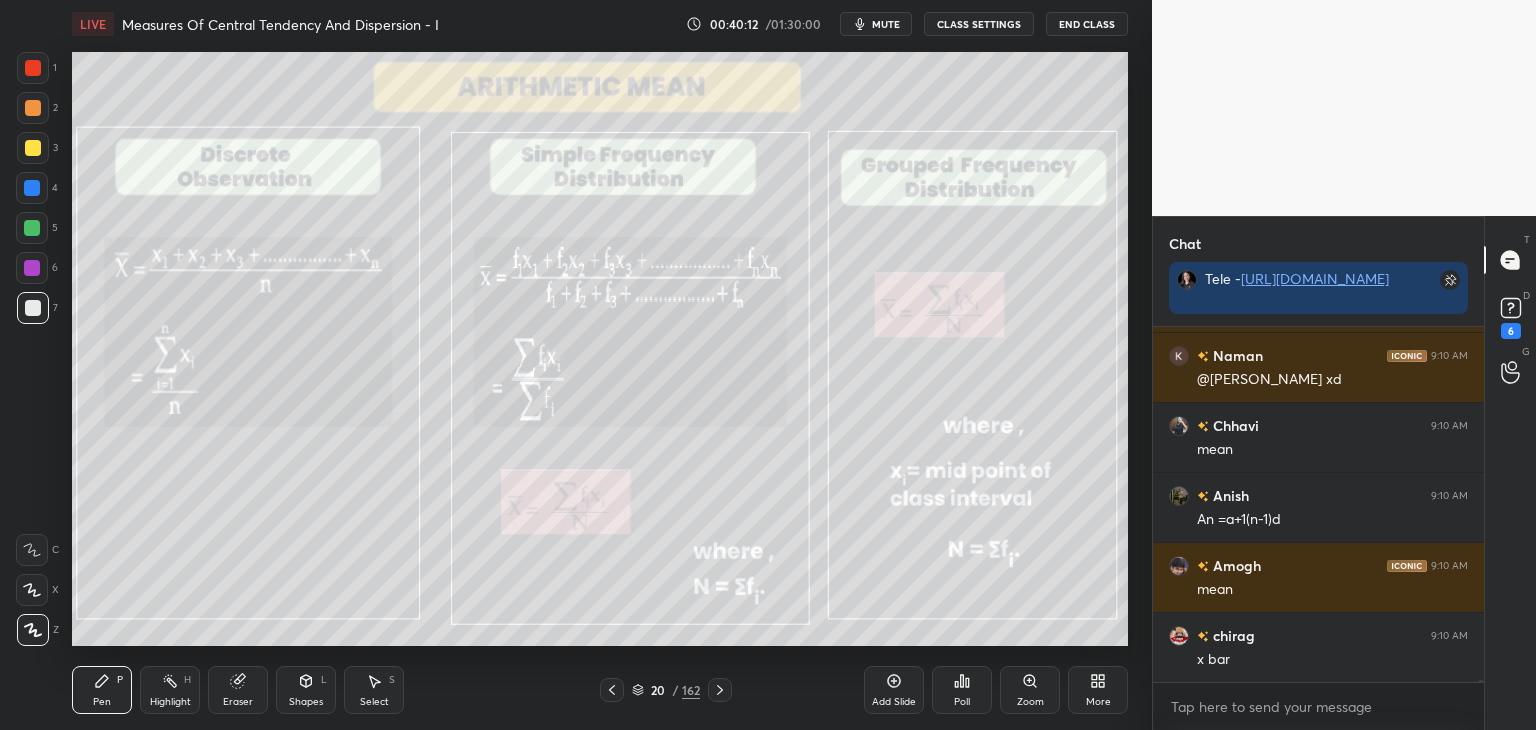 scroll, scrollTop: 60550, scrollLeft: 0, axis: vertical 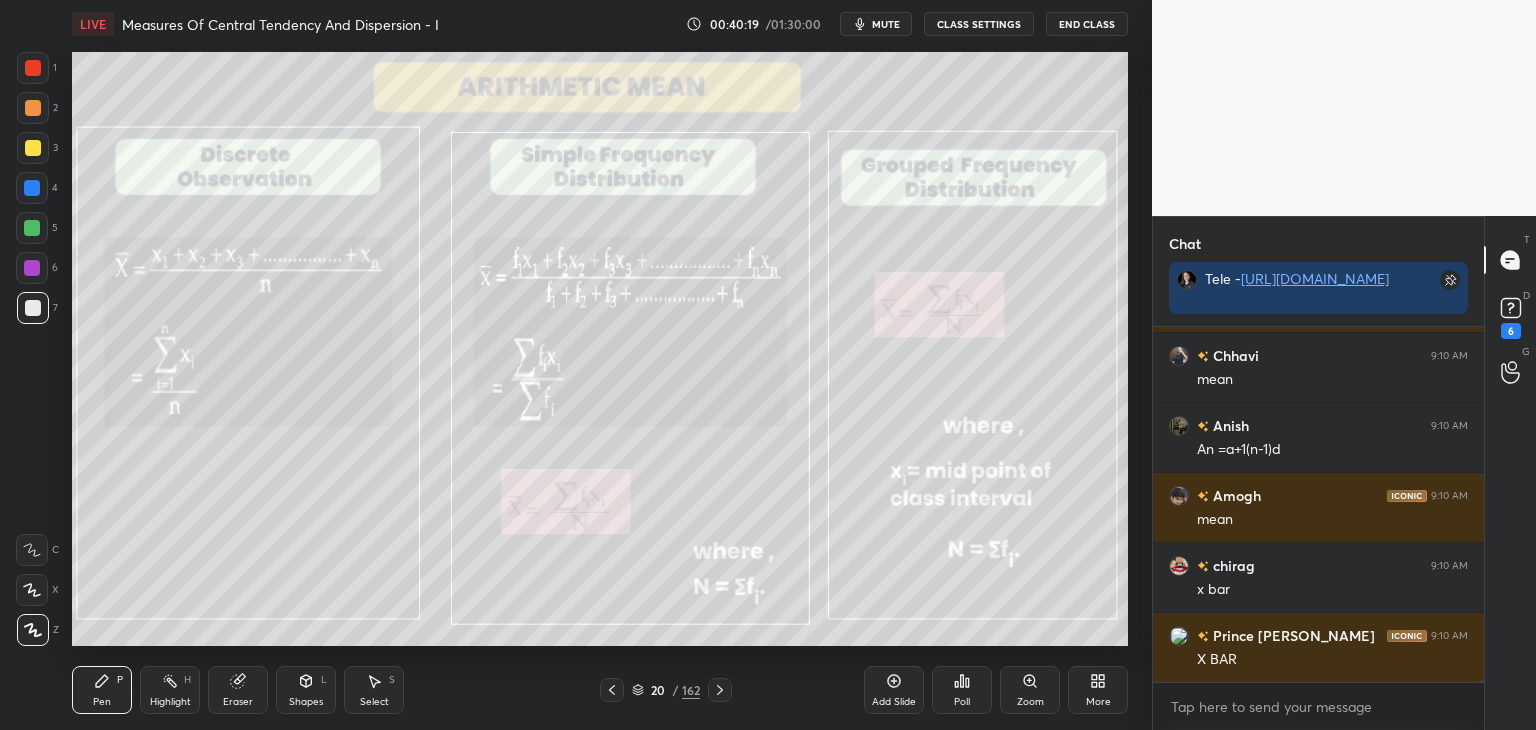 click 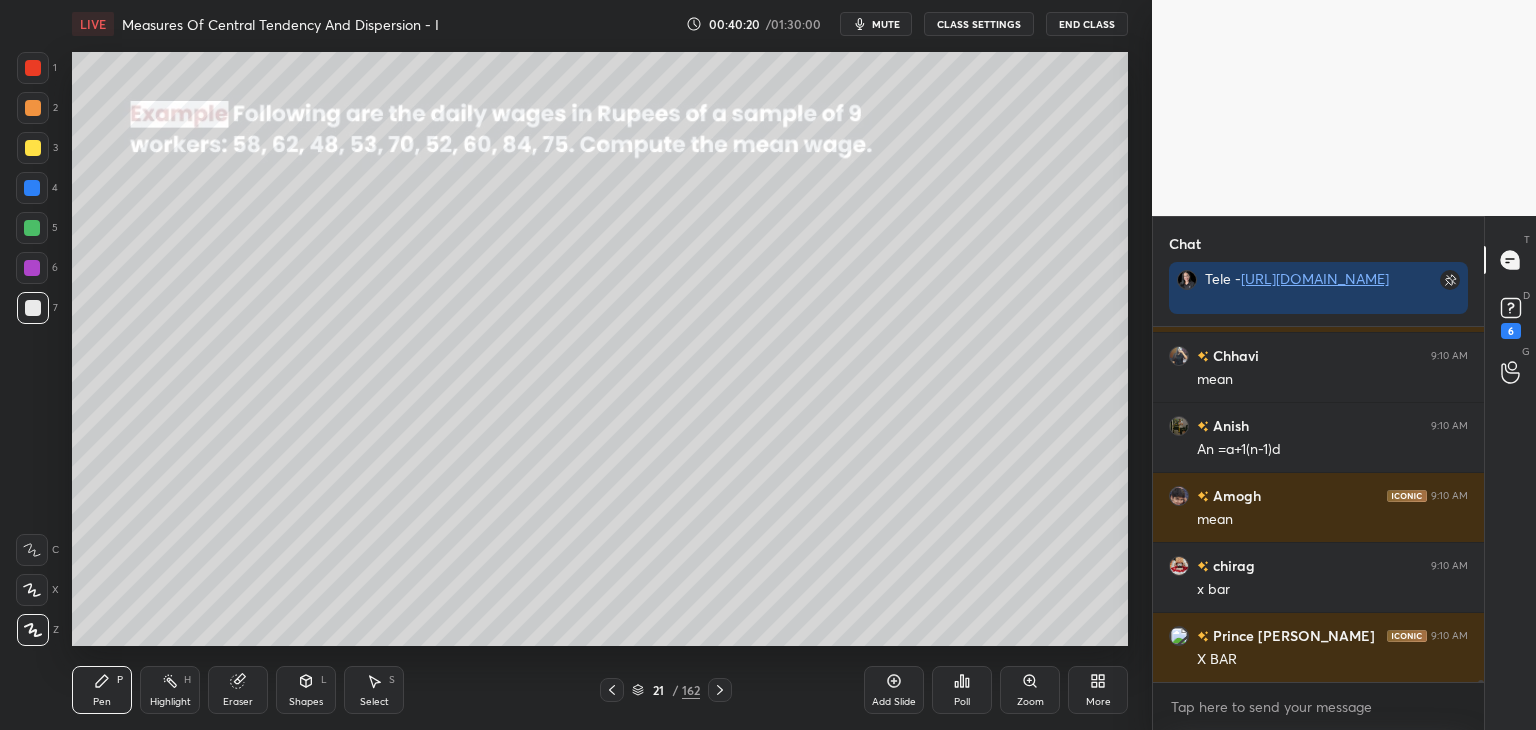 click 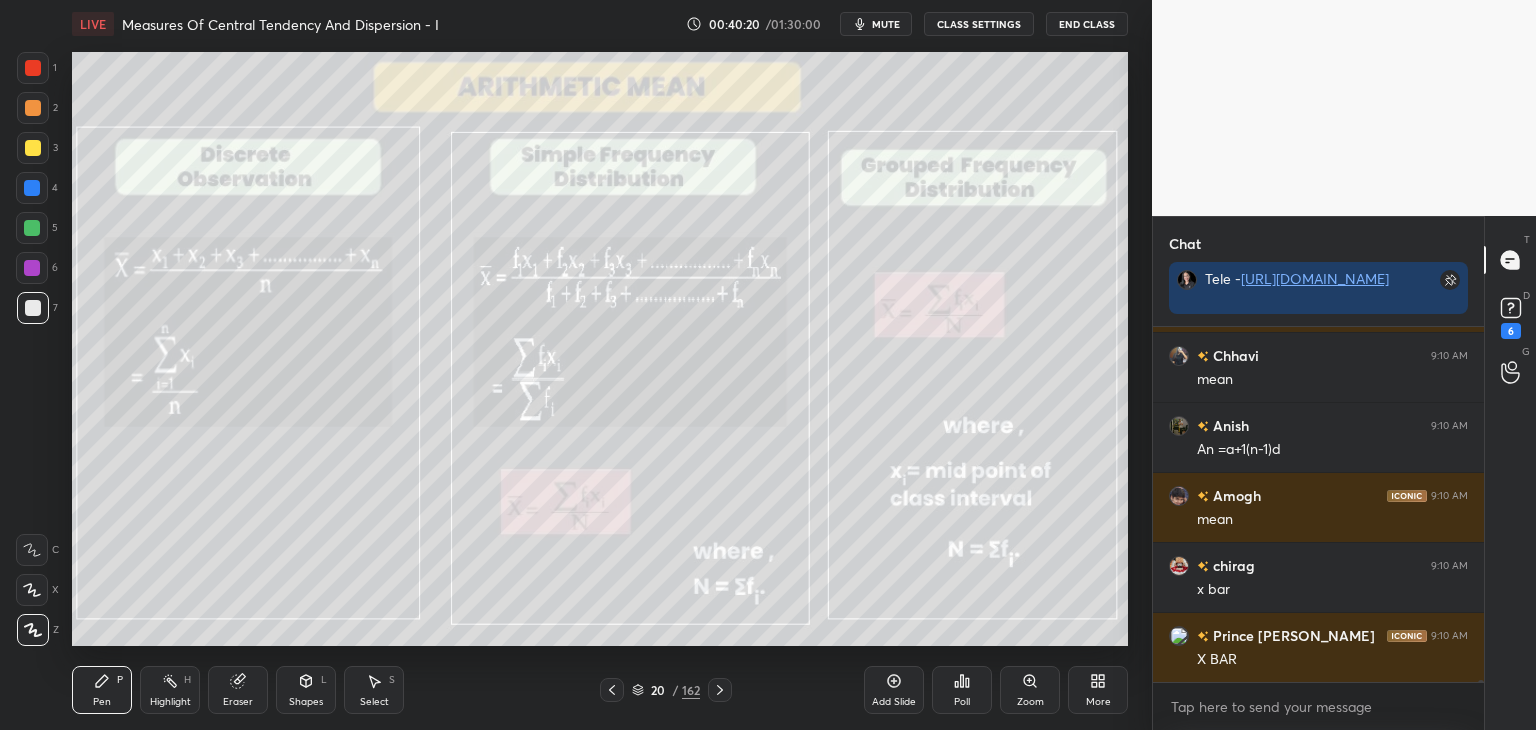 click 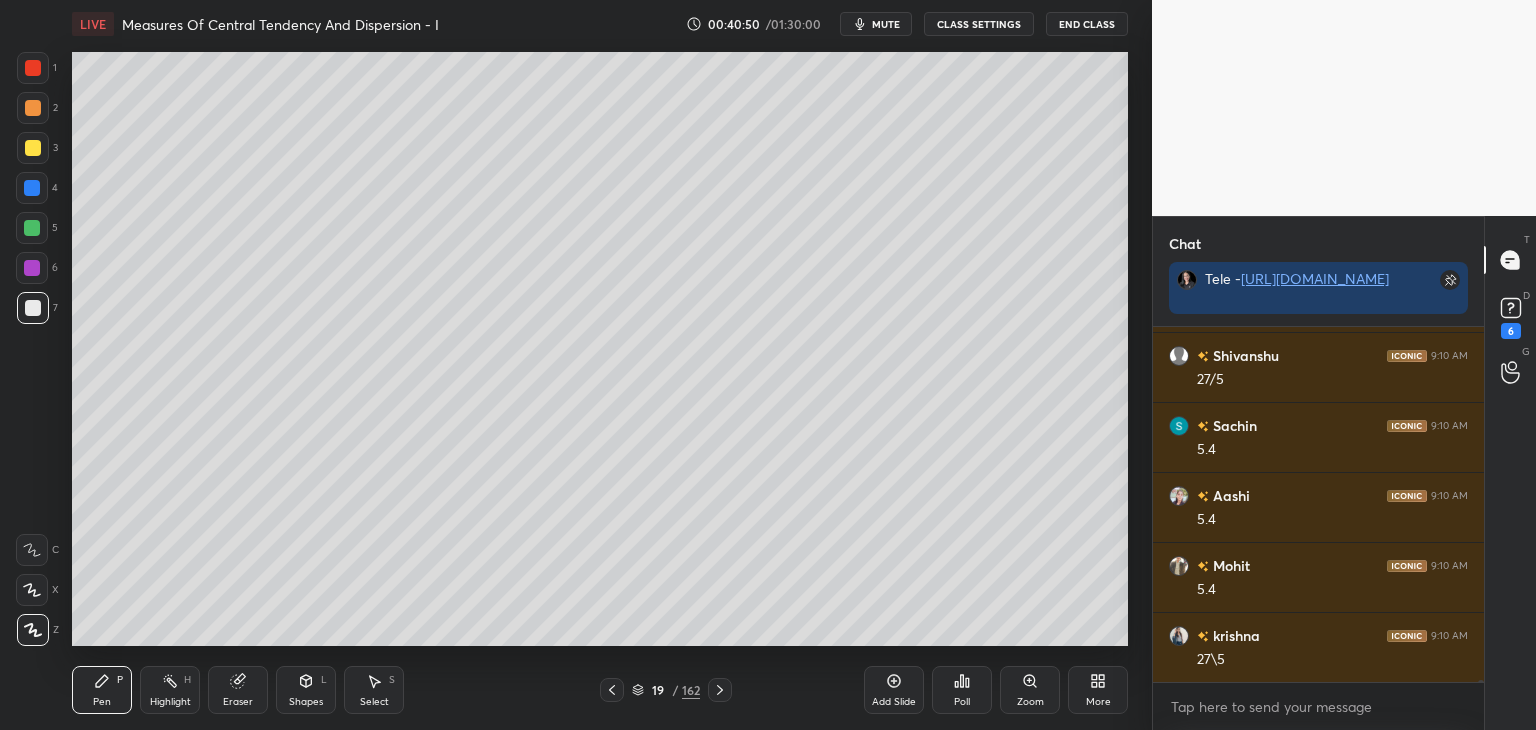 scroll, scrollTop: 62318, scrollLeft: 0, axis: vertical 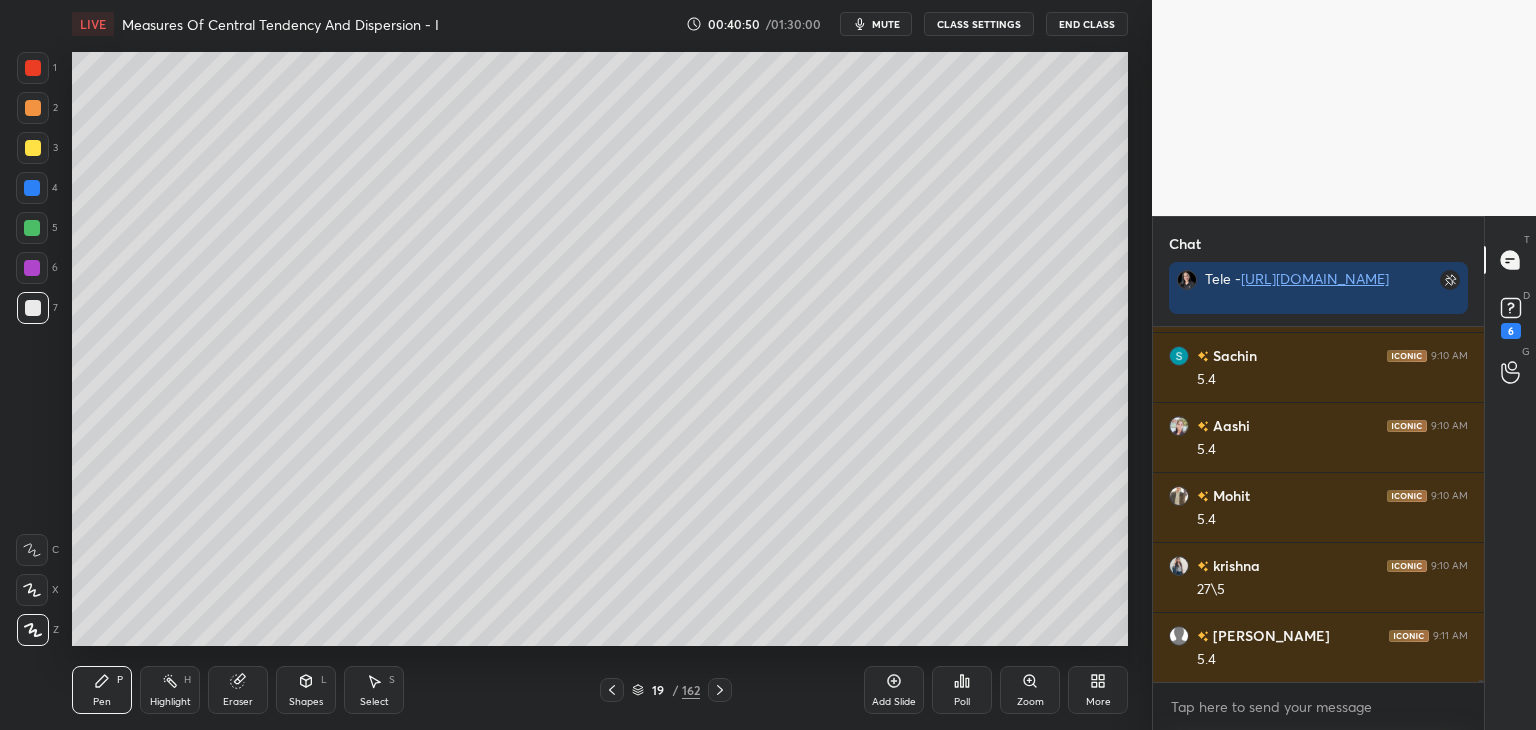 click 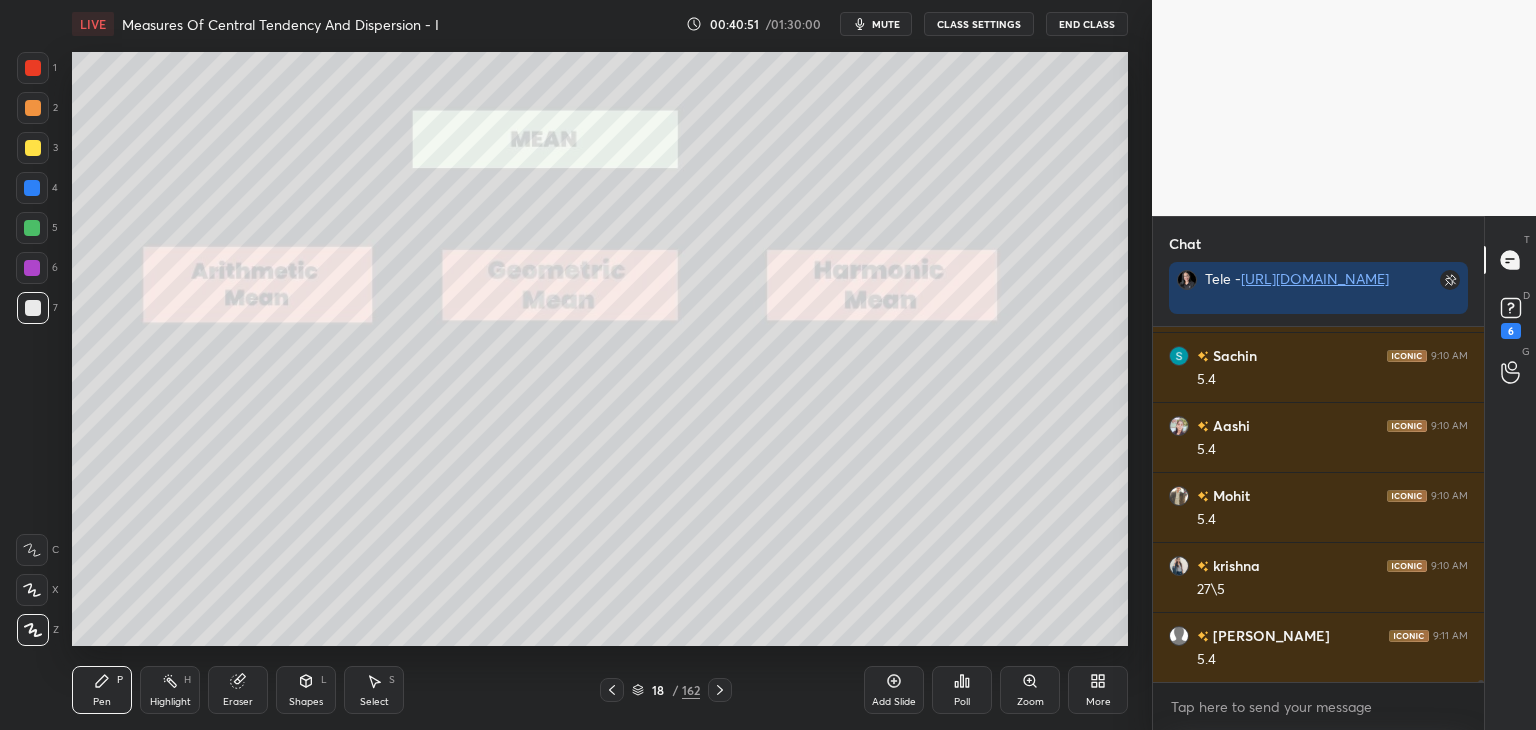 scroll, scrollTop: 62388, scrollLeft: 0, axis: vertical 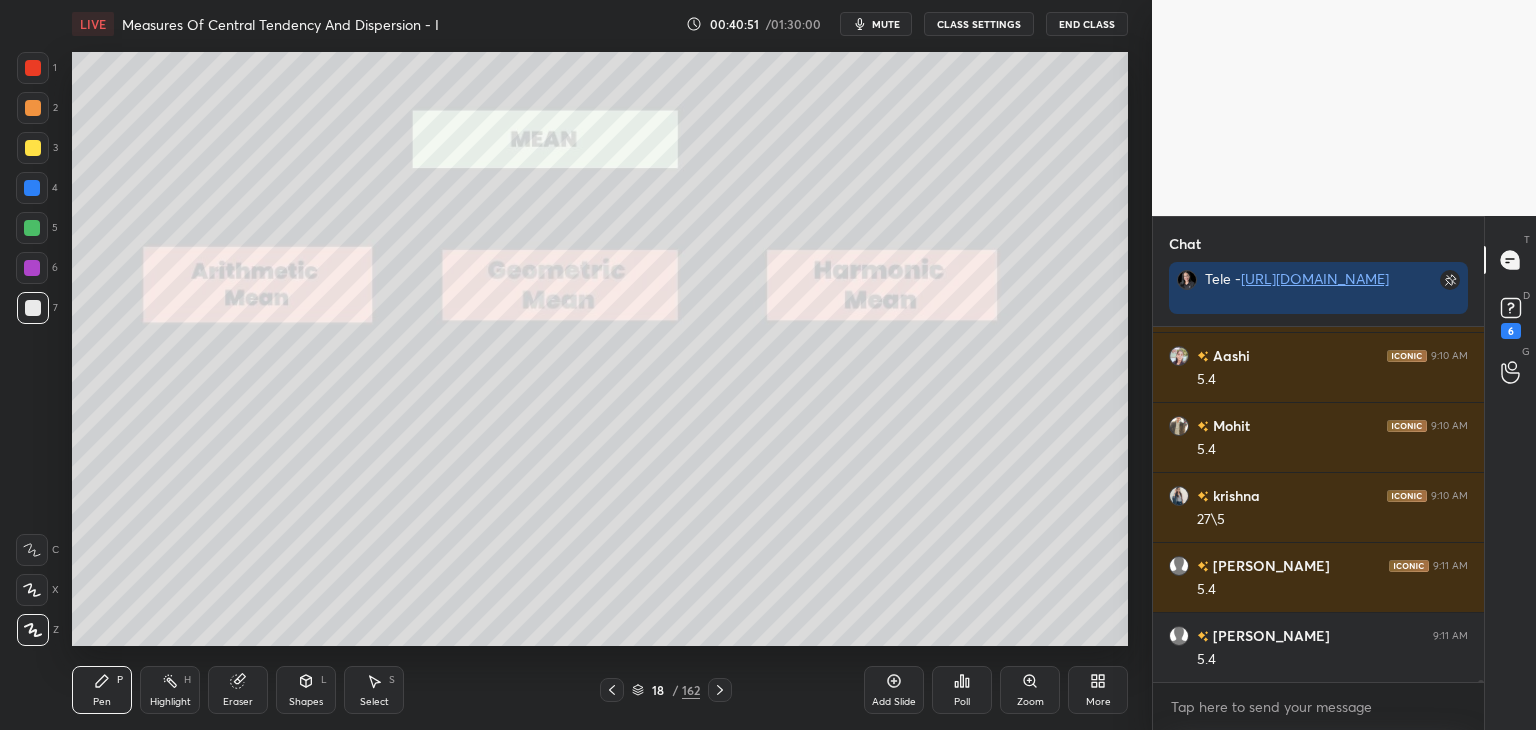 click 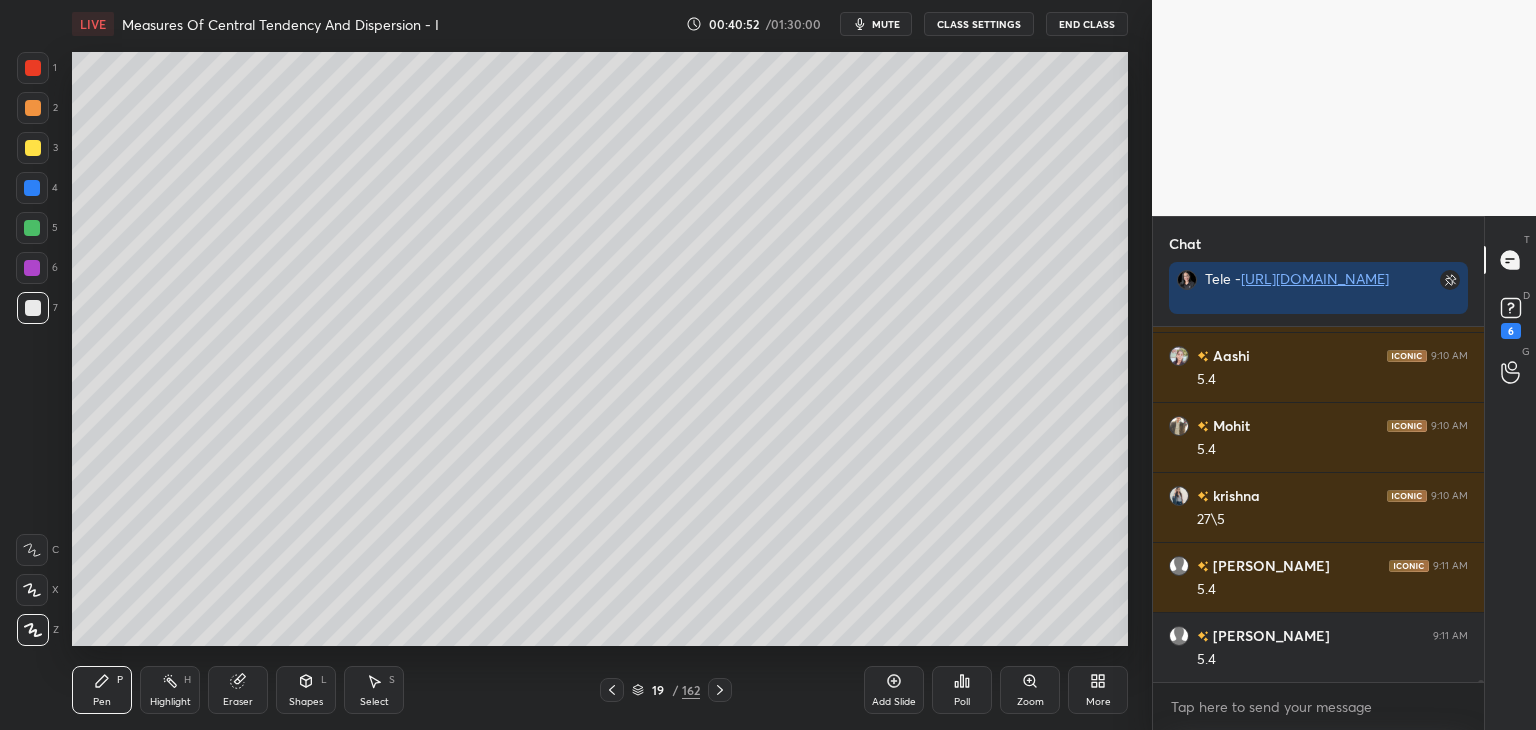 click 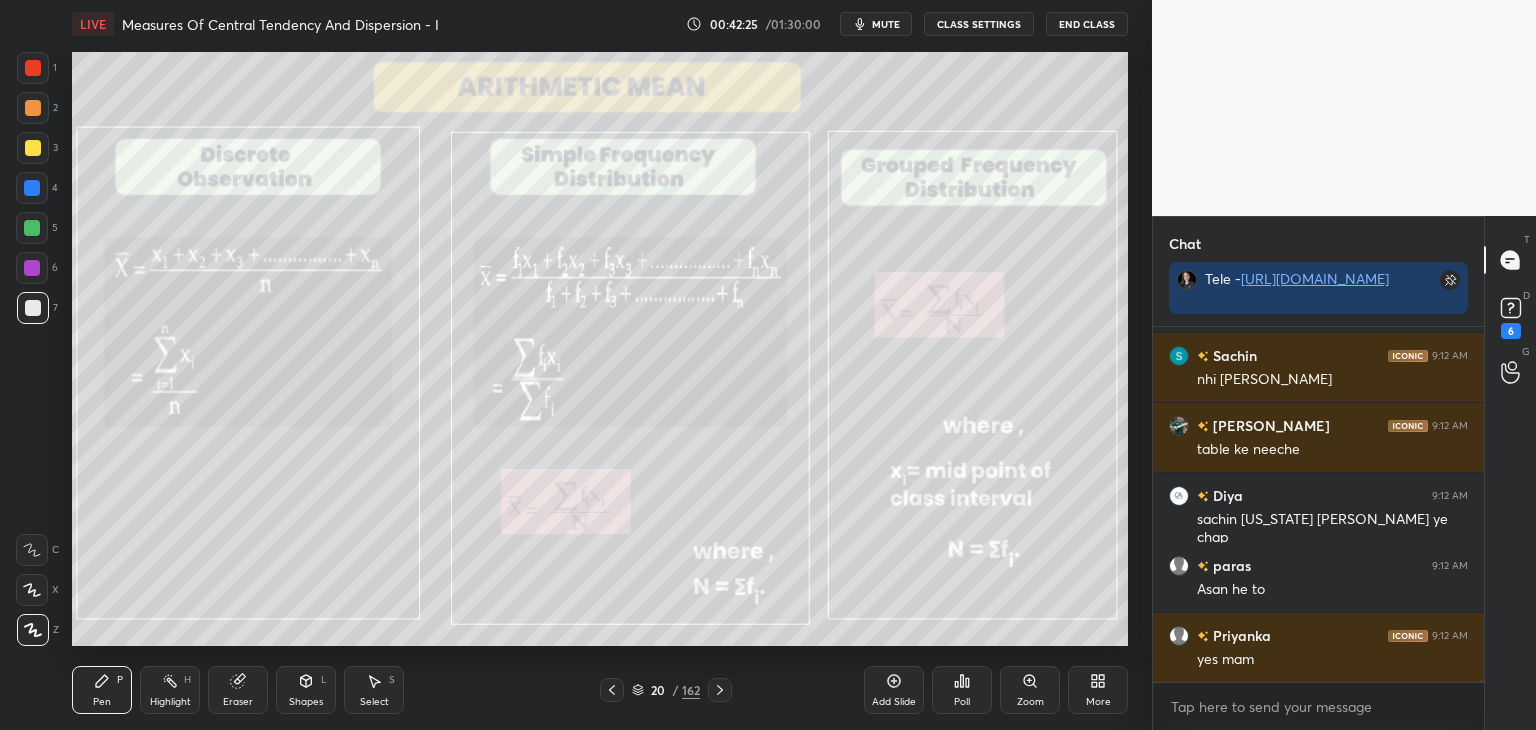 scroll, scrollTop: 67516, scrollLeft: 0, axis: vertical 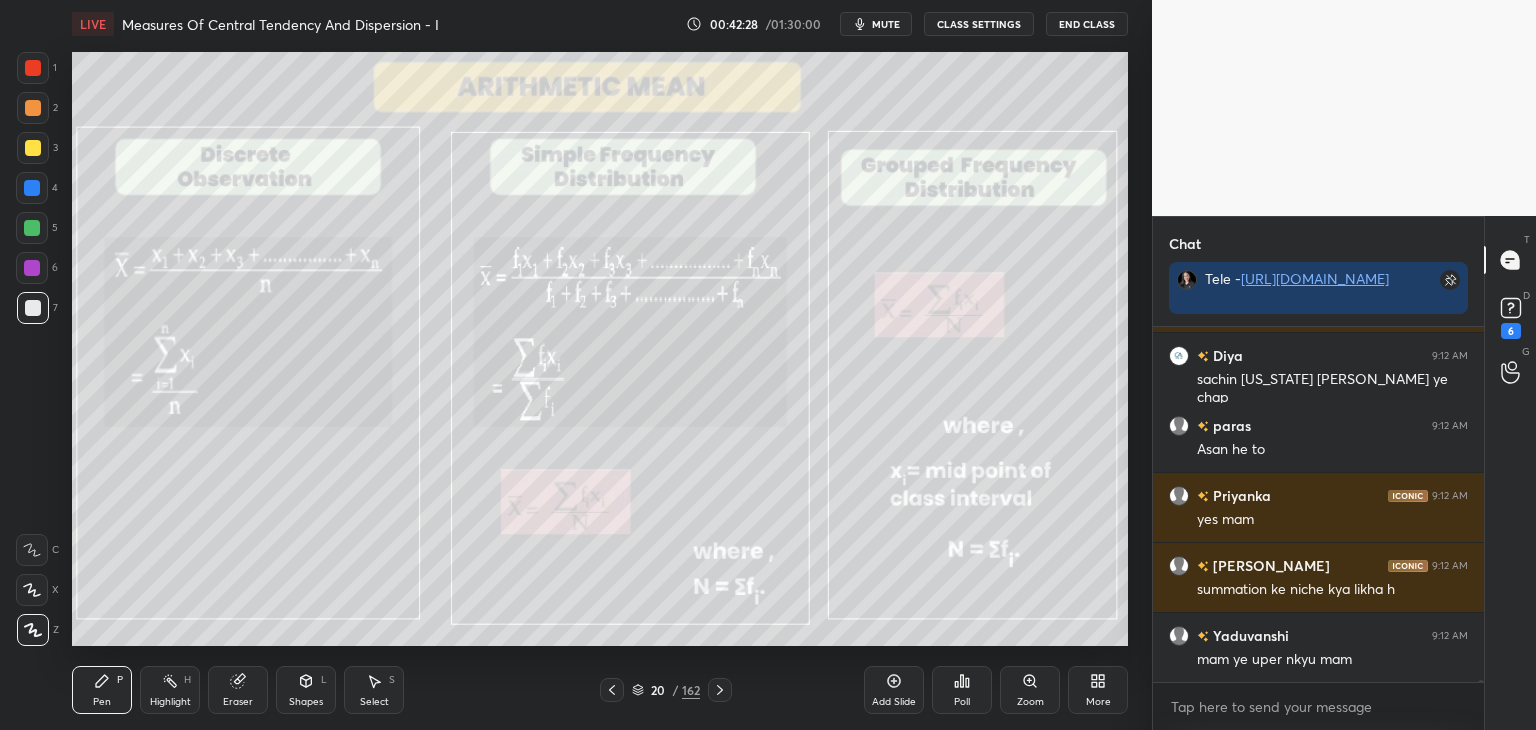 click on "Add Slide Poll Zoom More" at bounding box center (996, 690) 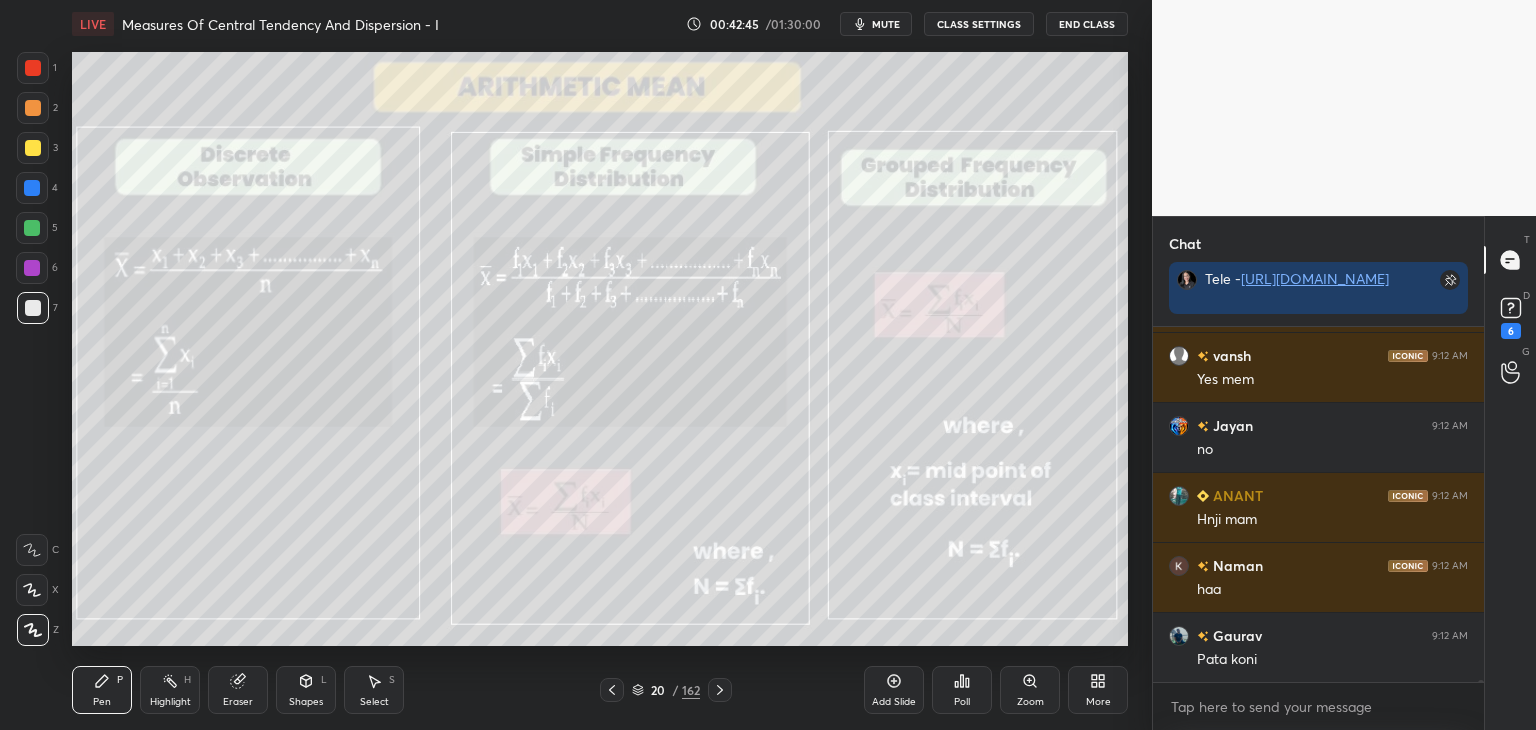 scroll, scrollTop: 69494, scrollLeft: 0, axis: vertical 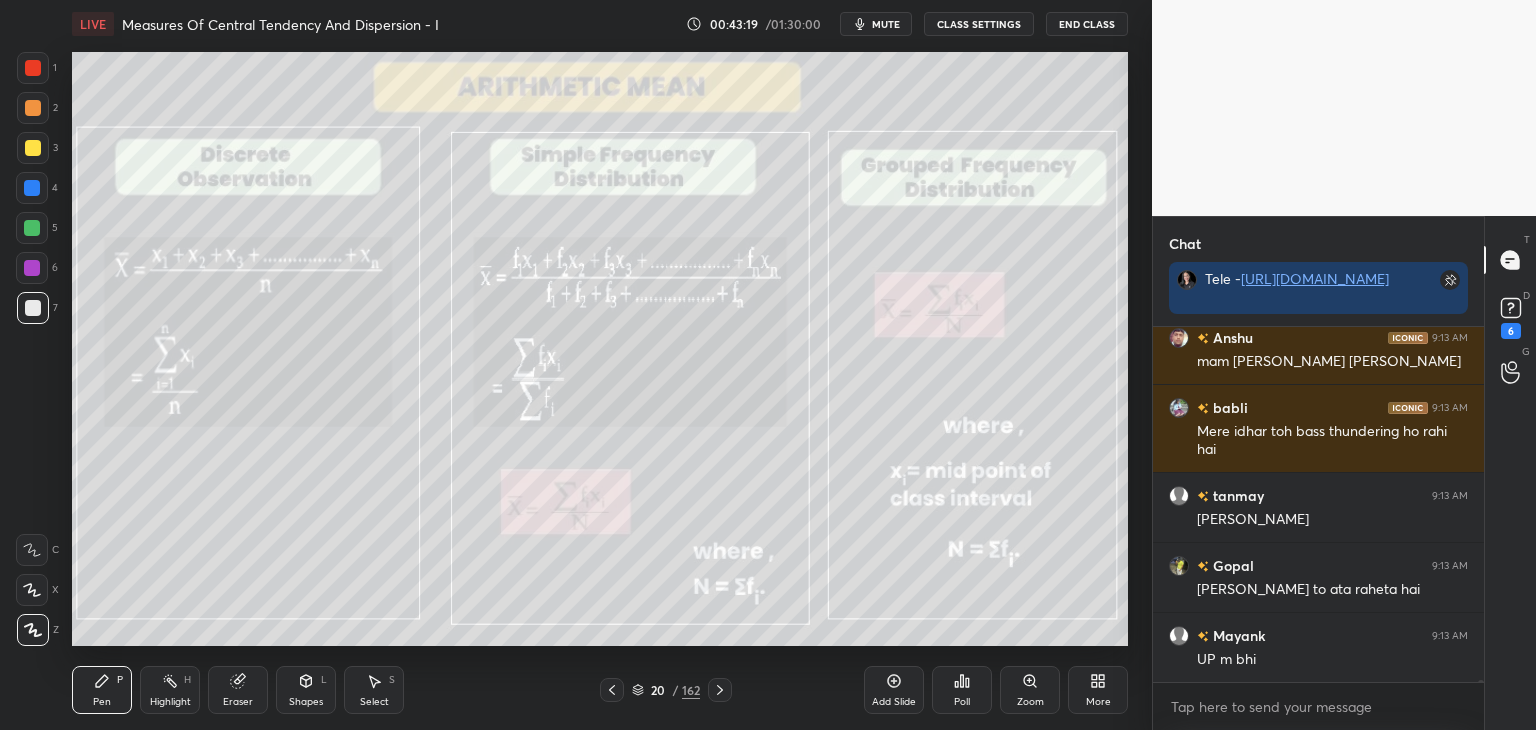click on "Add Slide" at bounding box center [894, 702] 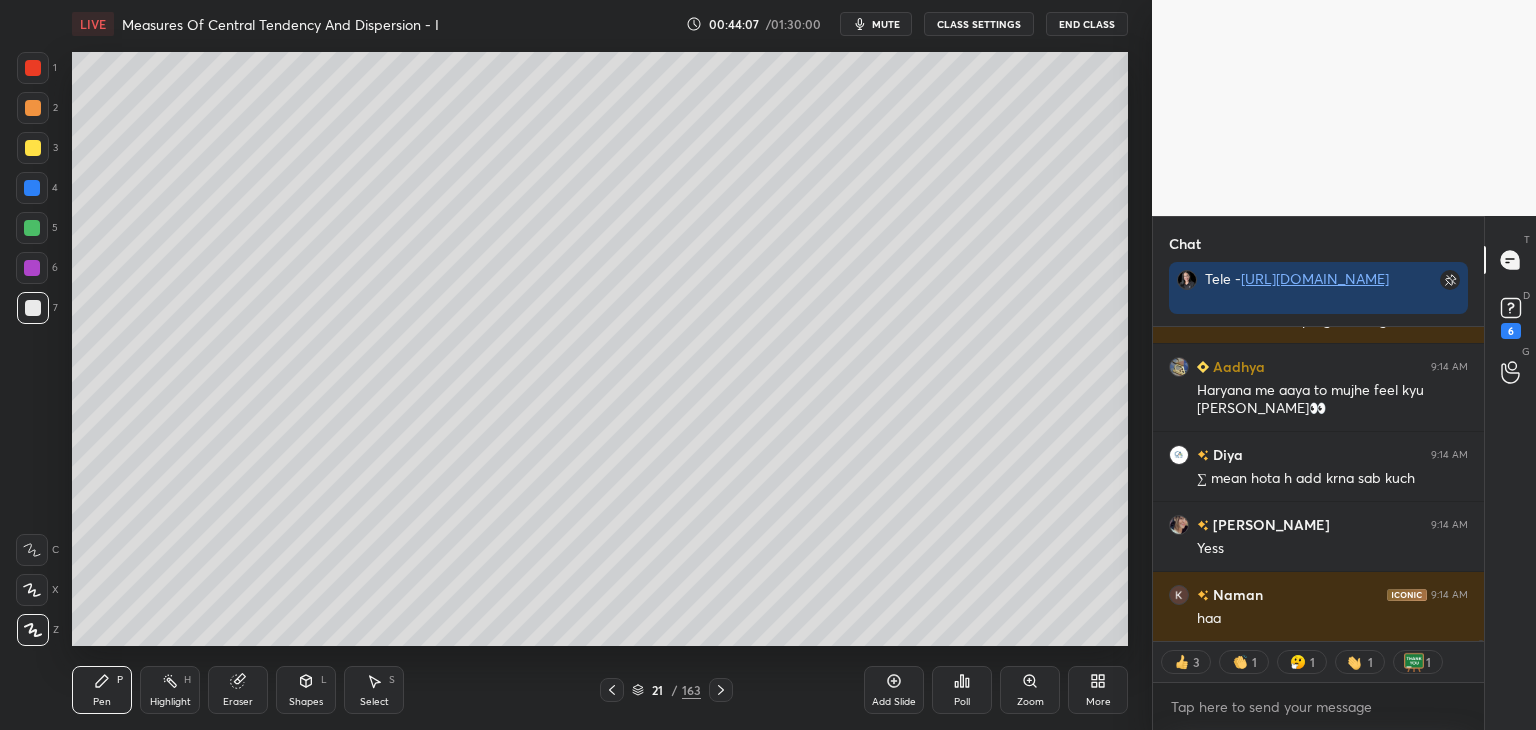 scroll, scrollTop: 75063, scrollLeft: 0, axis: vertical 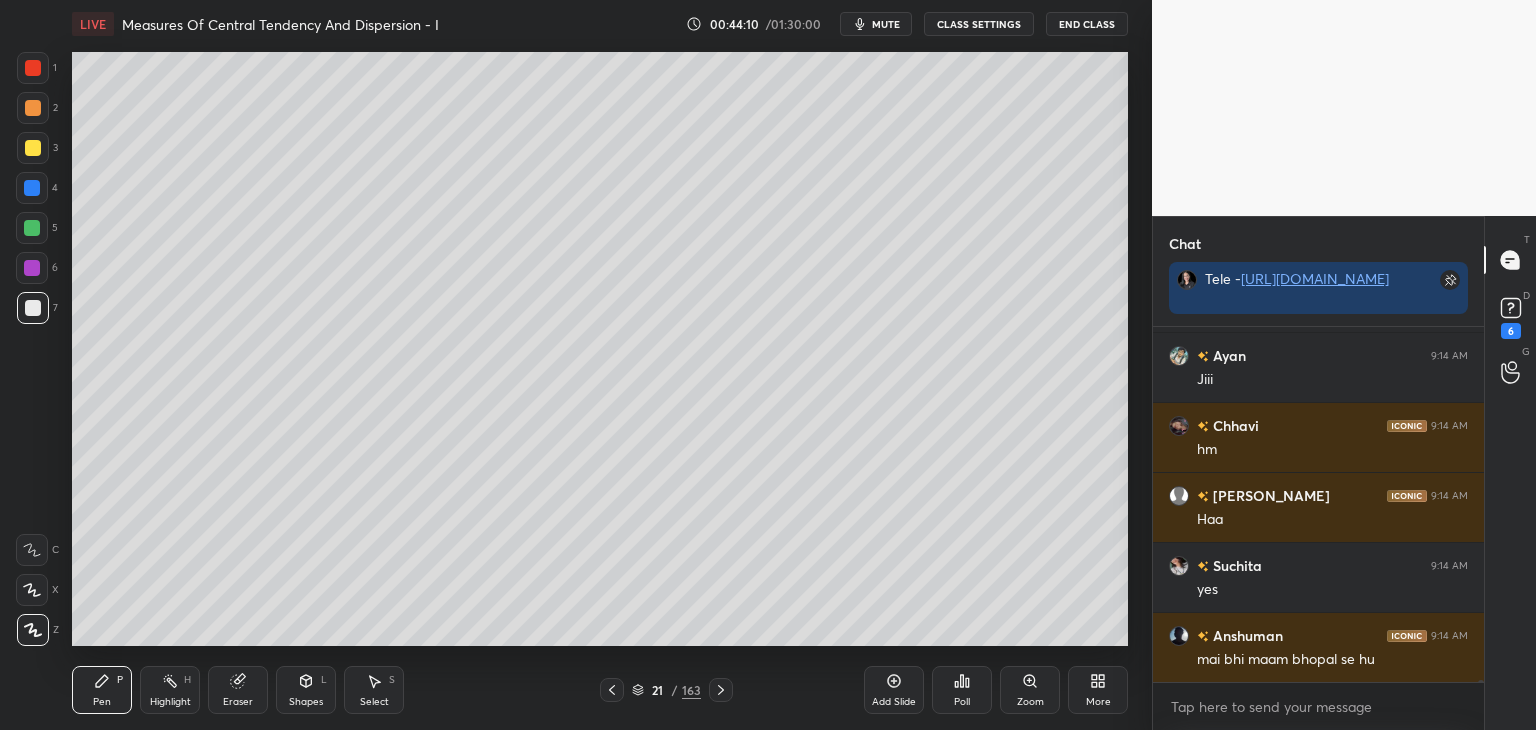 drag, startPoint x: 32, startPoint y: 148, endPoint x: 62, endPoint y: 165, distance: 34.48188 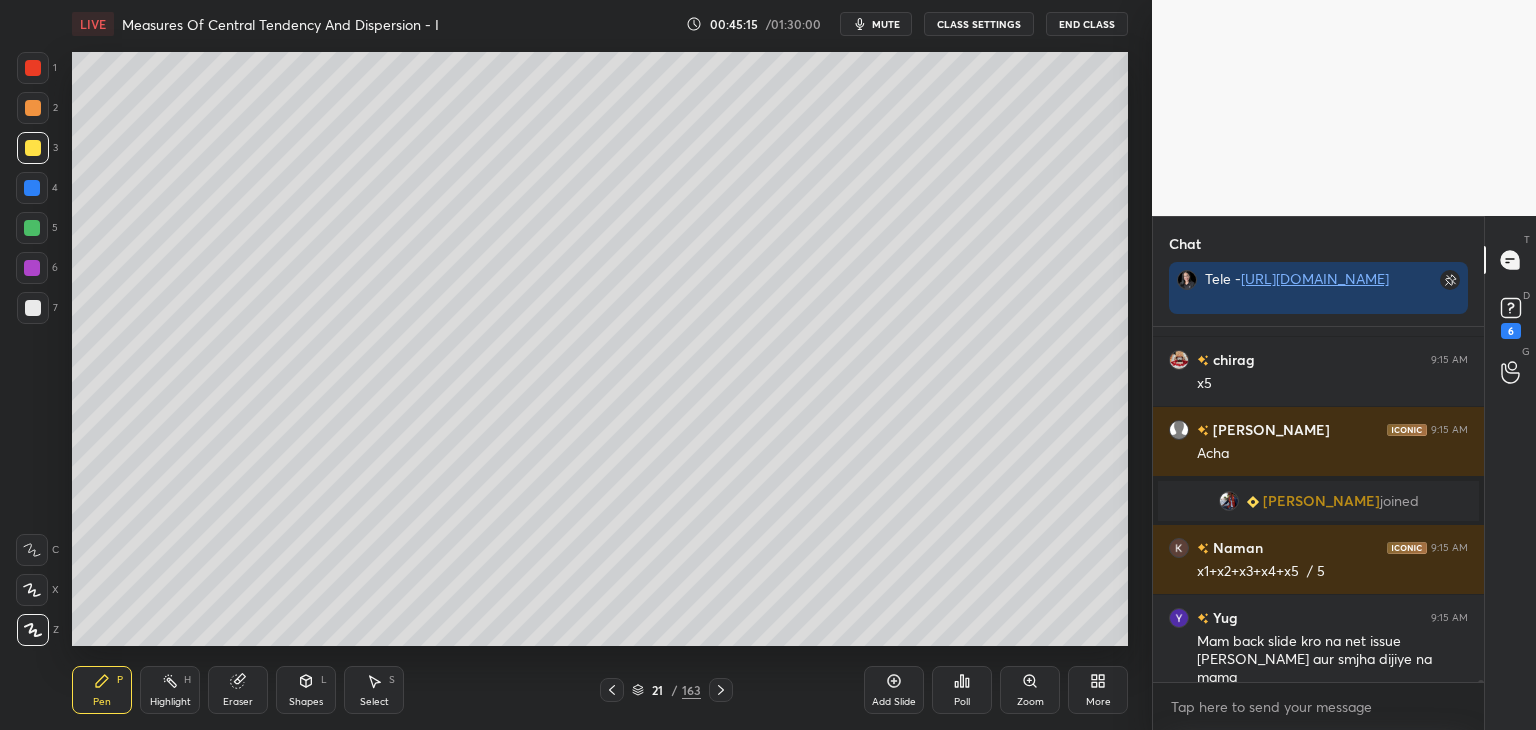 scroll, scrollTop: 69630, scrollLeft: 0, axis: vertical 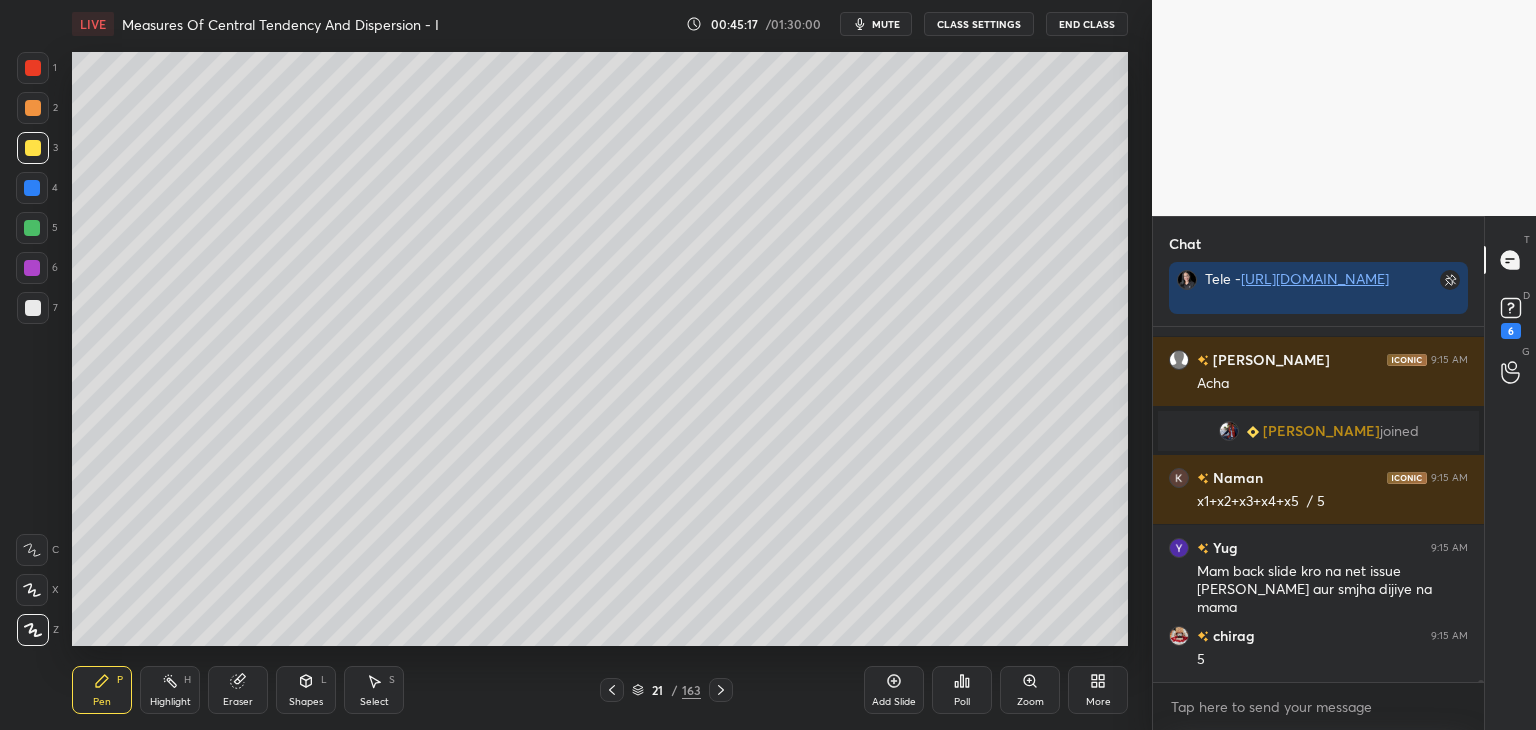 click 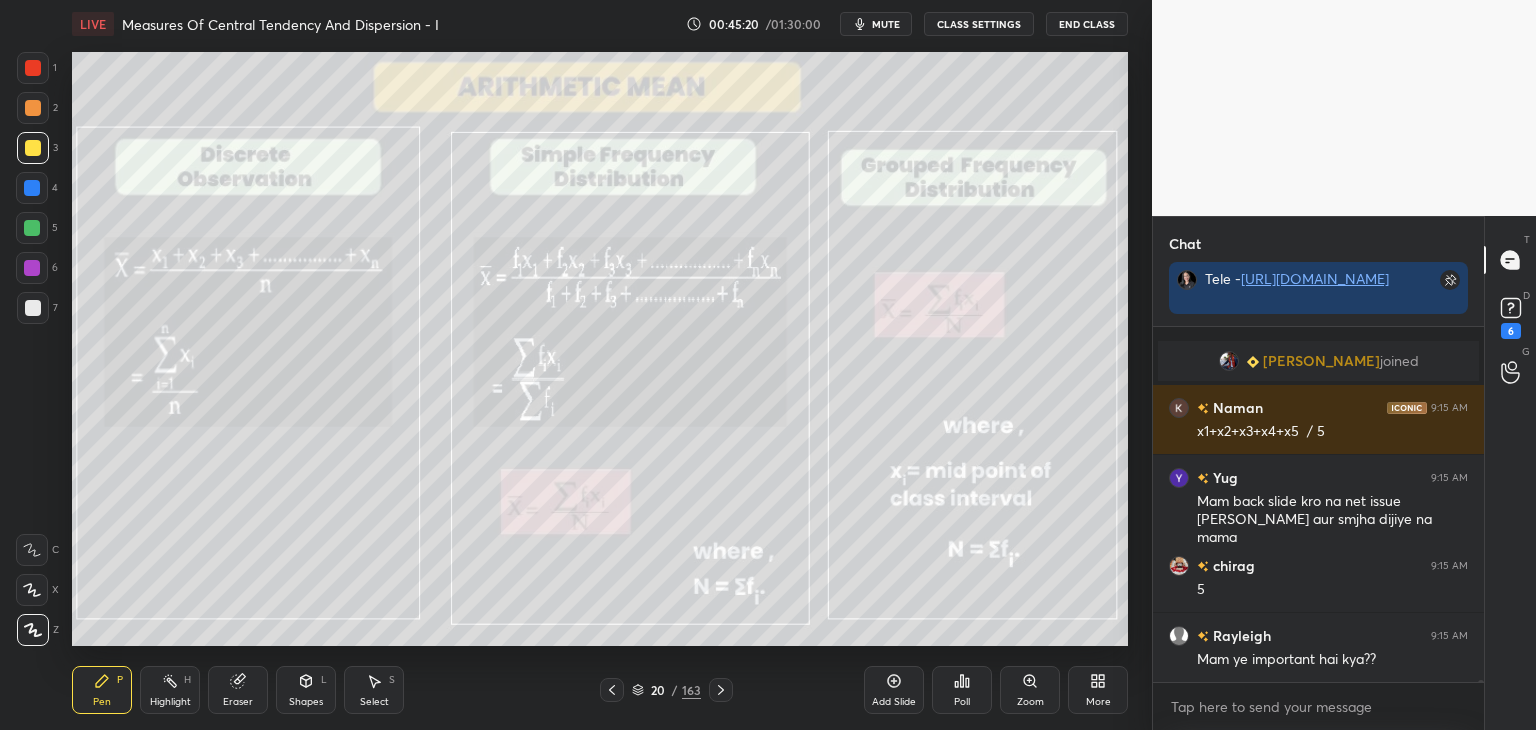 scroll, scrollTop: 69770, scrollLeft: 0, axis: vertical 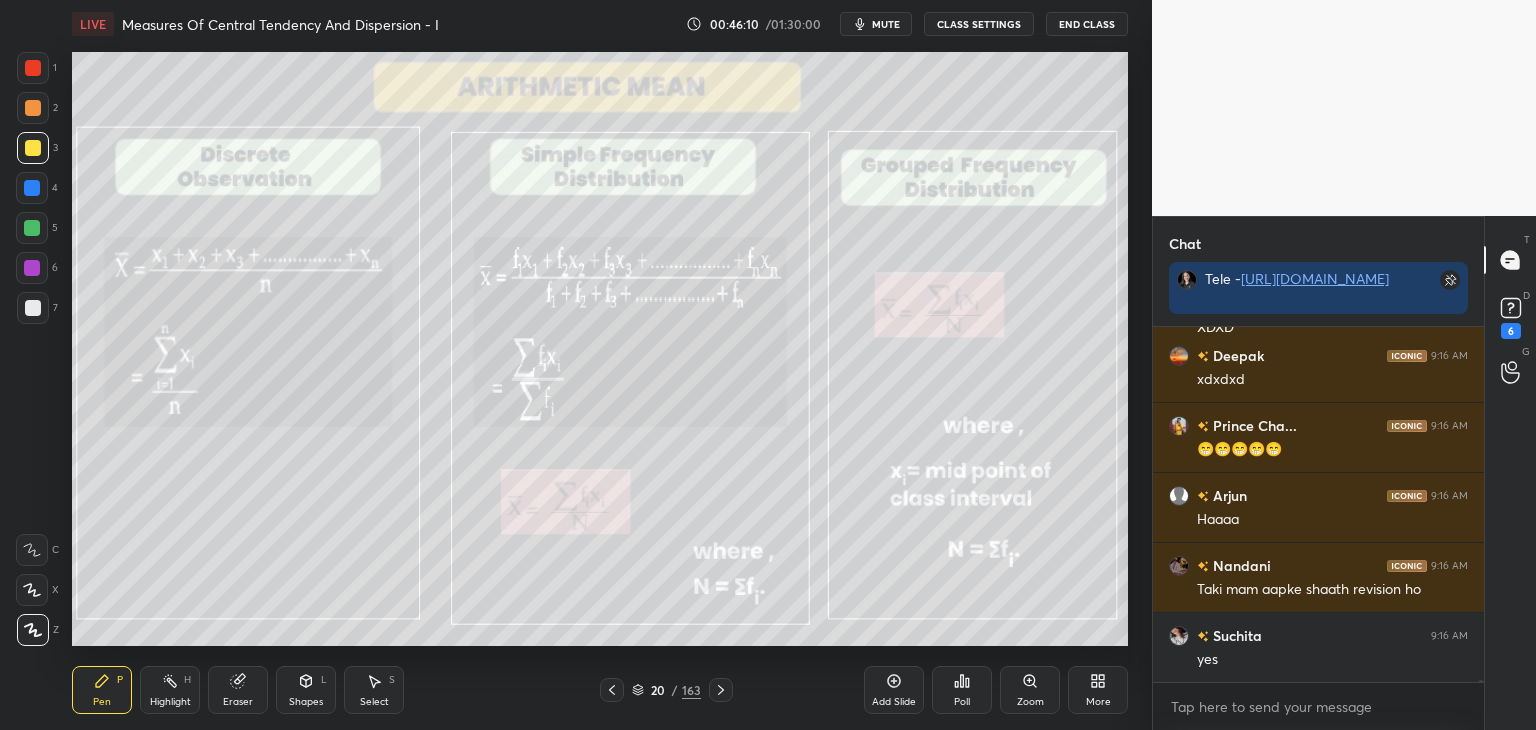 click 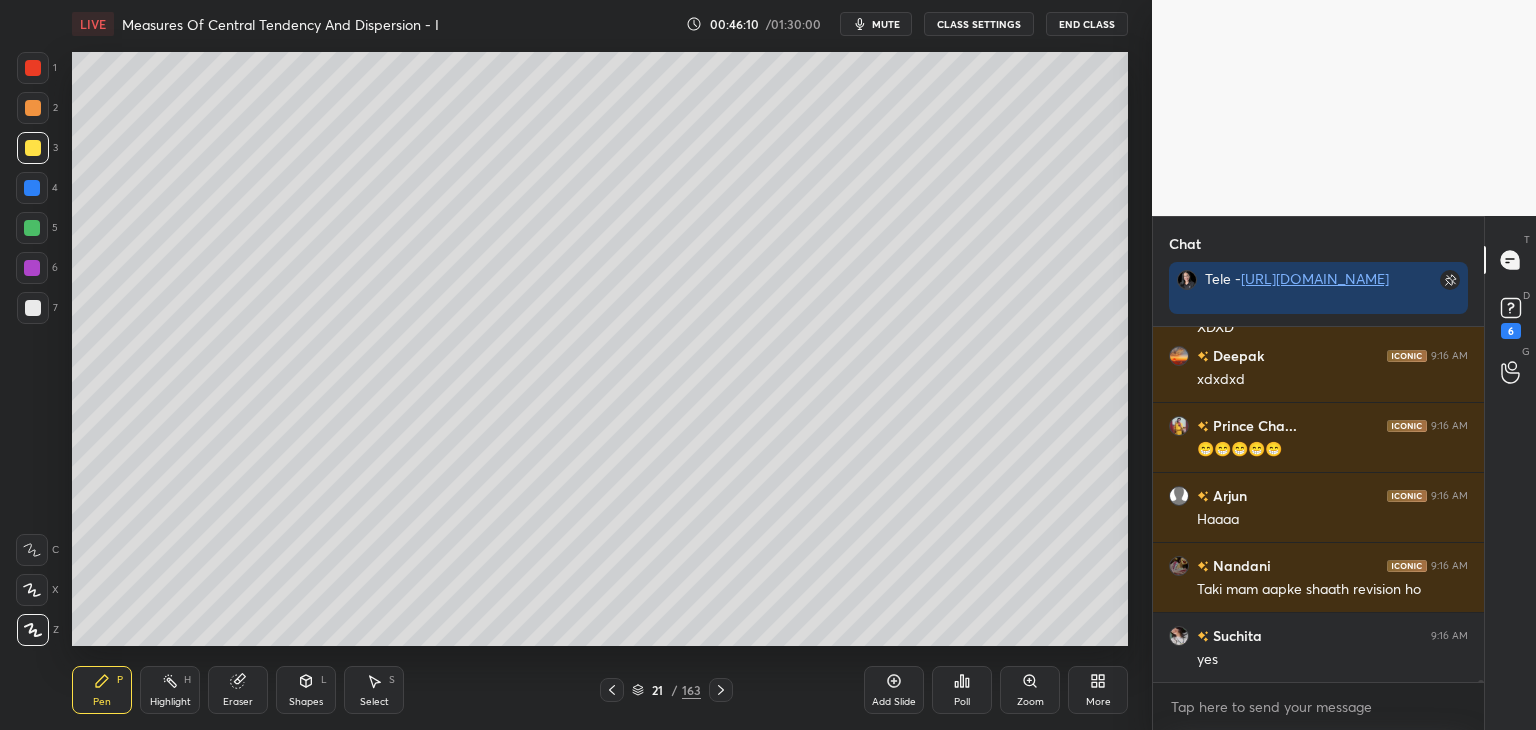 click 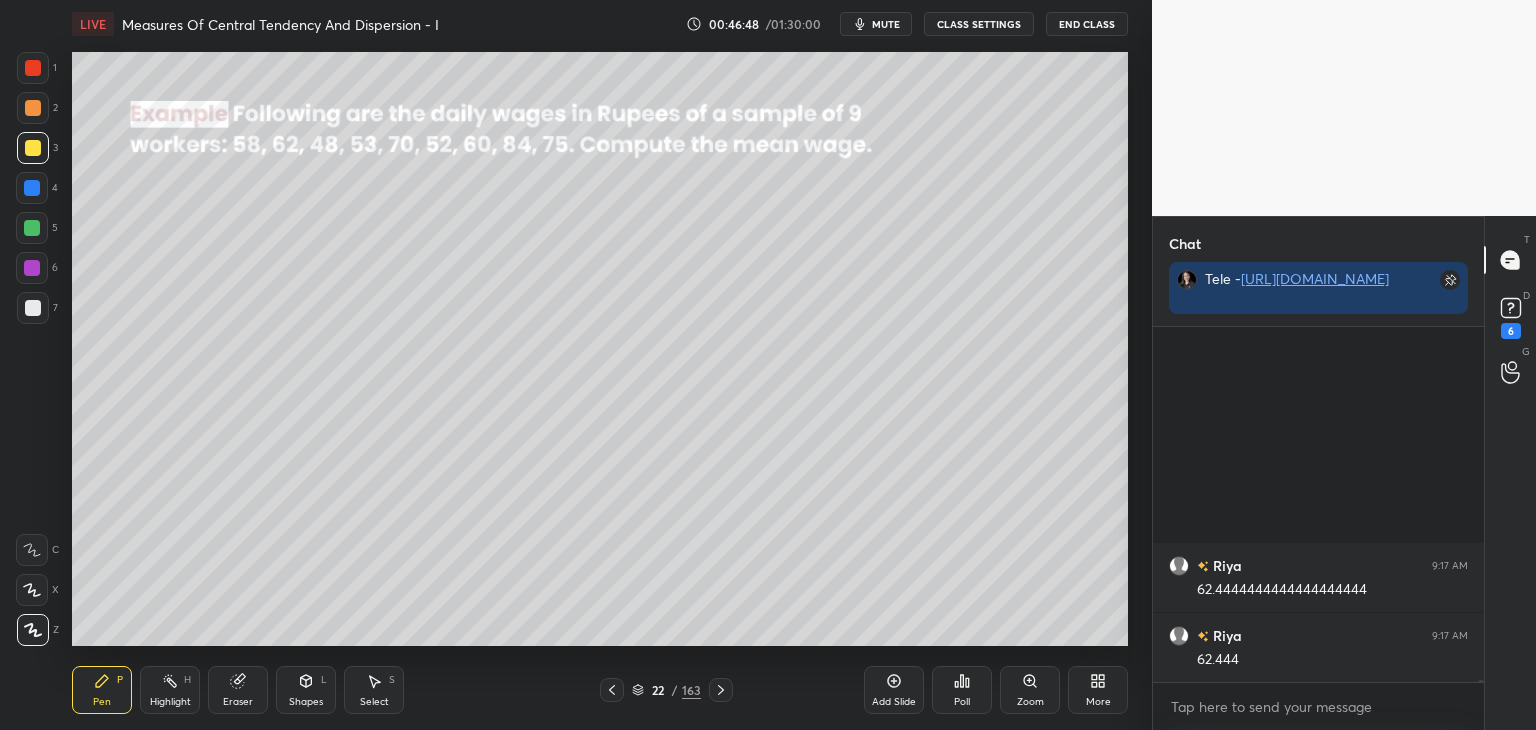 scroll, scrollTop: 75000, scrollLeft: 0, axis: vertical 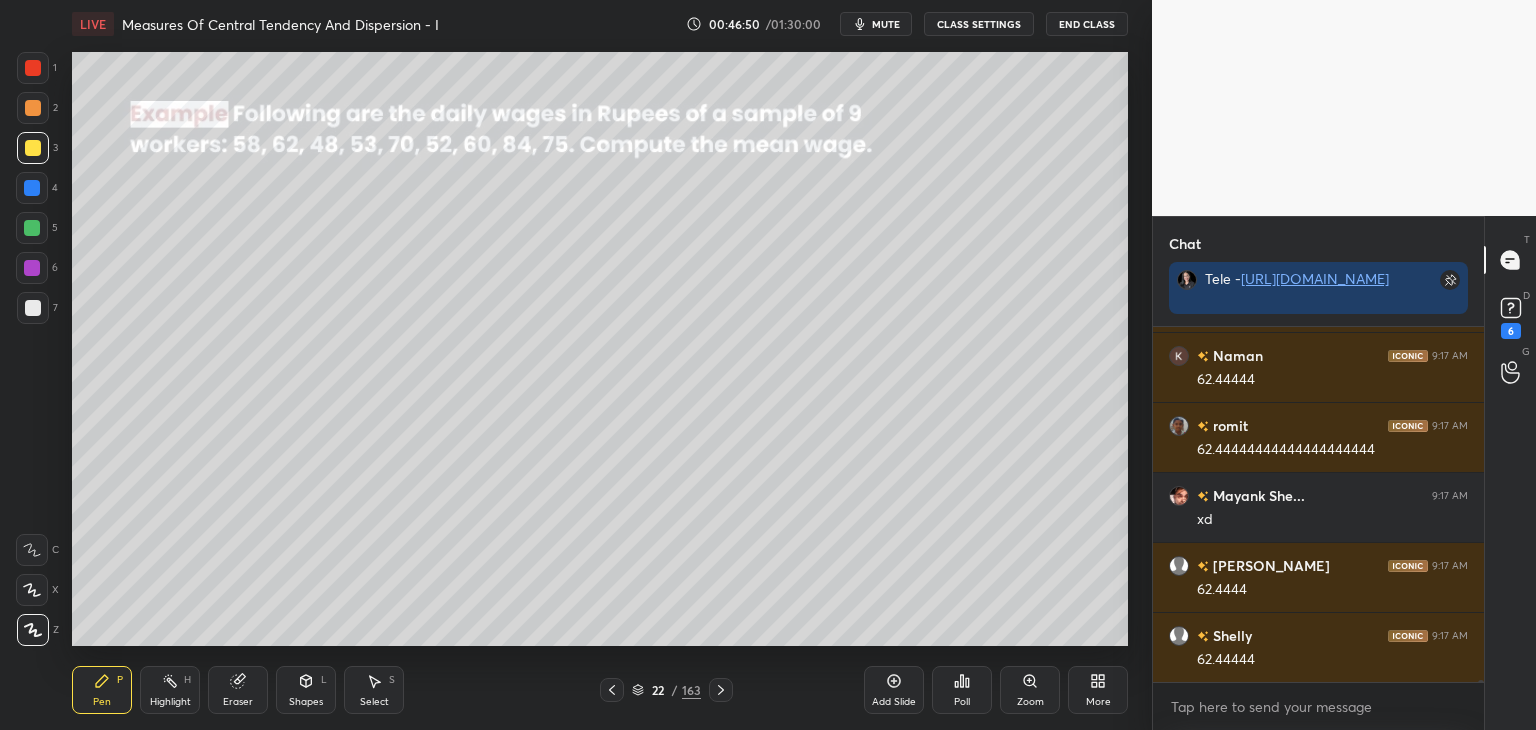 drag, startPoint x: 308, startPoint y: 700, endPoint x: 311, endPoint y: 677, distance: 23.194826 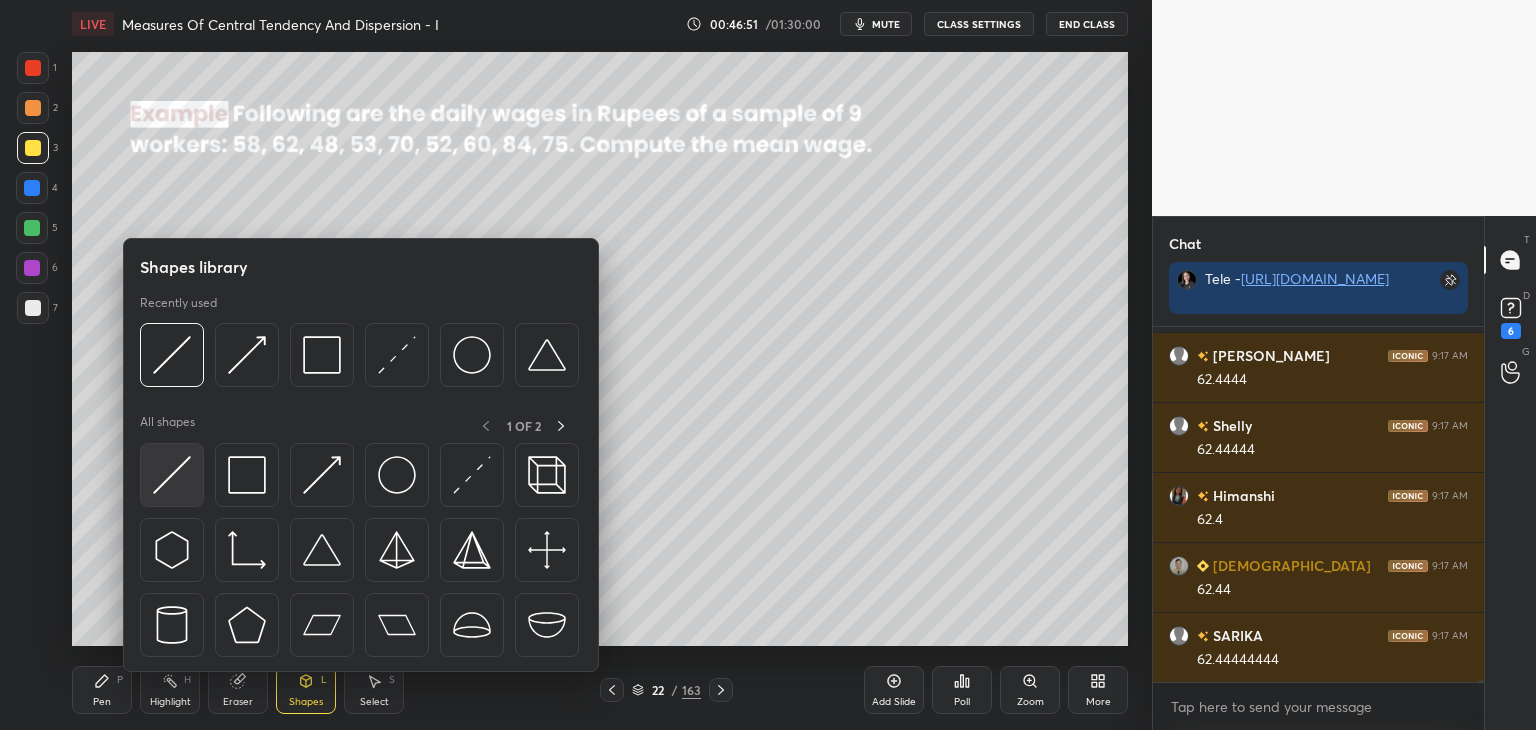click at bounding box center [172, 475] 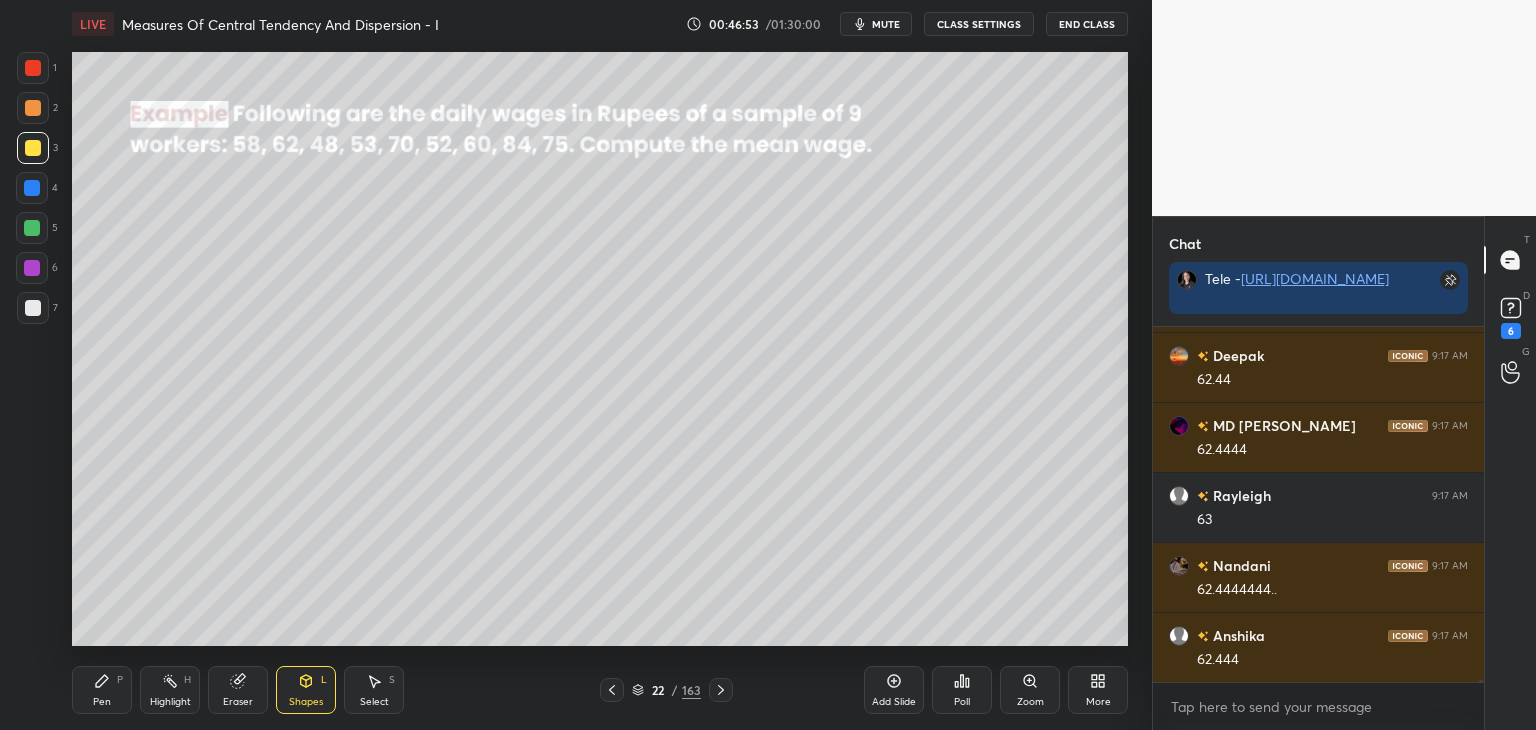 click on "Pen" at bounding box center (102, 702) 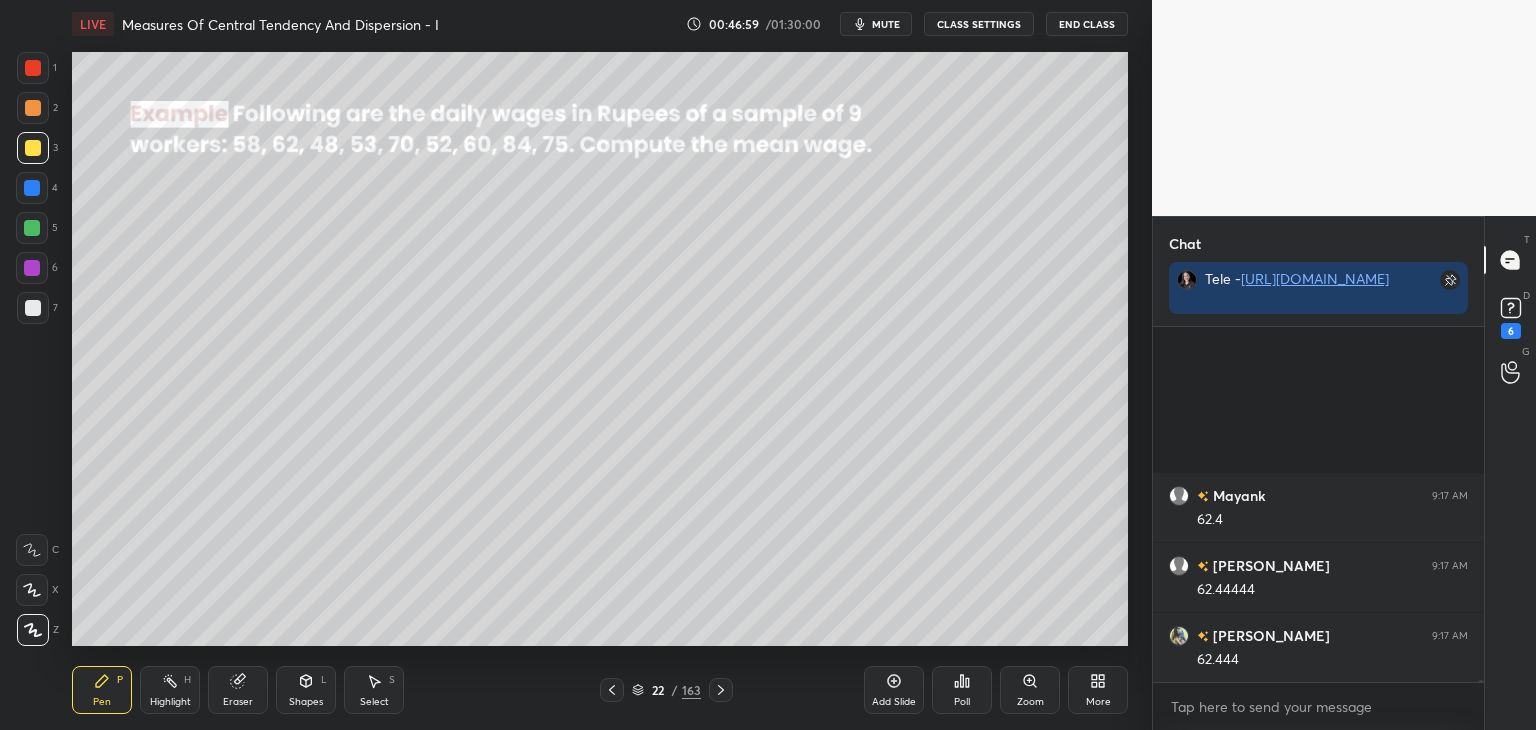 scroll, scrollTop: 76908, scrollLeft: 0, axis: vertical 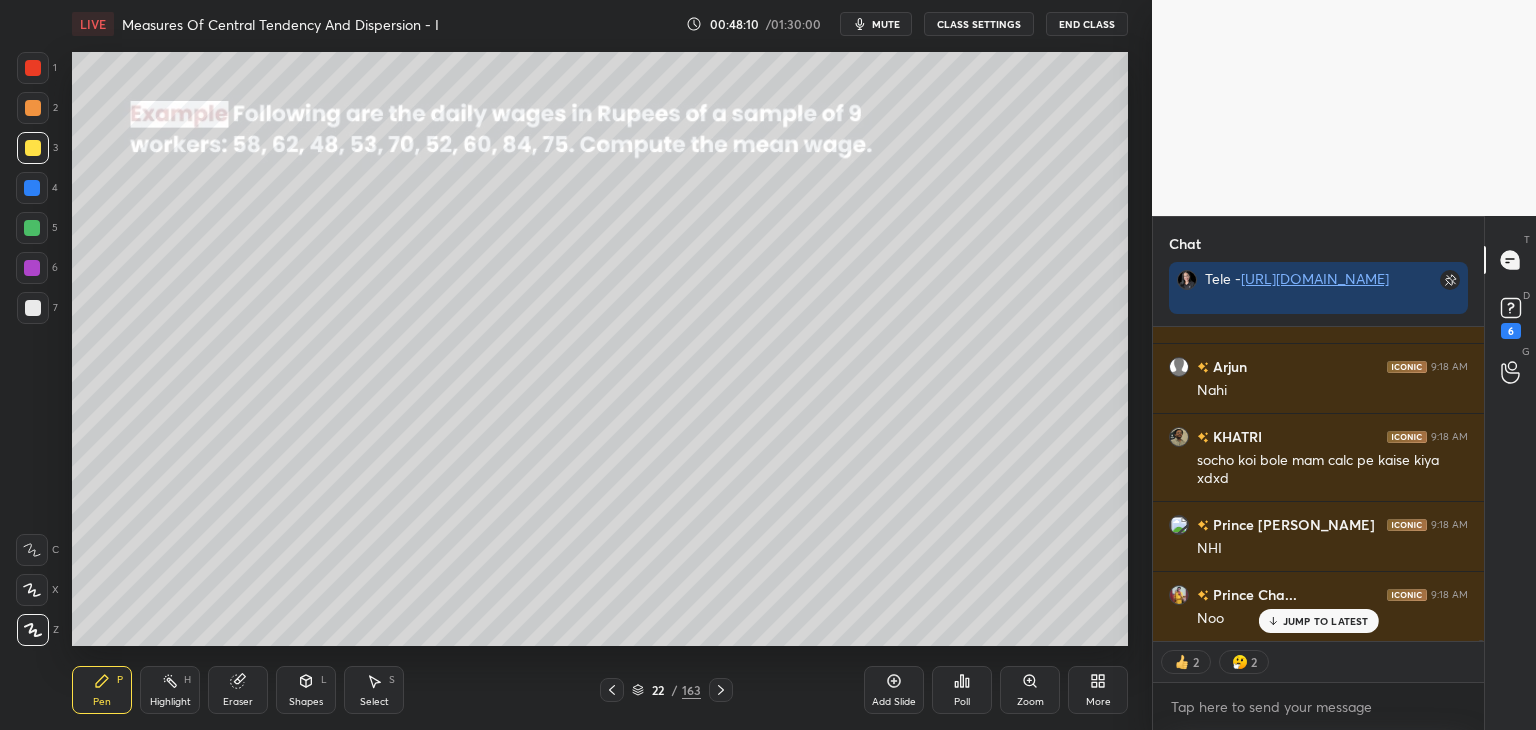 click 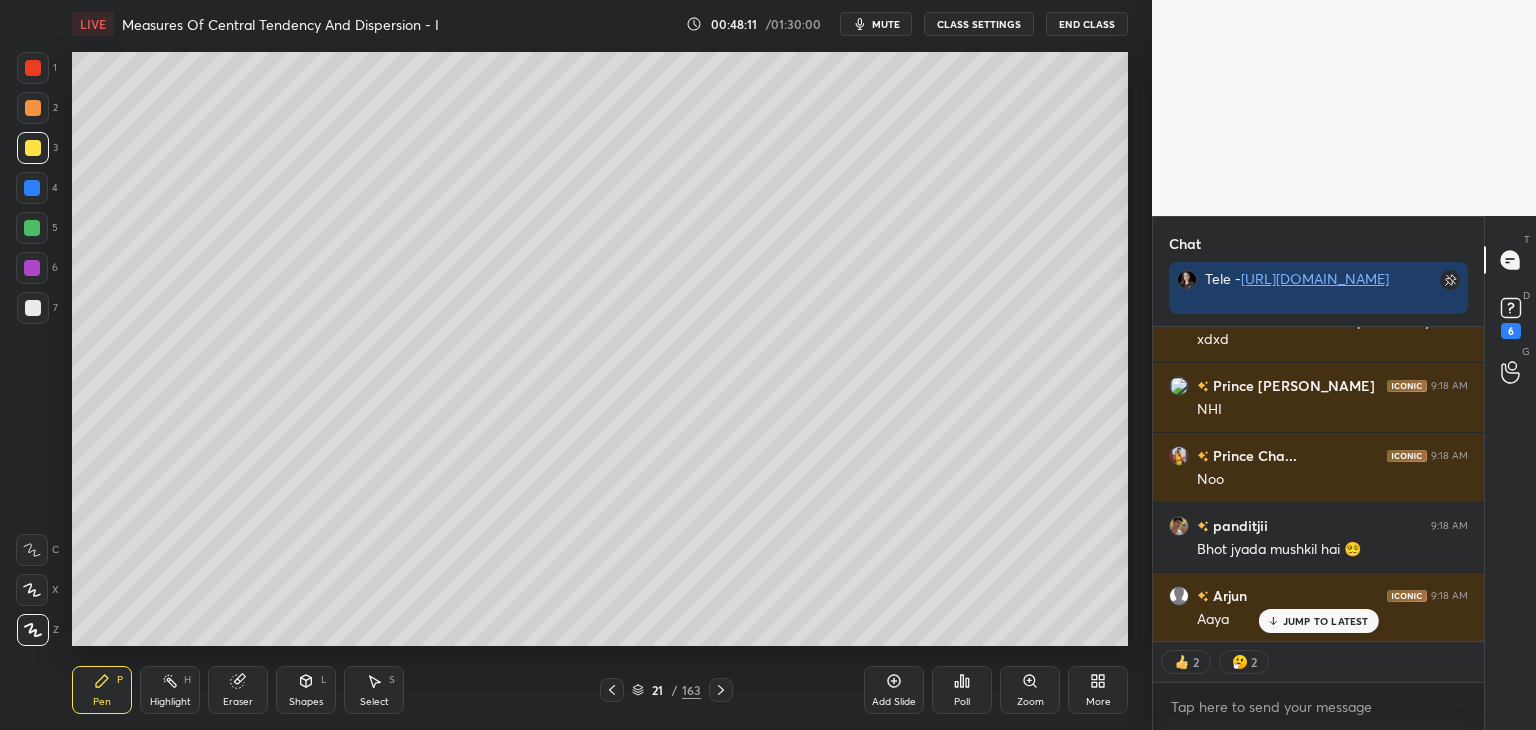 click 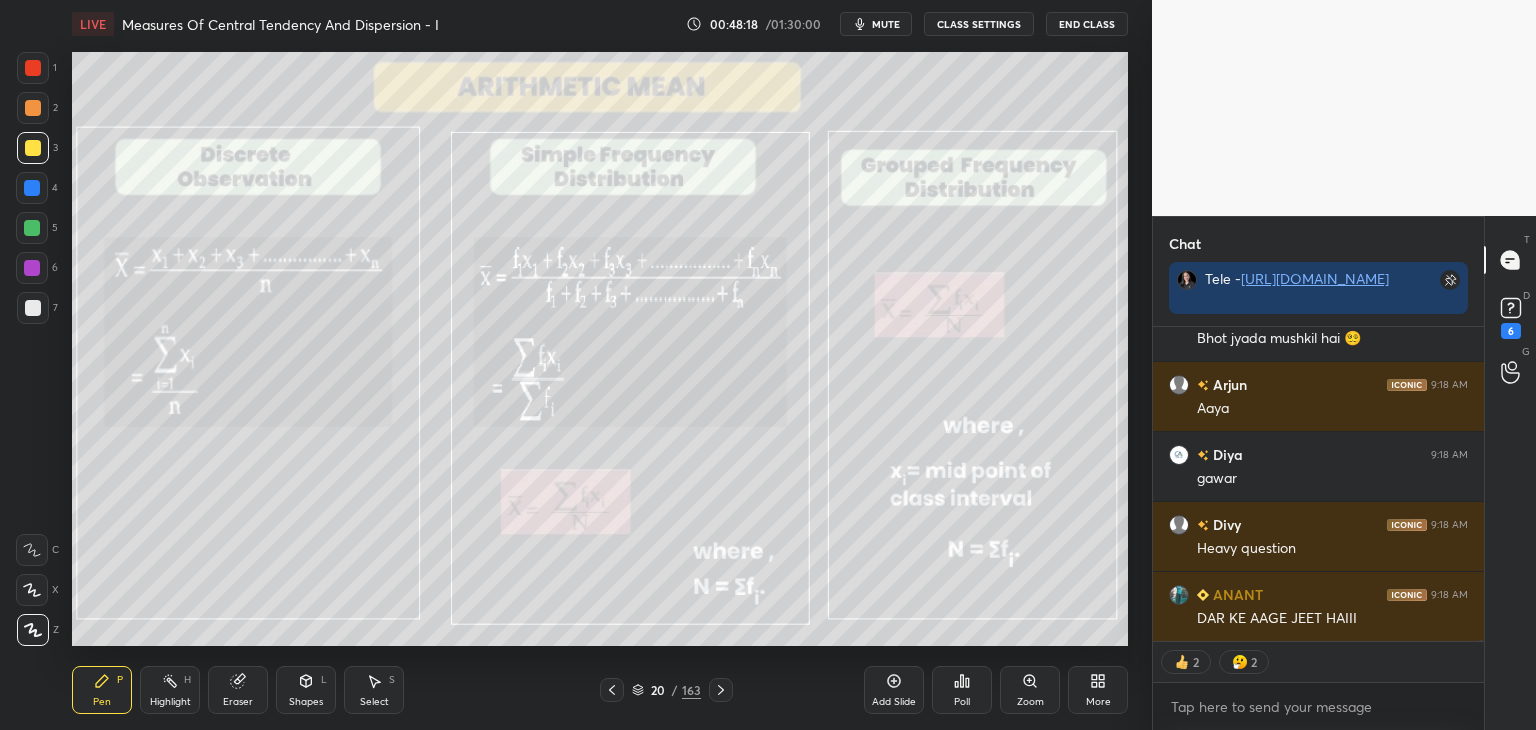 click on "Add Slide" at bounding box center [894, 702] 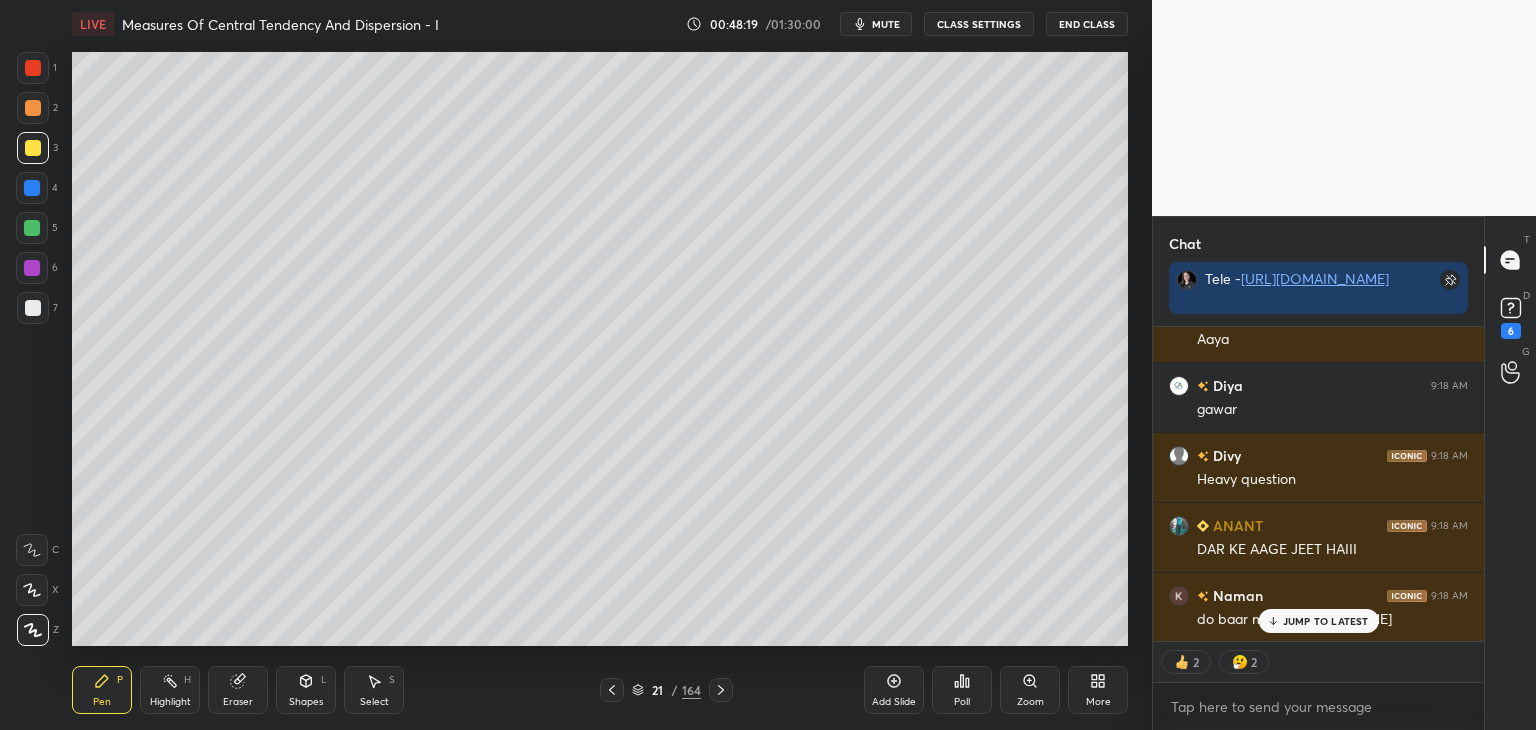 type on "x" 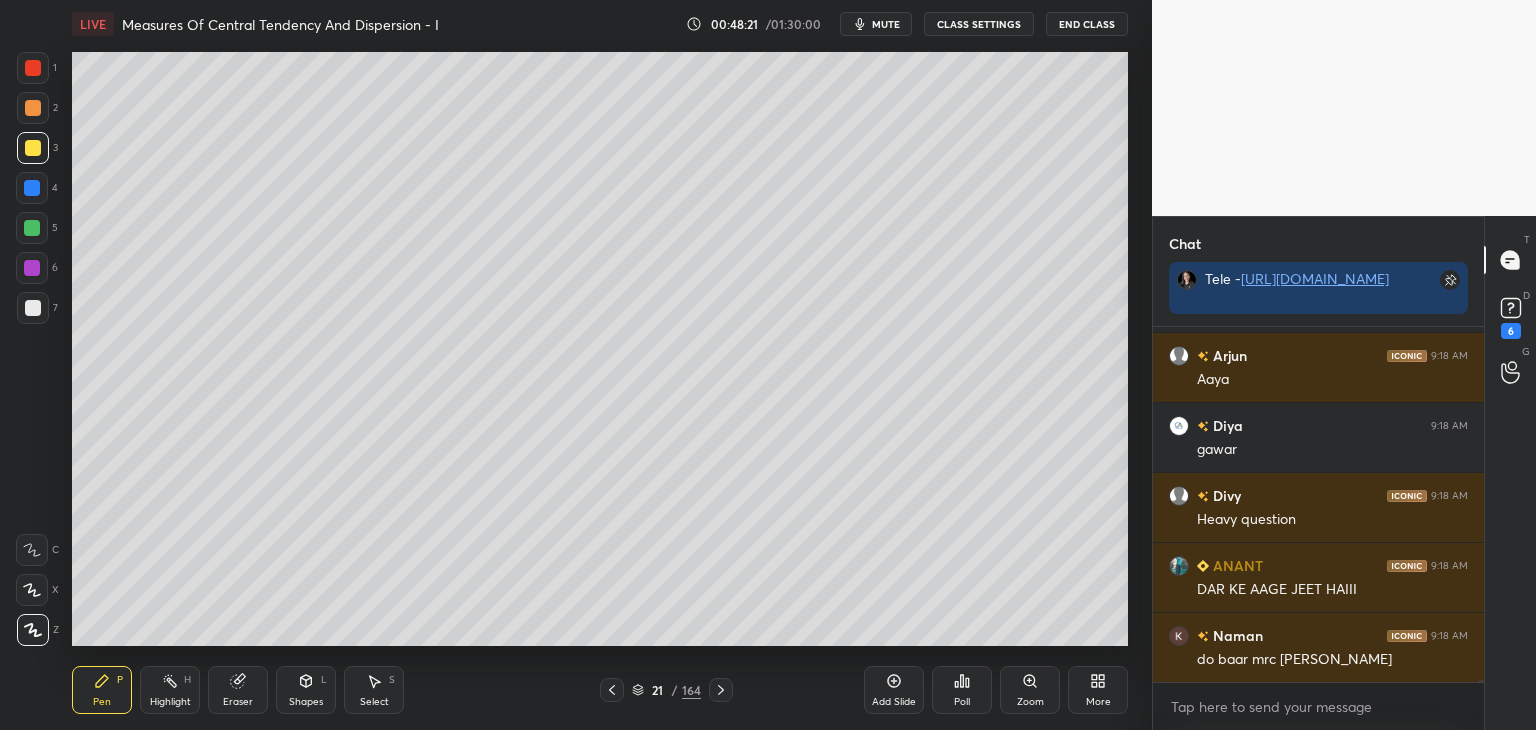 drag, startPoint x: 34, startPoint y: 157, endPoint x: 65, endPoint y: 152, distance: 31.400637 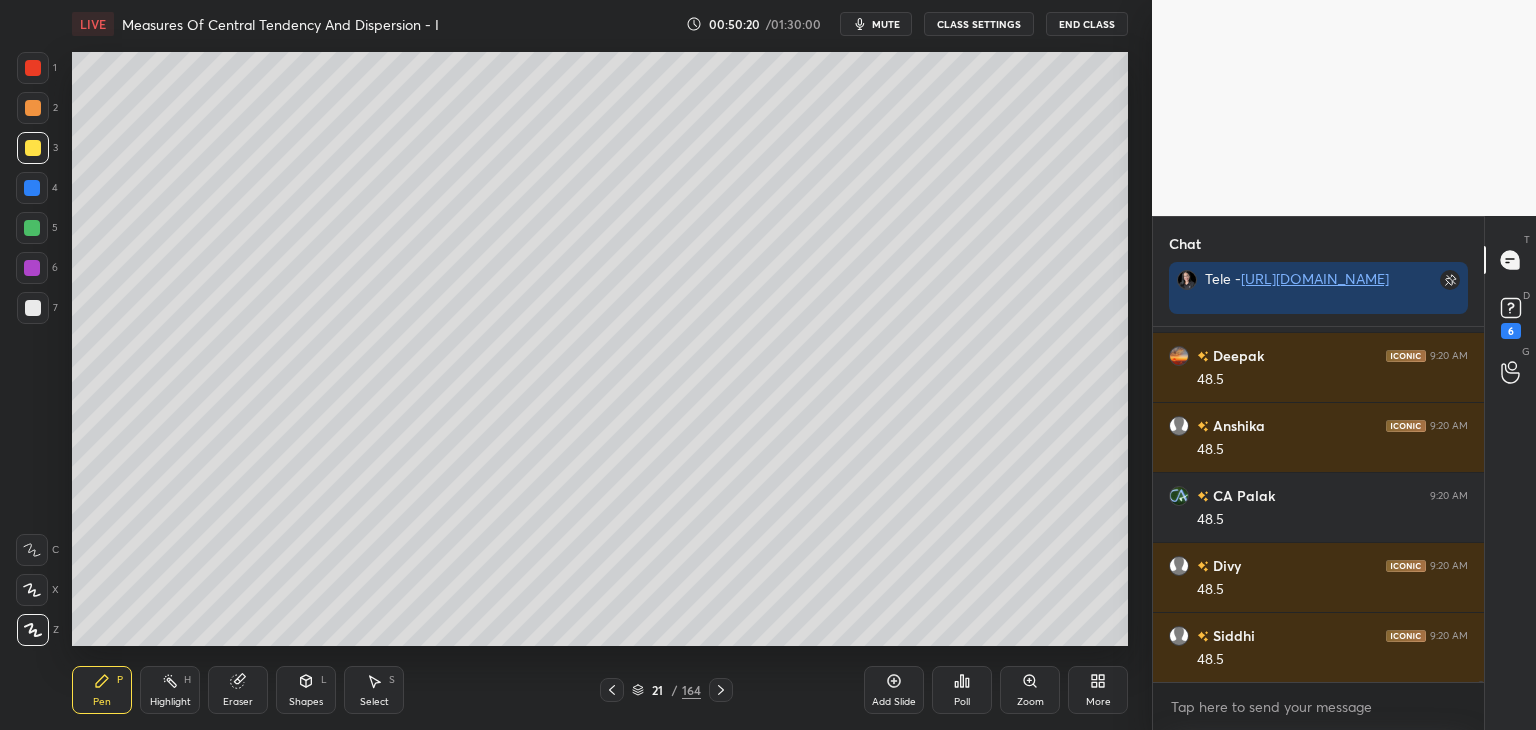 scroll, scrollTop: 92698, scrollLeft: 0, axis: vertical 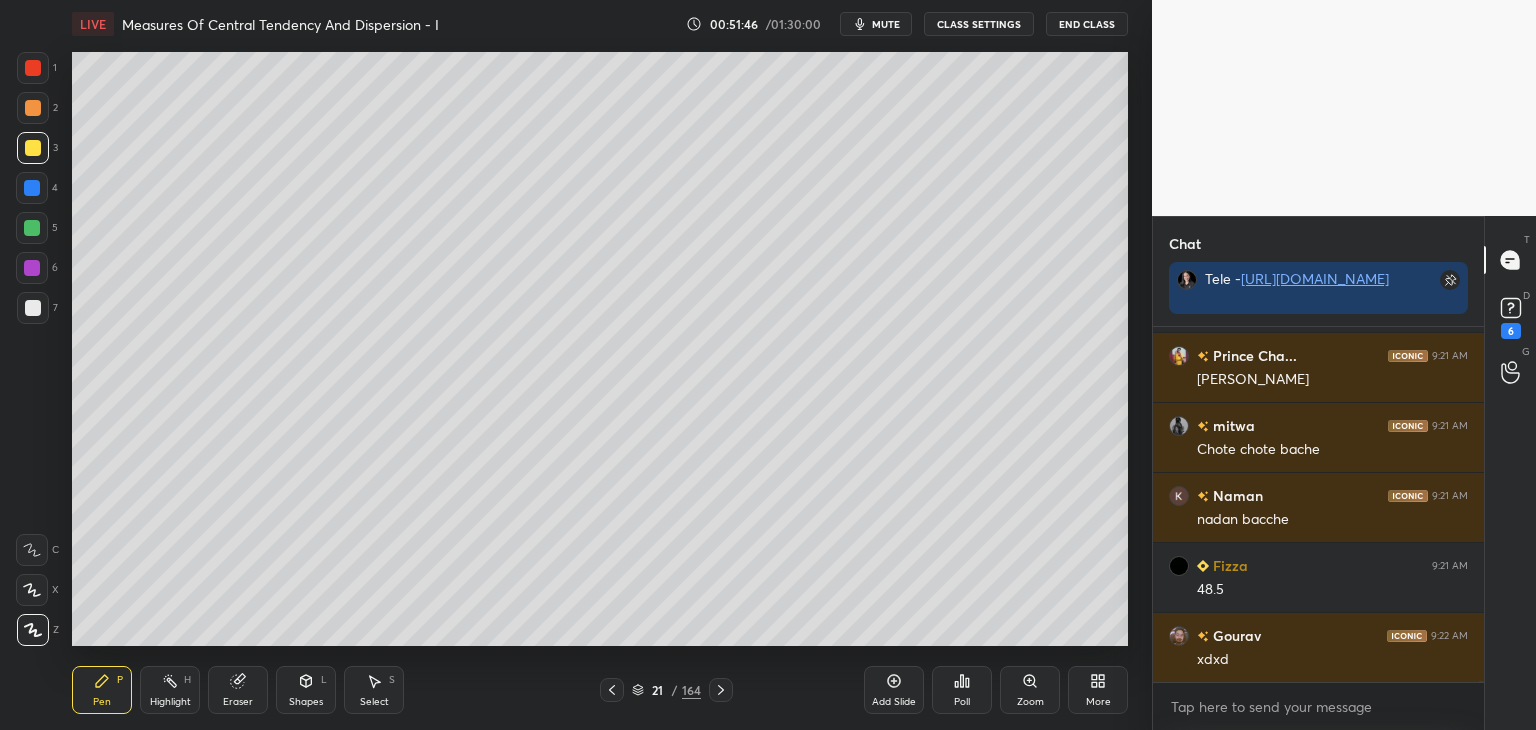 click on "Select S" at bounding box center [374, 690] 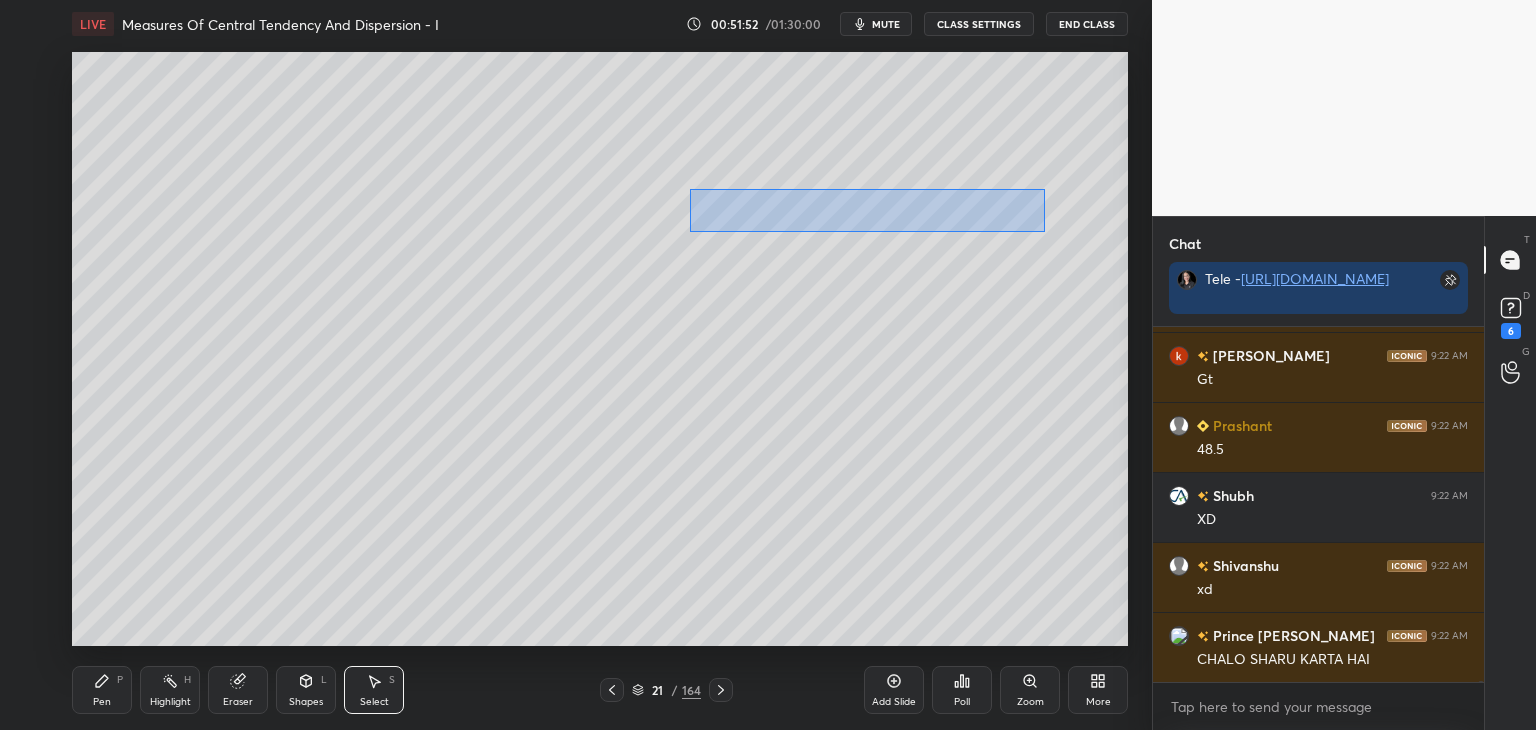 drag, startPoint x: 690, startPoint y: 189, endPoint x: 1062, endPoint y: 231, distance: 374.36346 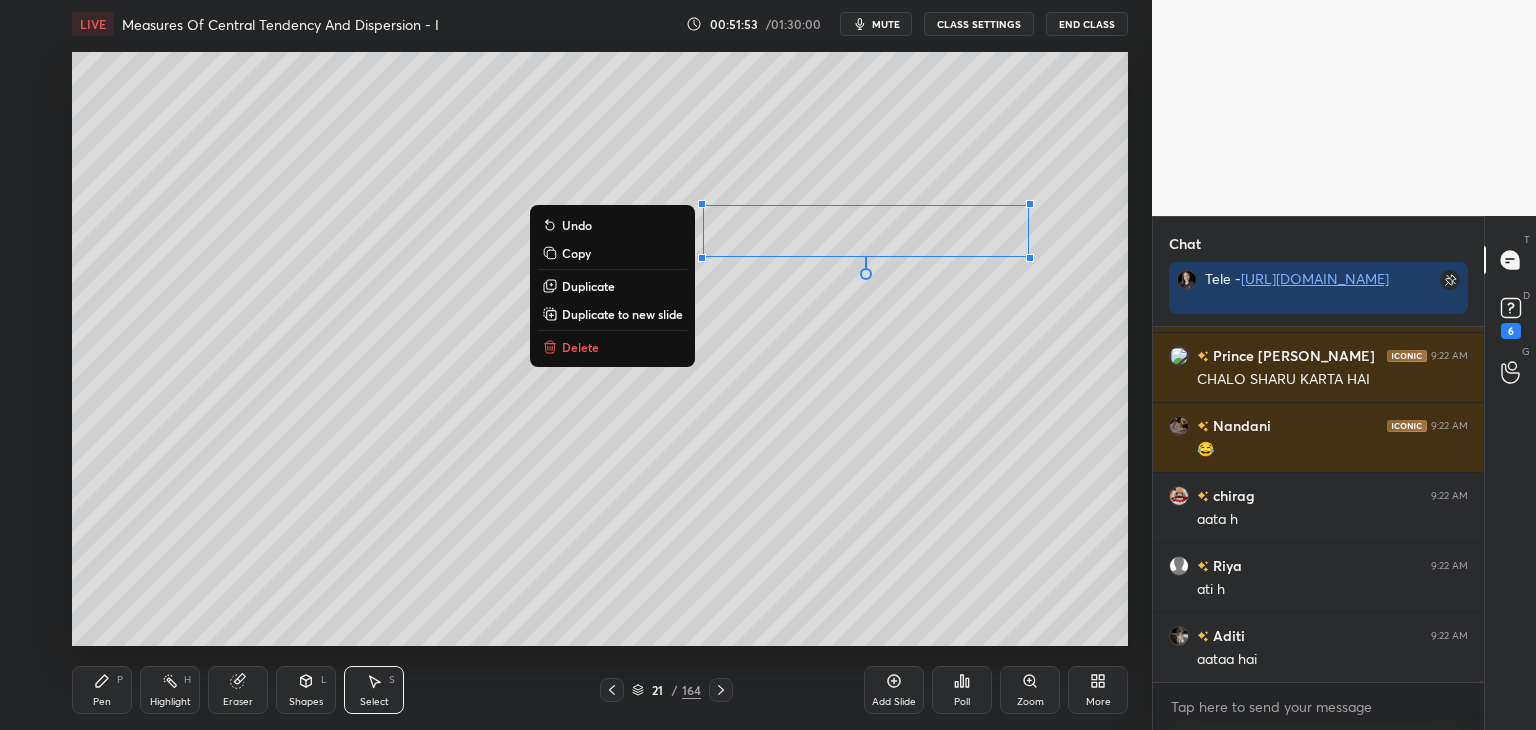 click on "Copy" at bounding box center [576, 253] 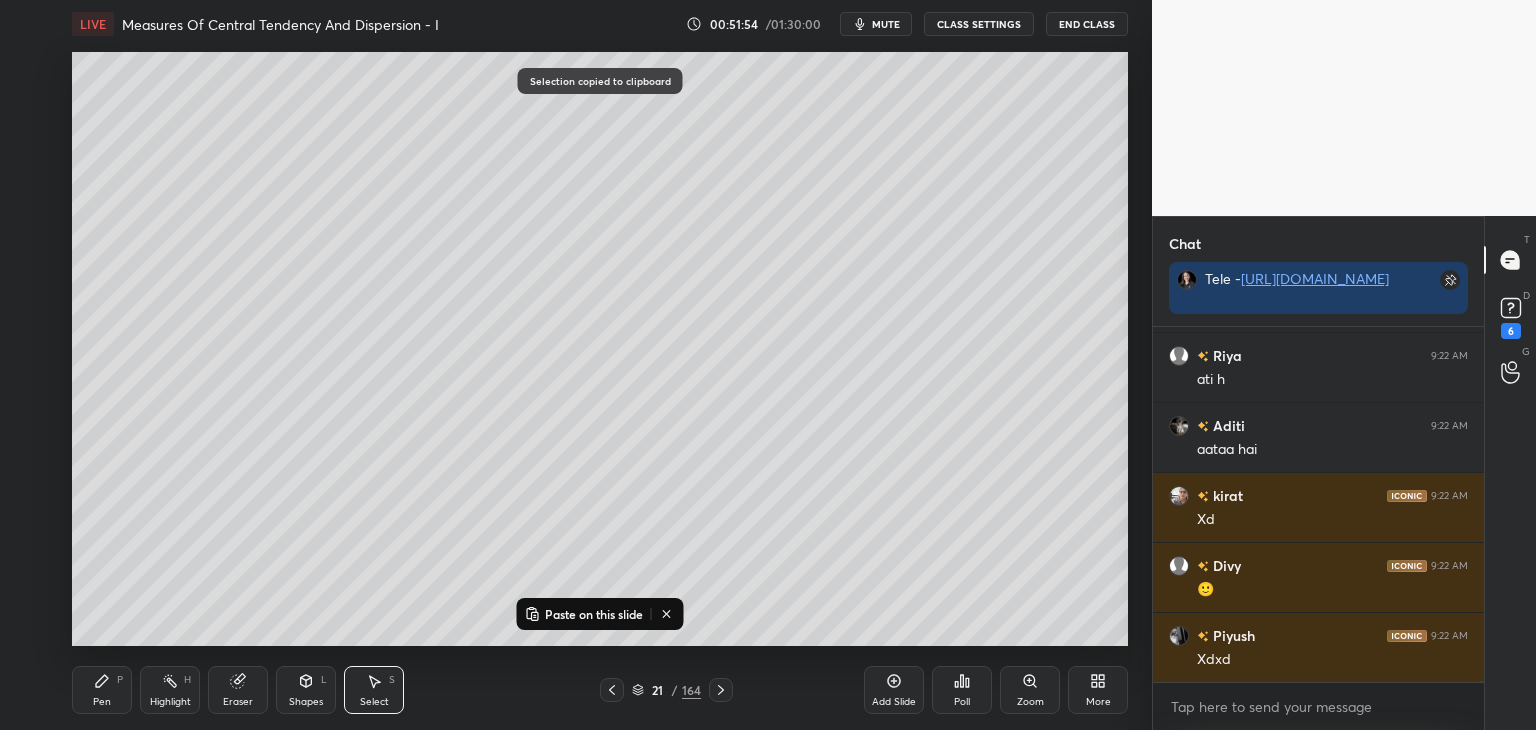 drag, startPoint x: 900, startPoint y: 705, endPoint x: 881, endPoint y: 683, distance: 29.068884 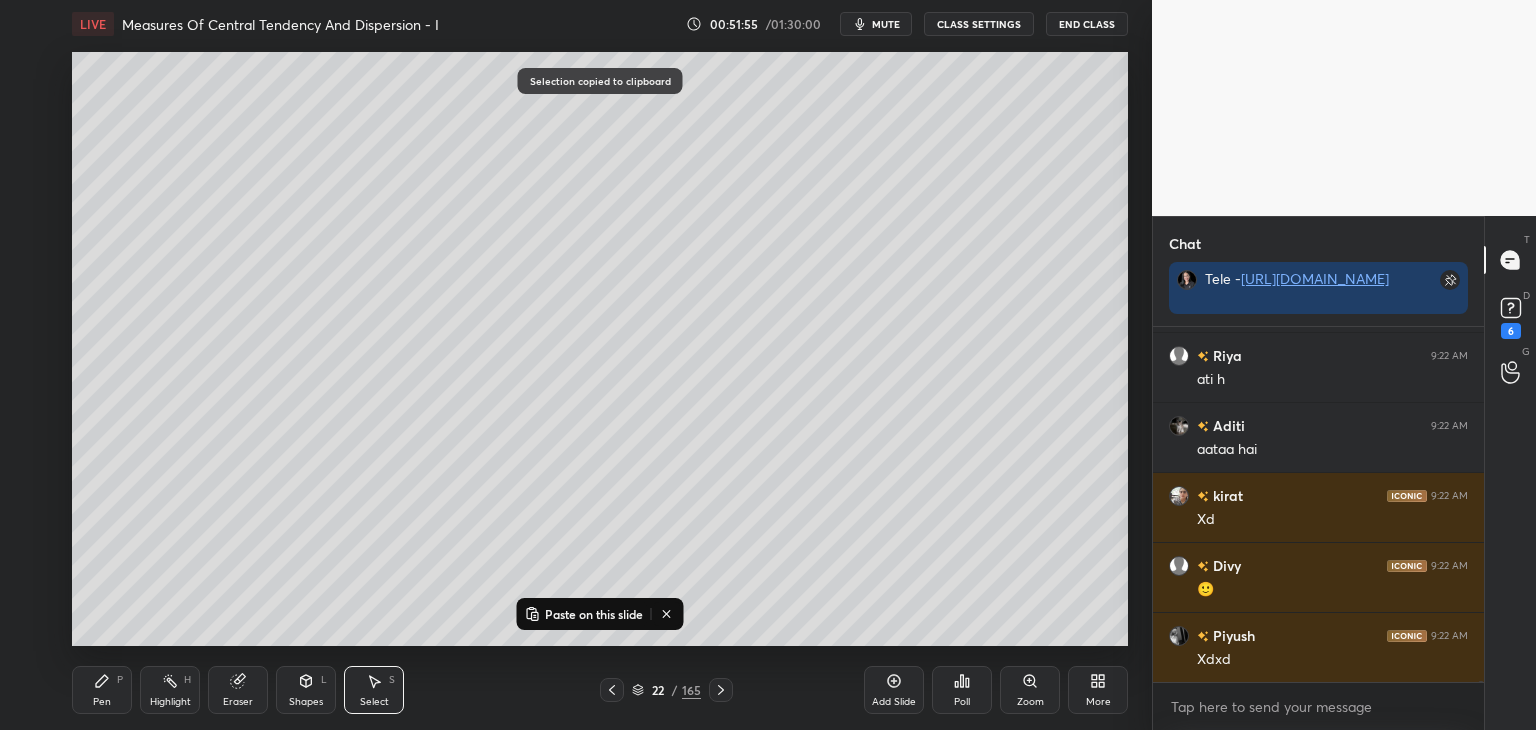 click 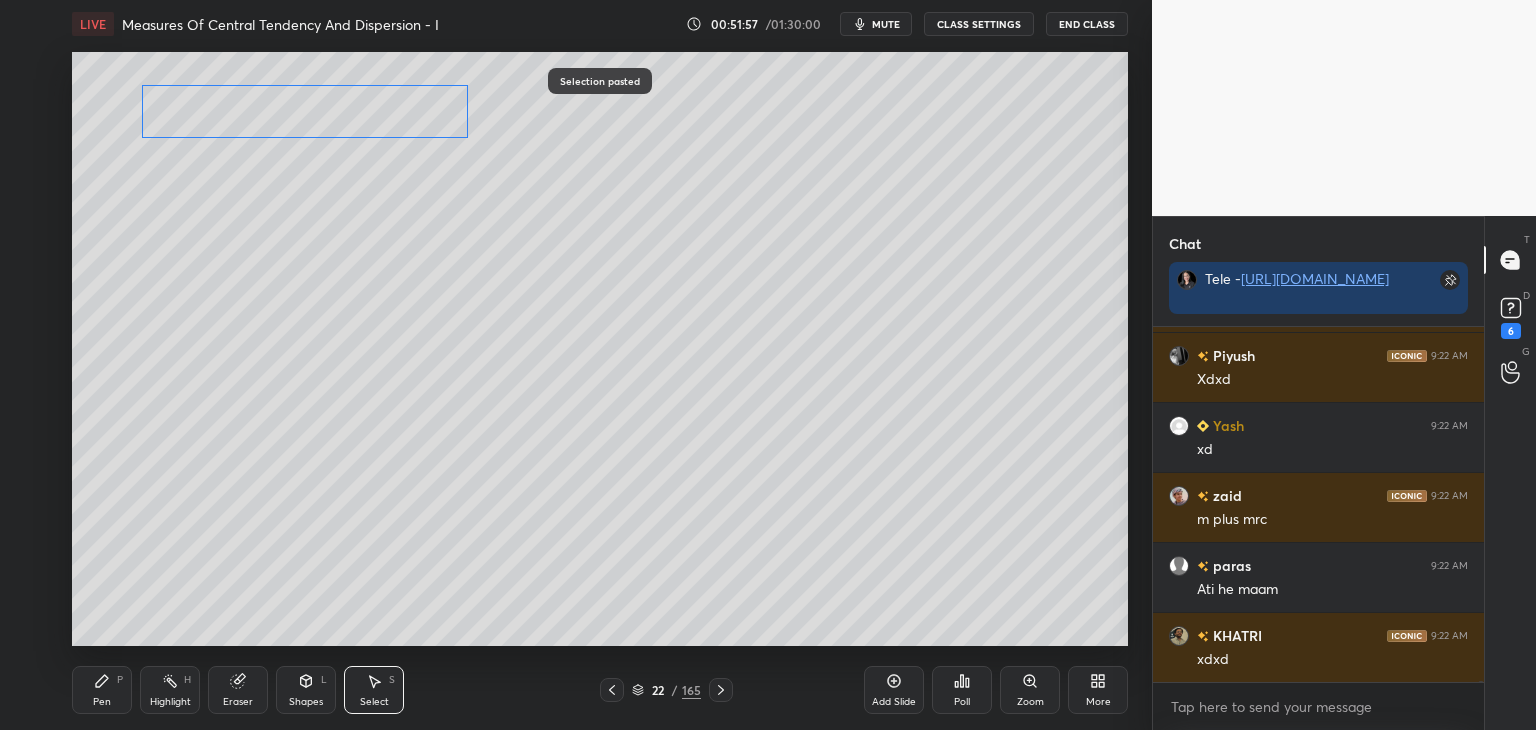 drag, startPoint x: 796, startPoint y: 241, endPoint x: 248, endPoint y: 167, distance: 552.97375 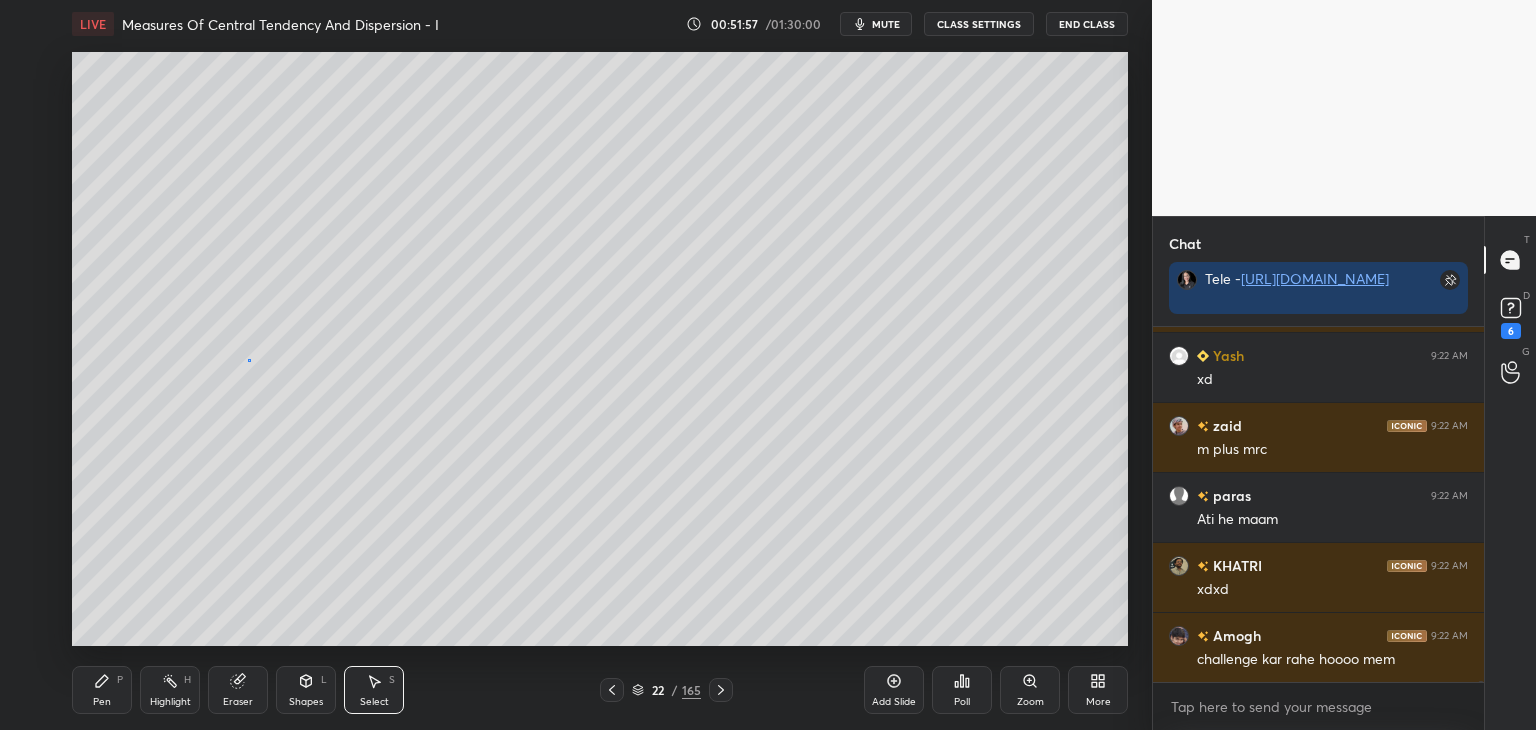 drag, startPoint x: 248, startPoint y: 360, endPoint x: 280, endPoint y: 417, distance: 65.36819 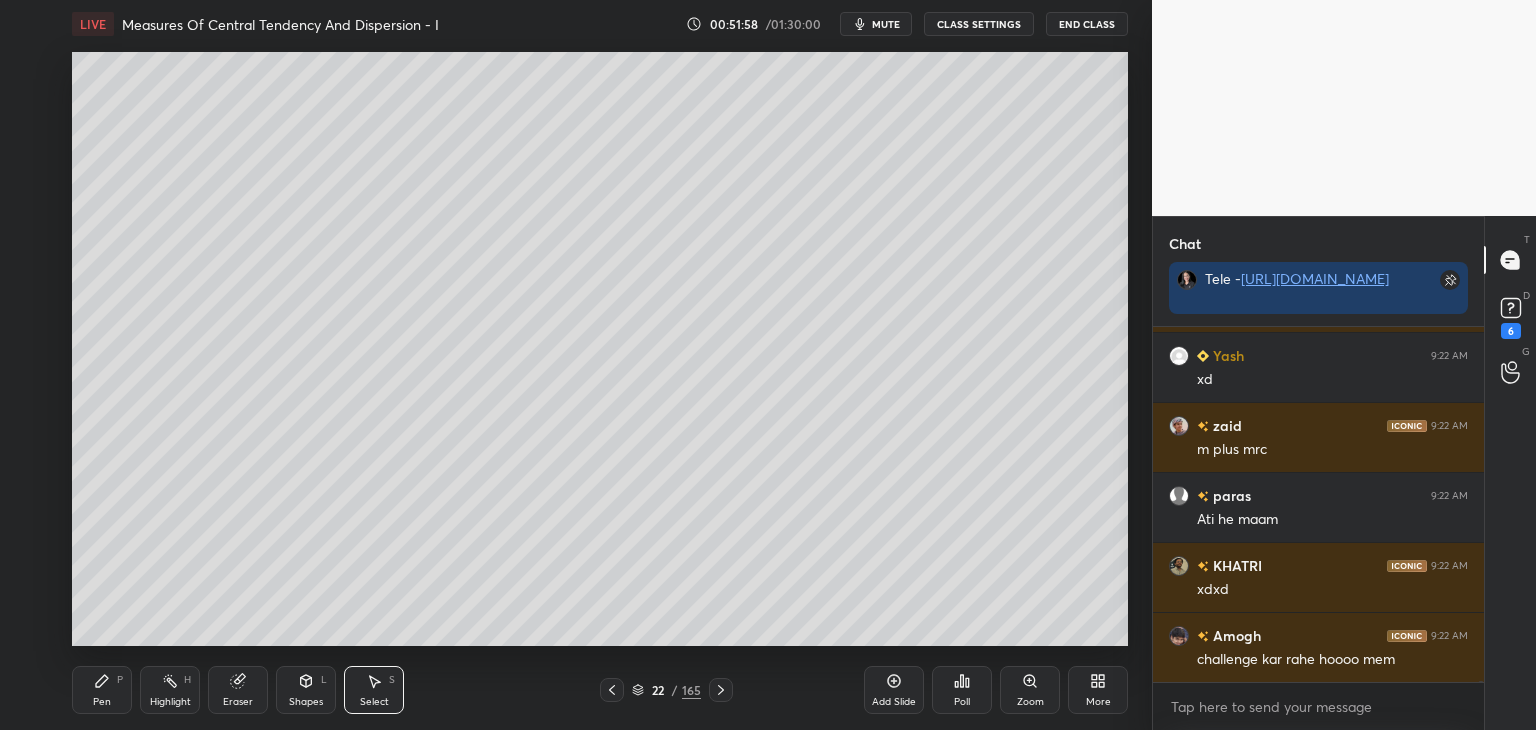 click on "Pen P Highlight H Eraser Shapes L Select S 22 / 165 Add Slide Poll Zoom More" at bounding box center [600, 690] 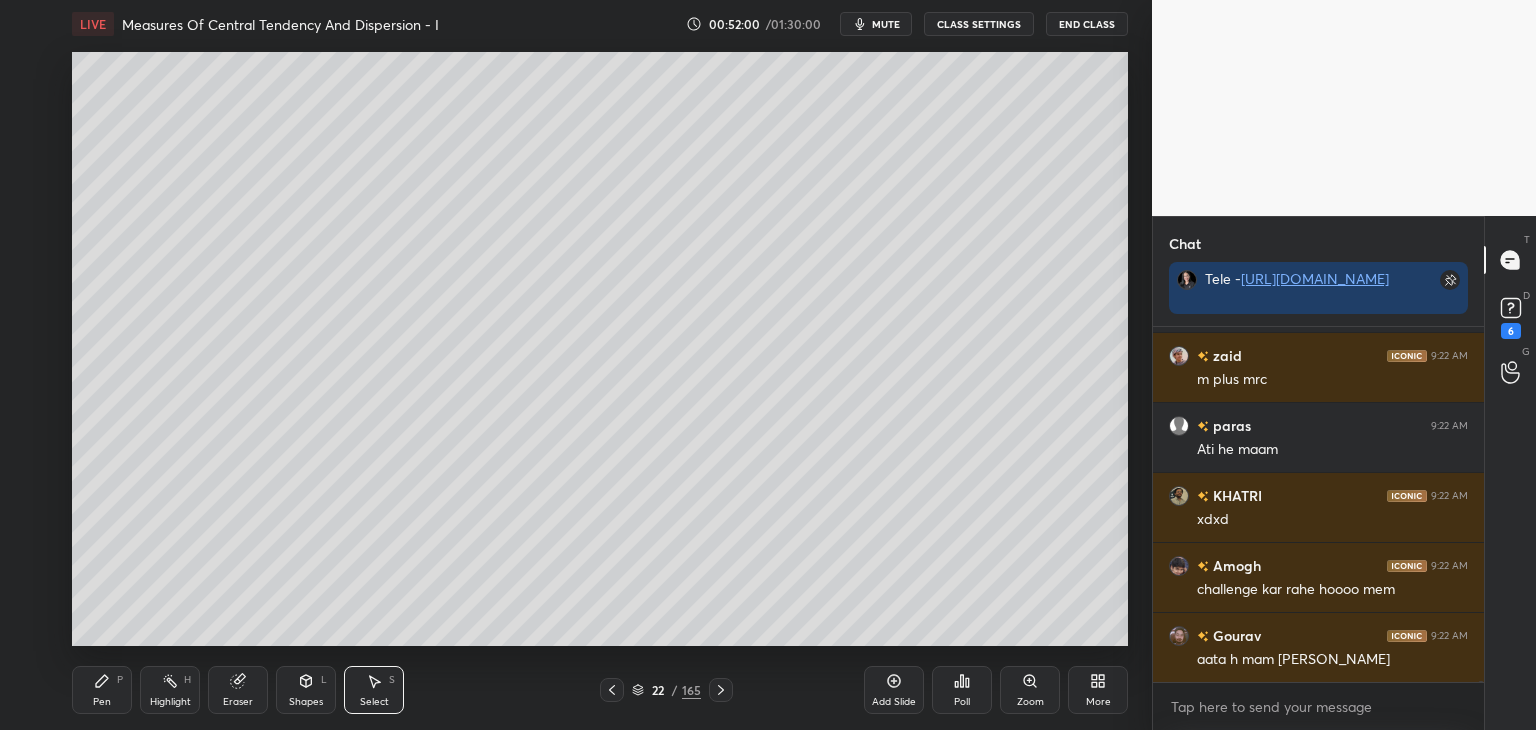 click on "Pen" at bounding box center (102, 702) 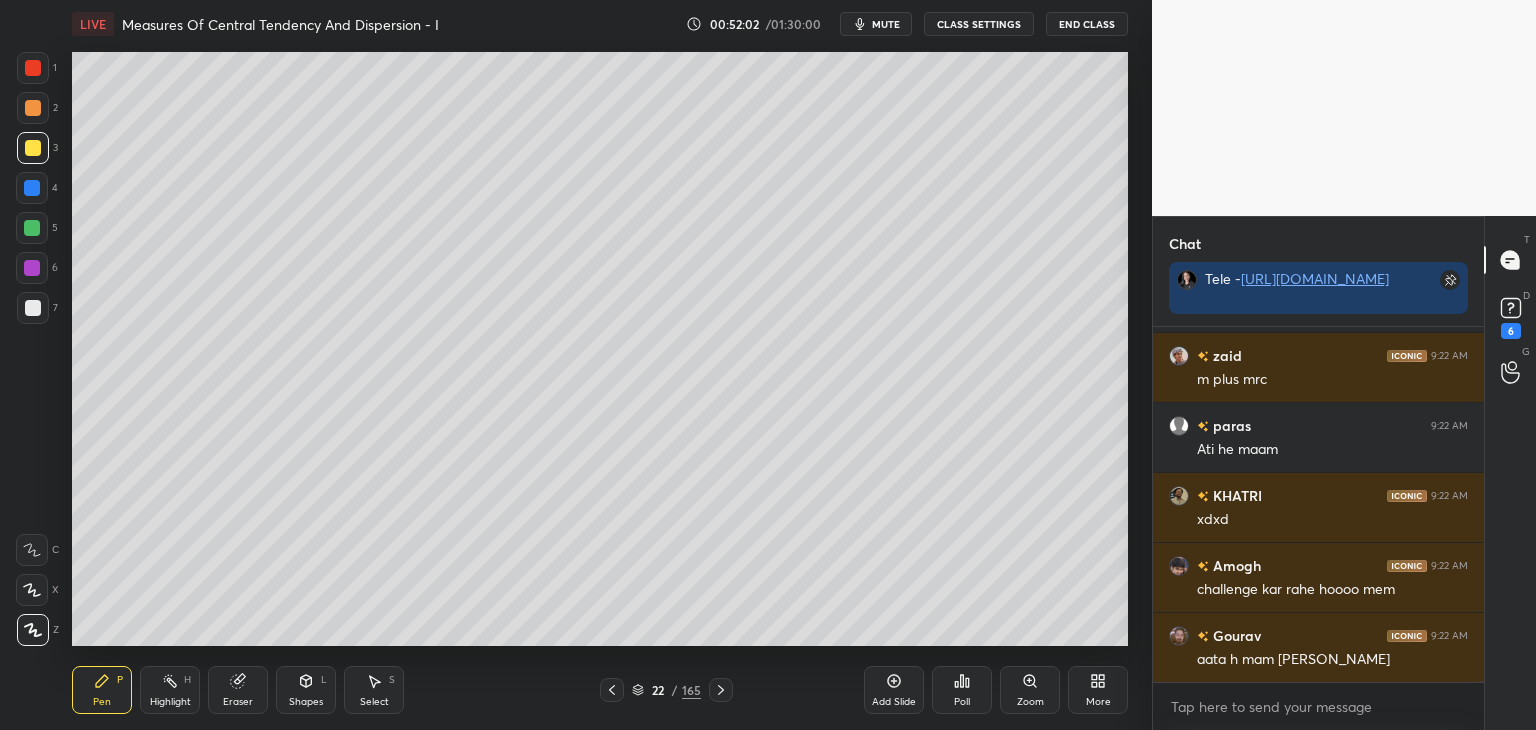 drag, startPoint x: 240, startPoint y: 700, endPoint x: 217, endPoint y: 658, distance: 47.88528 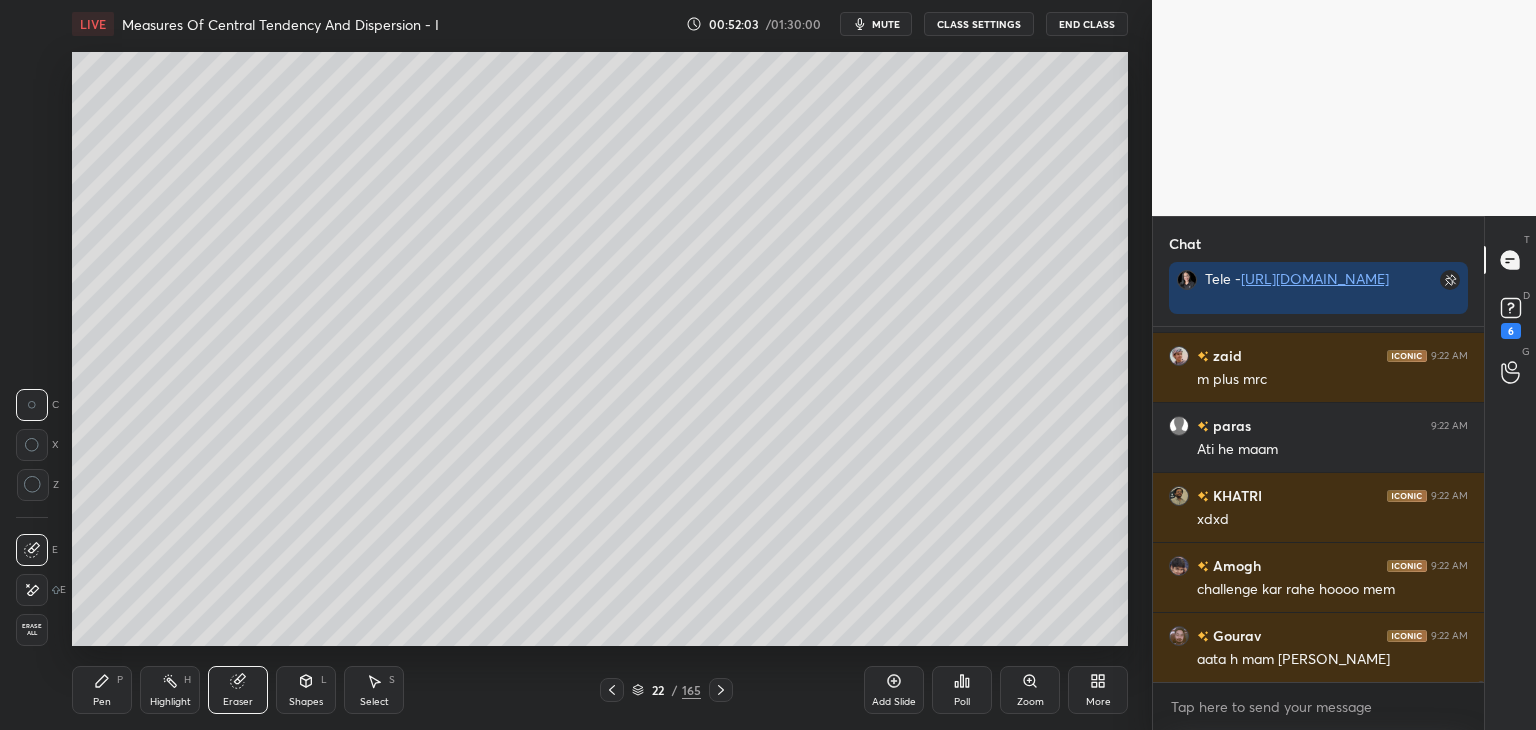scroll, scrollTop: 100798, scrollLeft: 0, axis: vertical 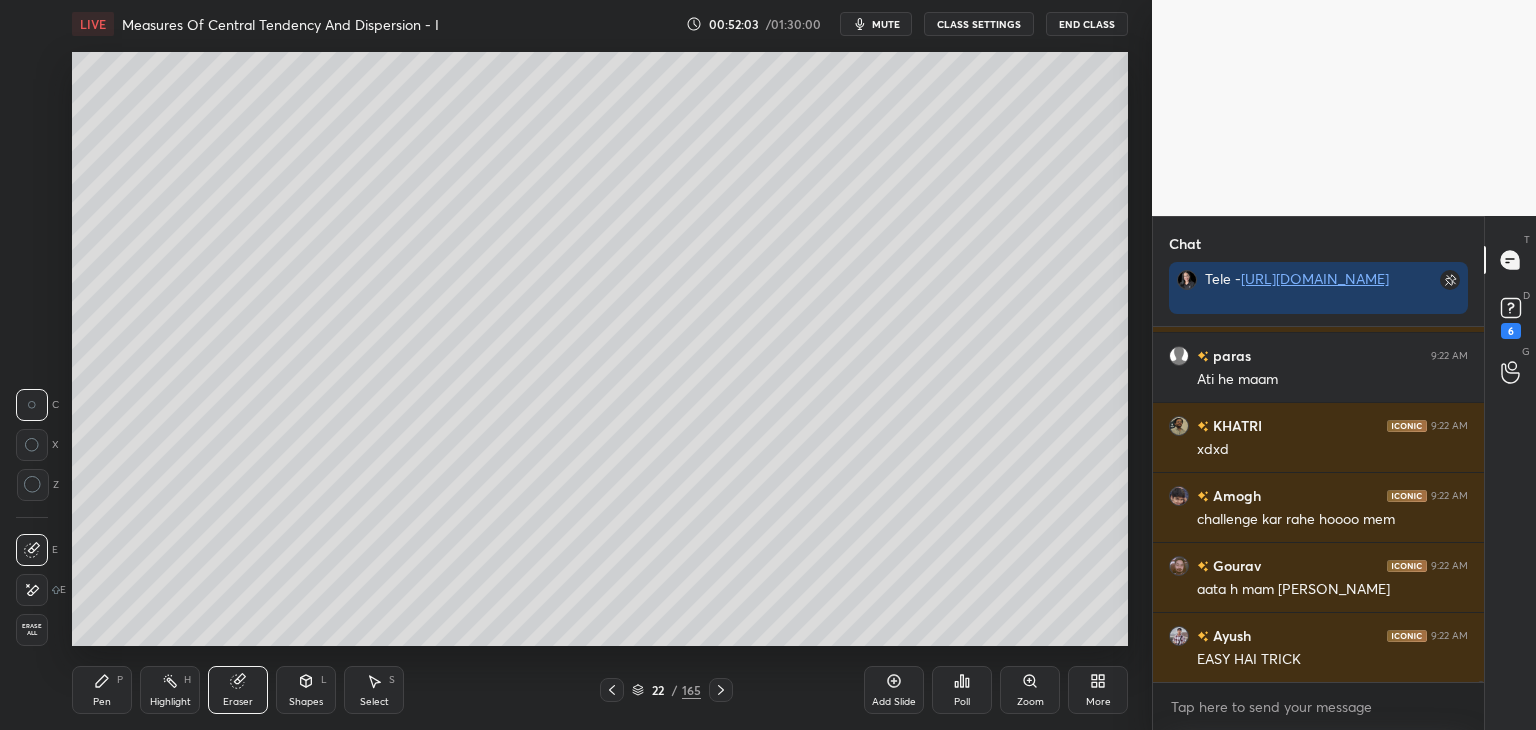 click at bounding box center (33, 485) 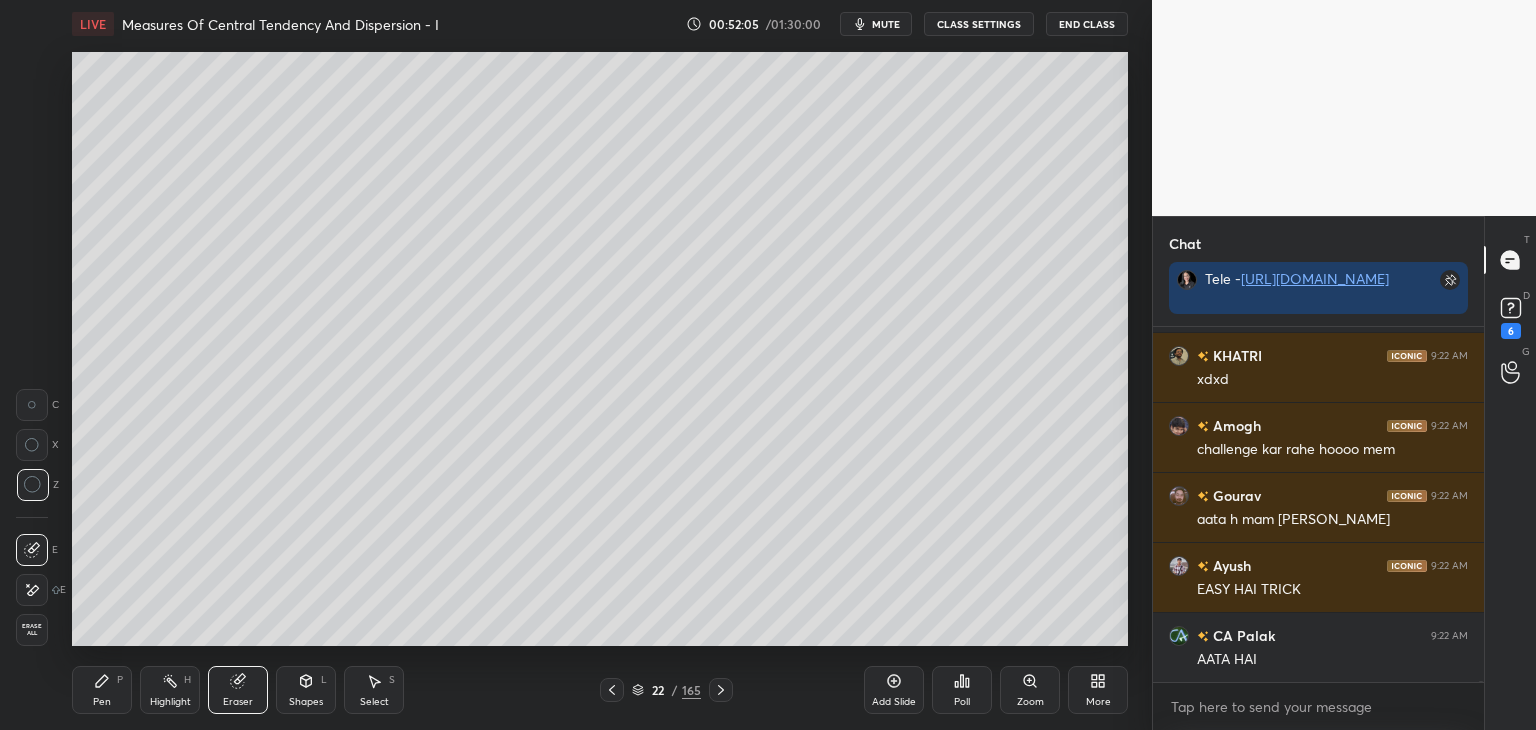 scroll, scrollTop: 100992, scrollLeft: 0, axis: vertical 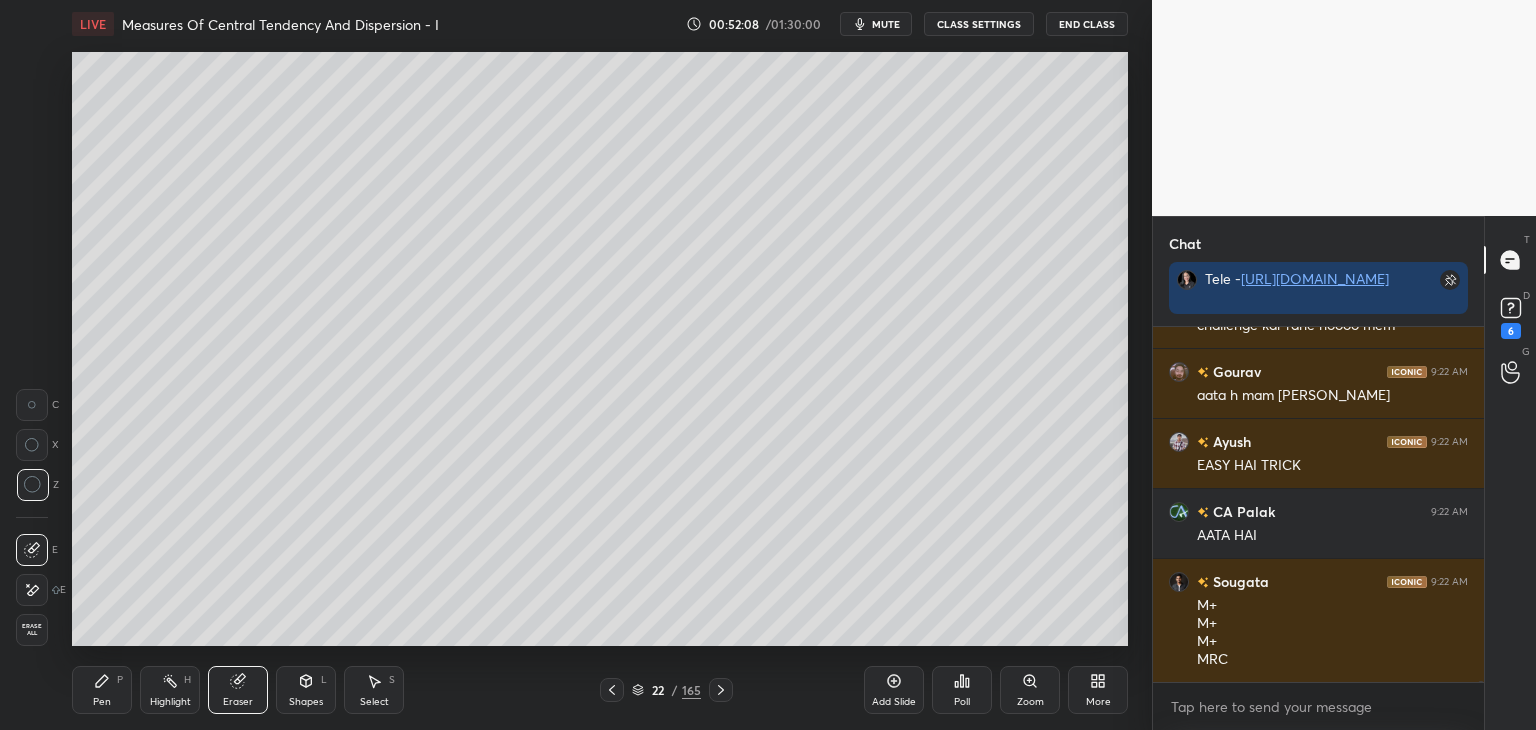 click 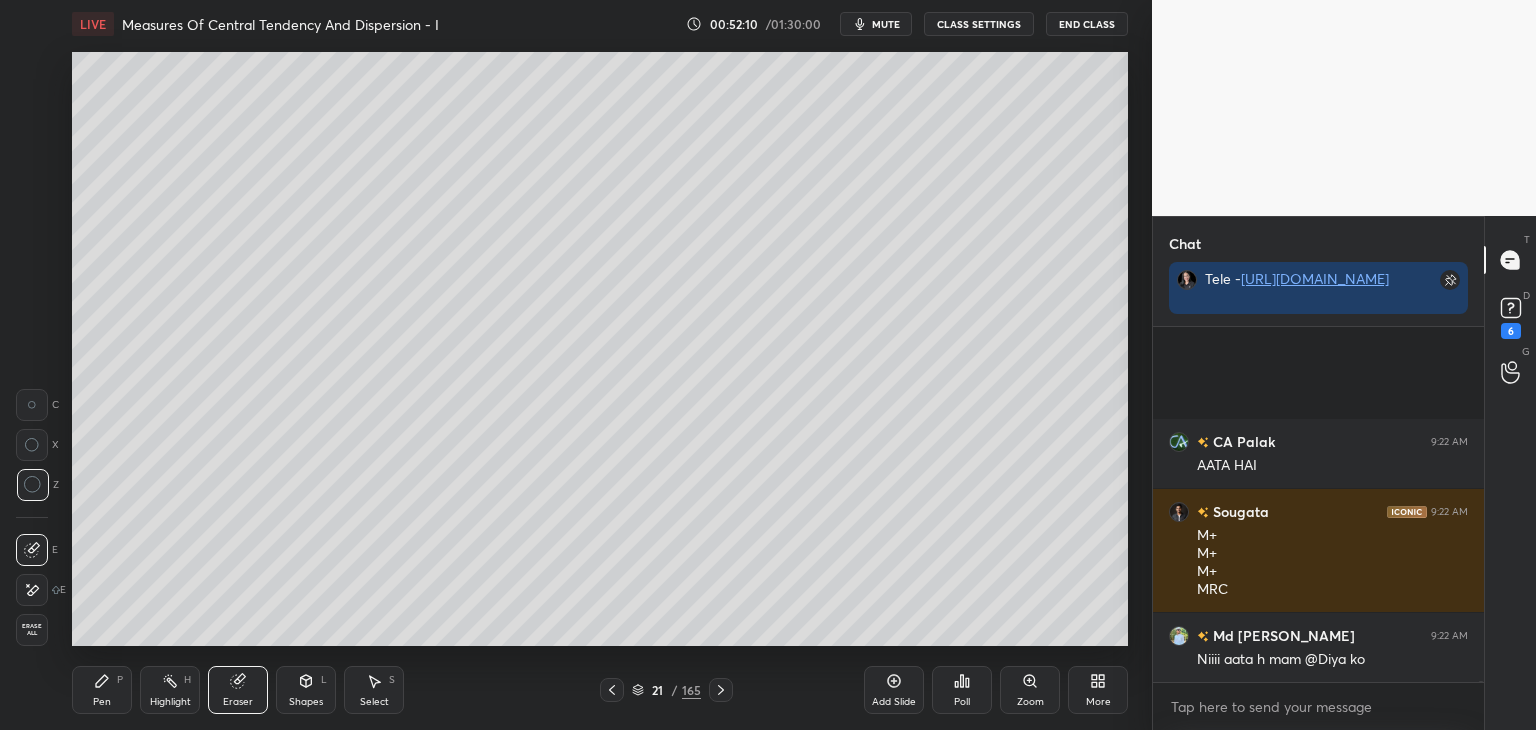 scroll, scrollTop: 101290, scrollLeft: 0, axis: vertical 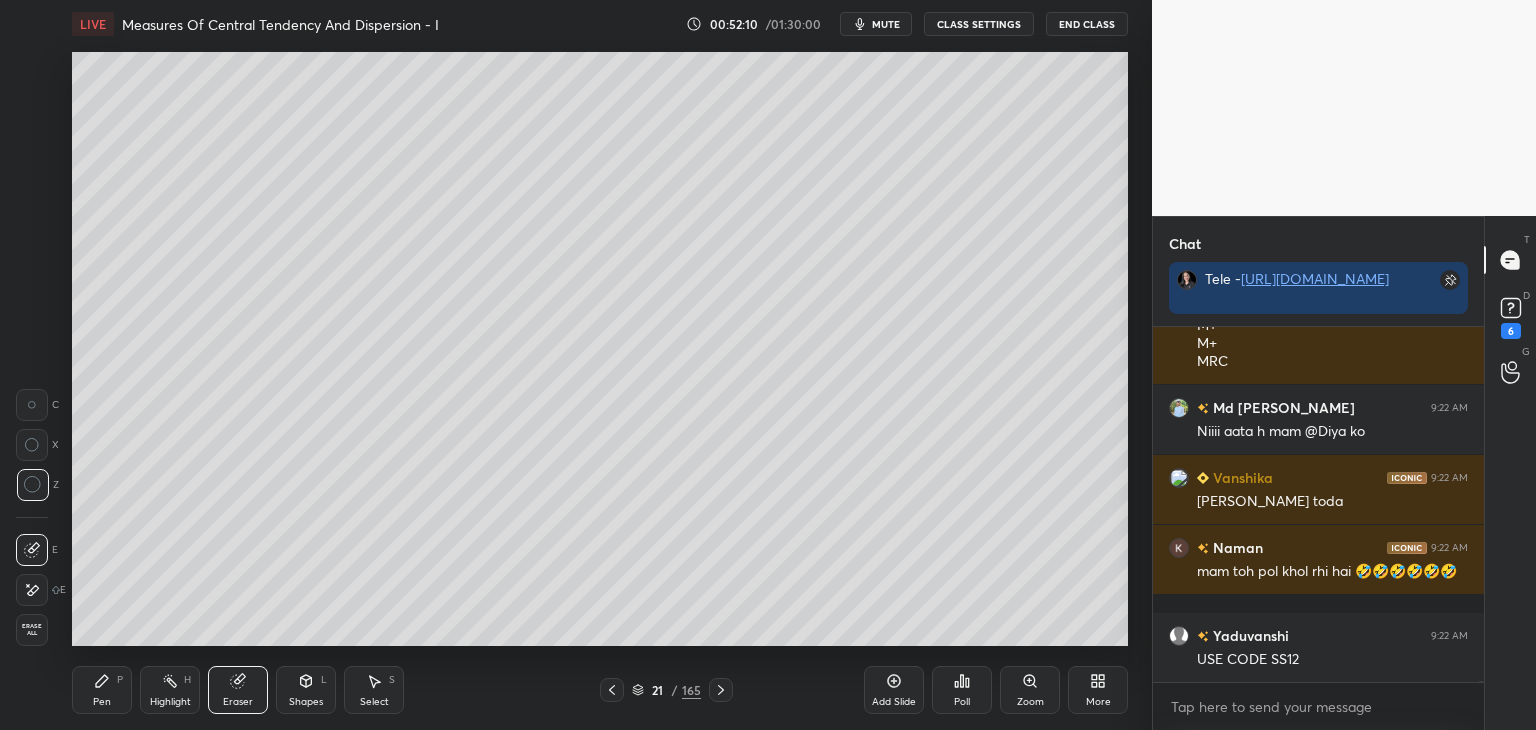 click 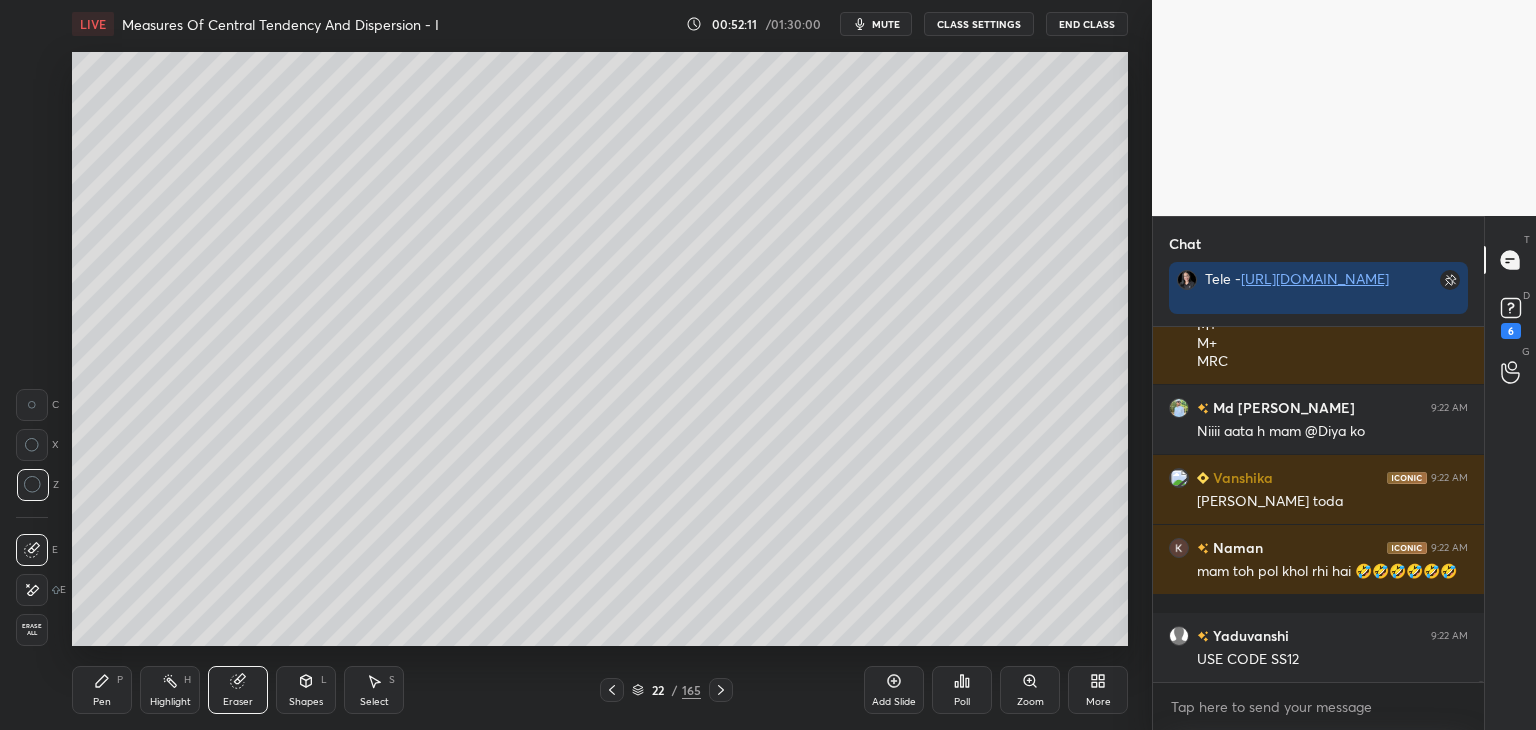 drag, startPoint x: 98, startPoint y: 692, endPoint x: 116, endPoint y: 656, distance: 40.24922 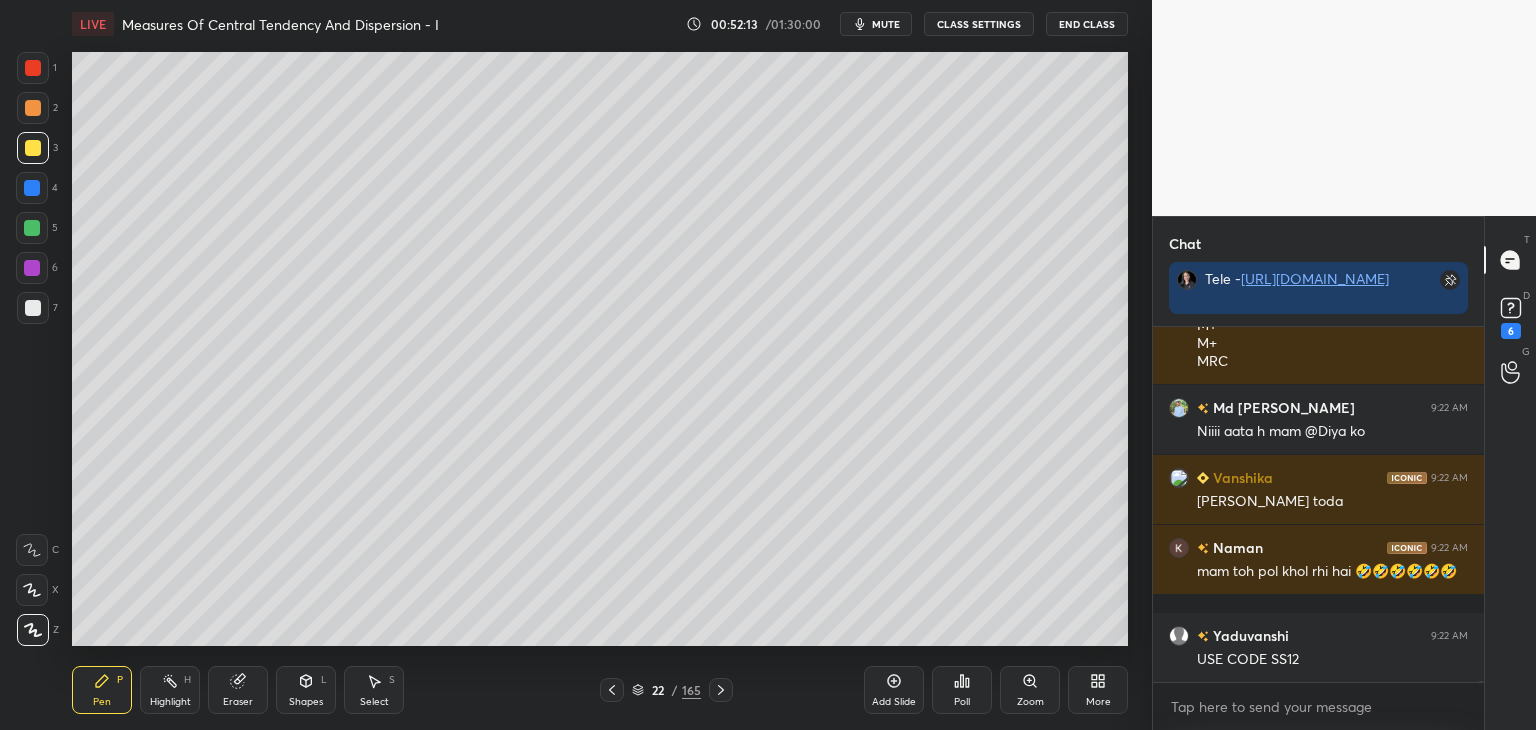 scroll, scrollTop: 101378, scrollLeft: 0, axis: vertical 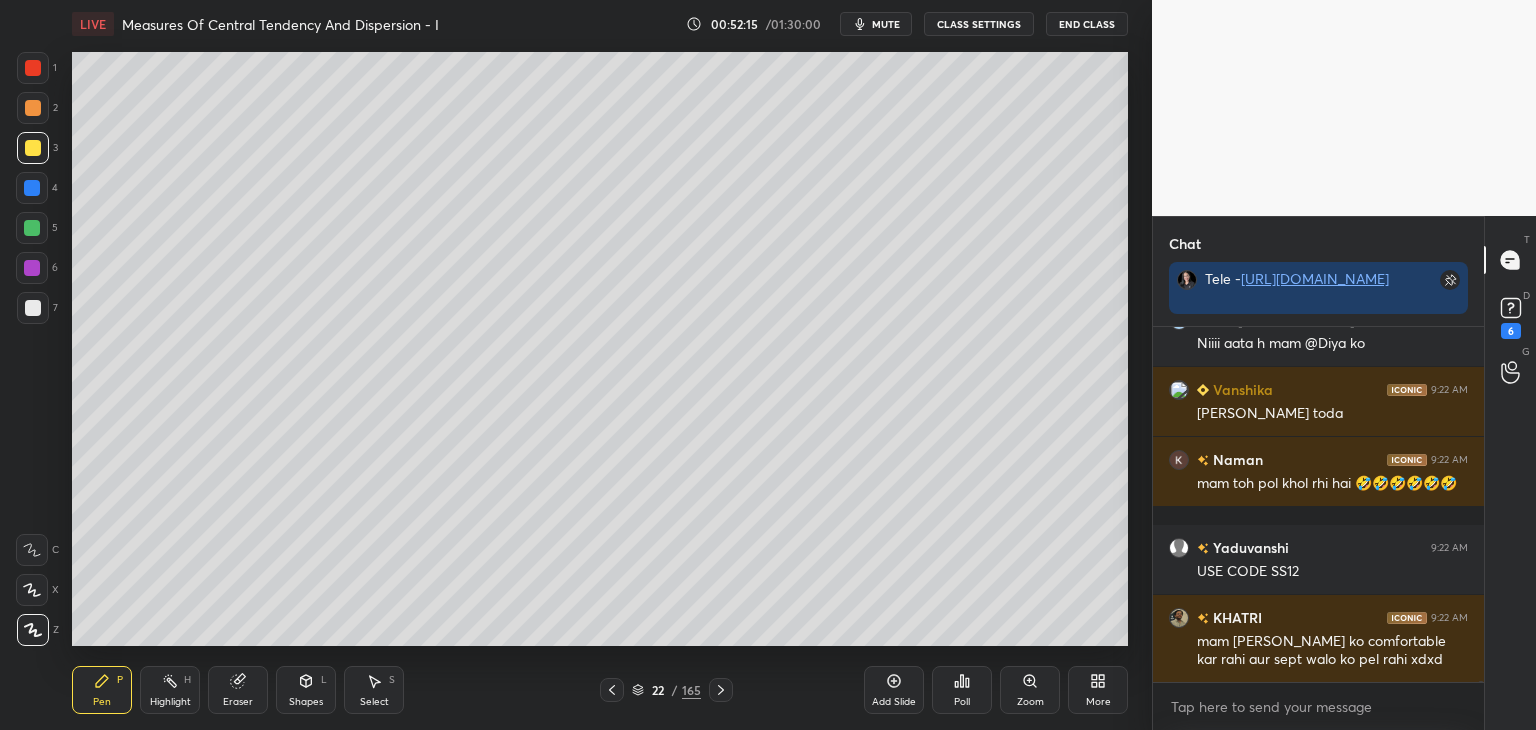 click 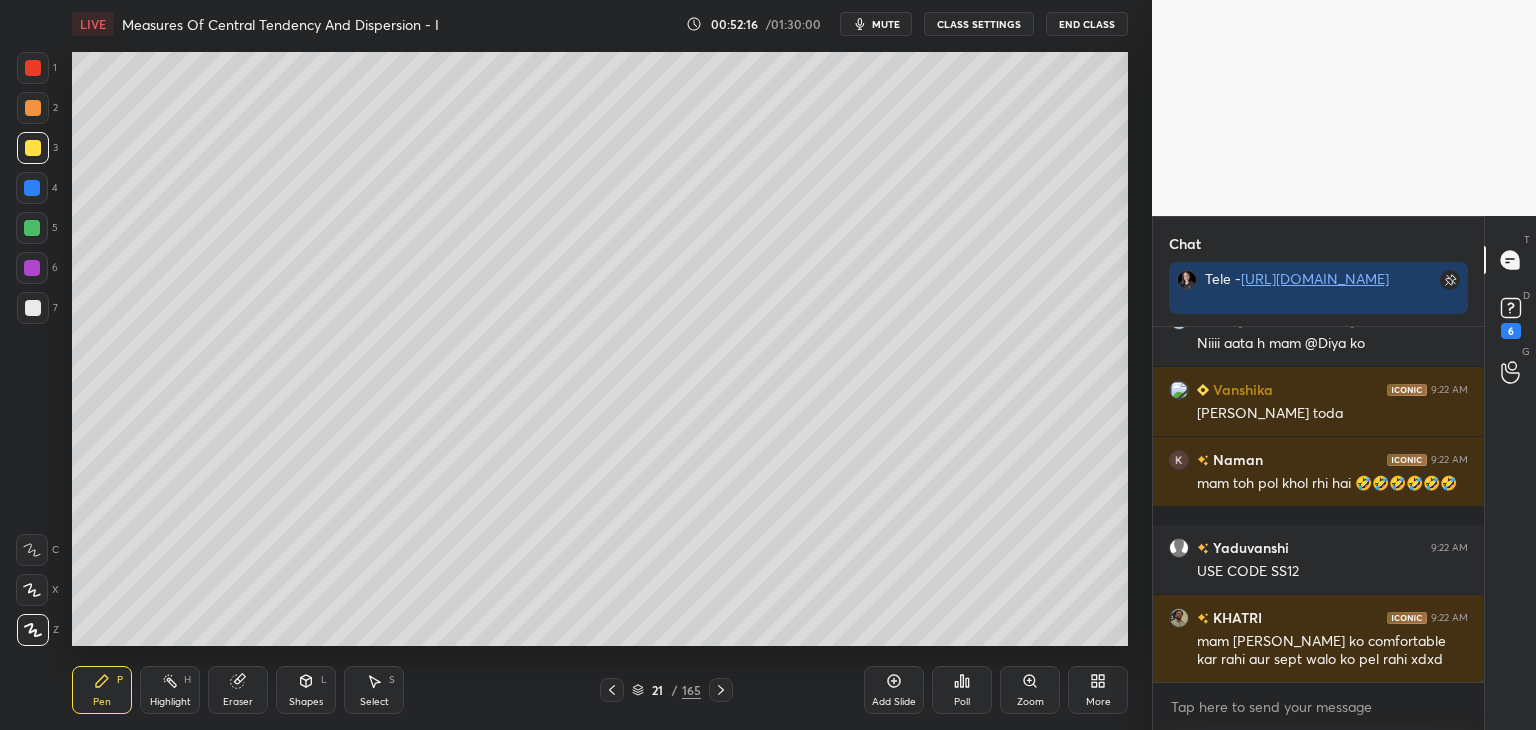 scroll, scrollTop: 101448, scrollLeft: 0, axis: vertical 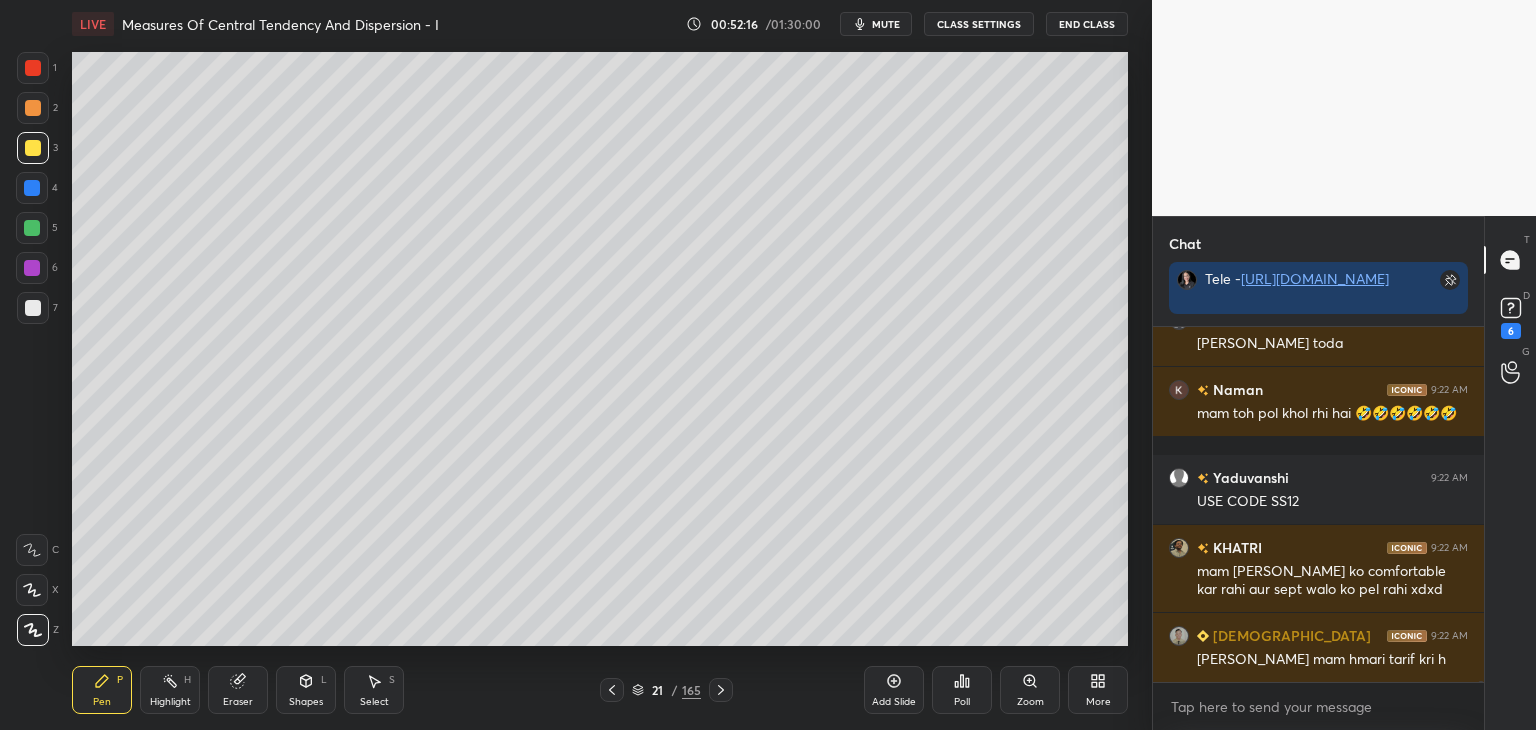 click 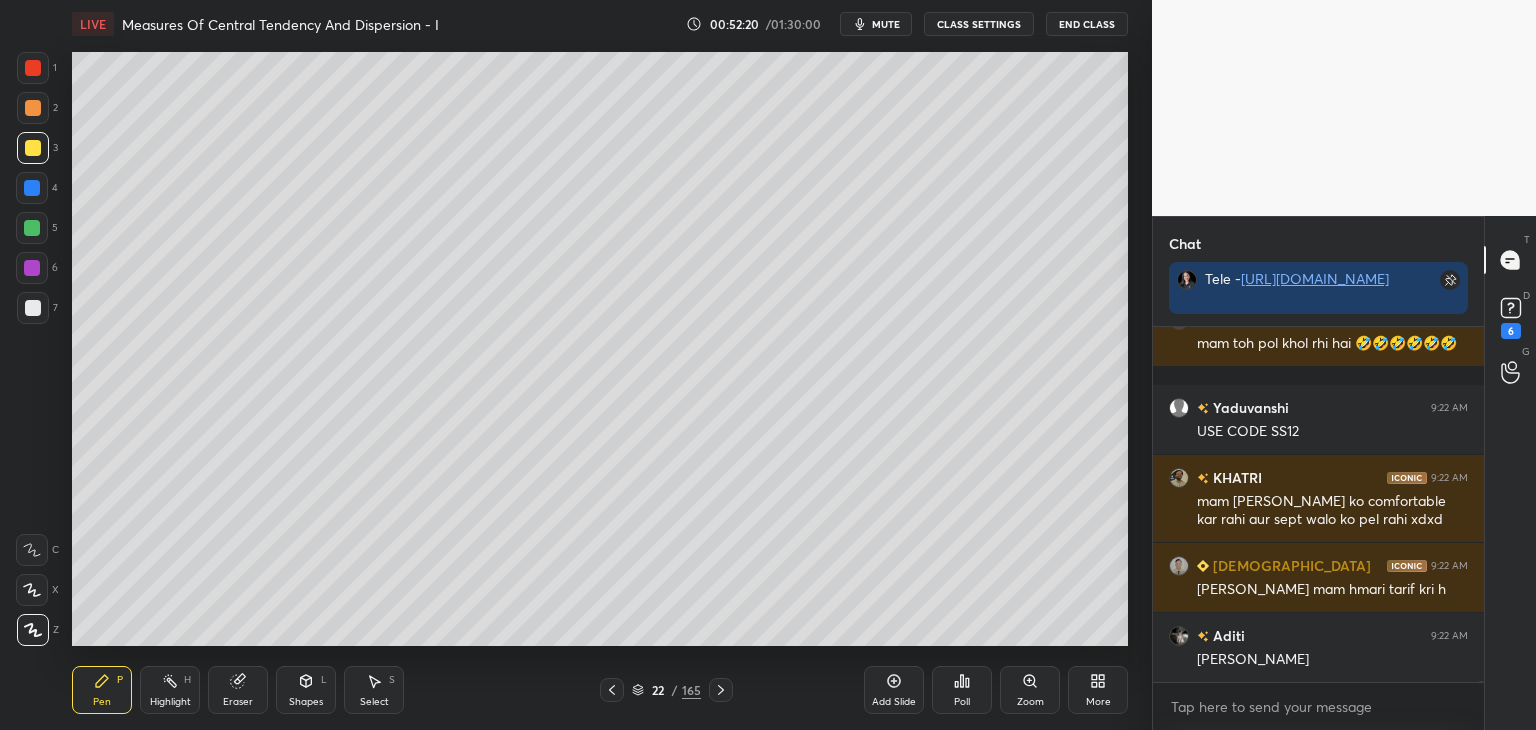 scroll, scrollTop: 101606, scrollLeft: 0, axis: vertical 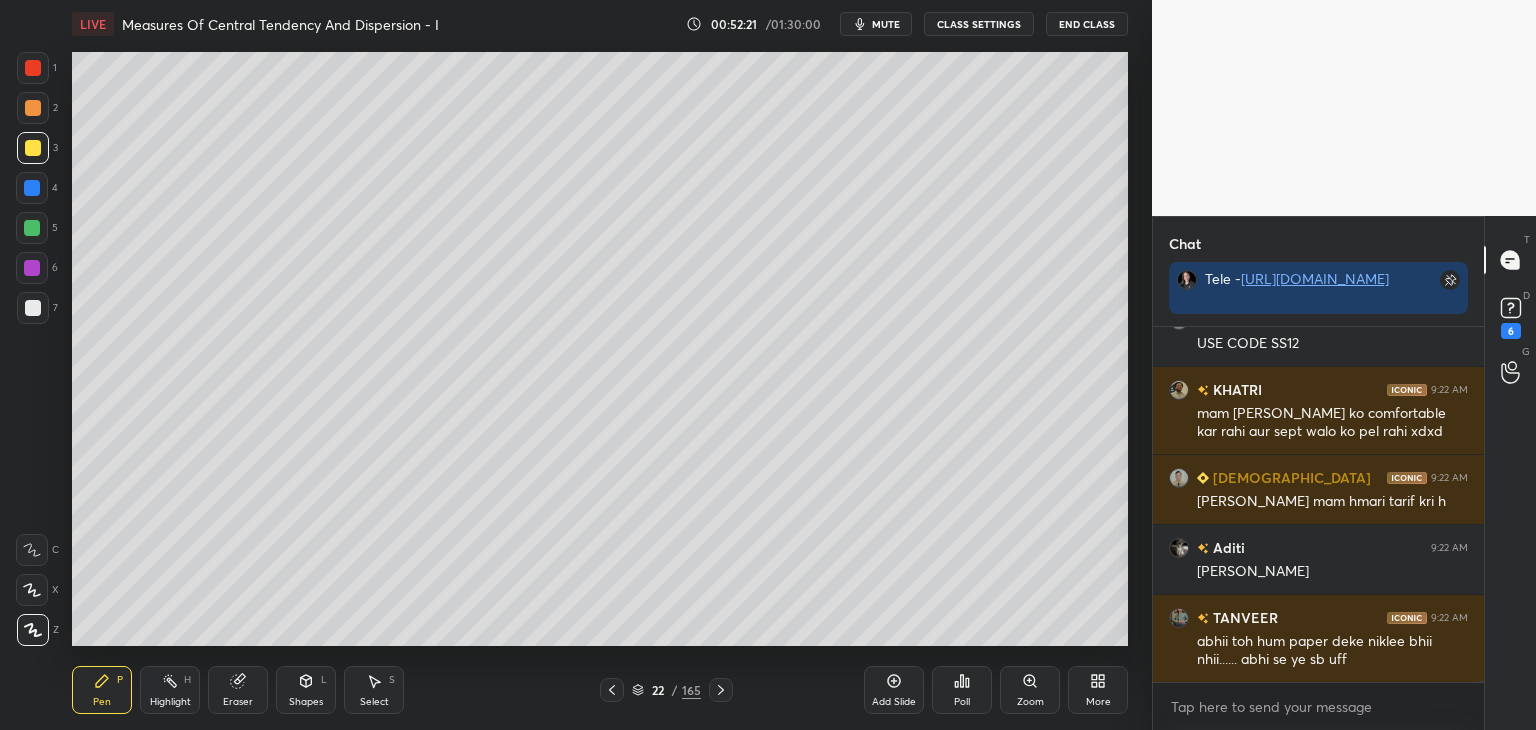 click at bounding box center (612, 690) 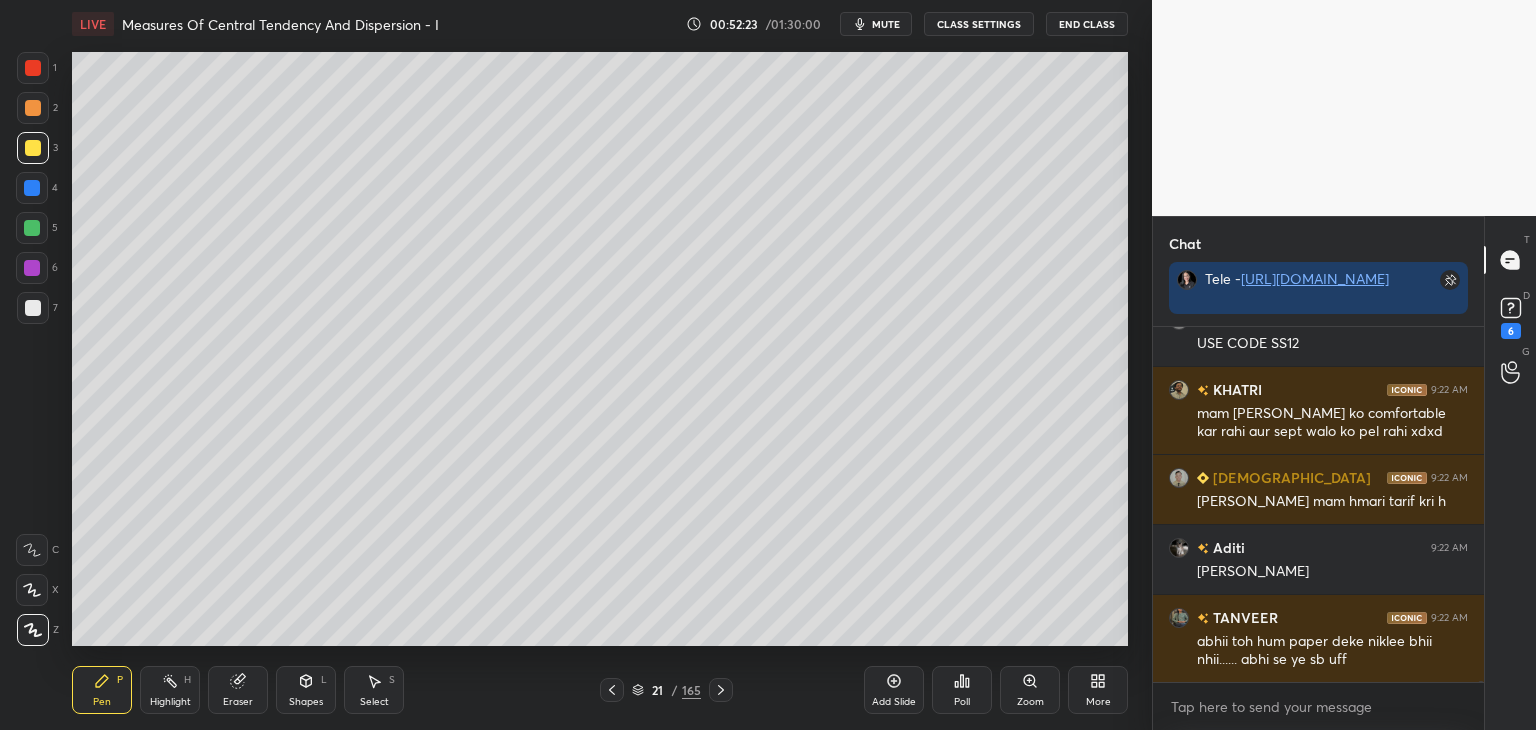 click 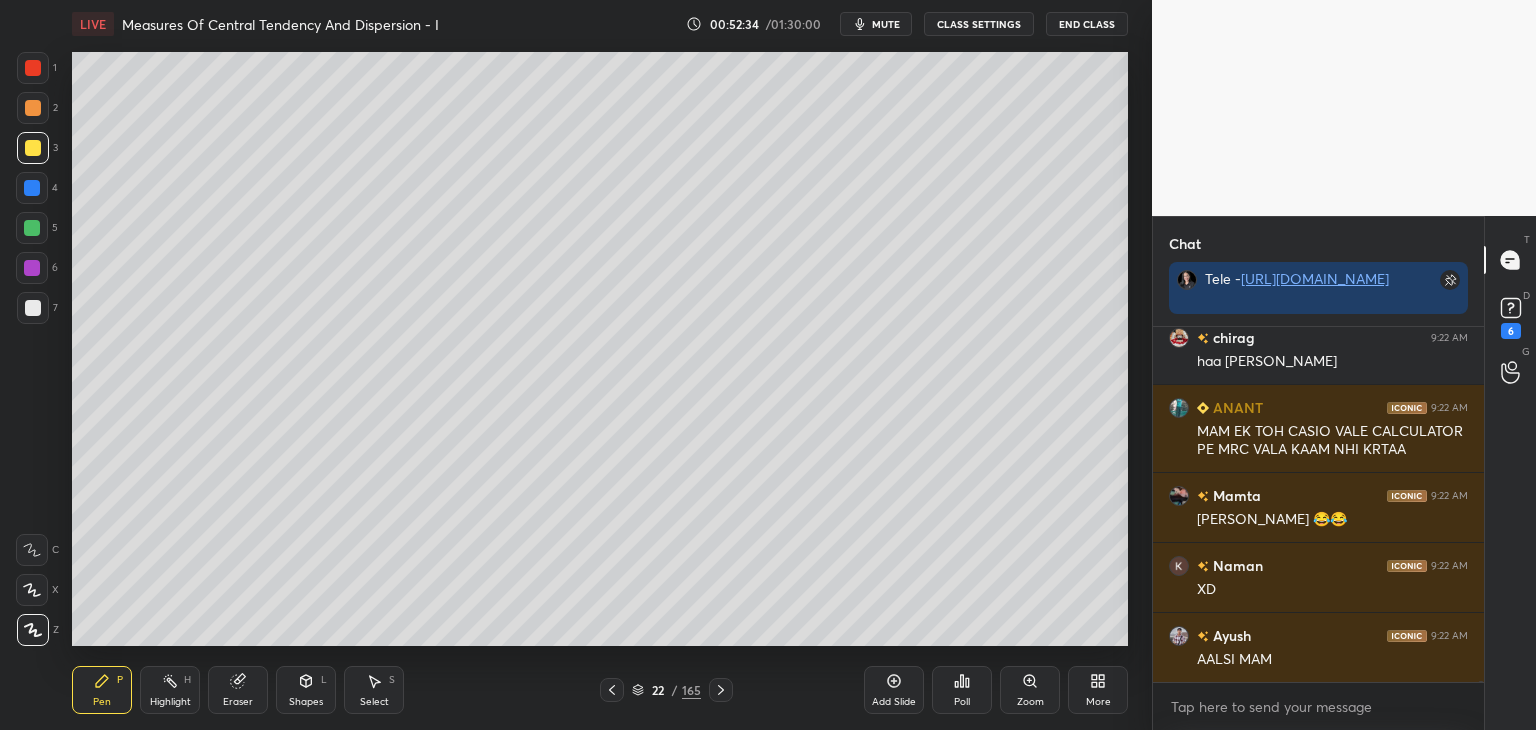 scroll, scrollTop: 102256, scrollLeft: 0, axis: vertical 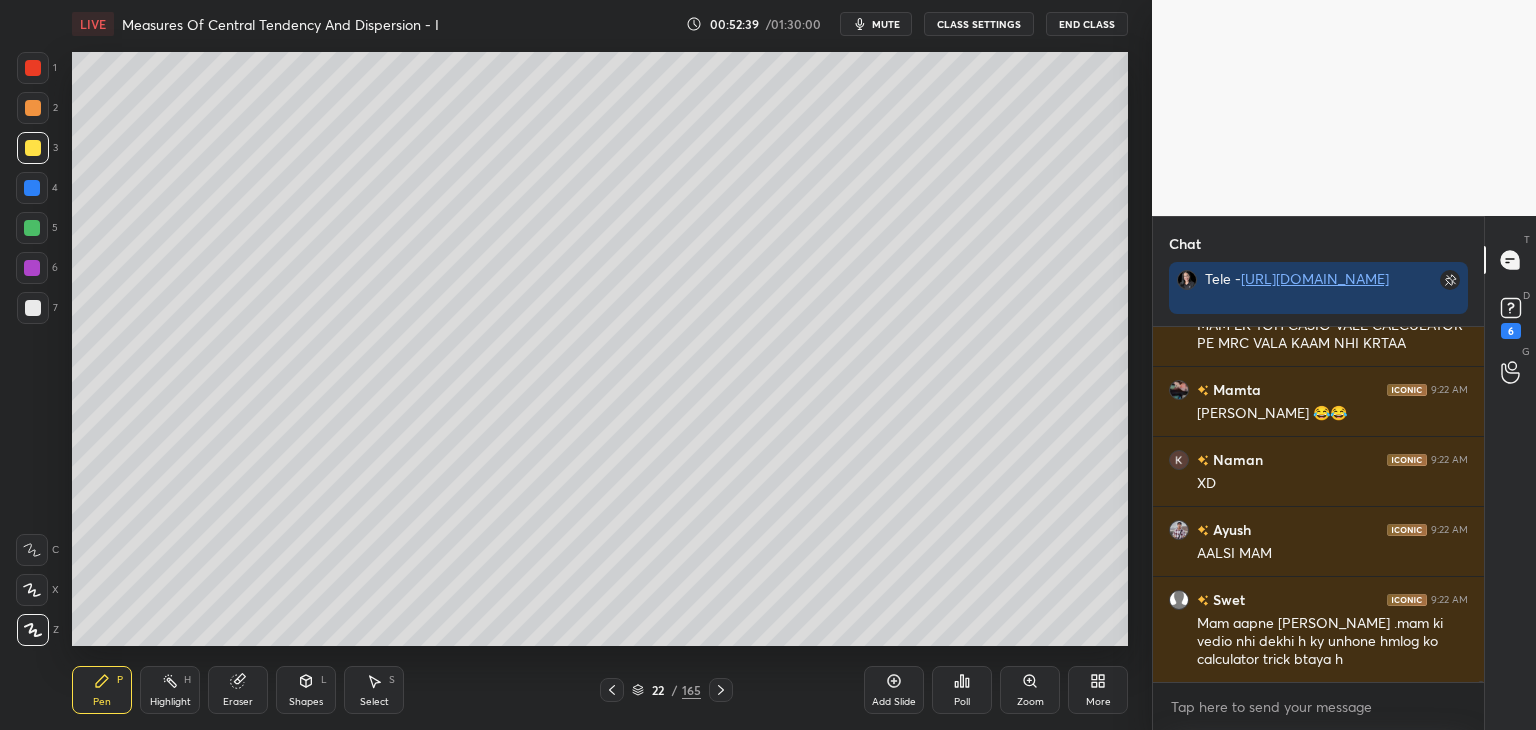 click on "CLASS SETTINGS" at bounding box center (979, 24) 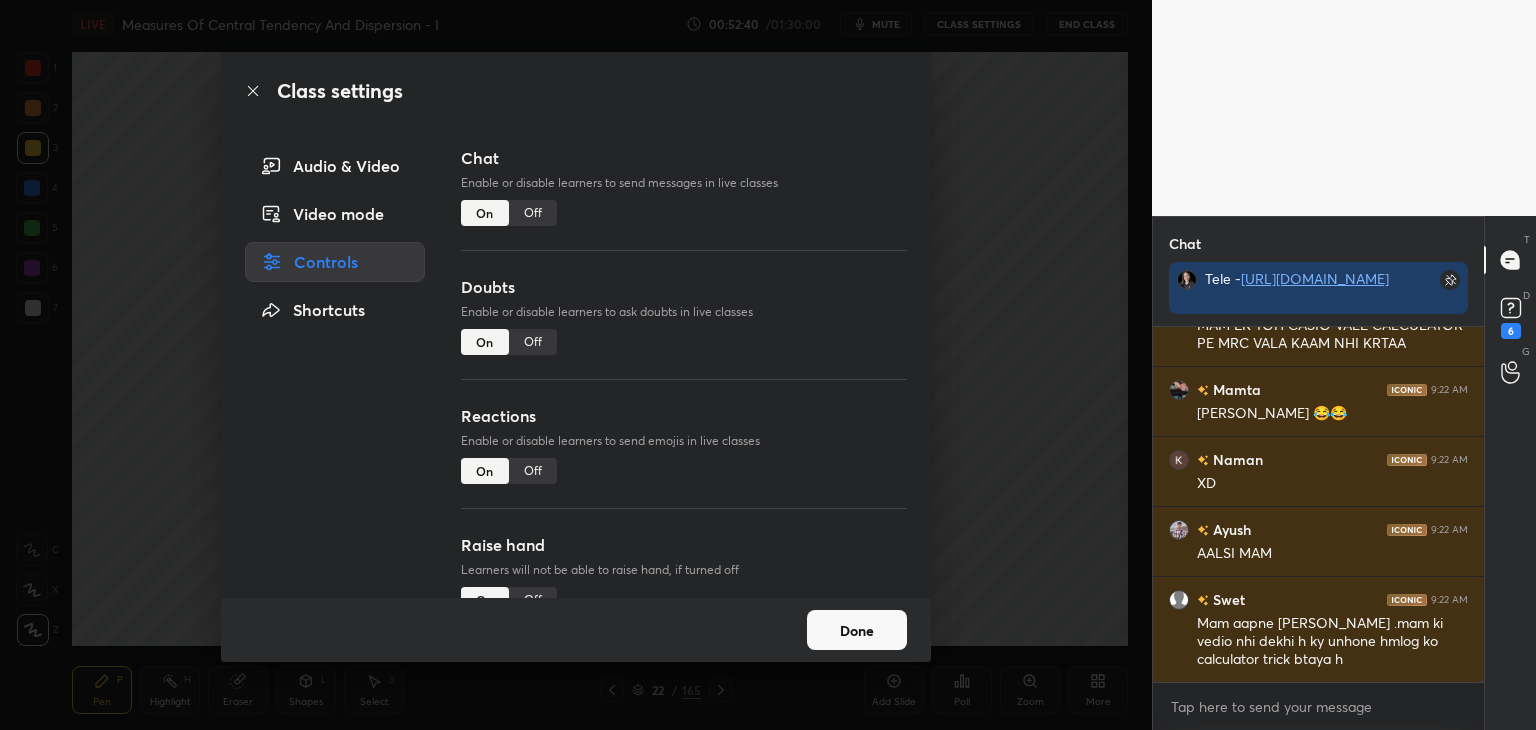 drag, startPoint x: 526, startPoint y: 211, endPoint x: 541, endPoint y: 225, distance: 20.518284 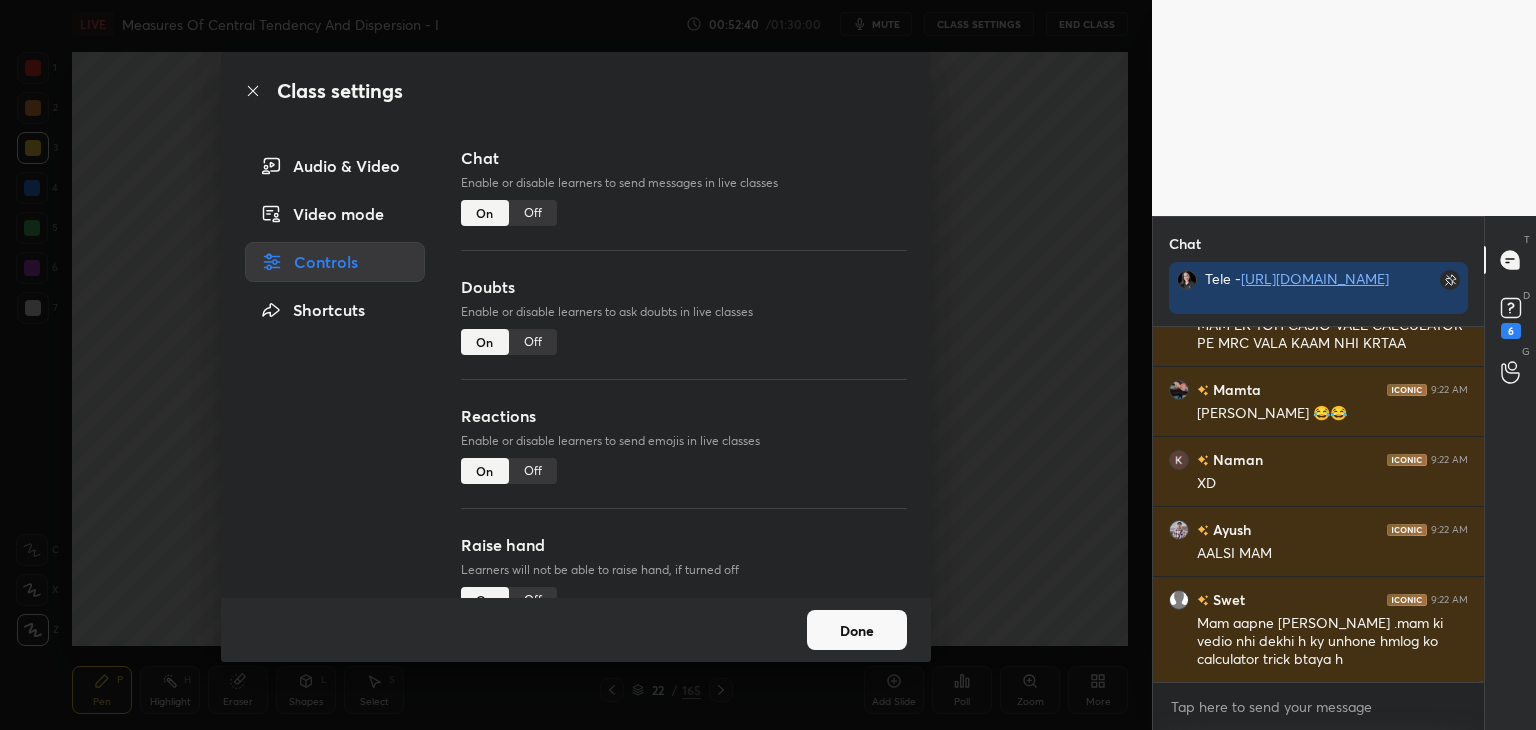 click on "Off" at bounding box center (533, 213) 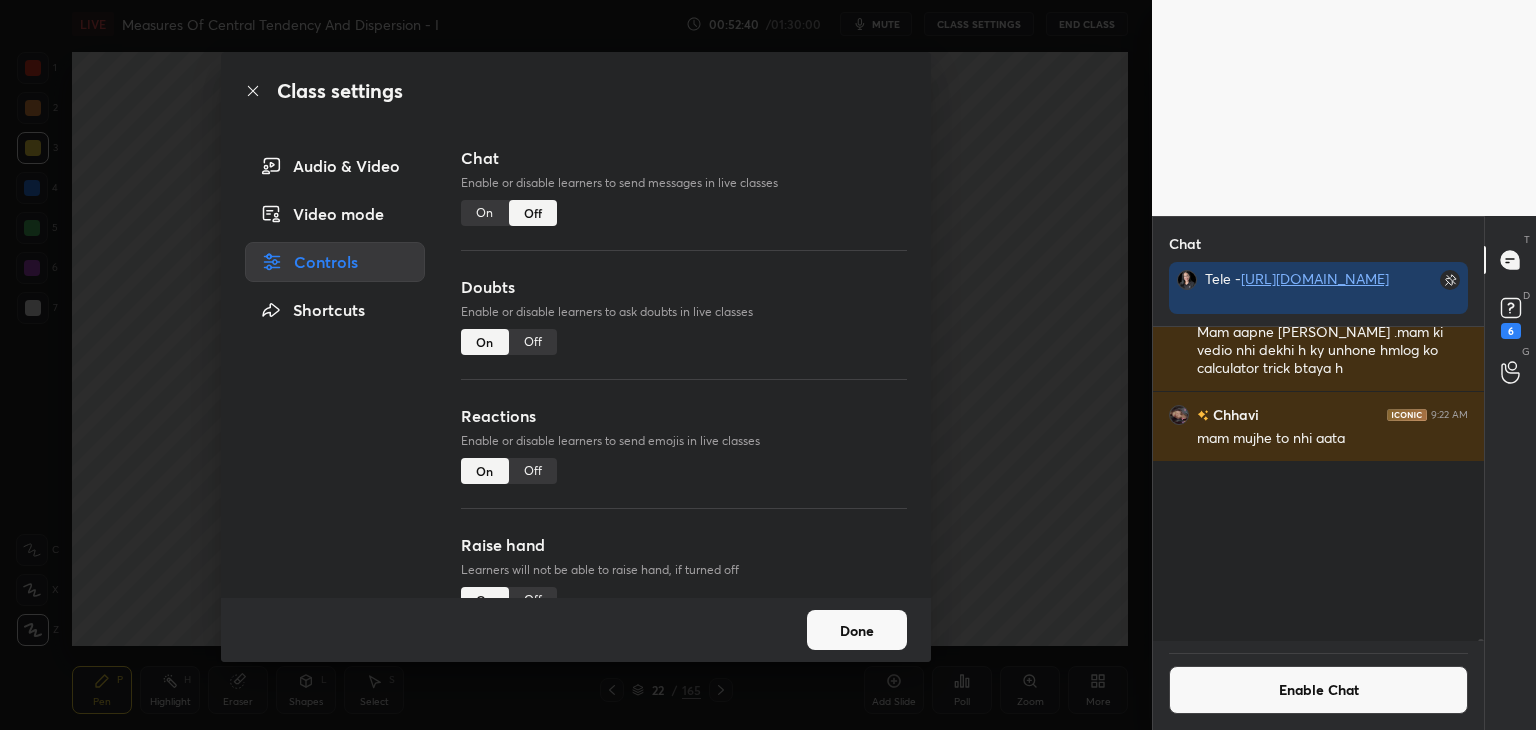scroll, scrollTop: 93970, scrollLeft: 0, axis: vertical 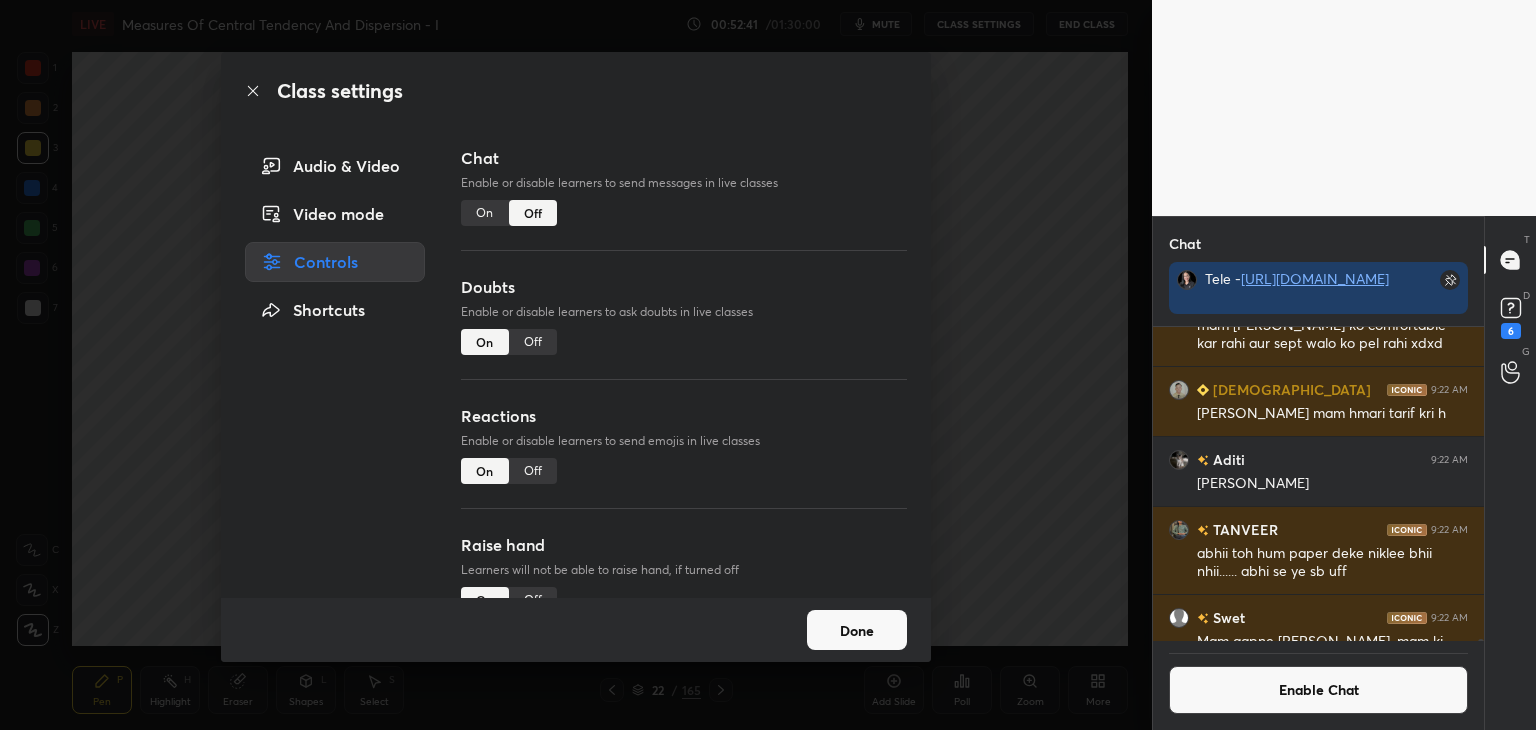 drag, startPoint x: 871, startPoint y: 634, endPoint x: 878, endPoint y: 623, distance: 13.038404 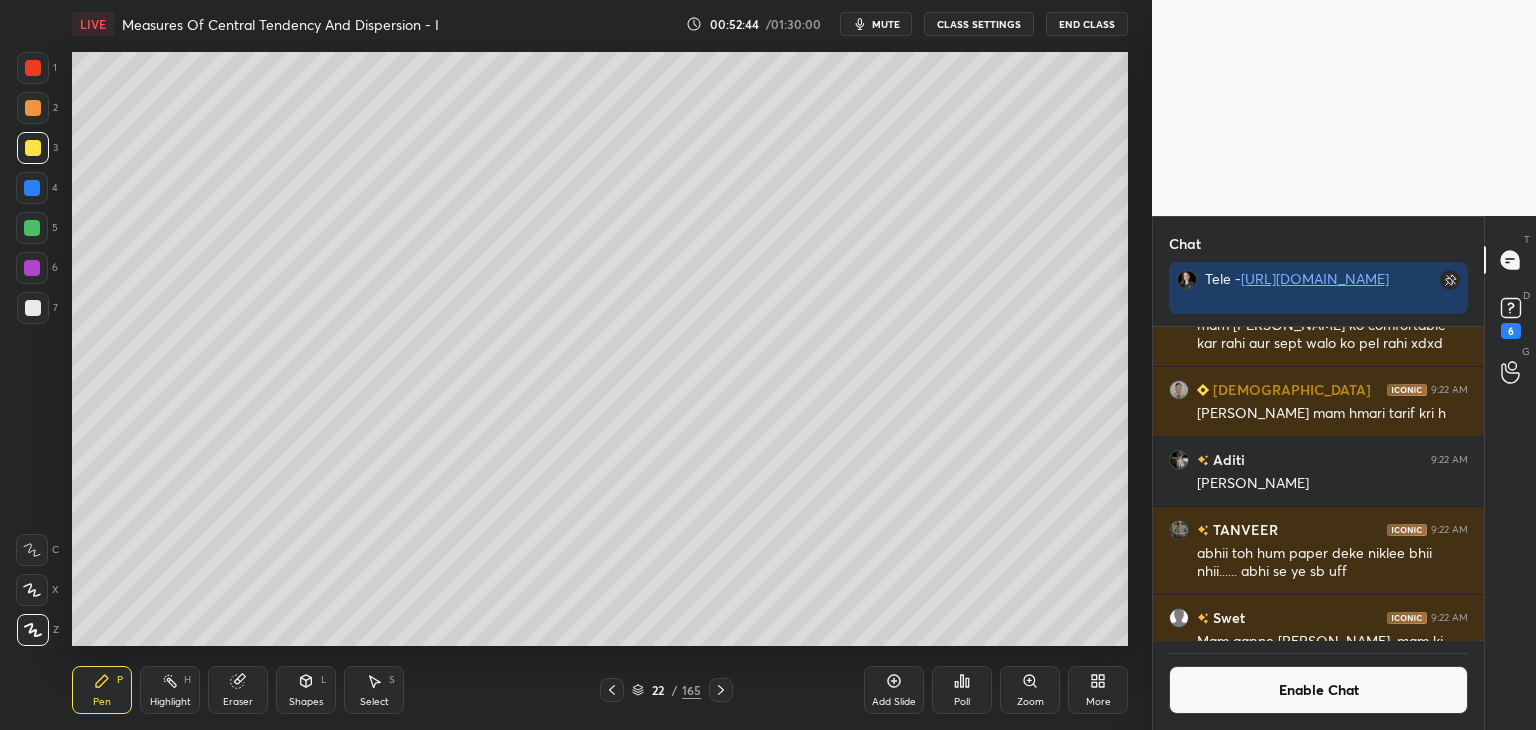 click 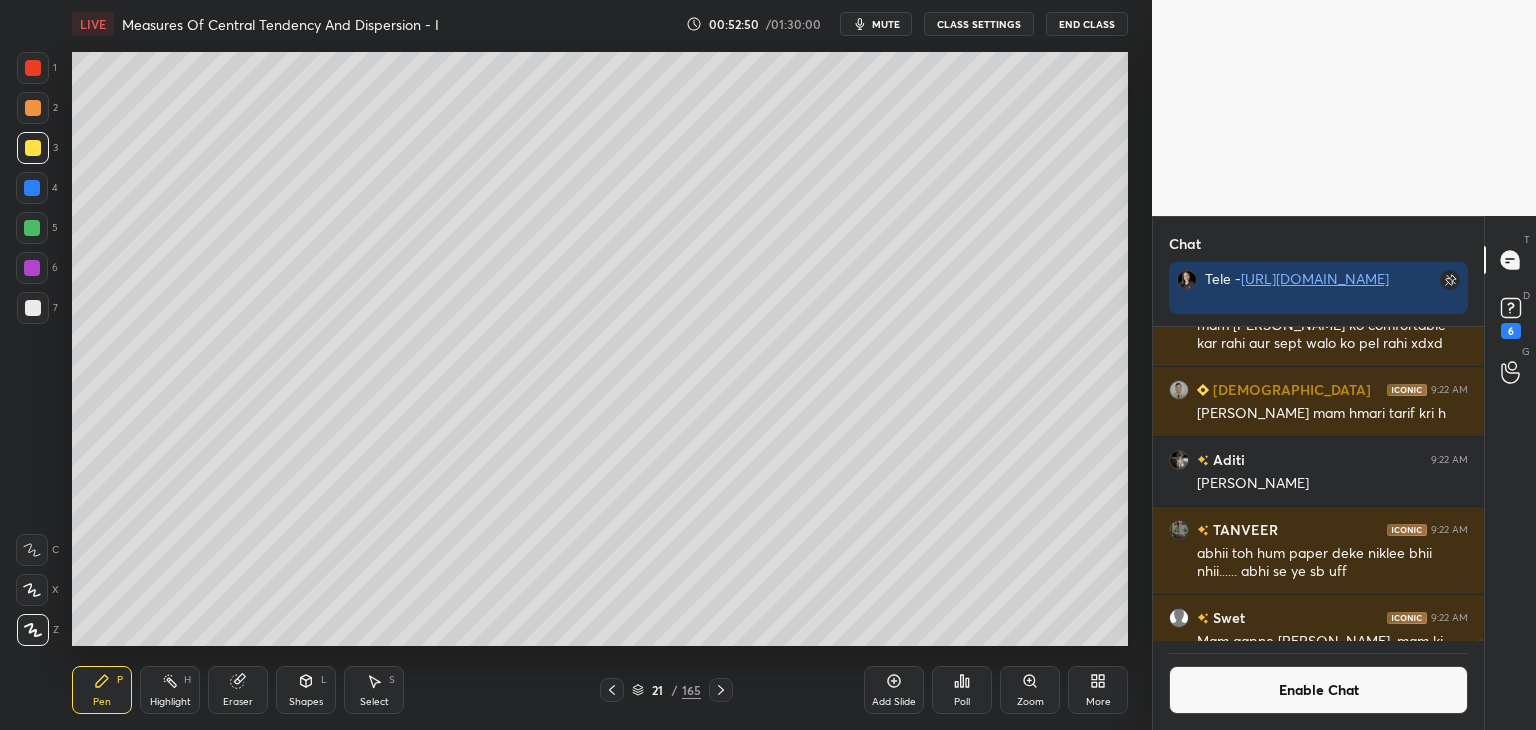 click 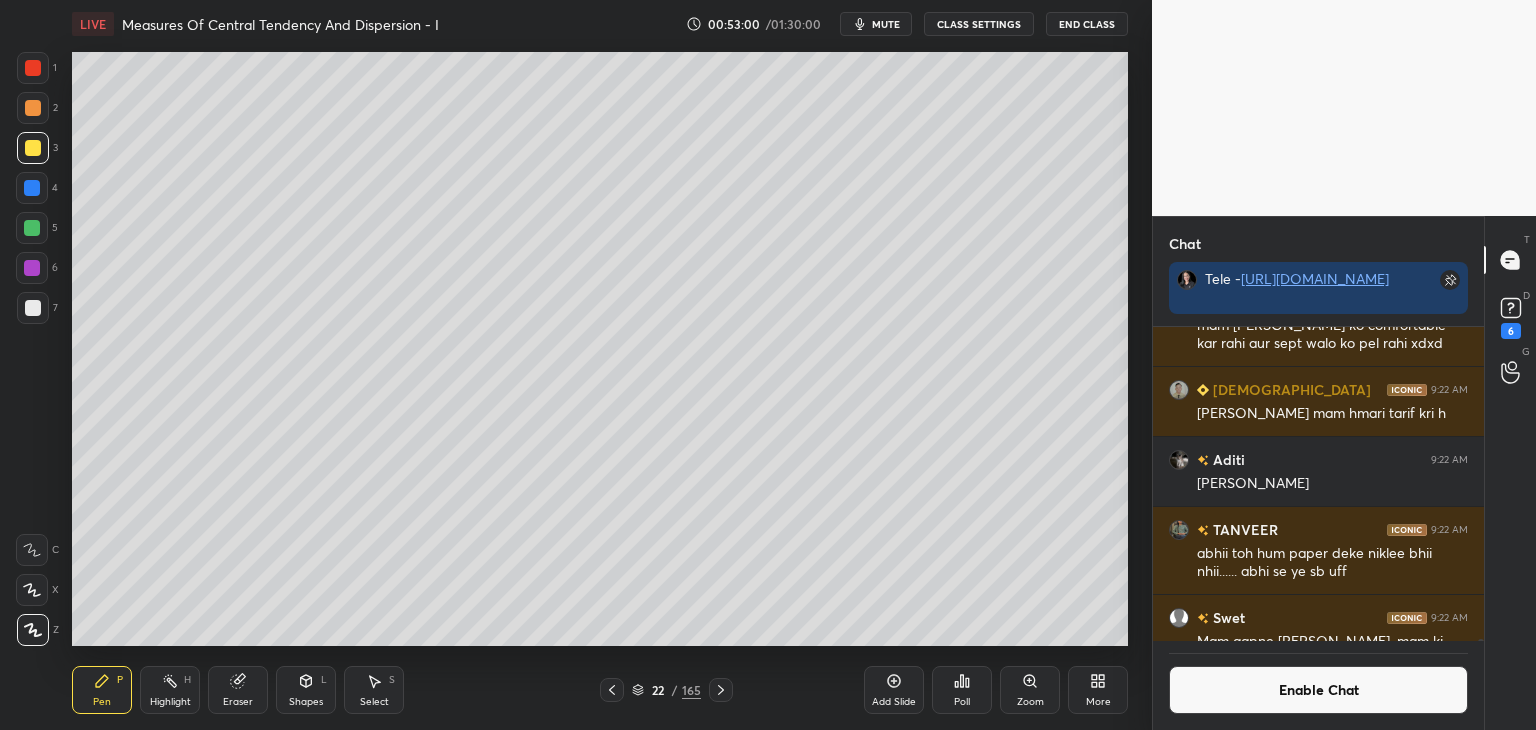 click on "Pen P" at bounding box center [102, 690] 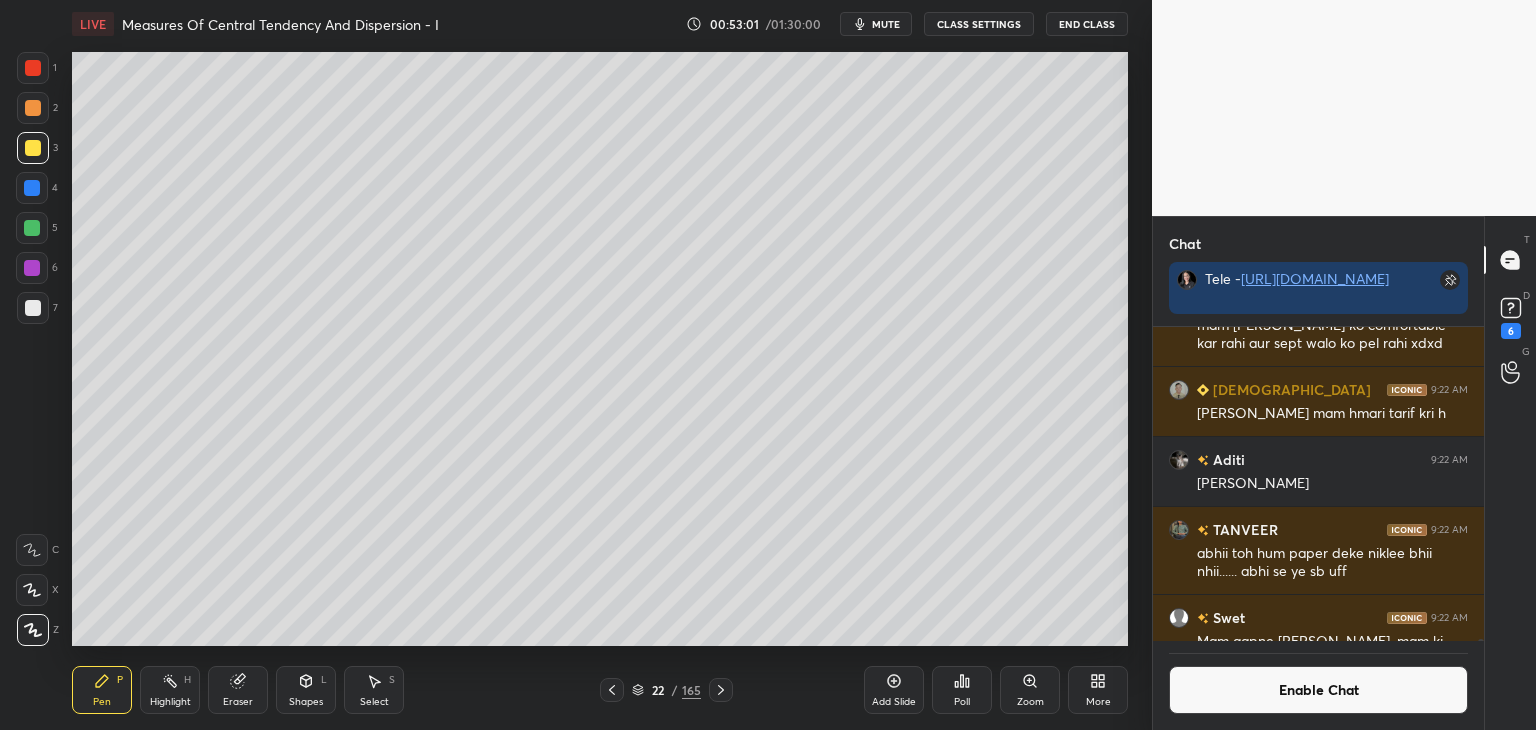 drag, startPoint x: 32, startPoint y: 154, endPoint x: 62, endPoint y: 146, distance: 31.04835 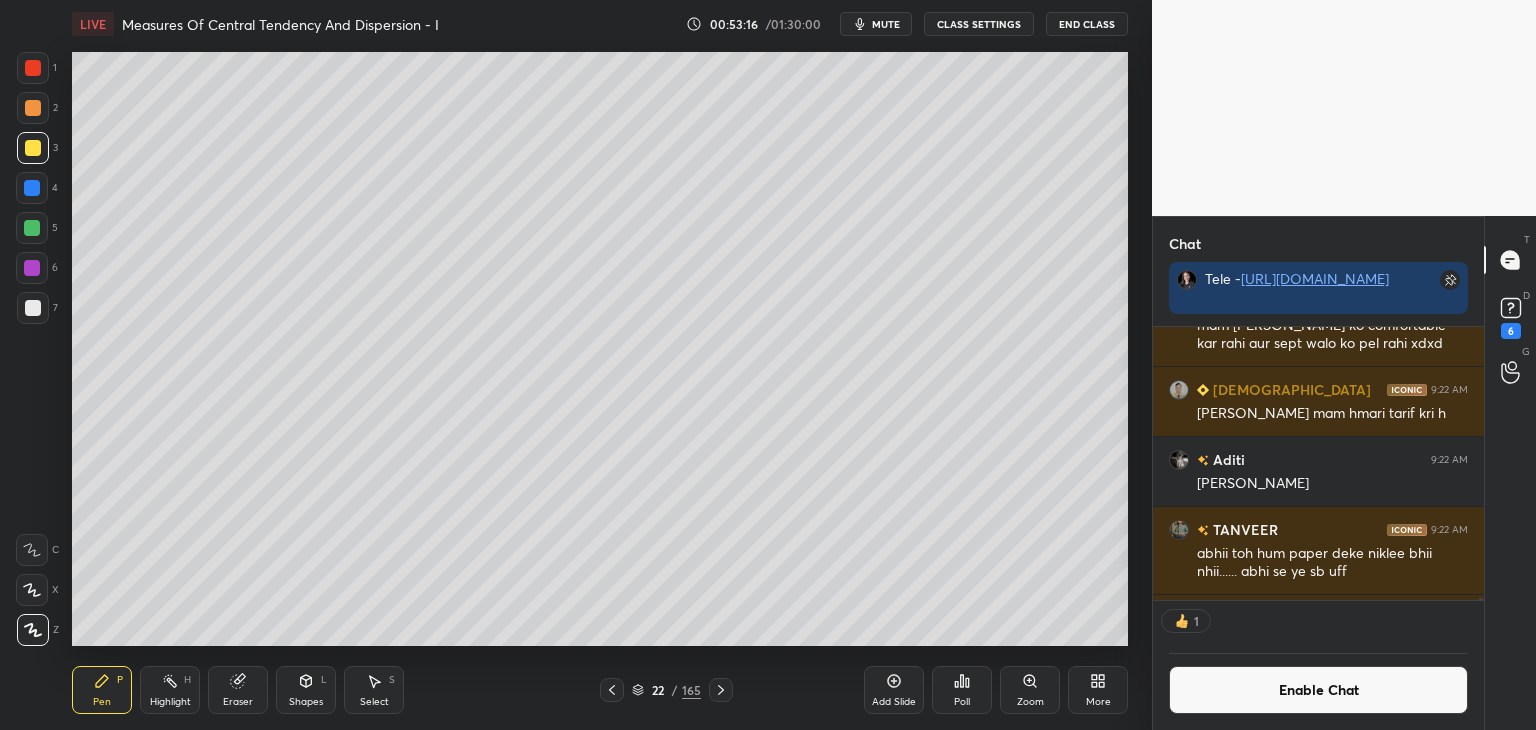 scroll, scrollTop: 268, scrollLeft: 325, axis: both 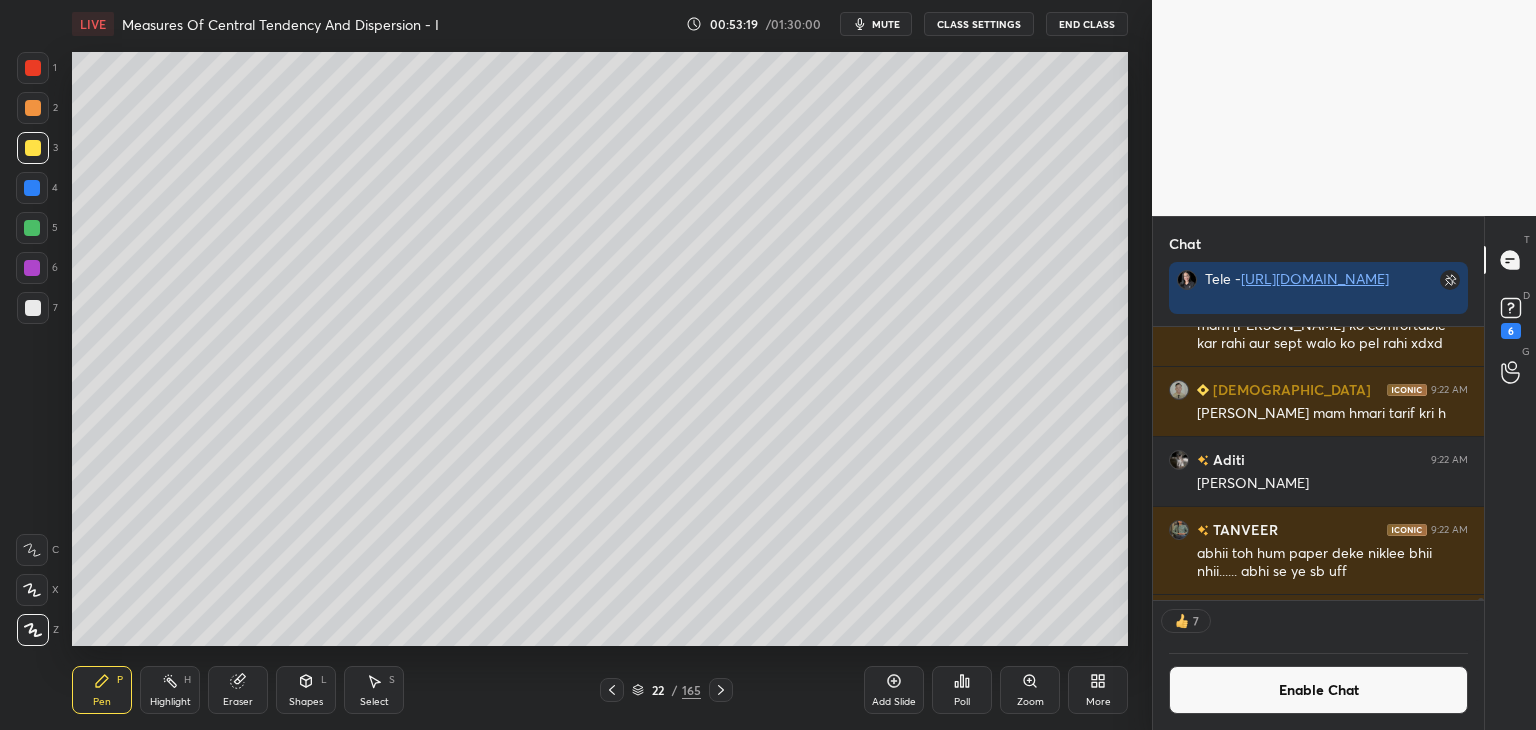 click at bounding box center (33, 68) 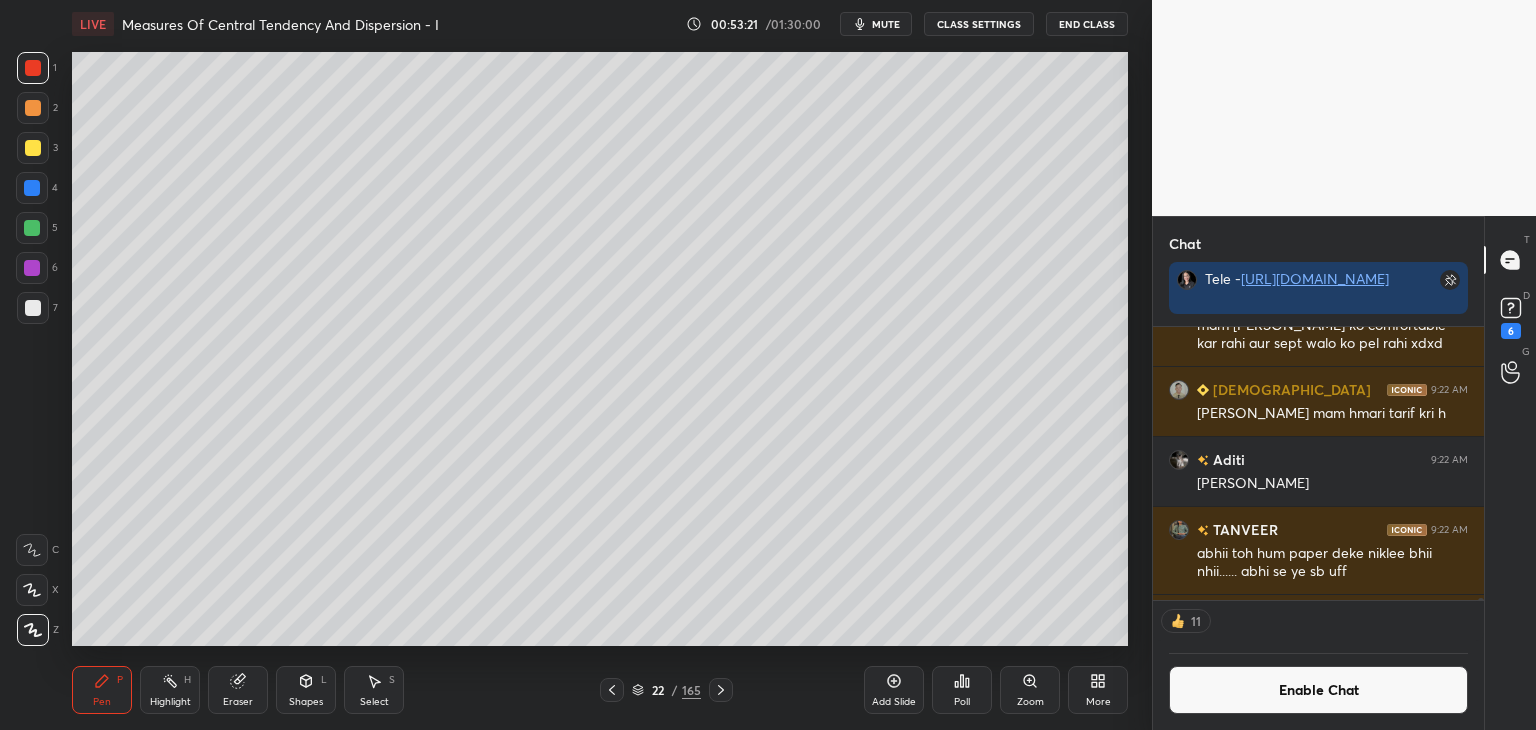 drag, startPoint x: 1208, startPoint y: 692, endPoint x: 1180, endPoint y: 654, distance: 47.201694 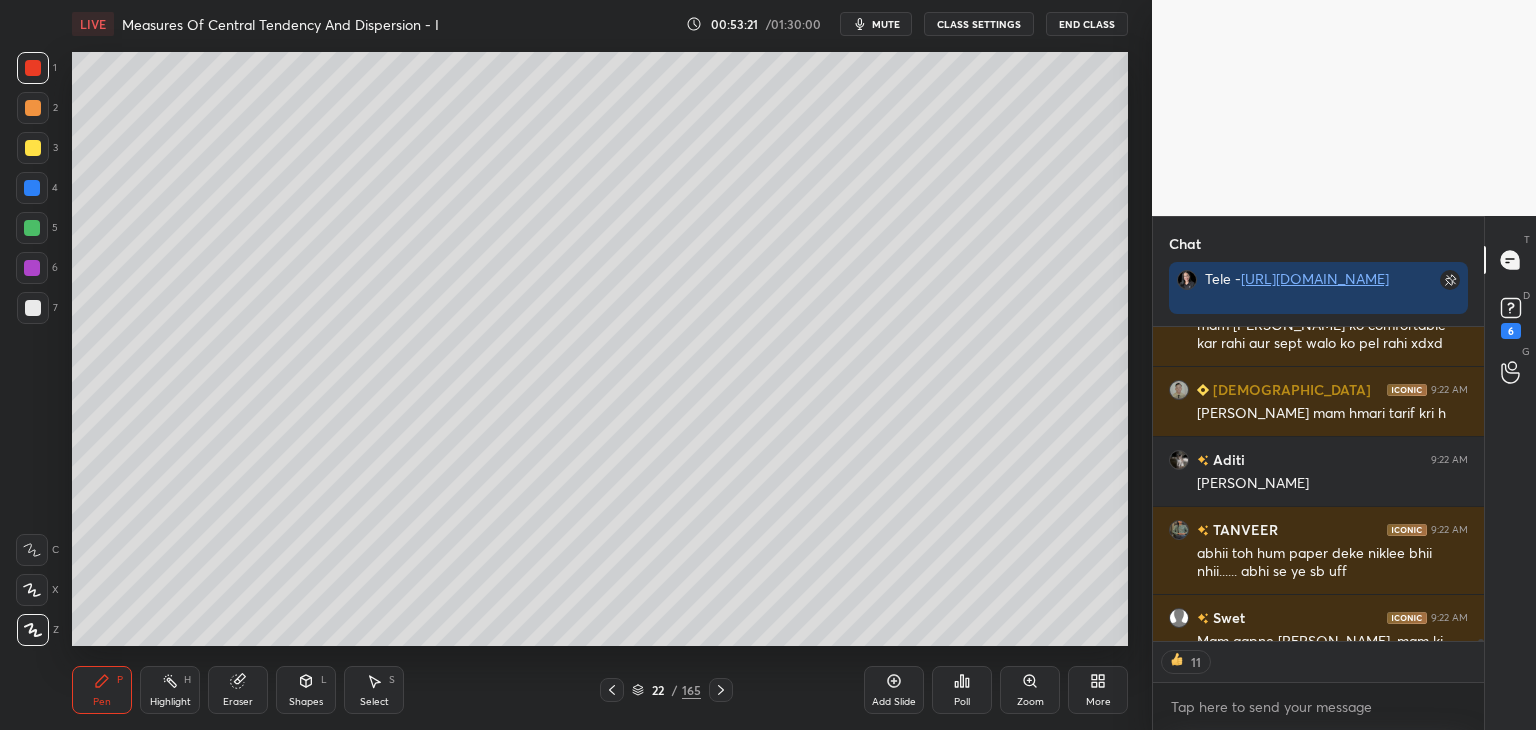 scroll, scrollTop: 7, scrollLeft: 6, axis: both 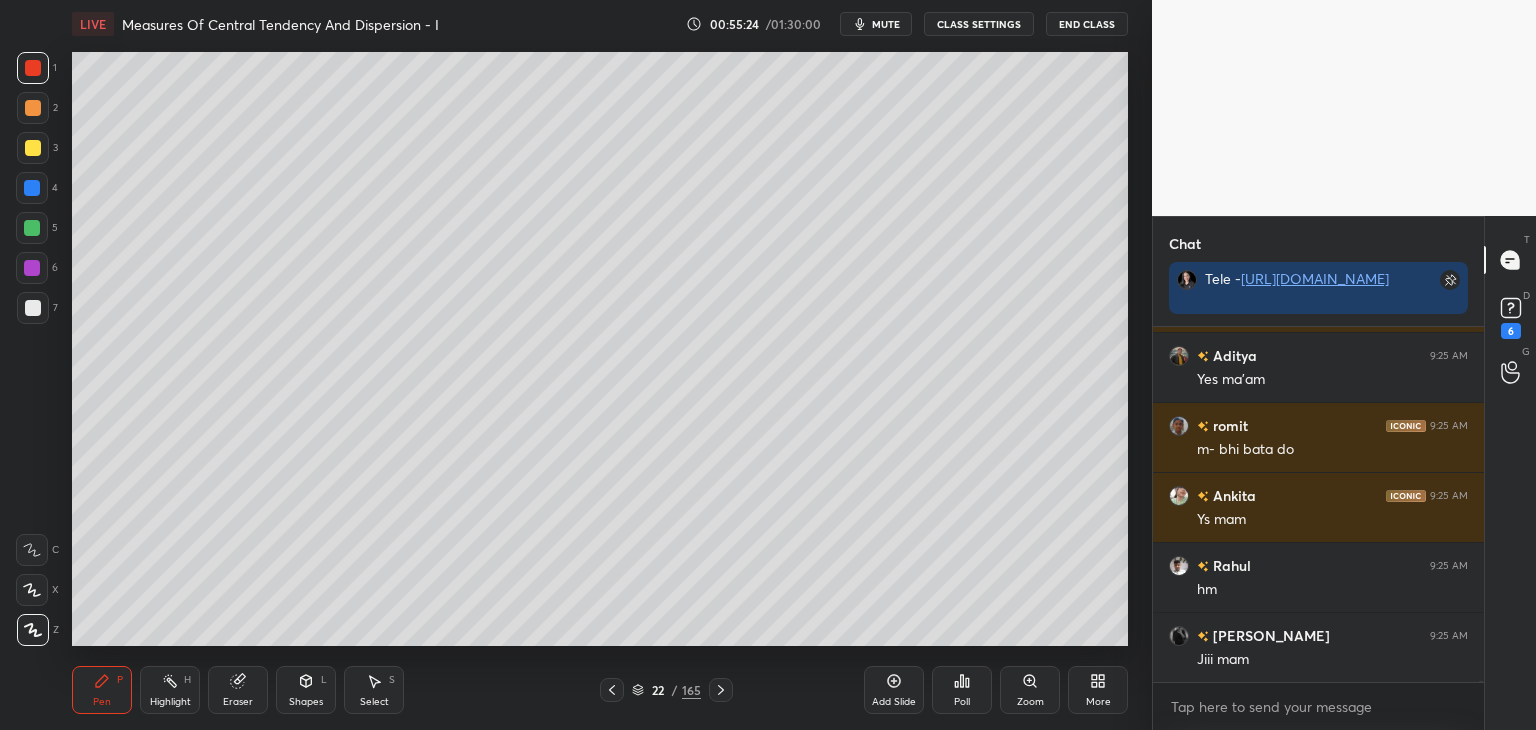 drag, startPoint x: 606, startPoint y: 699, endPoint x: 643, endPoint y: 672, distance: 45.80393 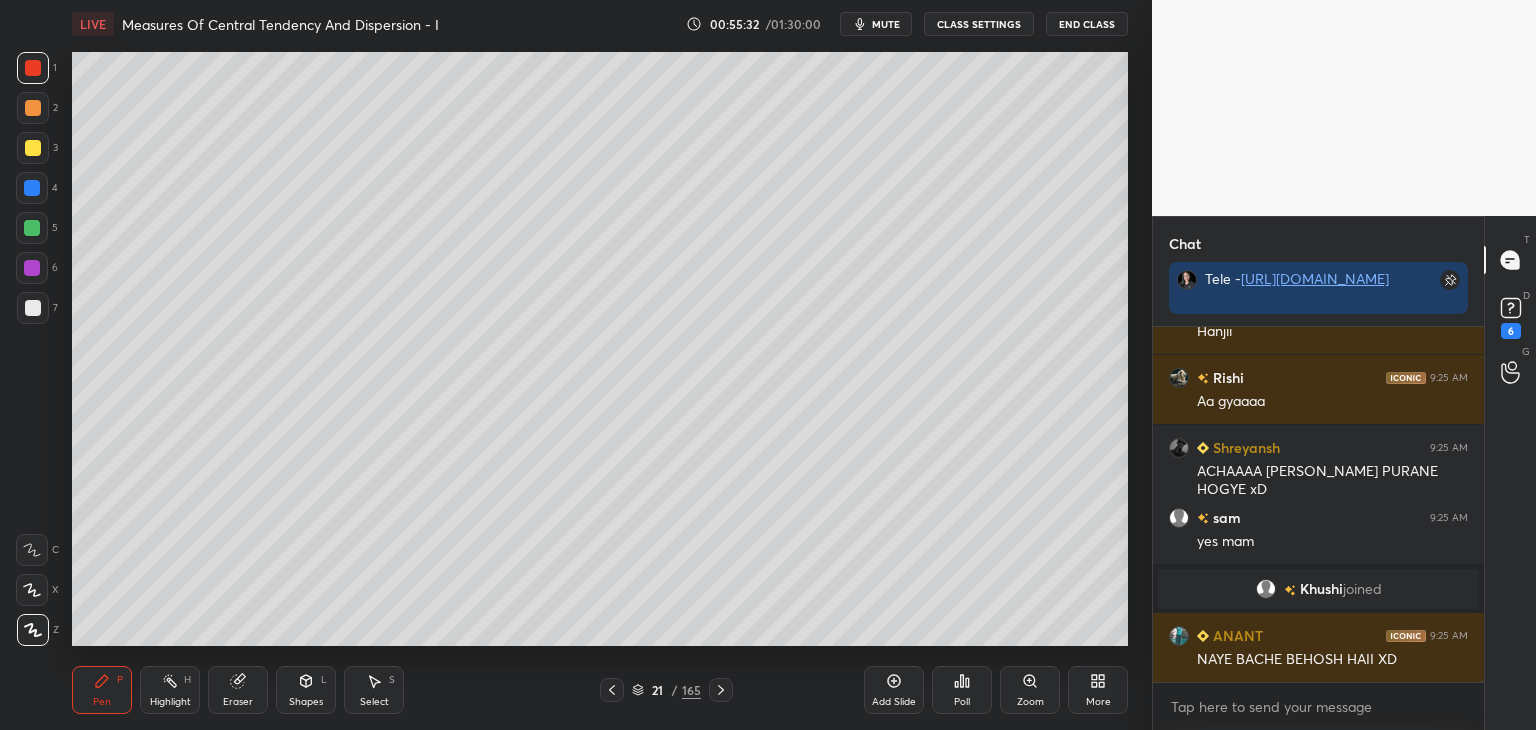 click 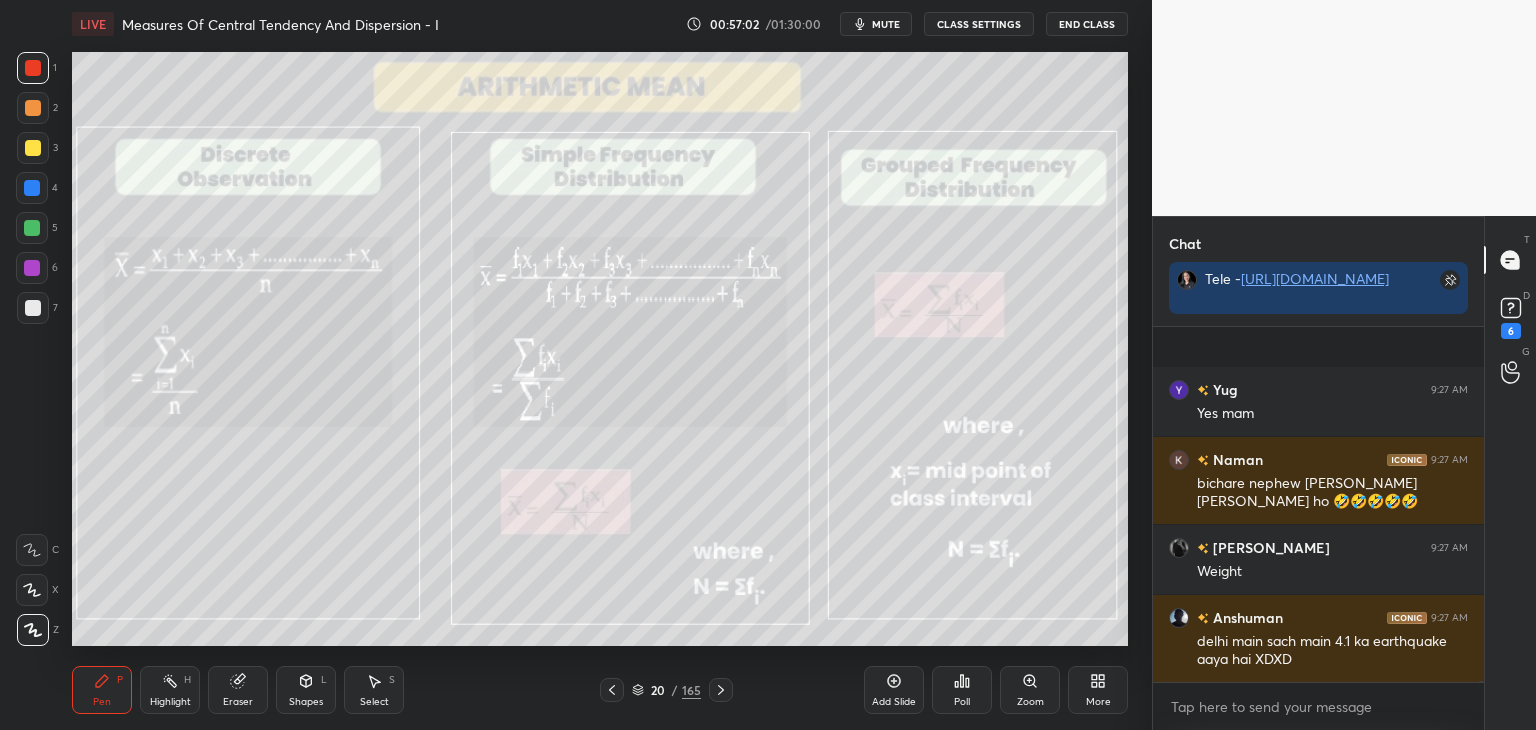 scroll, scrollTop: 107858, scrollLeft: 0, axis: vertical 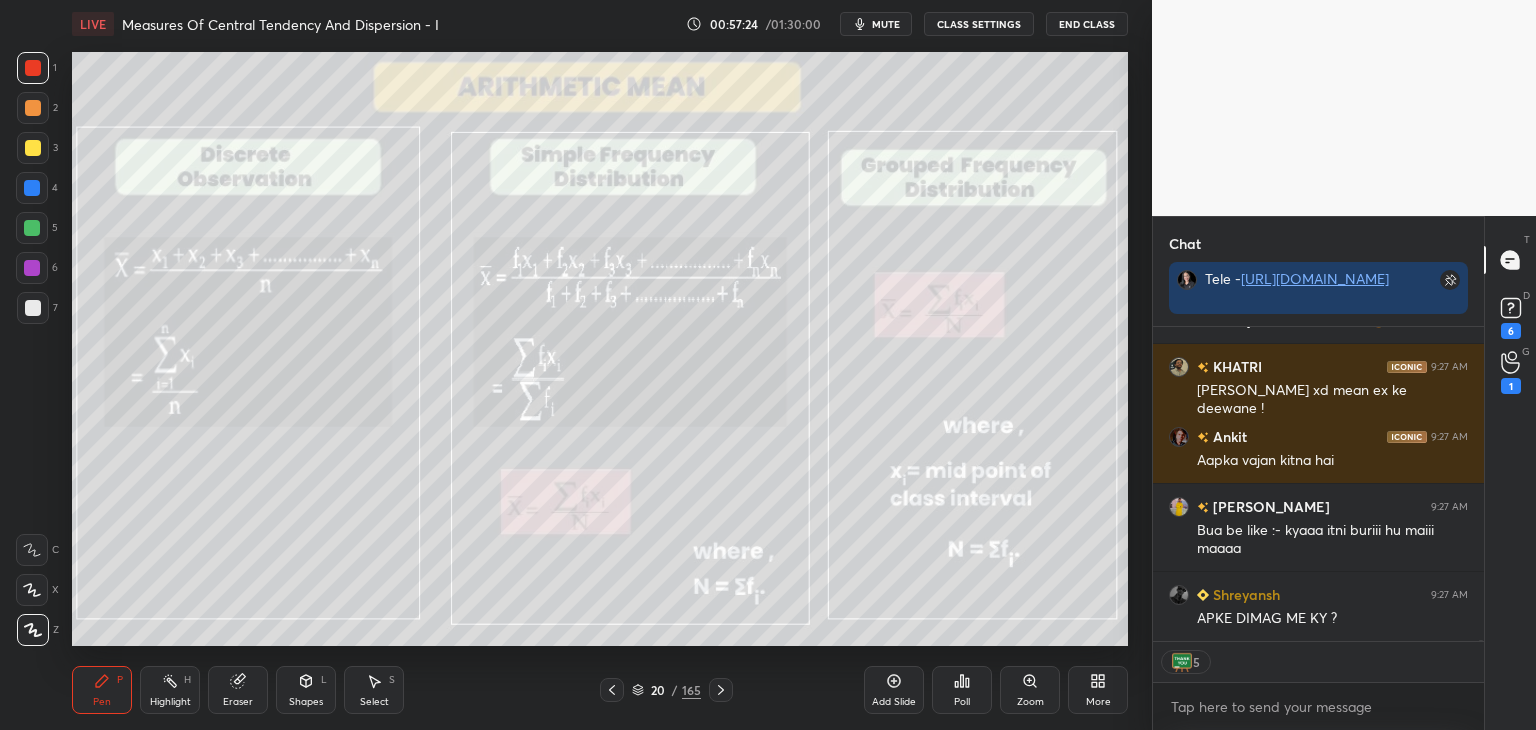 click 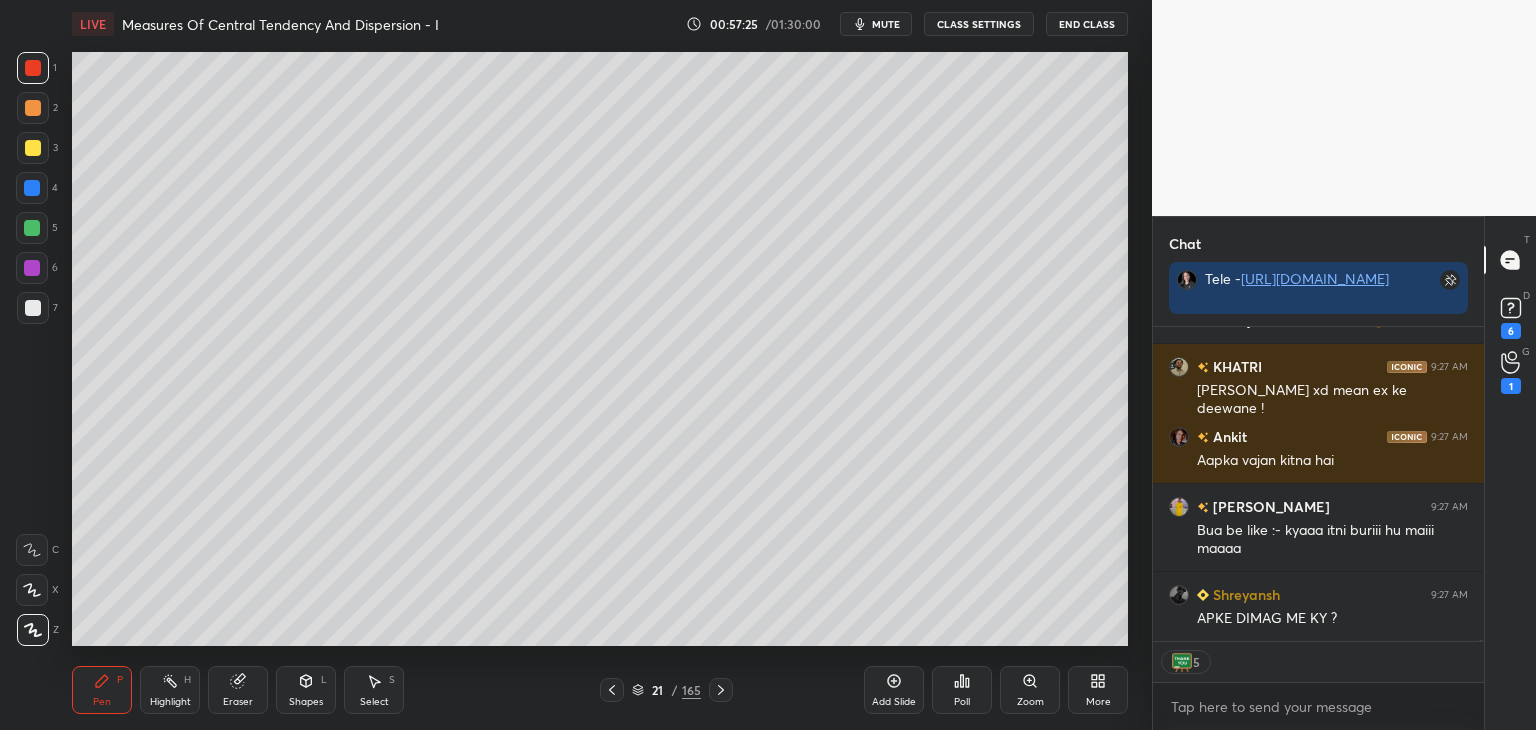 click 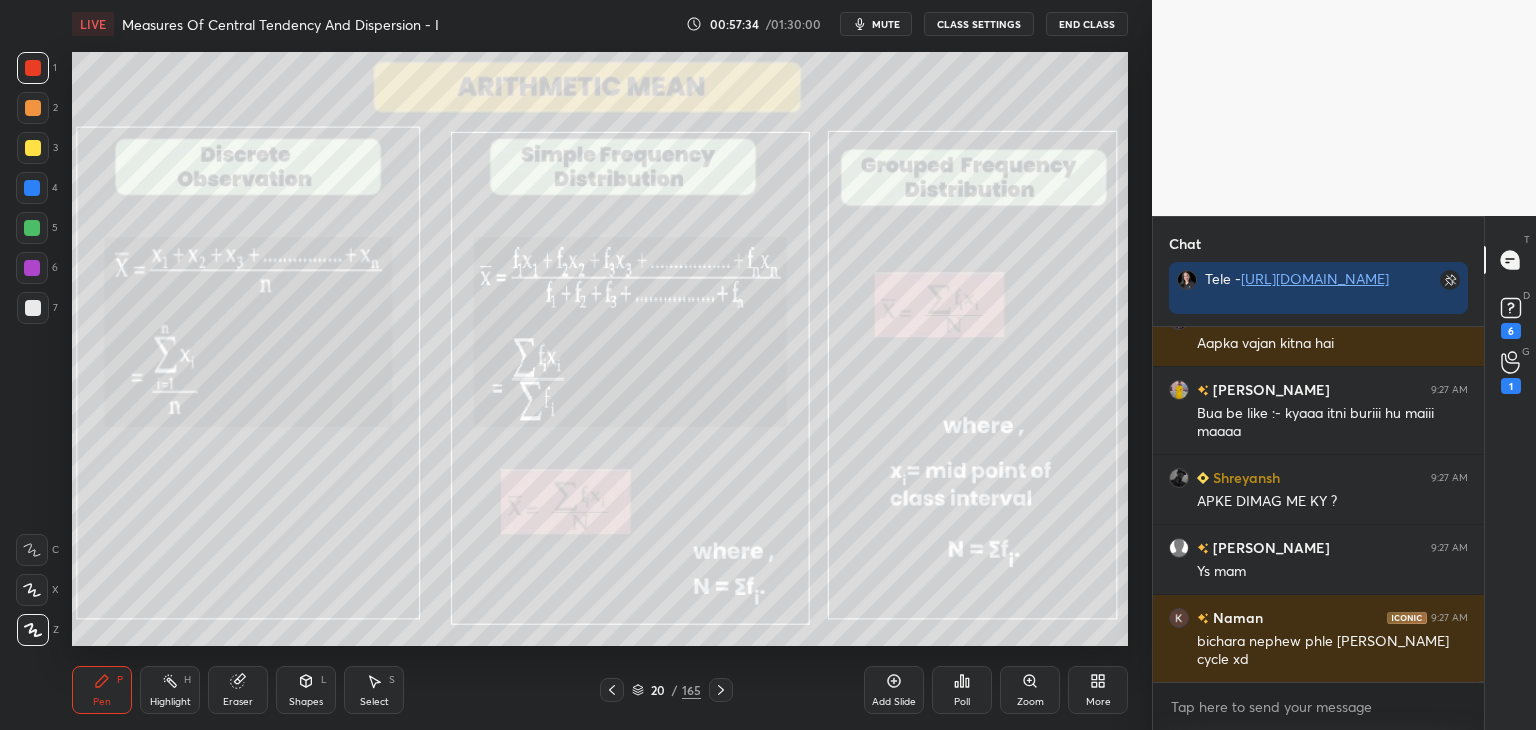 click 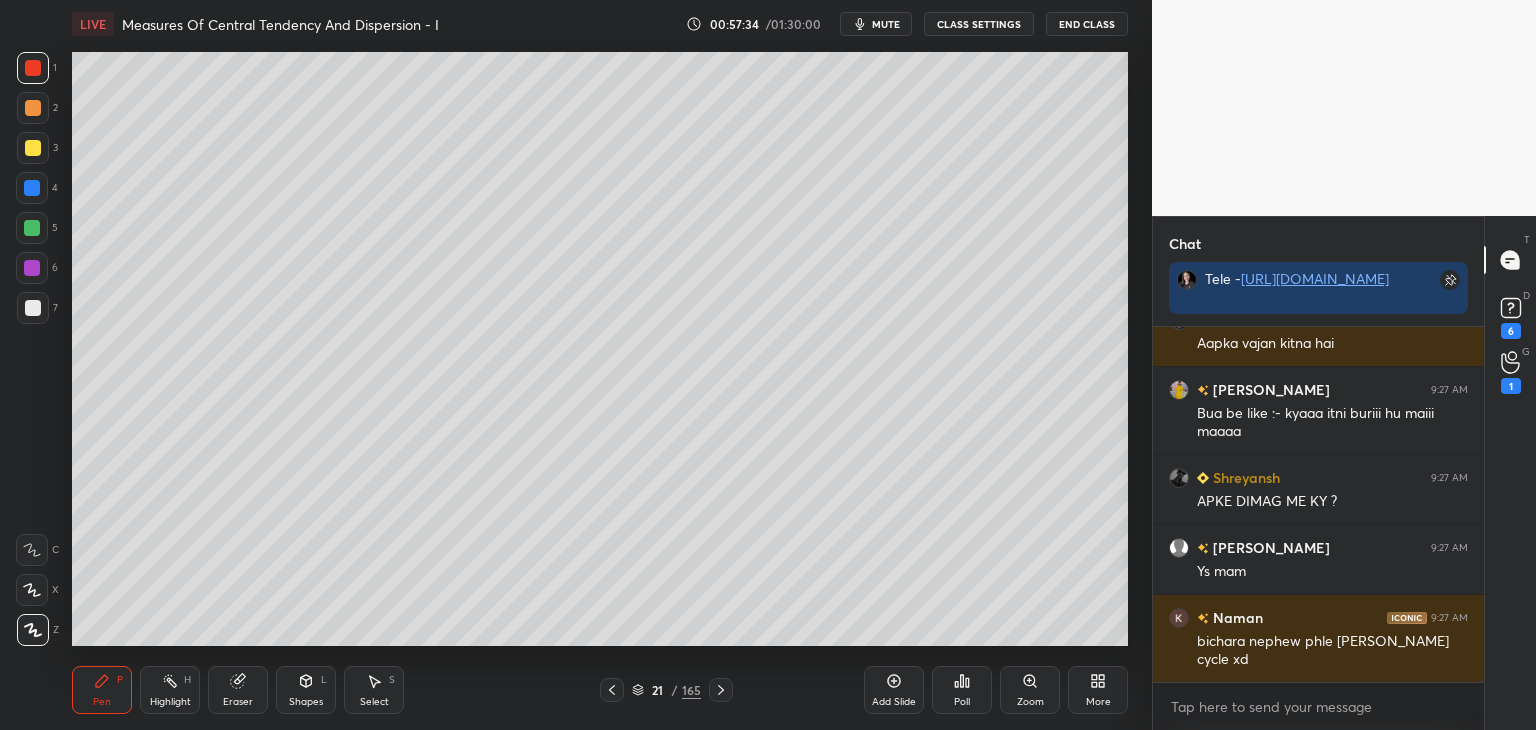 click at bounding box center [721, 690] 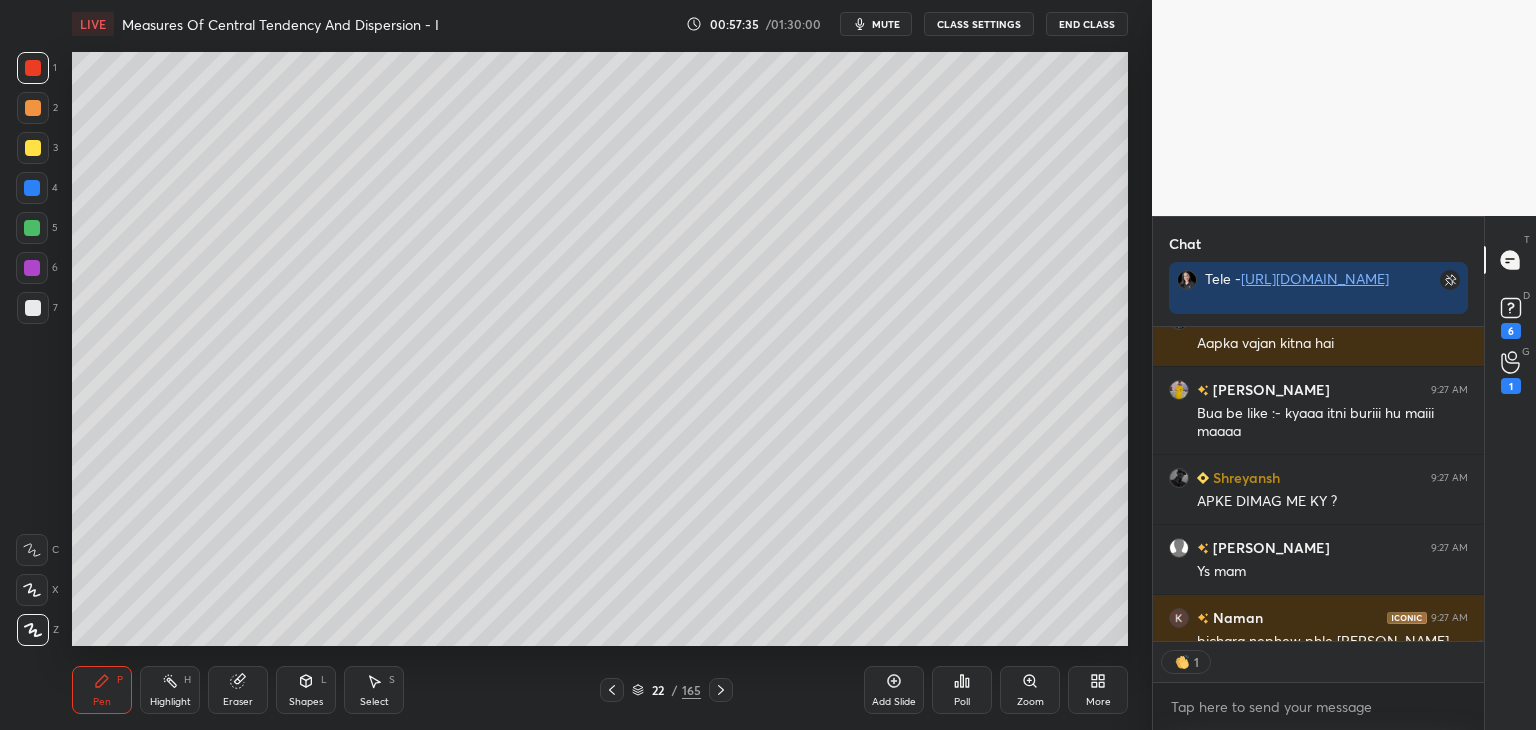 click on "Pen P Highlight H Eraser Shapes L Select S 22 / 165 Add Slide Poll Zoom More" at bounding box center (600, 690) 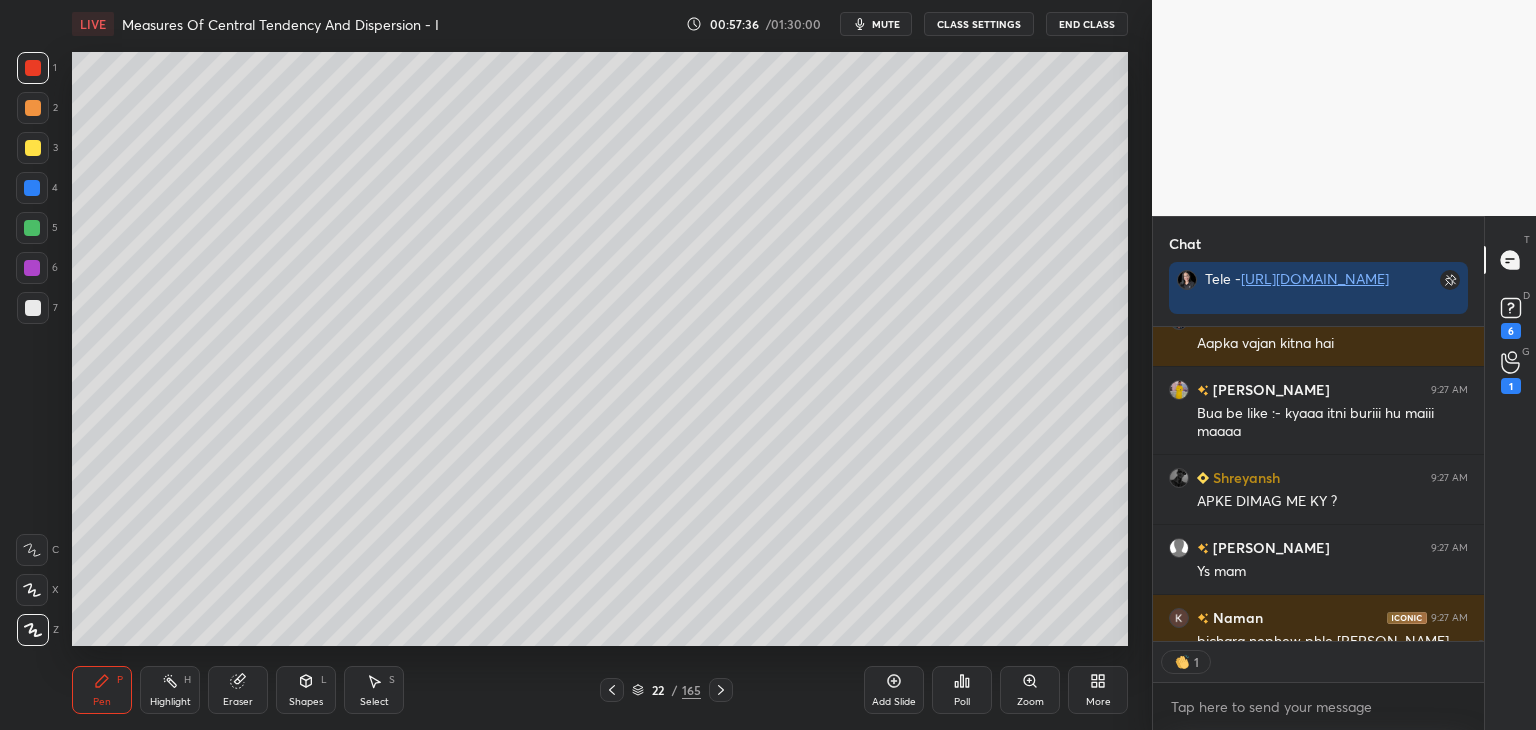 click 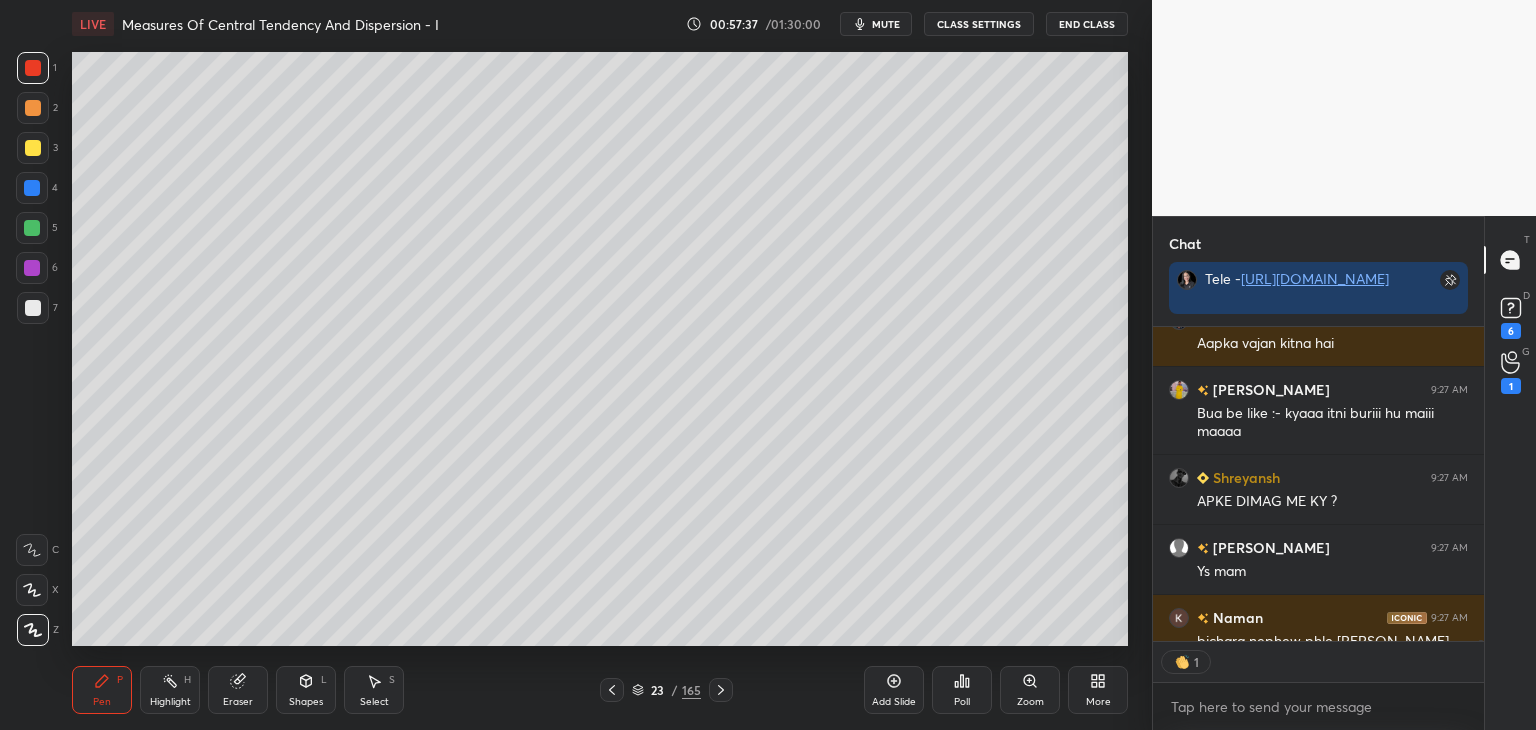 click 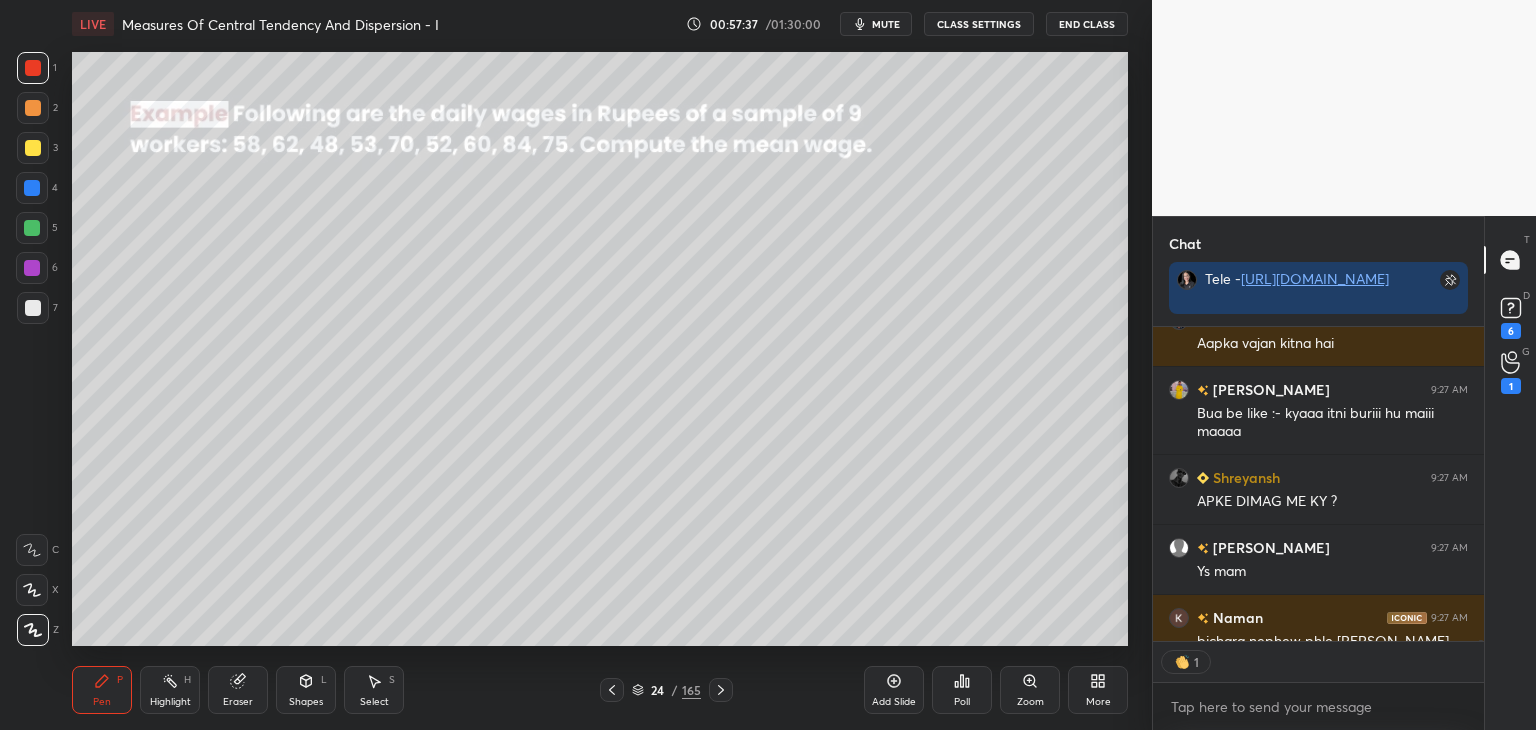 click 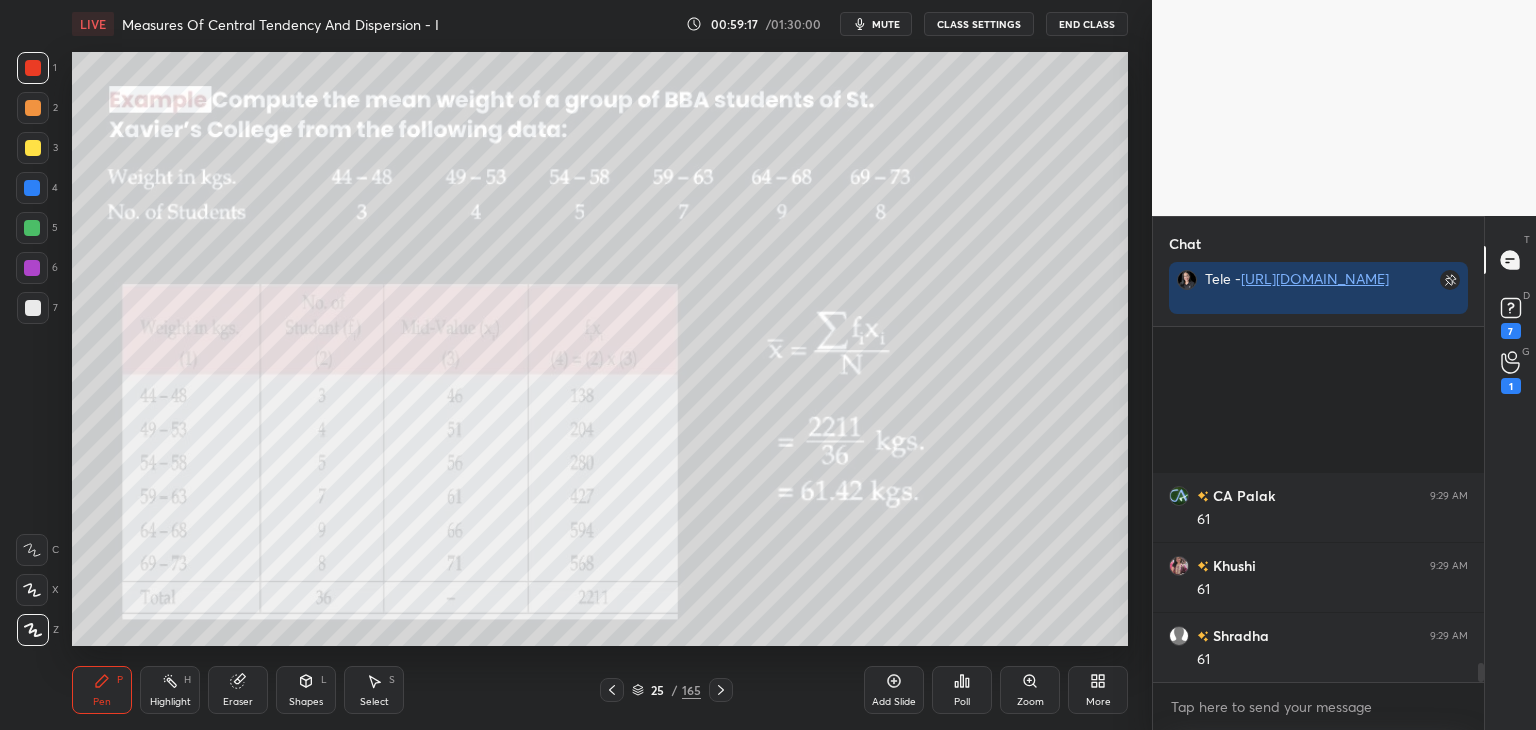 scroll, scrollTop: 6382, scrollLeft: 0, axis: vertical 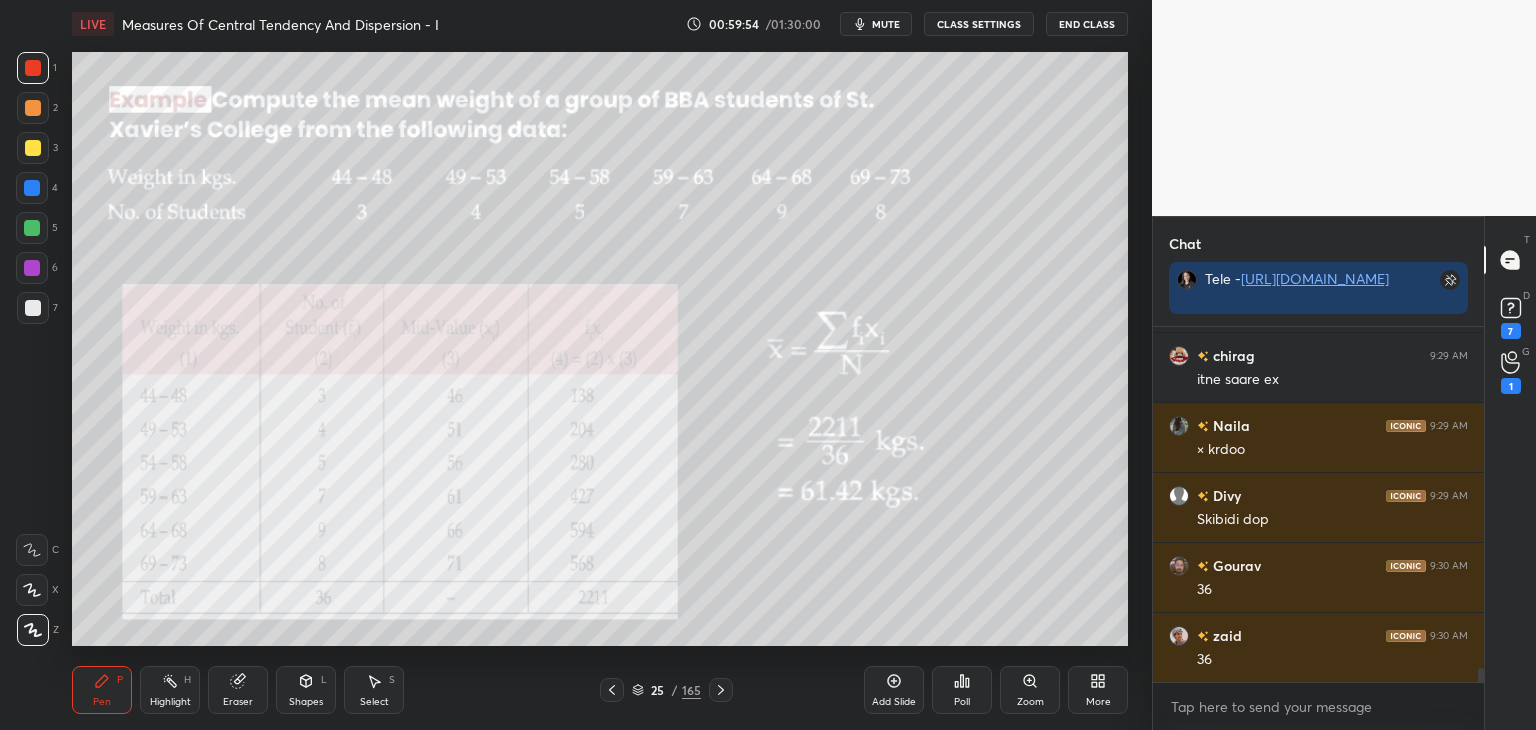 click on "Eraser" at bounding box center [238, 702] 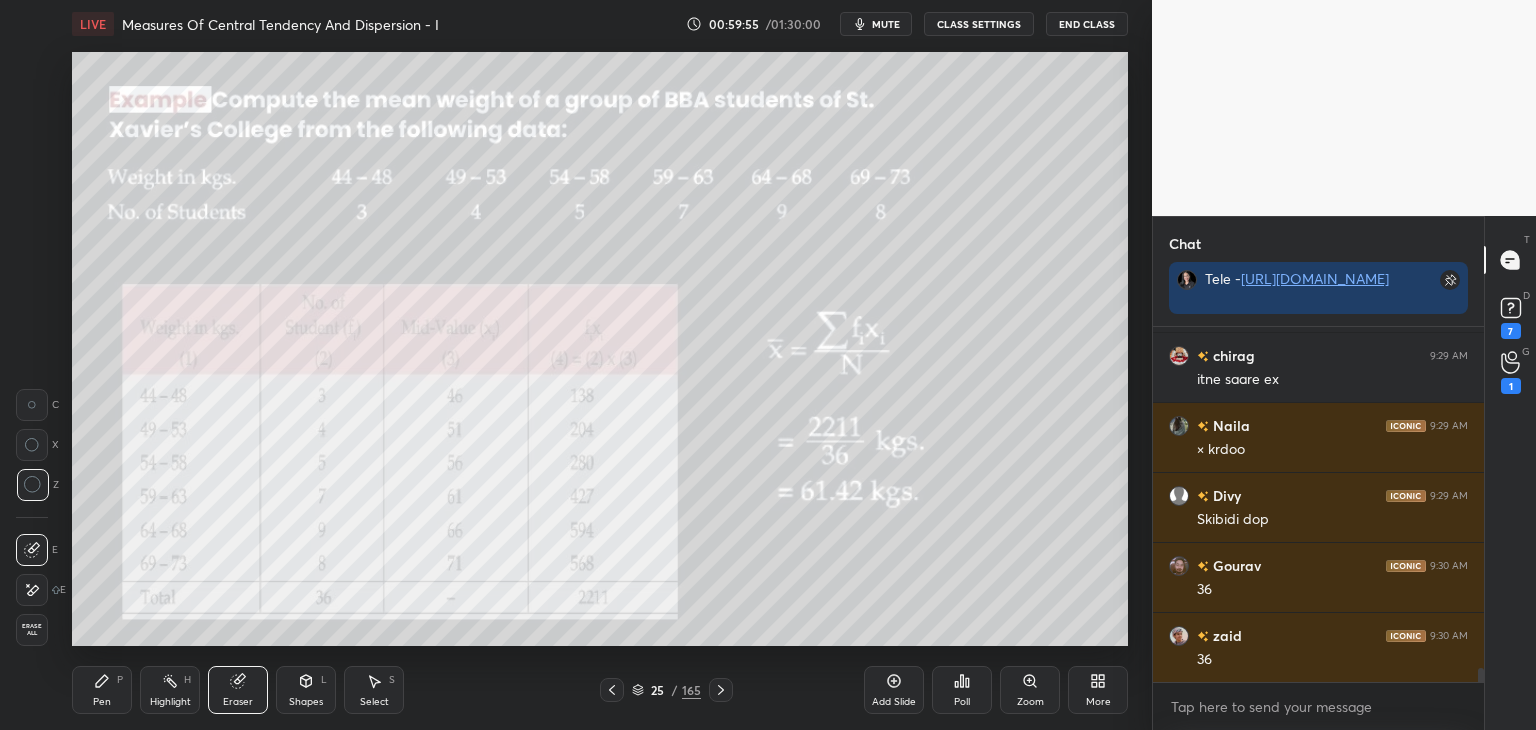 click on "Erase all" at bounding box center (32, 630) 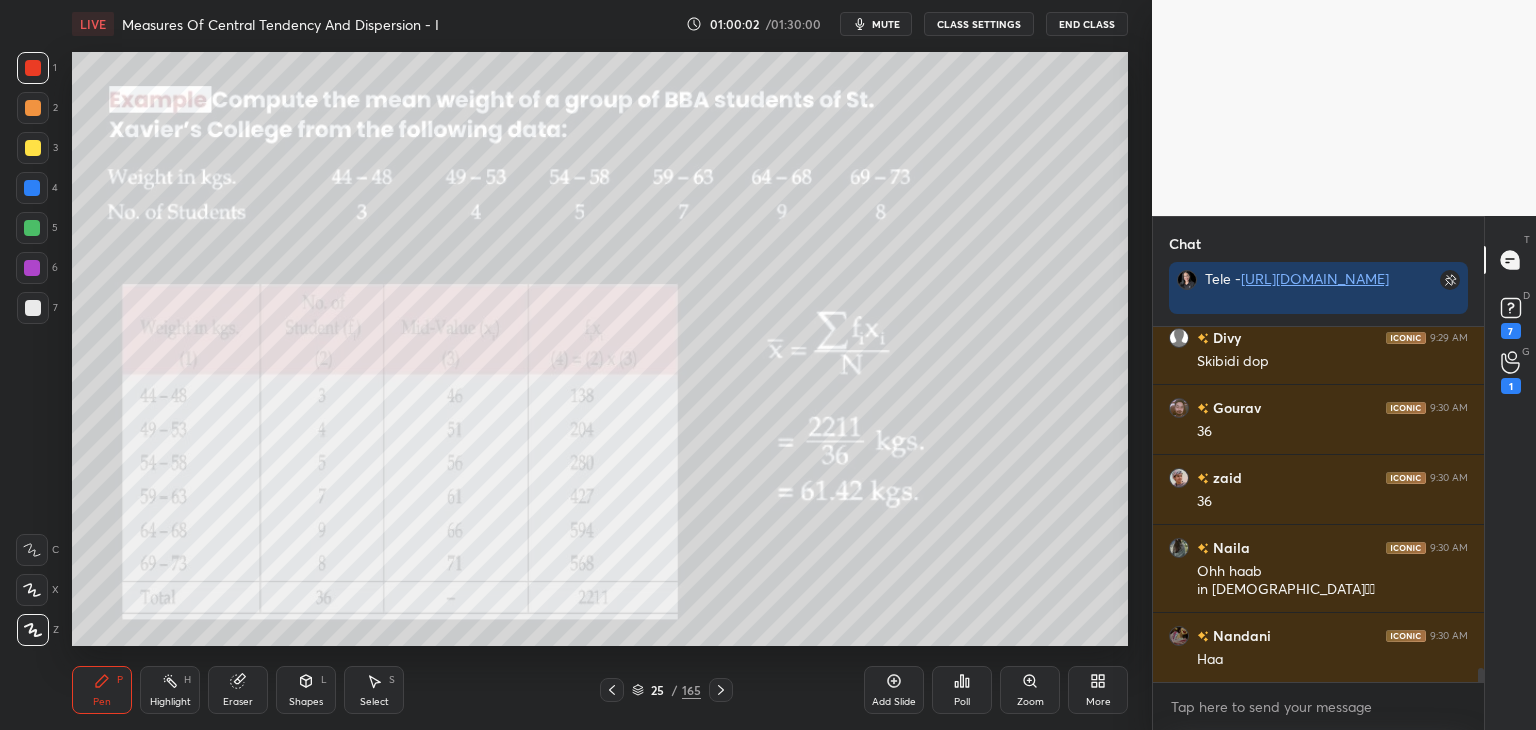 scroll, scrollTop: 8658, scrollLeft: 0, axis: vertical 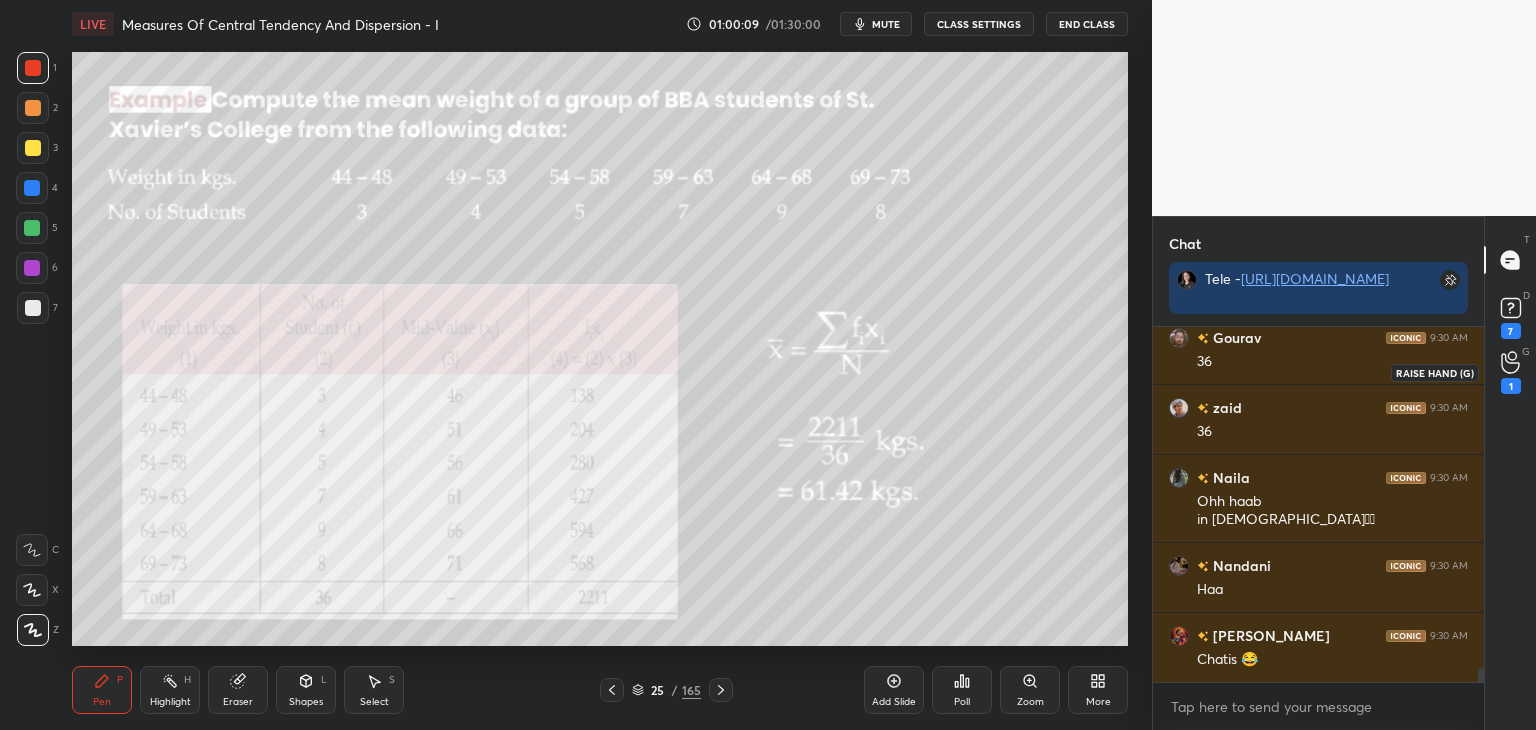 click on "1" at bounding box center (1511, 386) 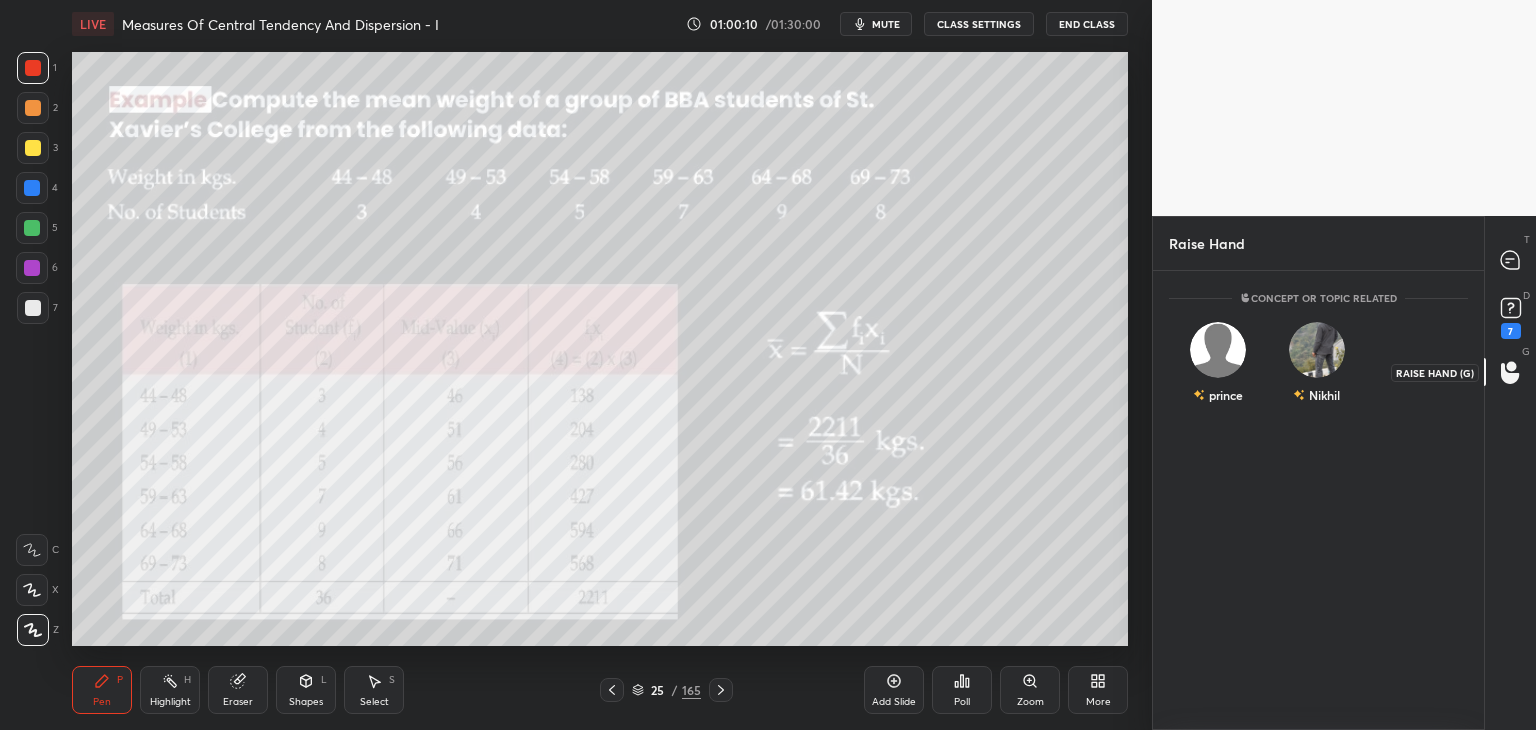 scroll, scrollTop: 453, scrollLeft: 325, axis: both 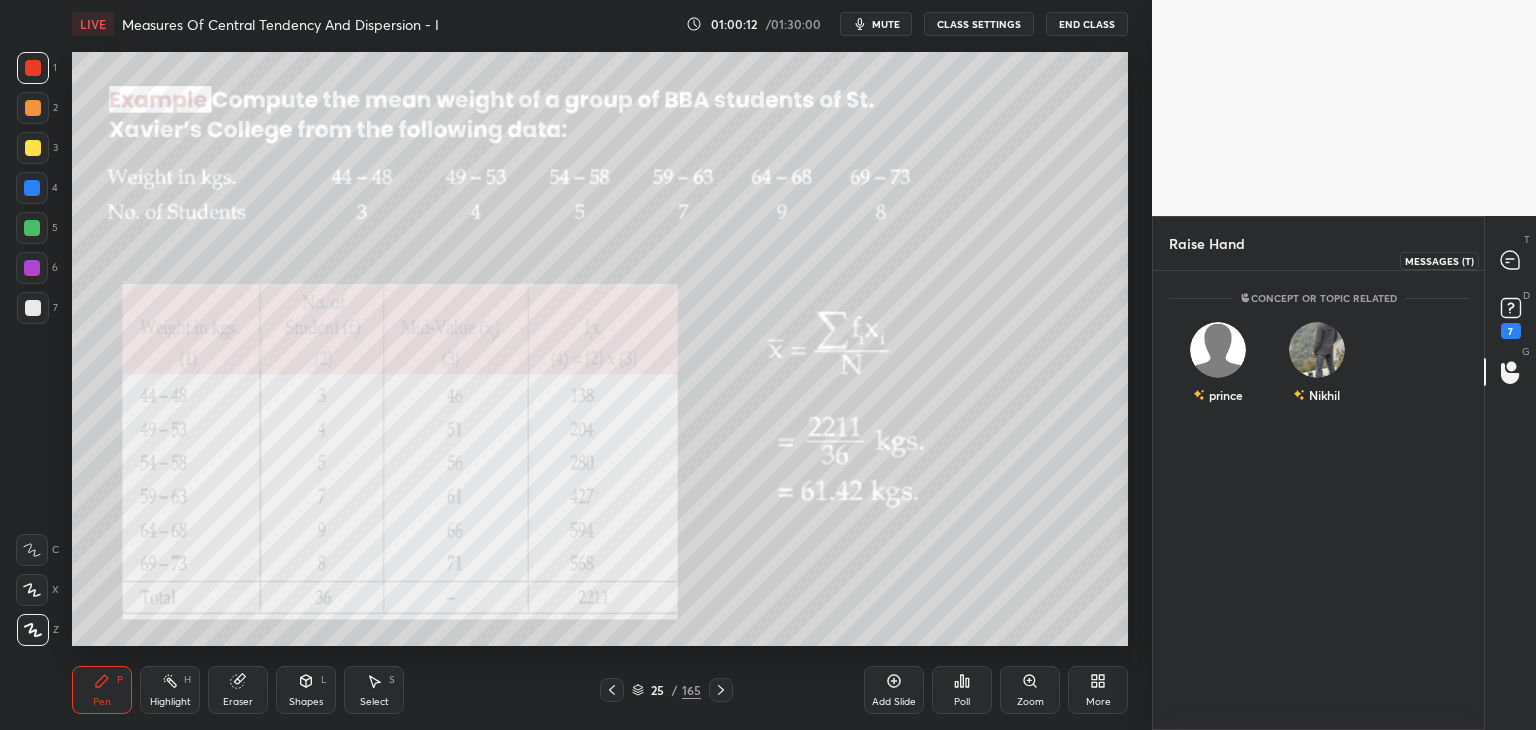 click 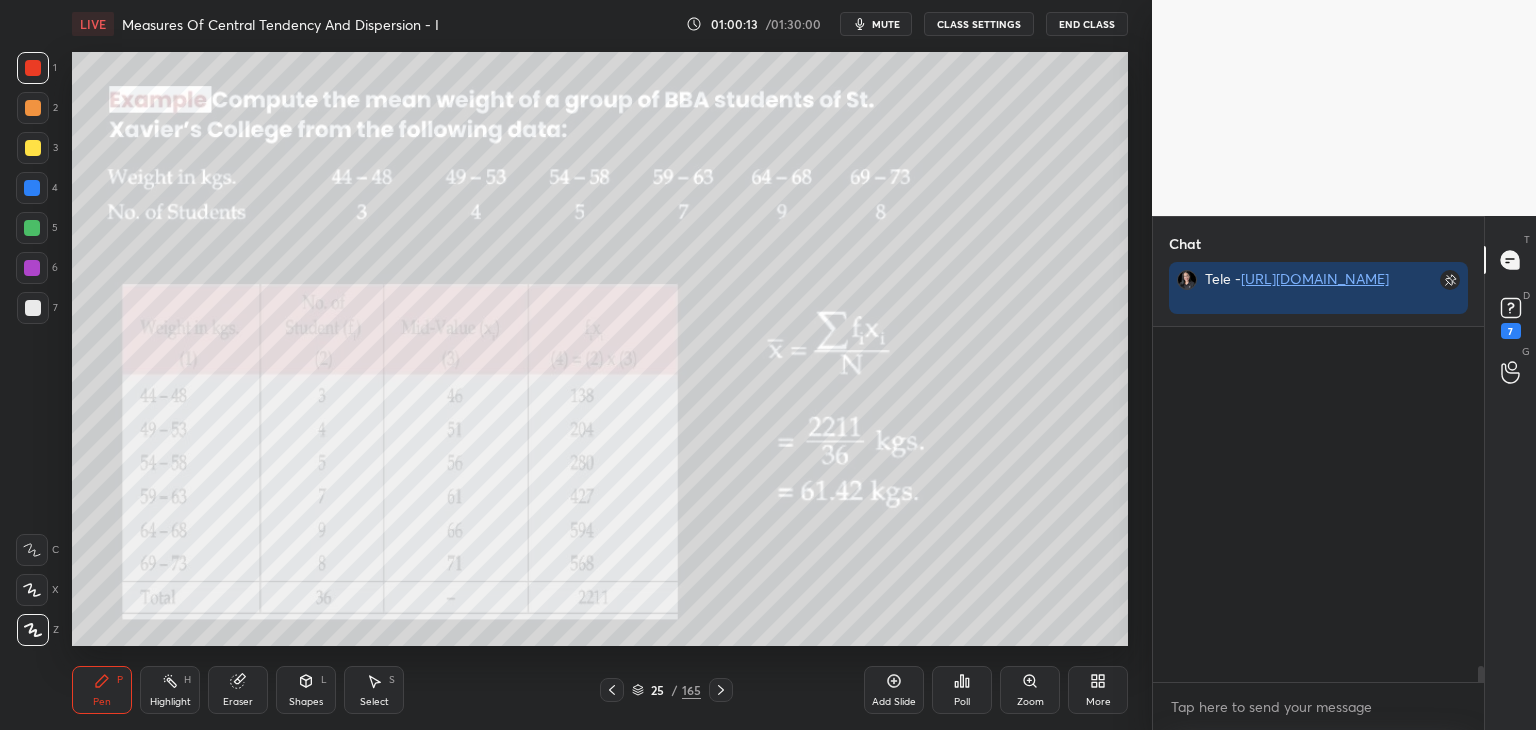 scroll, scrollTop: 9236, scrollLeft: 0, axis: vertical 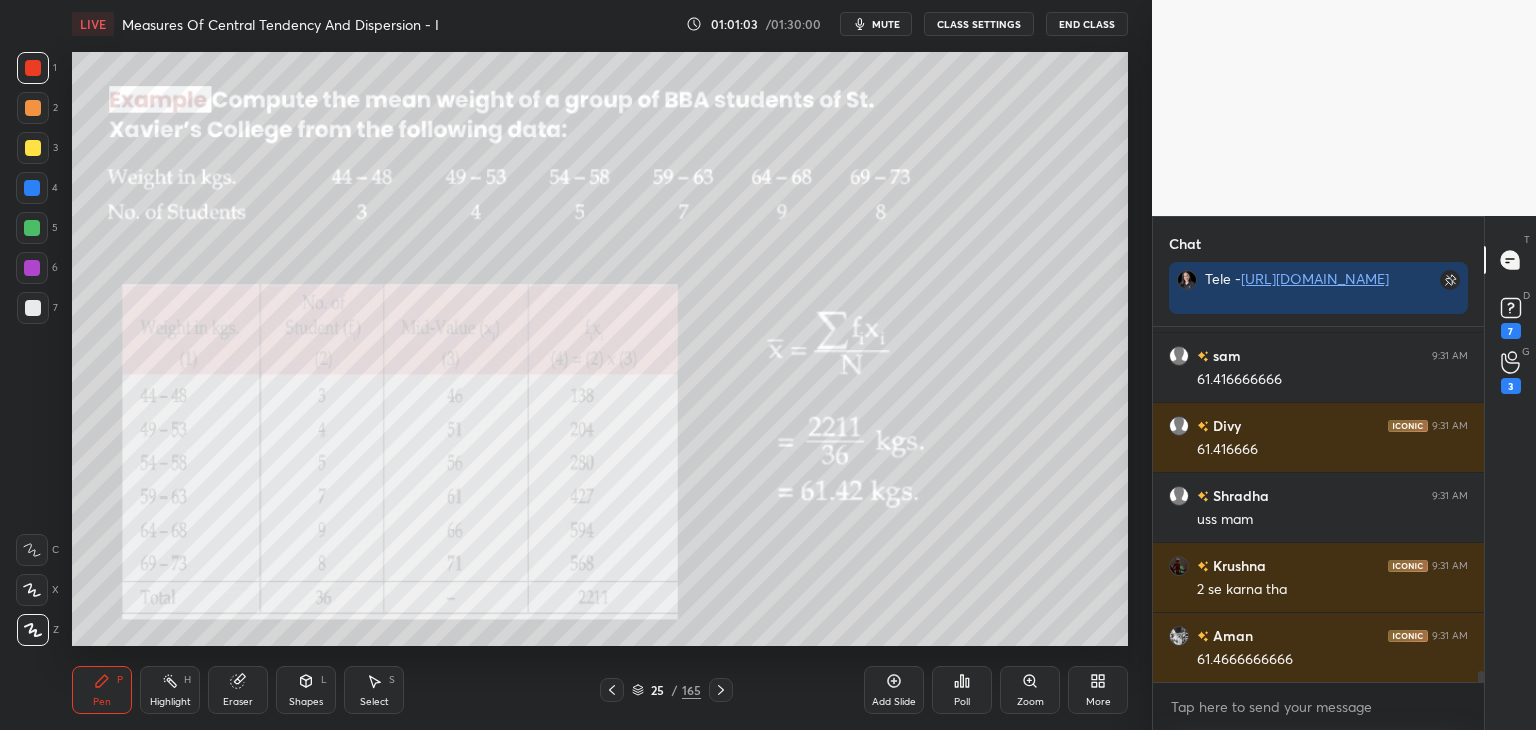 click on "Eraser" at bounding box center (238, 702) 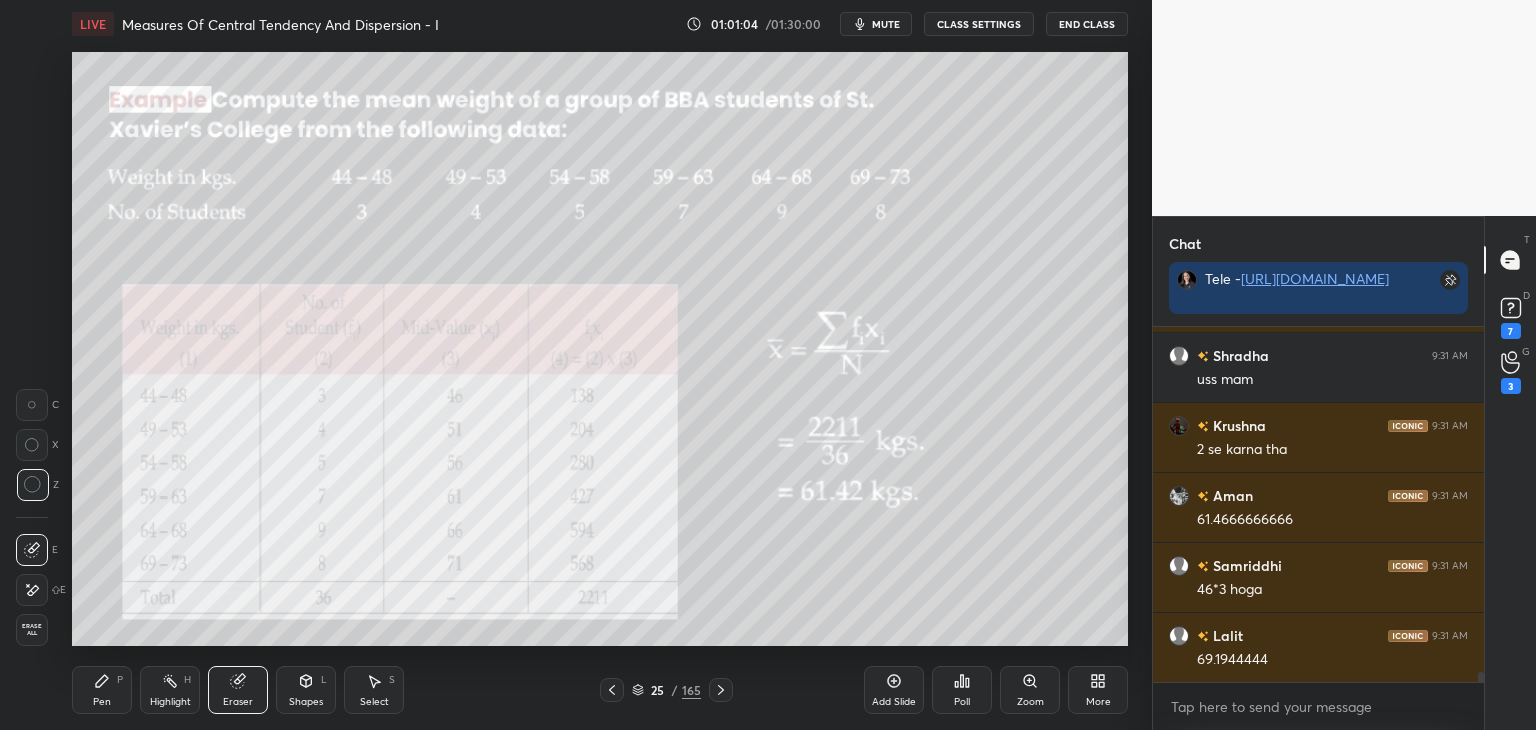 click on "Erase all" at bounding box center [32, 630] 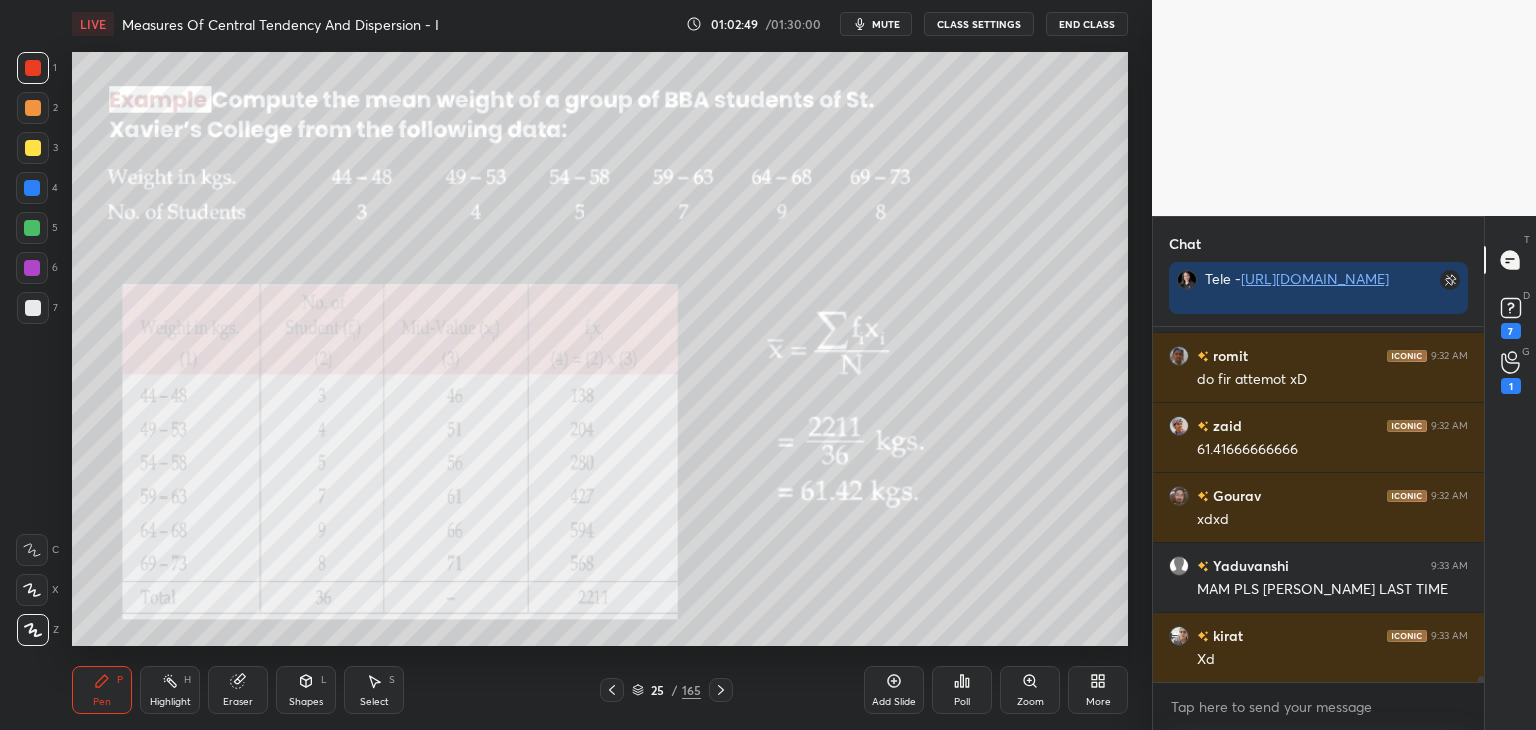 scroll, scrollTop: 20086, scrollLeft: 0, axis: vertical 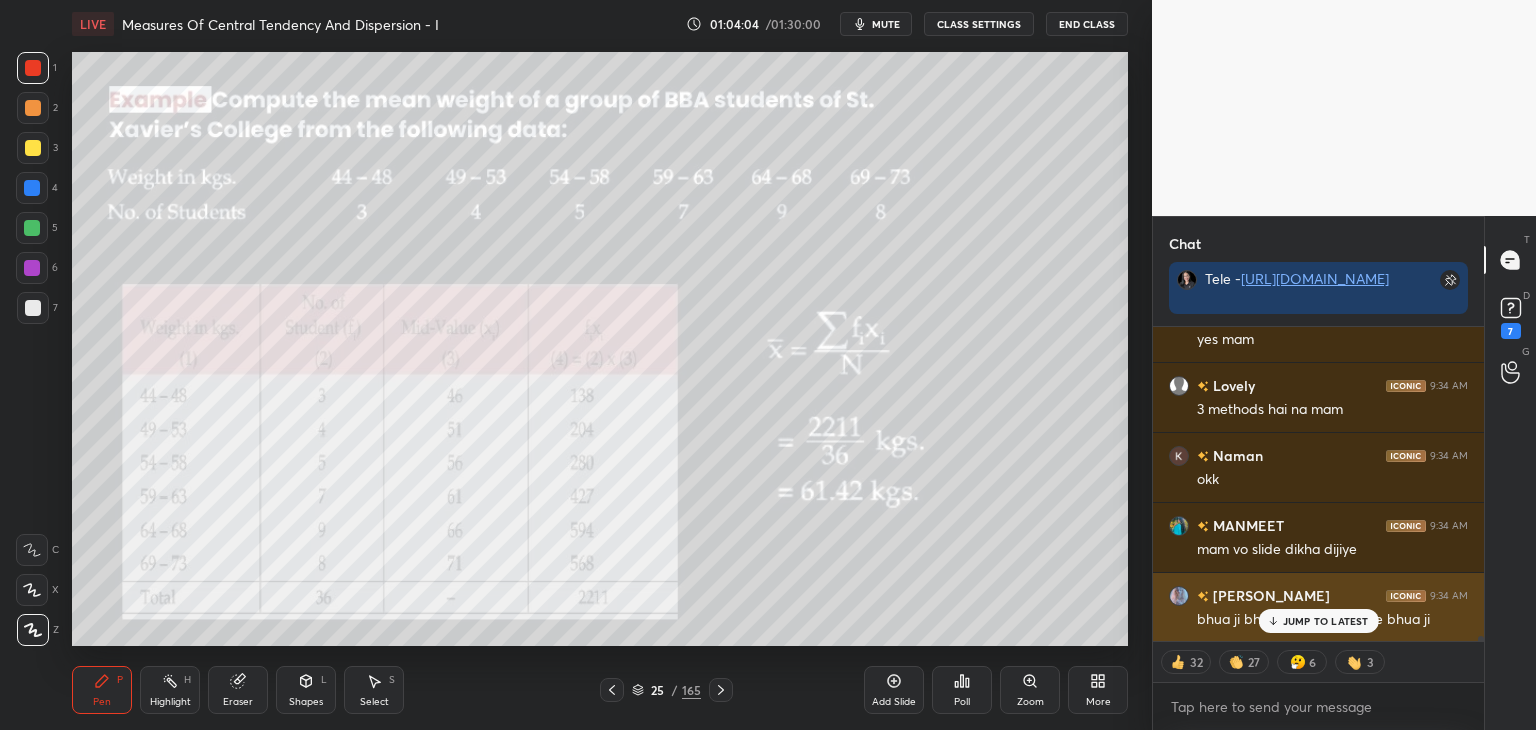 click on "JUMP TO LATEST" at bounding box center (1326, 621) 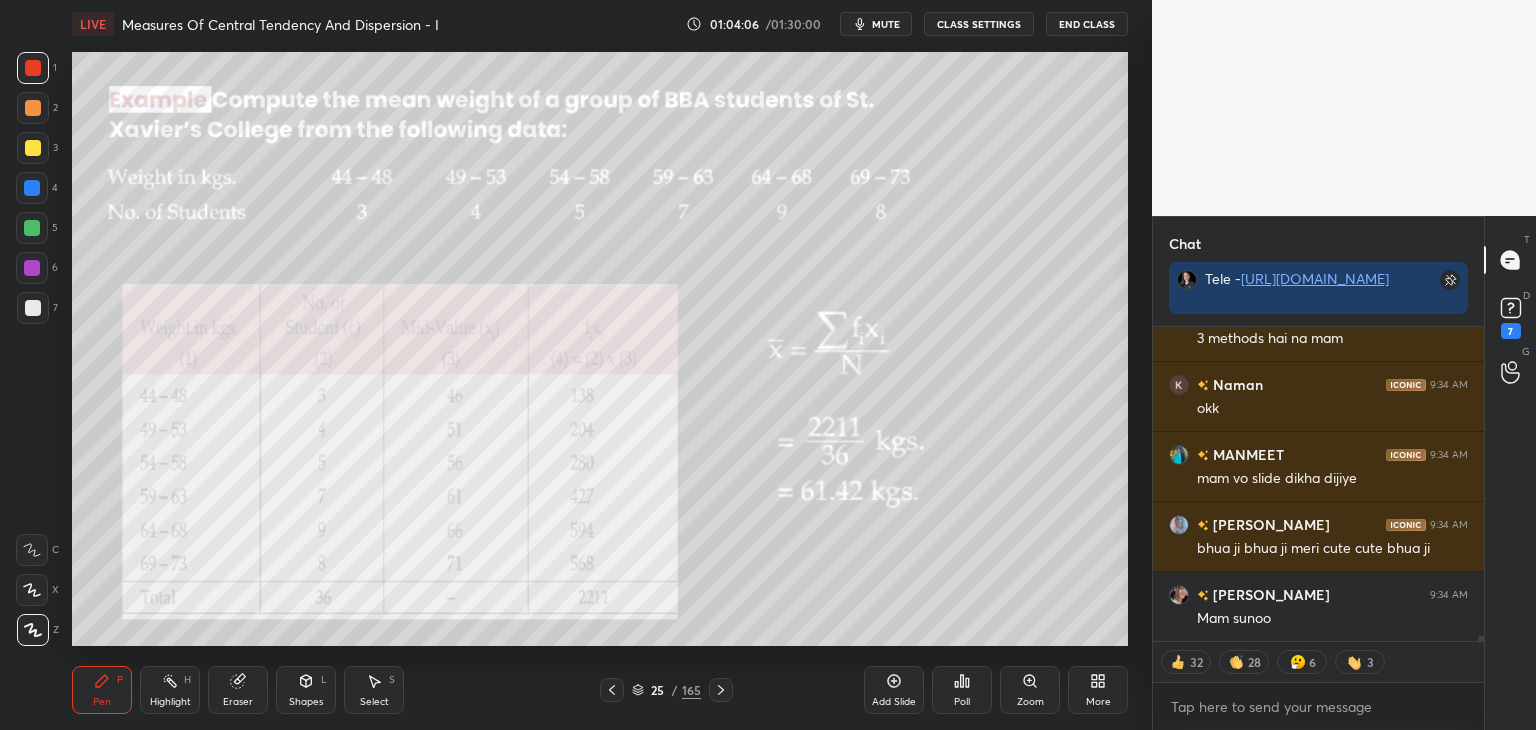 click 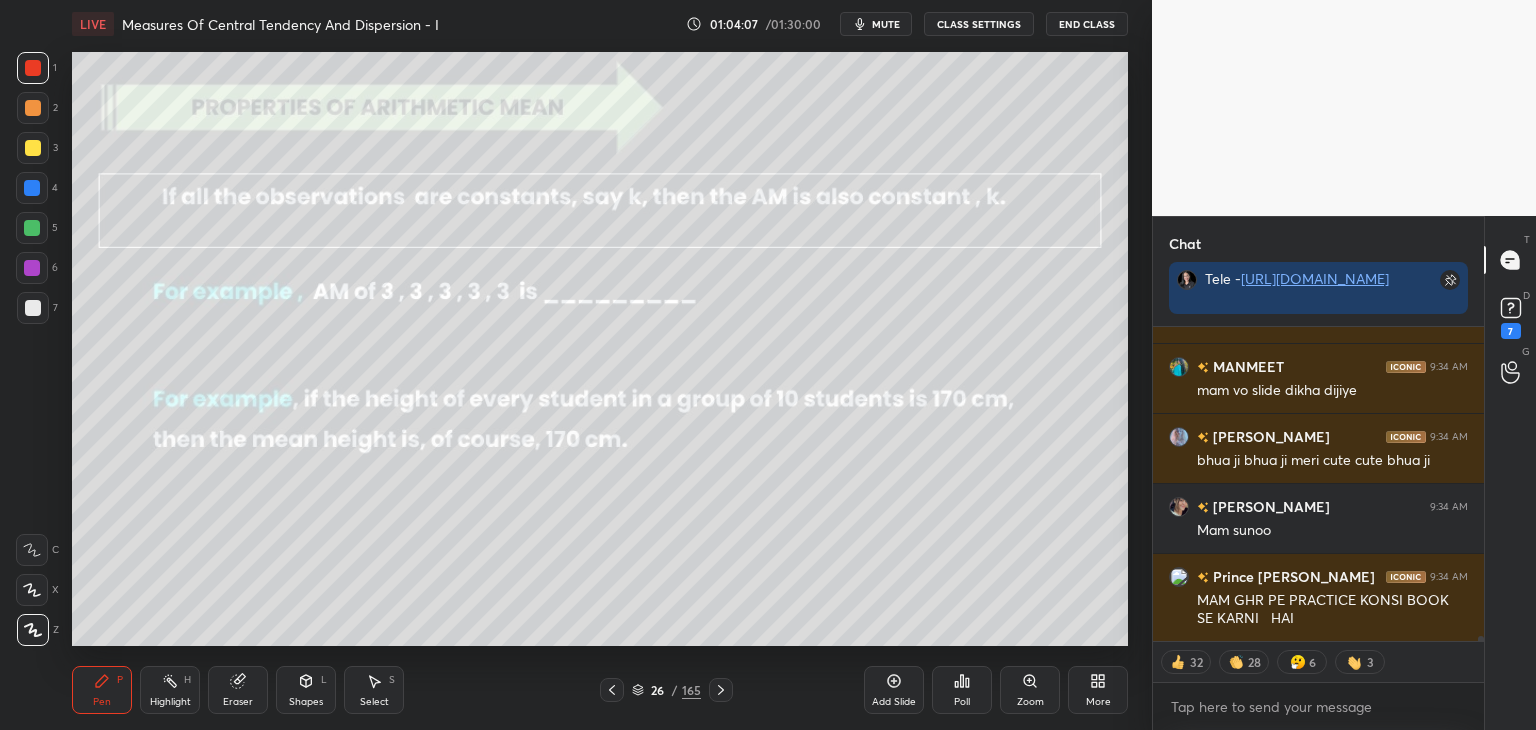 click 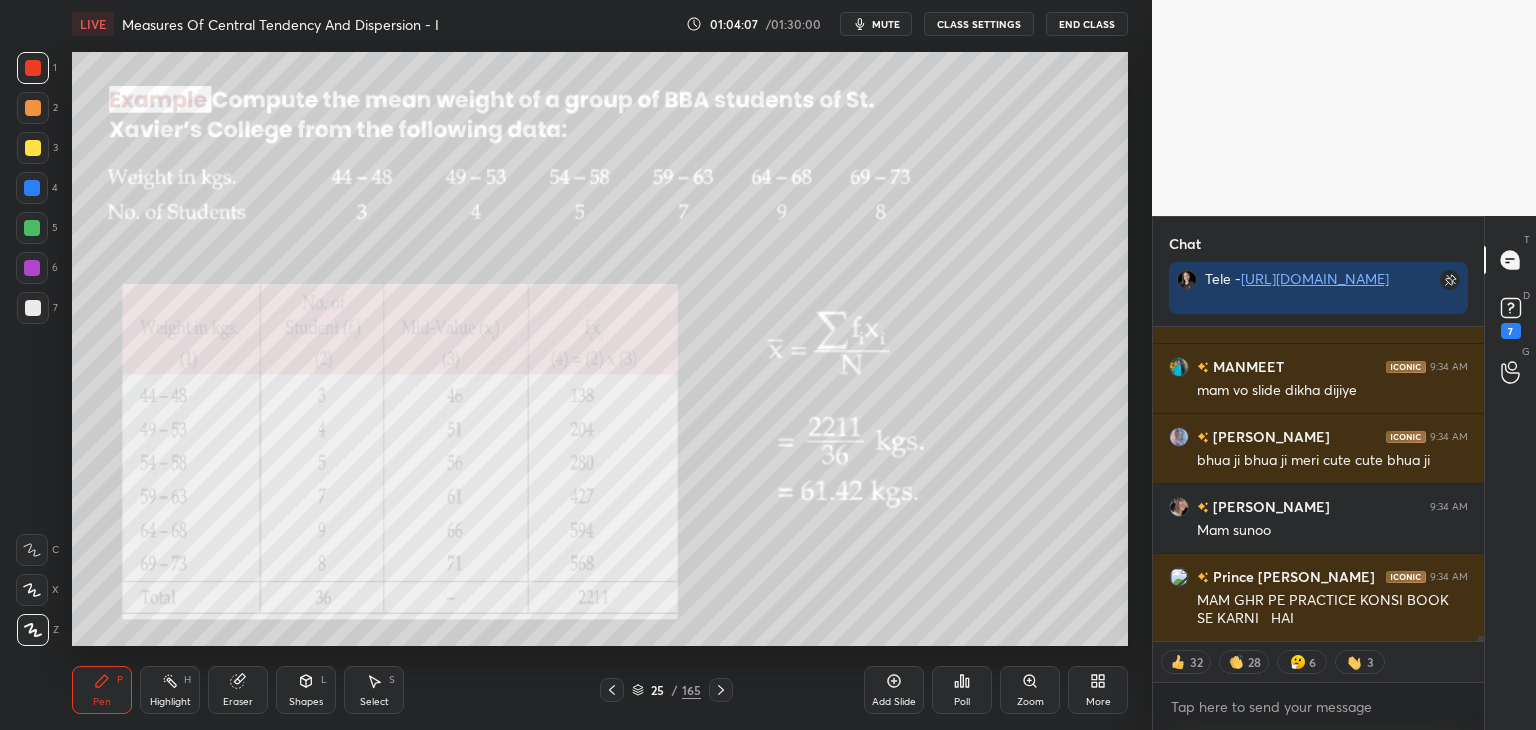 click 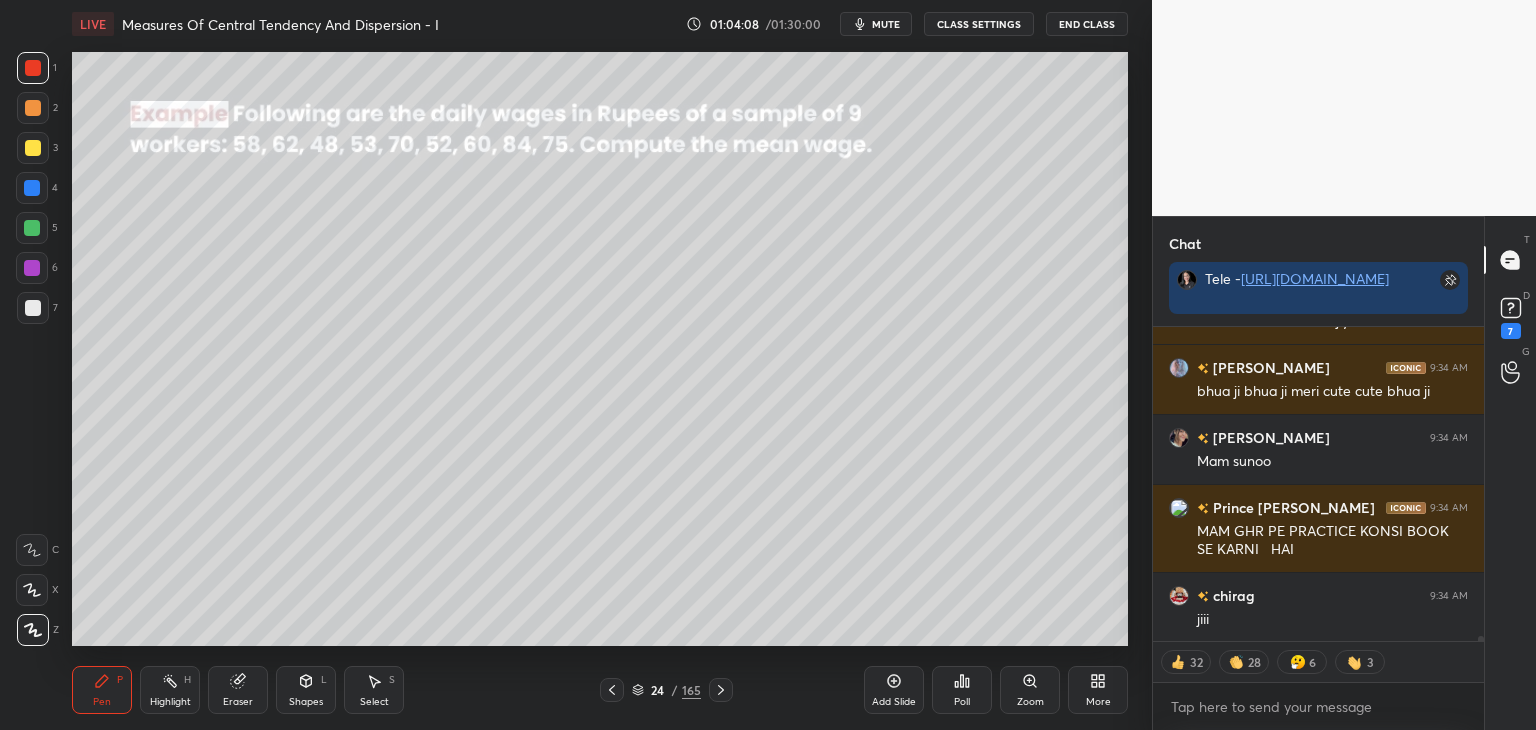 click 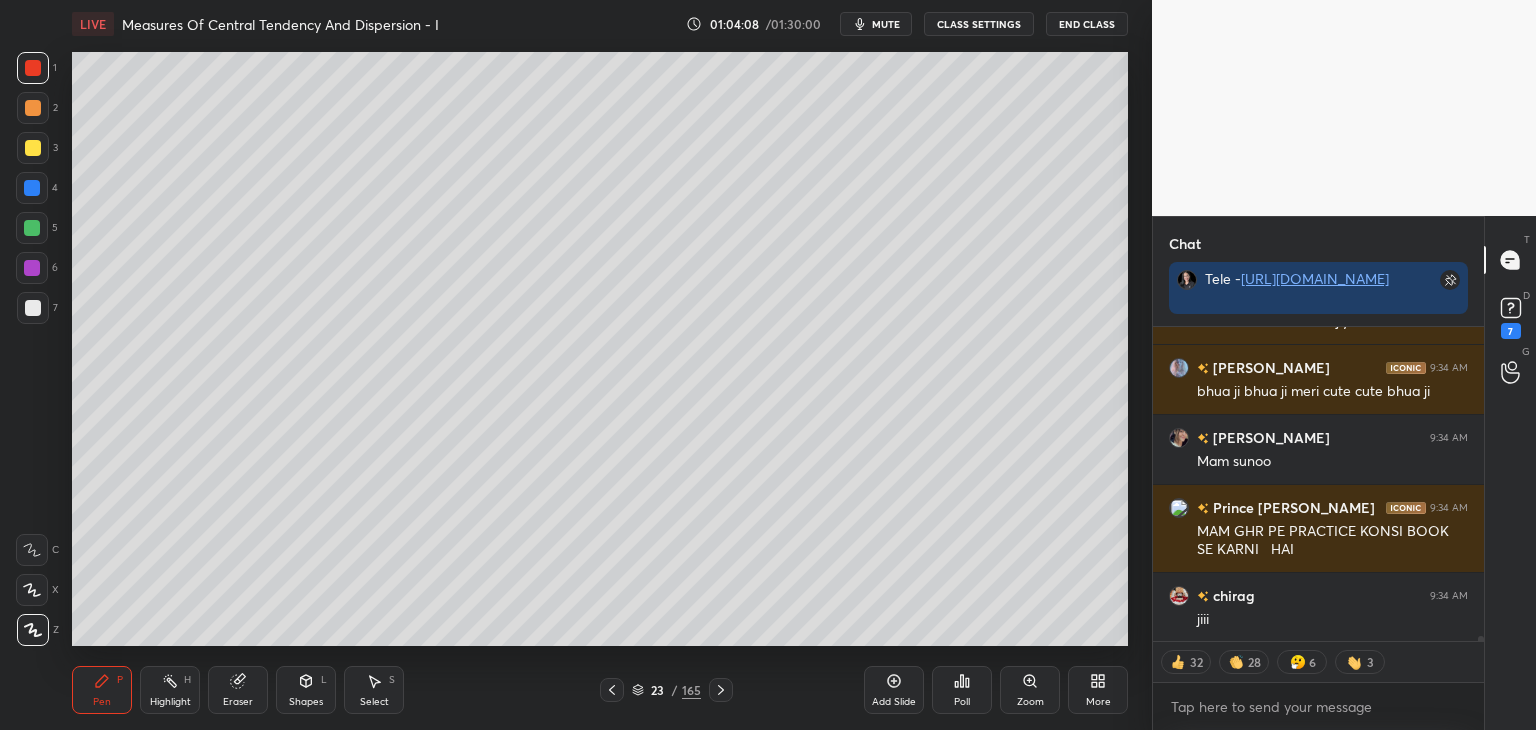 click at bounding box center (612, 690) 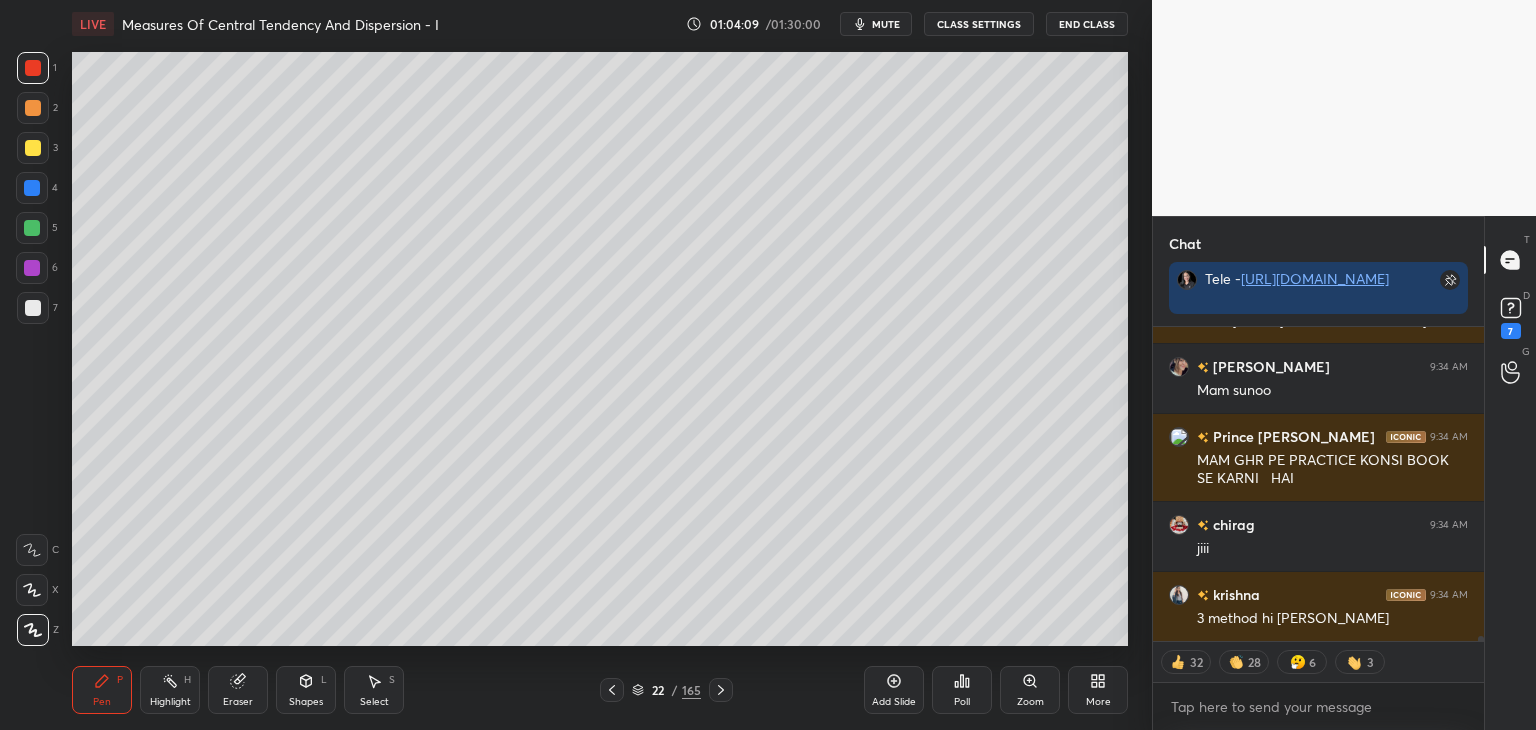 click at bounding box center [612, 690] 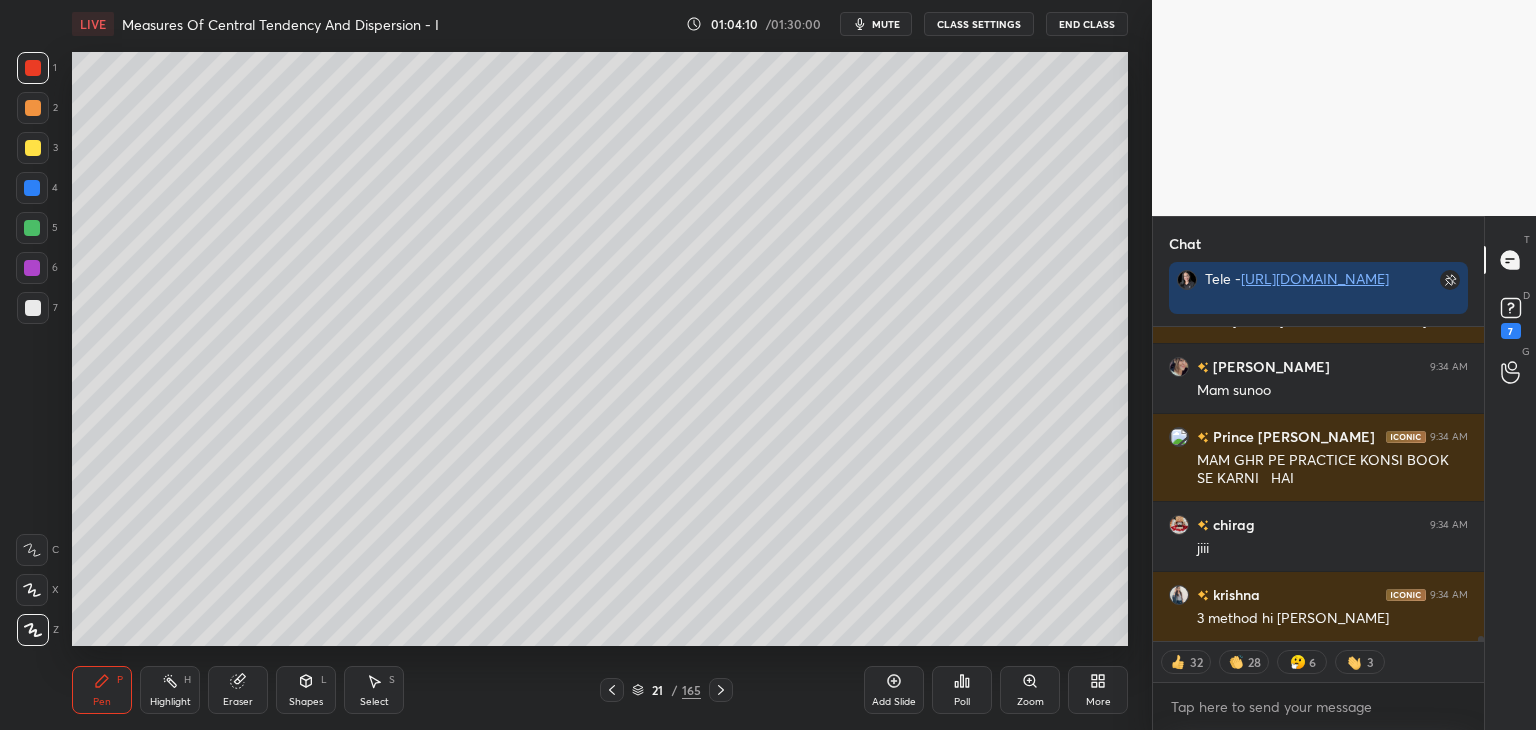 click at bounding box center (612, 690) 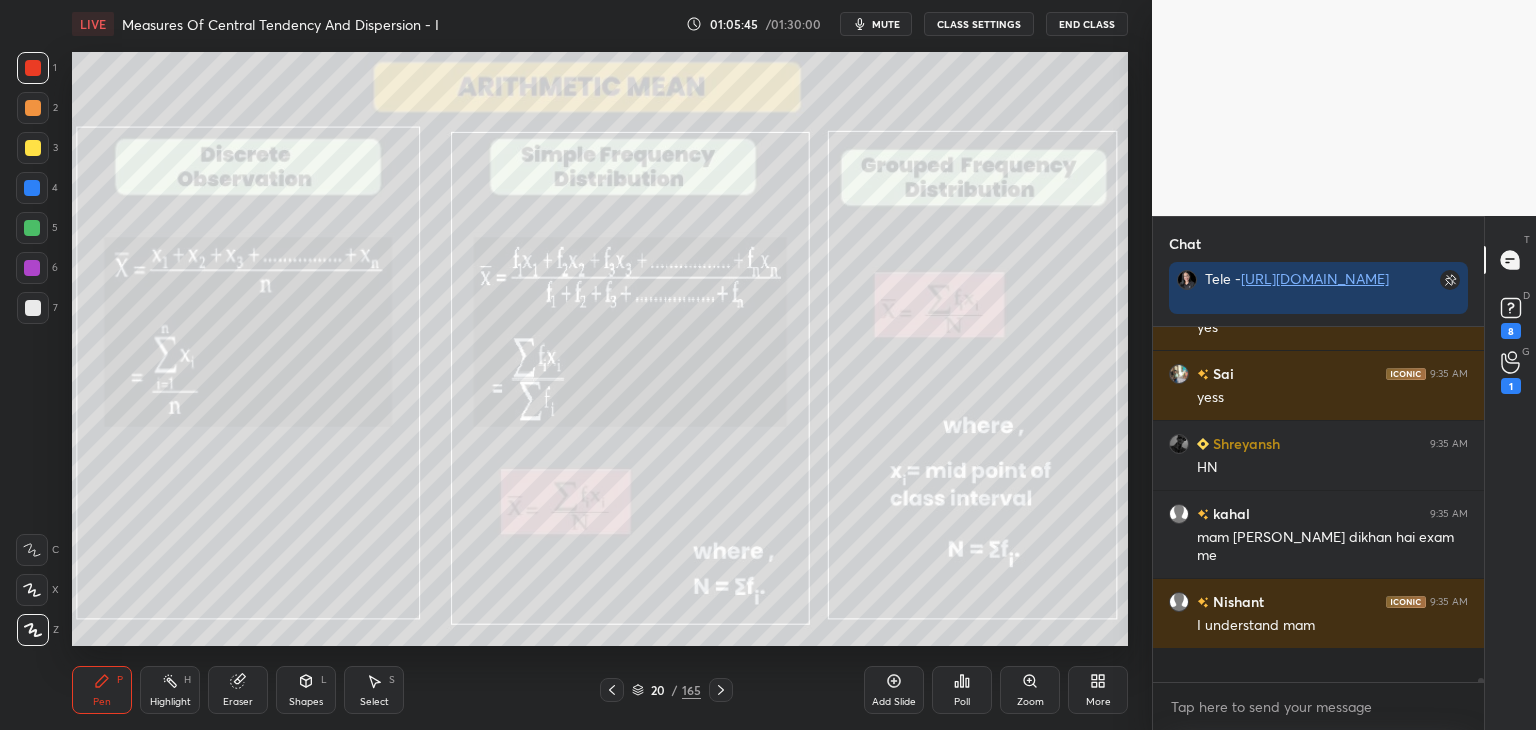 scroll, scrollTop: 6, scrollLeft: 6, axis: both 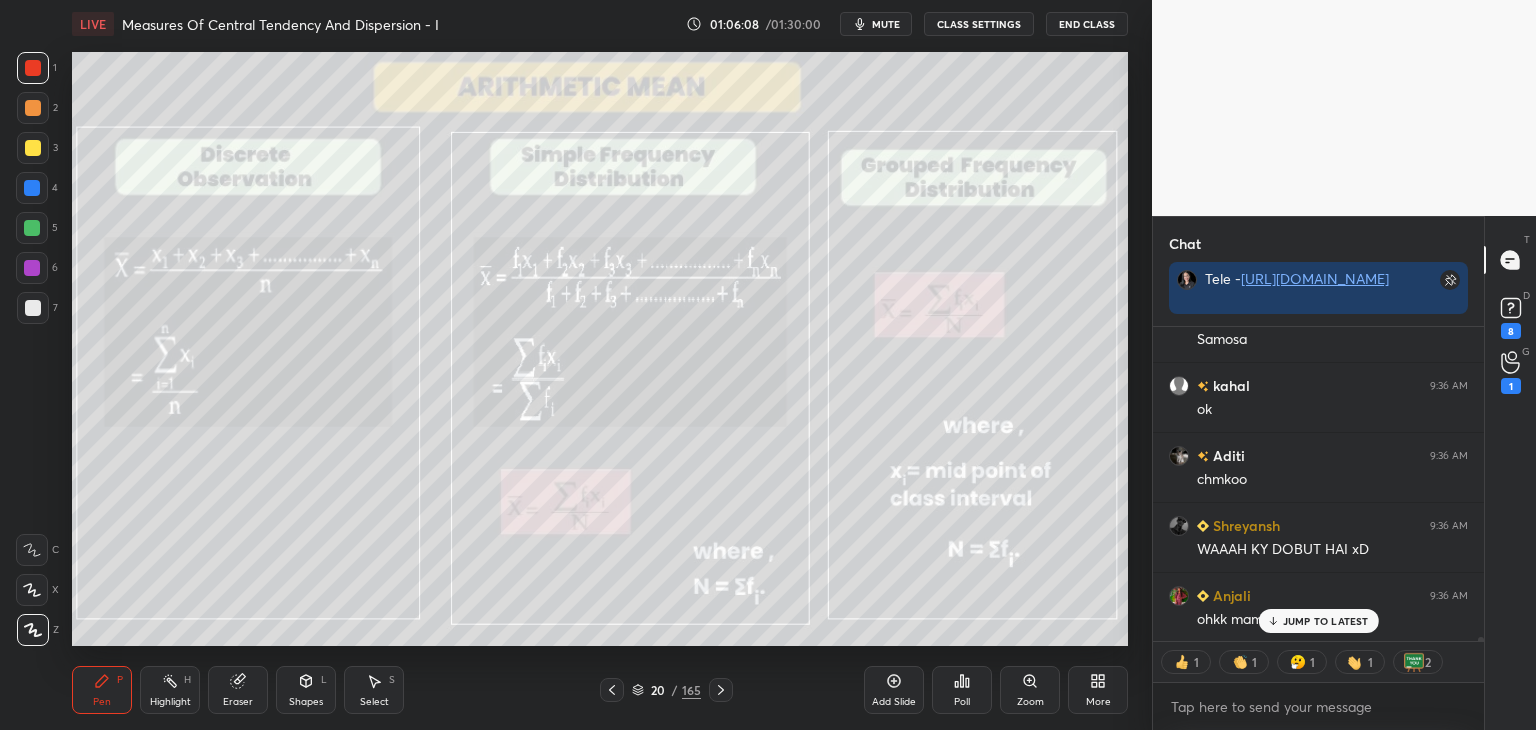 click 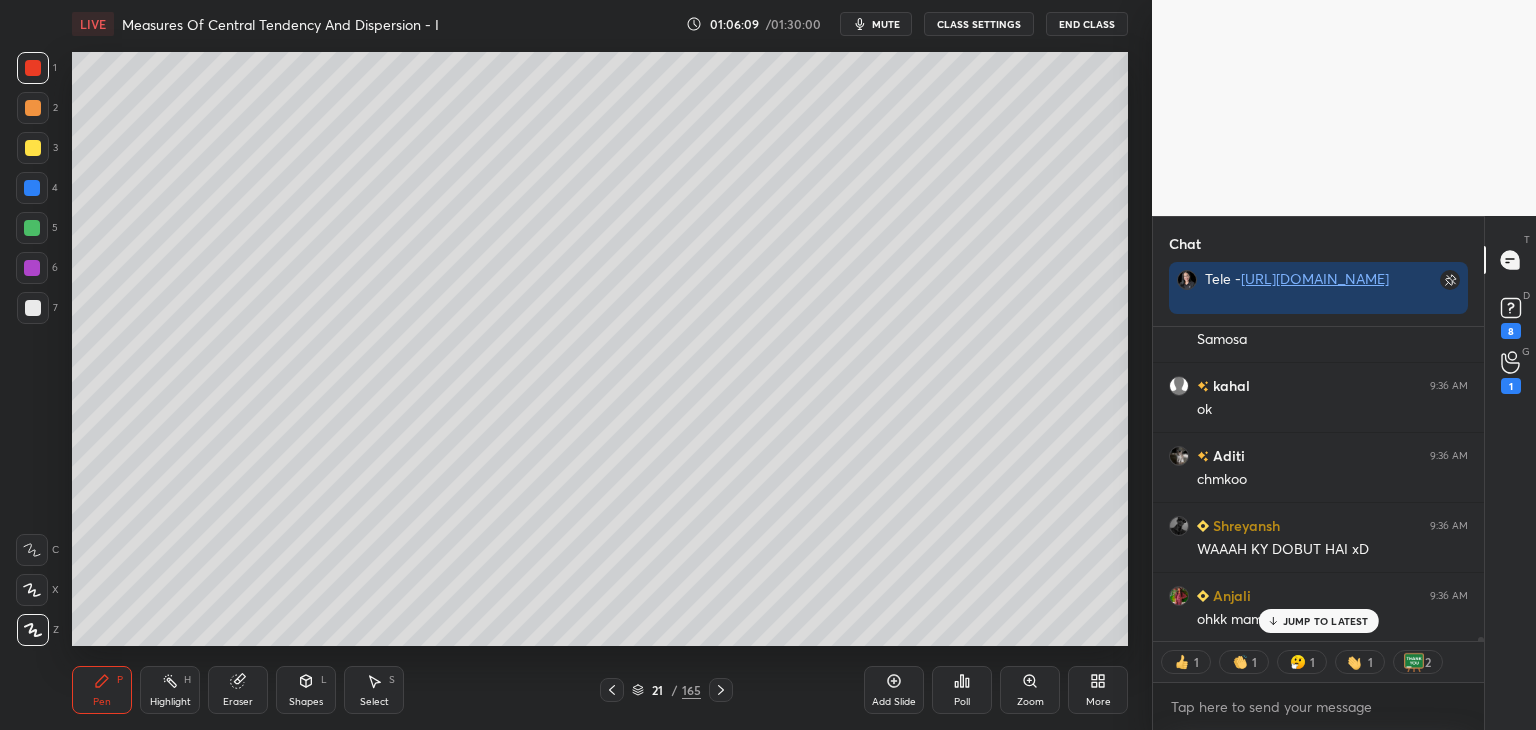 click 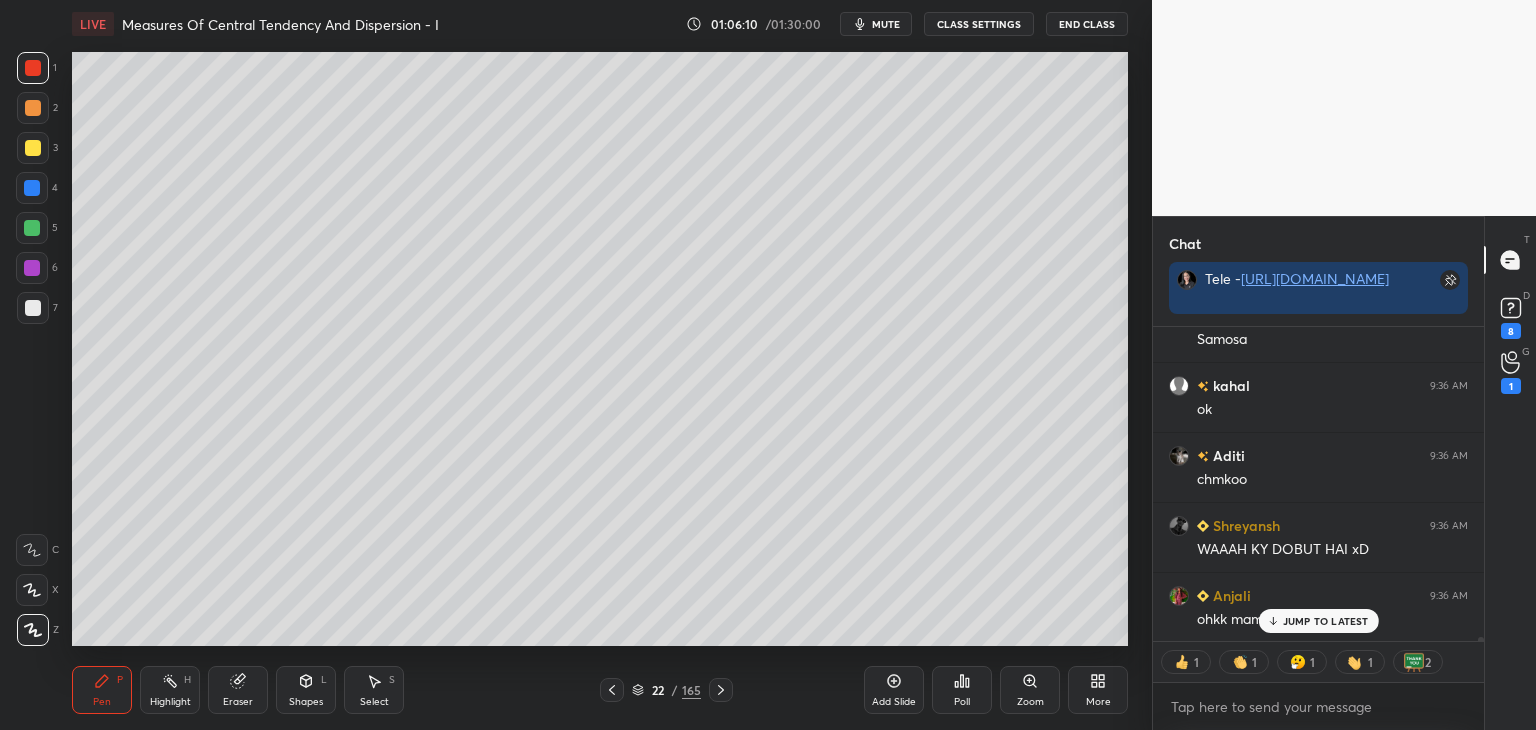 click 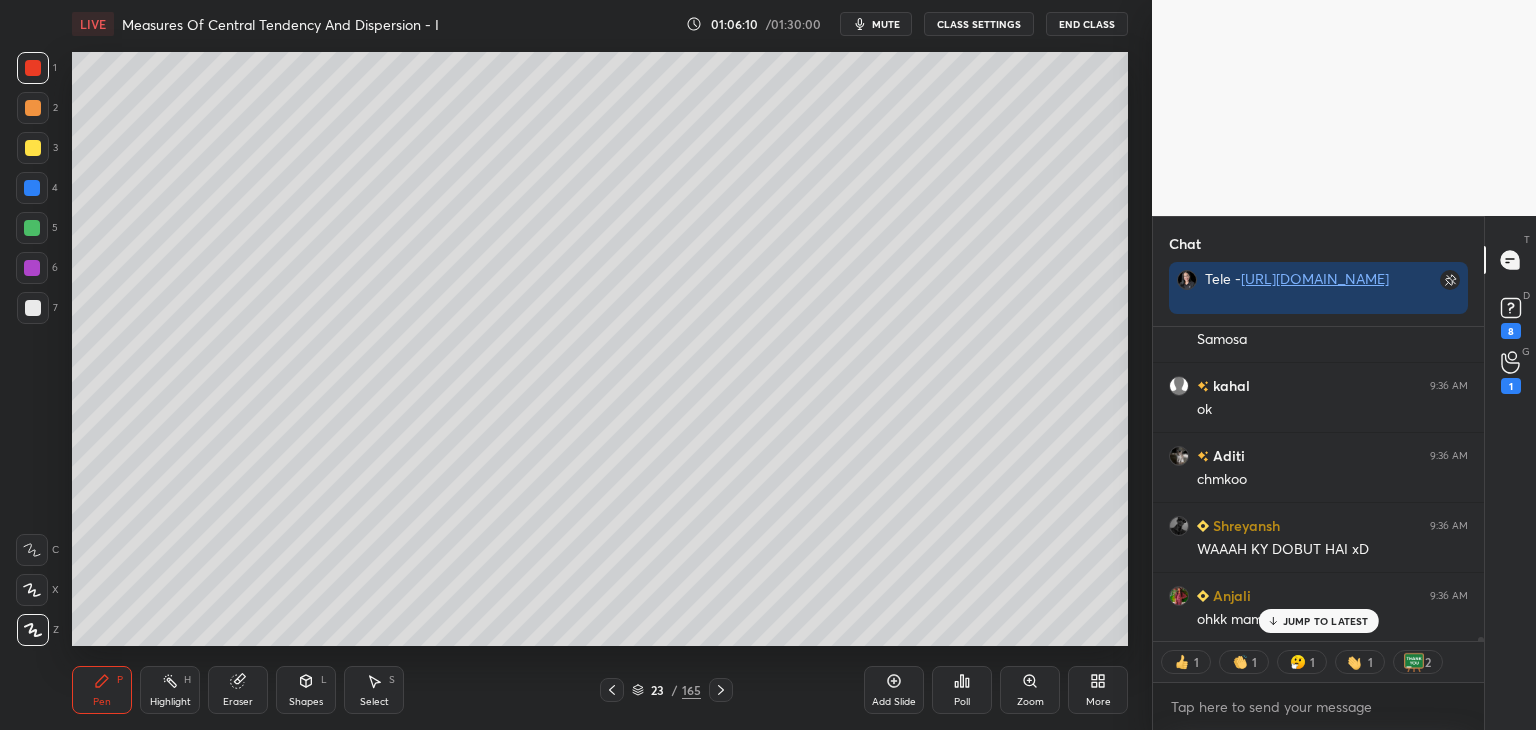 click at bounding box center [721, 690] 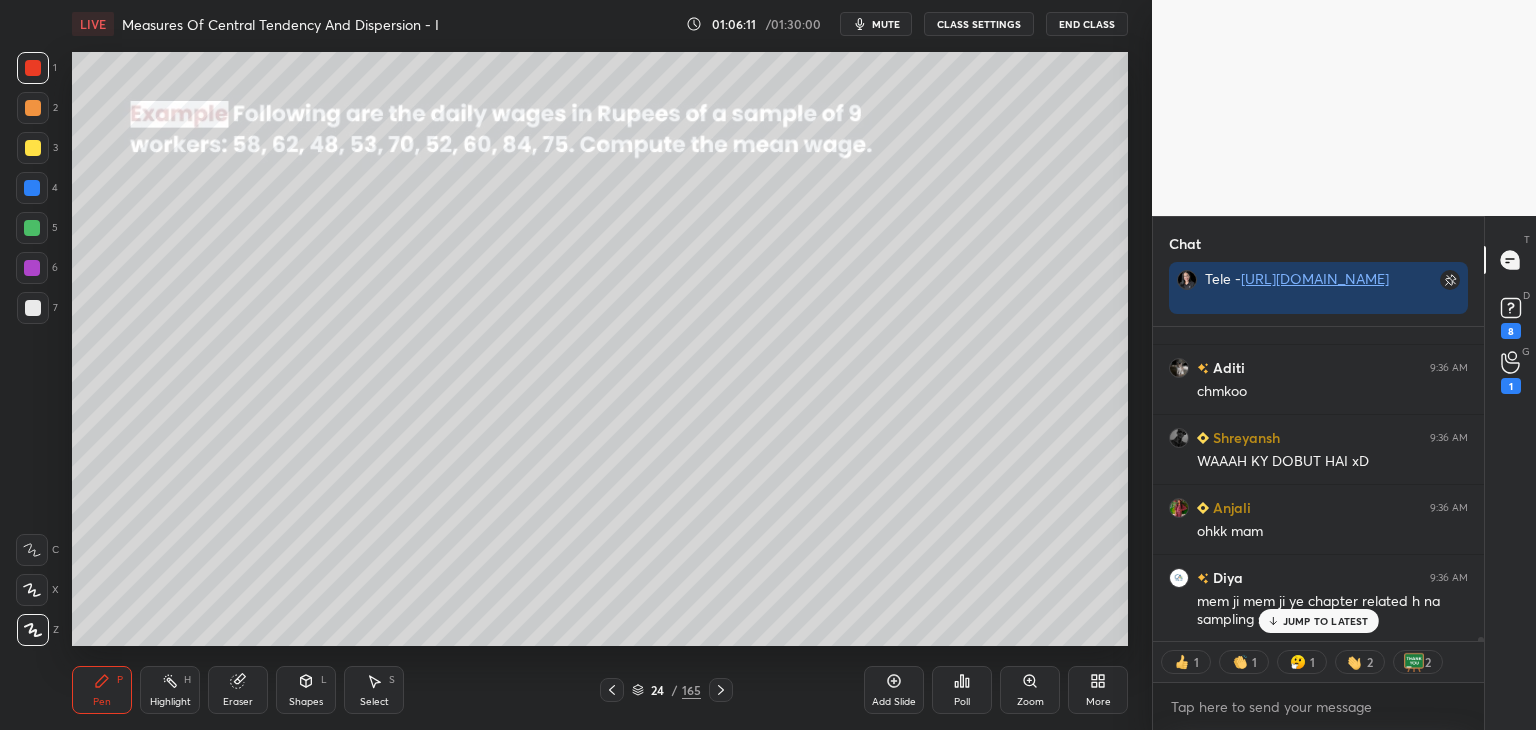 click at bounding box center [721, 690] 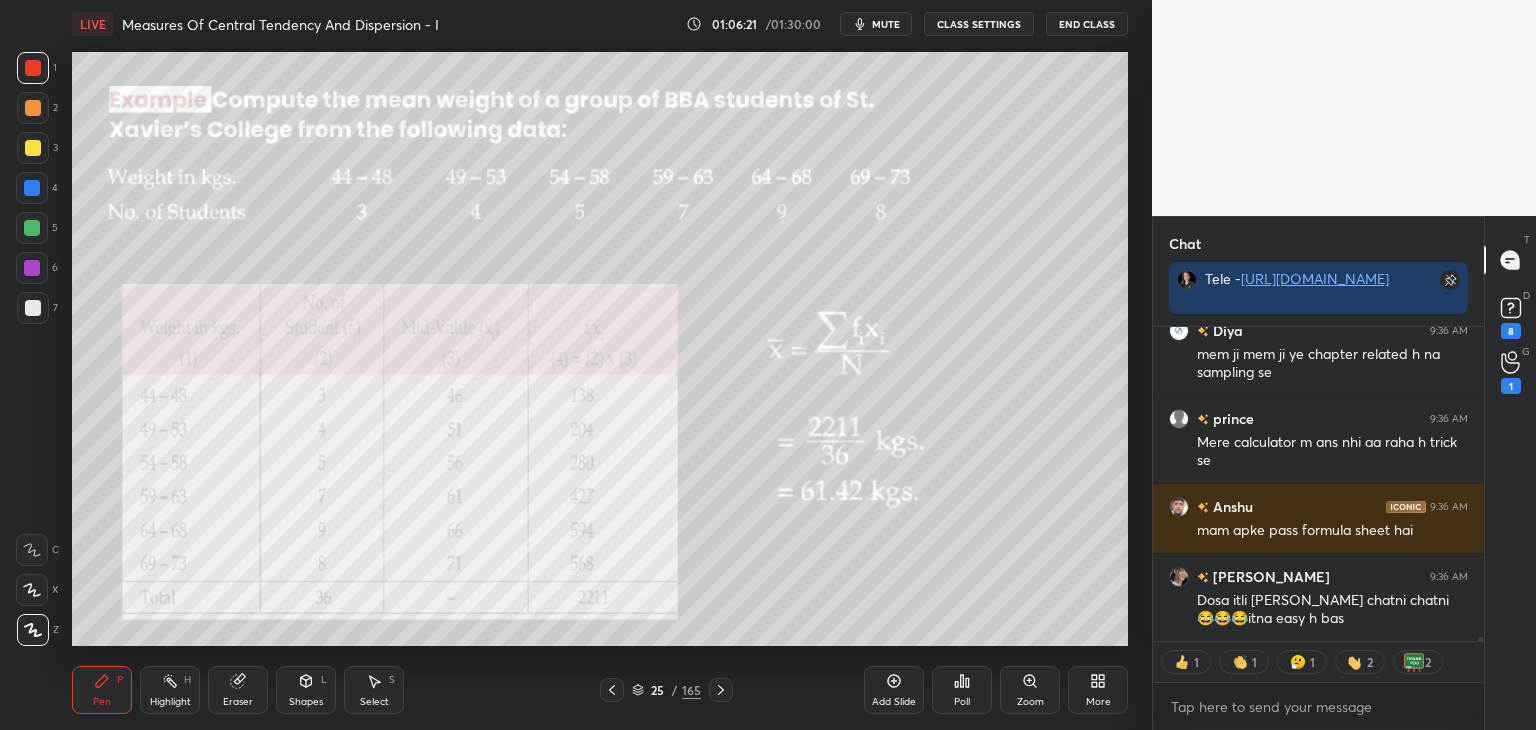 scroll, scrollTop: 25680, scrollLeft: 0, axis: vertical 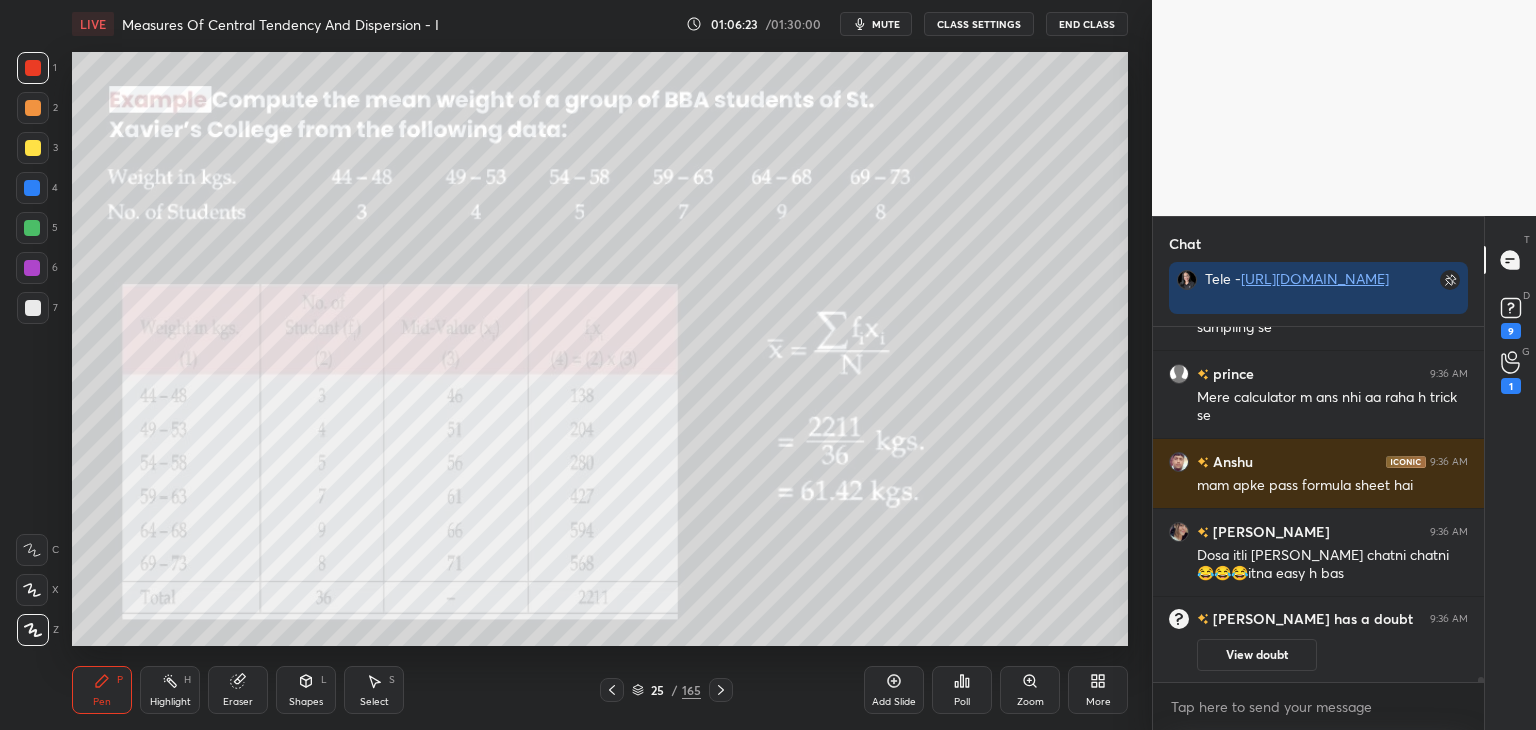 click 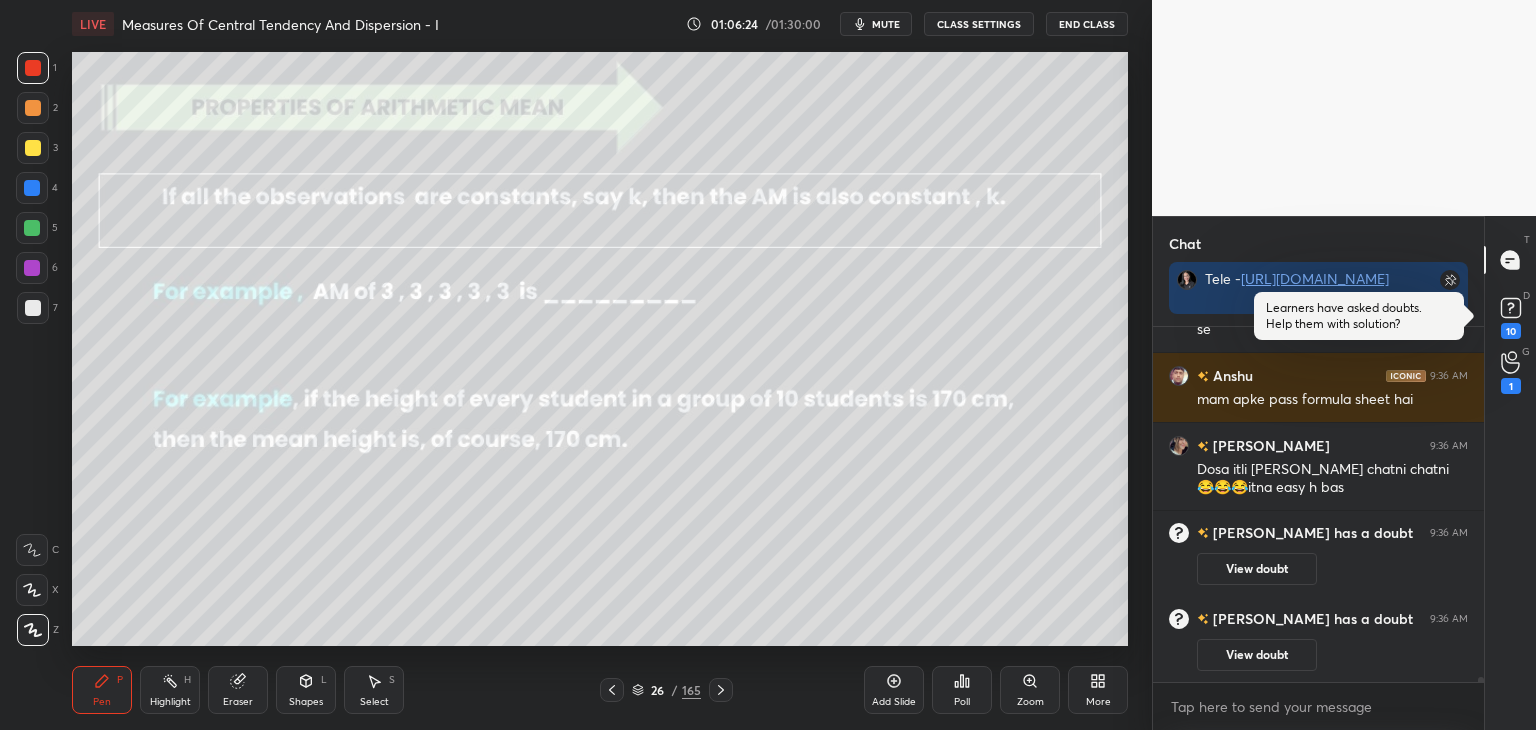 scroll, scrollTop: 25486, scrollLeft: 0, axis: vertical 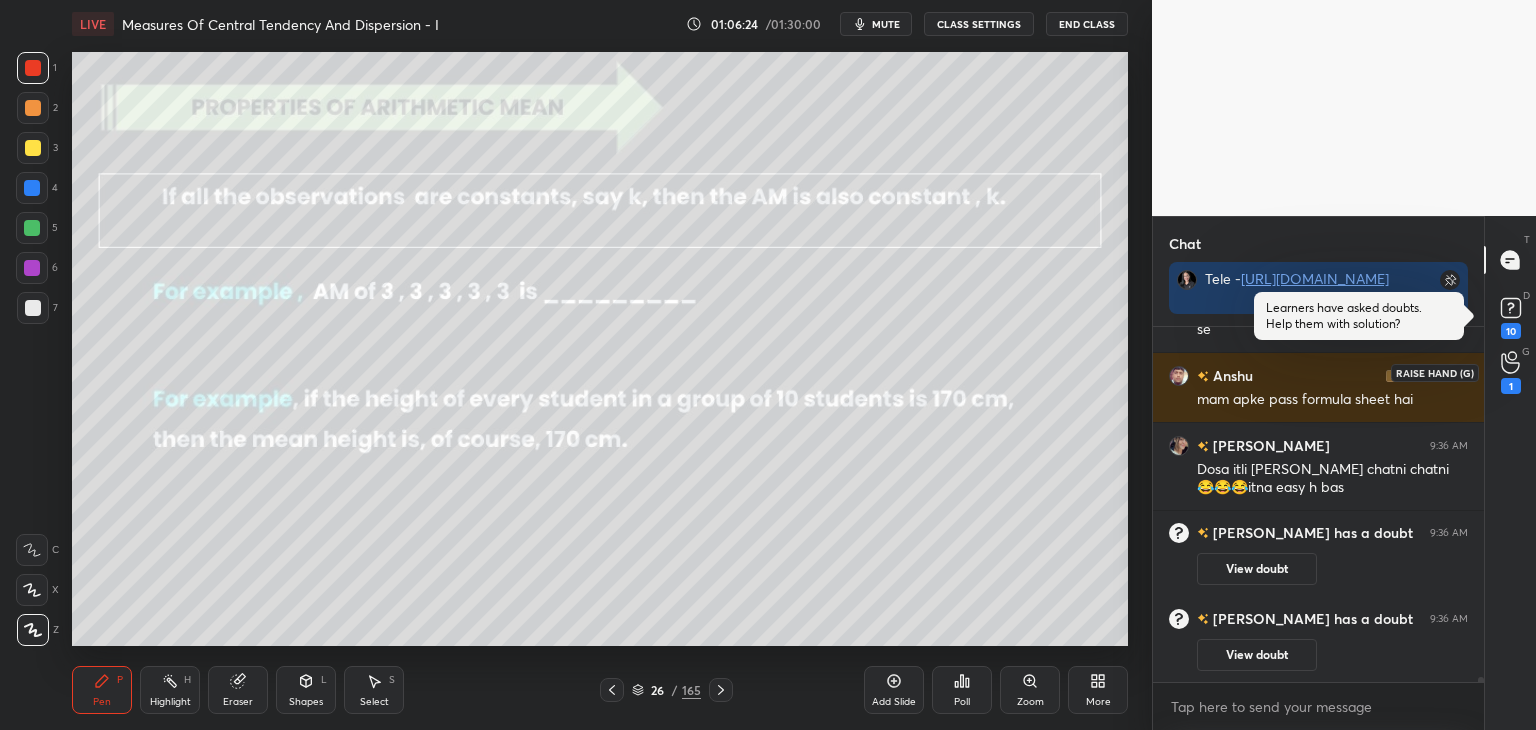 click 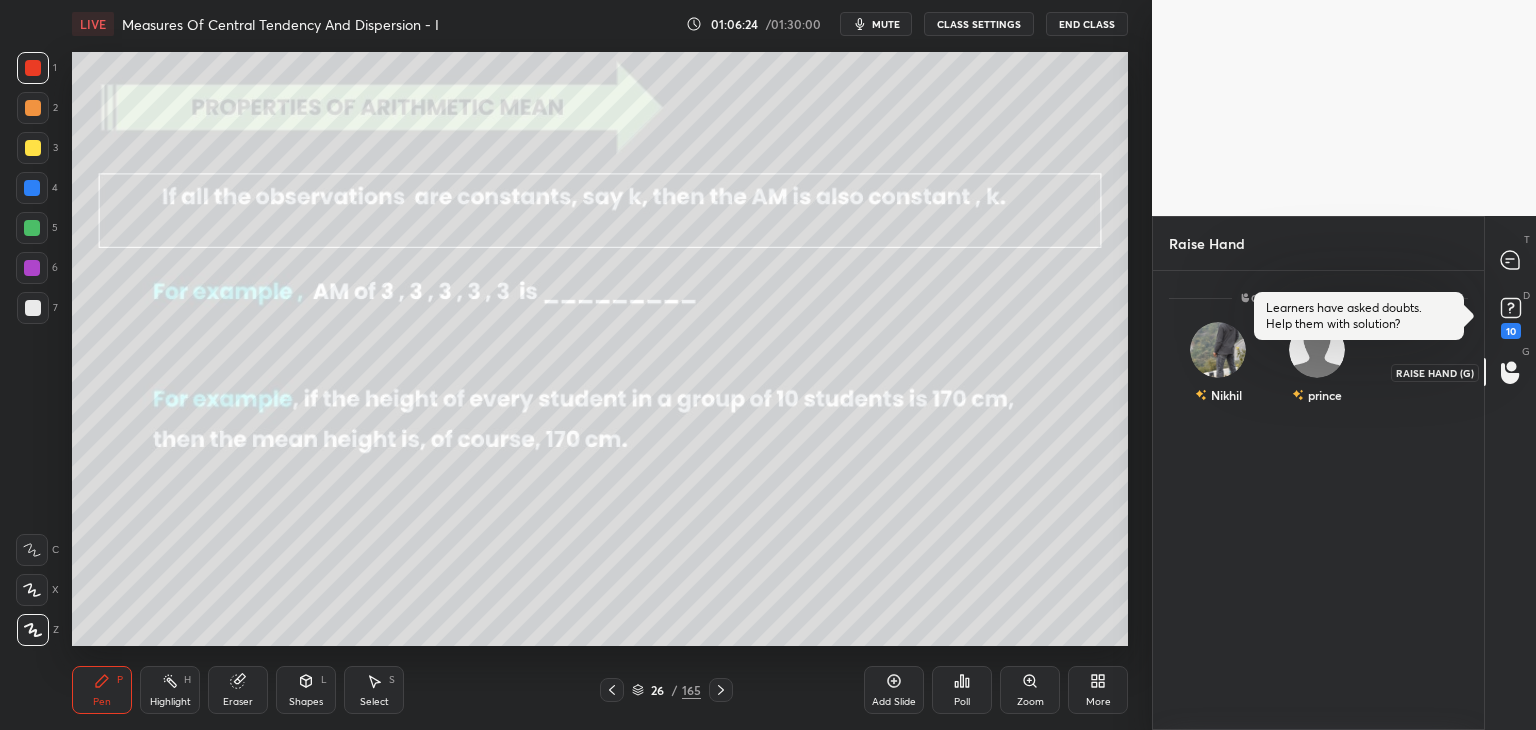 scroll, scrollTop: 453, scrollLeft: 325, axis: both 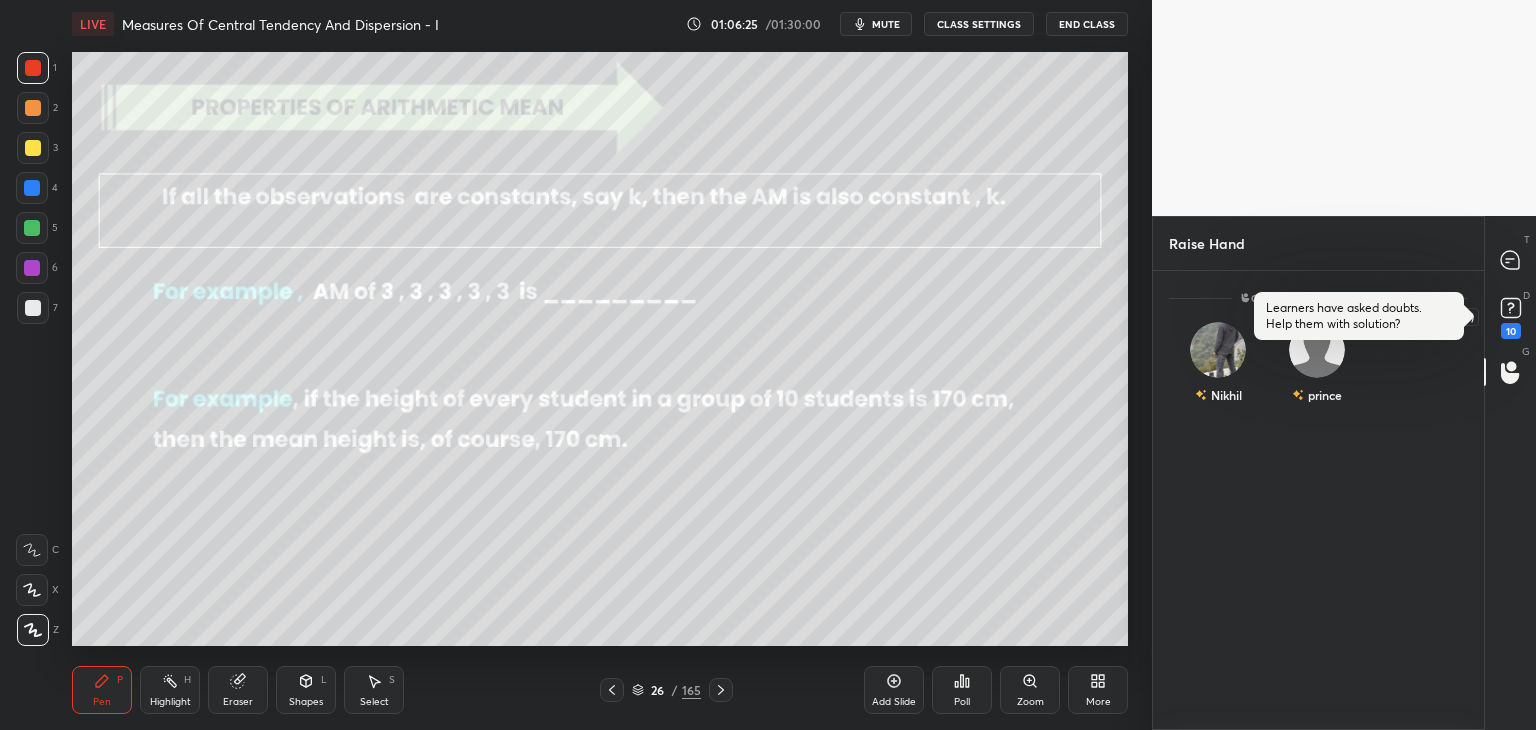 click 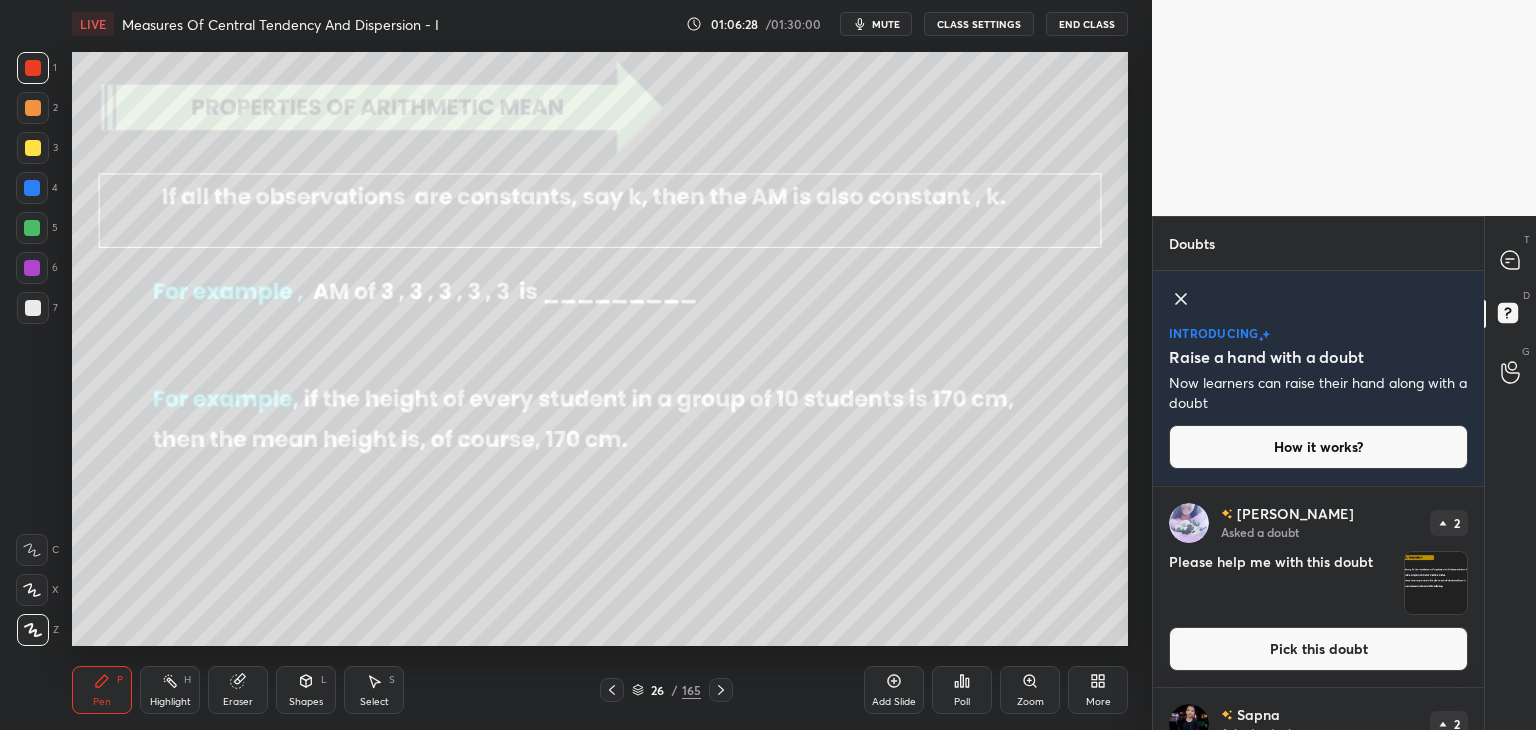 scroll, scrollTop: 226, scrollLeft: 0, axis: vertical 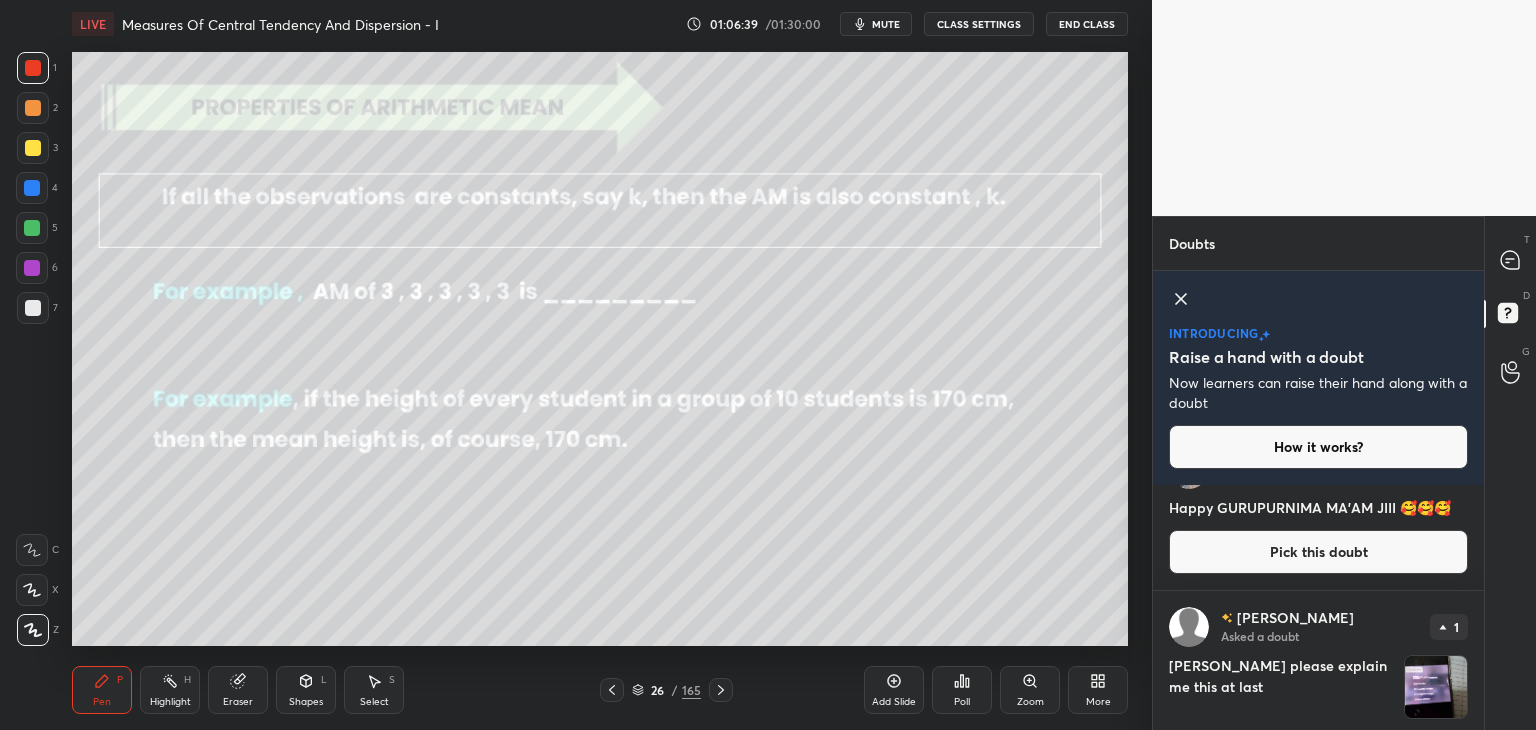 click at bounding box center [1436, 687] 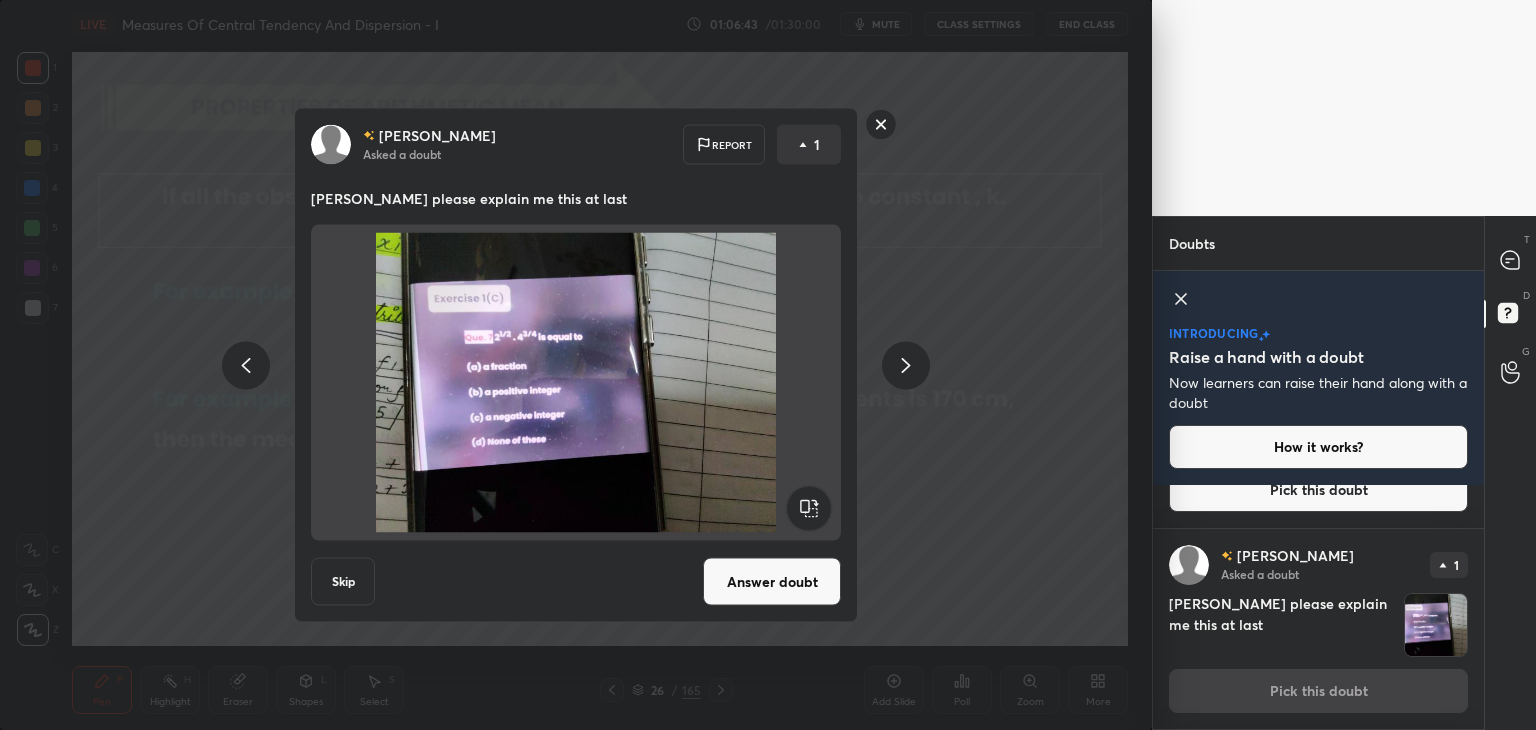 click 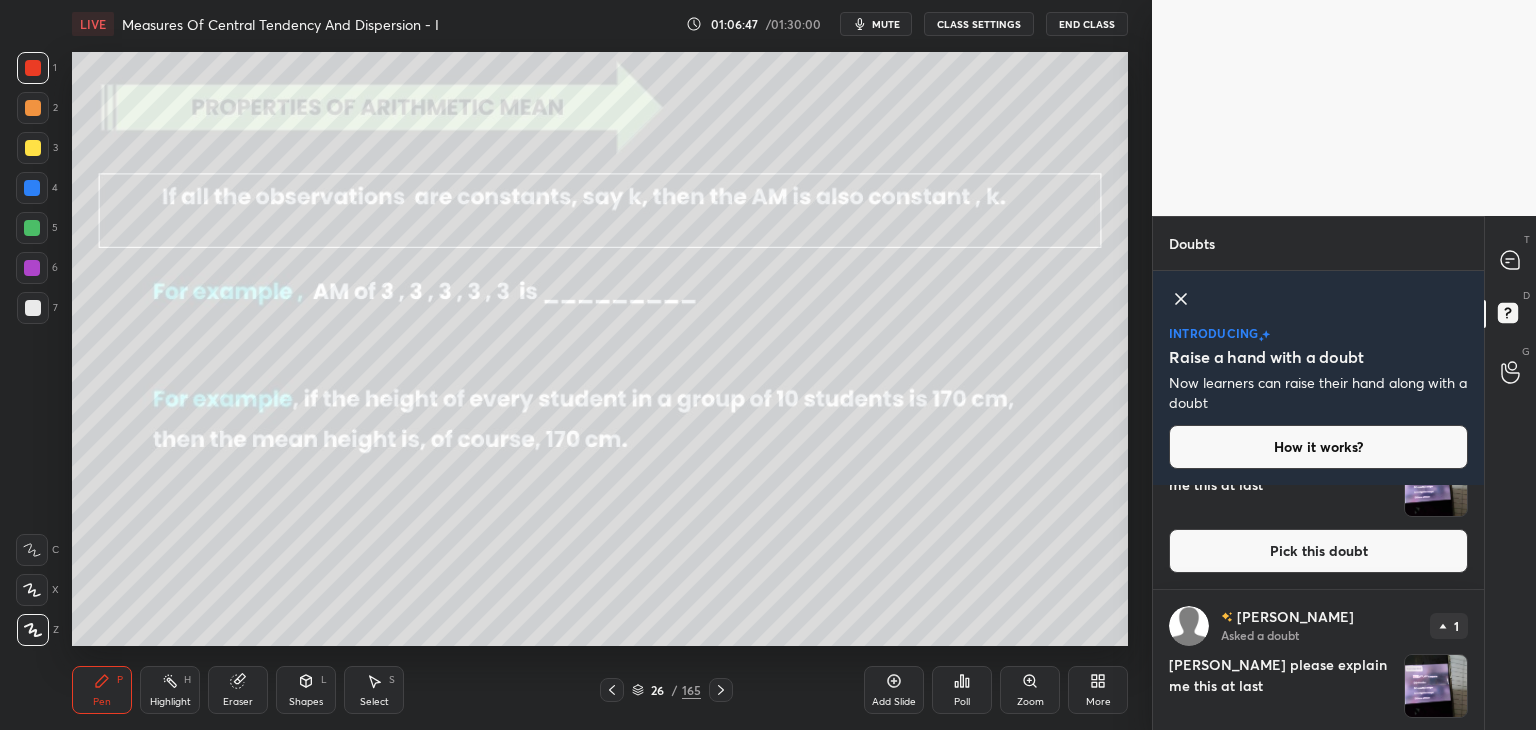 click on "[PERSON_NAME] Asked a doubt 1 [PERSON_NAME] please explain me this at last Pick this doubt" at bounding box center (1318, 690) 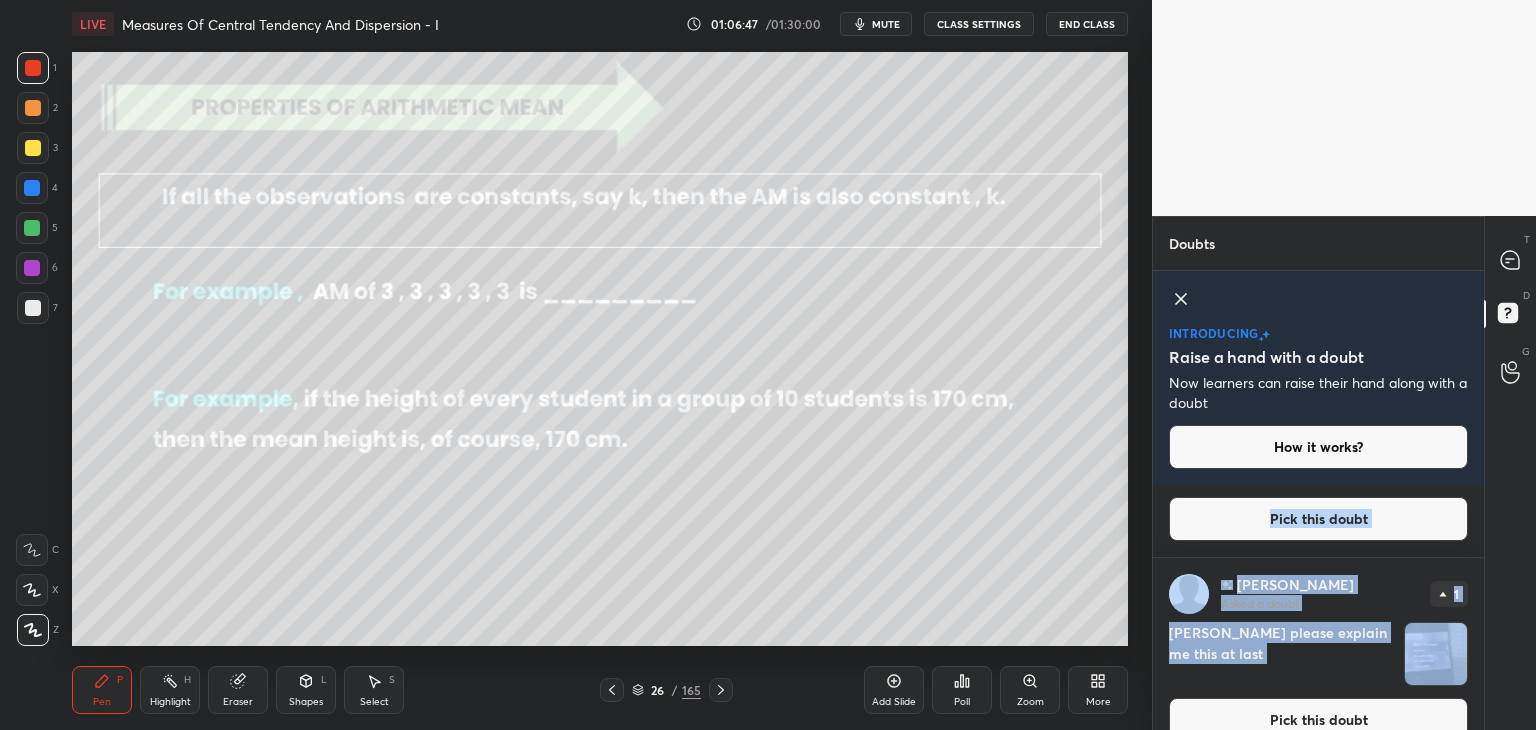 click on "[PERSON_NAME] Asked a doubt 2 Happy GURUPURNIMA MA'AM [PERSON_NAME] 🥰🥰🥰 Pick this doubt [PERSON_NAME] Asked a doubt 1 Maam please explain me this at last Pick this doubt [PERSON_NAME] Asked a doubt 1 Maam please explain me this at last Pick this doubt [PERSON_NAME] Asked a doubt 1 Please help me with this doubt Pick this doubt [PERSON_NAME] Asked a doubt 1 Mam earthquake aa gyaa [GEOGRAPHIC_DATA]
Me Pick this doubt [PERSON_NAME] Asked a doubt 1 Mere pas ye hai mujhe kharid na parega?? Pick this doubt [PERSON_NAME] Asked a doubt 1 Mam notes kaise maintain krna h [PERSON_NAME] bta dijiye Pick this doubt [PERSON_NAME] Asked a doubt 1 mam mene yeh wala calculator liya hai yeh thik hai kya Pick this doubt Yug Asked a doubt 1 Mam yeh kaisa he Pick this doubt Md [PERSON_NAME] Asked a doubt 1 Please help me with this doubt Pick this doubt [PERSON_NAME] Asked a doubt 1 Mam [PERSON_NAME] ye btana ki stat ne konse chapter ko approx kitne lectures lgenge thoda btana mam Pick this doubt [DEMOGRAPHIC_DATA] Asked a doubt 1 mam [DATE] ke din [PERSON_NAME] bahut jaruri h Pick this doubt [PERSON_NAME] Asked a doubt 1" at bounding box center [1318, 607] 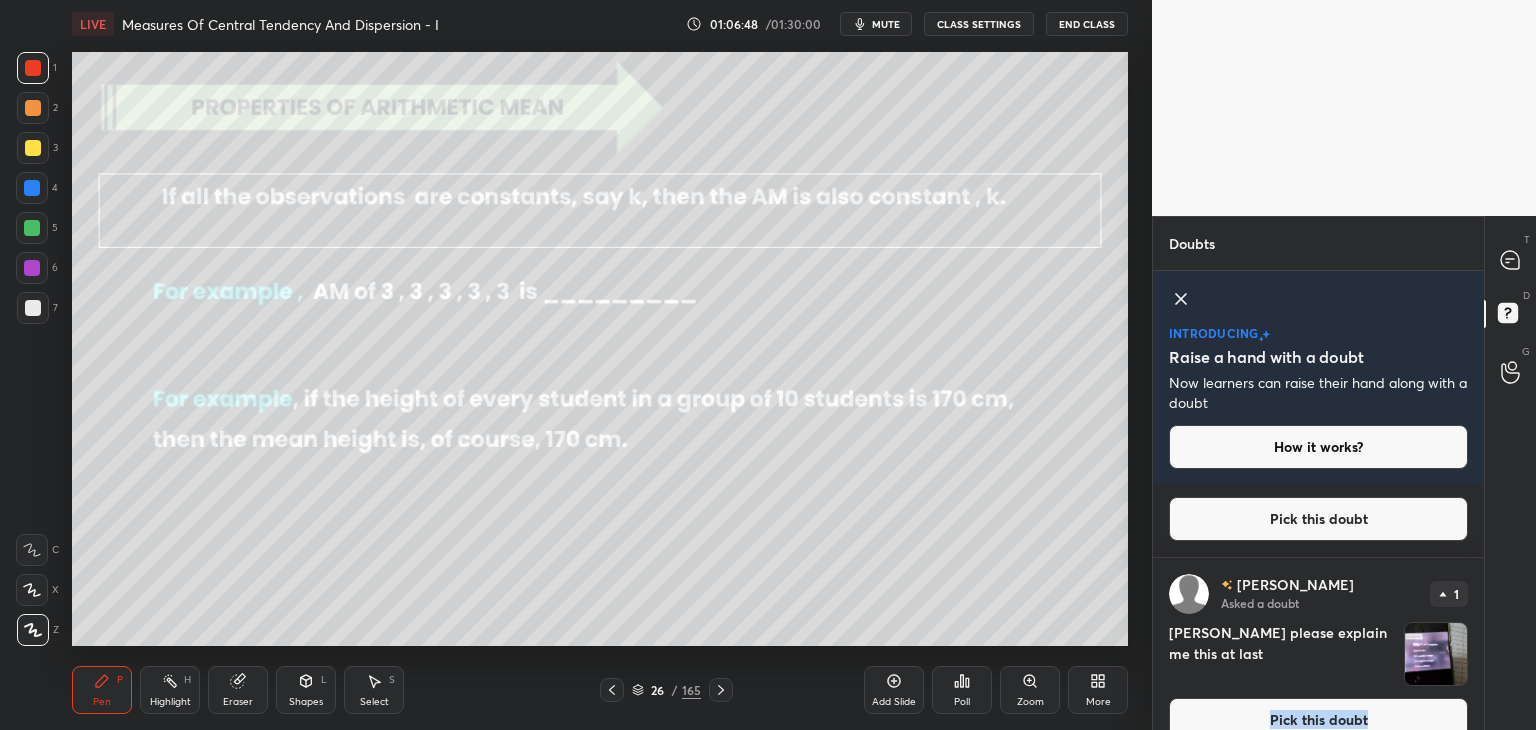 click on "[PERSON_NAME] Asked a doubt 2 Happy GURUPURNIMA MA'AM [PERSON_NAME] 🥰🥰🥰 Pick this doubt [PERSON_NAME] Asked a doubt 1 Maam please explain me this at last Pick this doubt [PERSON_NAME] Asked a doubt 1 Maam please explain me this at last Pick this doubt [PERSON_NAME] Asked a doubt 1 Please help me with this doubt Pick this doubt [PERSON_NAME] Asked a doubt 1 Mam earthquake aa gyaa [GEOGRAPHIC_DATA]
Me Pick this doubt [PERSON_NAME] Asked a doubt 1 Mere pas ye hai mujhe kharid na parega?? Pick this doubt [PERSON_NAME] Asked a doubt 1 Mam notes kaise maintain krna h [PERSON_NAME] bta dijiye Pick this doubt [PERSON_NAME] Asked a doubt 1 mam mene yeh wala calculator liya hai yeh thik hai kya Pick this doubt Yug Asked a doubt 1 Mam yeh kaisa he Pick this doubt Md [PERSON_NAME] Asked a doubt 1 Please help me with this doubt Pick this doubt [PERSON_NAME] Asked a doubt 1 Mam [PERSON_NAME] ye btana ki stat ne konse chapter ko approx kitne lectures lgenge thoda btana mam Pick this doubt [DEMOGRAPHIC_DATA] Asked a doubt 1 mam [DATE] ke din [PERSON_NAME] bahut jaruri h Pick this doubt [PERSON_NAME] Asked a doubt 1" at bounding box center (1318, 607) 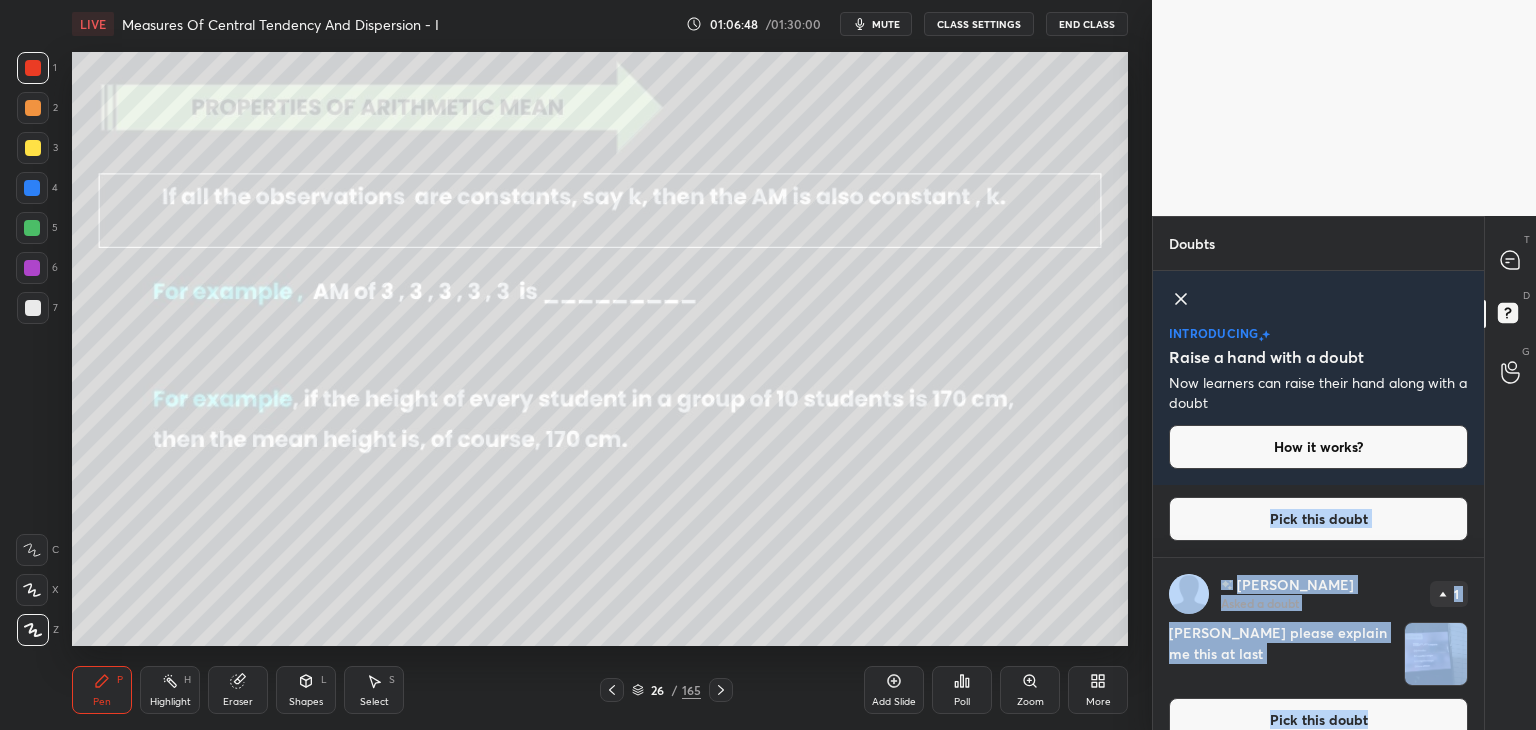 scroll, scrollTop: 898, scrollLeft: 0, axis: vertical 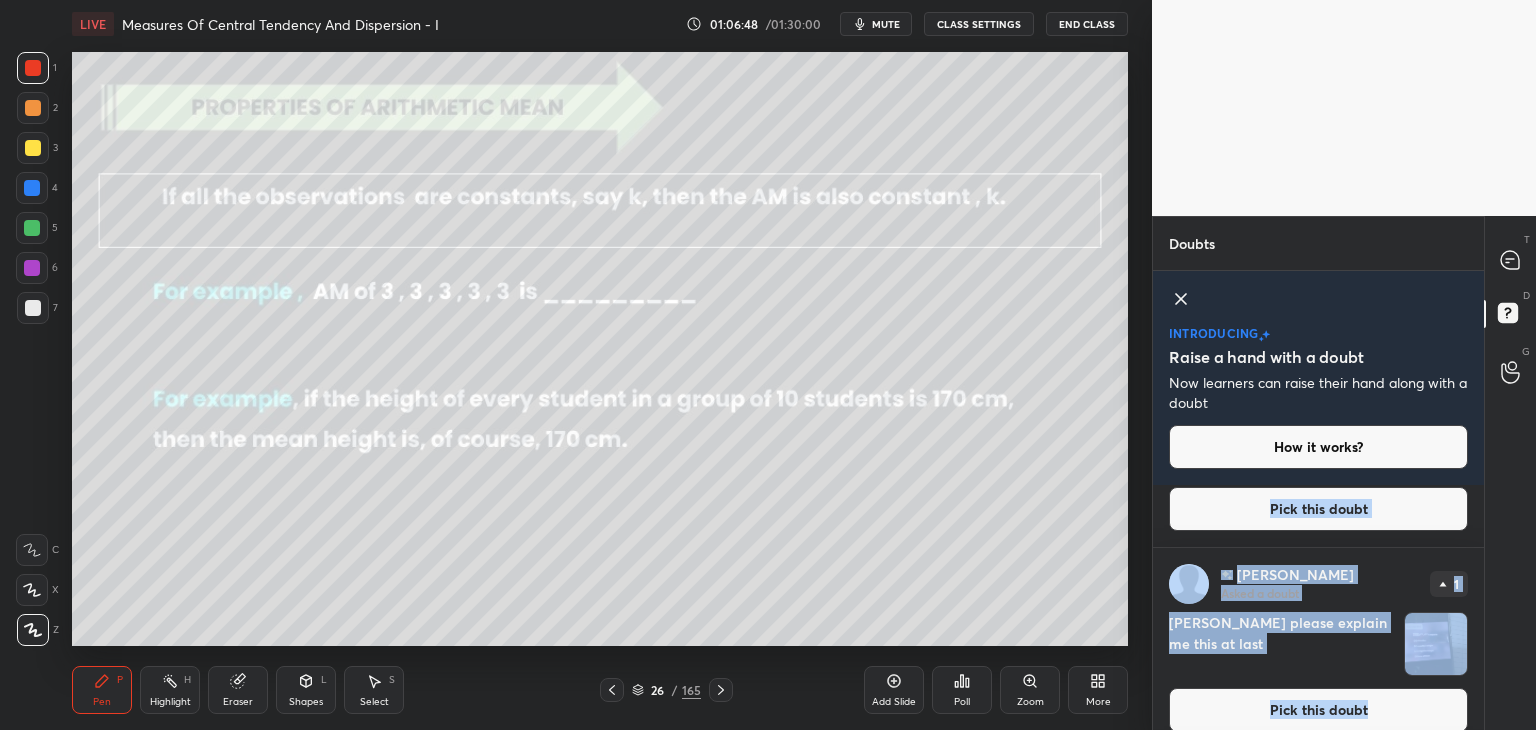 click on "T Messages (T) D Doubts (D) G Raise Hand (G)" at bounding box center (1510, 473) 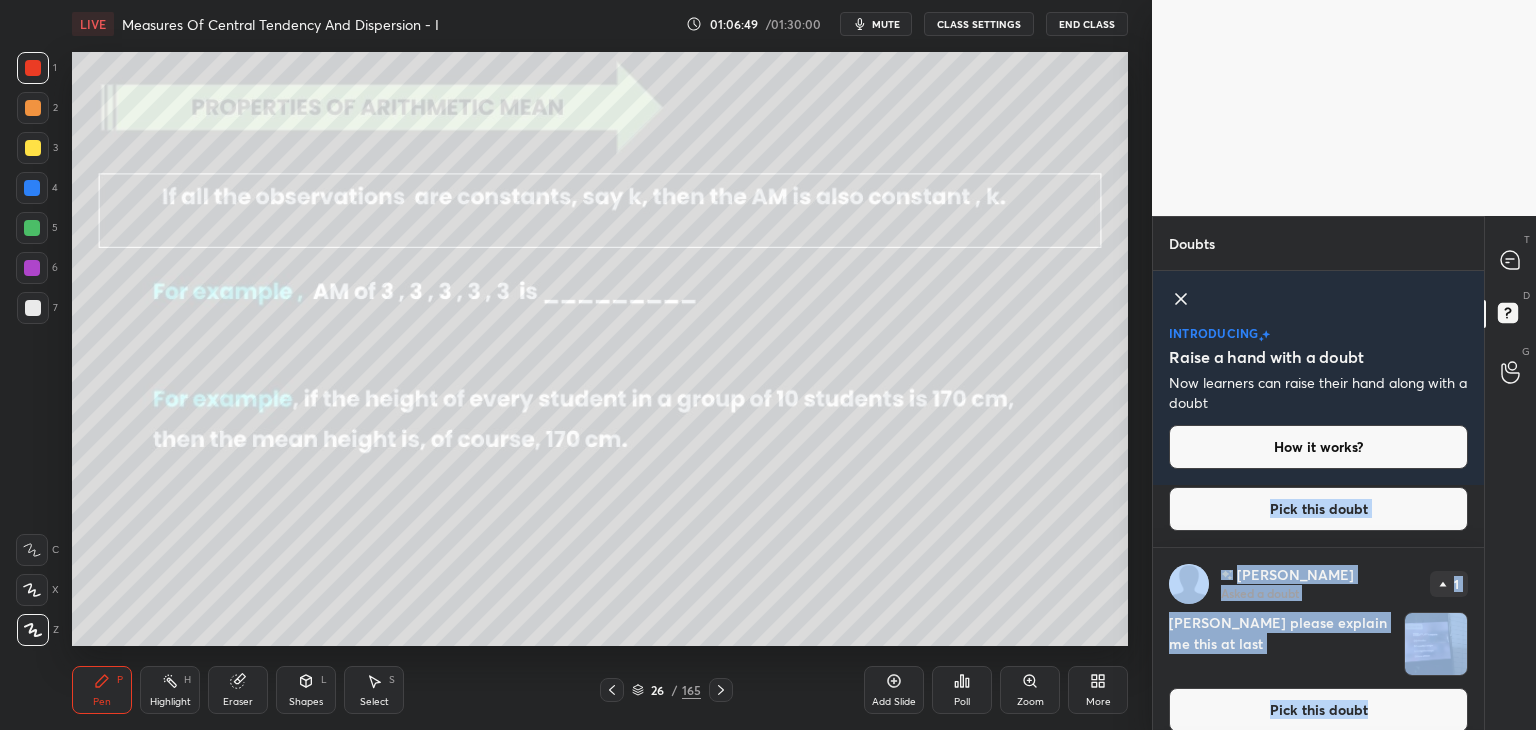 click on "Doubts Enable hand raising Enable raise hand to speak to learners. Once enabled, chat will be turned off temporarily. Enable x   introducing Raise a hand with a doubt Now learners can raise their hand along with a doubt  How it works? [PERSON_NAME] Asked a doubt 2 Happy GURUPURNIMA MA'AM JIII 🥰🥰🥰 Pick this doubt [PERSON_NAME] Asked a doubt 1 Maam please explain me this at last Pick this doubt [PERSON_NAME] Asked a doubt 1 Maam please explain me this at last Pick this doubt [PERSON_NAME] Asked a doubt 1 Please help me with this doubt Pick this doubt [PERSON_NAME] Asked a doubt 1 Mam earthquake aa gyaa Delhi
Me Pick this doubt [PERSON_NAME] Asked a doubt 1 Mere pas ye hai mujhe kharid na parega?? Pick this doubt [PERSON_NAME] Asked a doubt 1 Mam notes kaise maintain krna h [PERSON_NAME] bta dijiye Pick this doubt [PERSON_NAME] Asked a doubt 1 mam mene yeh wala calculator liya hai yeh thik hai kya Pick this doubt Yug Asked a doubt 1 Mam yeh kaisa he Pick this doubt Md [PERSON_NAME] Asked a doubt 1 Please help me with this doubt Pick this doubt [PERSON_NAME] 1 [PERSON_NAME] 1" at bounding box center [1344, 473] 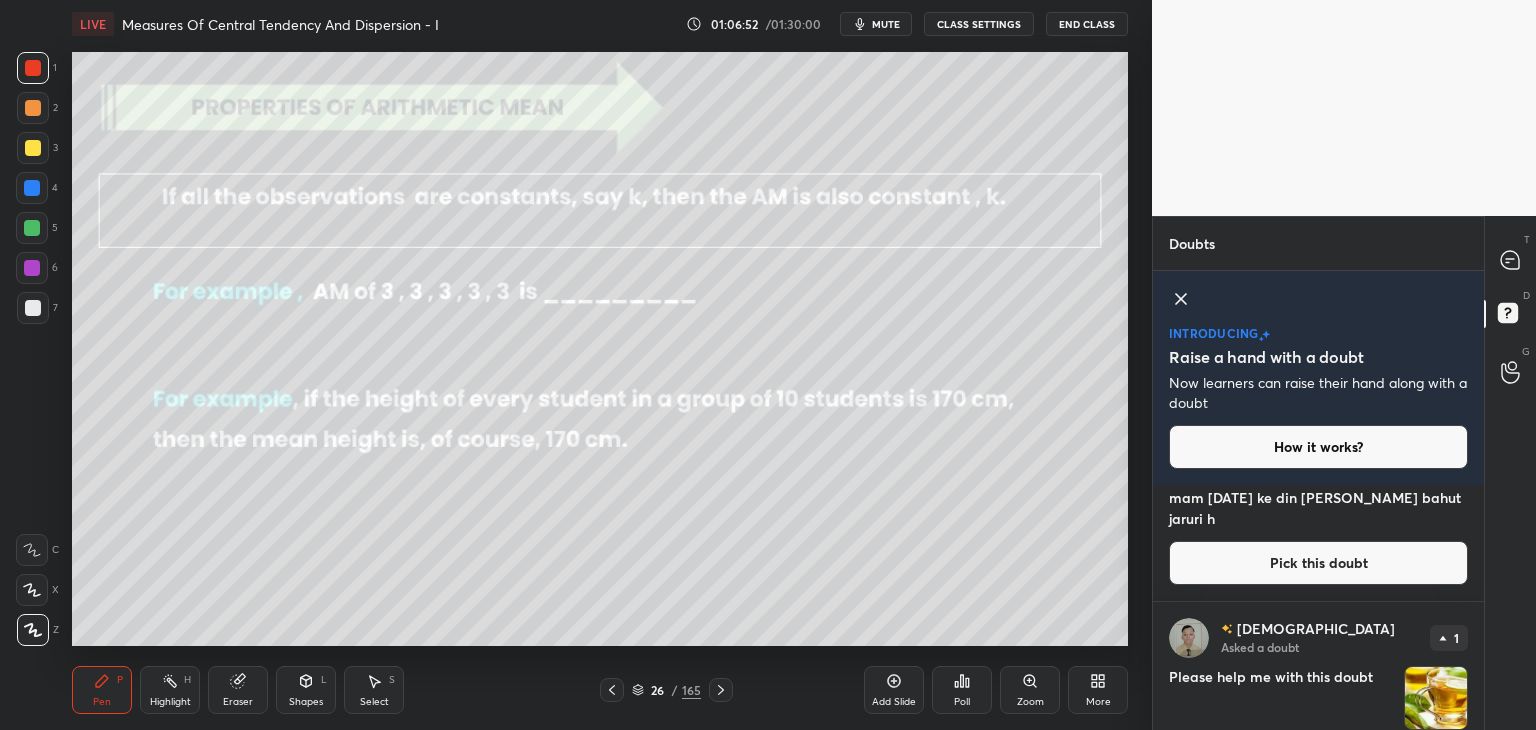 scroll, scrollTop: 2826, scrollLeft: 0, axis: vertical 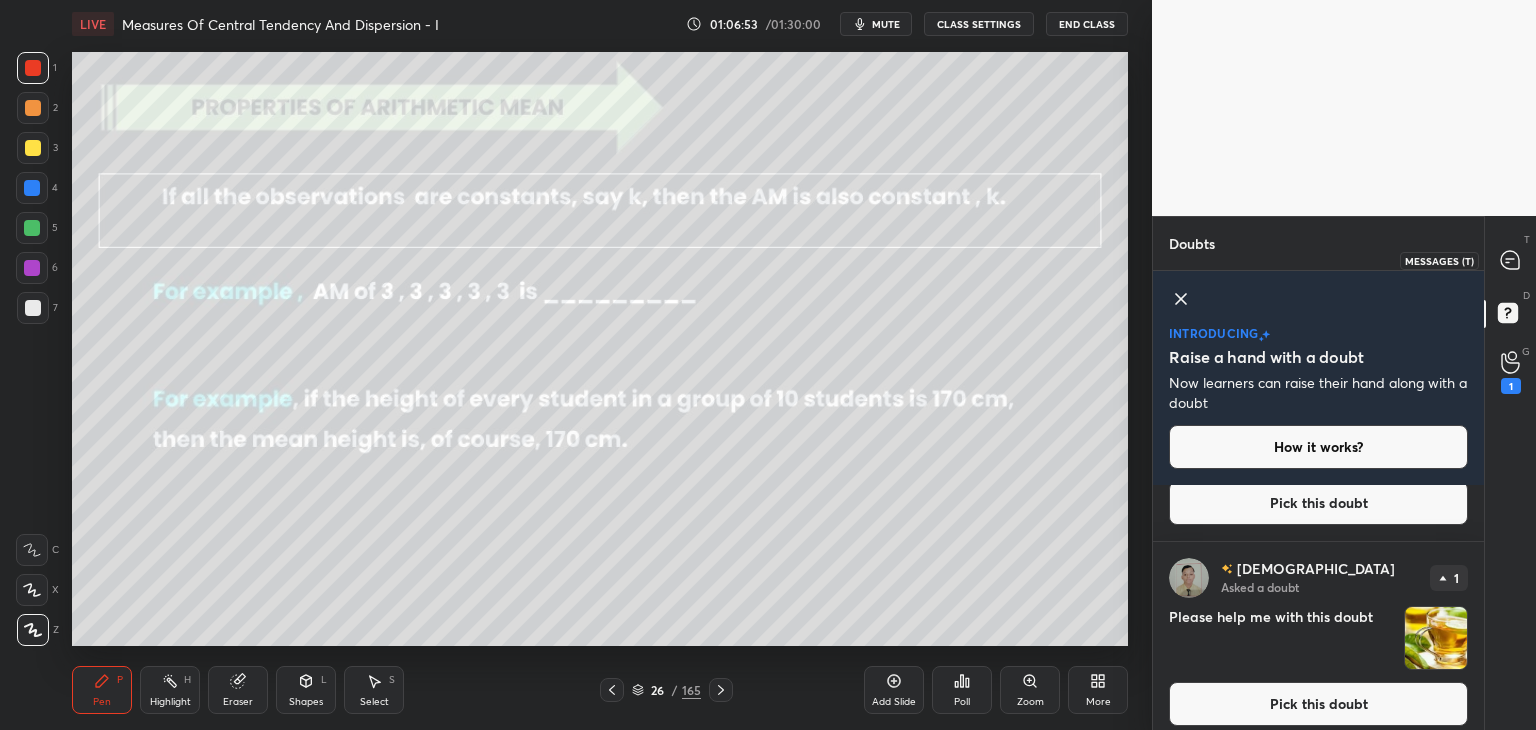 drag, startPoint x: 1516, startPoint y: 262, endPoint x: 1520, endPoint y: 304, distance: 42.190044 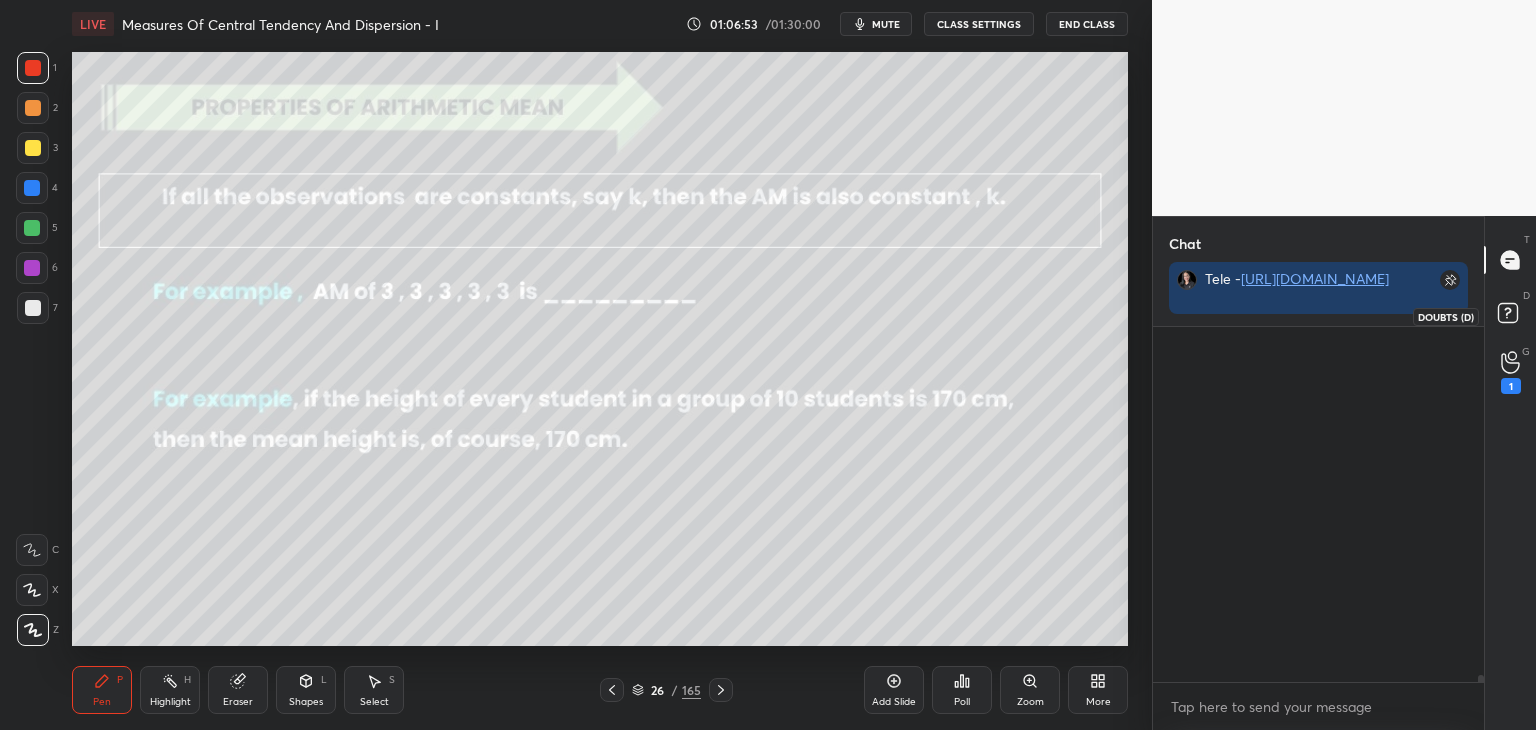 scroll, scrollTop: 184, scrollLeft: 325, axis: both 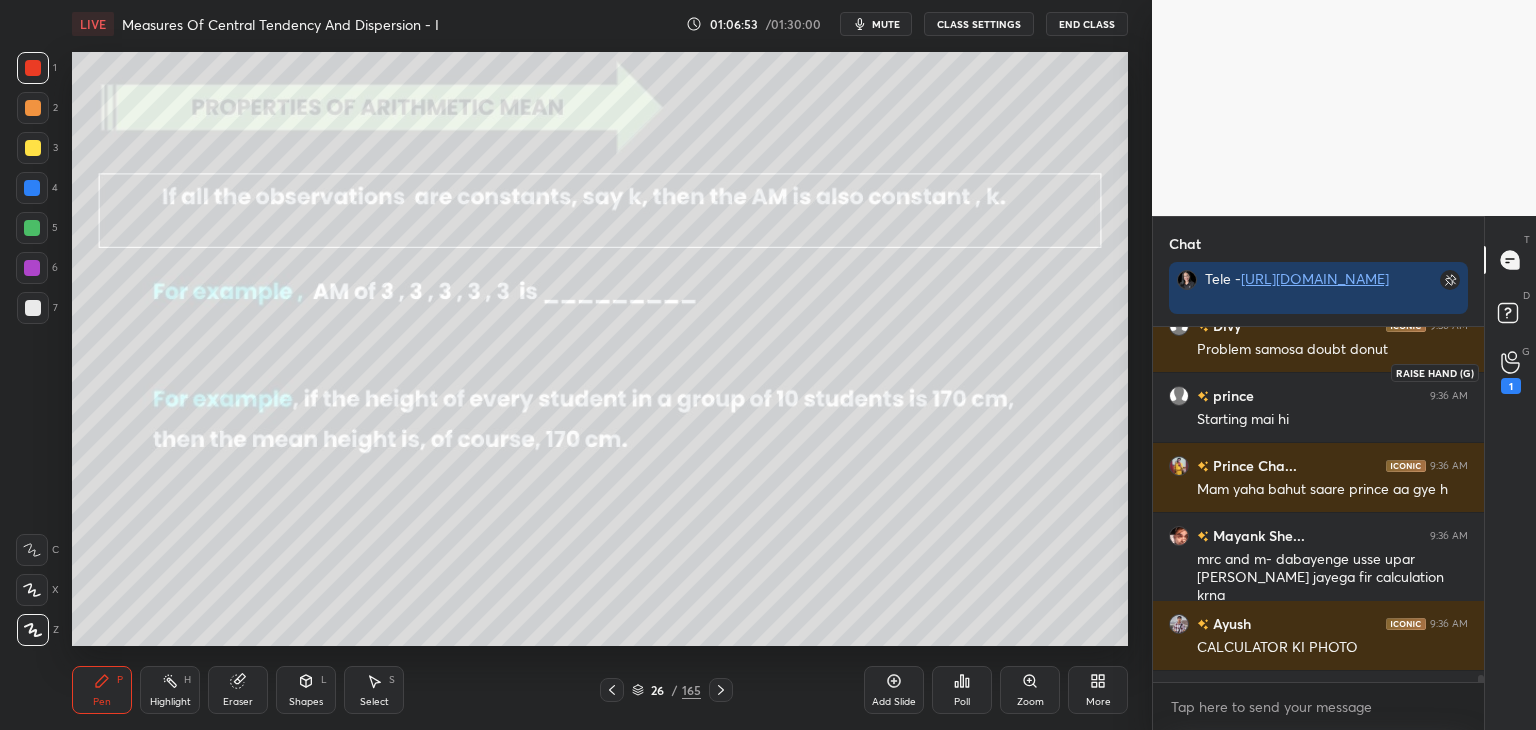 click on "1" at bounding box center (1511, 372) 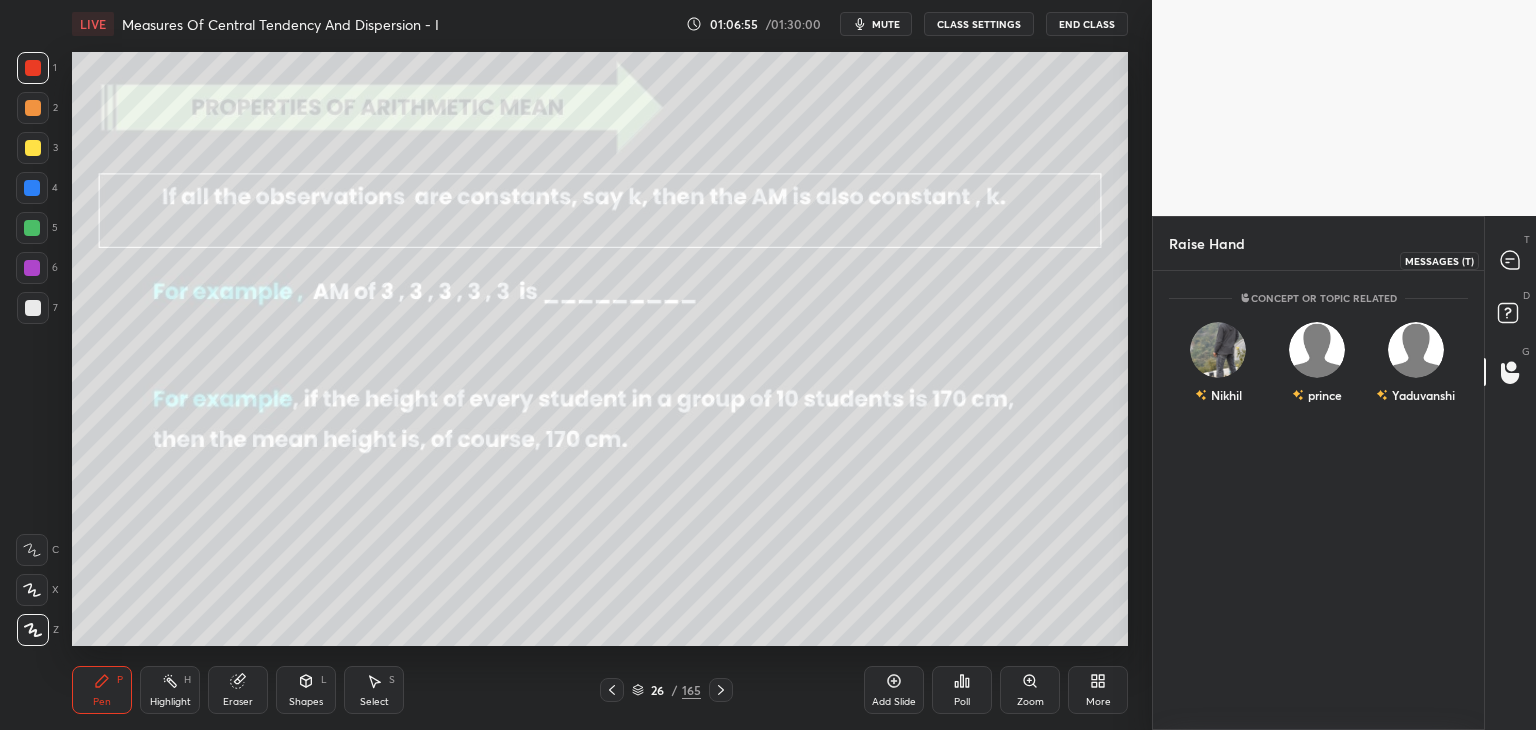 drag, startPoint x: 1508, startPoint y: 268, endPoint x: 1505, endPoint y: 339, distance: 71.063354 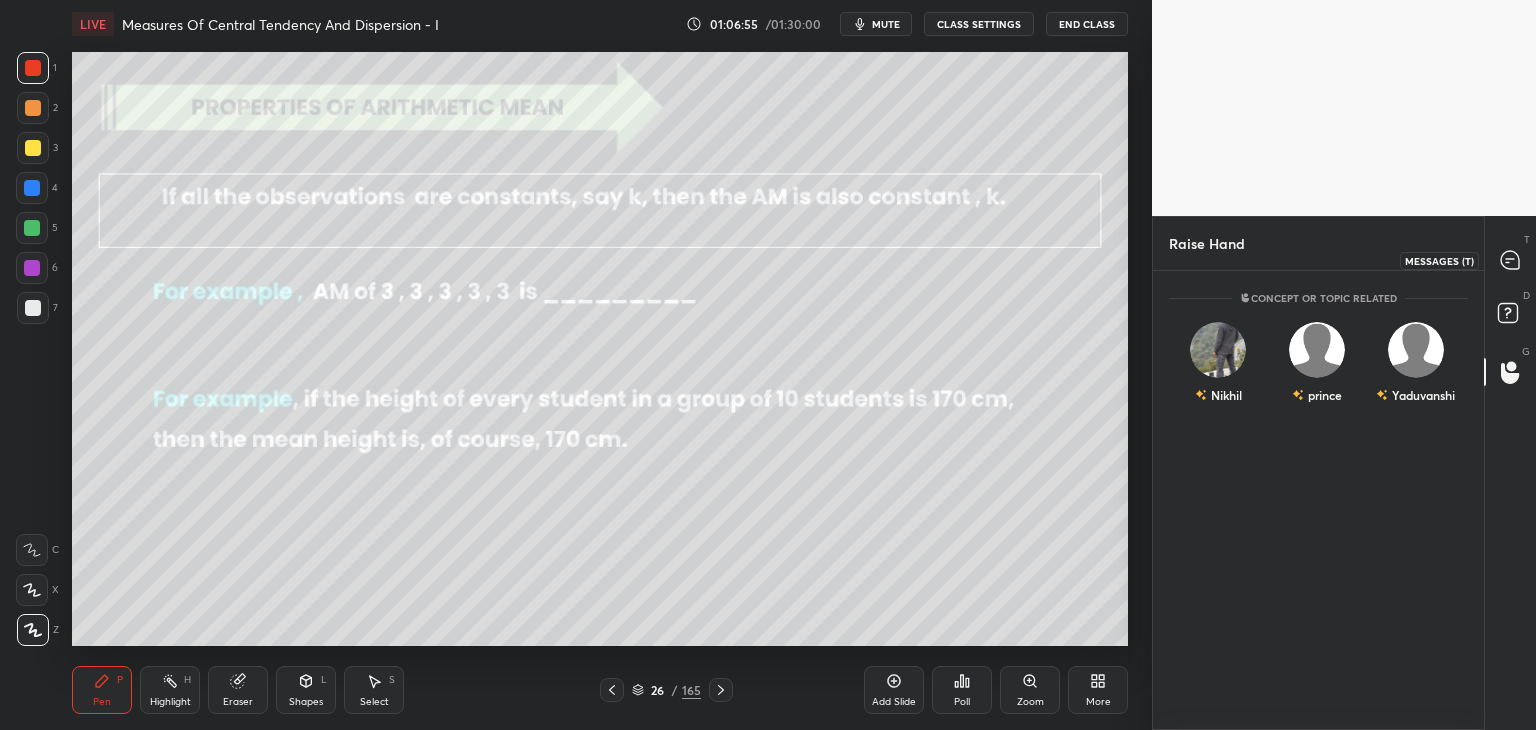 click 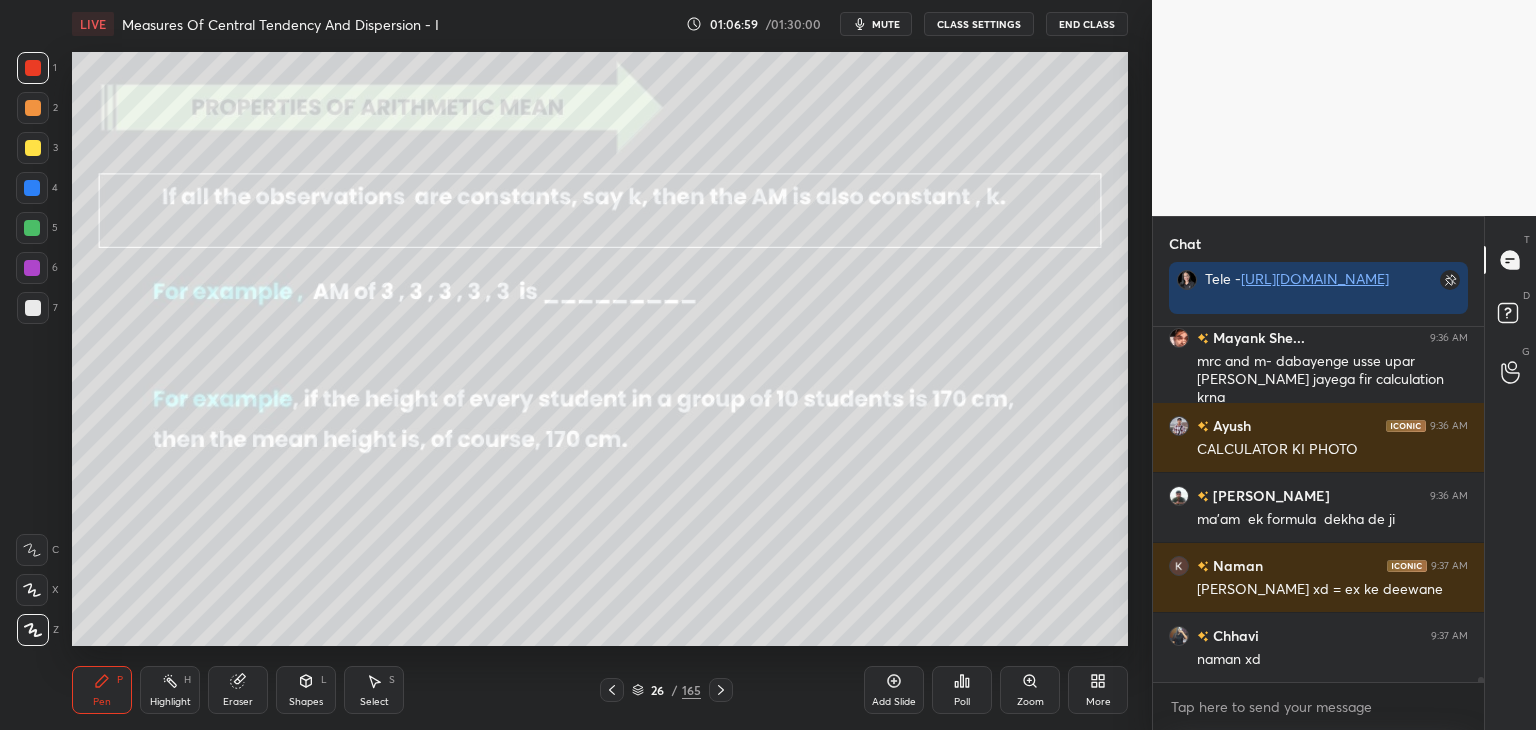 click on "CLASS SETTINGS" at bounding box center (979, 24) 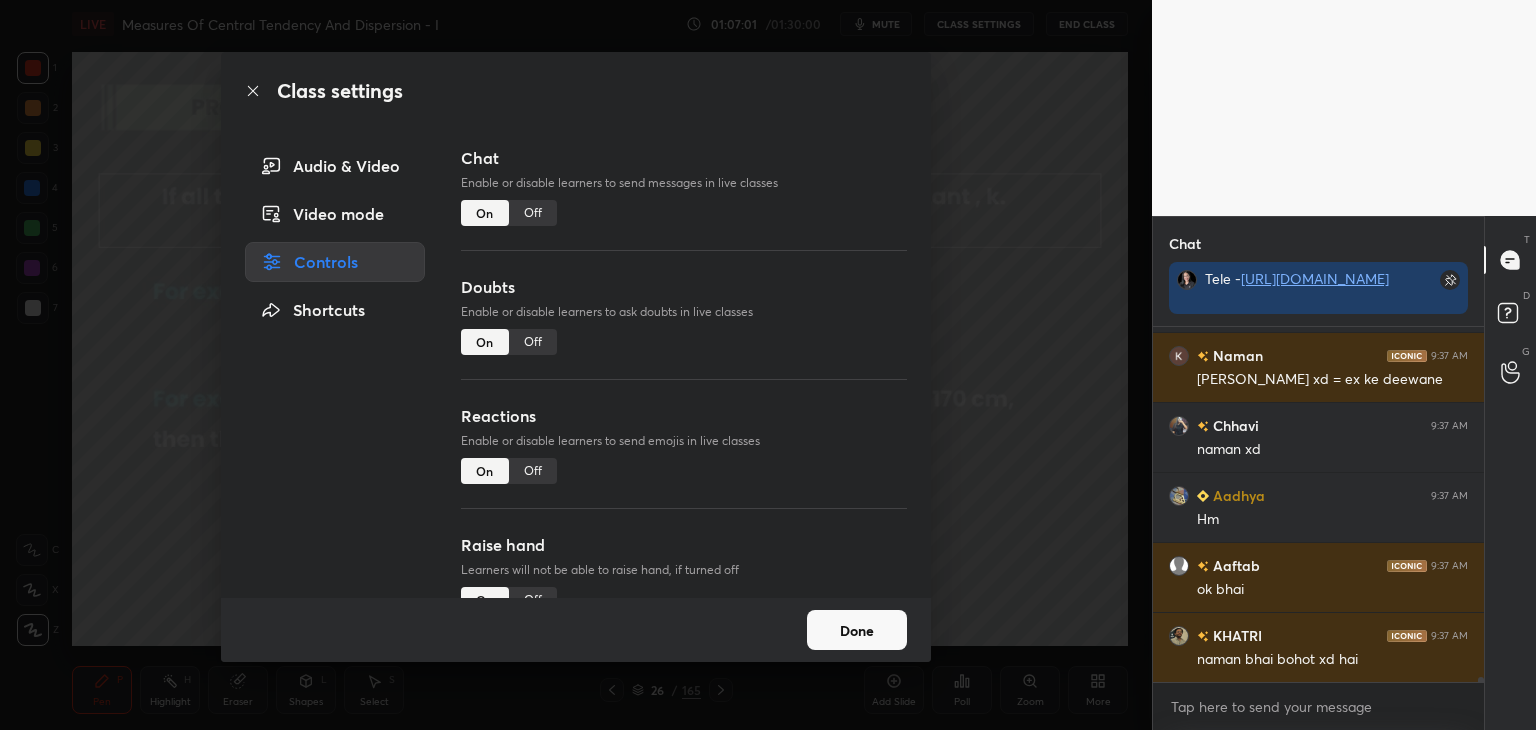 click on "Off" at bounding box center (533, 213) 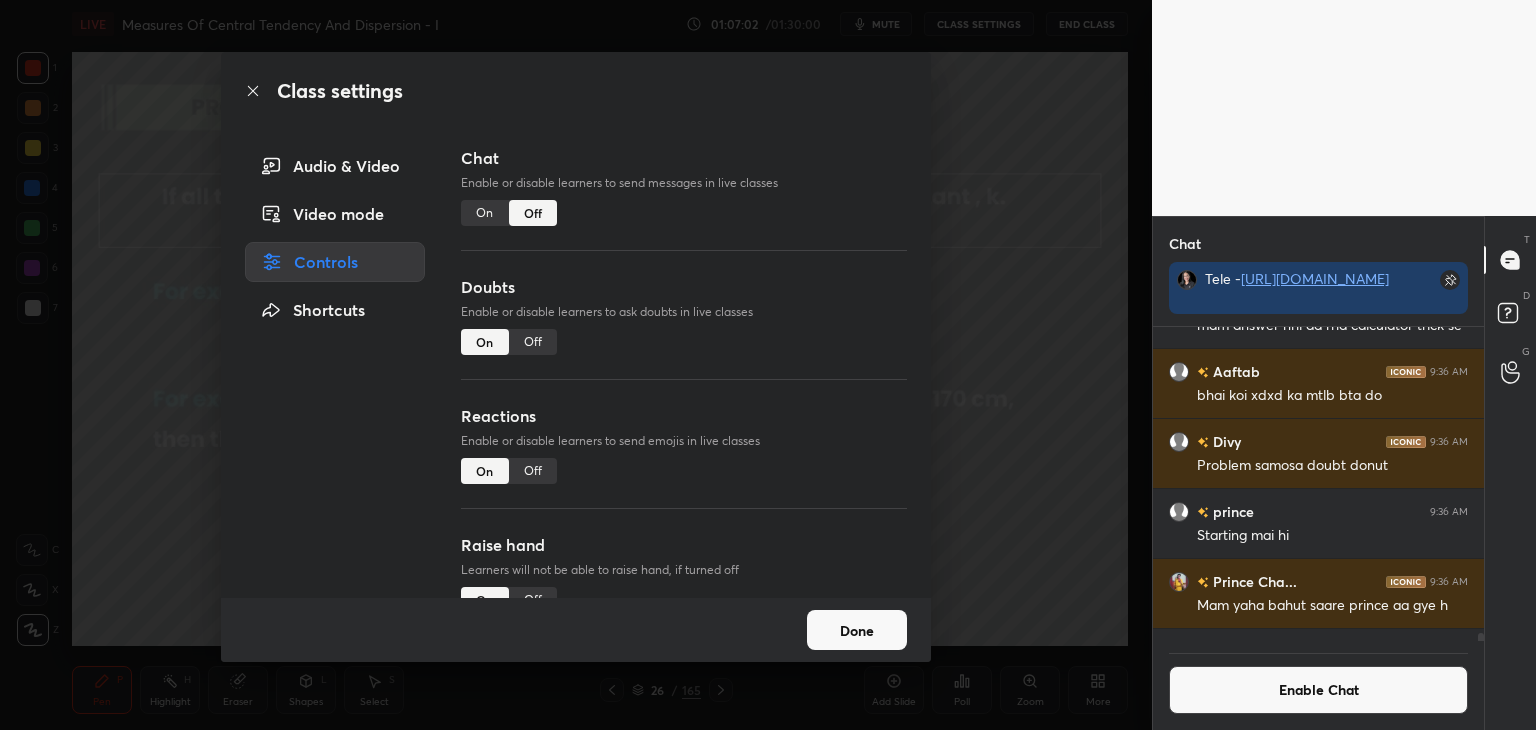 drag, startPoint x: 877, startPoint y: 639, endPoint x: 912, endPoint y: 591, distance: 59.405388 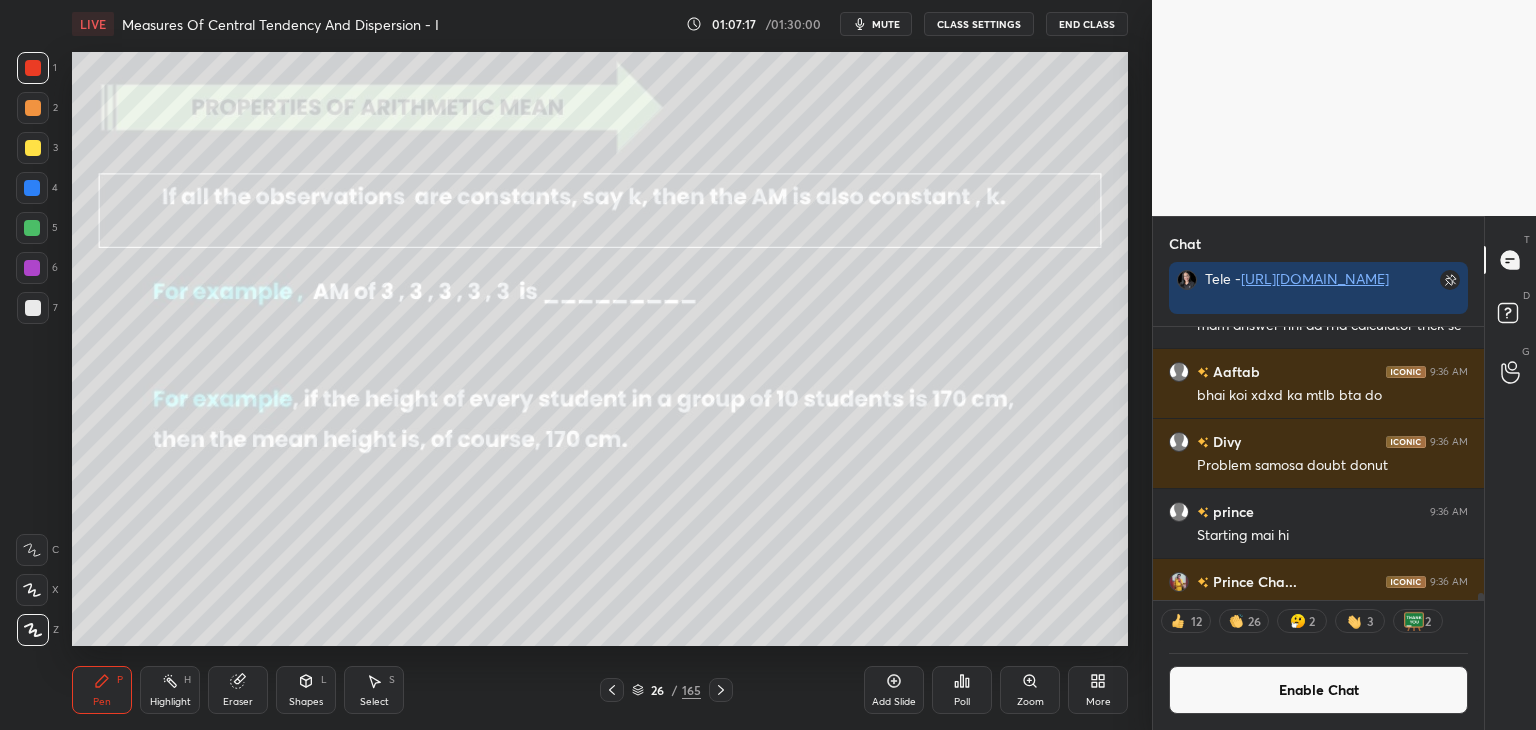 click 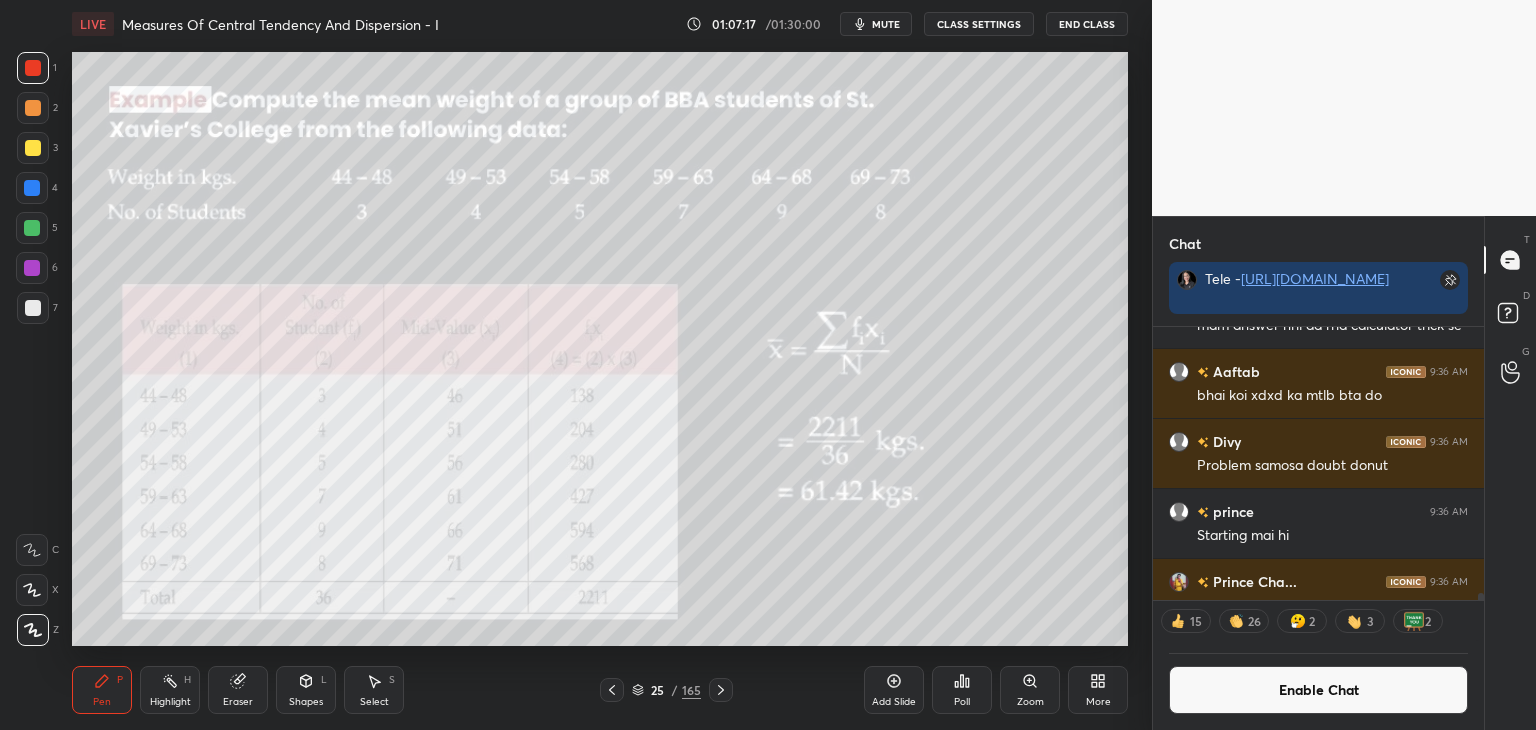click on "Add Slide" at bounding box center (894, 690) 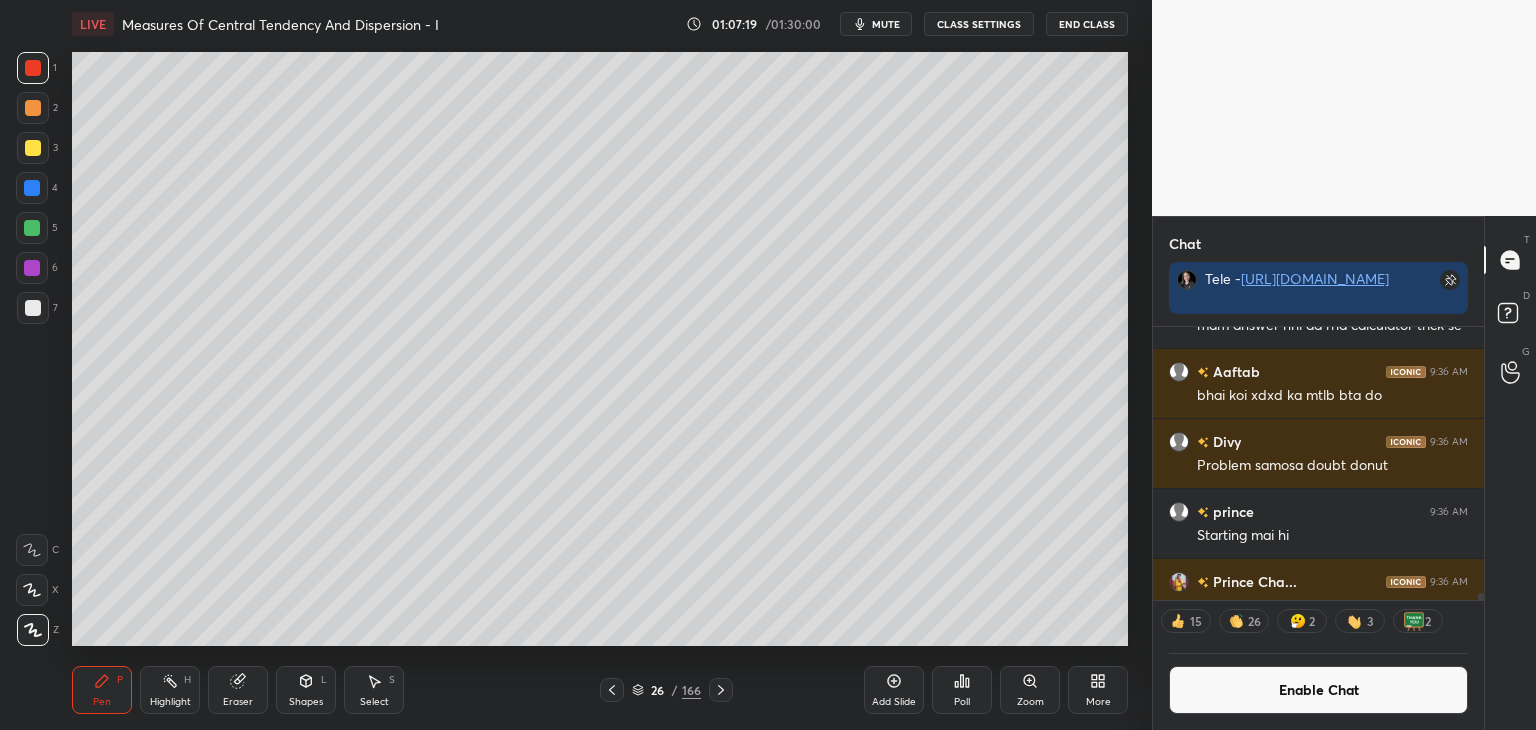 click at bounding box center [33, 148] 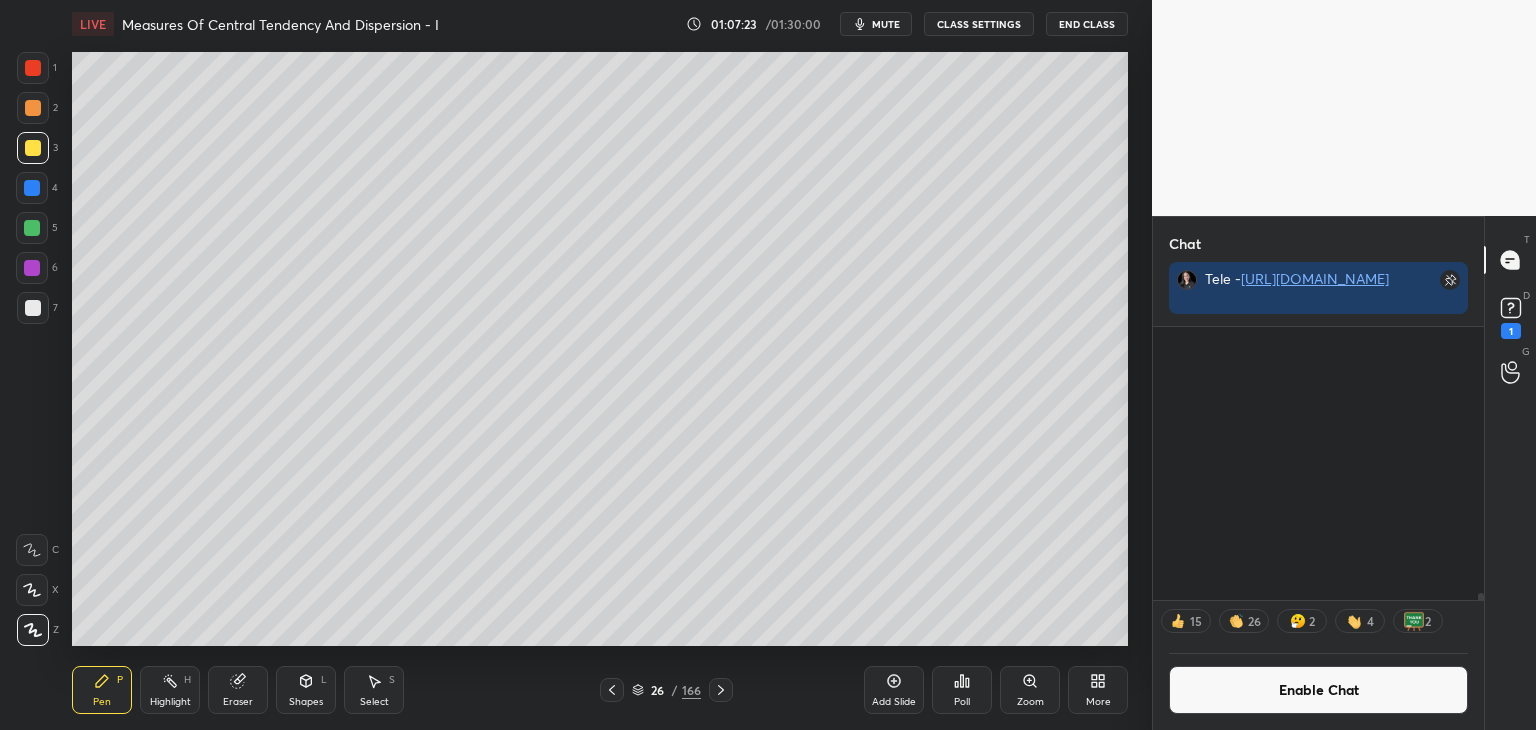 scroll, scrollTop: 26505, scrollLeft: 0, axis: vertical 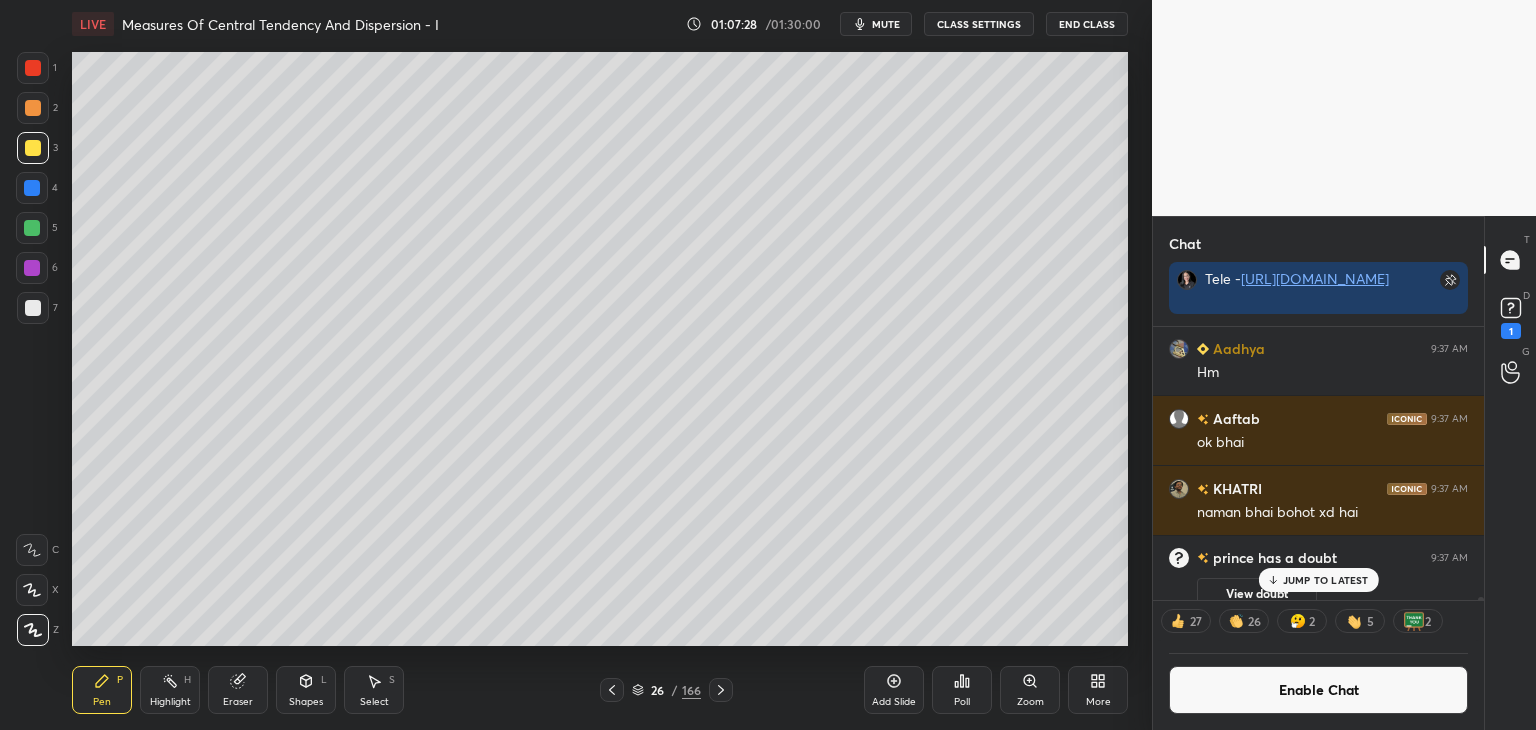 click on "Shapes" at bounding box center [306, 702] 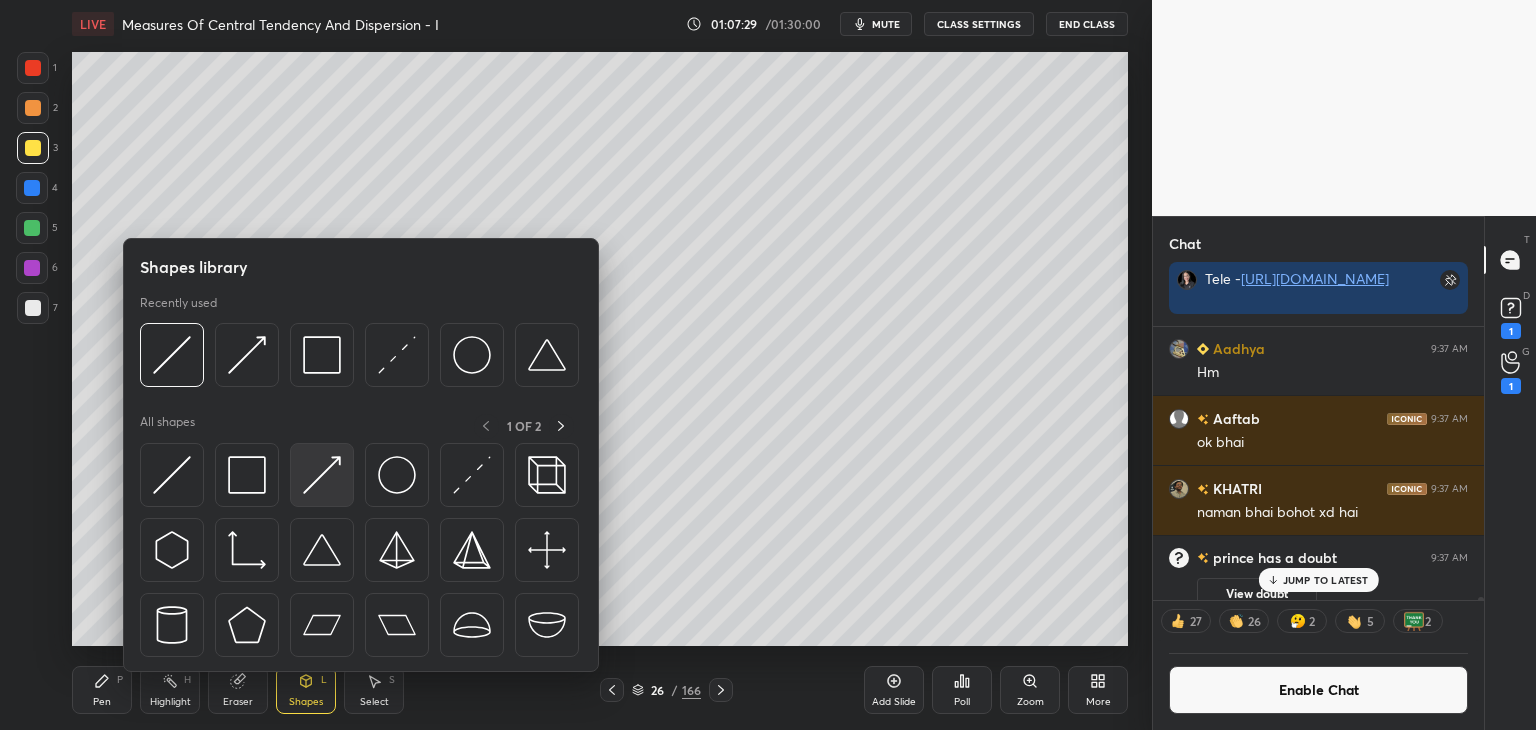 click at bounding box center (322, 475) 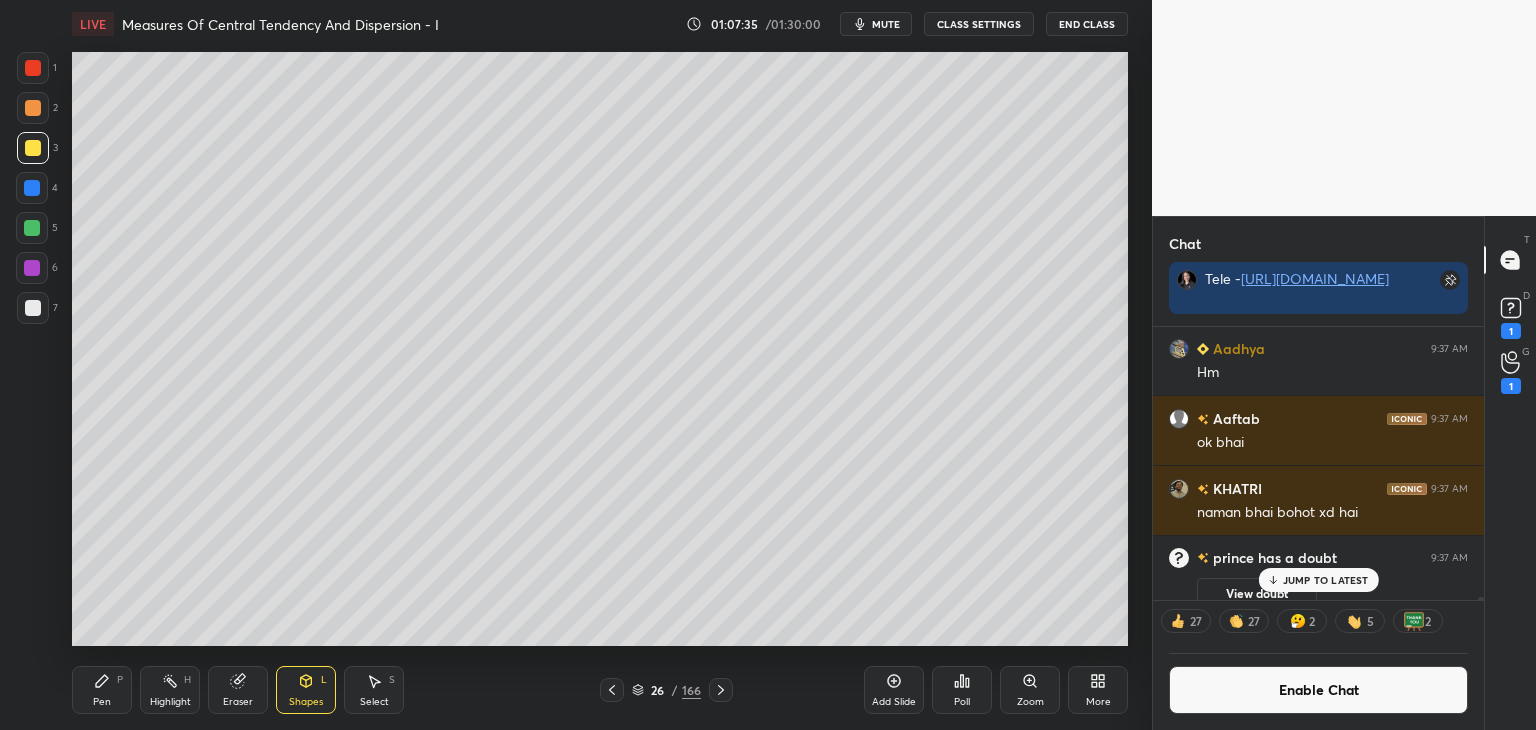 click on "Pen" at bounding box center [102, 702] 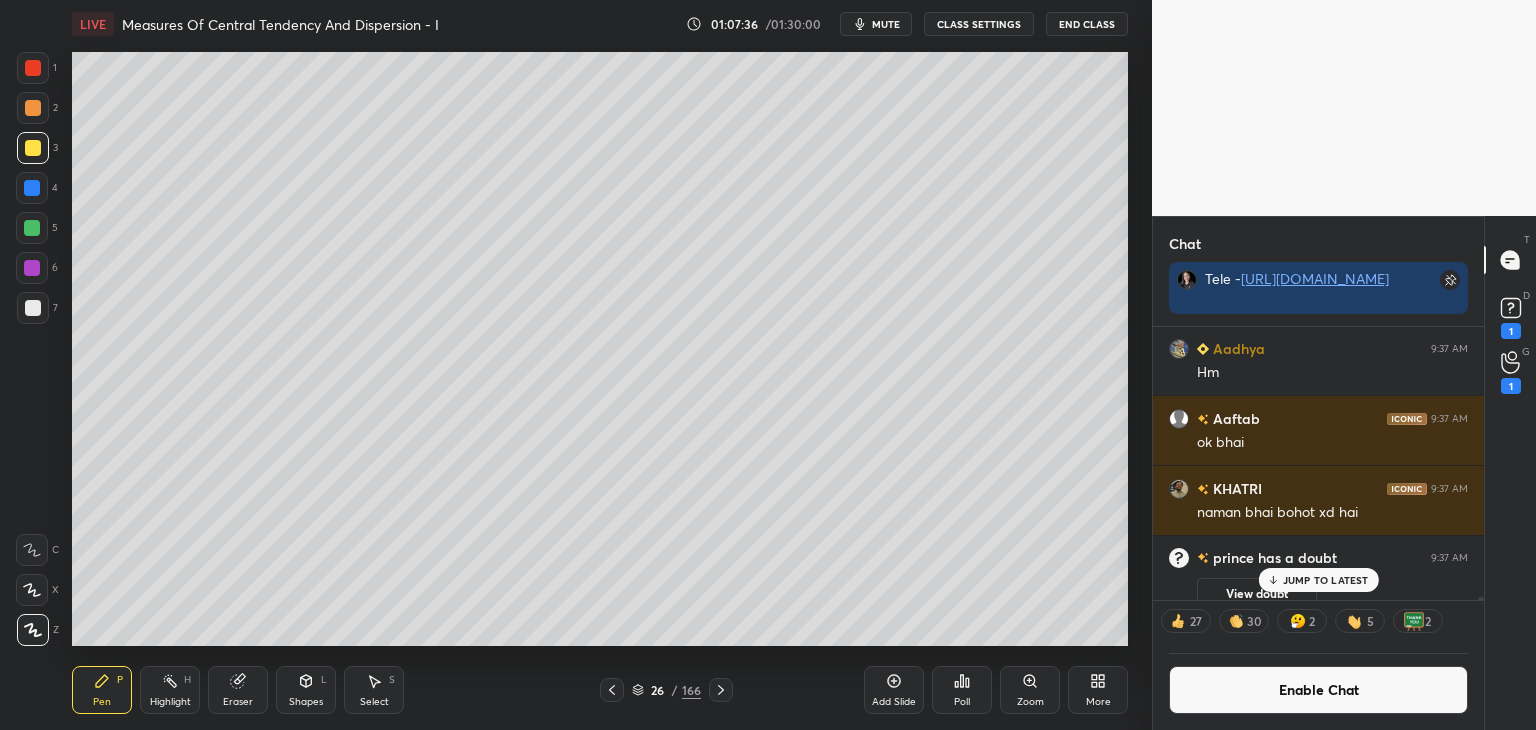 drag, startPoint x: 33, startPoint y: 311, endPoint x: 48, endPoint y: 305, distance: 16.155495 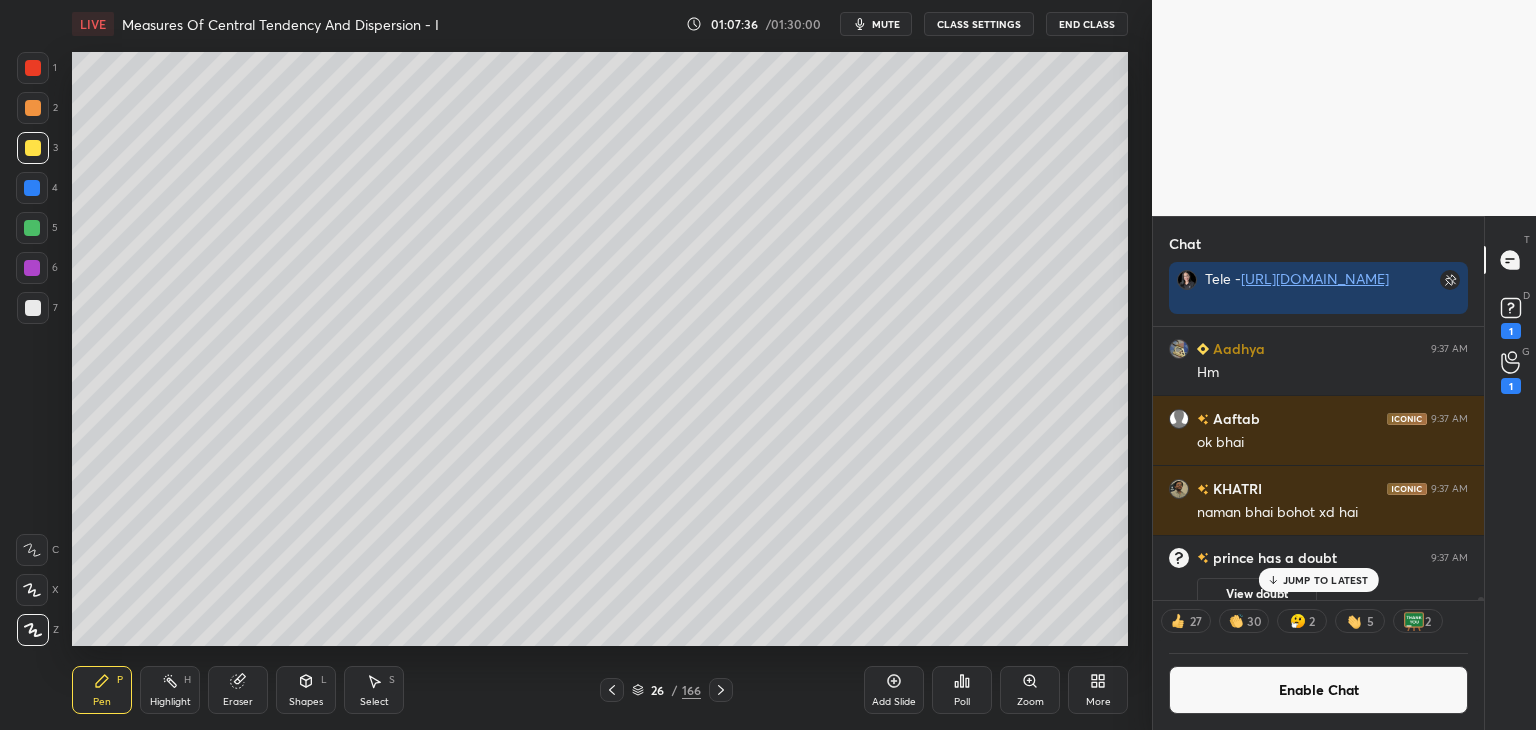 click at bounding box center [33, 308] 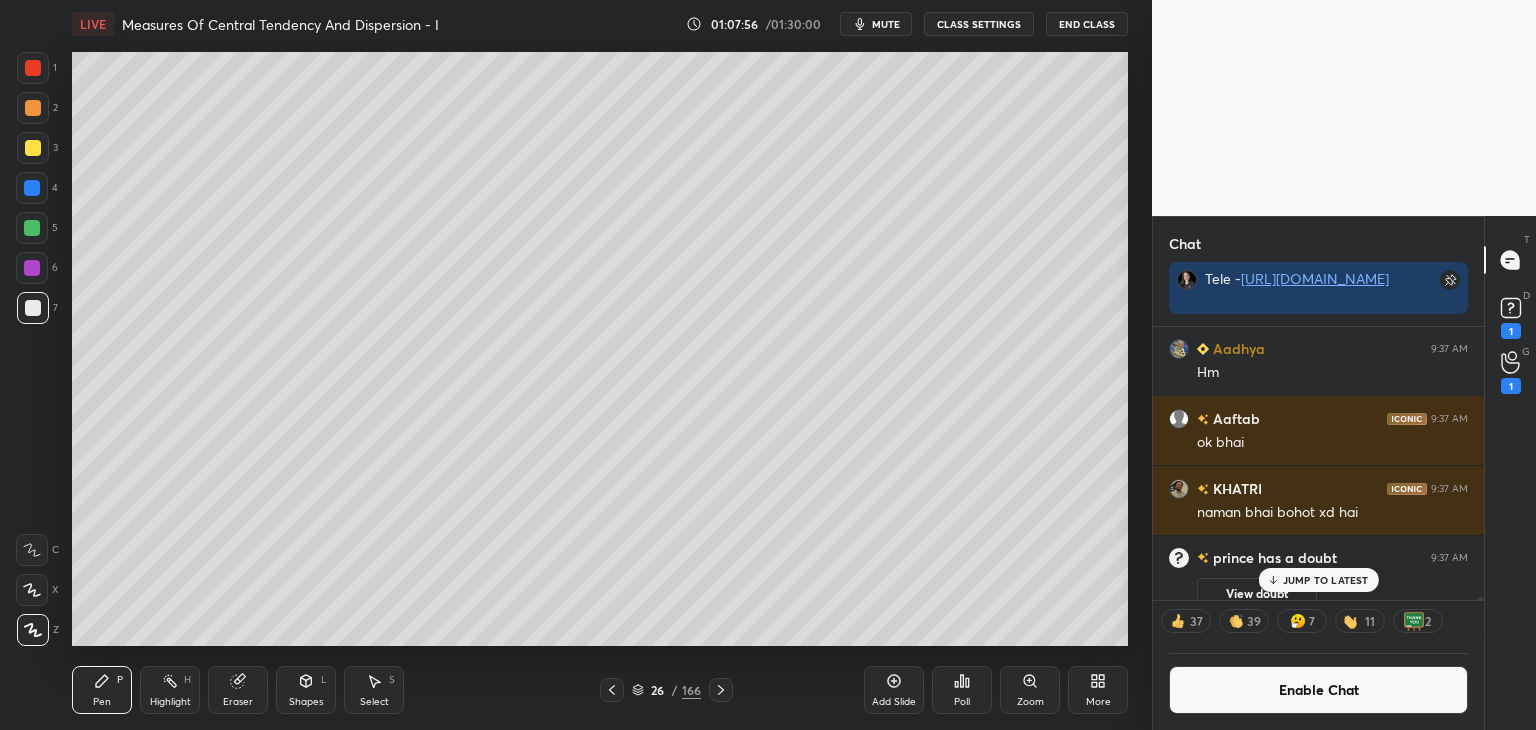 drag, startPoint x: 308, startPoint y: 698, endPoint x: 304, endPoint y: 682, distance: 16.492422 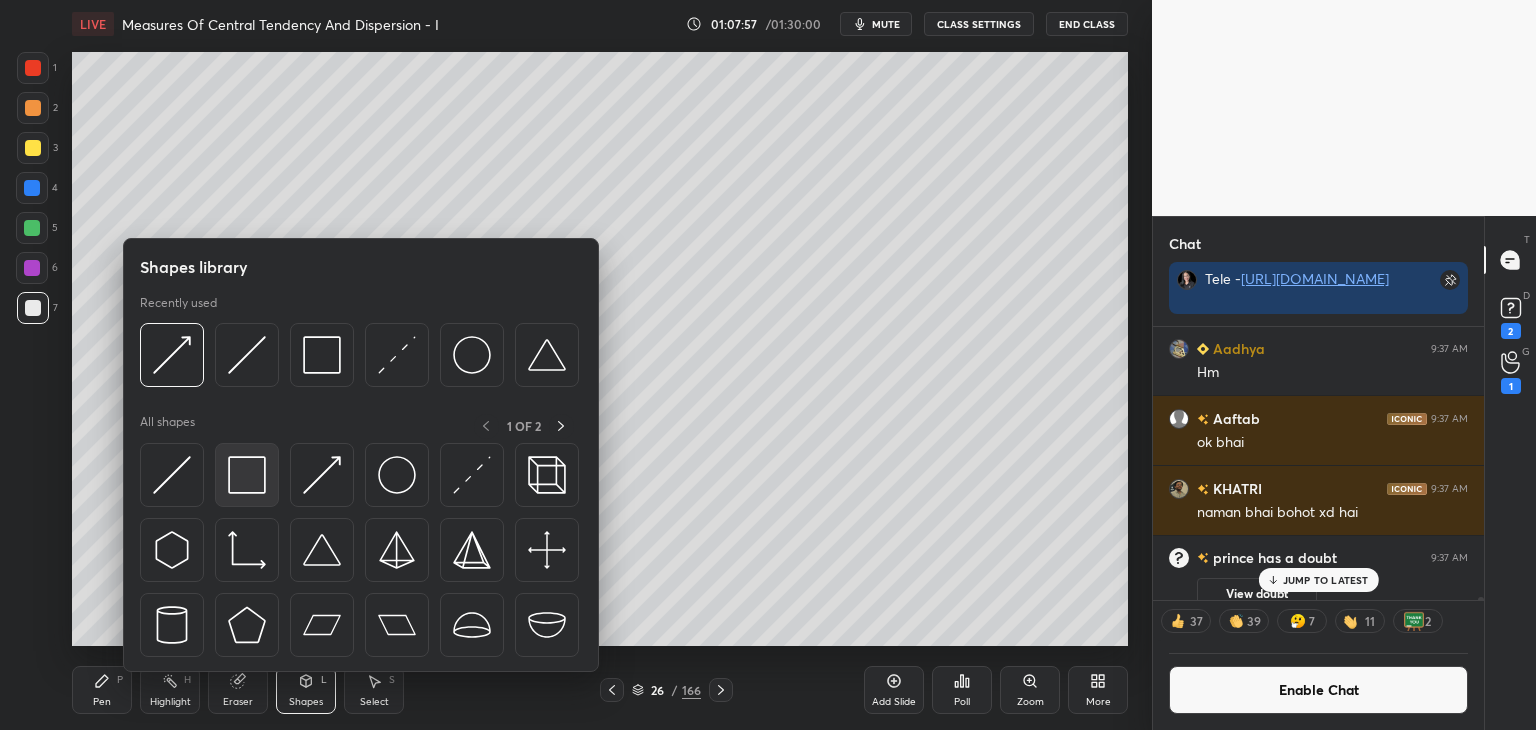 scroll, scrollTop: 26525, scrollLeft: 0, axis: vertical 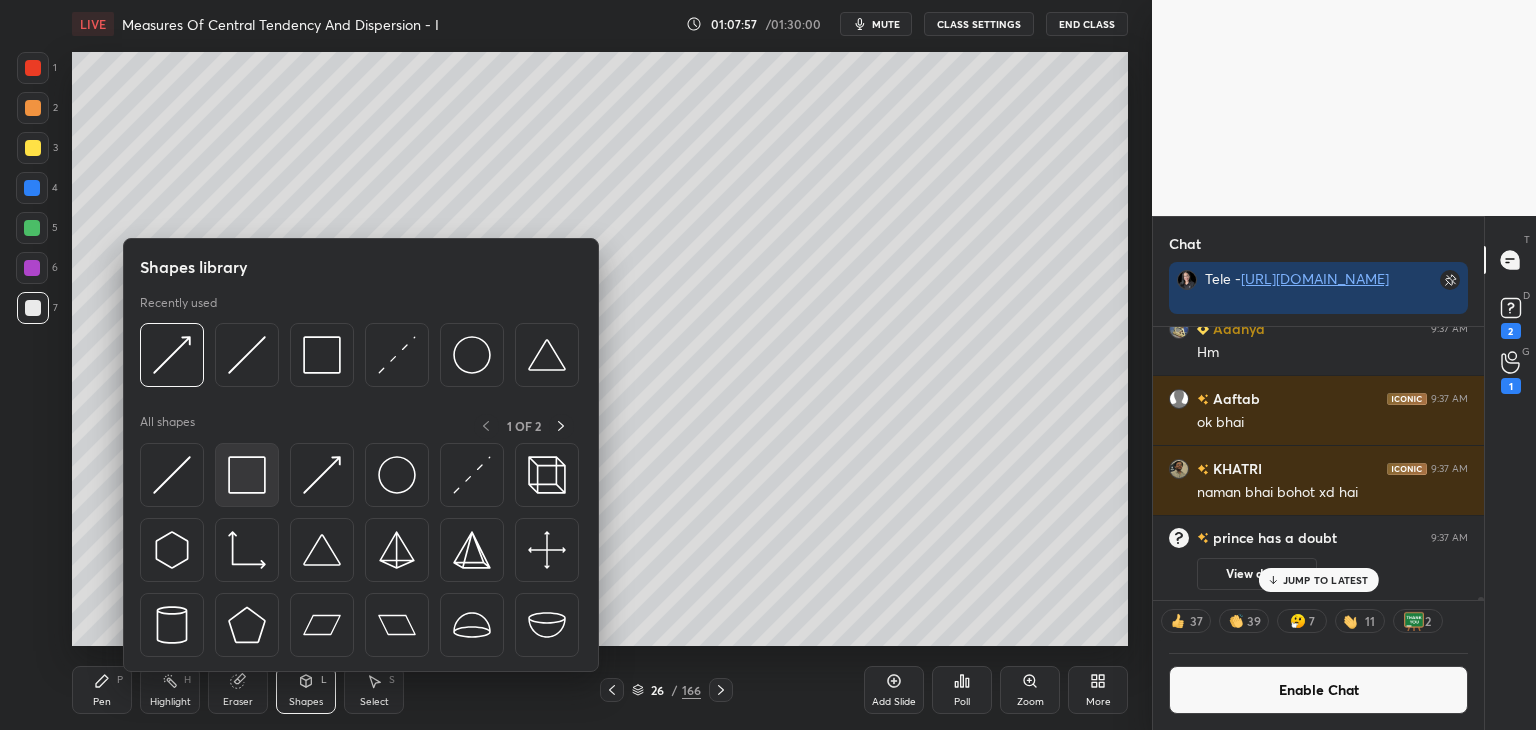 click at bounding box center (247, 475) 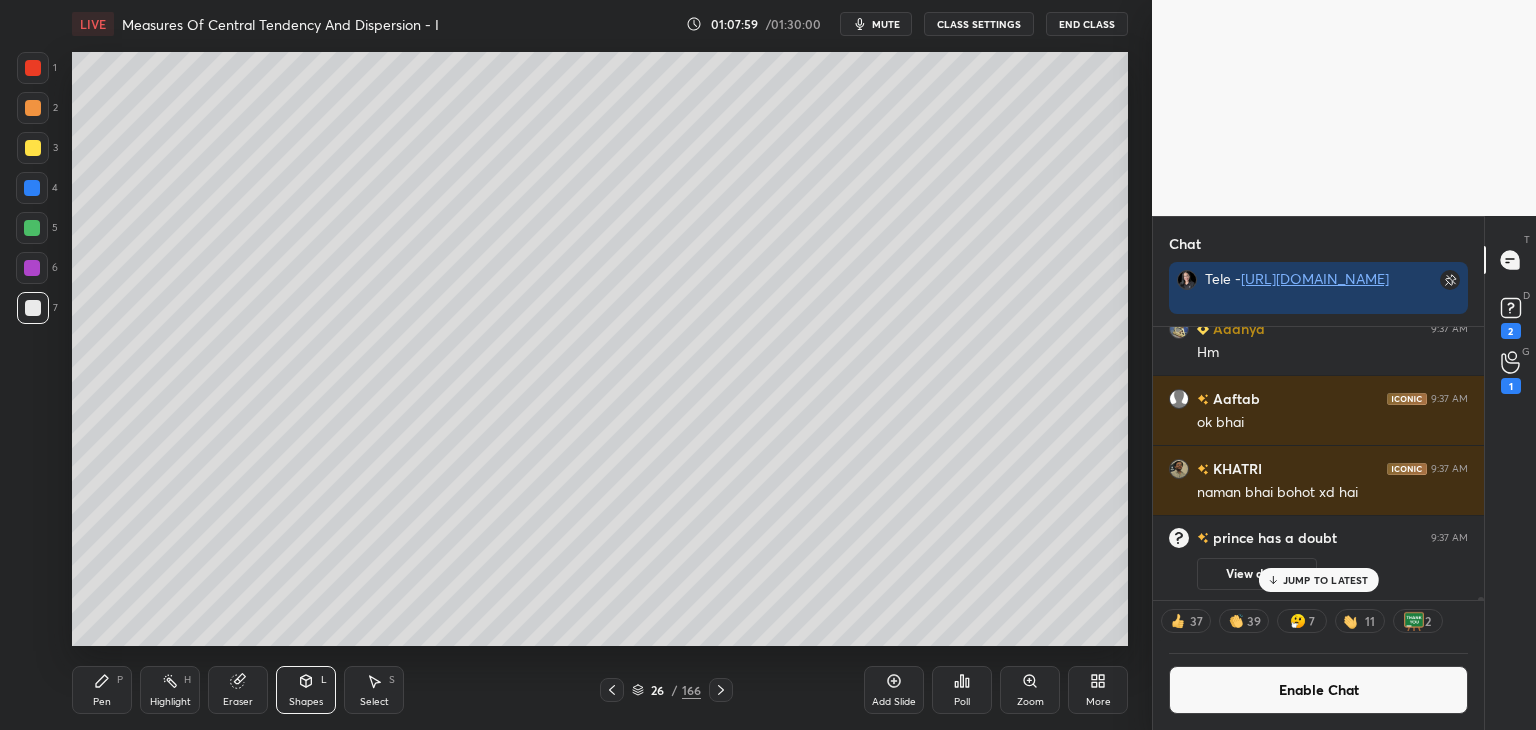 click on "Shapes" at bounding box center (306, 702) 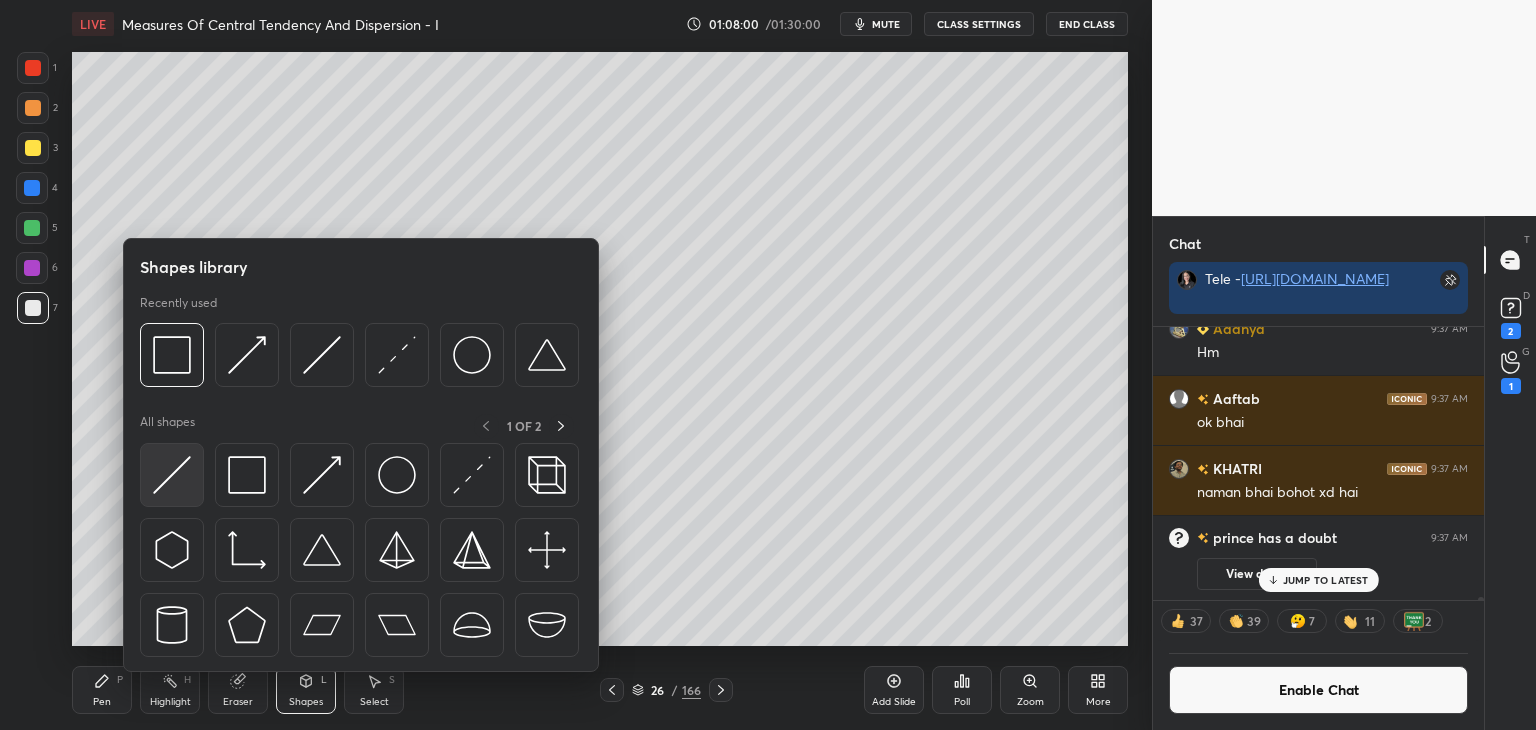 click at bounding box center [172, 475] 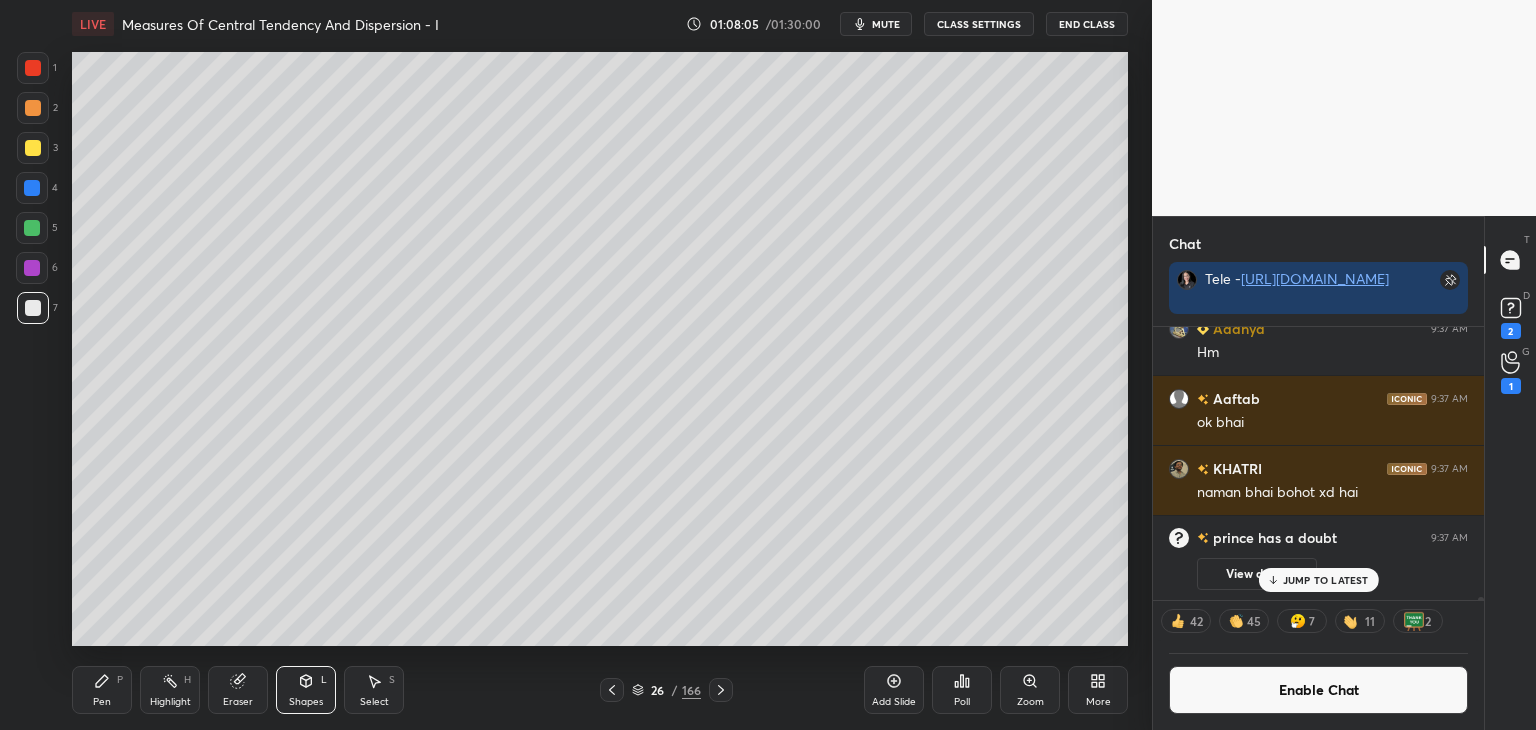 click on "Pen" at bounding box center [102, 702] 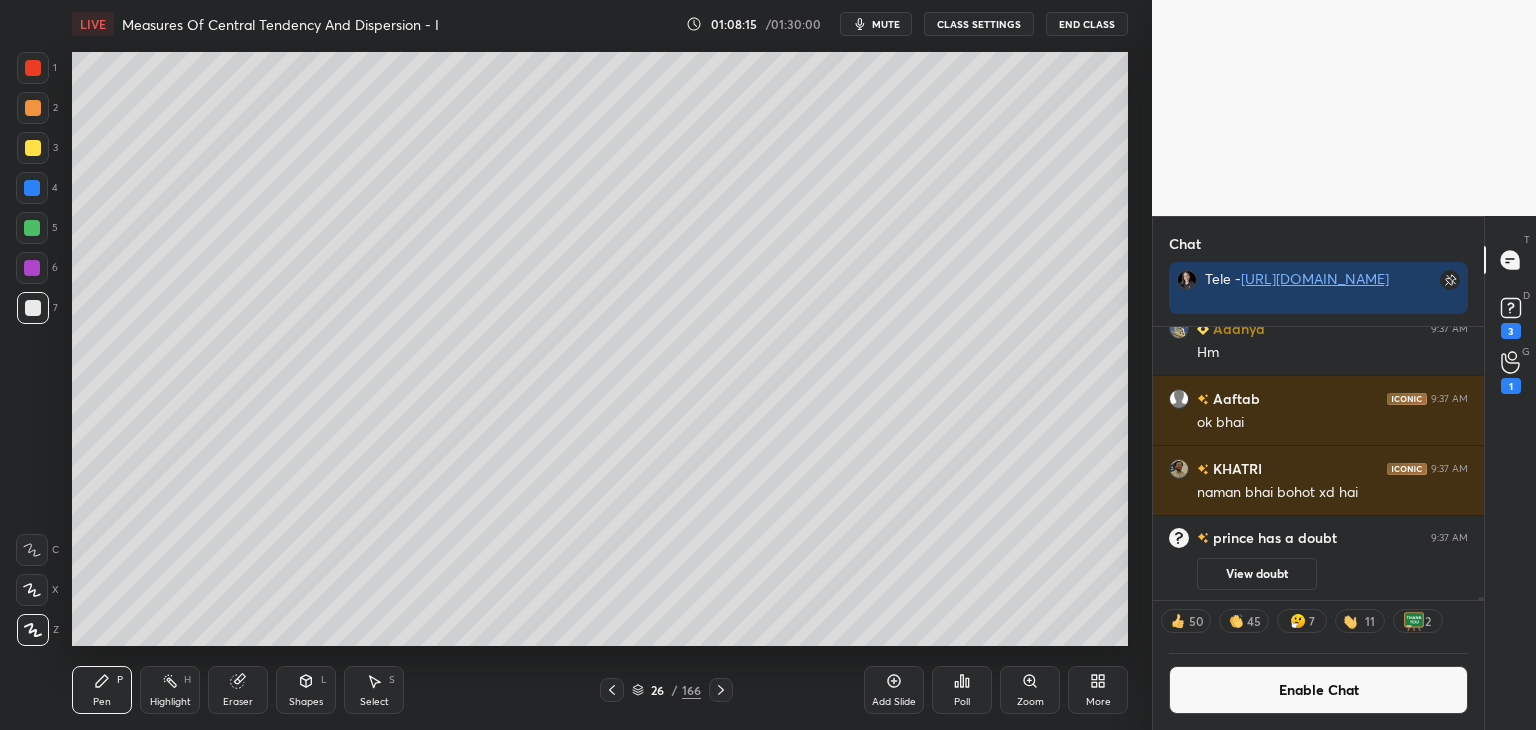 scroll, scrollTop: 26612, scrollLeft: 0, axis: vertical 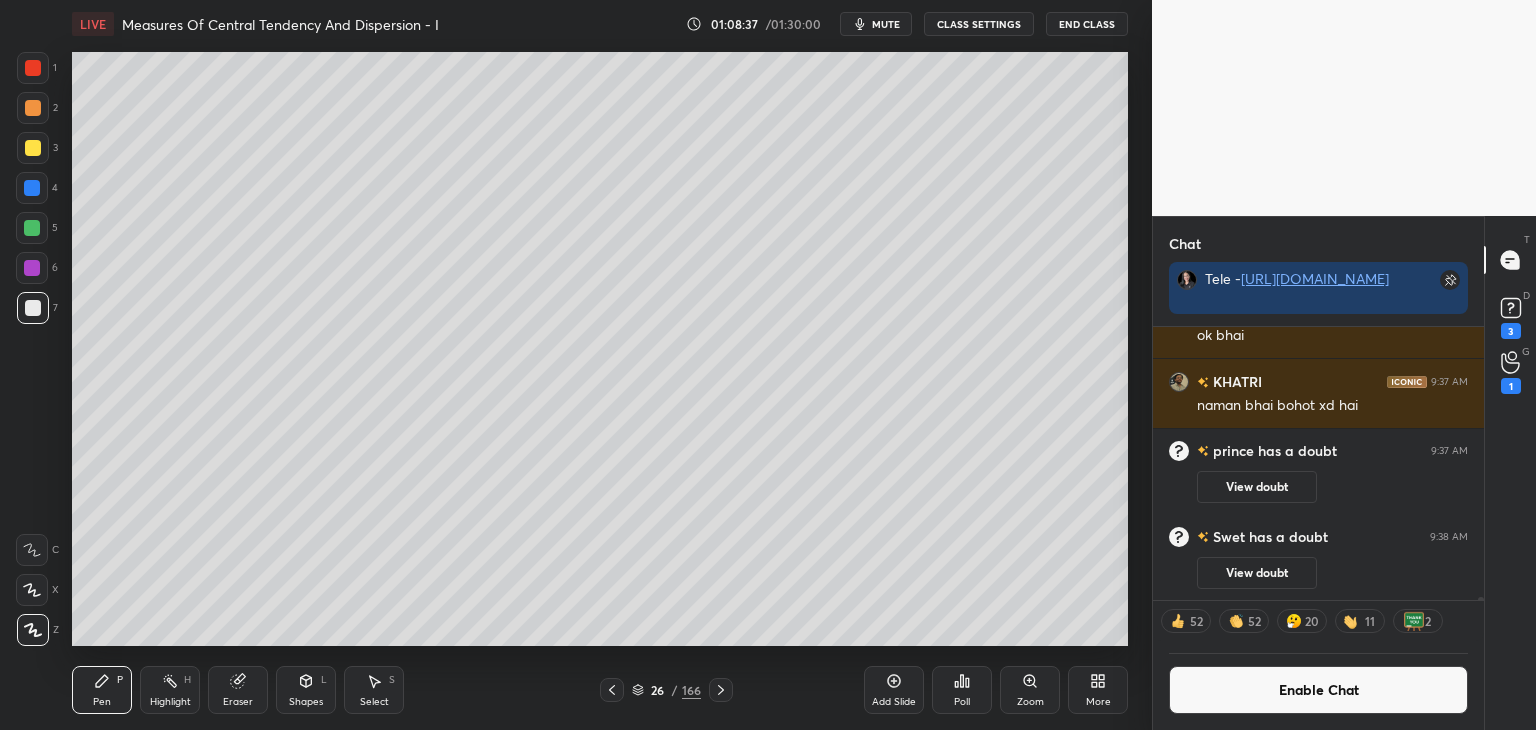 drag, startPoint x: 300, startPoint y: 705, endPoint x: 314, endPoint y: 679, distance: 29.529646 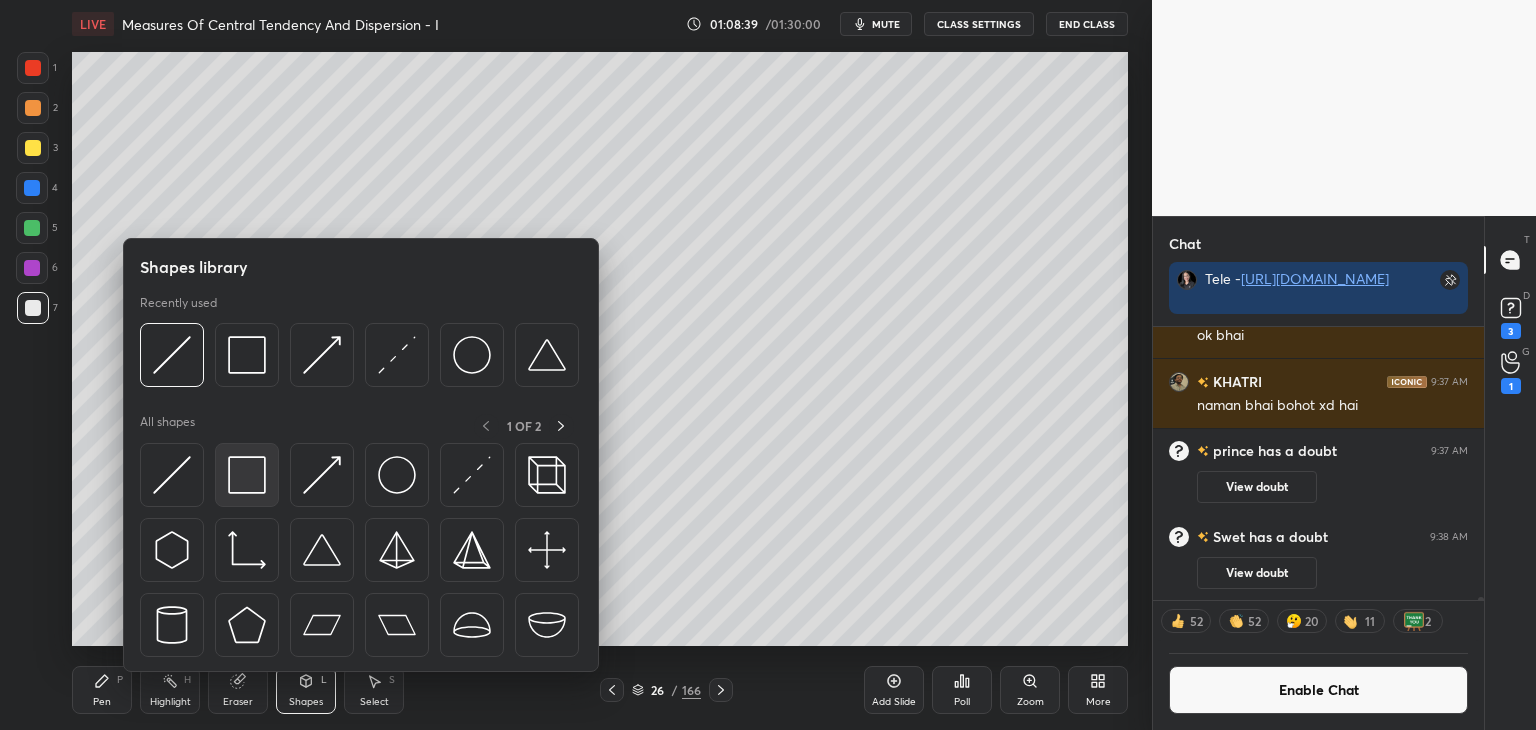 click at bounding box center (247, 475) 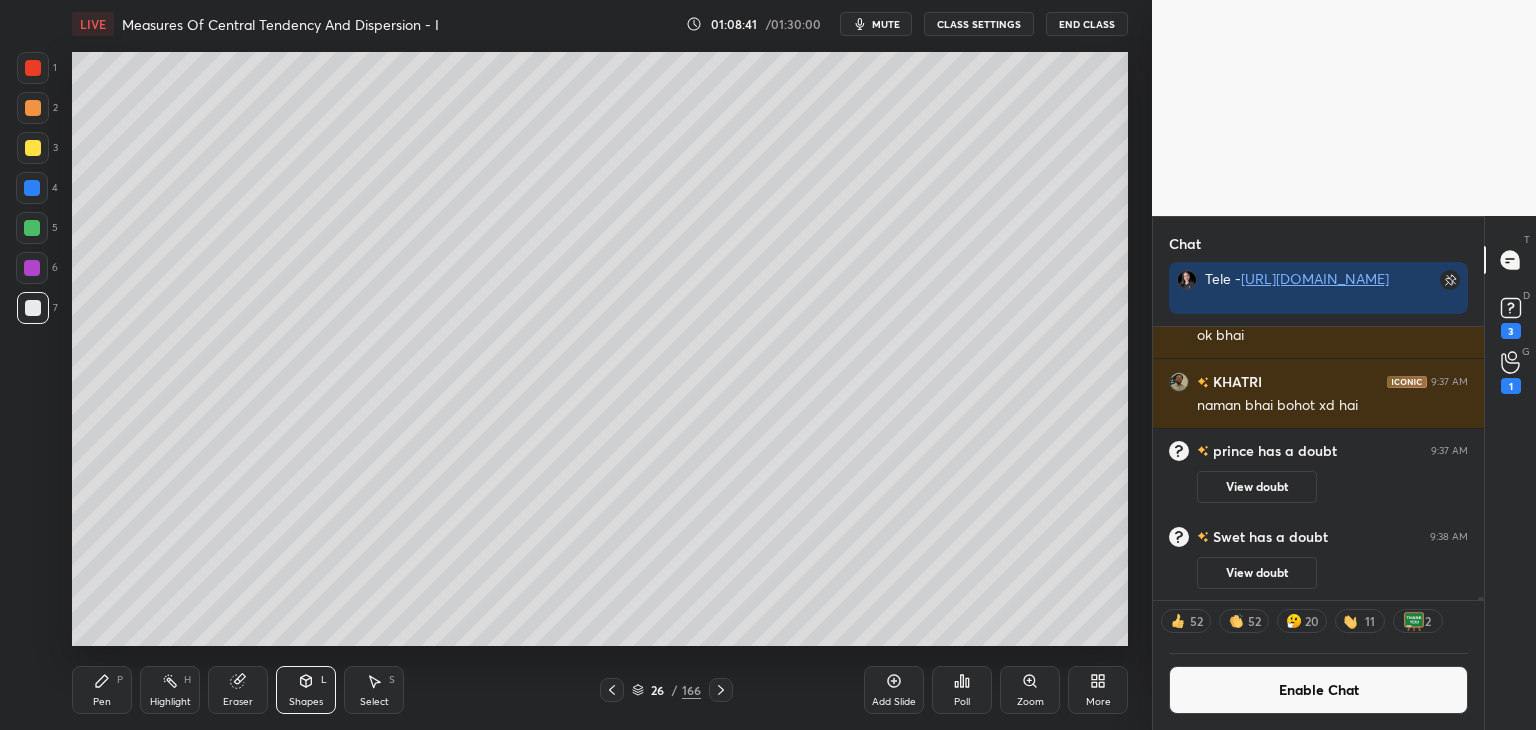 click on "Shapes L" at bounding box center [306, 690] 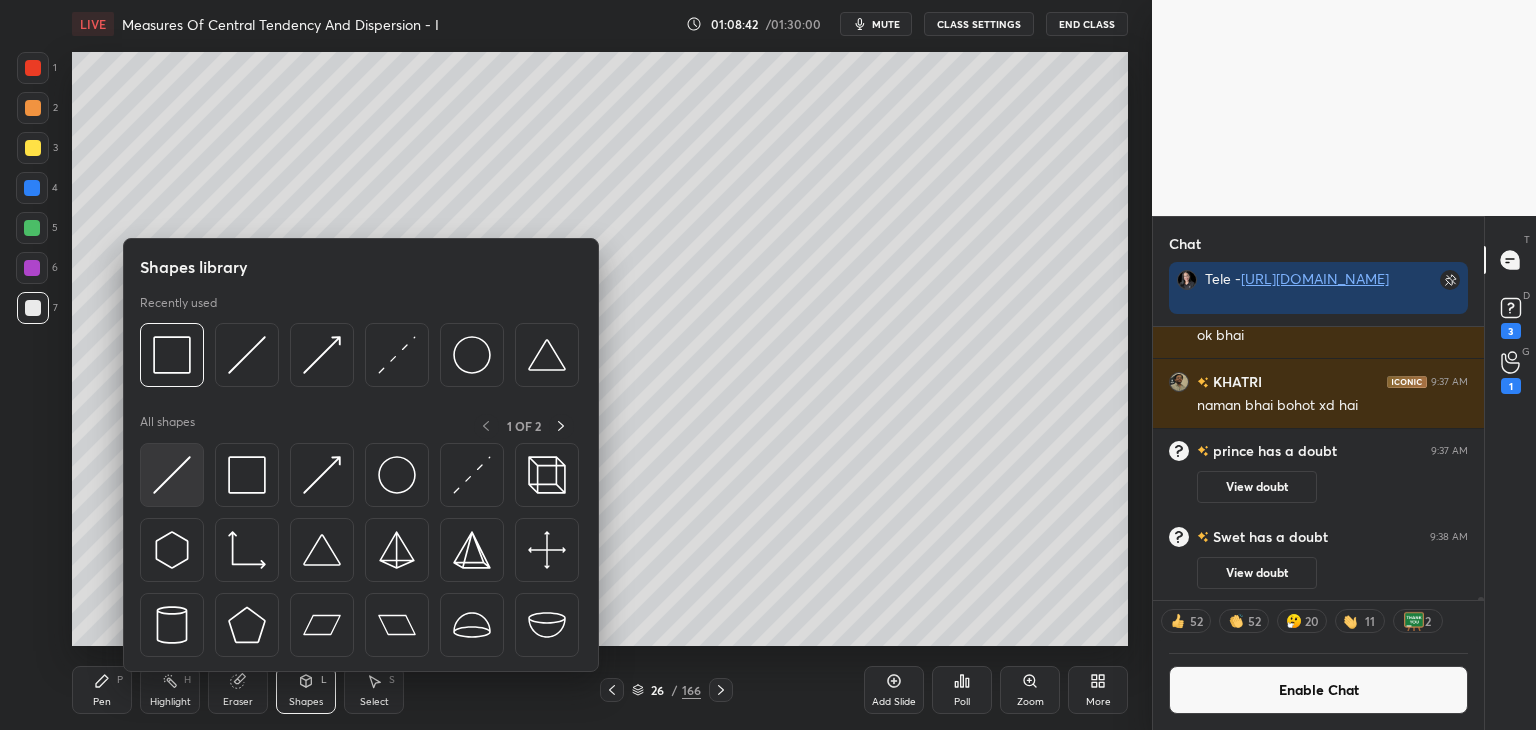 click at bounding box center (172, 475) 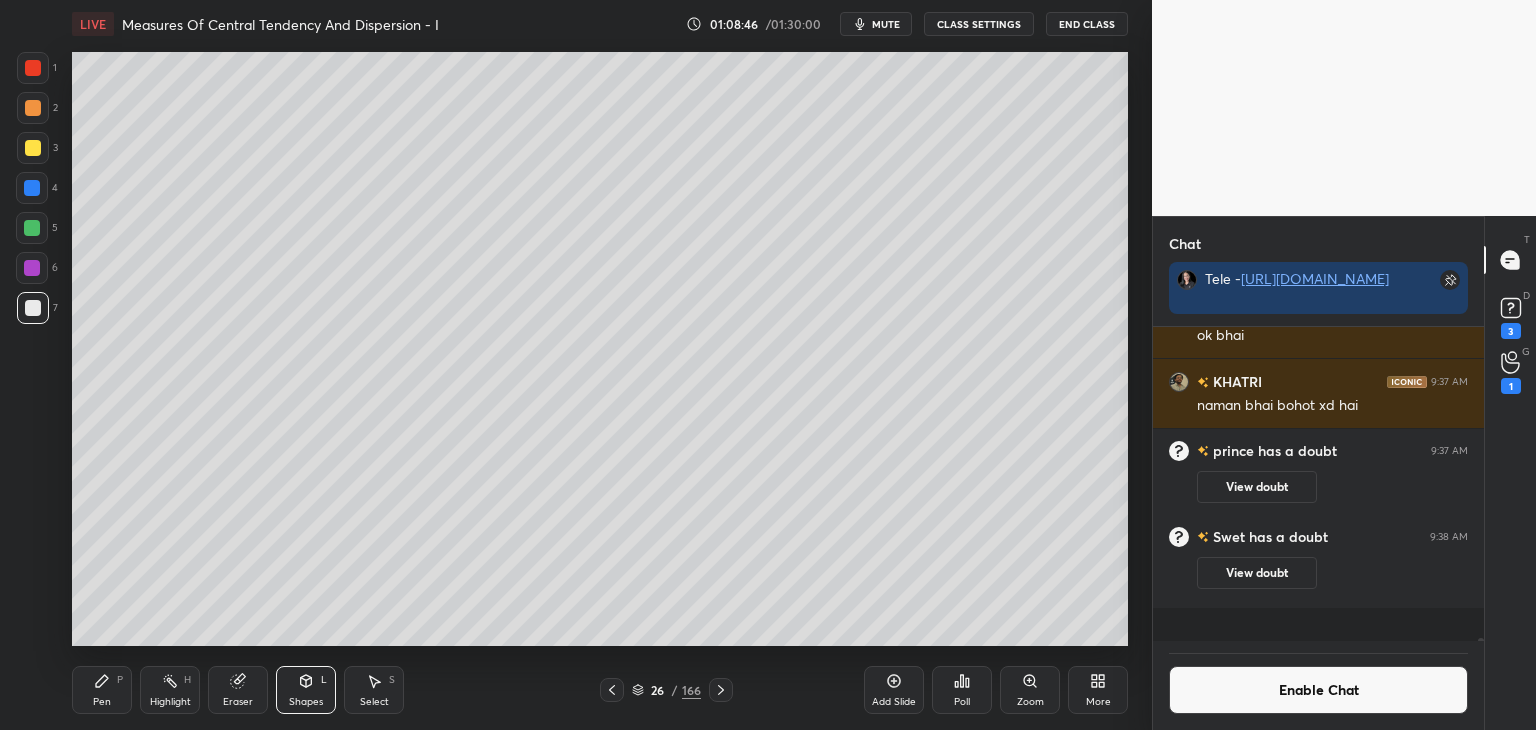 scroll, scrollTop: 7, scrollLeft: 6, axis: both 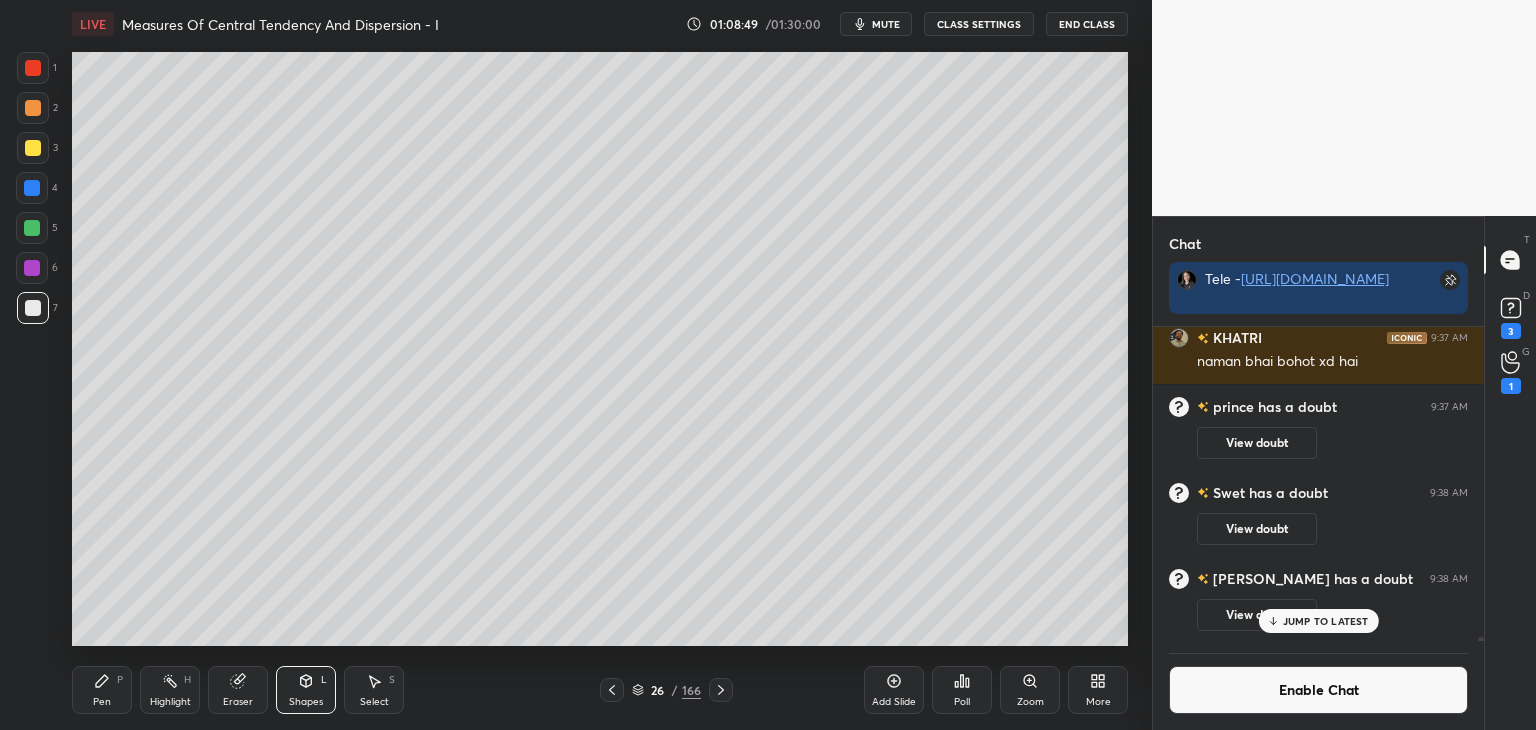 drag, startPoint x: 101, startPoint y: 701, endPoint x: 119, endPoint y: 693, distance: 19.697716 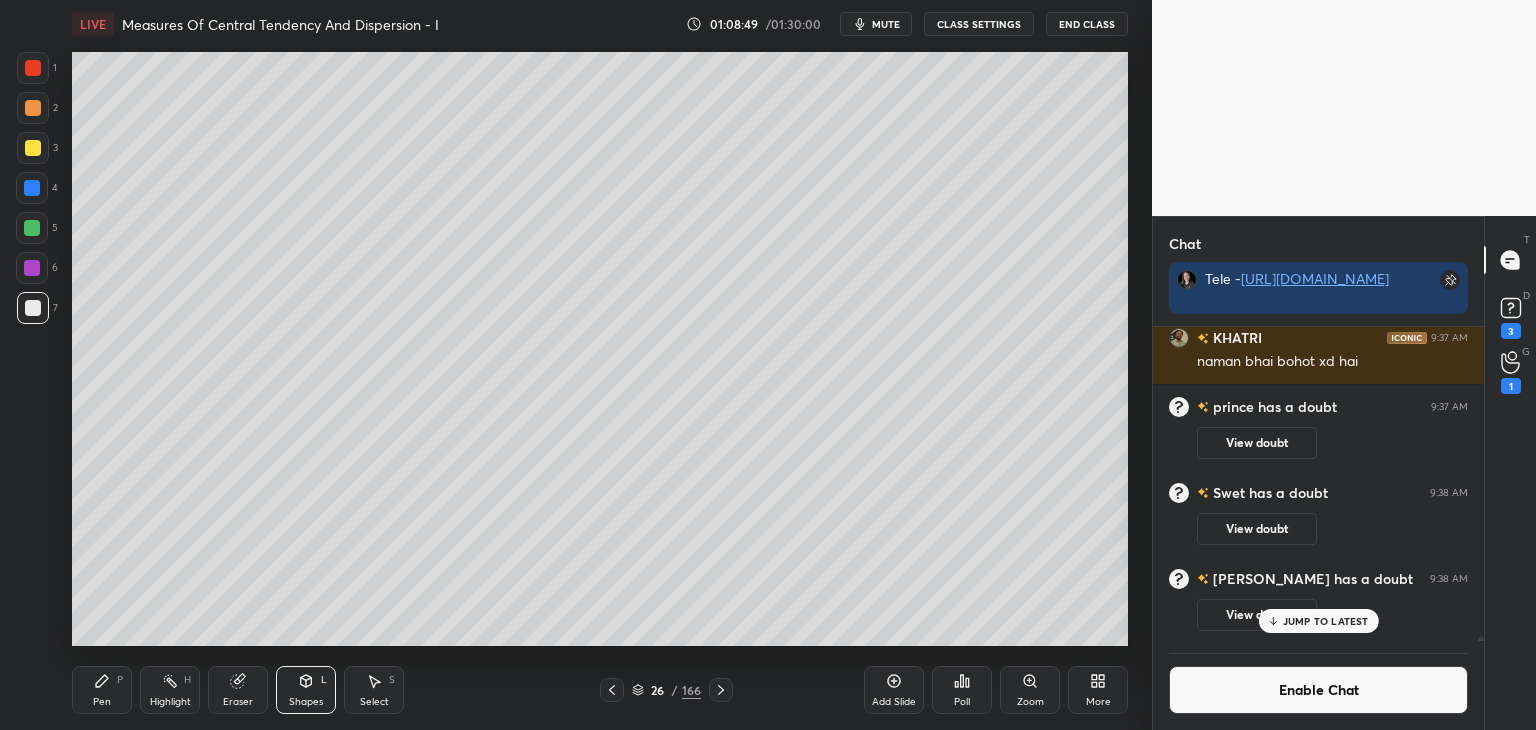 click on "Pen" at bounding box center [102, 702] 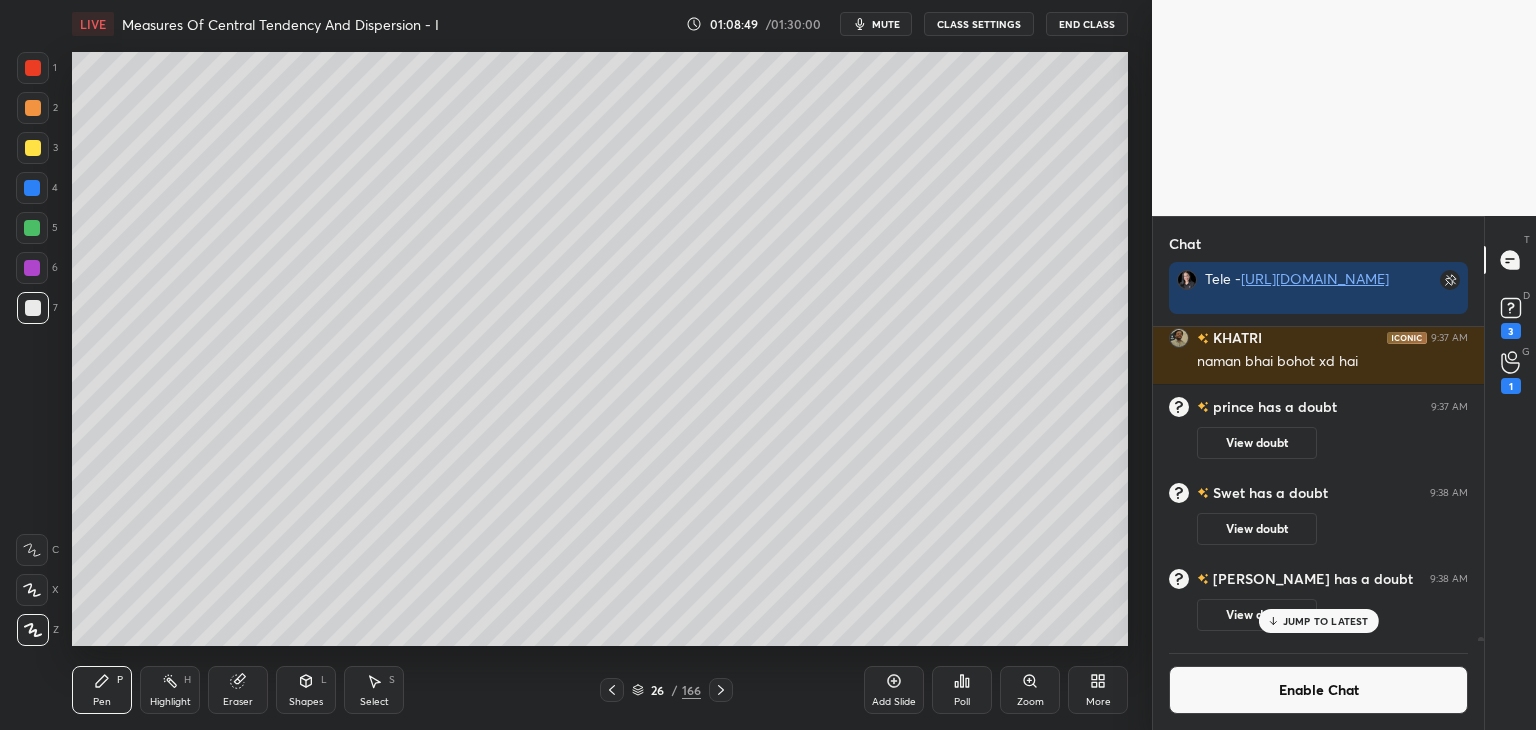 scroll, scrollTop: 268, scrollLeft: 325, axis: both 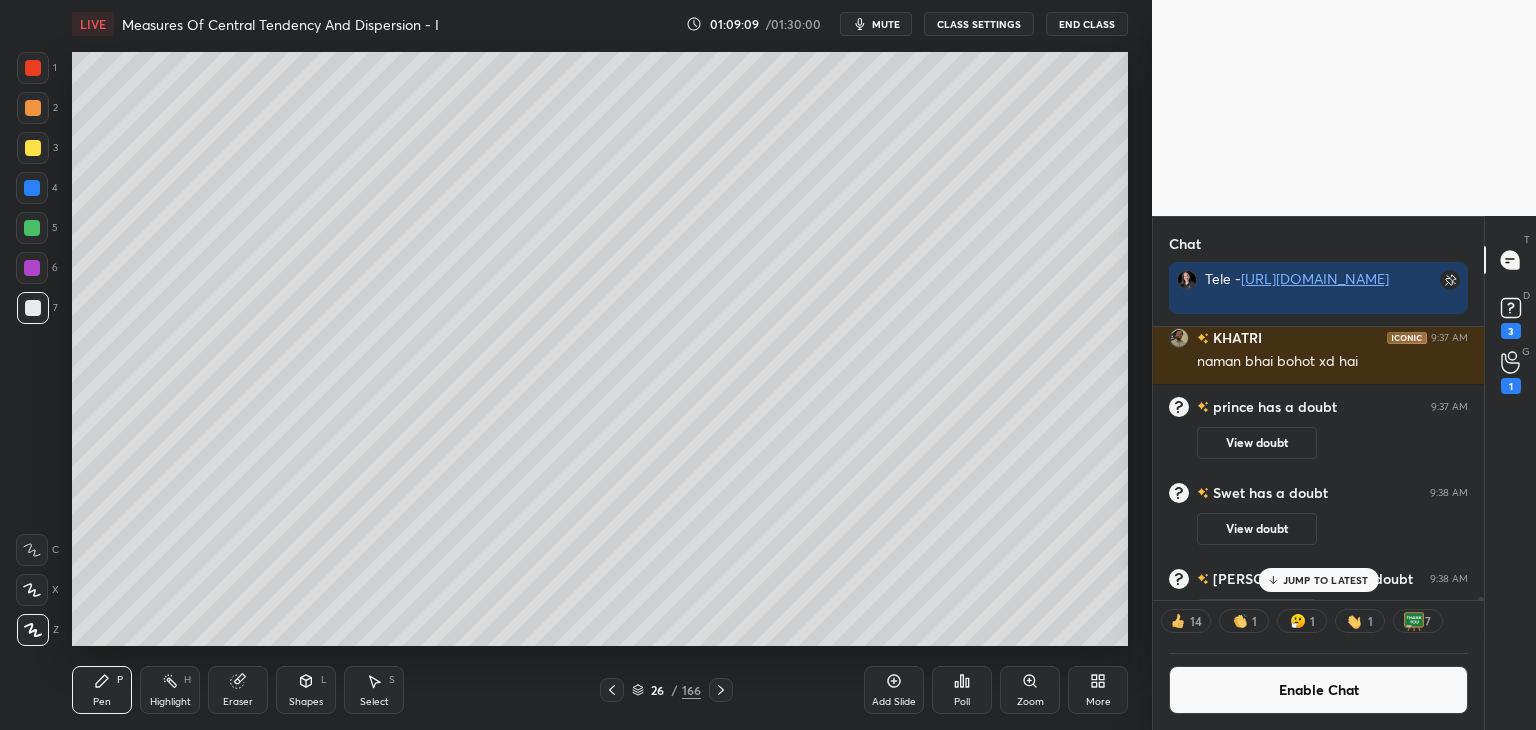 click on "Shapes" at bounding box center (306, 702) 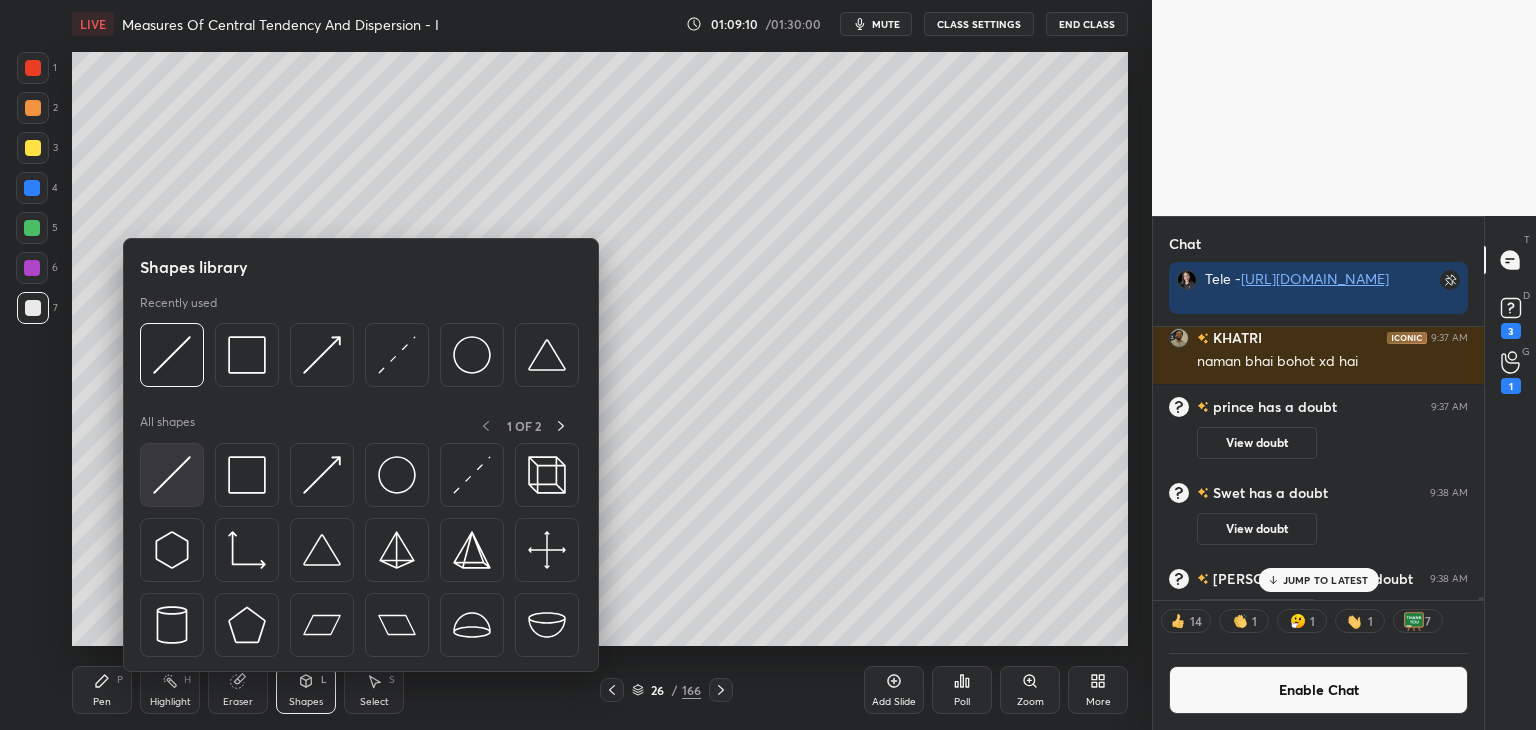 click at bounding box center [172, 475] 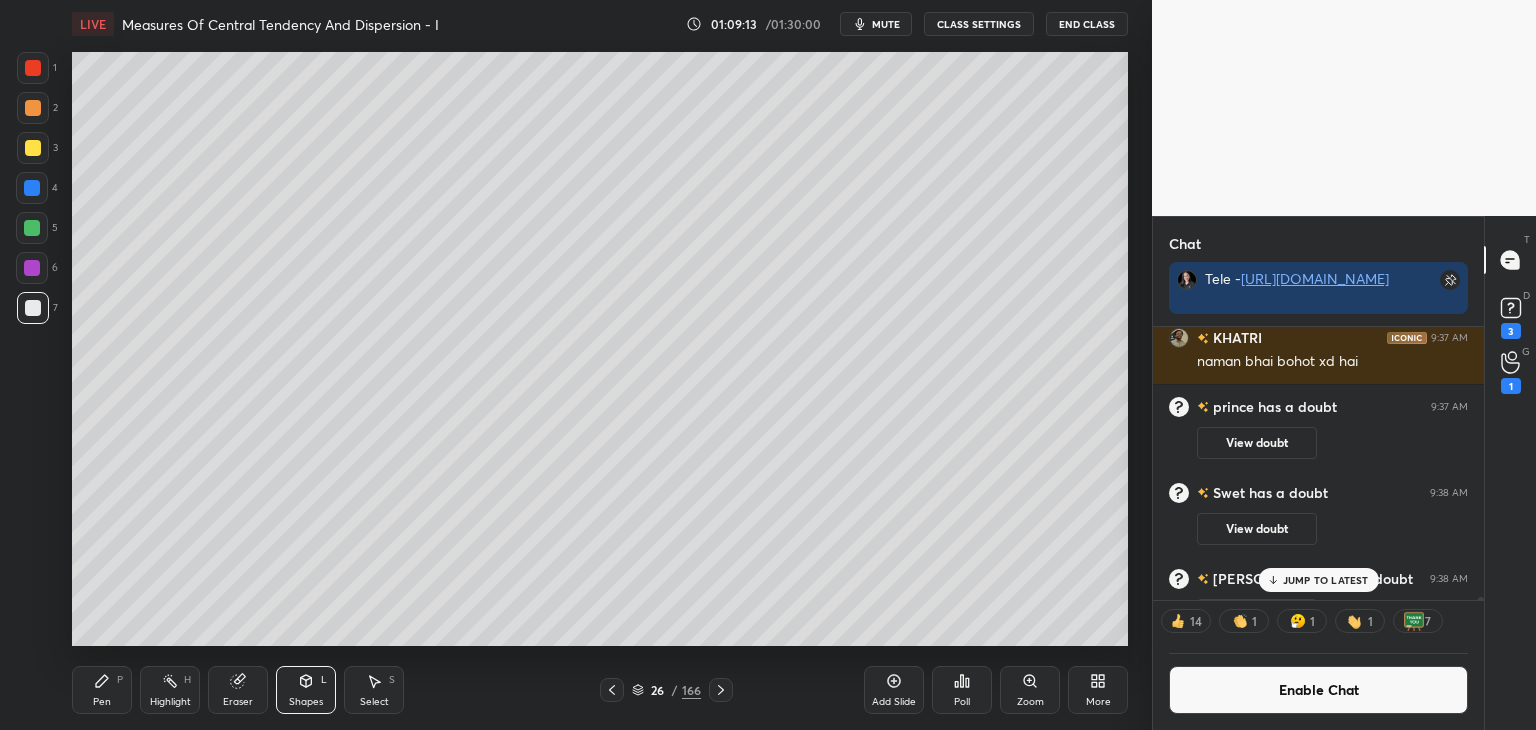 drag, startPoint x: 104, startPoint y: 693, endPoint x: 145, endPoint y: 664, distance: 50.219517 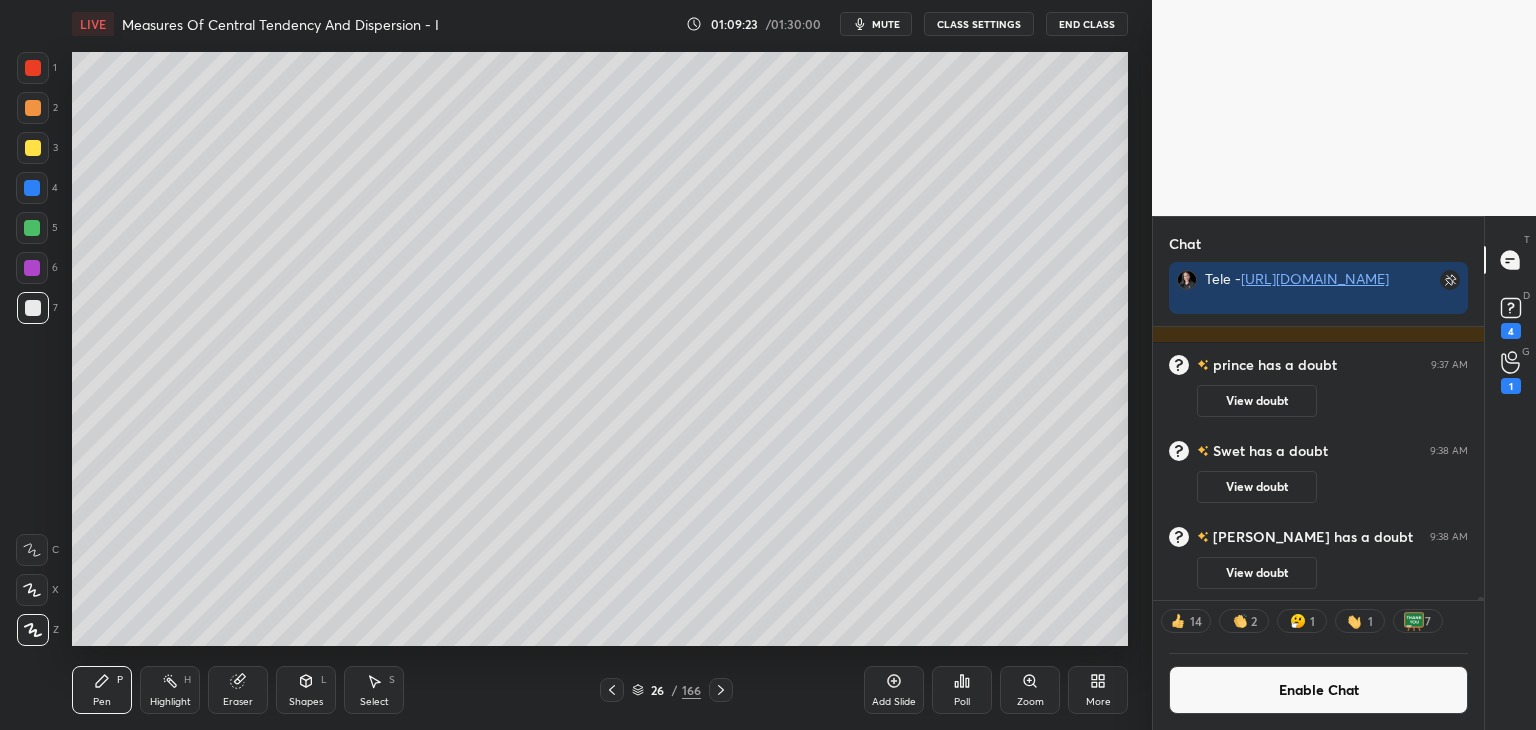 scroll, scrollTop: 26372, scrollLeft: 0, axis: vertical 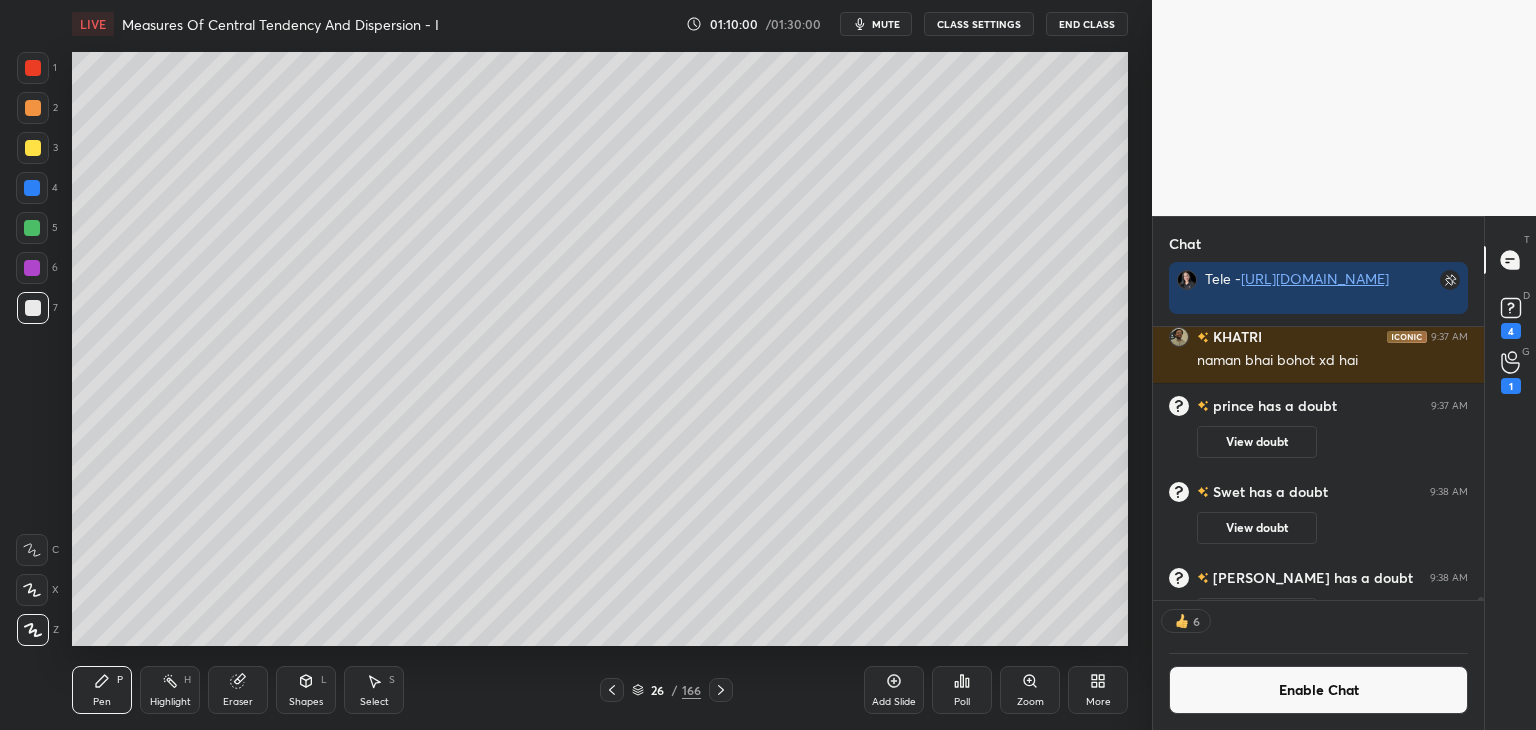 click on "Enable Chat" at bounding box center (1318, 690) 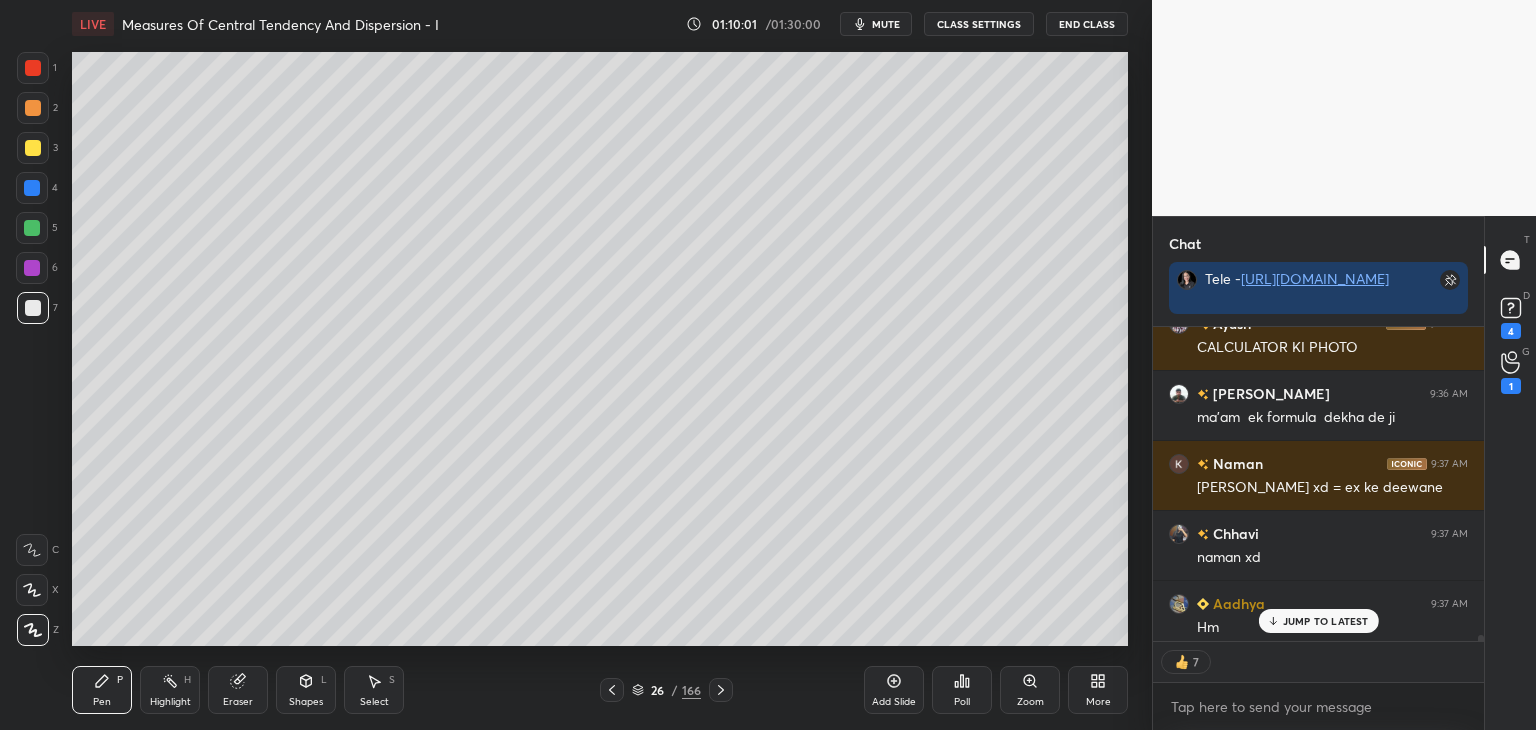click on "JUMP TO LATEST" at bounding box center (1326, 621) 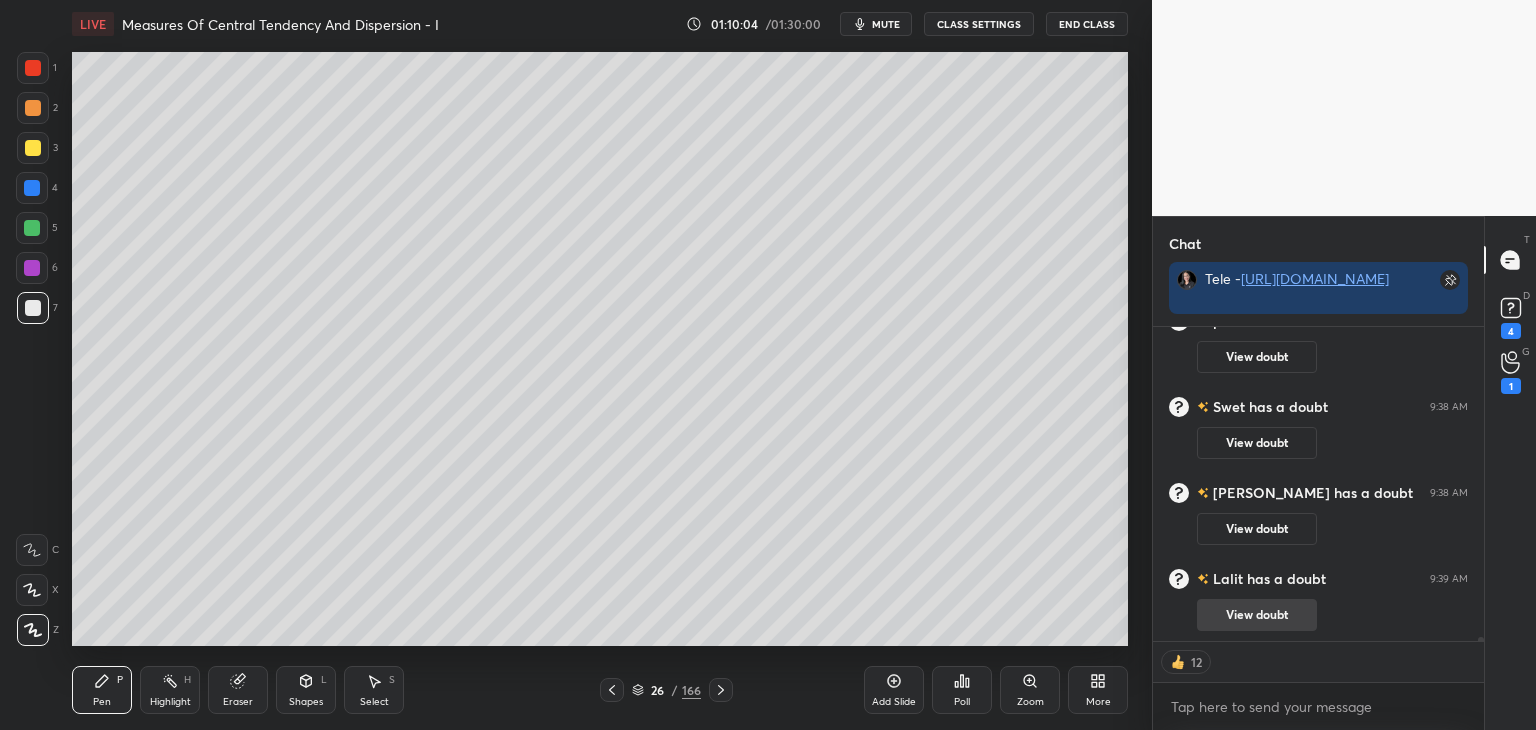 click on "View doubt" at bounding box center (1257, 615) 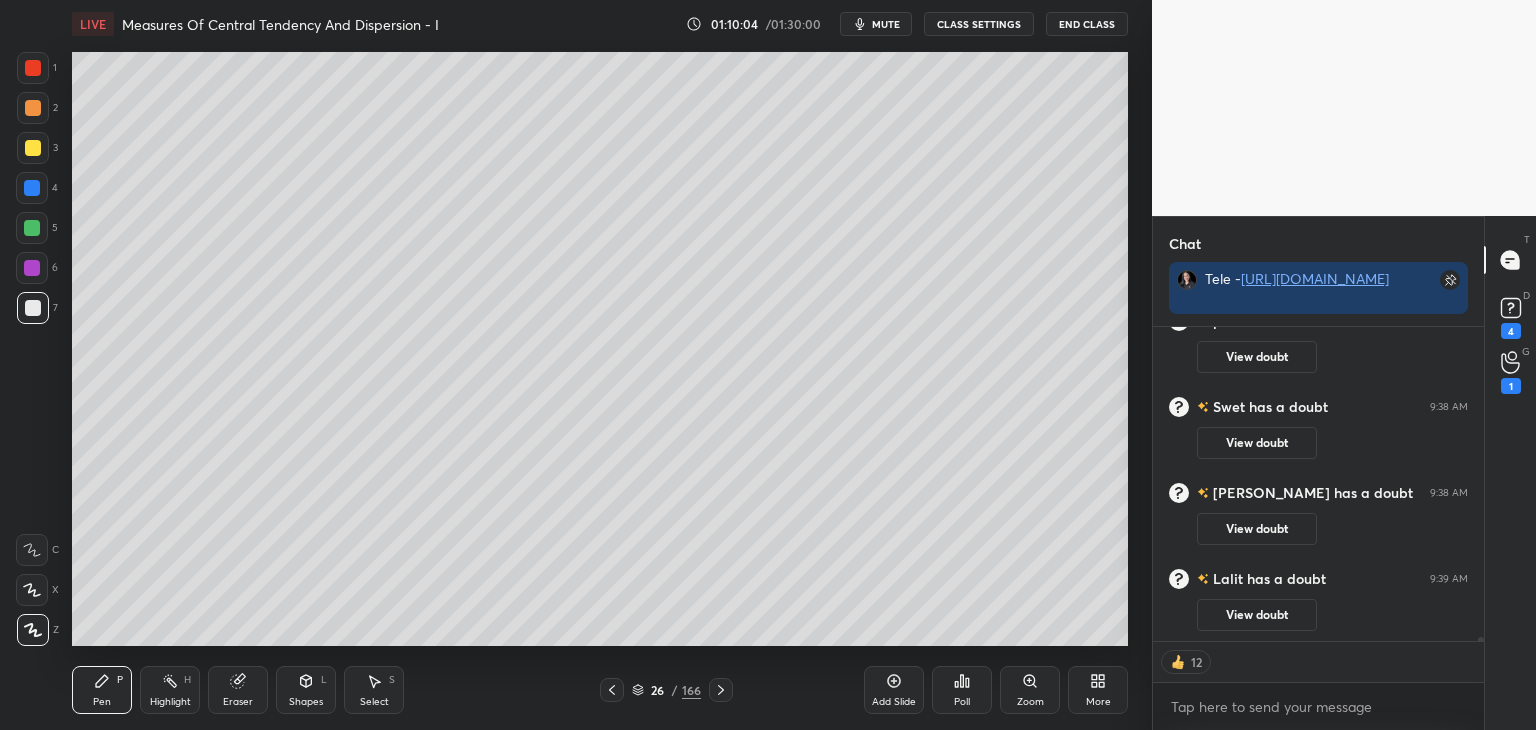 scroll, scrollTop: 11, scrollLeft: 0, axis: vertical 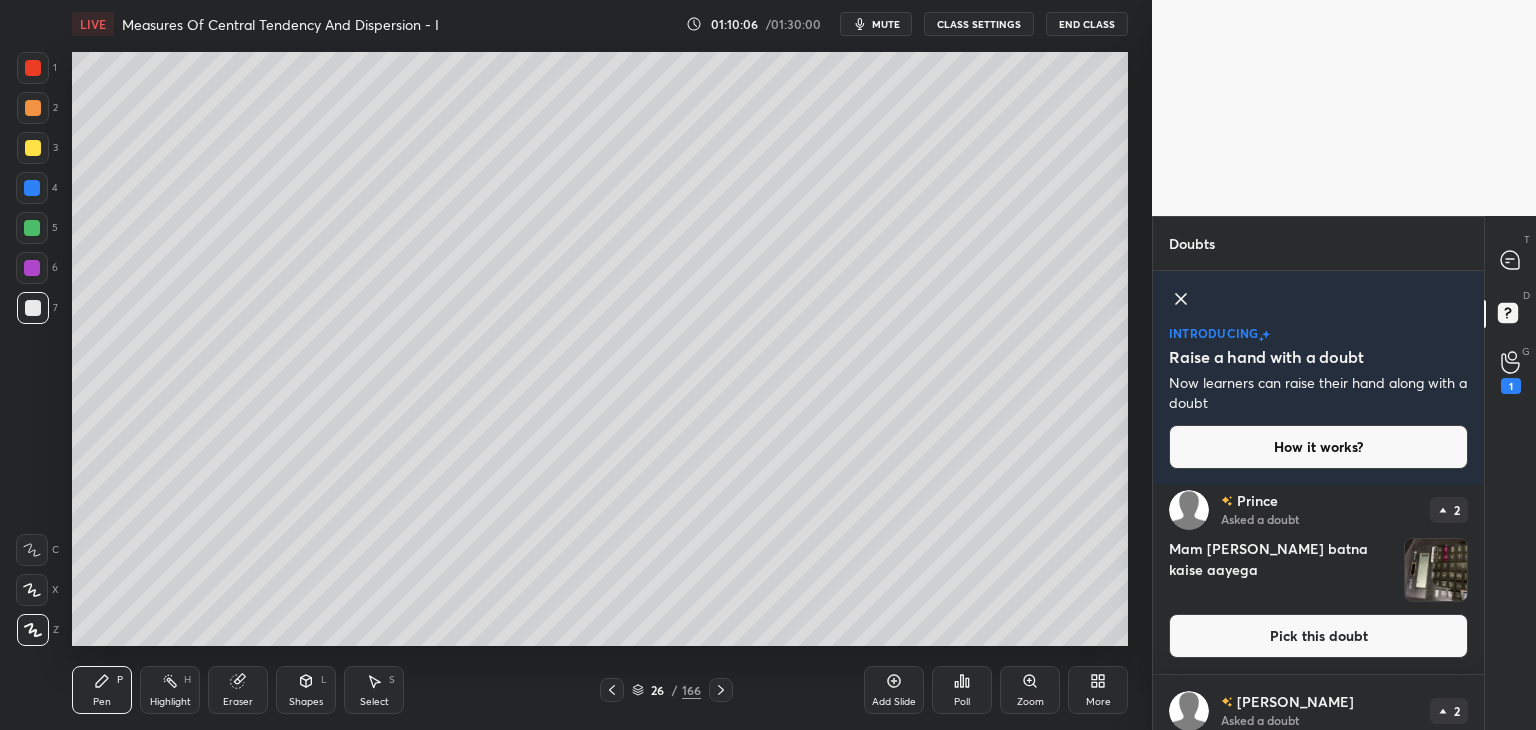 click on "T Messages (T) D Doubts (D) G Raise Hand (G) 1" at bounding box center (1510, 473) 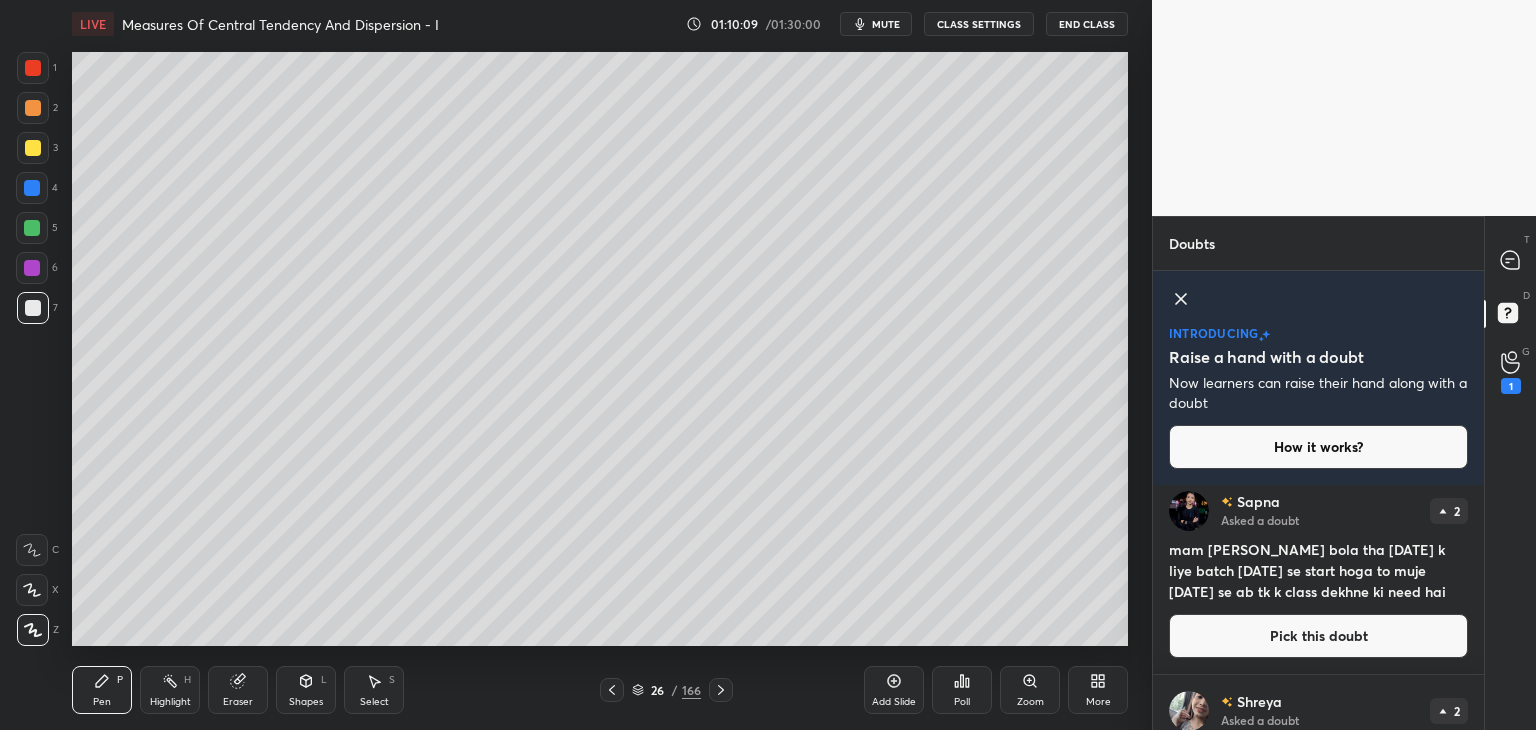 scroll, scrollTop: 653, scrollLeft: 0, axis: vertical 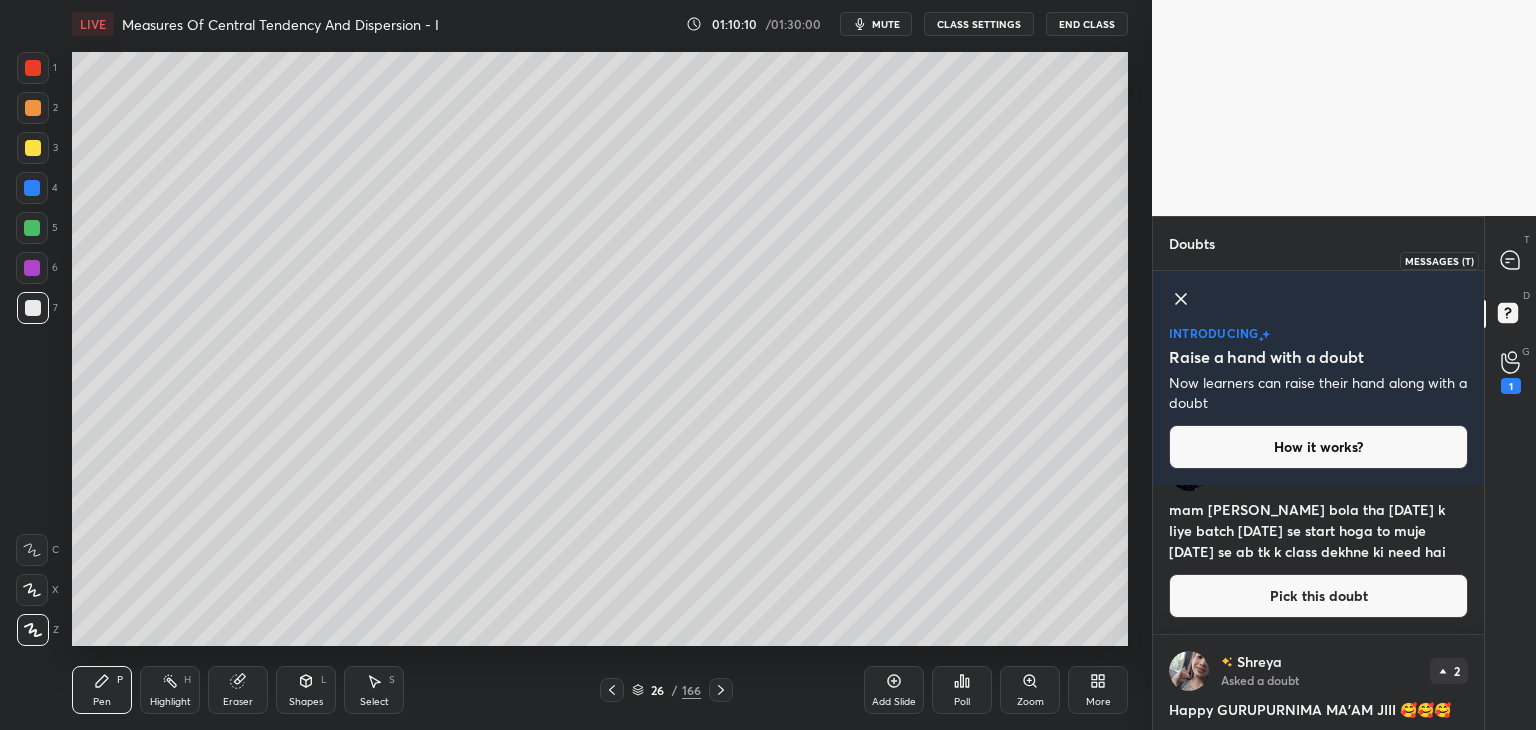 drag, startPoint x: 1507, startPoint y: 255, endPoint x: 1487, endPoint y: 314, distance: 62.297672 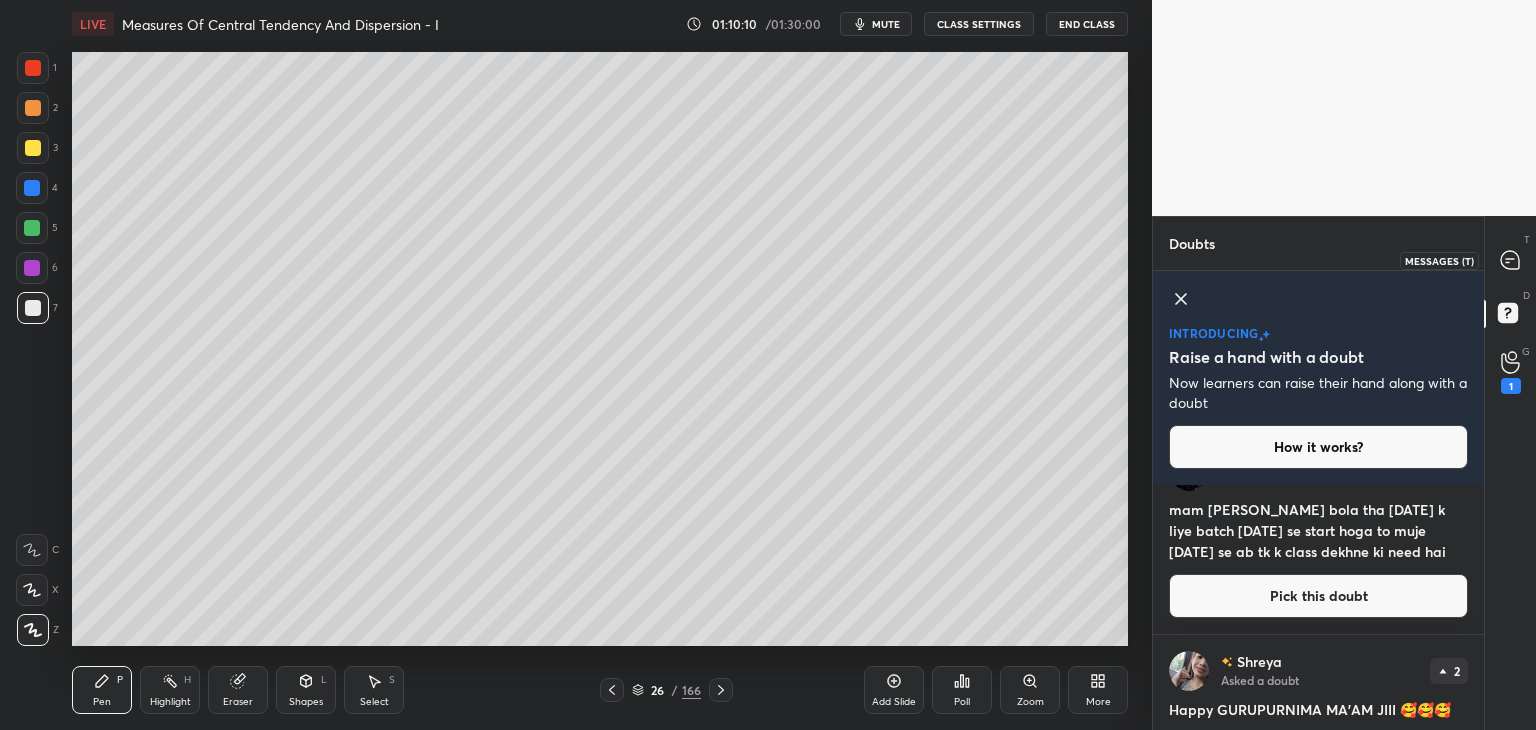 click 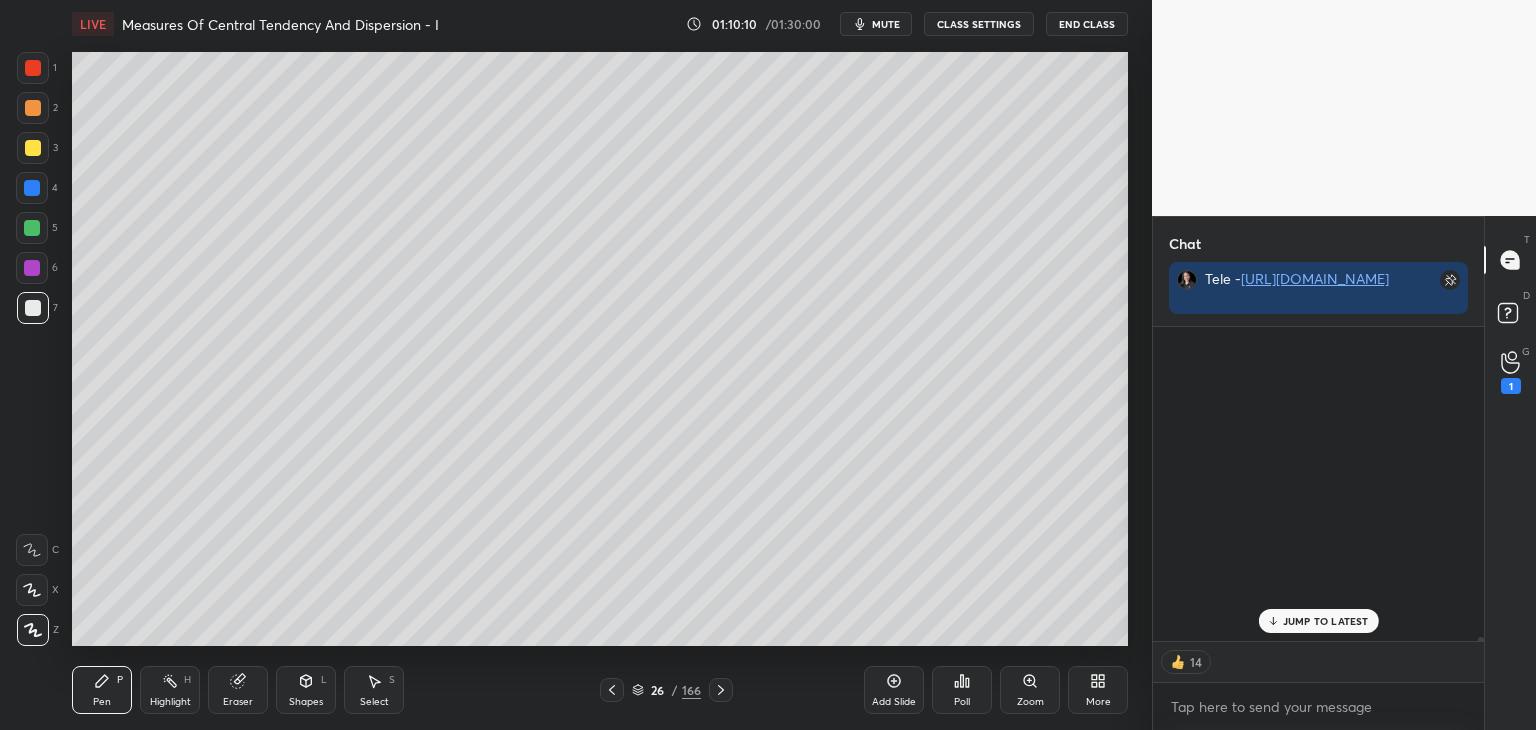 scroll, scrollTop: 27136, scrollLeft: 0, axis: vertical 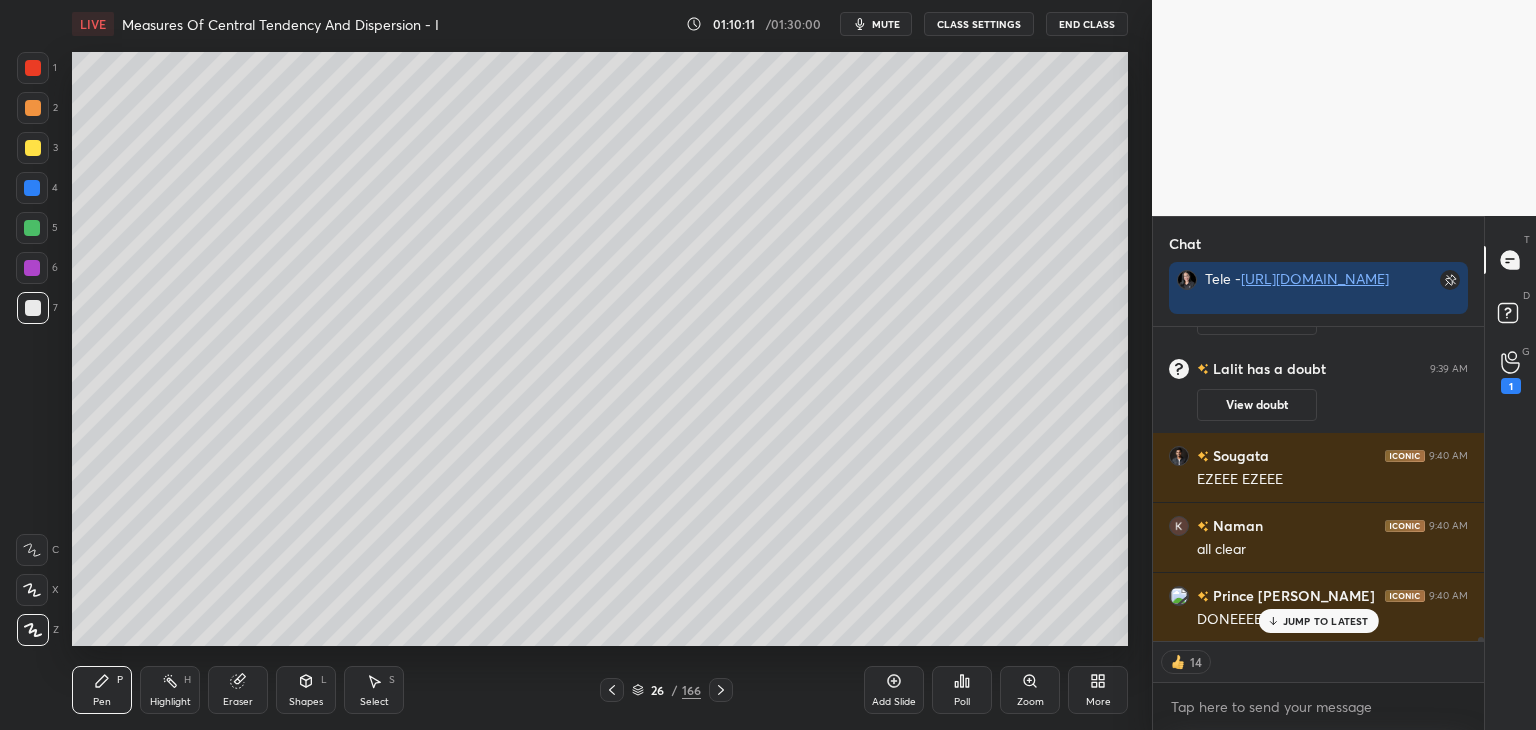 click on "JUMP TO LATEST" at bounding box center (1326, 621) 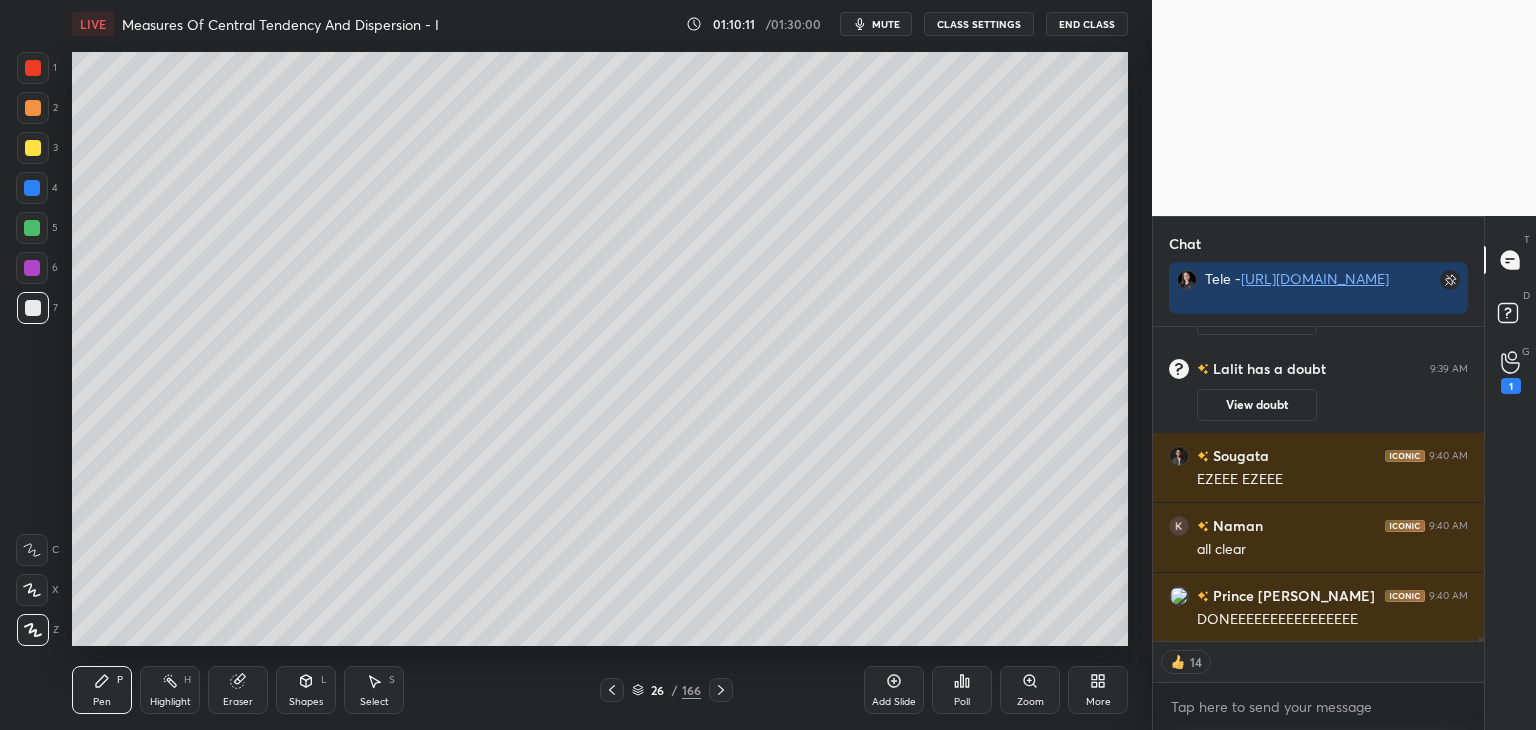 scroll, scrollTop: 27207, scrollLeft: 0, axis: vertical 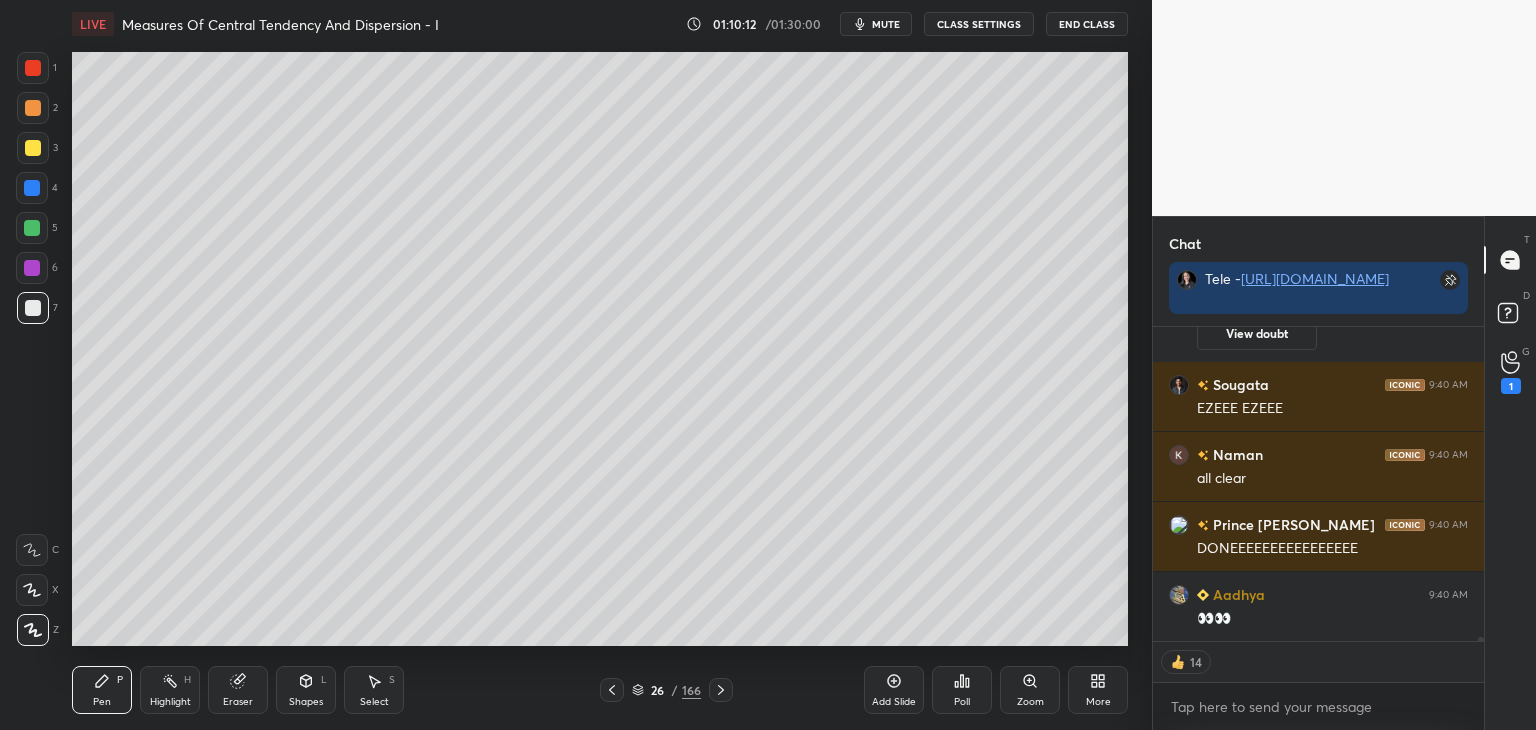 click on "mute" at bounding box center (876, 24) 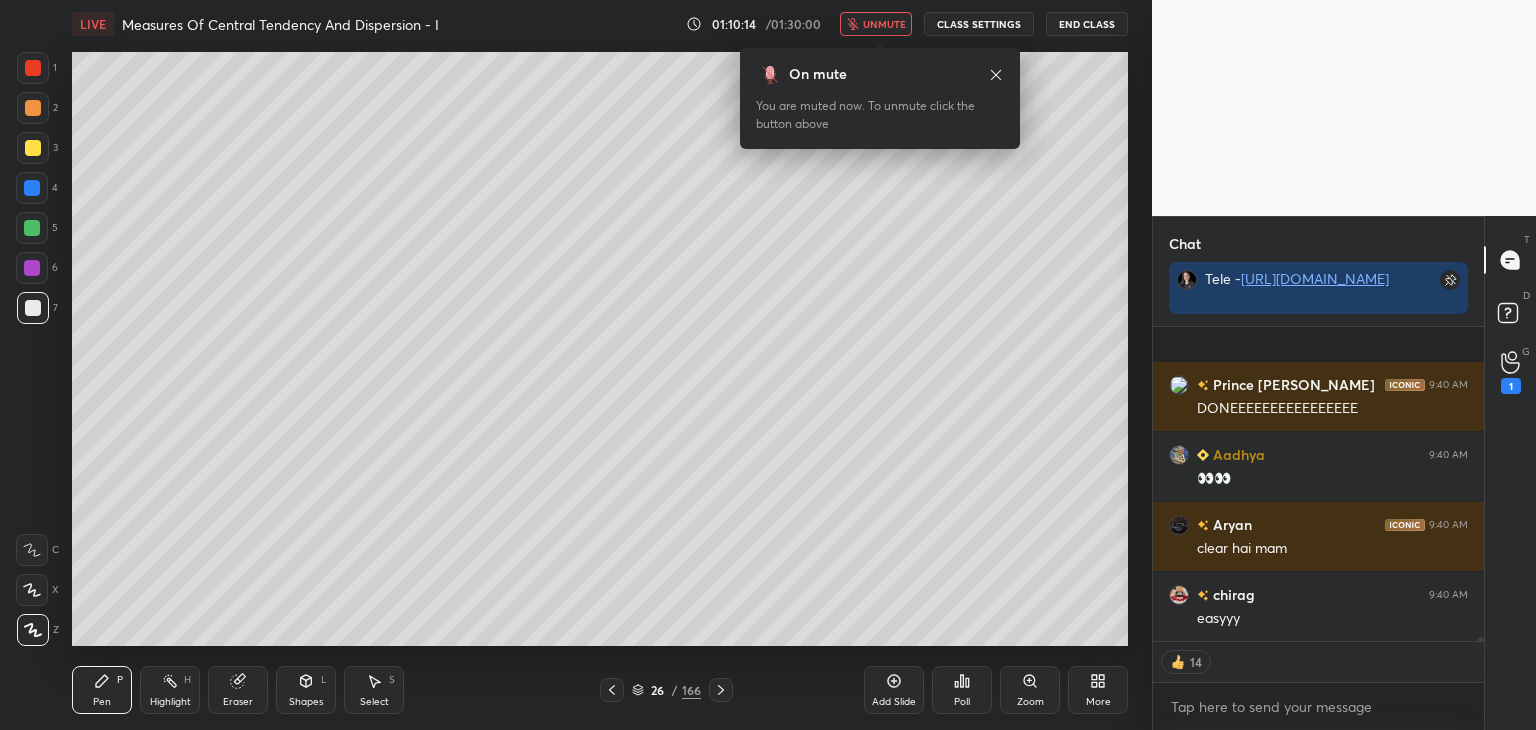 scroll, scrollTop: 27556, scrollLeft: 0, axis: vertical 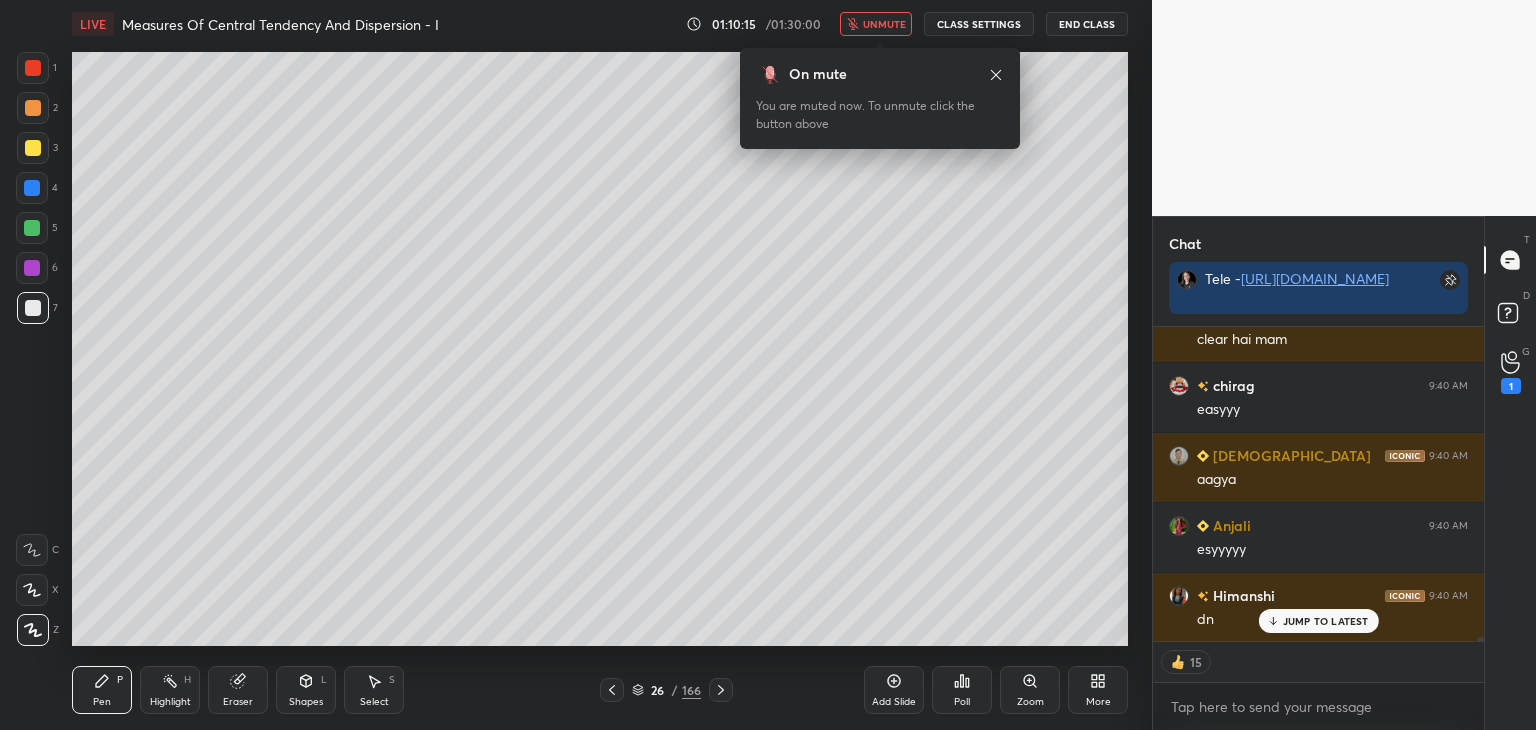 click on "unmute" at bounding box center [884, 24] 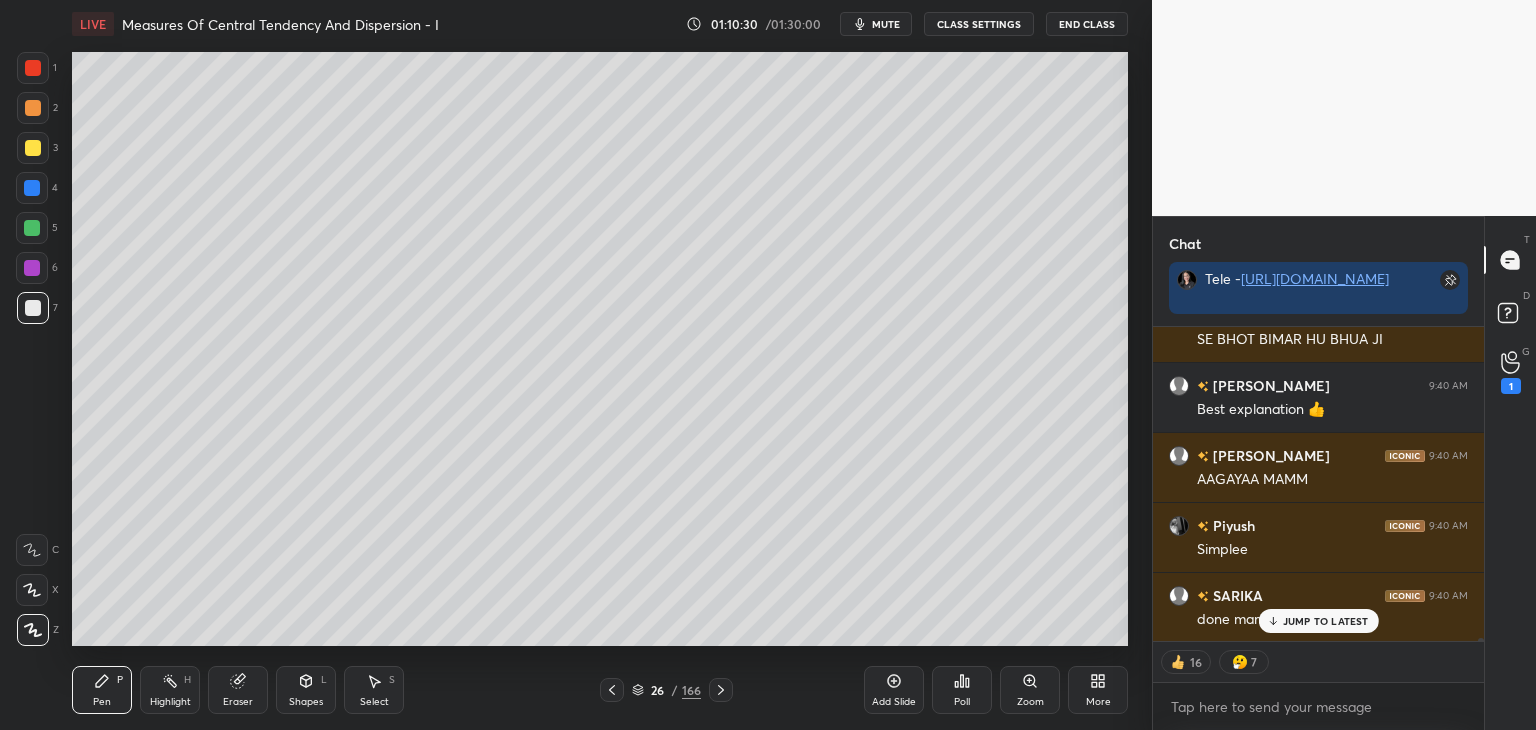 scroll, scrollTop: 30724, scrollLeft: 0, axis: vertical 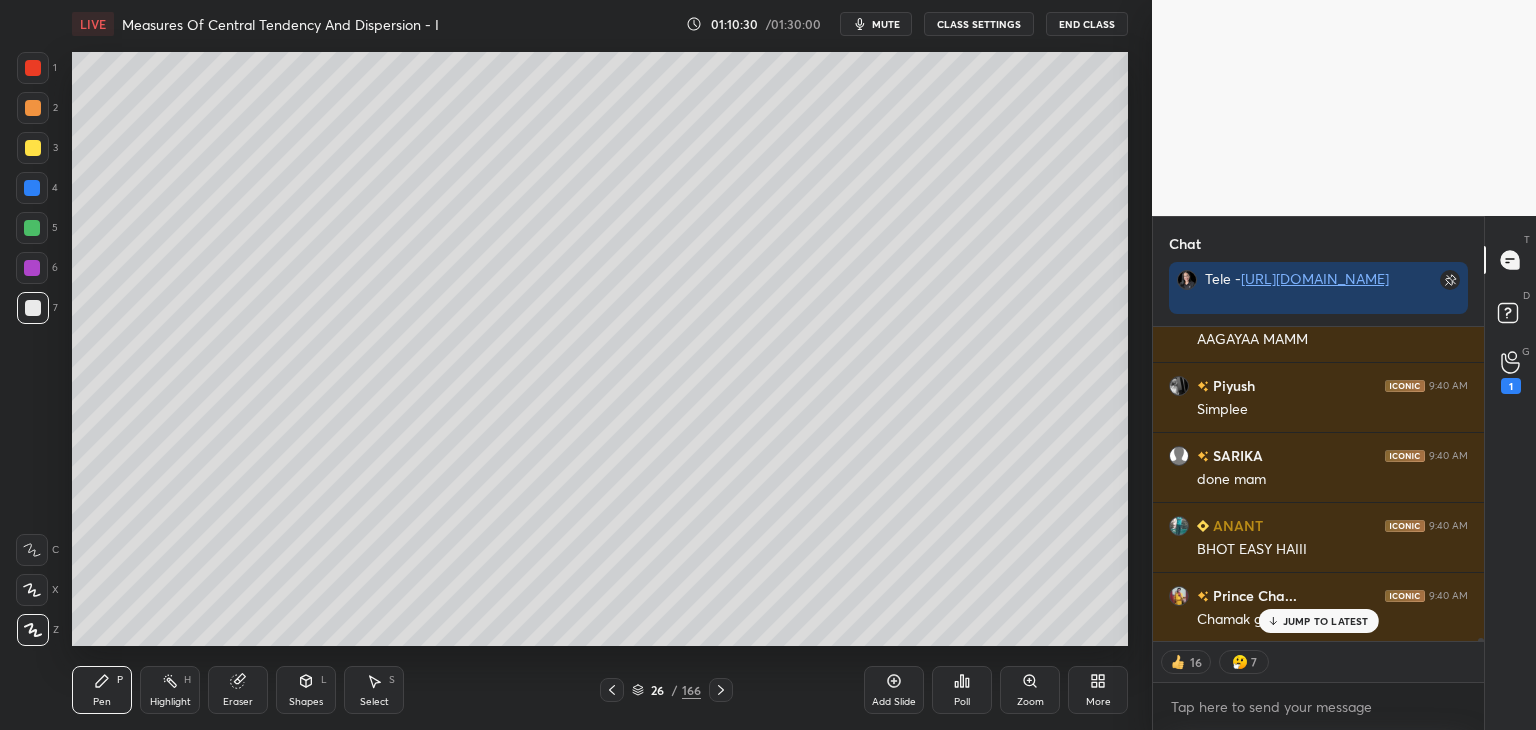 click 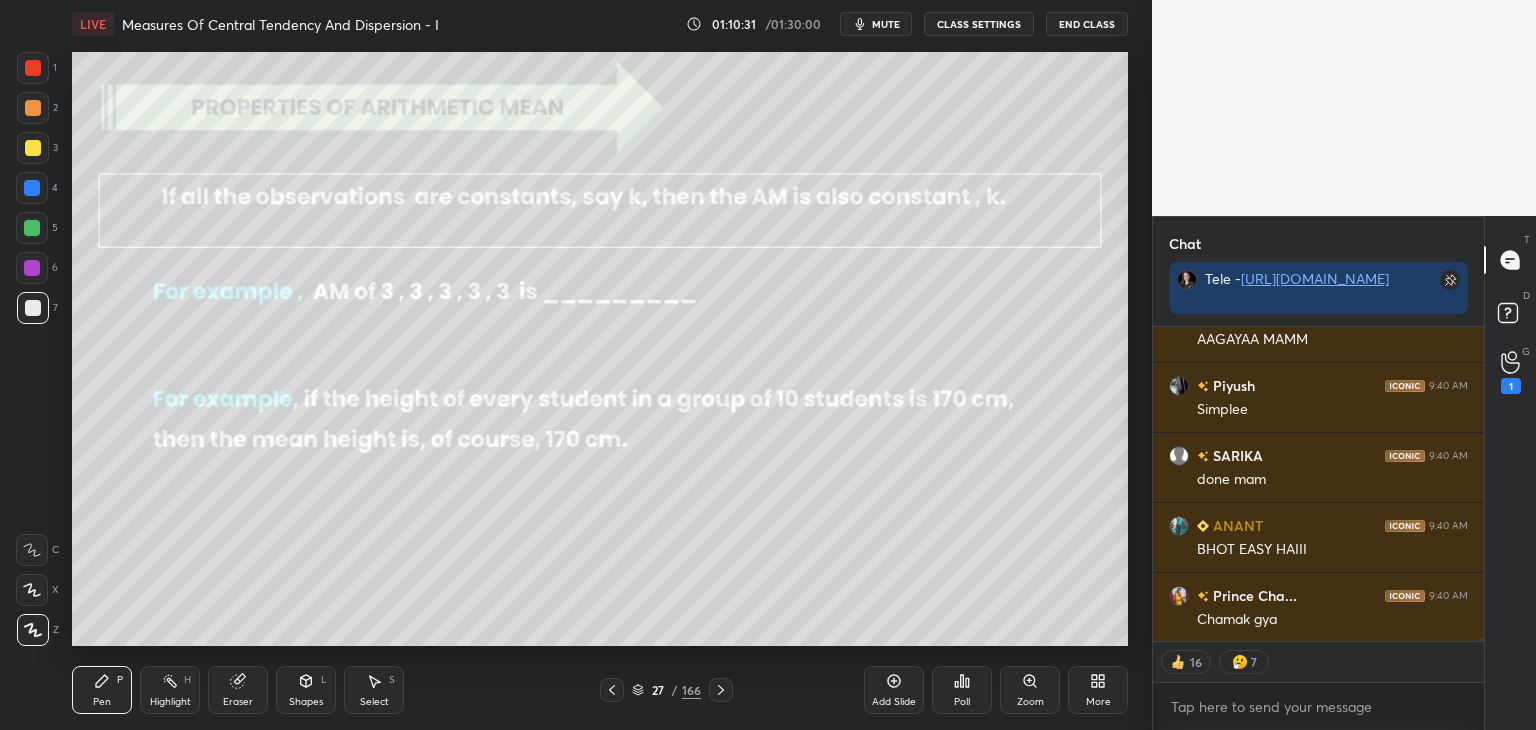 scroll, scrollTop: 30795, scrollLeft: 0, axis: vertical 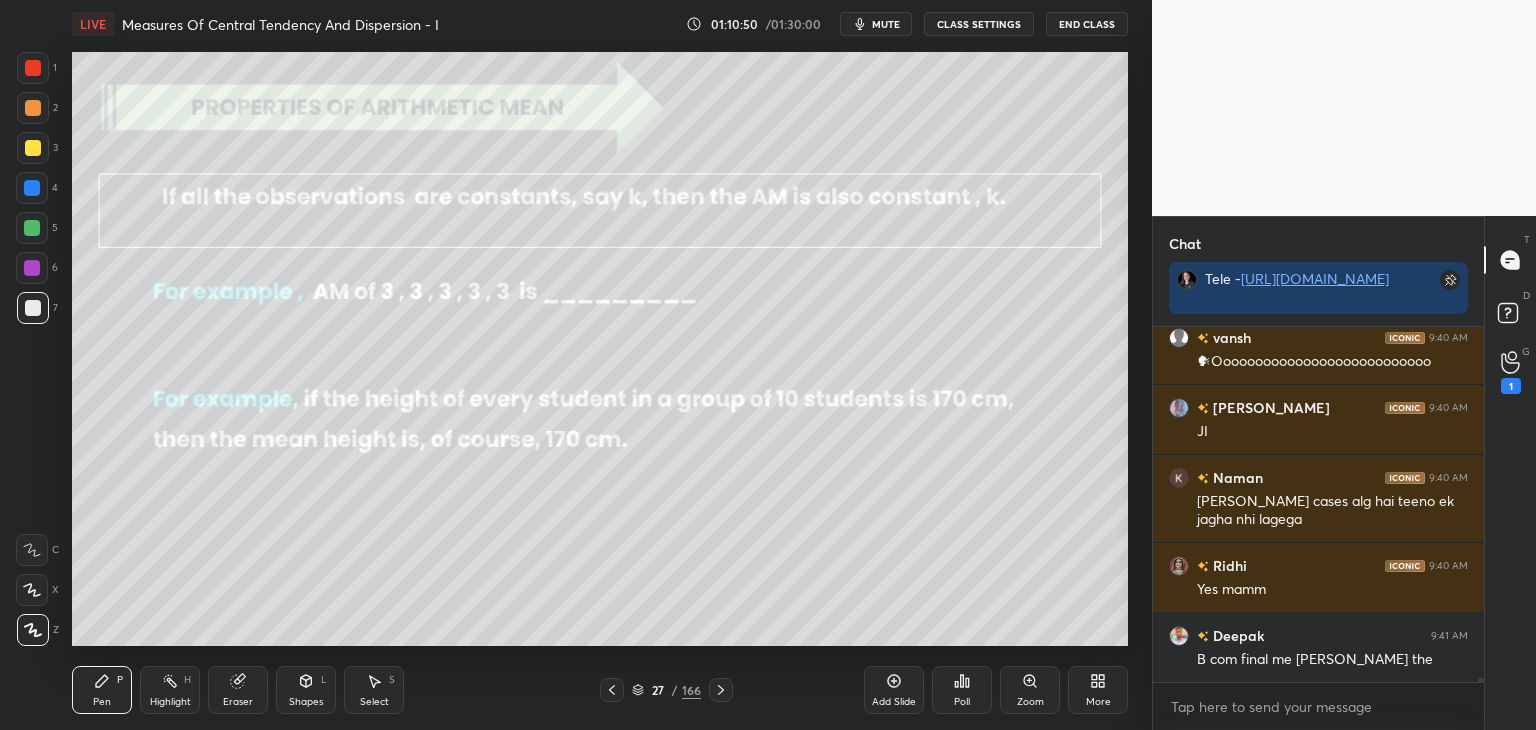 click 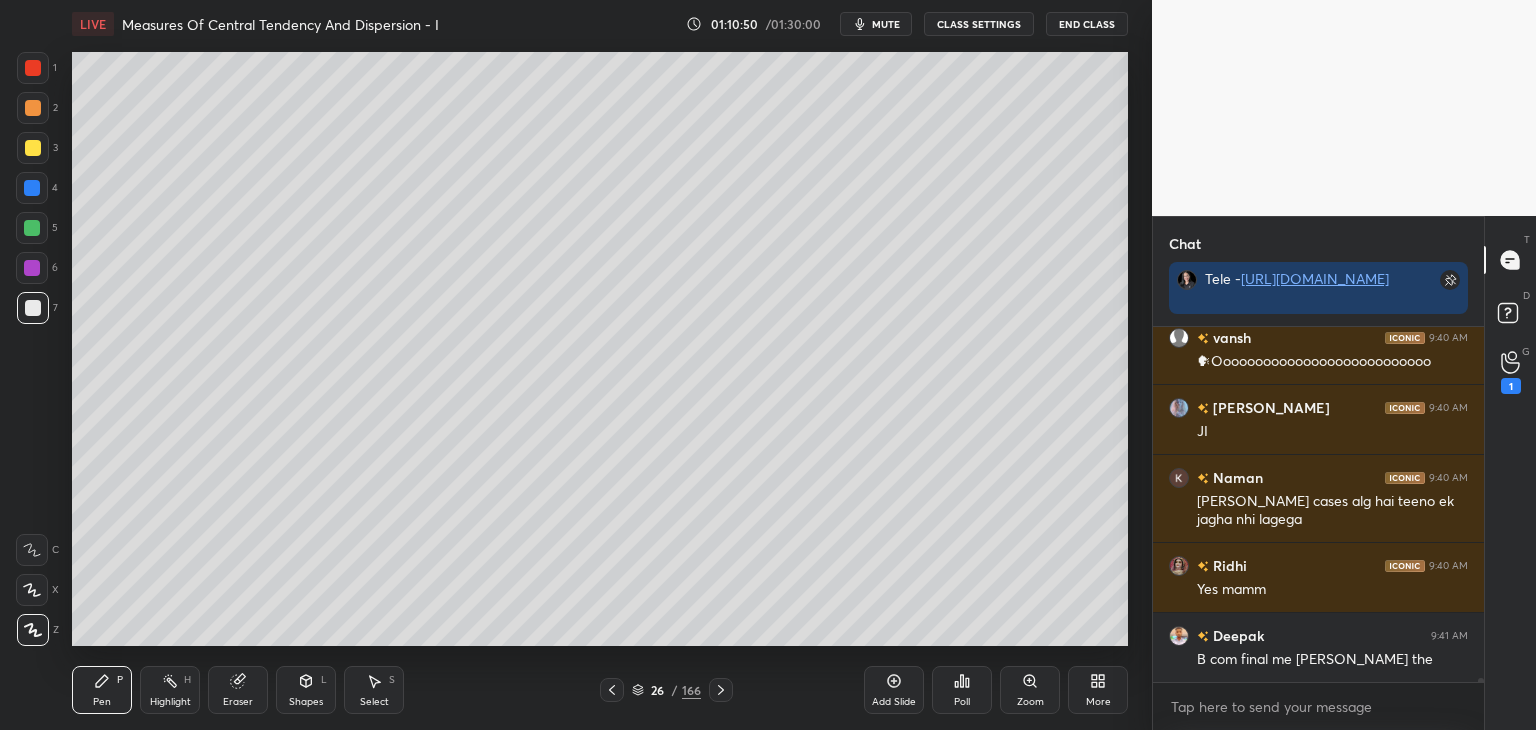 click 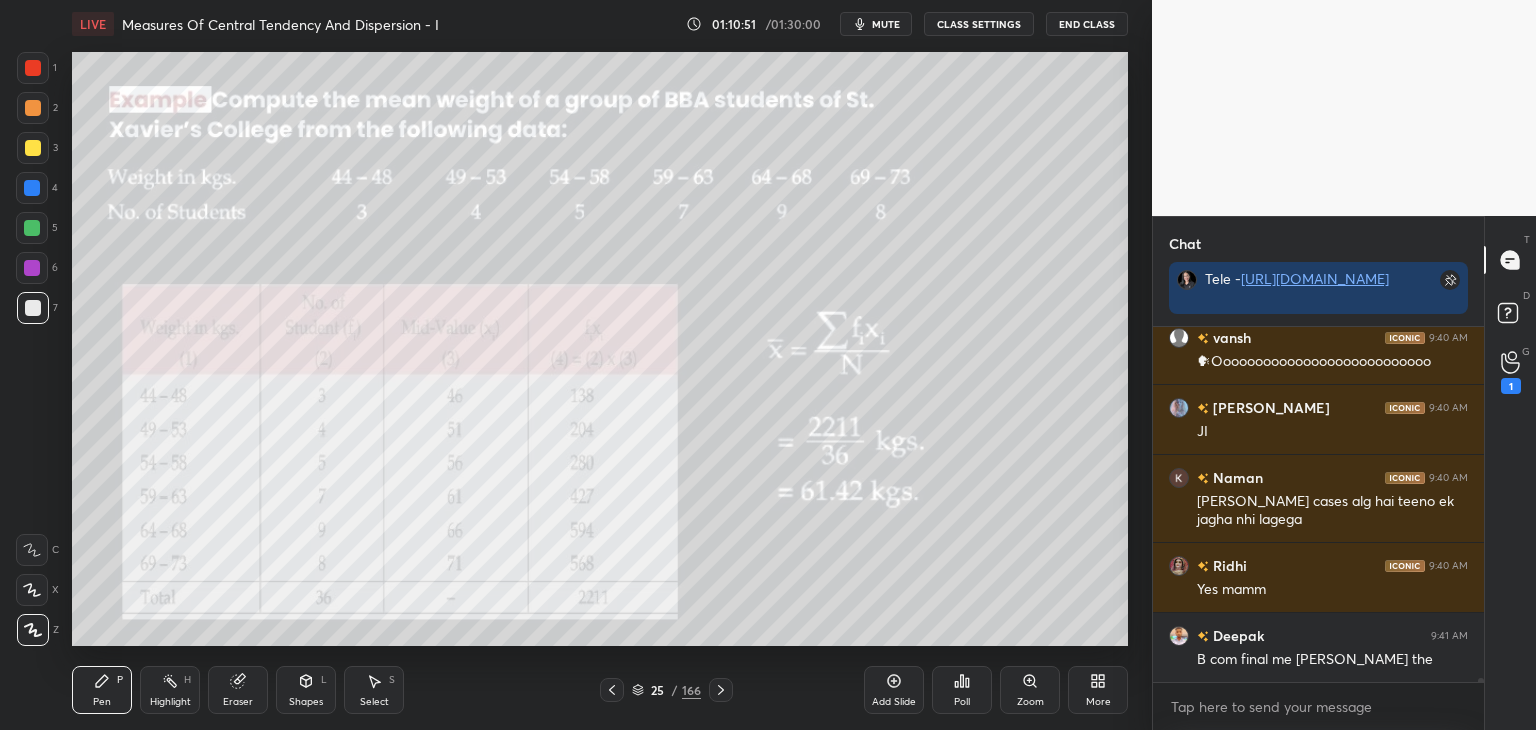 click at bounding box center [612, 690] 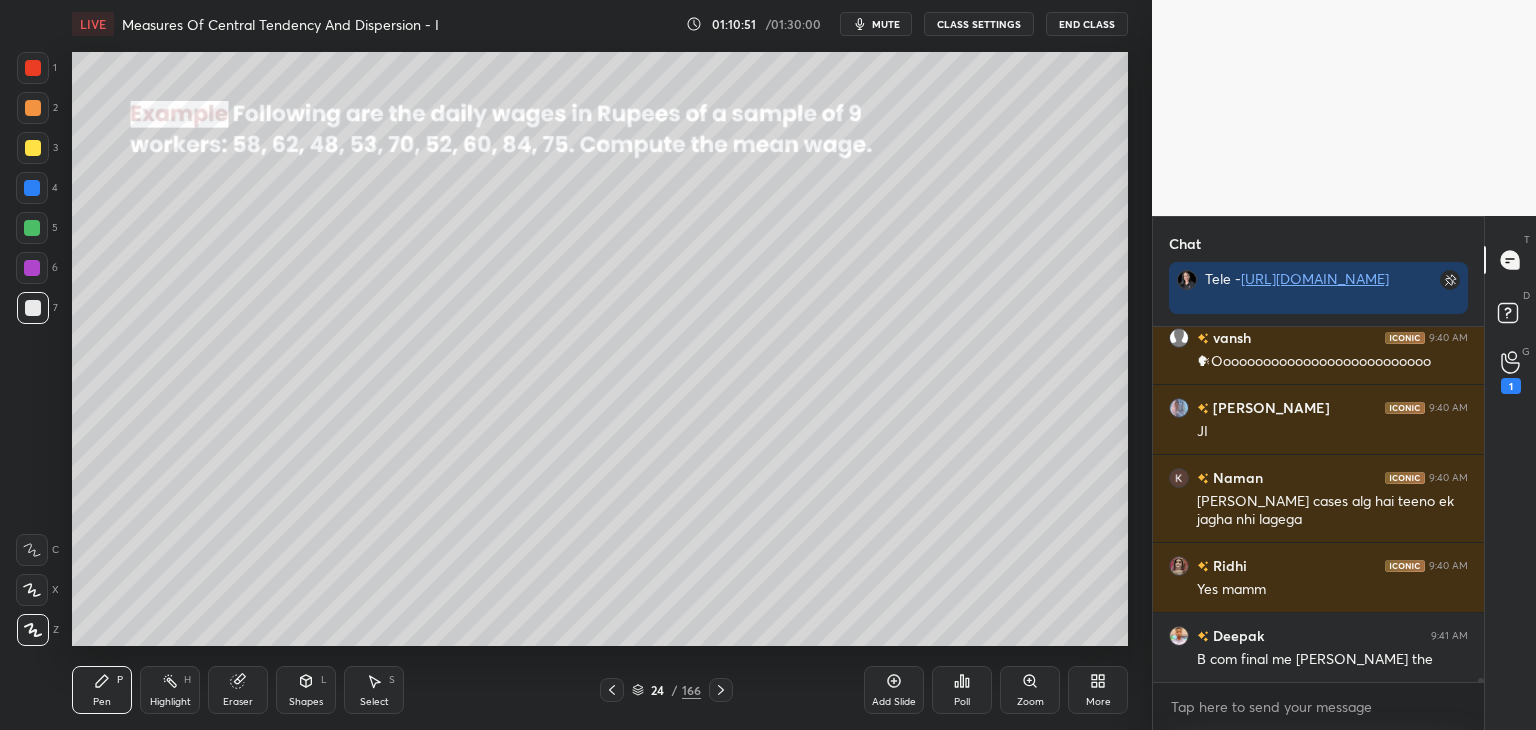 click at bounding box center (612, 690) 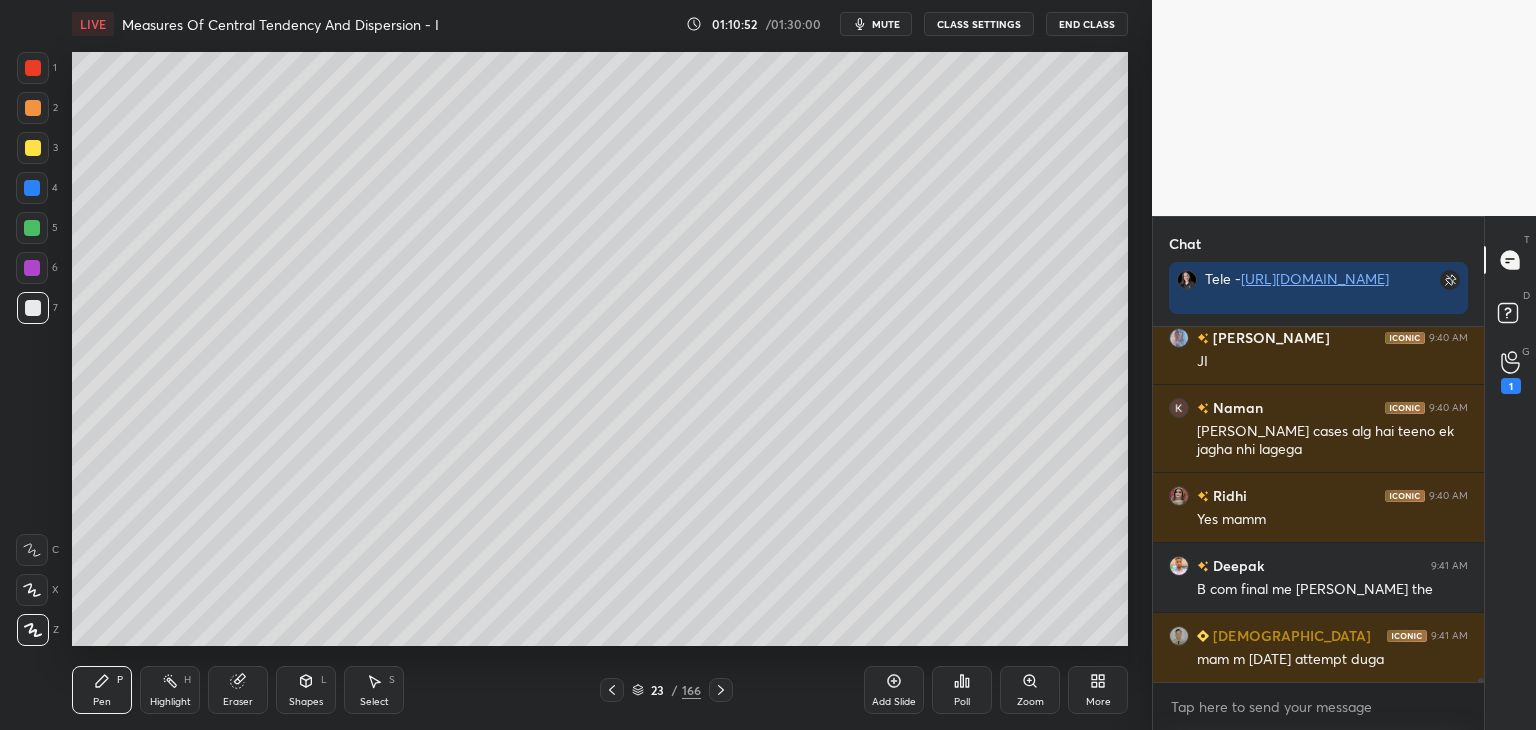 click at bounding box center (612, 690) 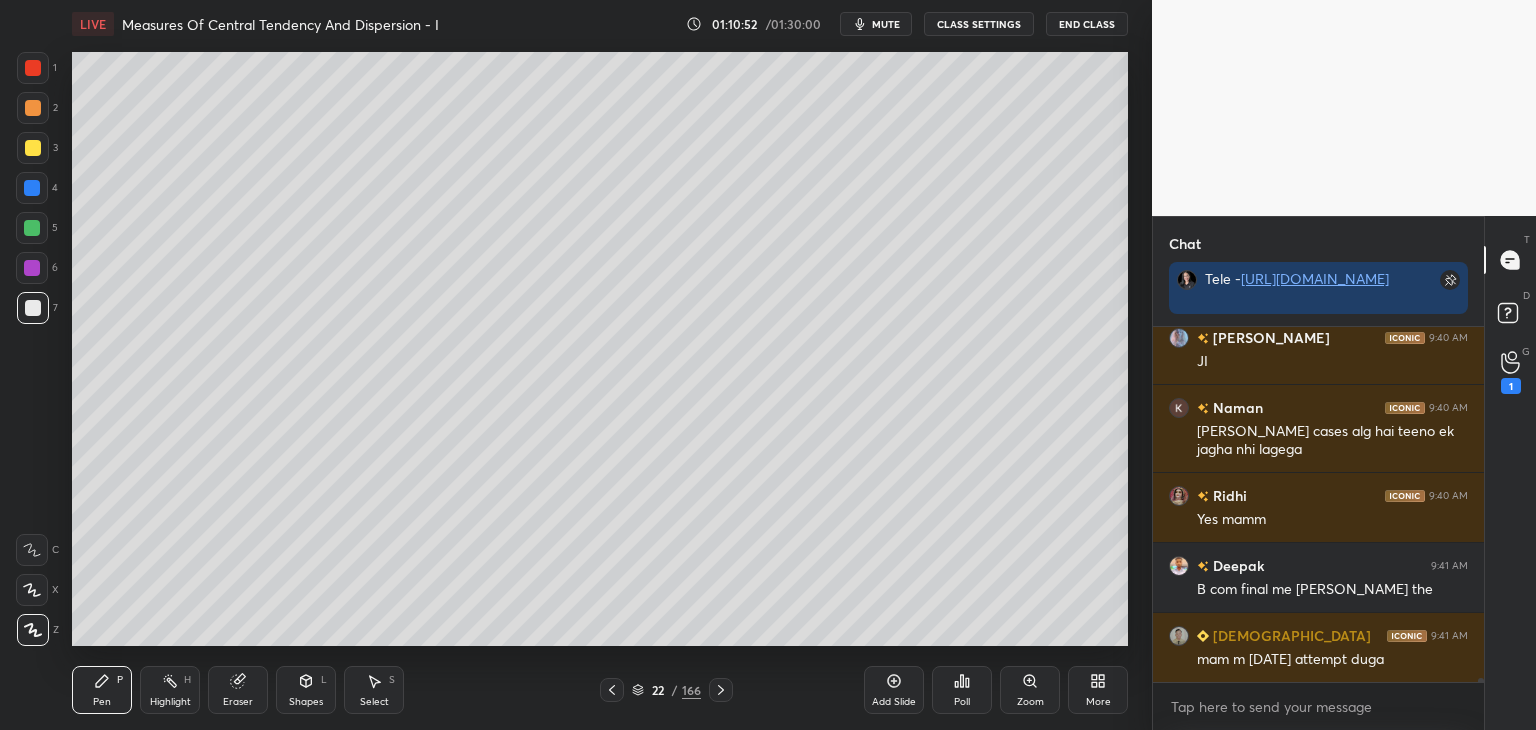 click at bounding box center (612, 690) 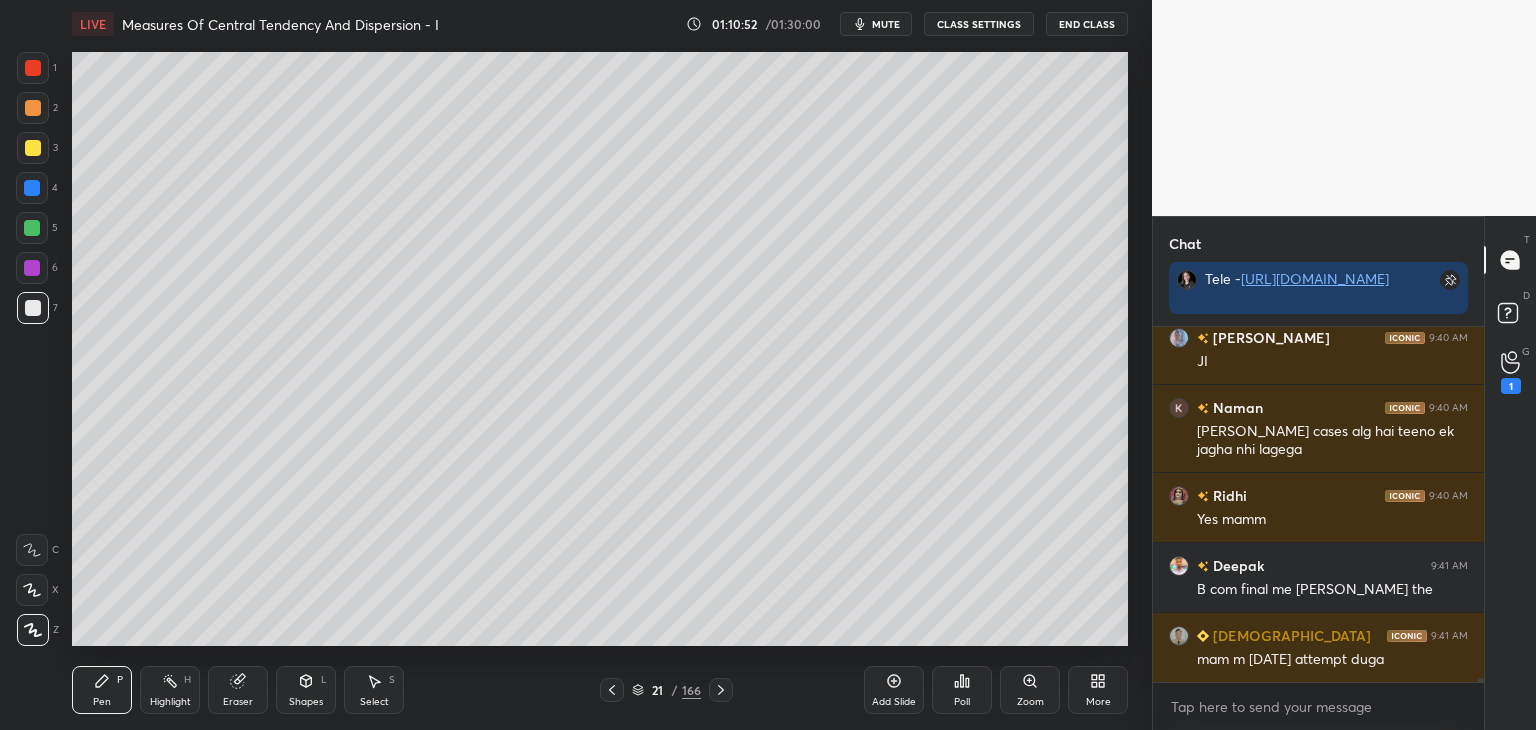click 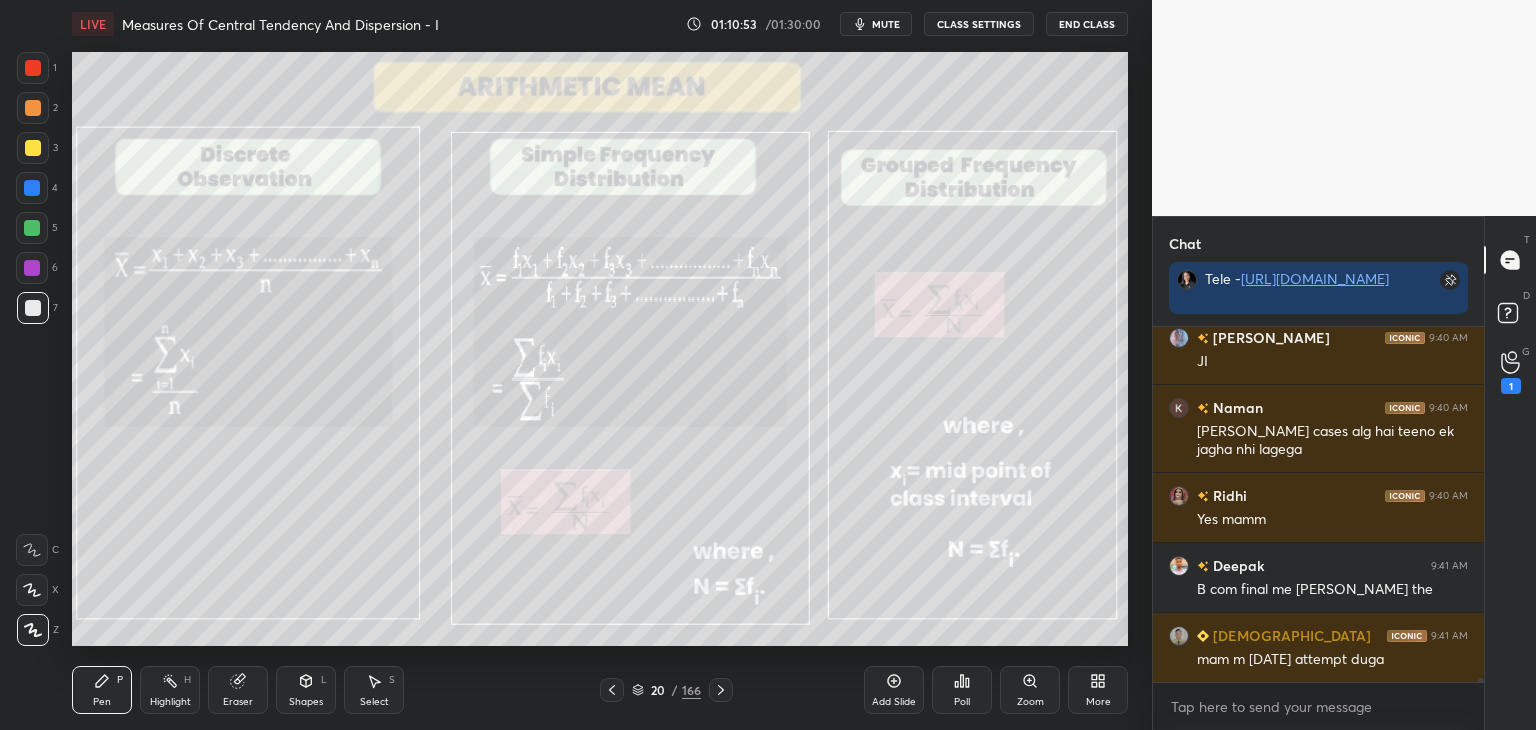 click 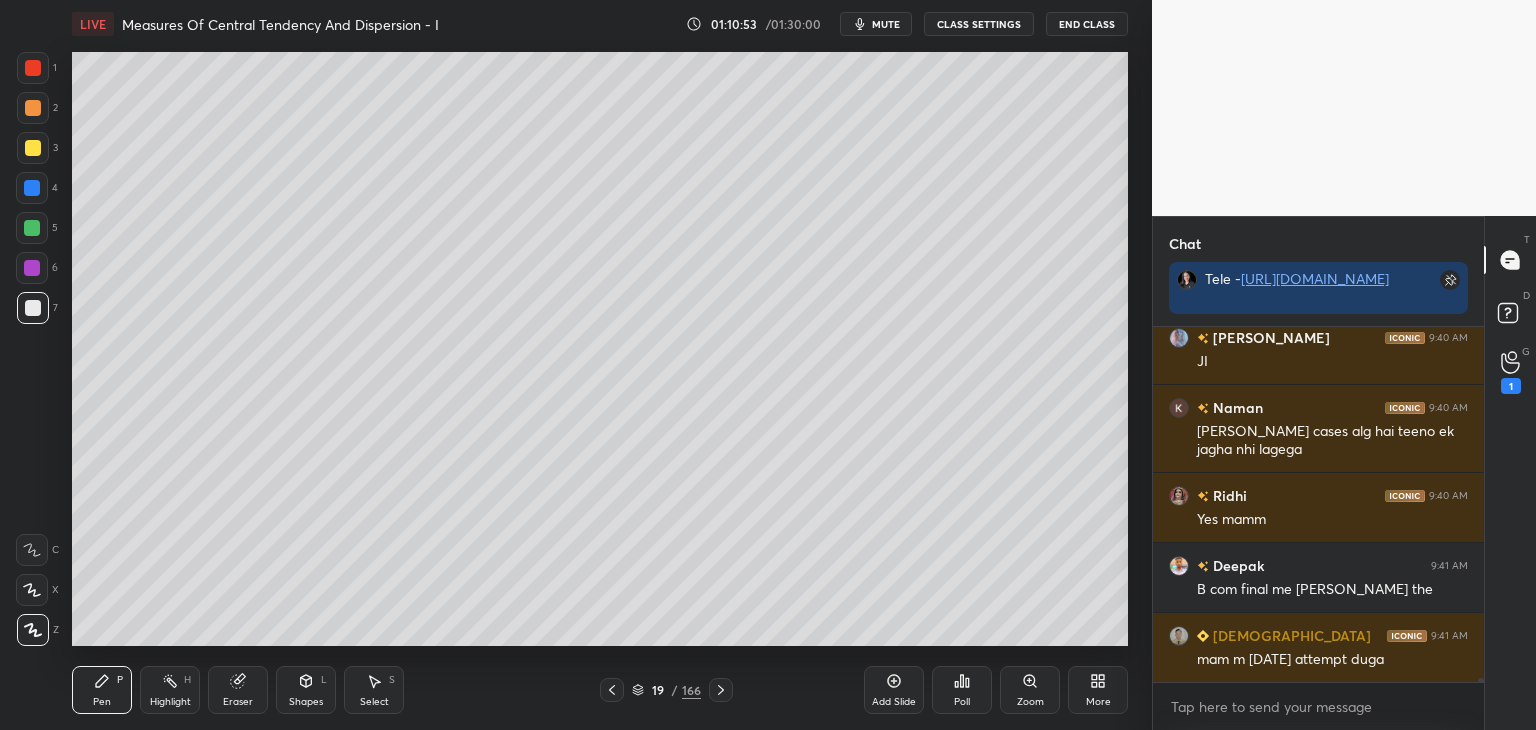 click 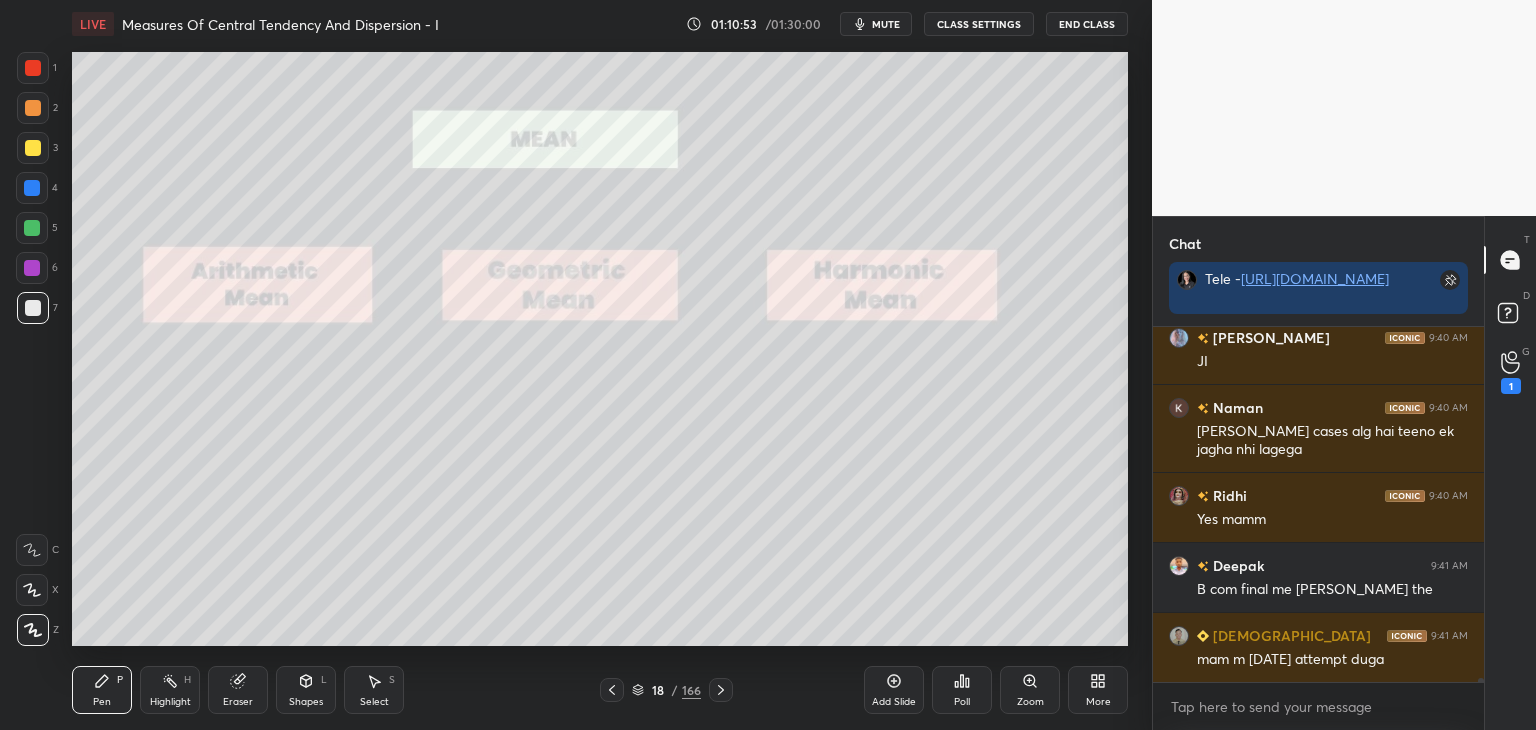 click 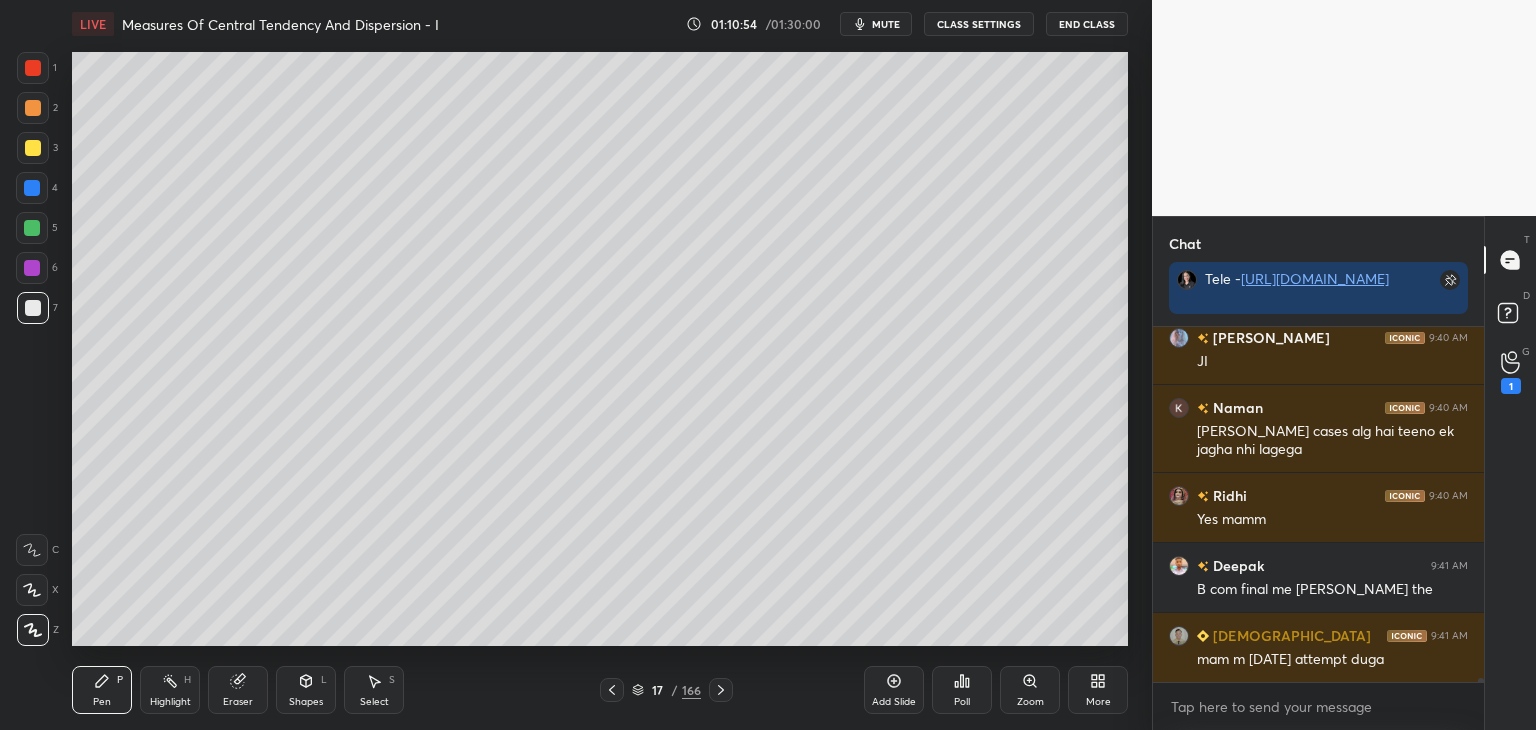 click 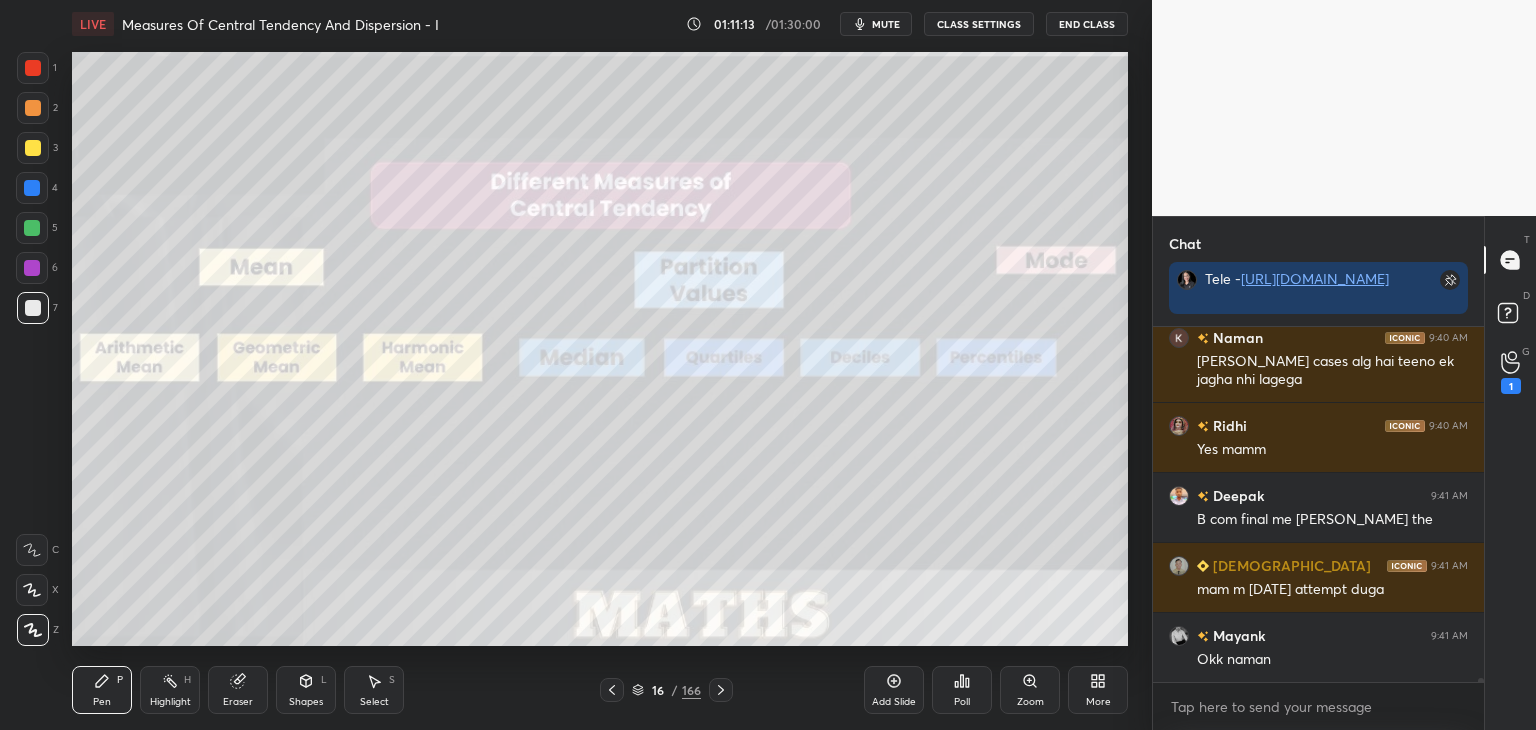 click 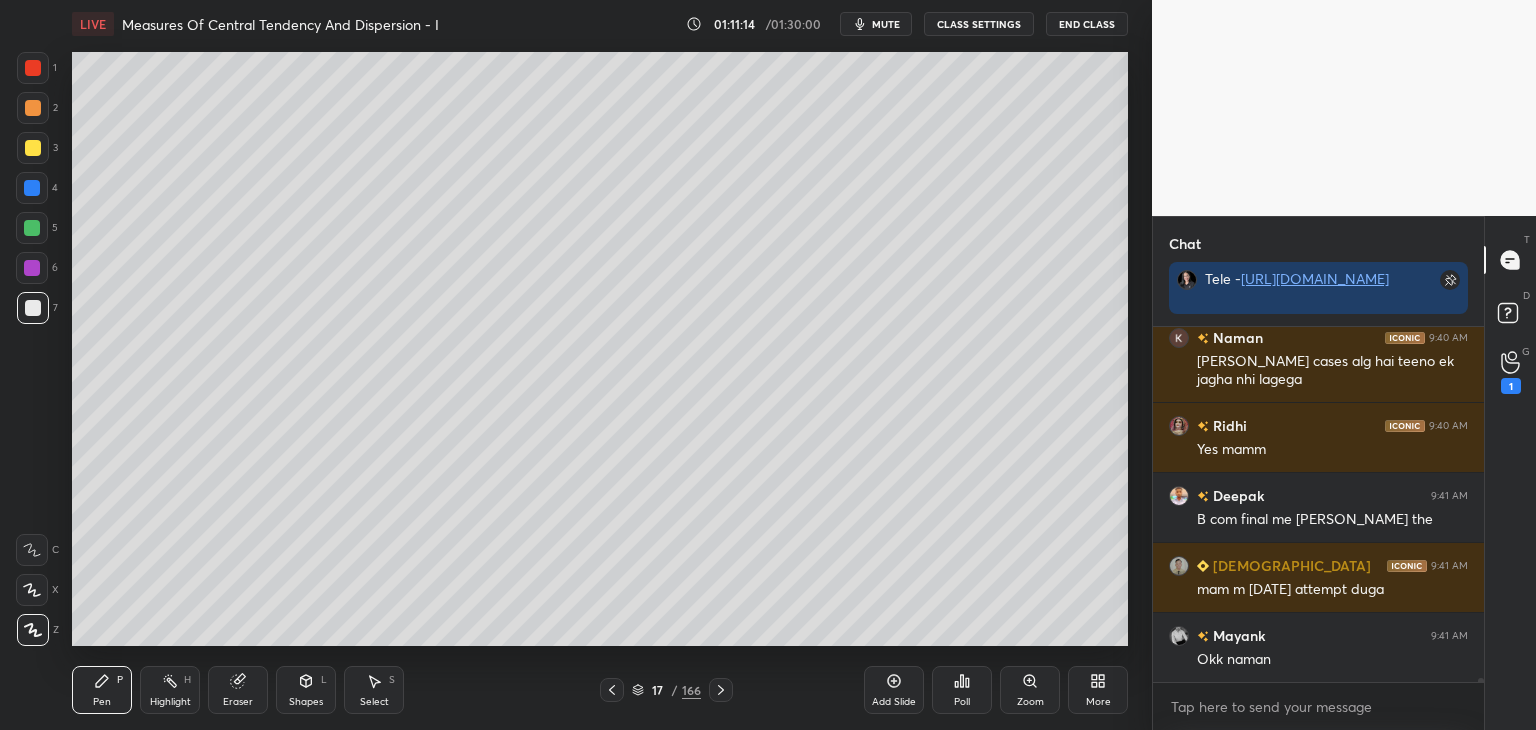 click 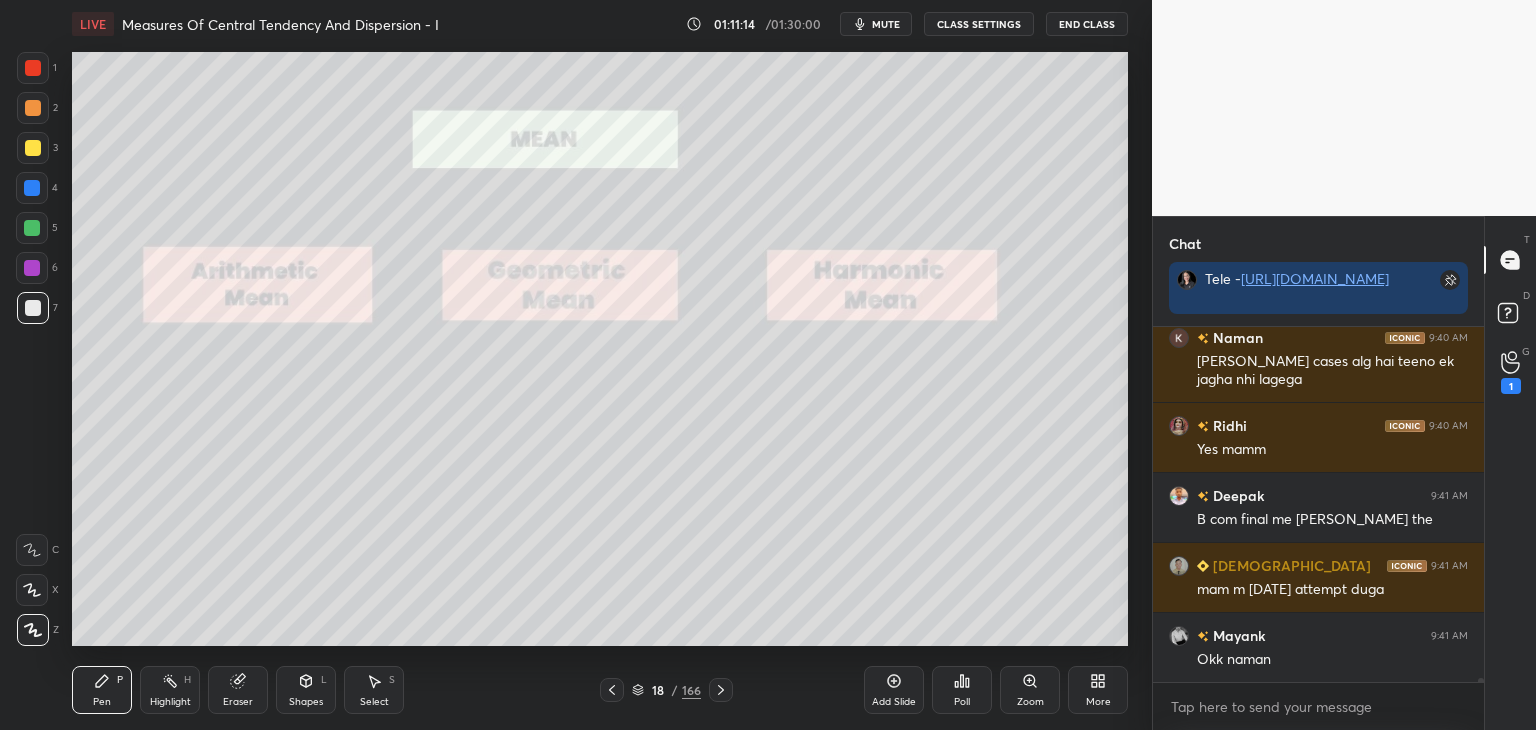 click 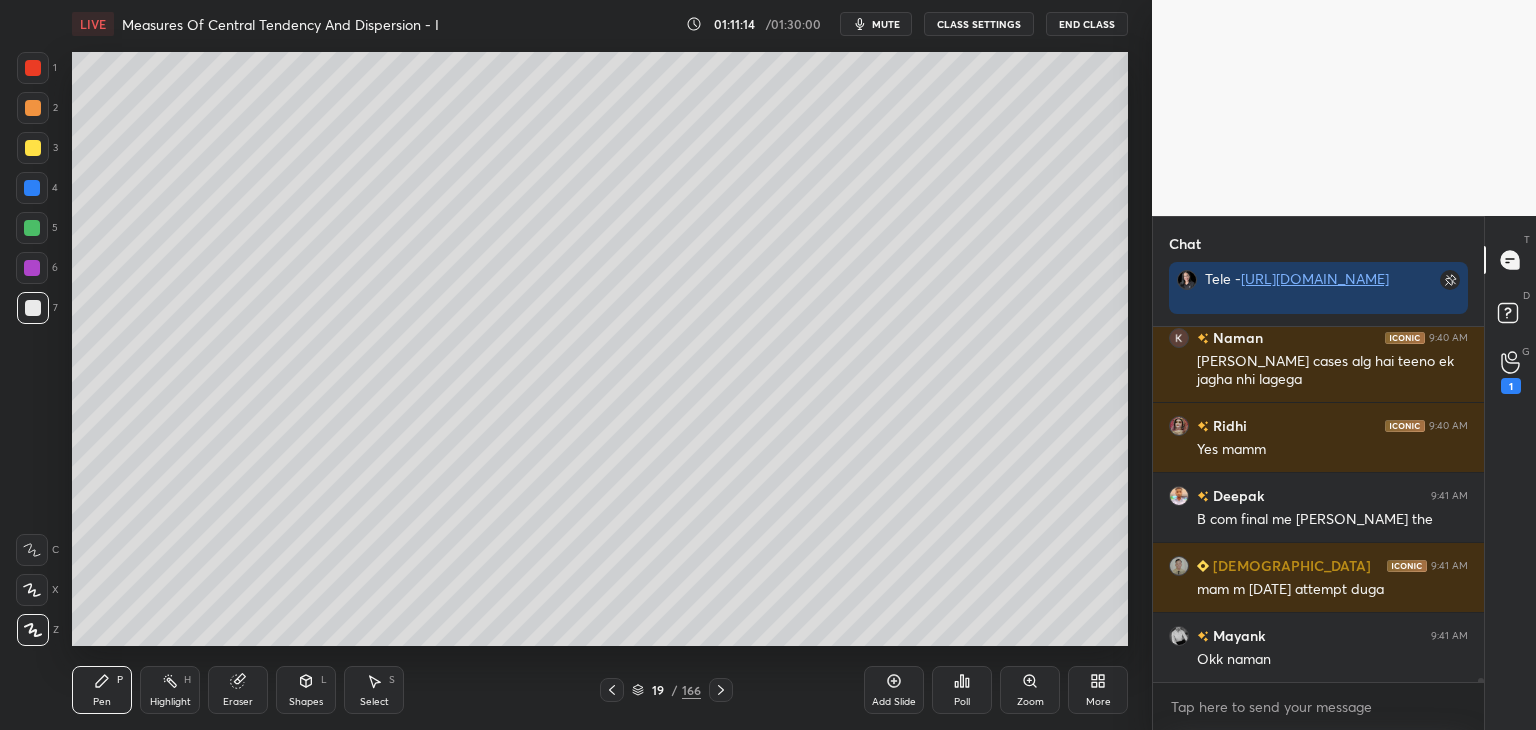 click 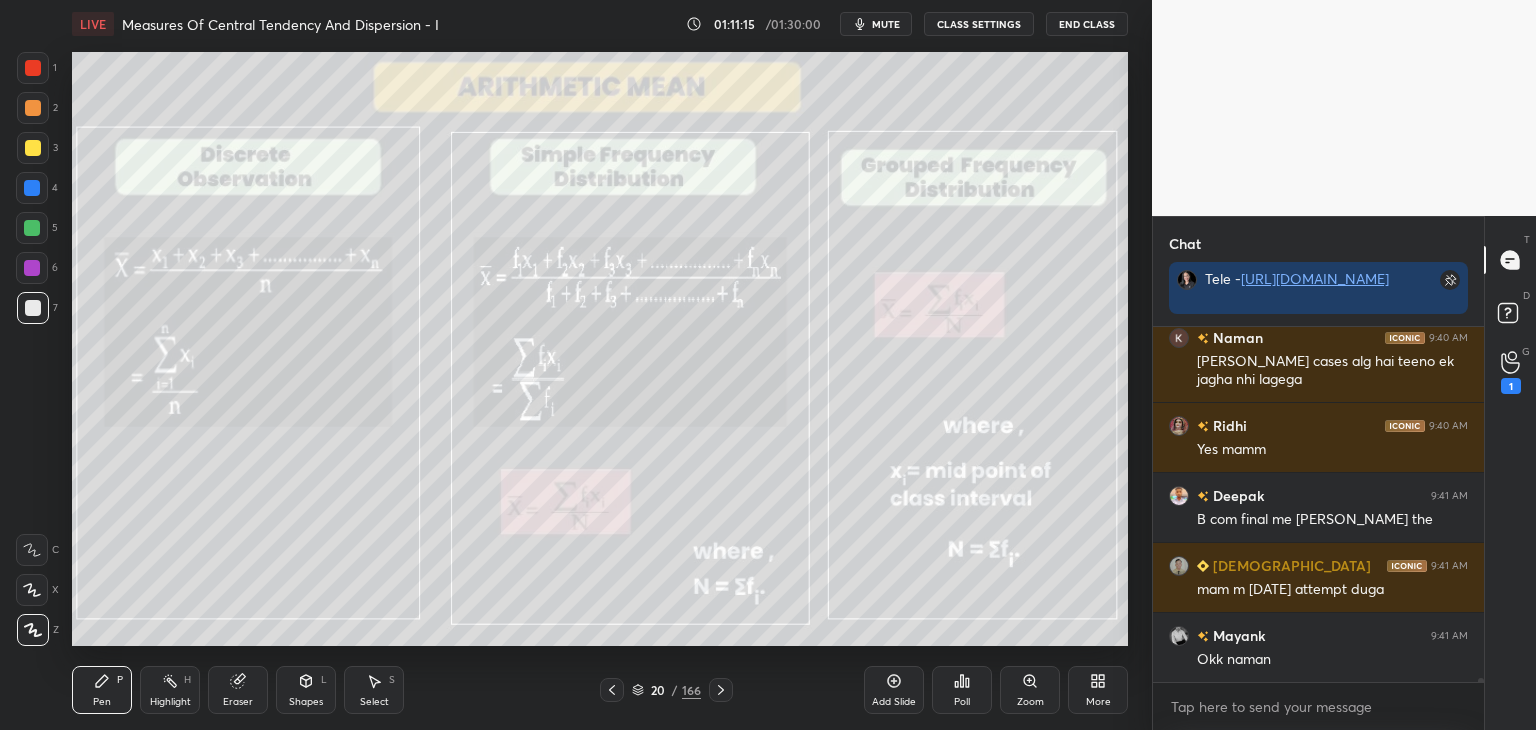 click at bounding box center [721, 690] 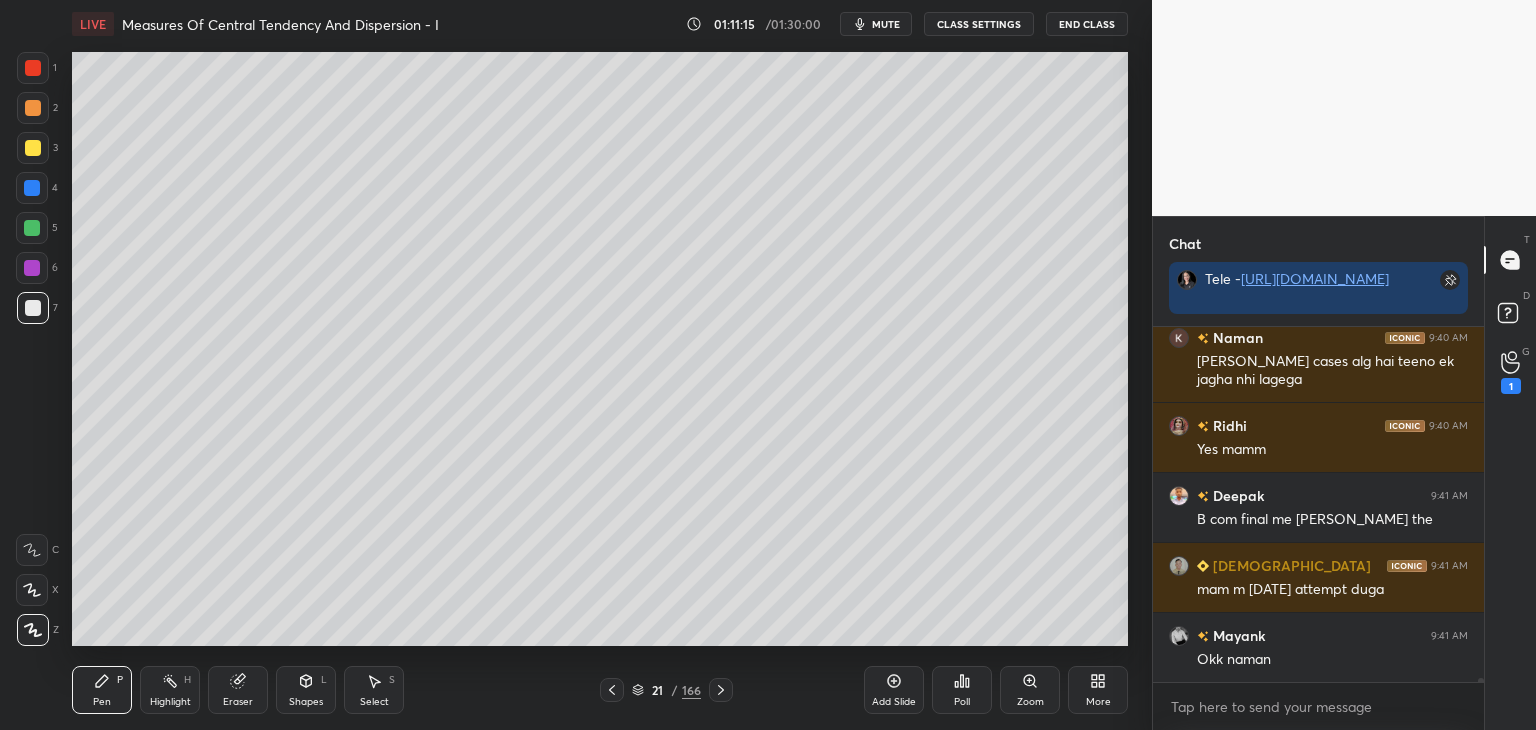 click 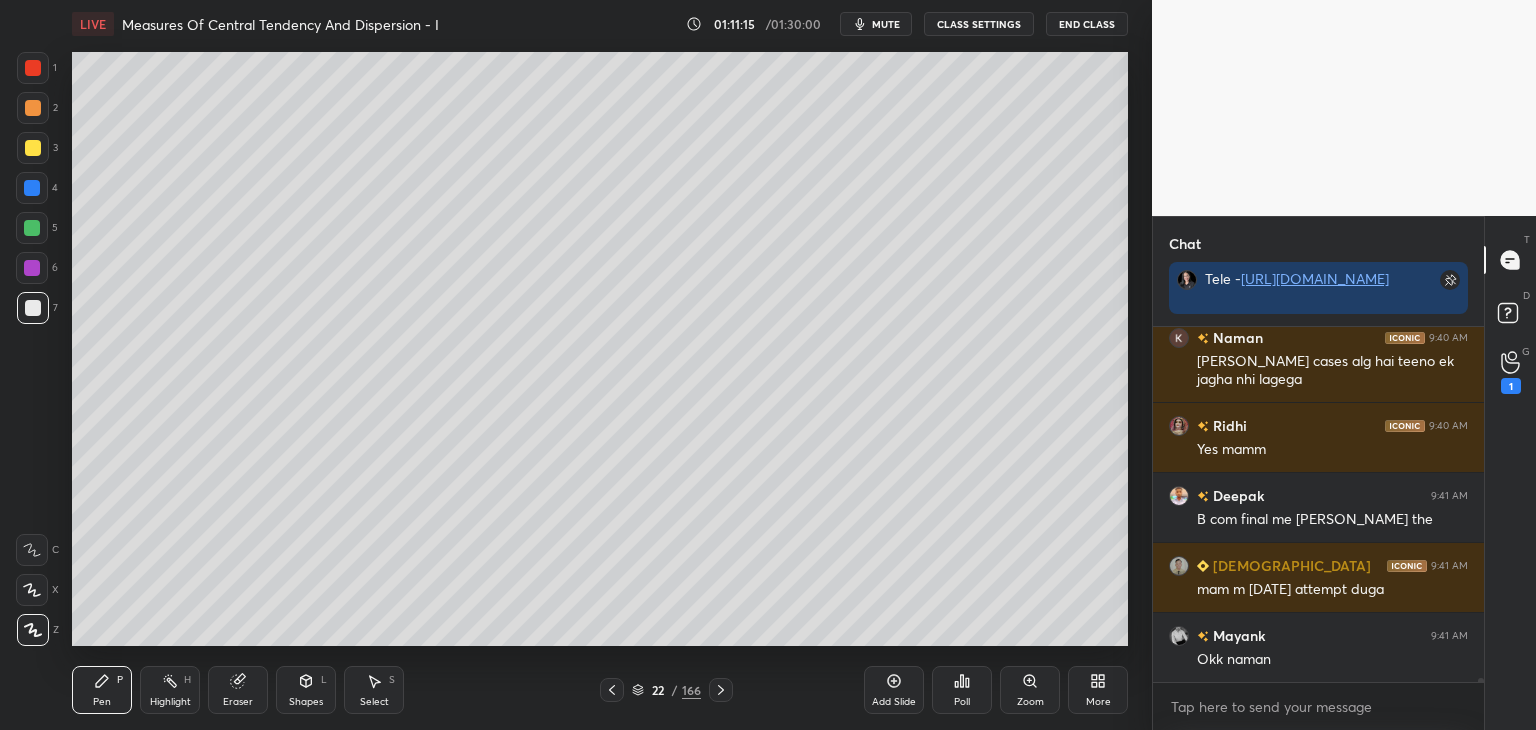 click 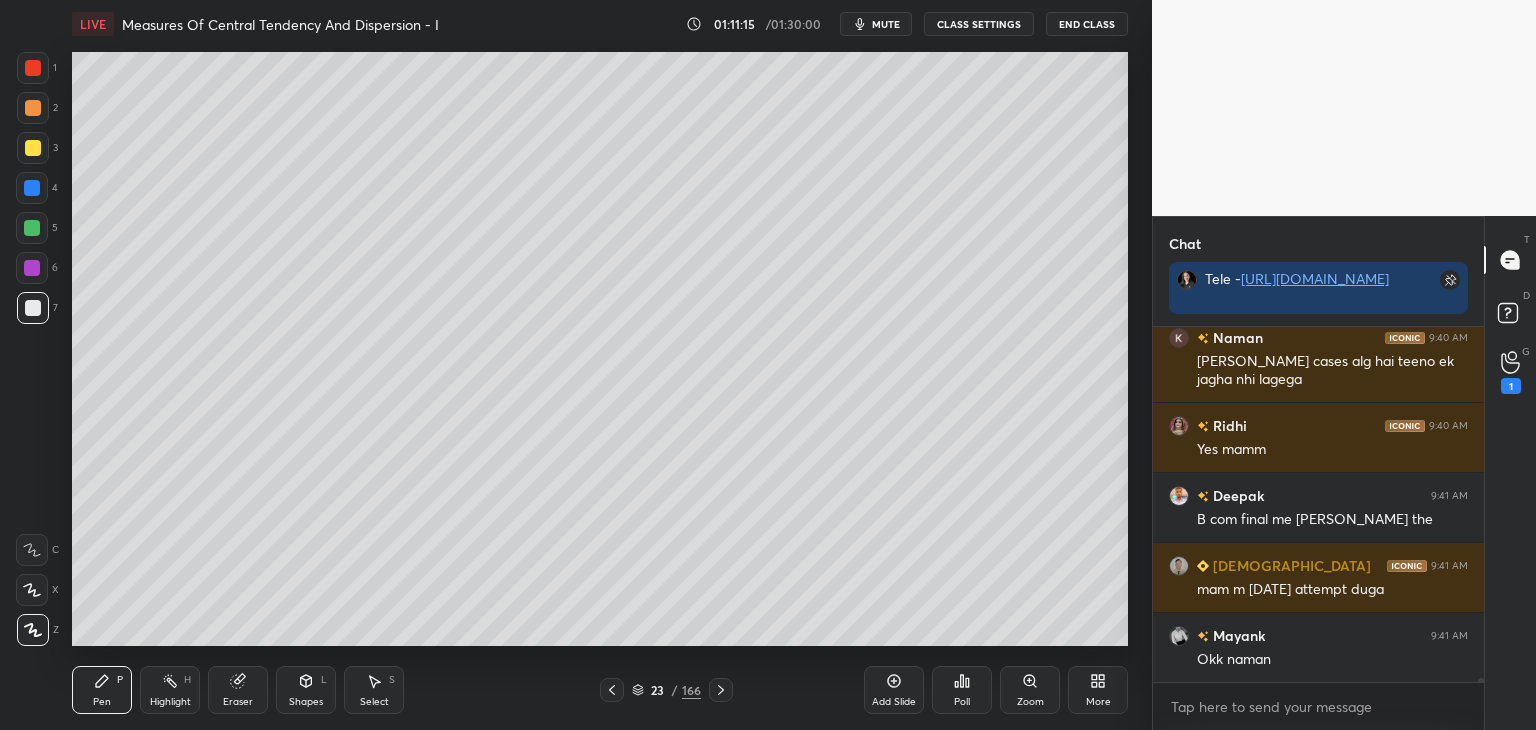 click at bounding box center [721, 690] 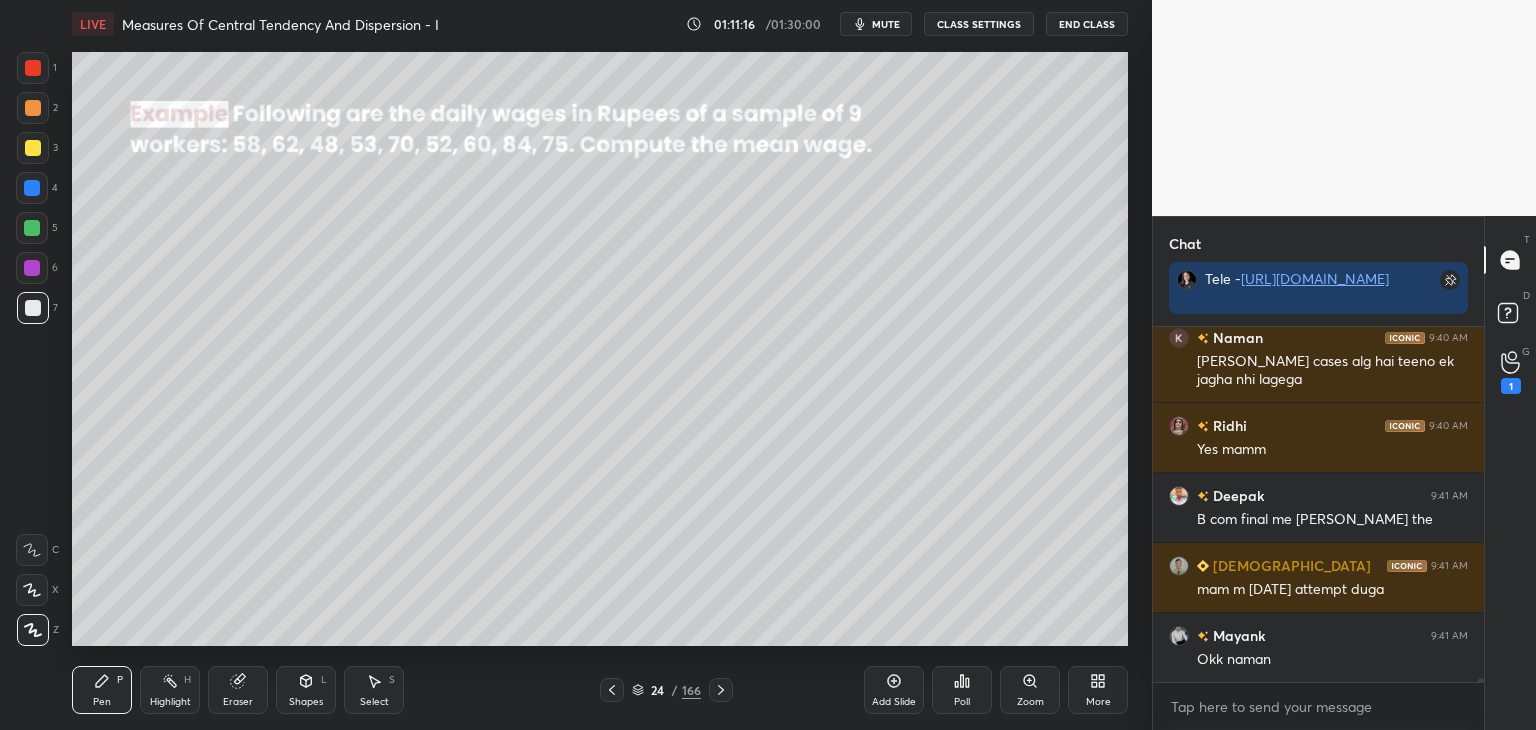 click 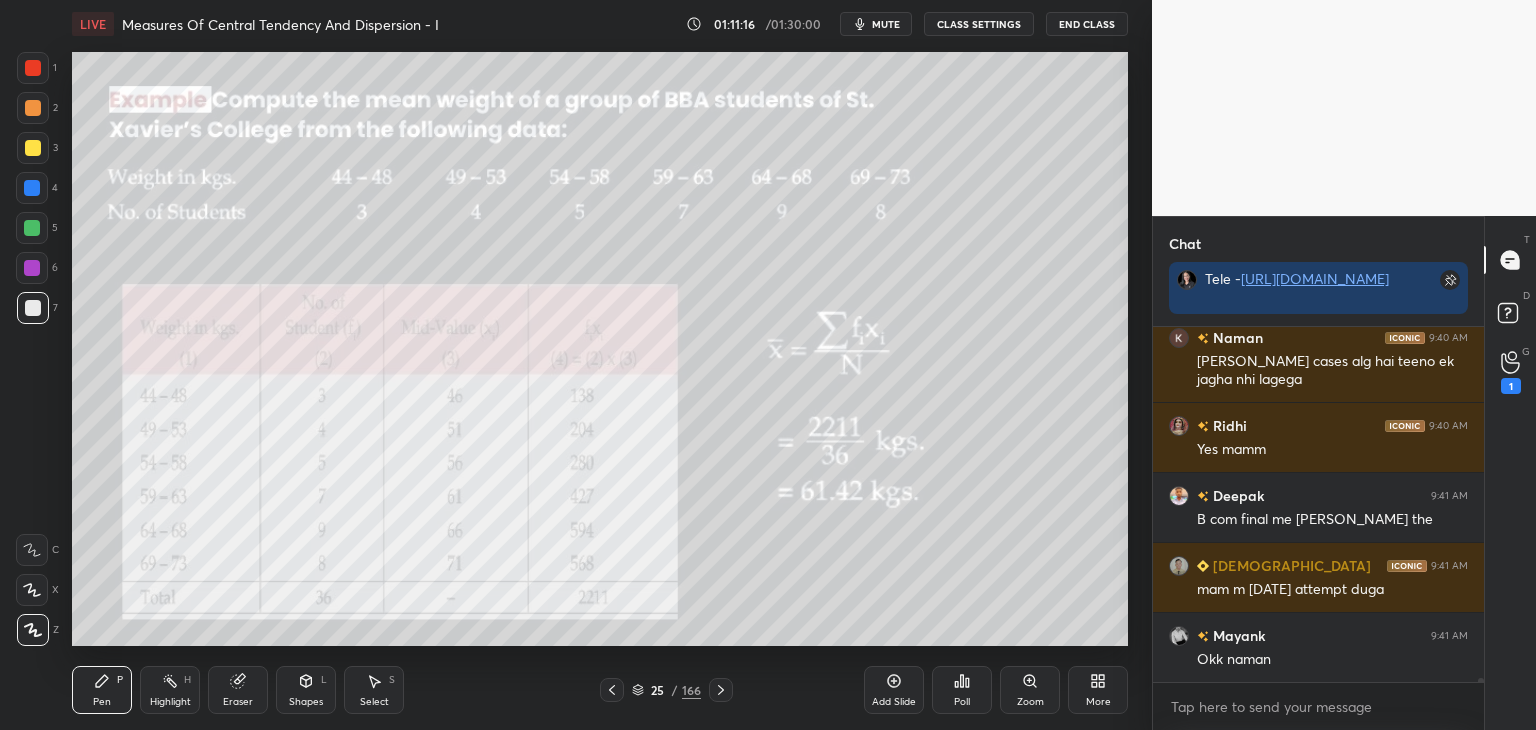 click 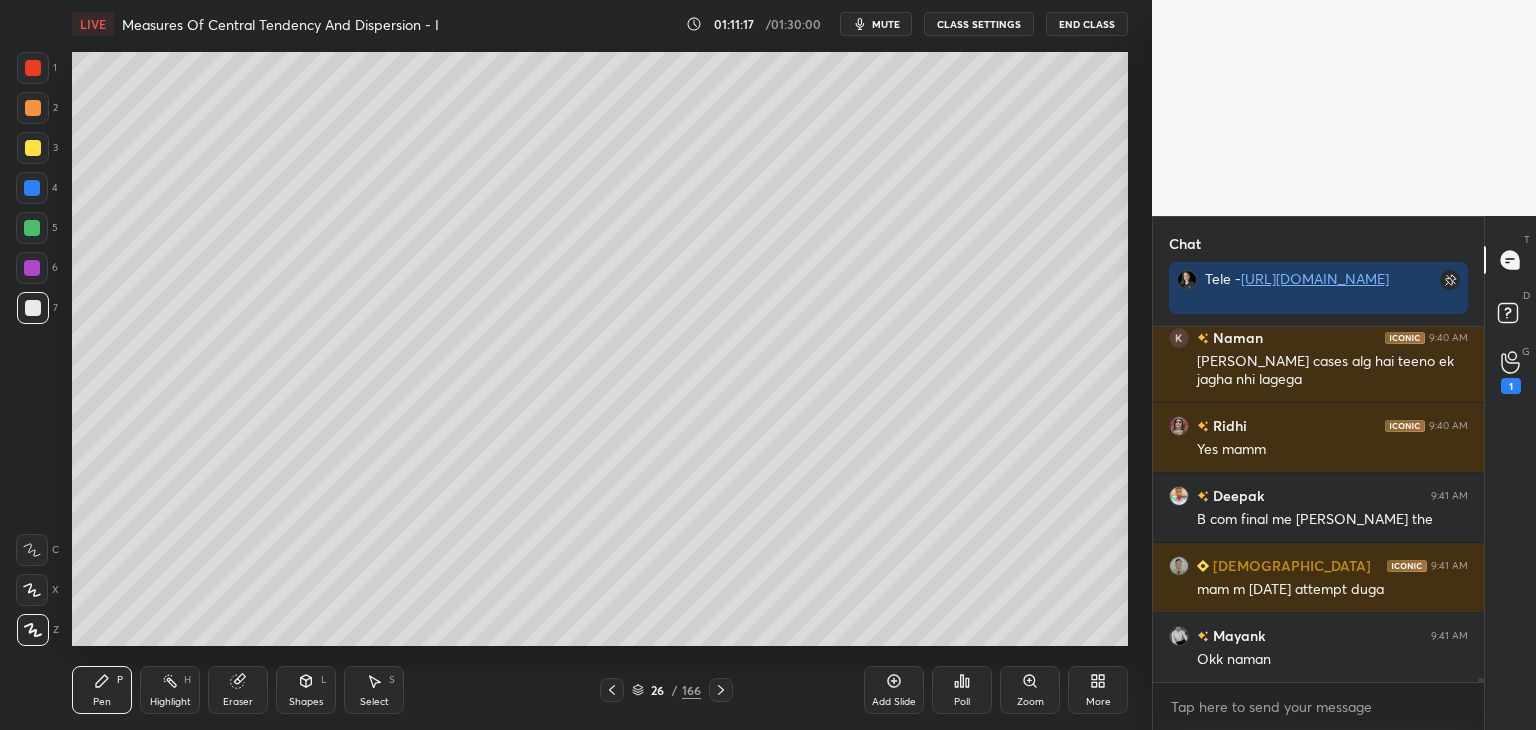 click 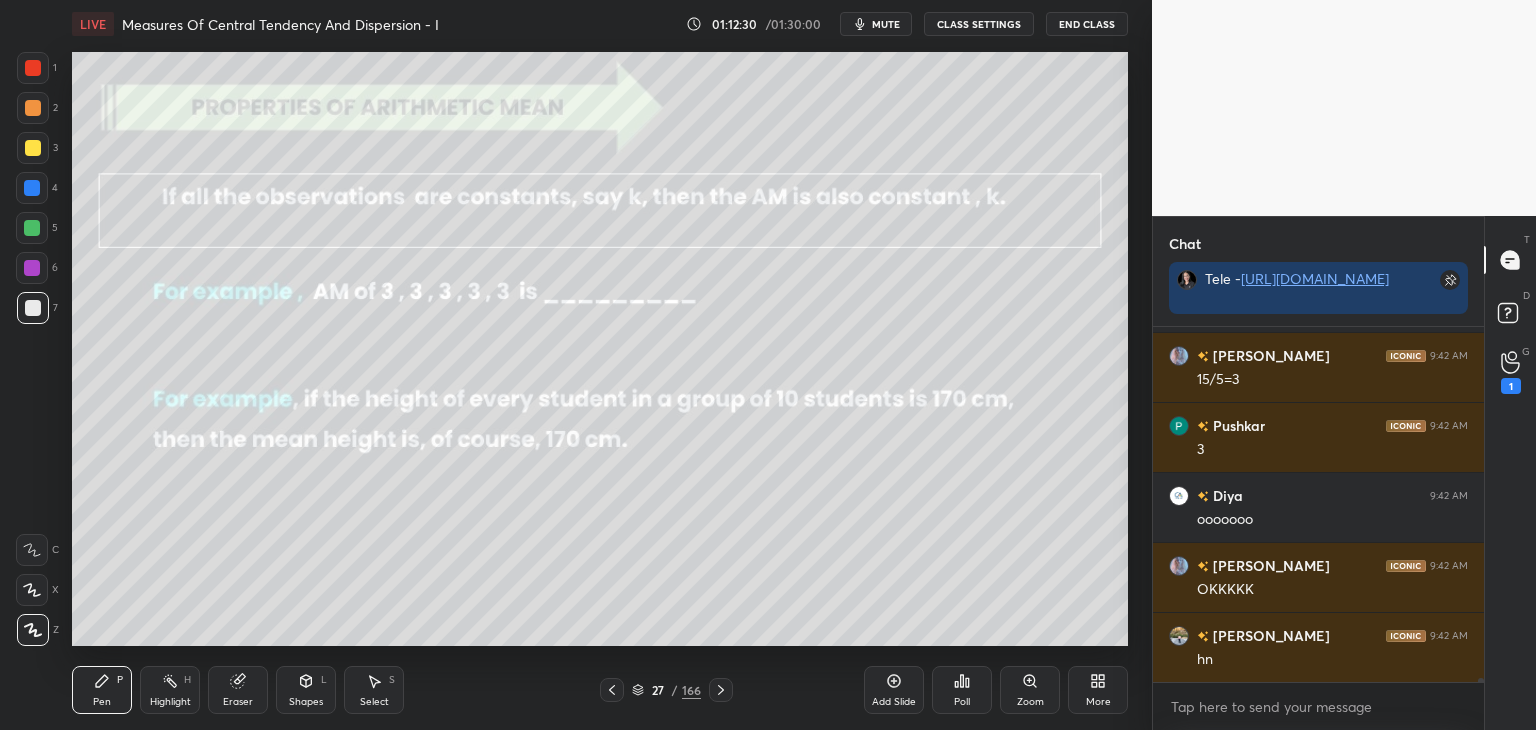 scroll, scrollTop: 33720, scrollLeft: 0, axis: vertical 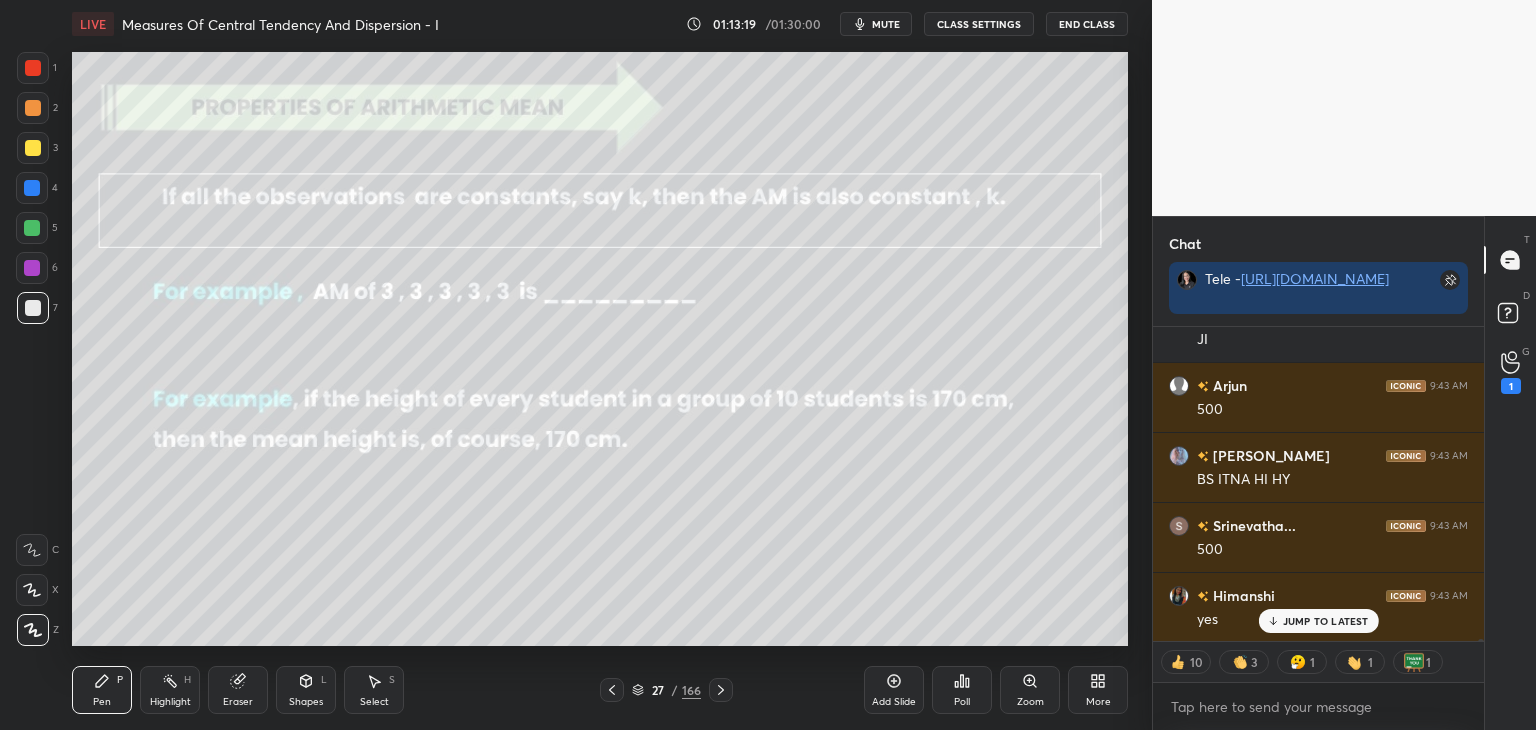 click 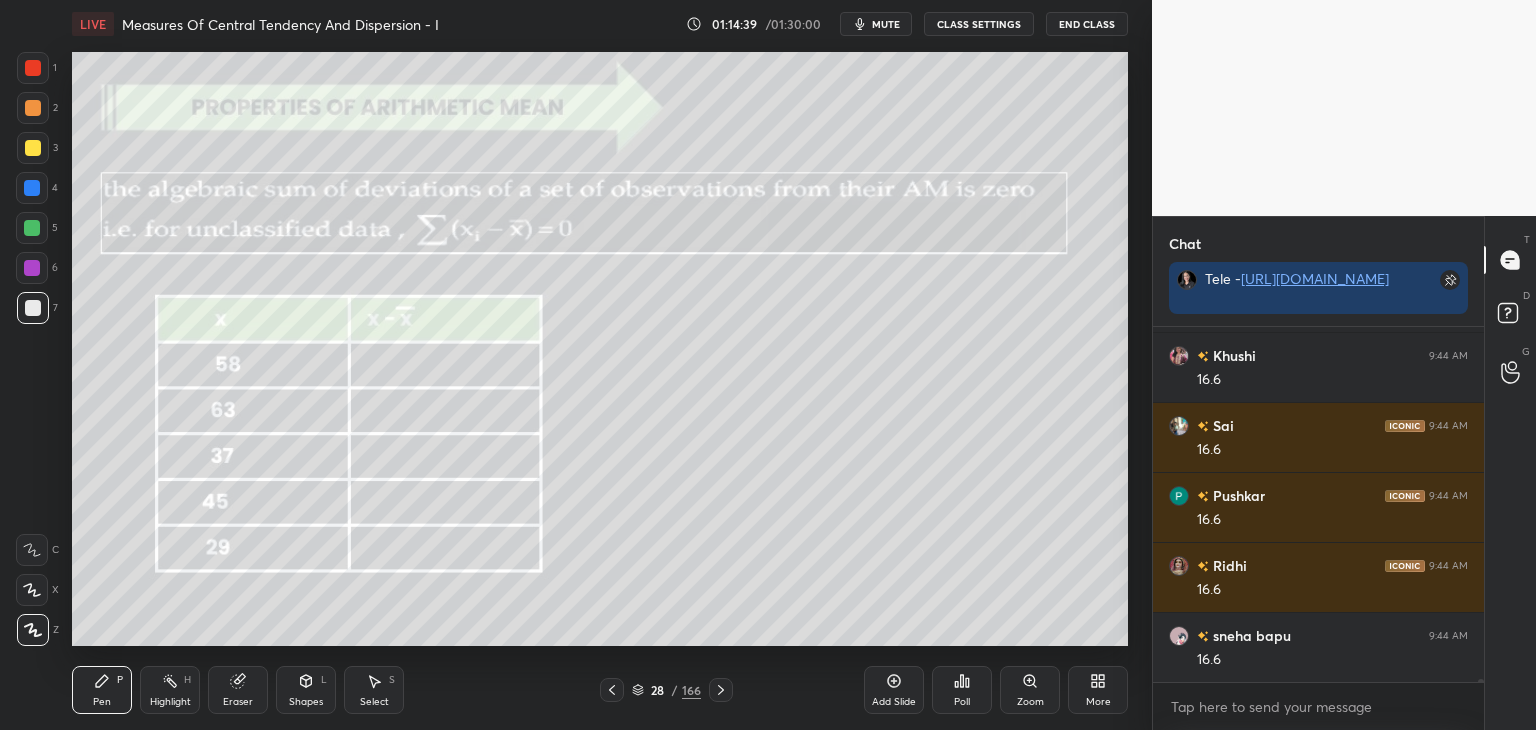 drag, startPoint x: 884, startPoint y: 23, endPoint x: 890, endPoint y: 35, distance: 13.416408 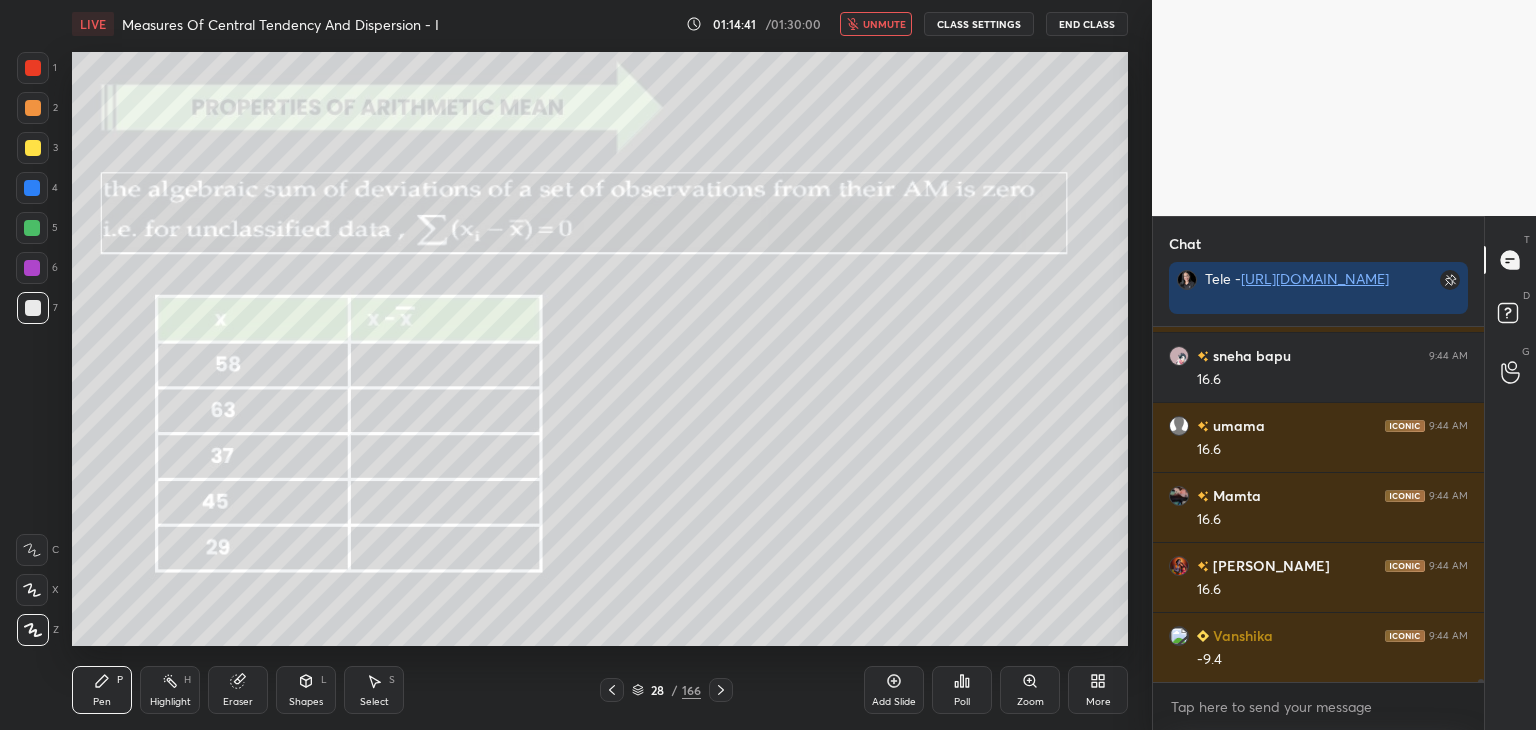 drag, startPoint x: 879, startPoint y: 10, endPoint x: 883, endPoint y: 21, distance: 11.7046995 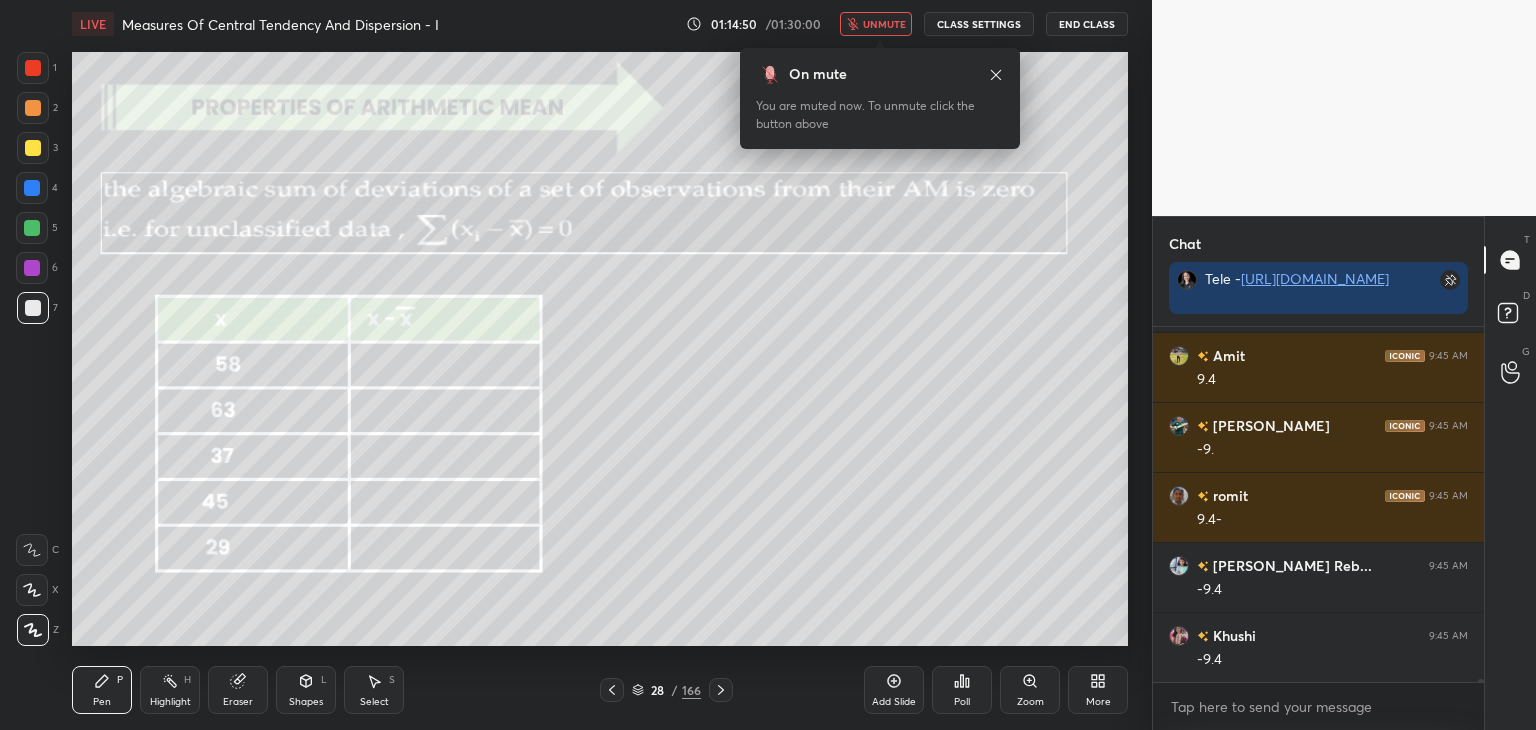 drag, startPoint x: 877, startPoint y: 26, endPoint x: 875, endPoint y: 39, distance: 13.152946 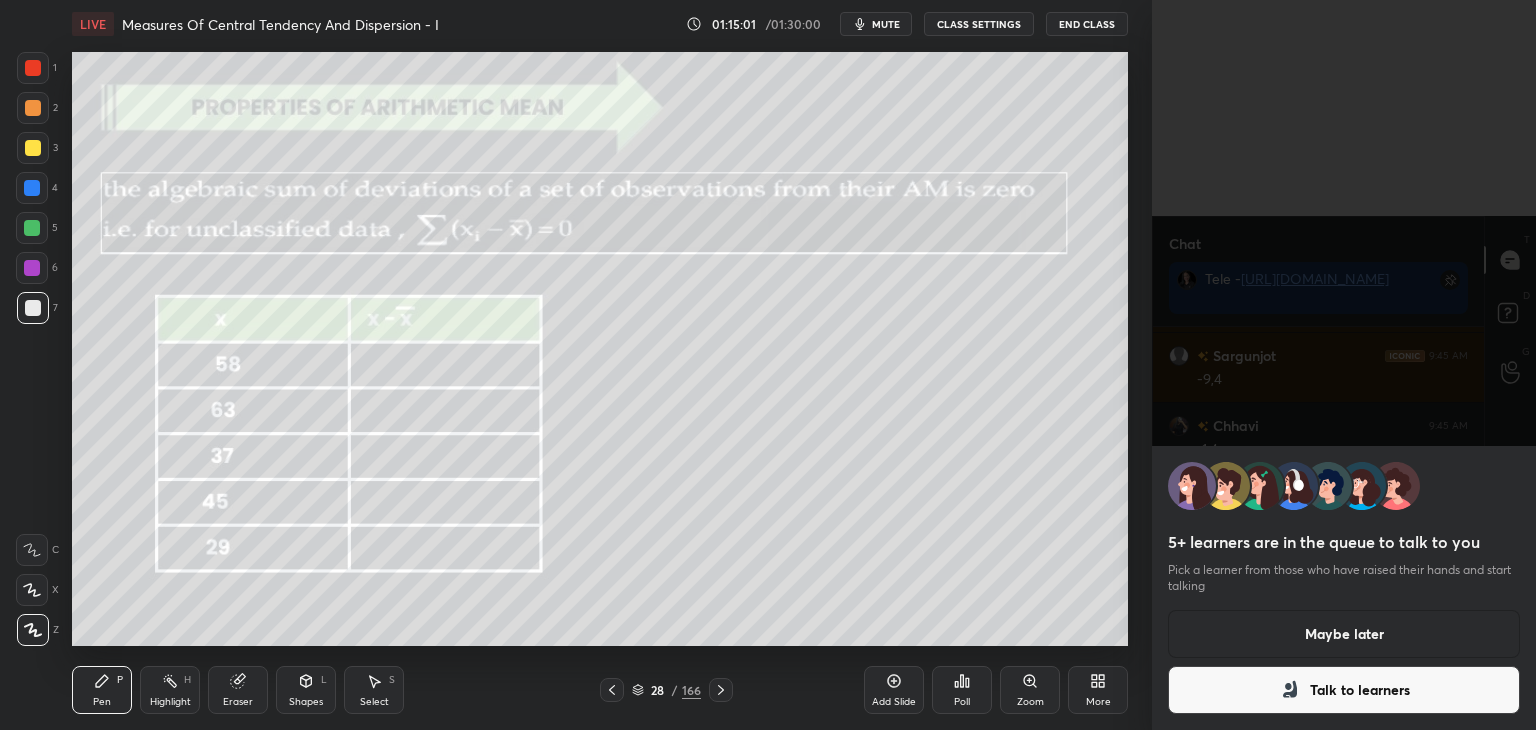 click on "Maybe later" at bounding box center [1344, 634] 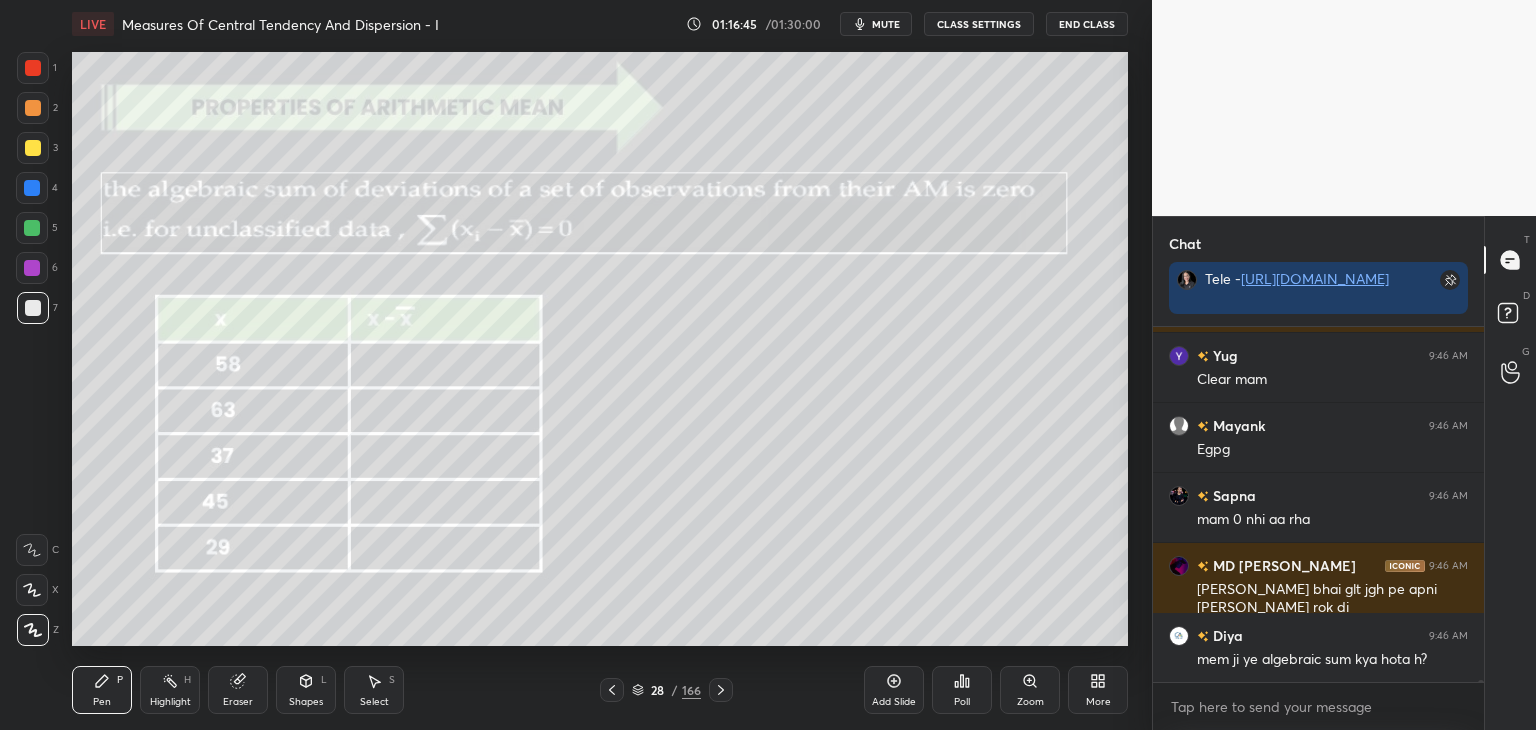 scroll, scrollTop: 52584, scrollLeft: 0, axis: vertical 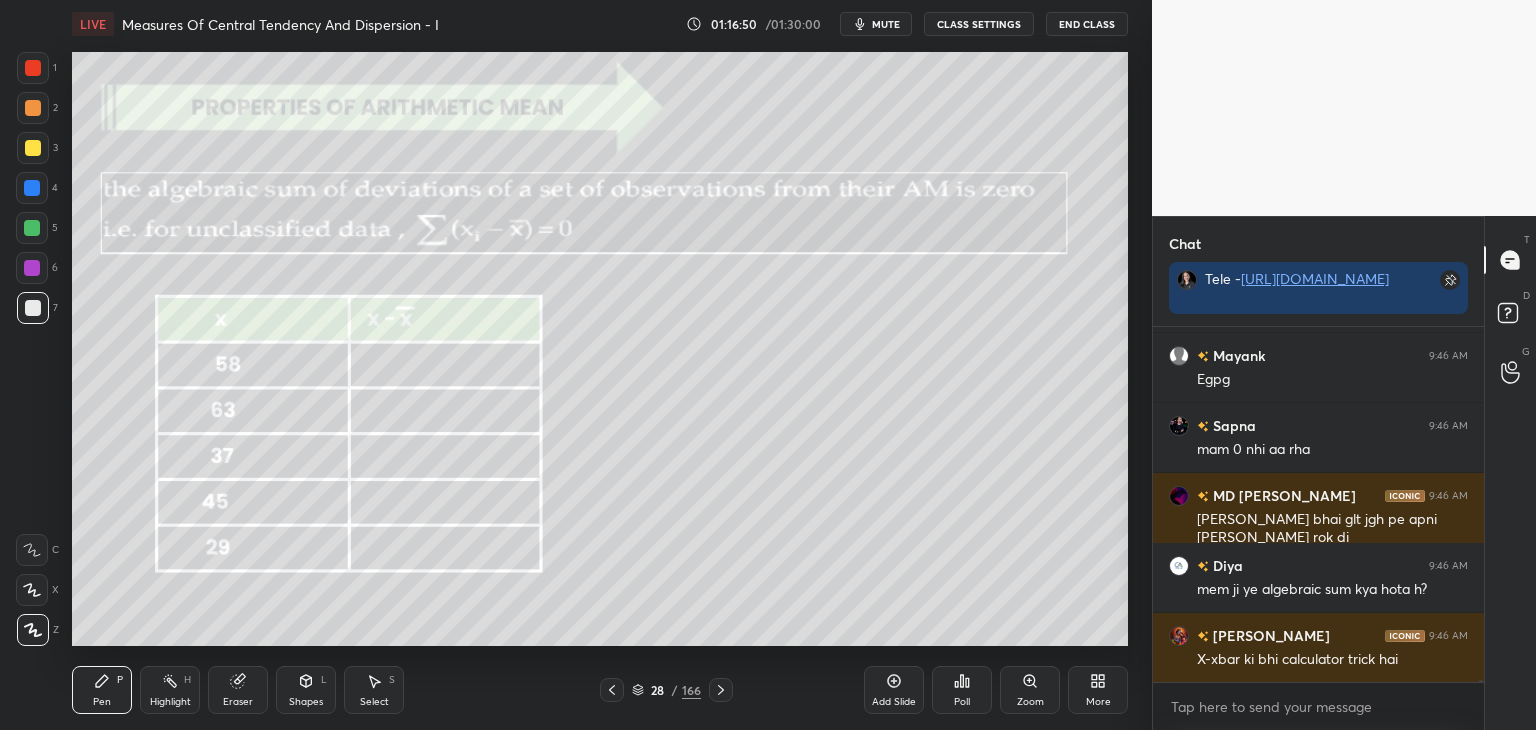 drag, startPoint x: 887, startPoint y: 21, endPoint x: 890, endPoint y: 33, distance: 12.369317 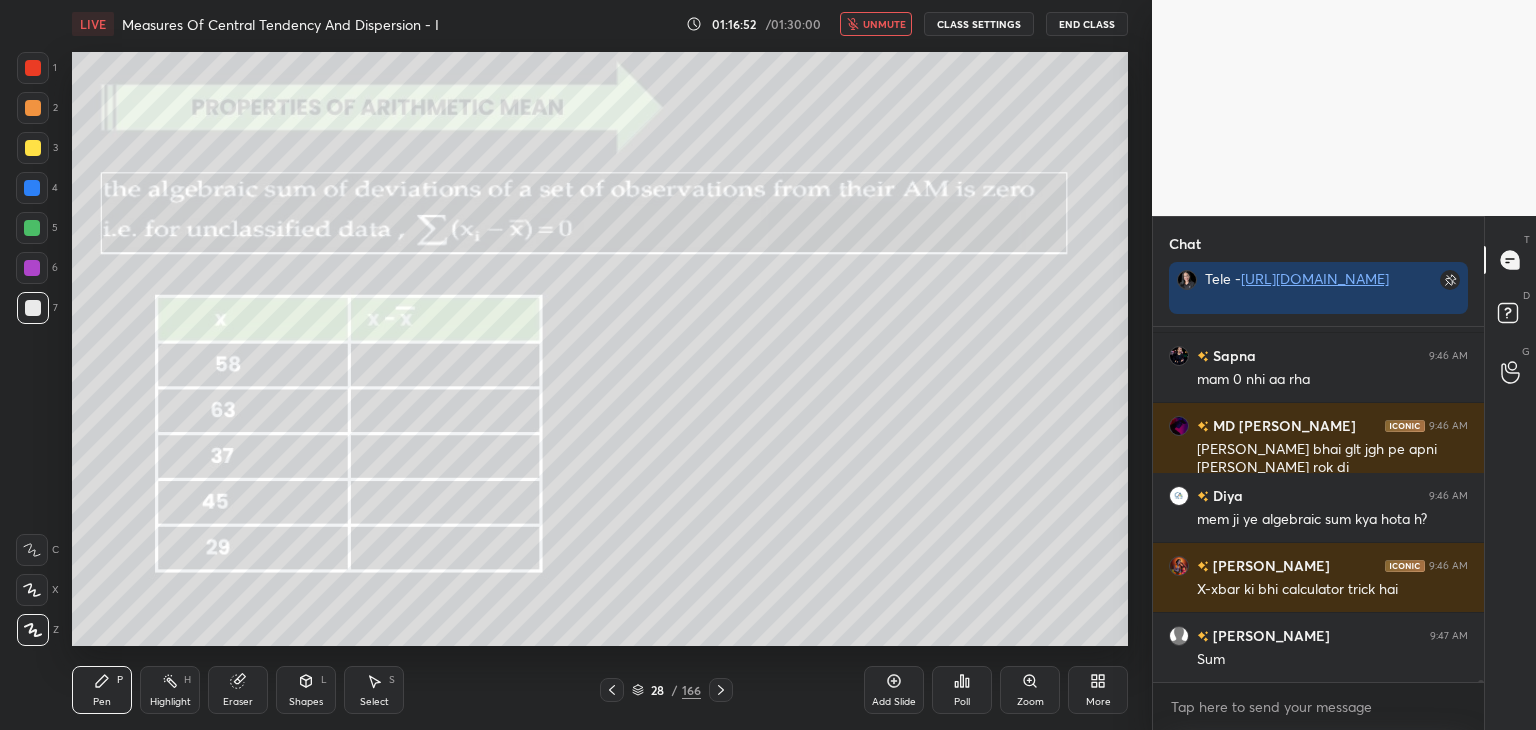 click on "unmute" at bounding box center (884, 24) 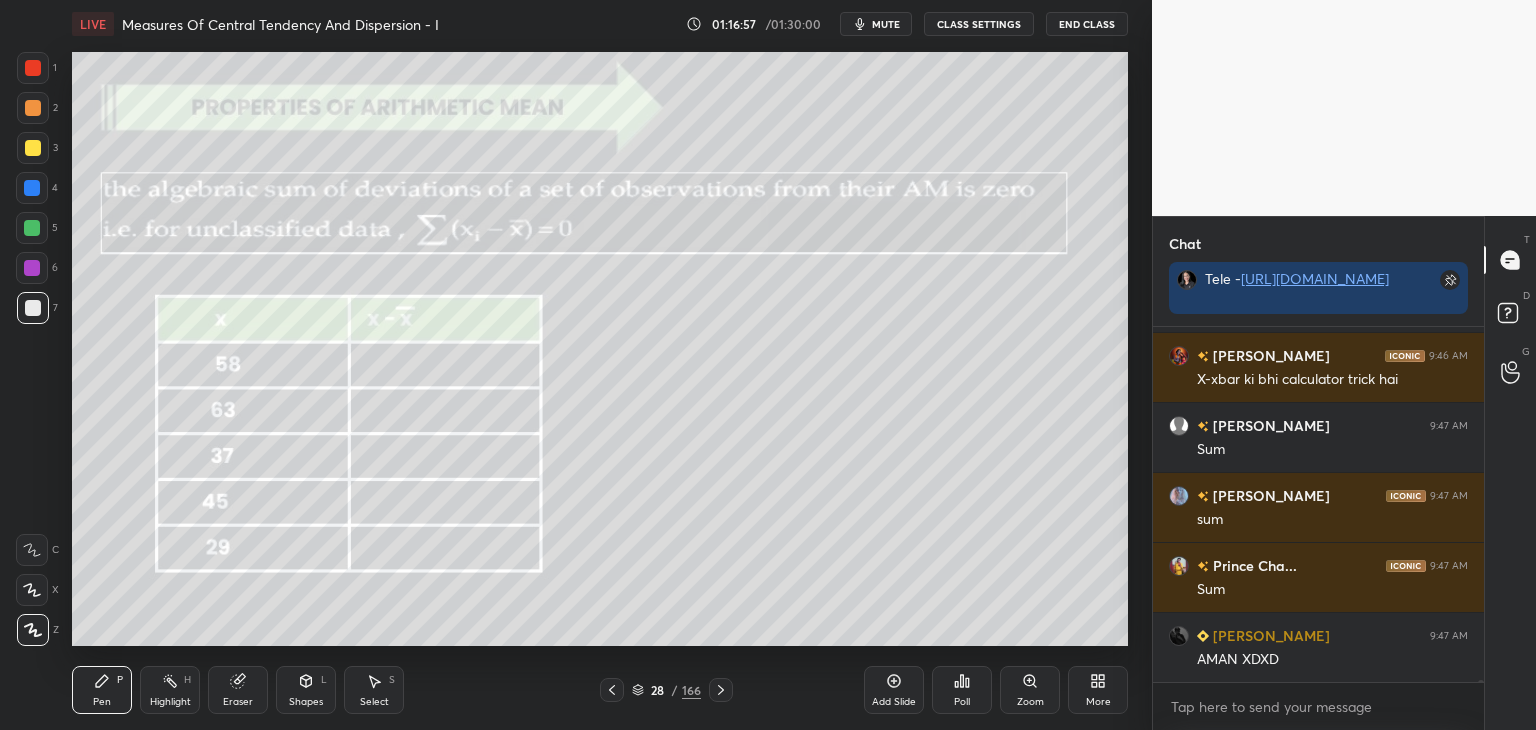 scroll, scrollTop: 52934, scrollLeft: 0, axis: vertical 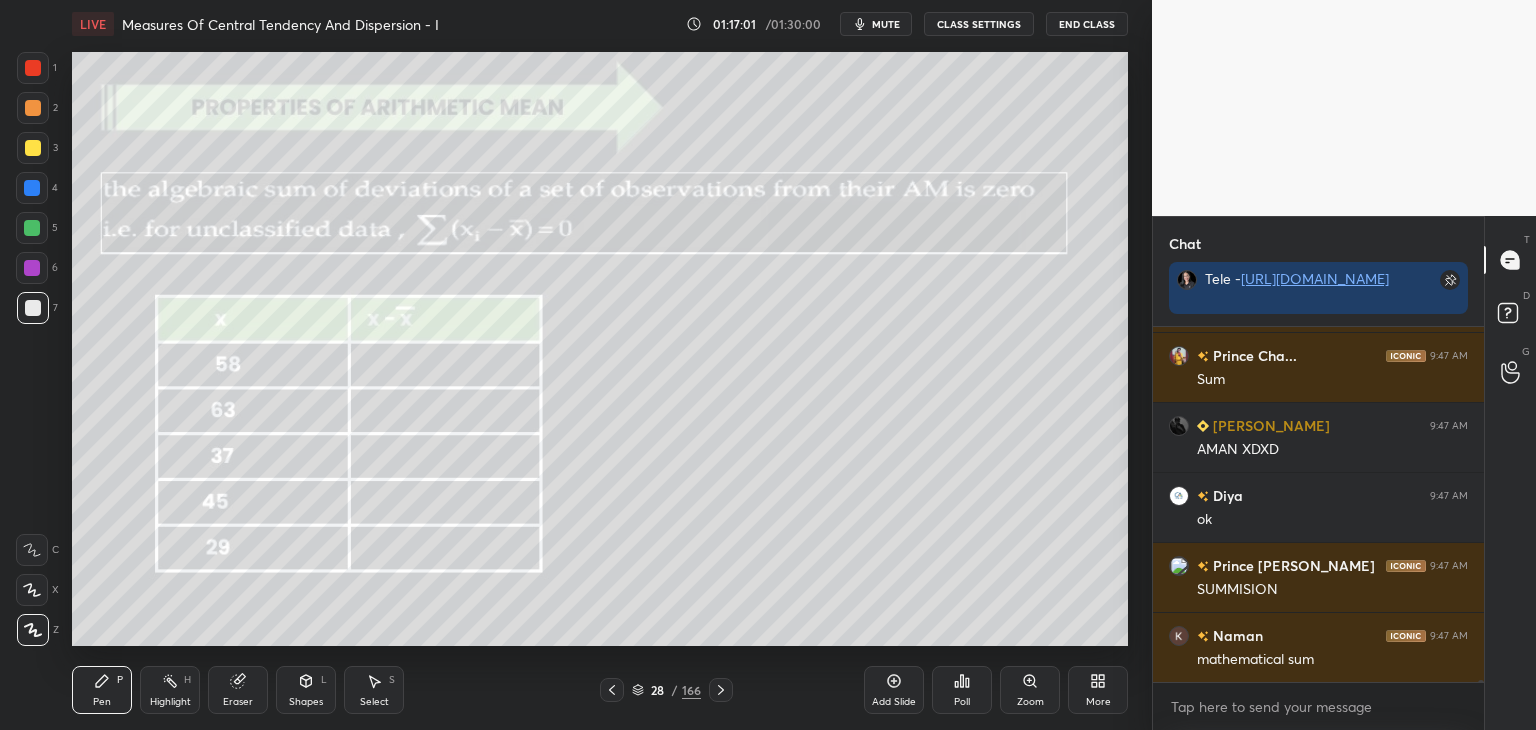 click on "mute" at bounding box center (886, 24) 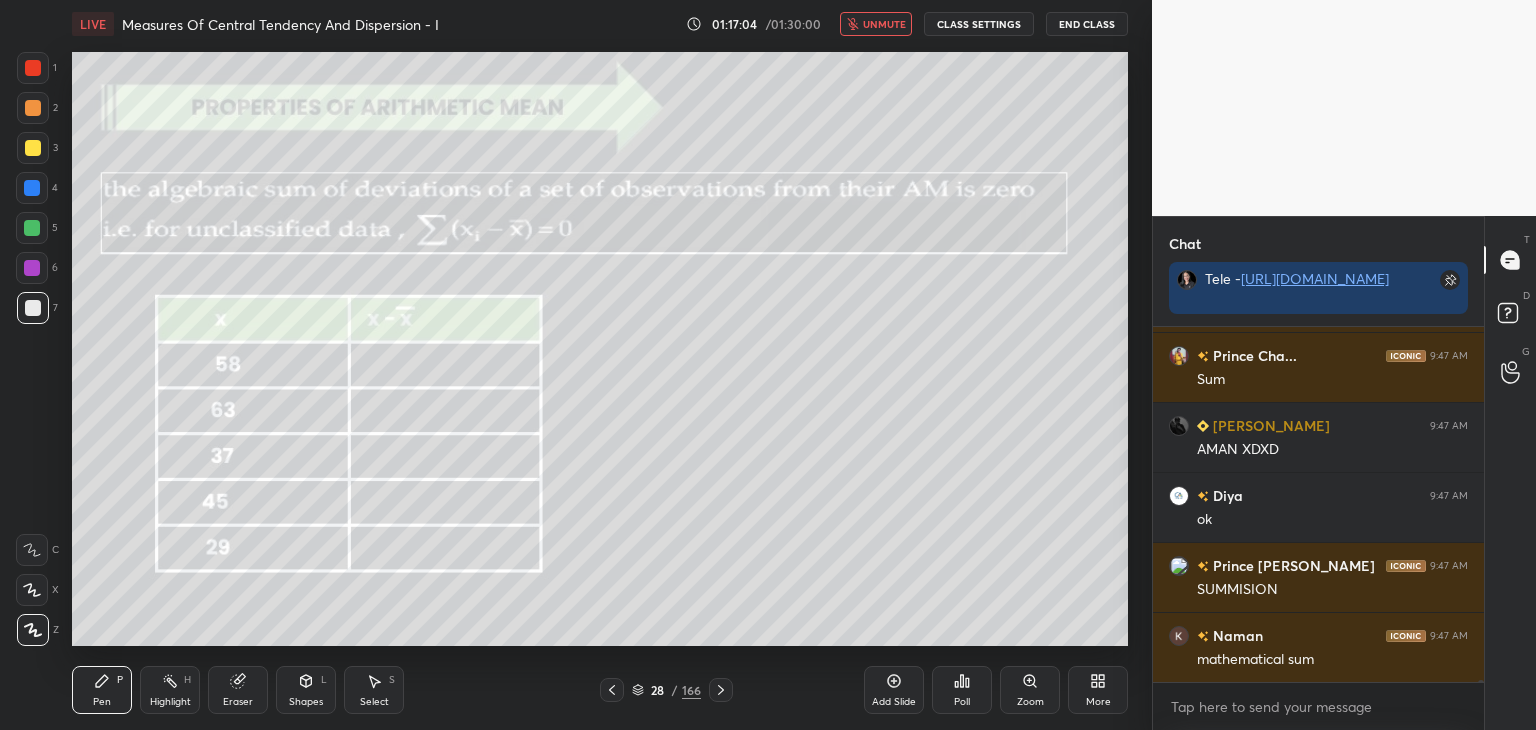click on "unmute" at bounding box center (884, 24) 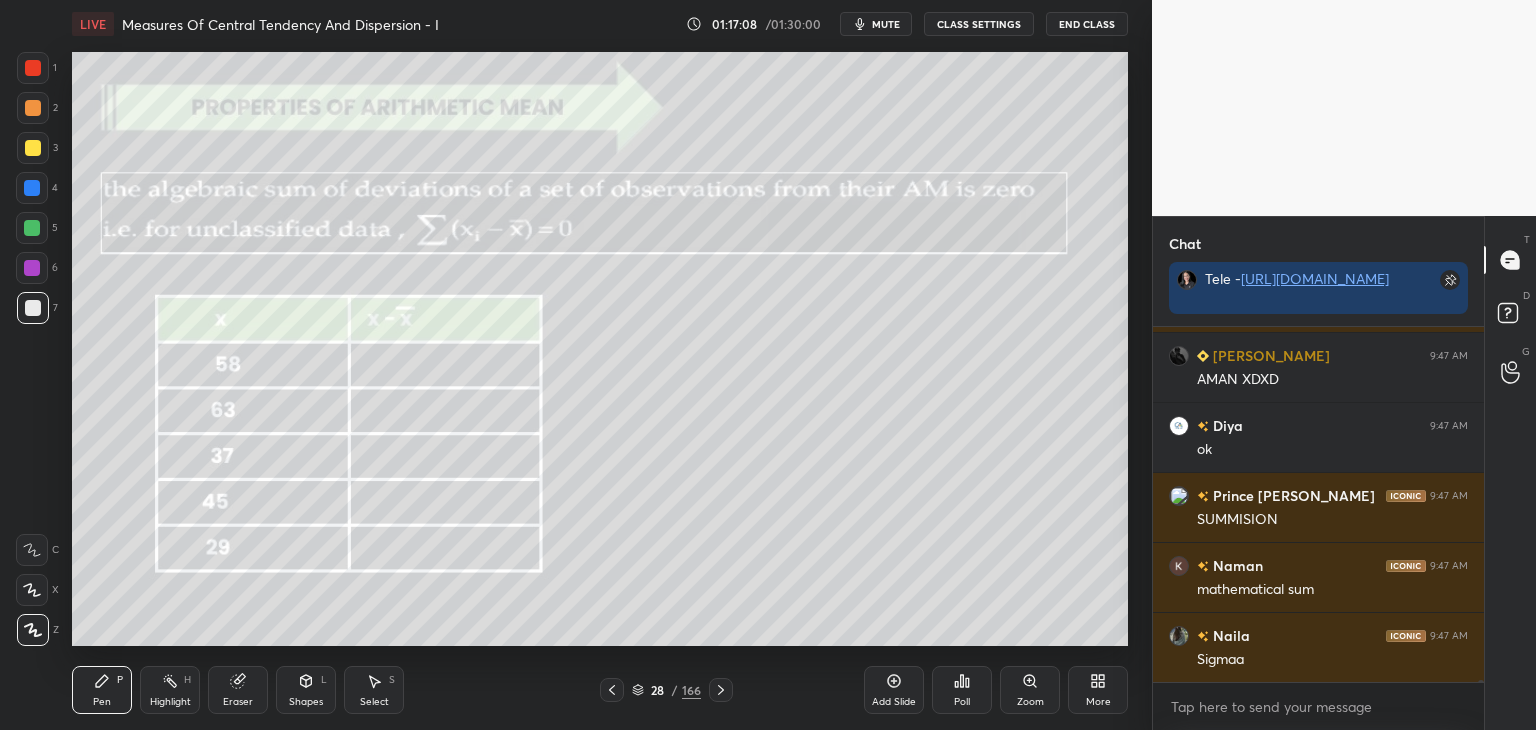 scroll, scrollTop: 53214, scrollLeft: 0, axis: vertical 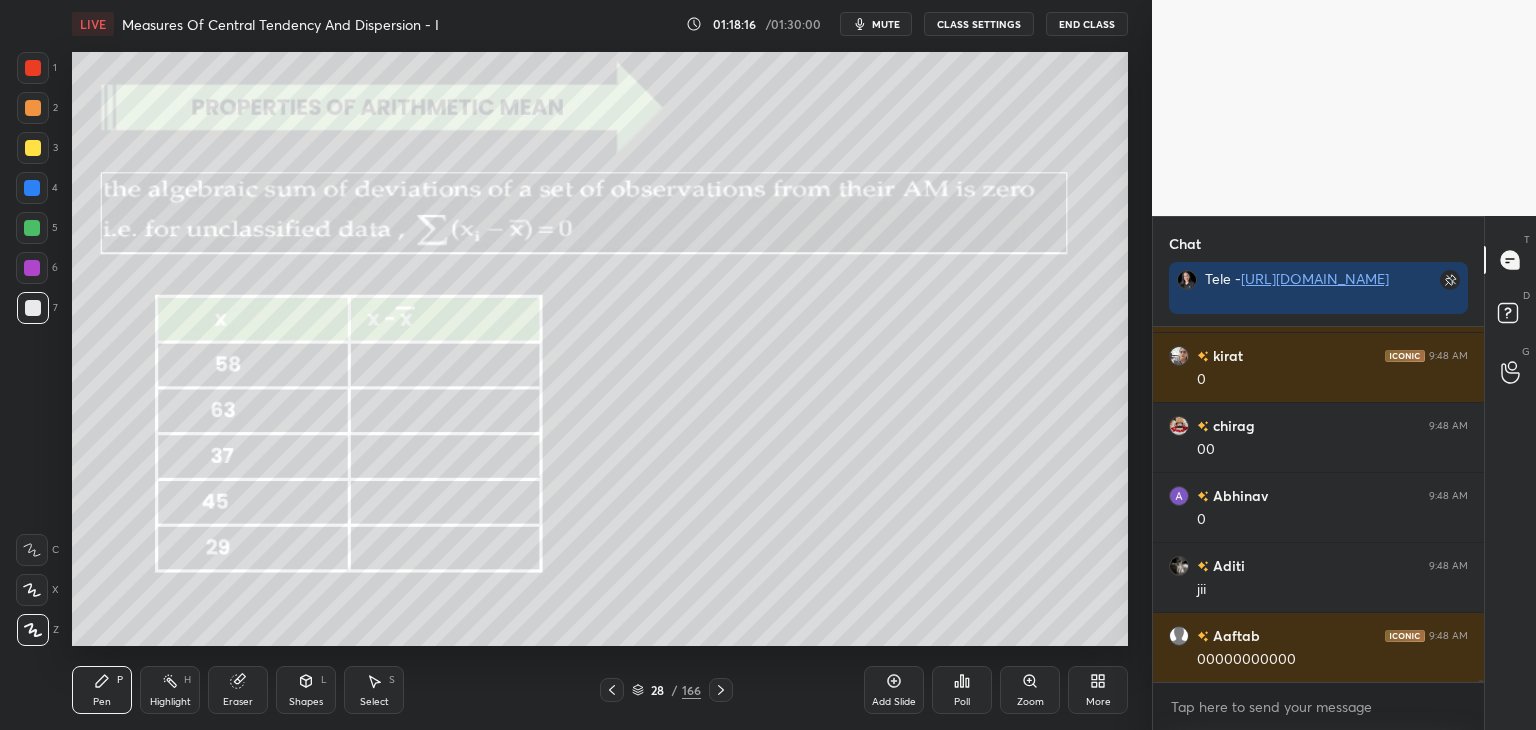 click on "Add Slide" at bounding box center [894, 702] 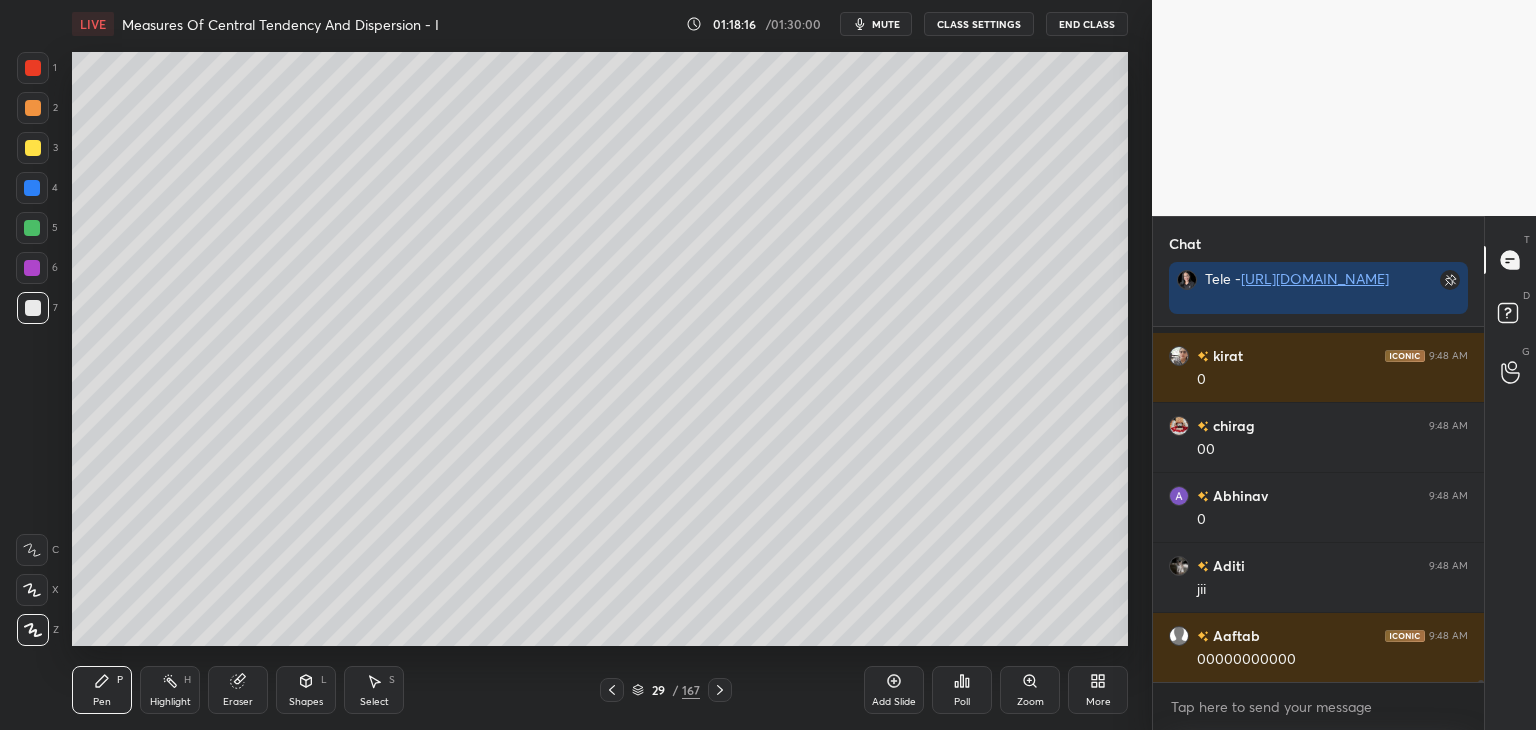 scroll, scrollTop: 54298, scrollLeft: 0, axis: vertical 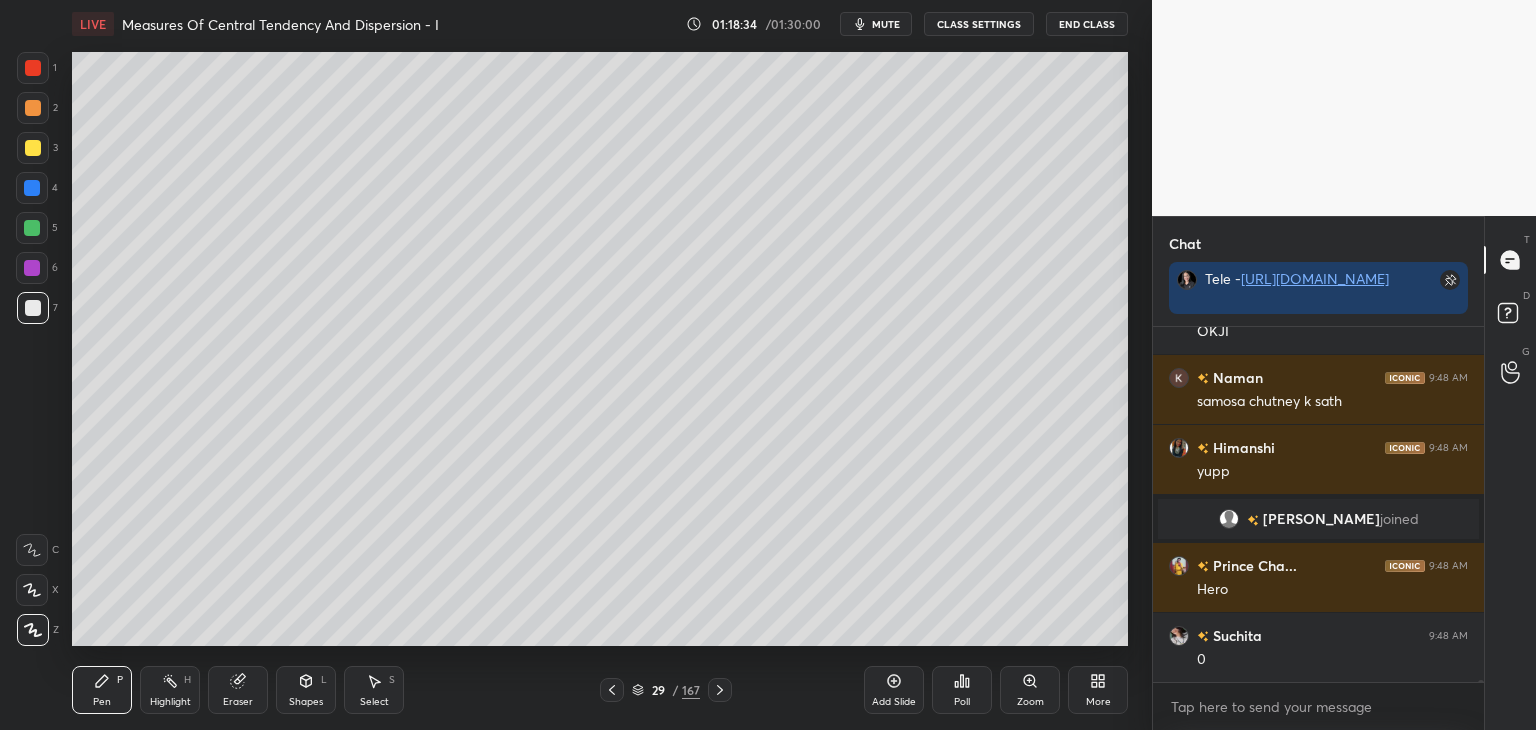 drag, startPoint x: 609, startPoint y: 695, endPoint x: 607, endPoint y: 671, distance: 24.083189 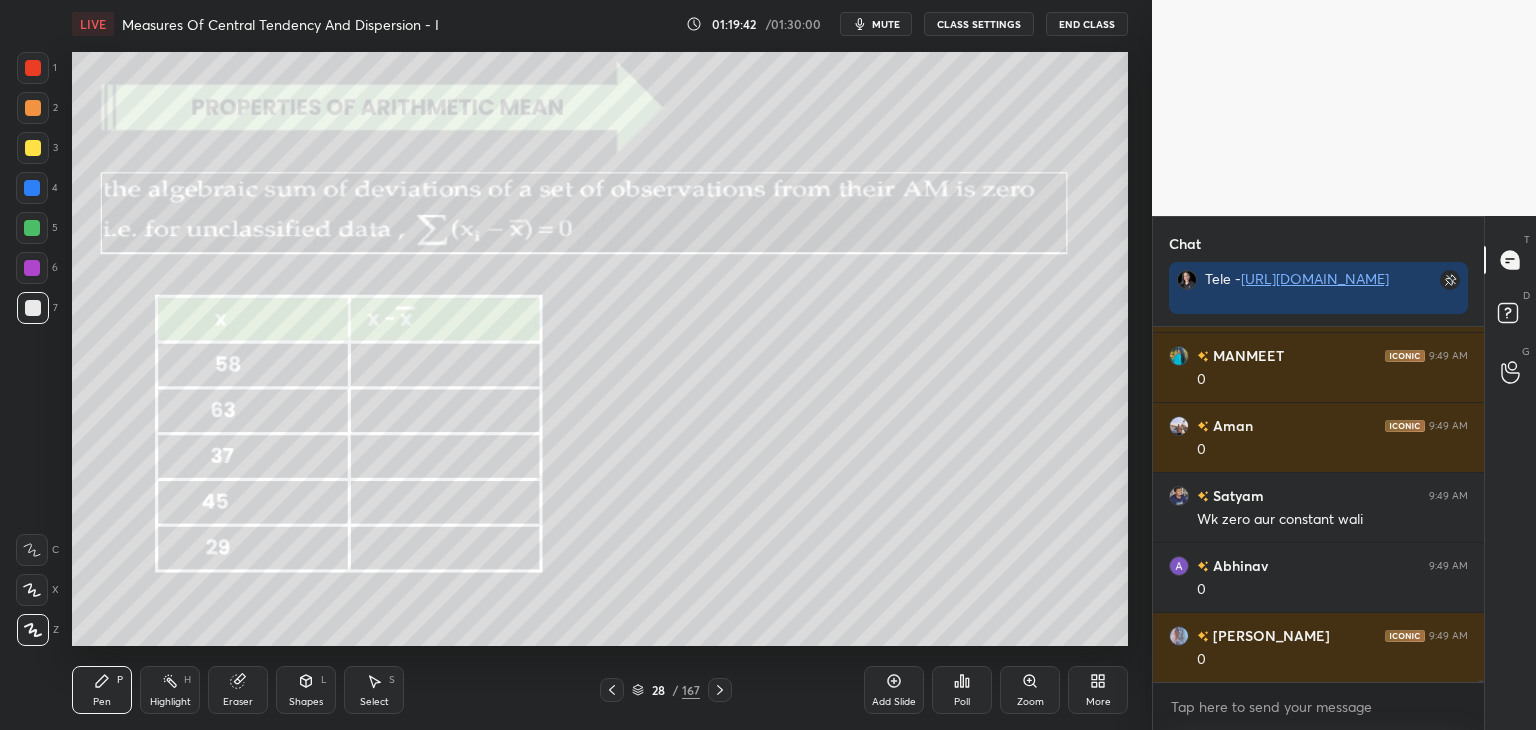 scroll, scrollTop: 60708, scrollLeft: 0, axis: vertical 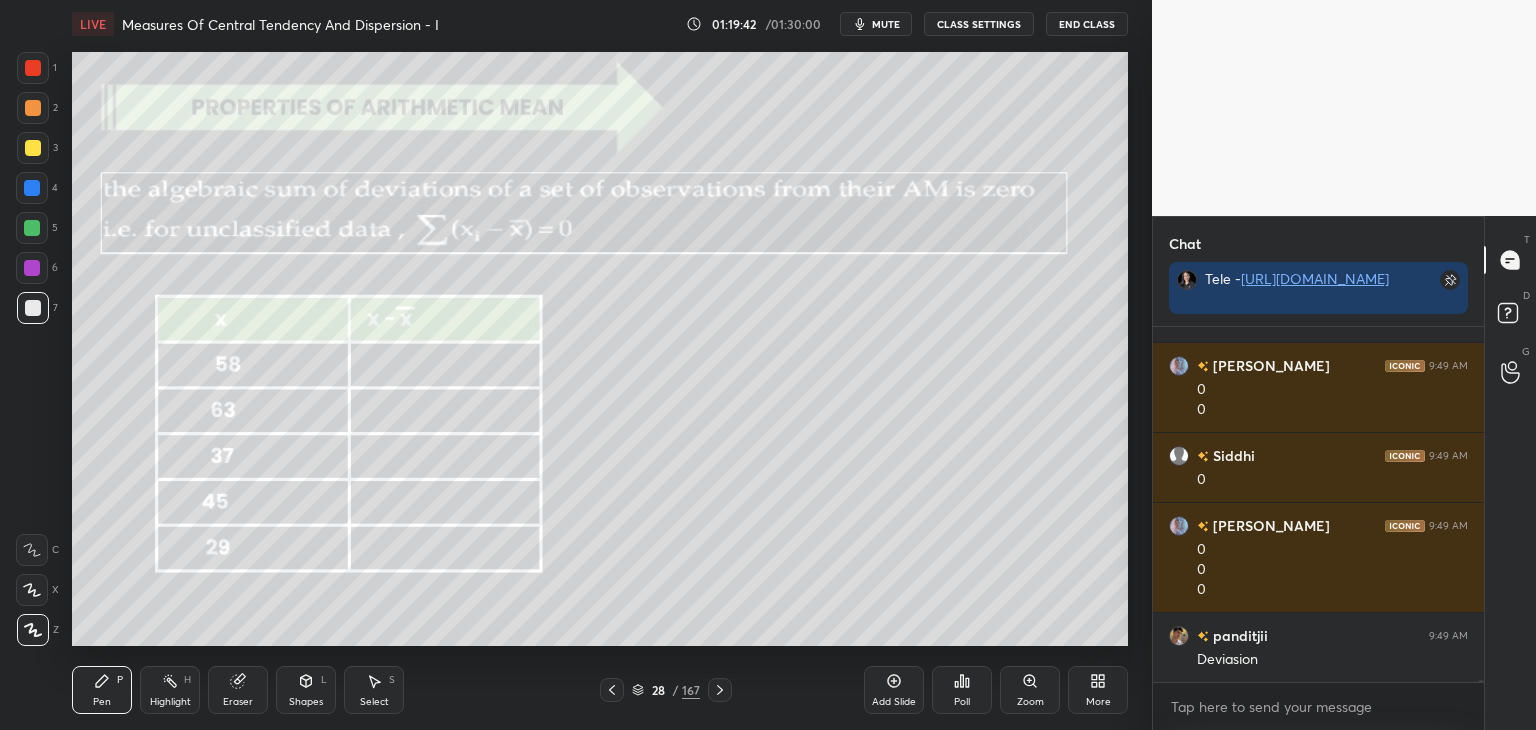 click 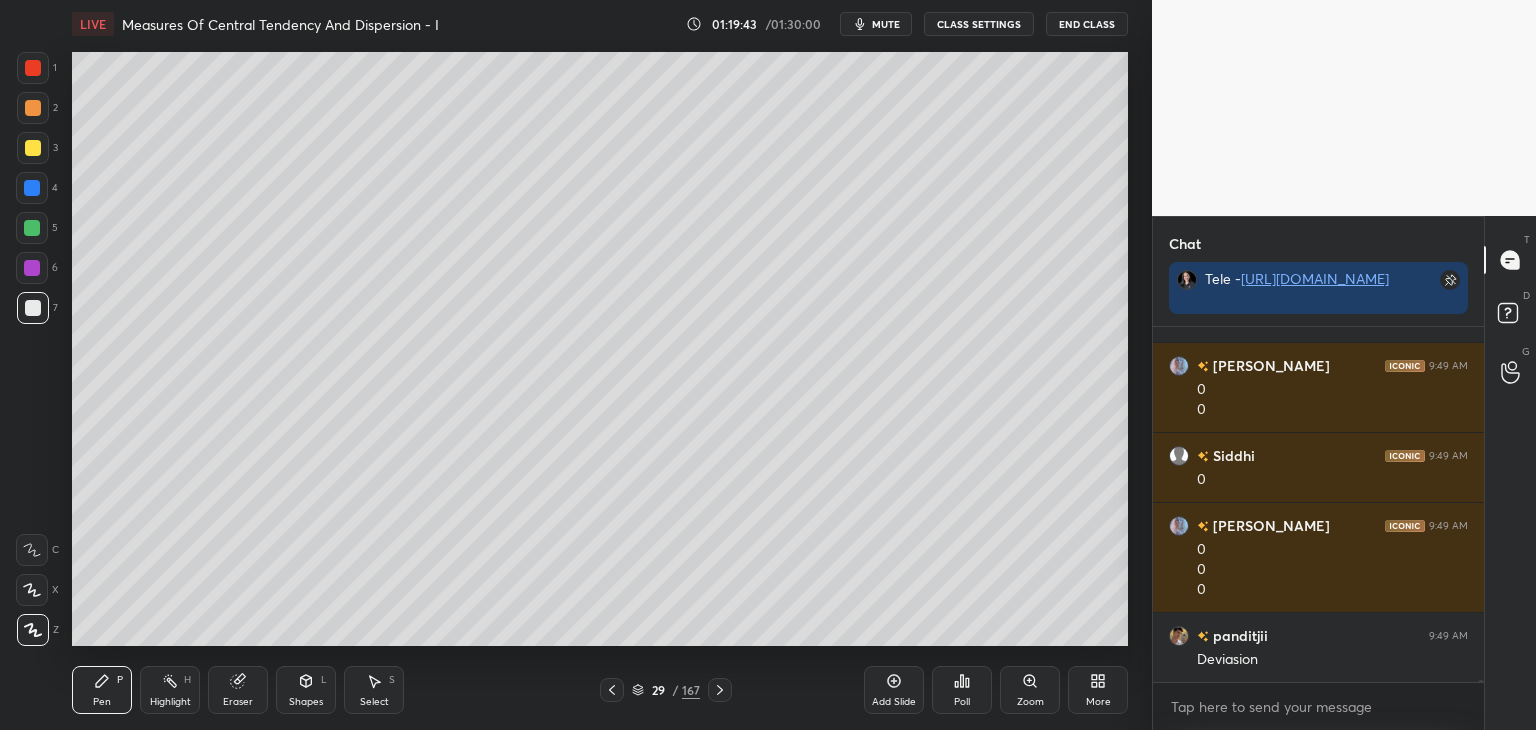scroll, scrollTop: 61058, scrollLeft: 0, axis: vertical 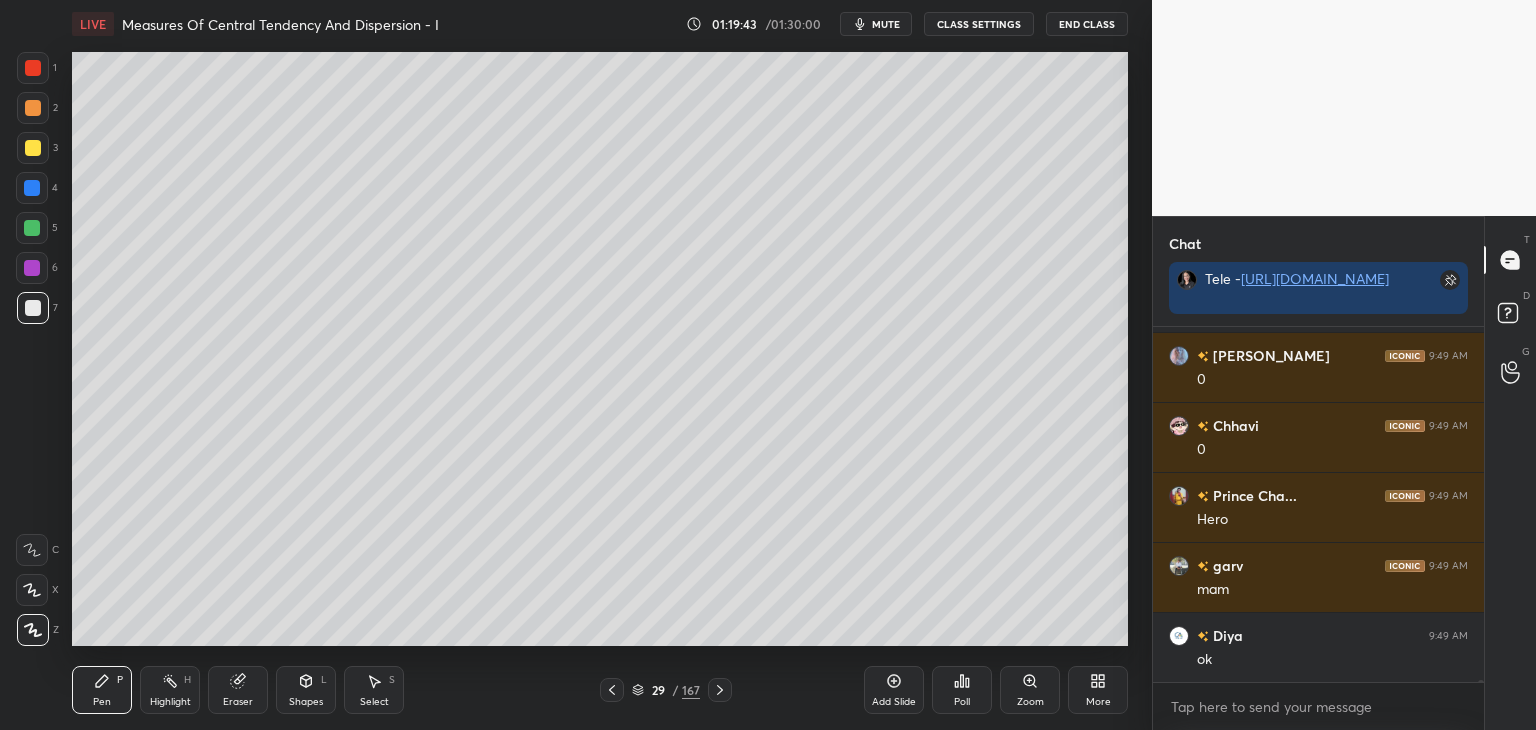 click 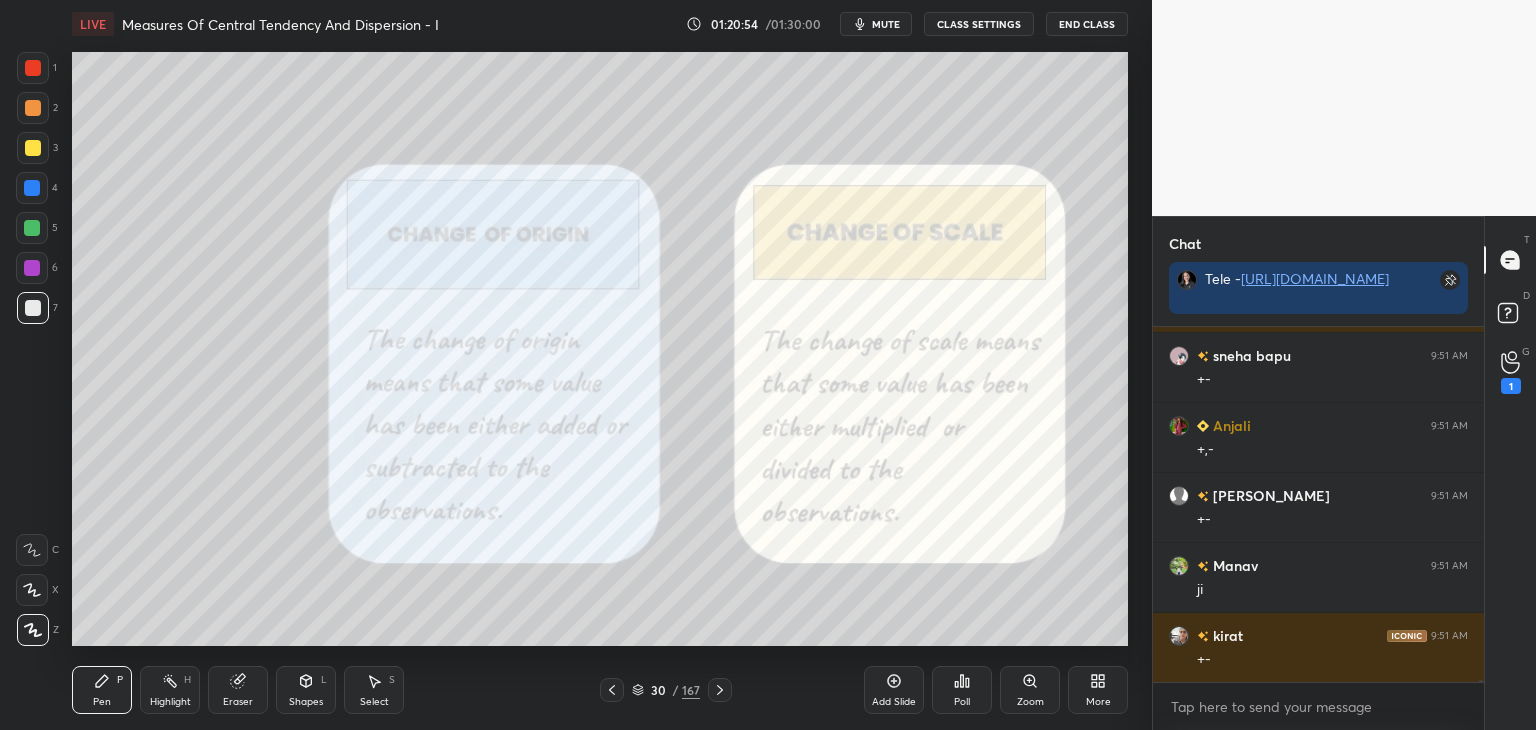 scroll, scrollTop: 64594, scrollLeft: 0, axis: vertical 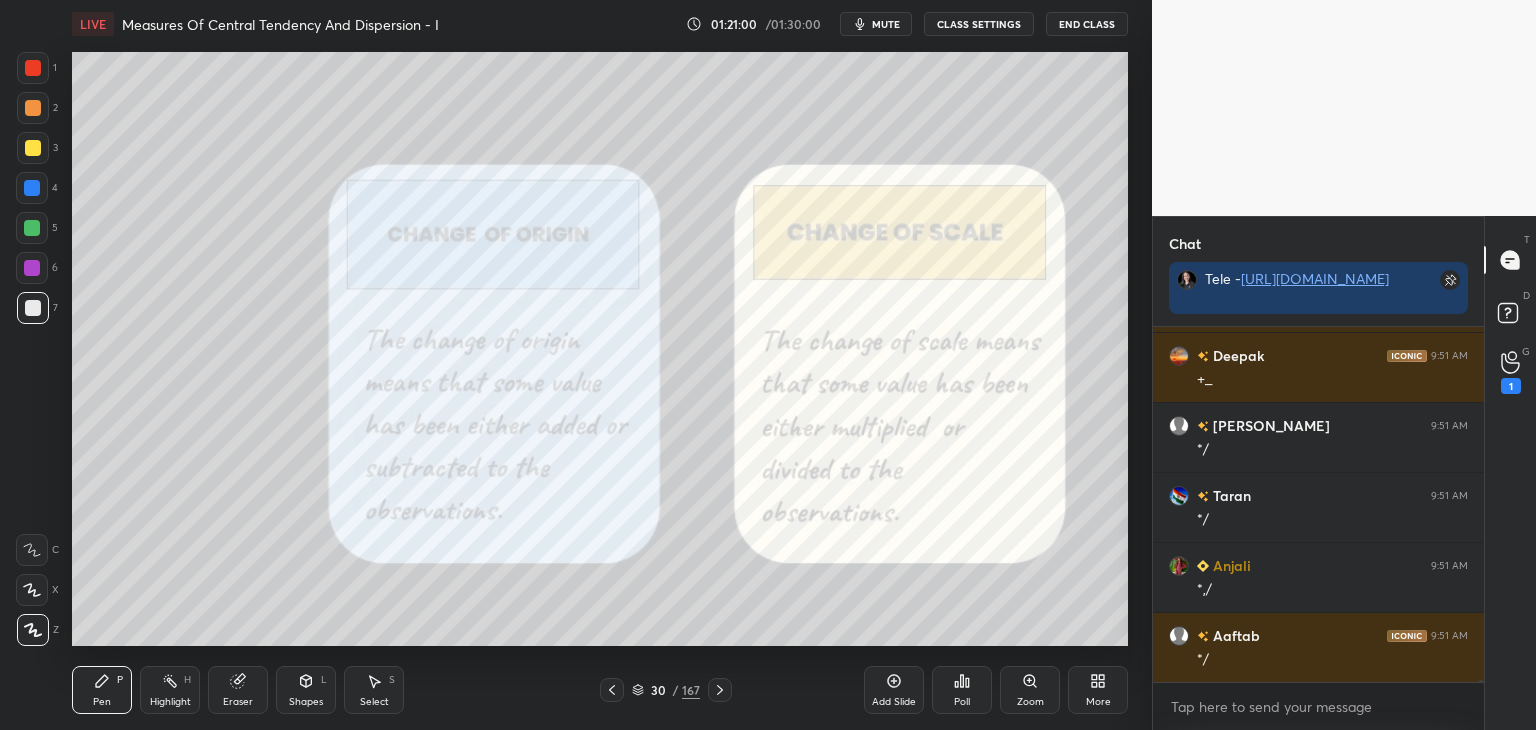 click 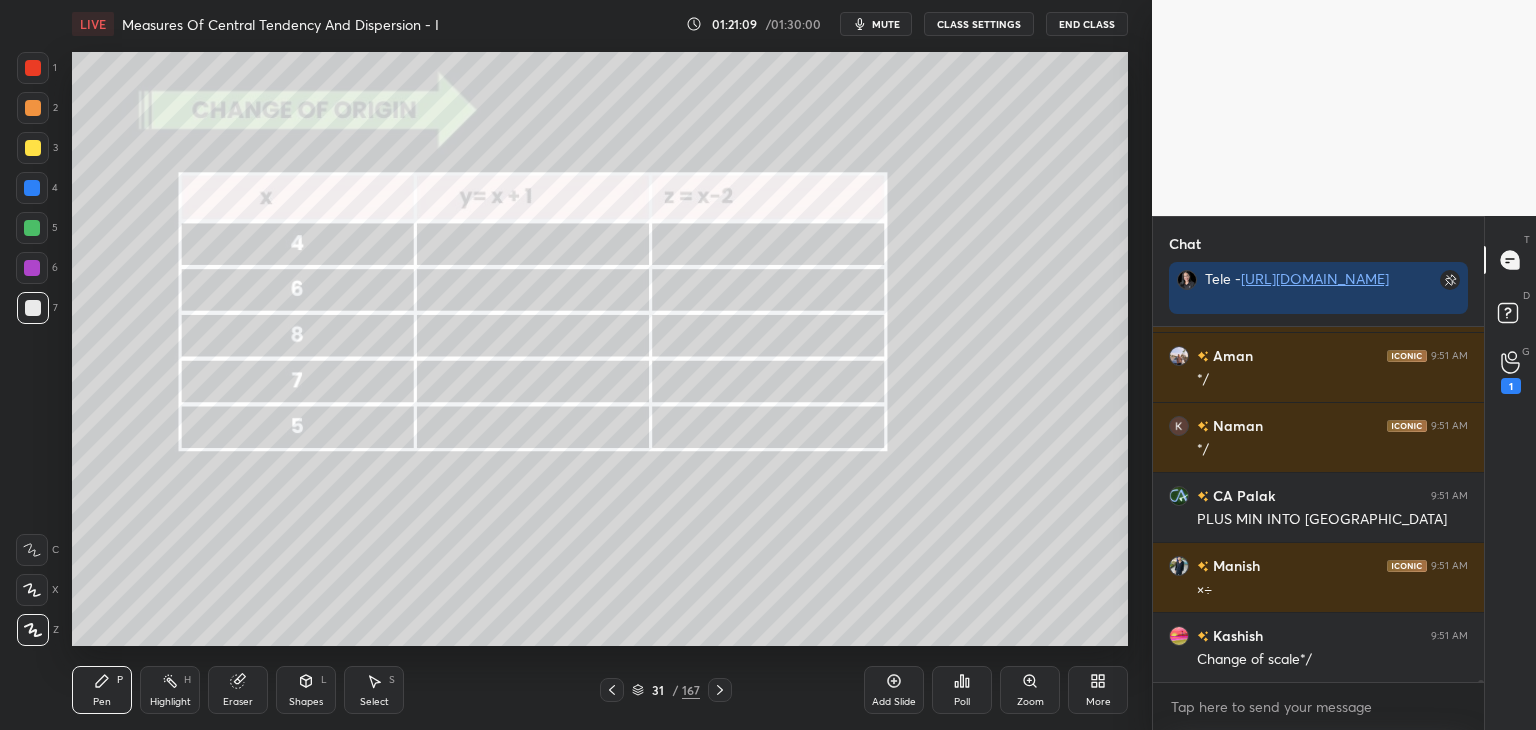 drag, startPoint x: 32, startPoint y: 309, endPoint x: 60, endPoint y: 337, distance: 39.59798 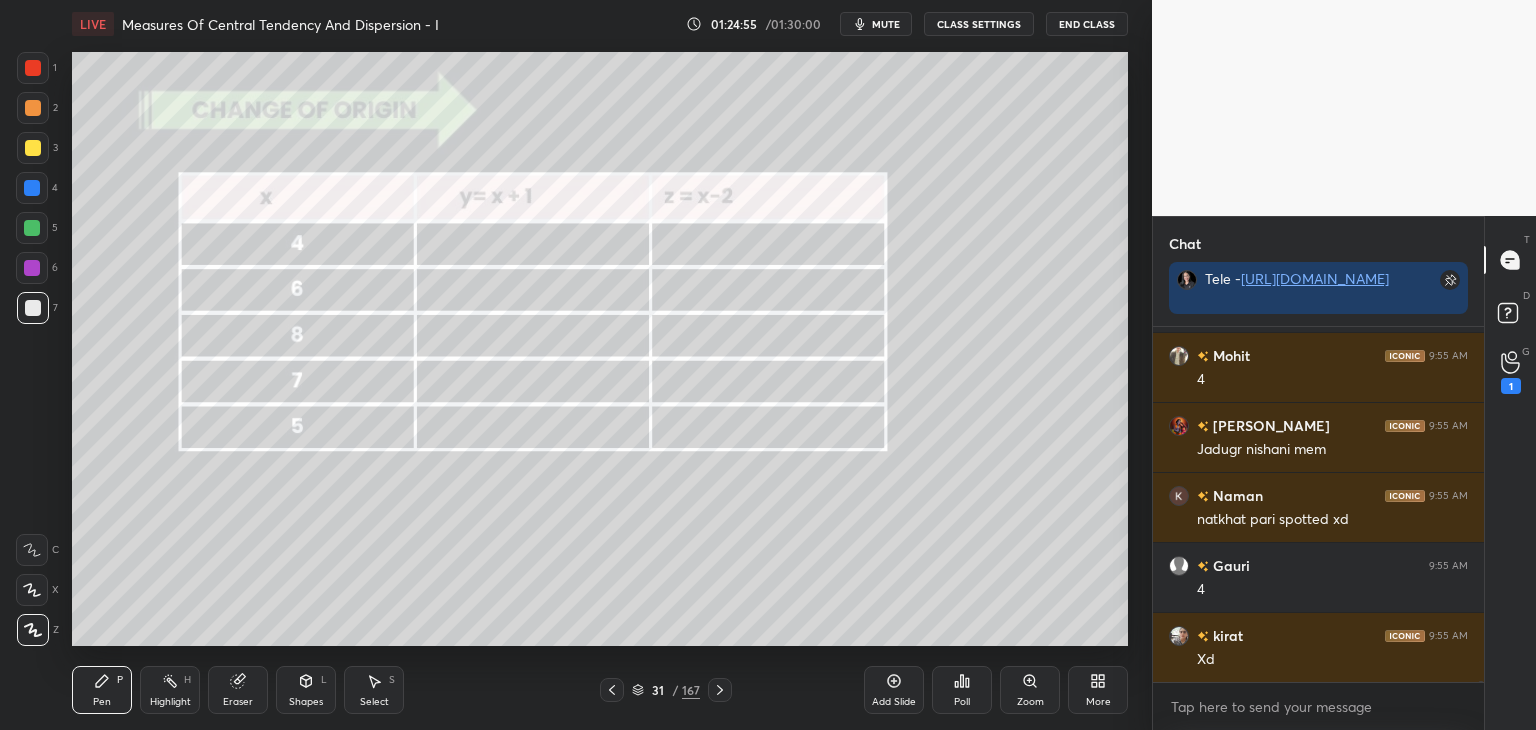 drag, startPoint x: 245, startPoint y: 693, endPoint x: 284, endPoint y: 681, distance: 40.804413 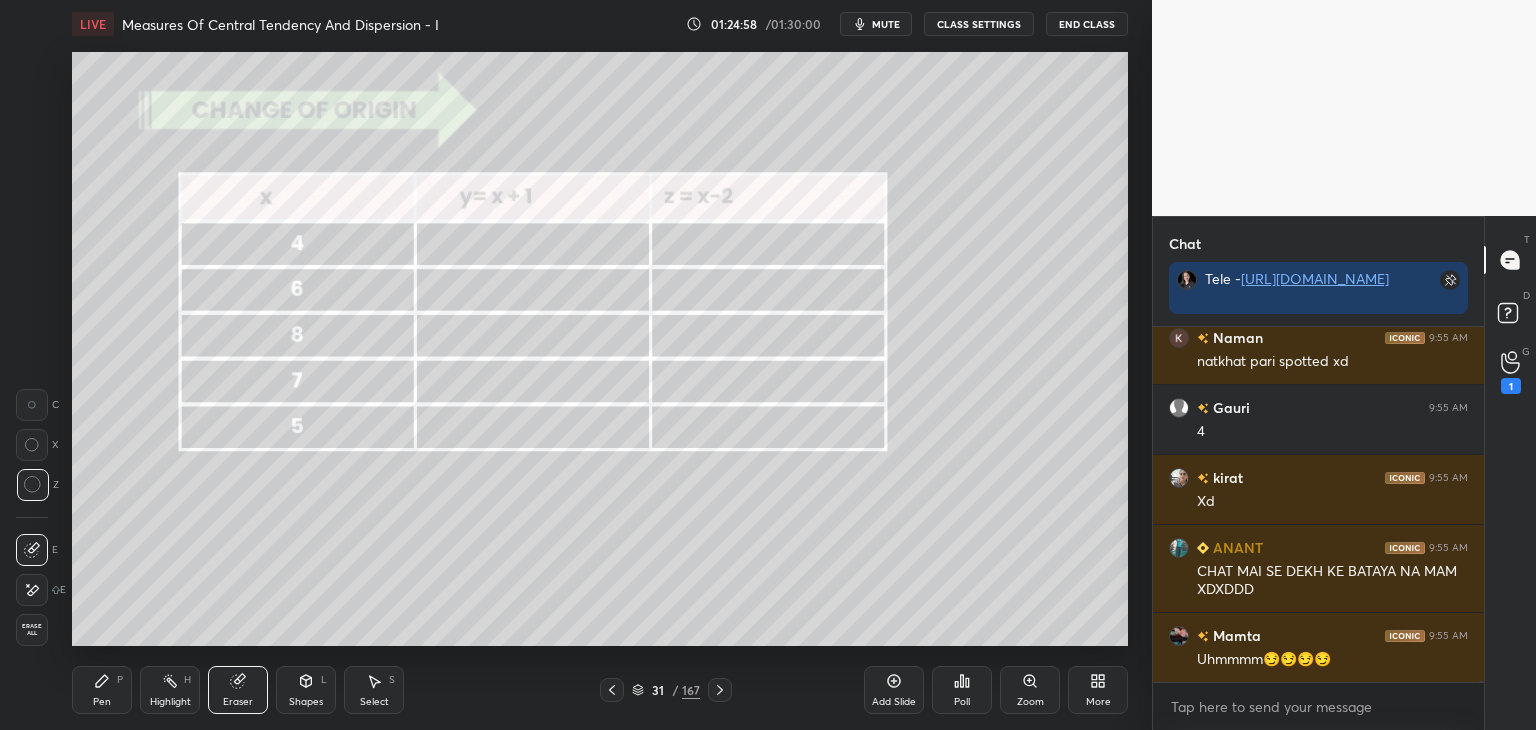 click on "Pen P" at bounding box center (102, 690) 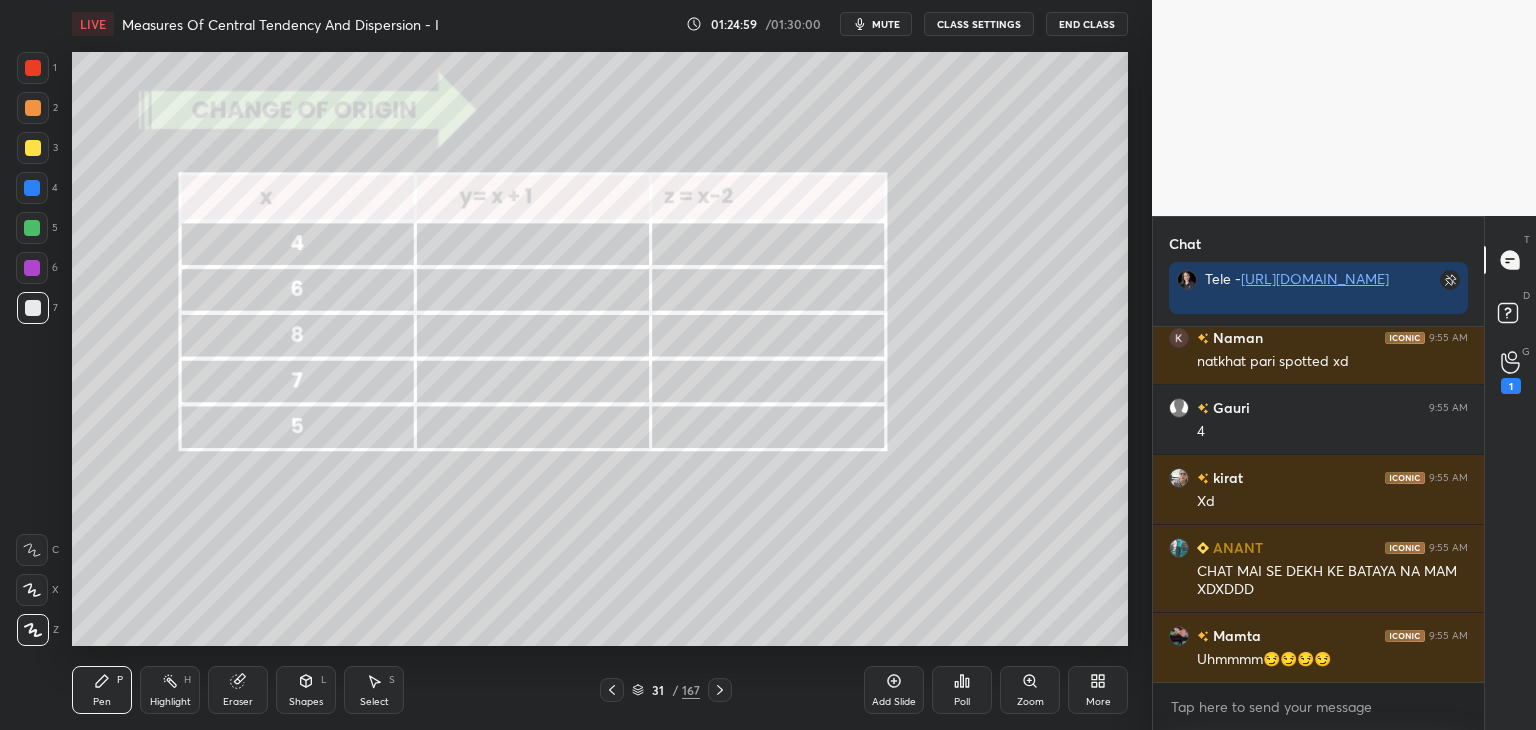 click on "Pen P Highlight H Eraser Shapes L Select S 31 / 167 Add Slide Poll Zoom More" at bounding box center (600, 690) 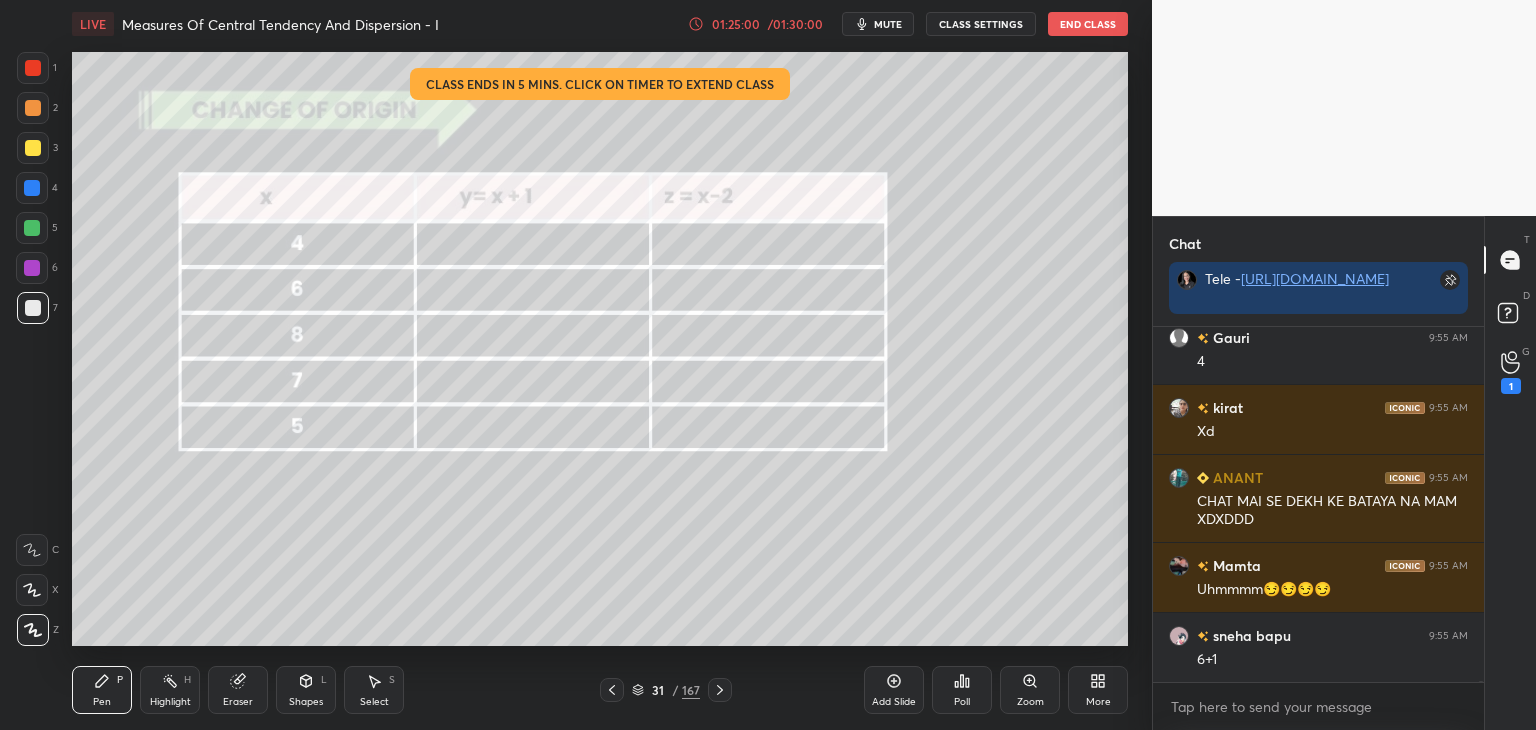 drag, startPoint x: 618, startPoint y: 709, endPoint x: 614, endPoint y: 681, distance: 28.284271 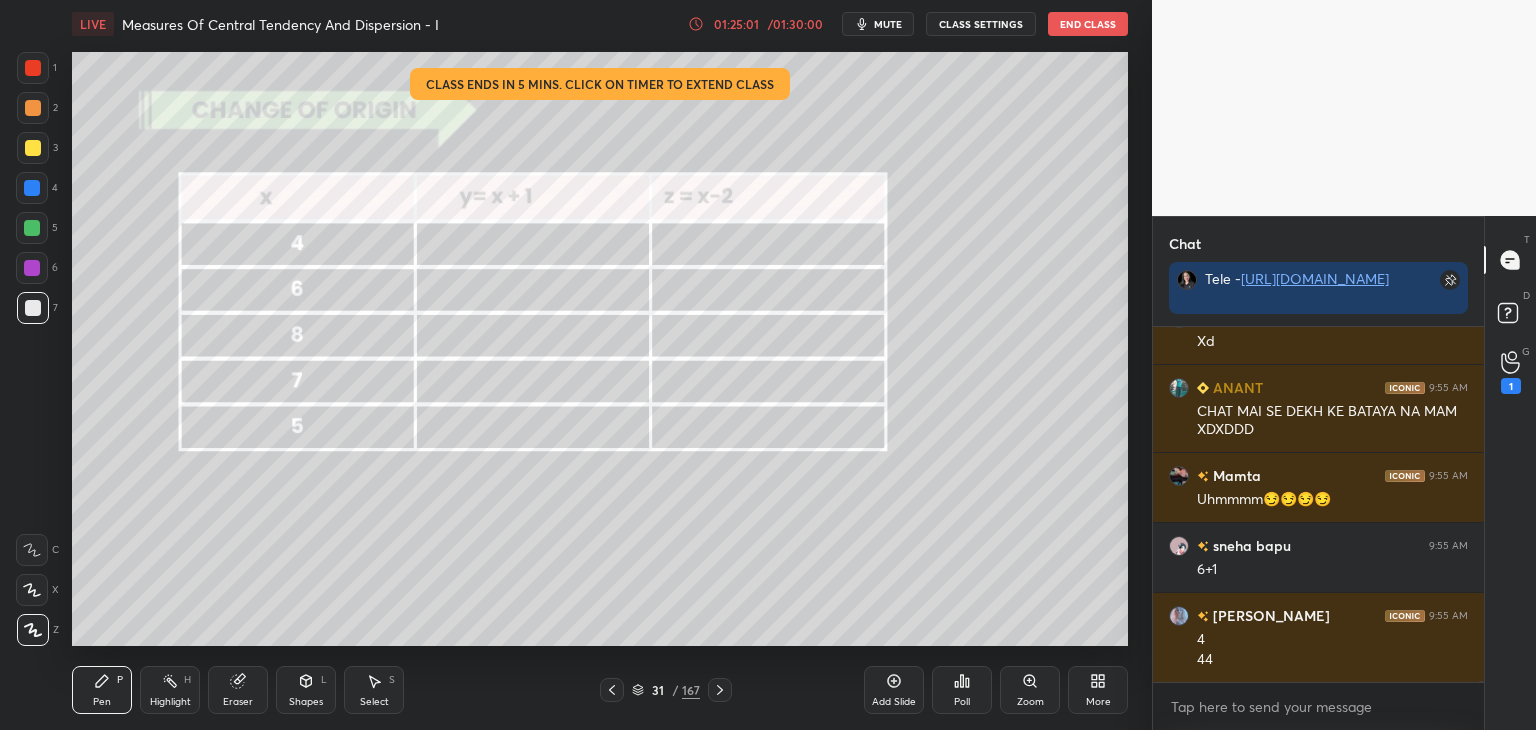 click 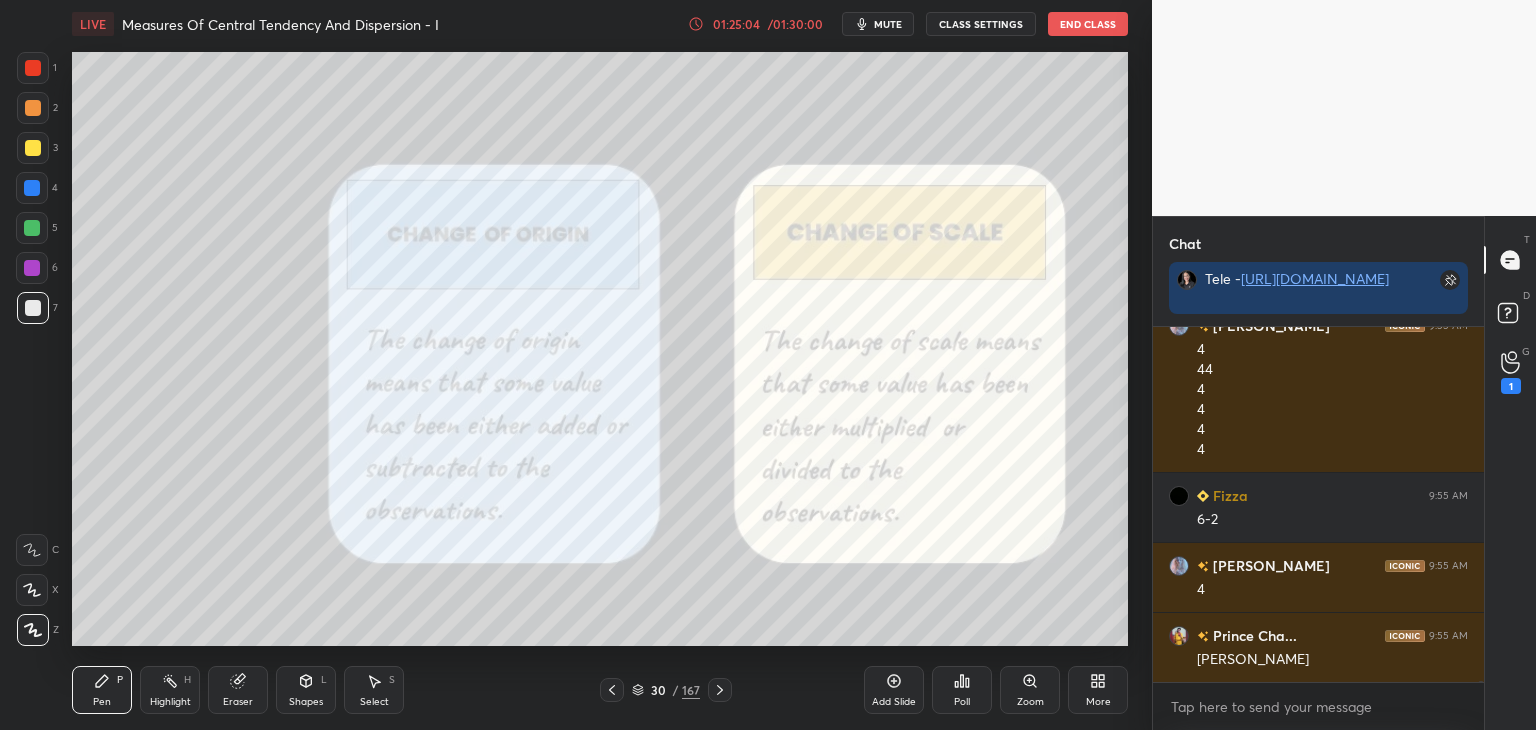 click at bounding box center [720, 690] 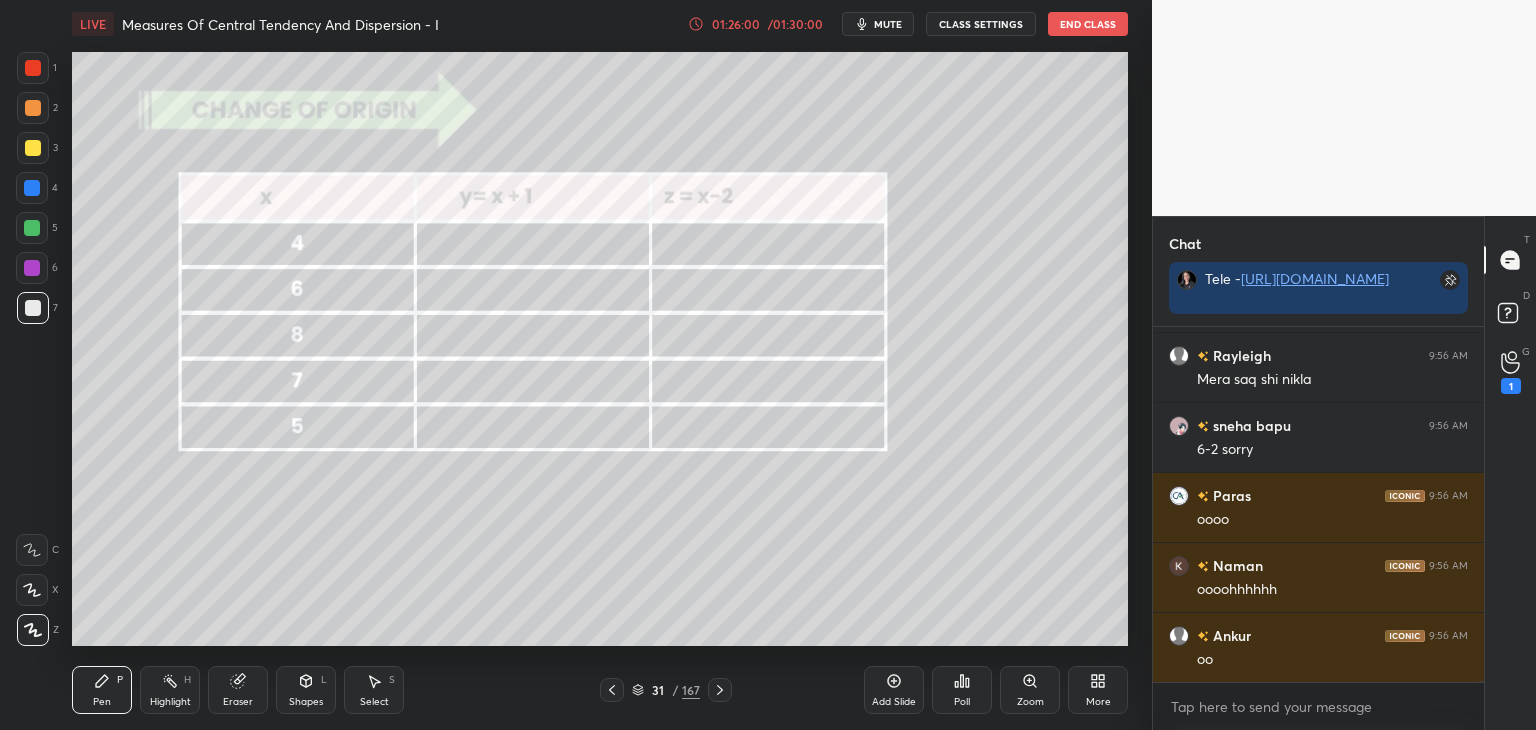 scroll, scrollTop: 96122, scrollLeft: 0, axis: vertical 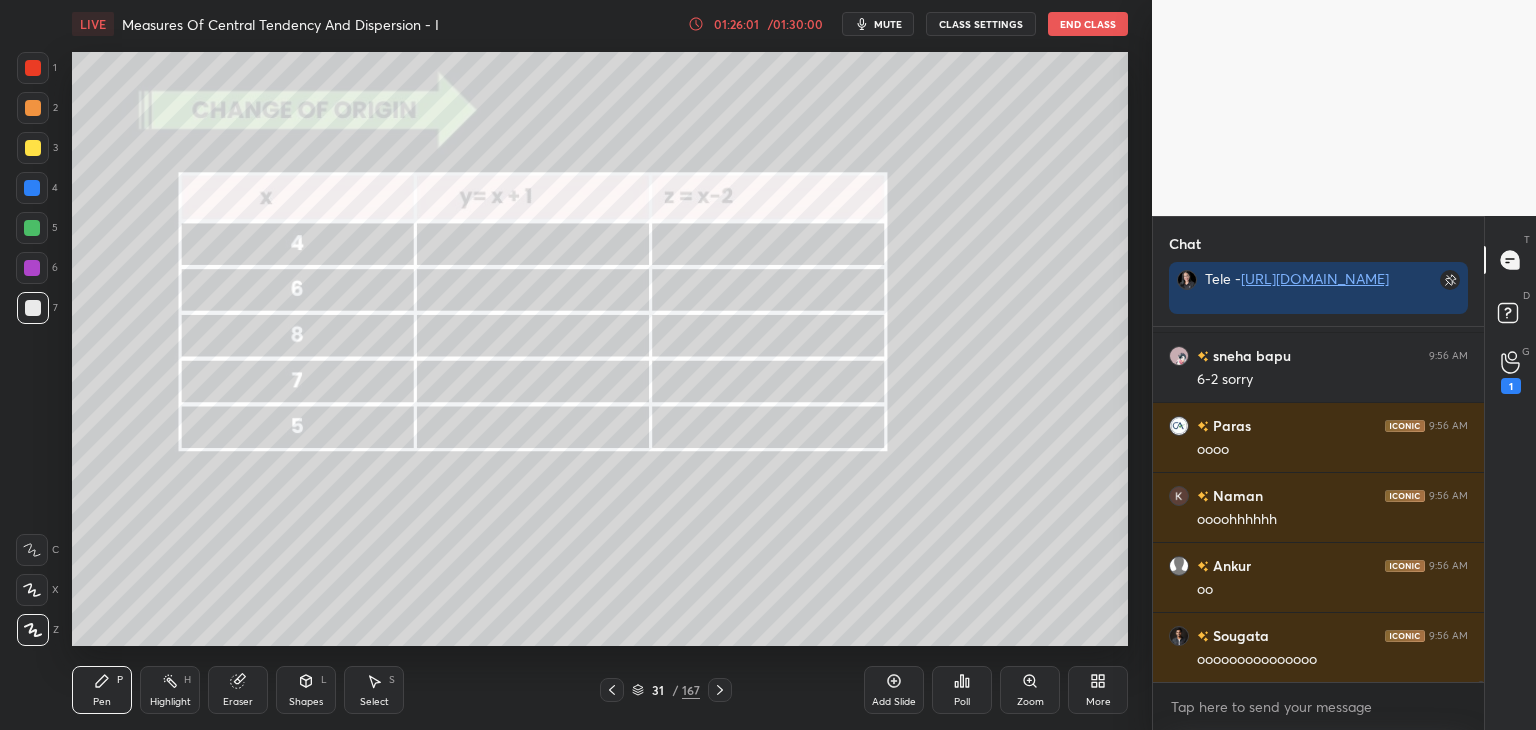 click on "mute" at bounding box center [888, 24] 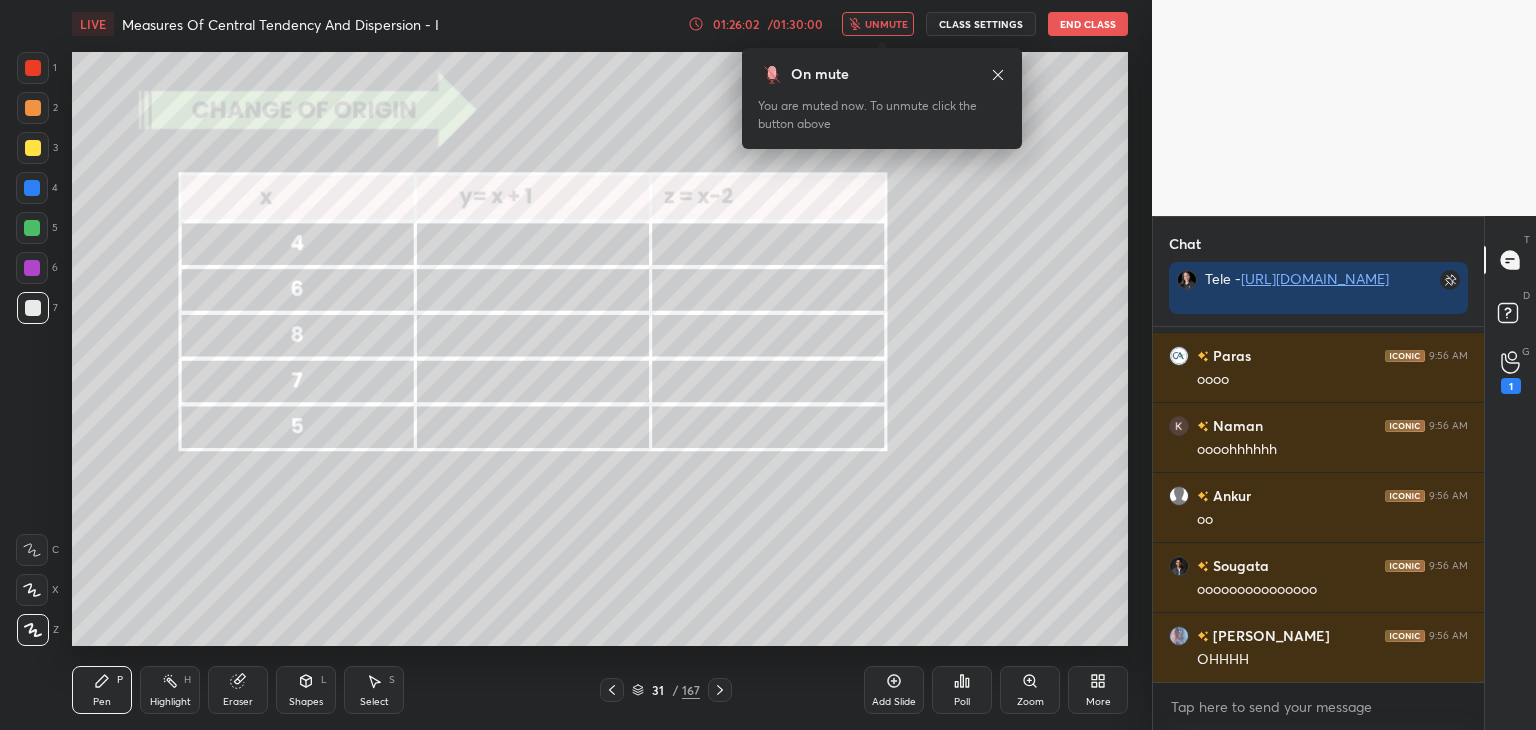 scroll, scrollTop: 96262, scrollLeft: 0, axis: vertical 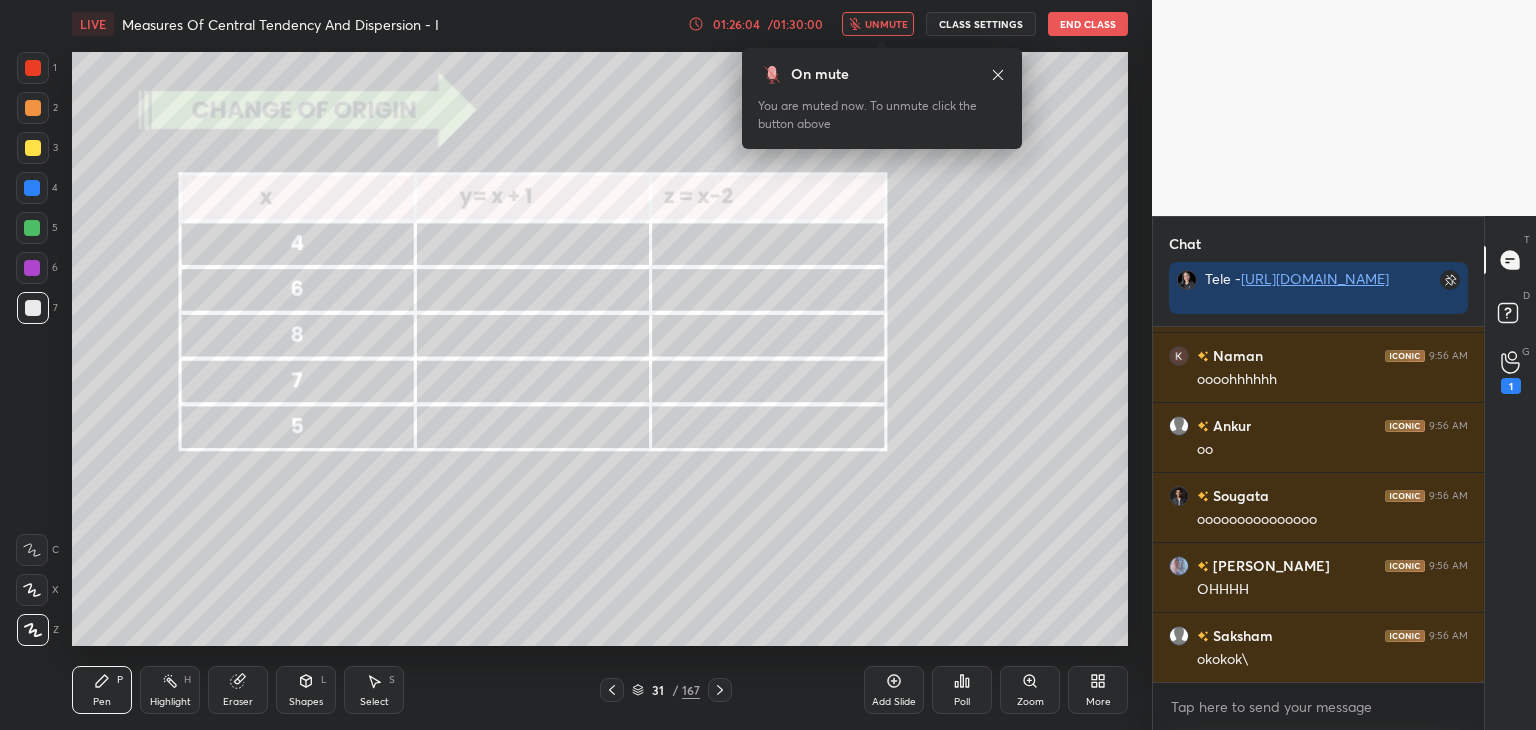 click on "unmute" at bounding box center (886, 24) 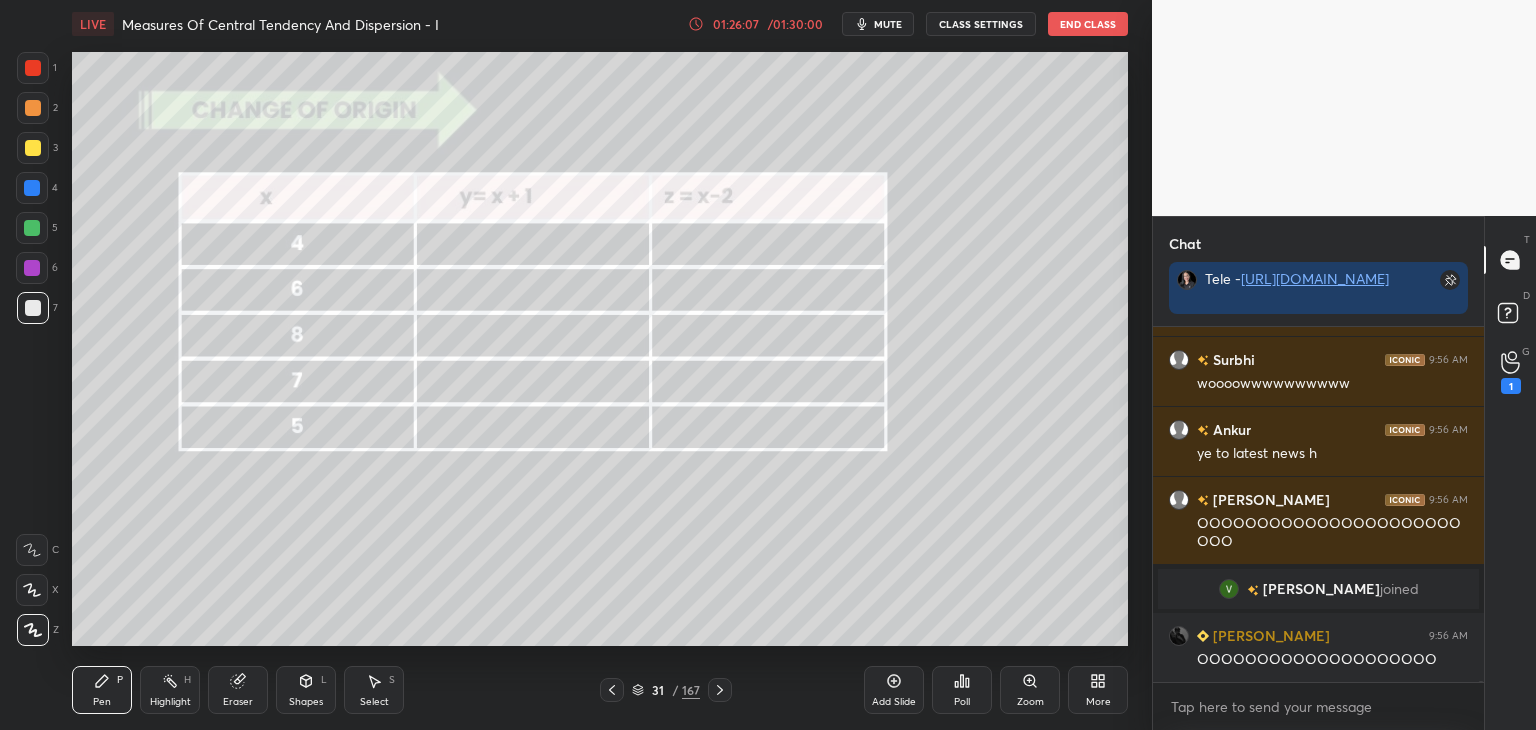 scroll, scrollTop: 96150, scrollLeft: 0, axis: vertical 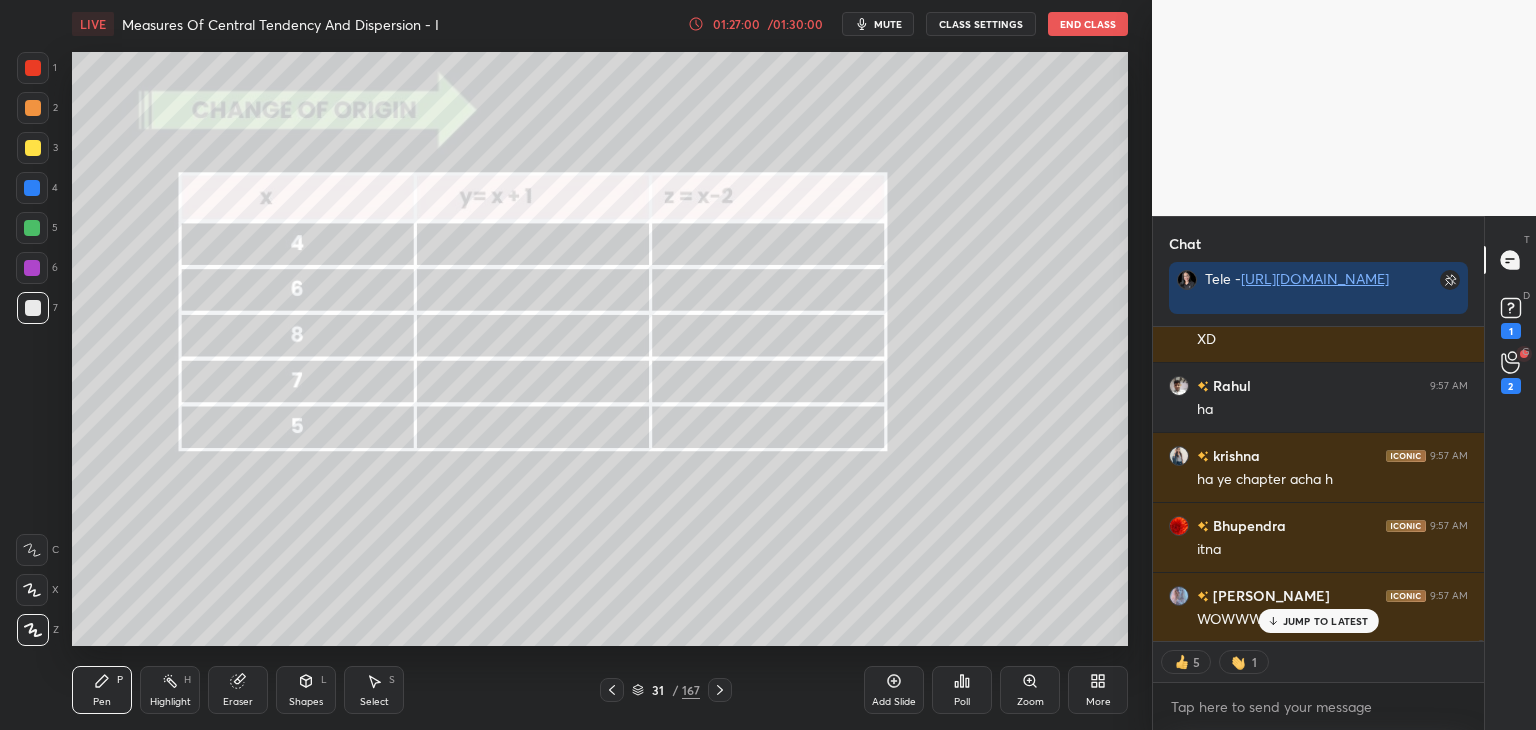 click 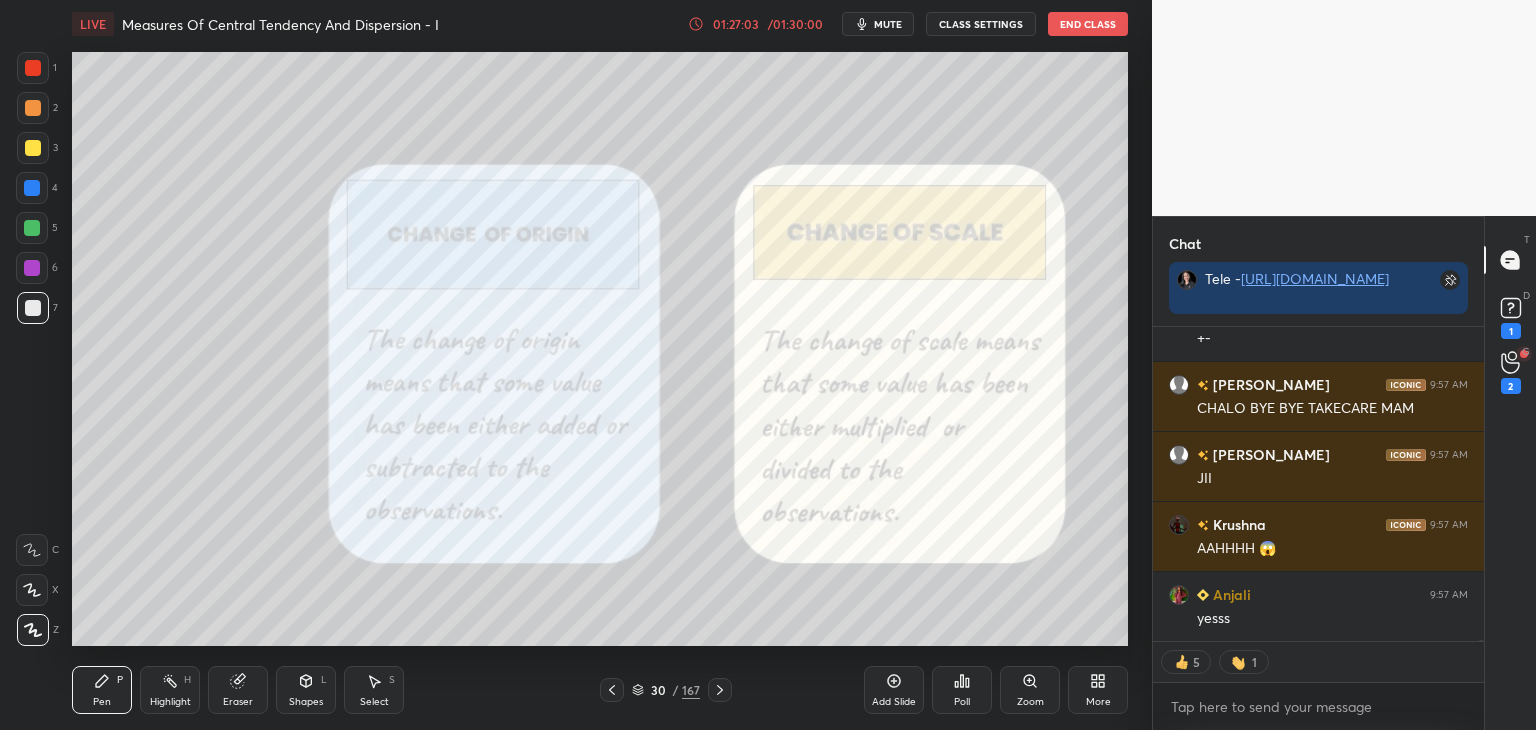 click 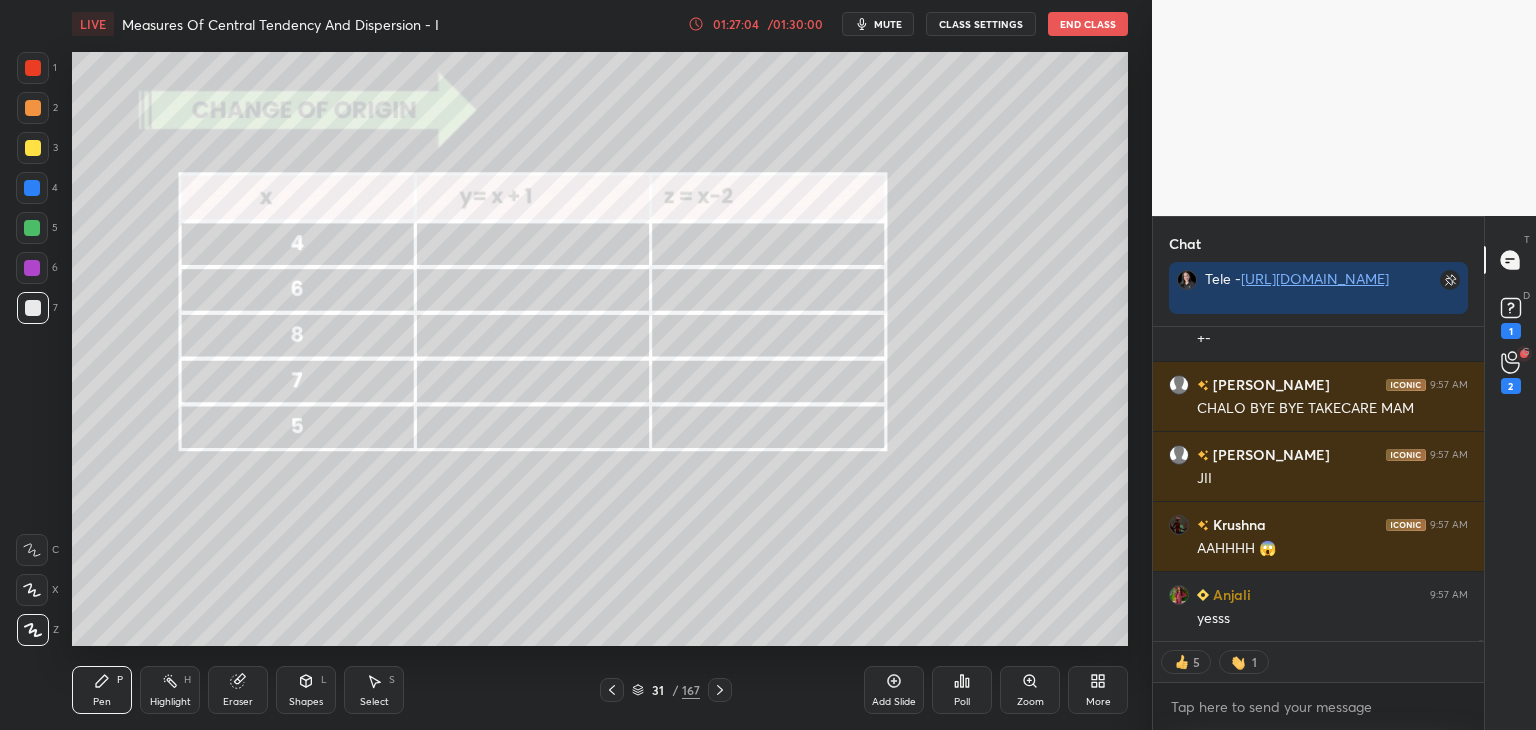click 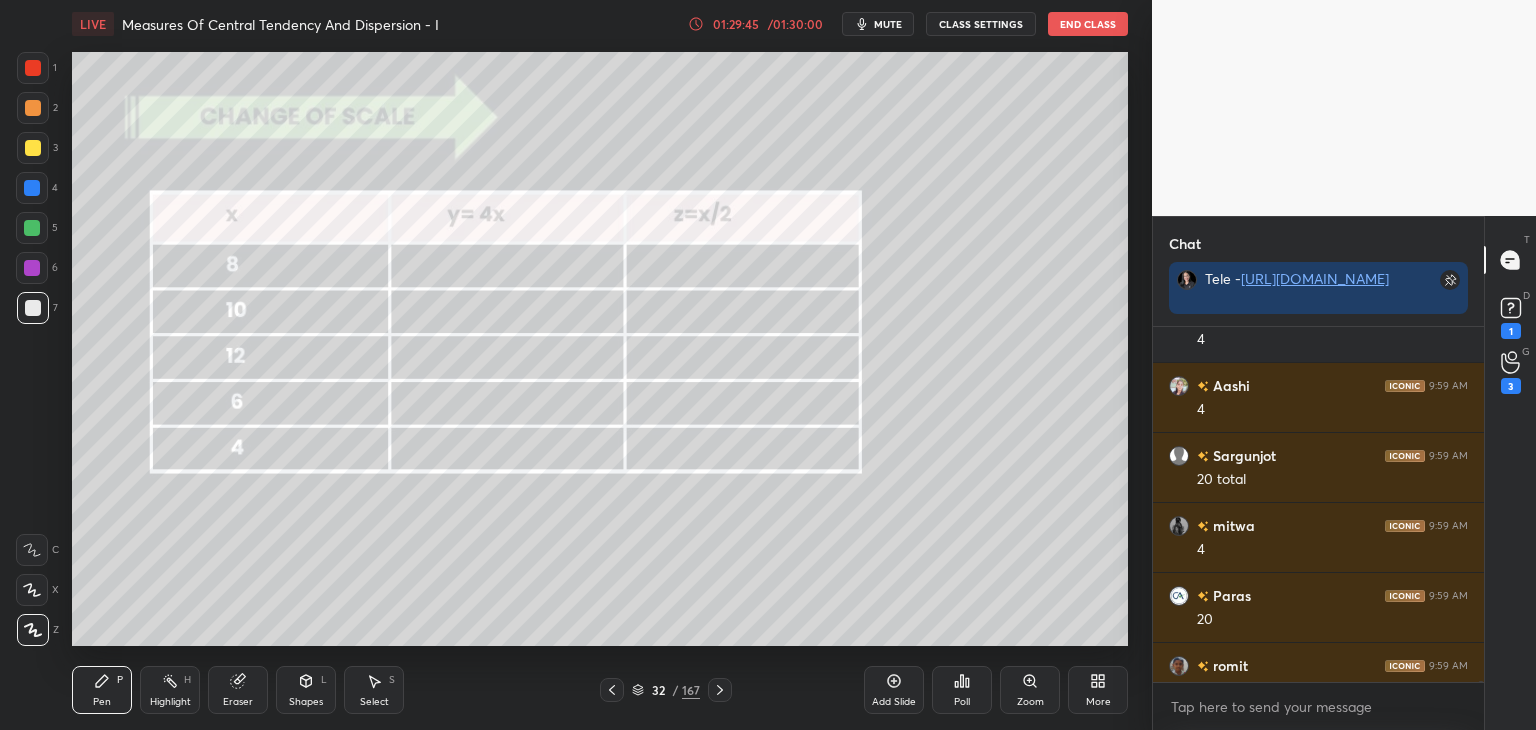 scroll, scrollTop: 115018, scrollLeft: 0, axis: vertical 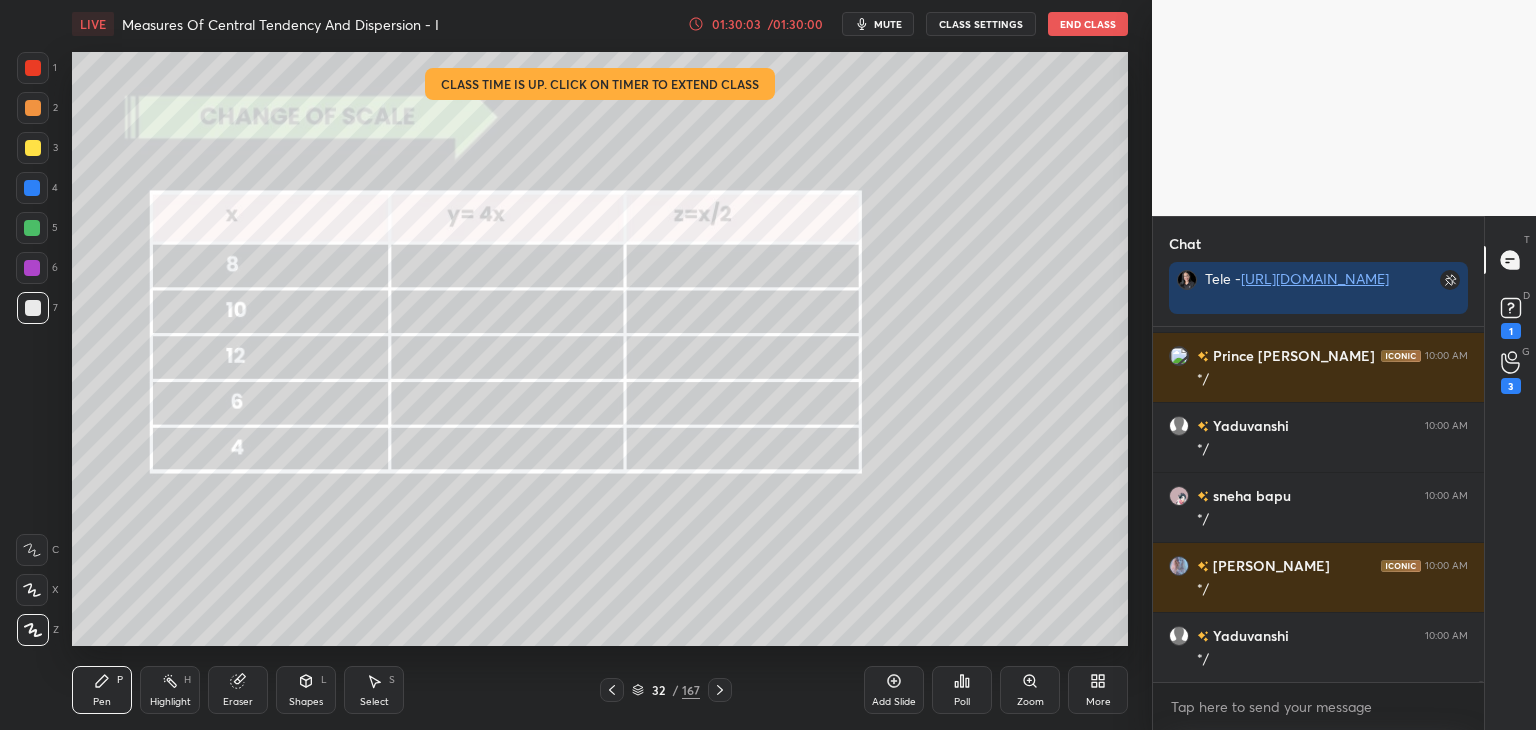 click on "01:30:03" at bounding box center [736, 24] 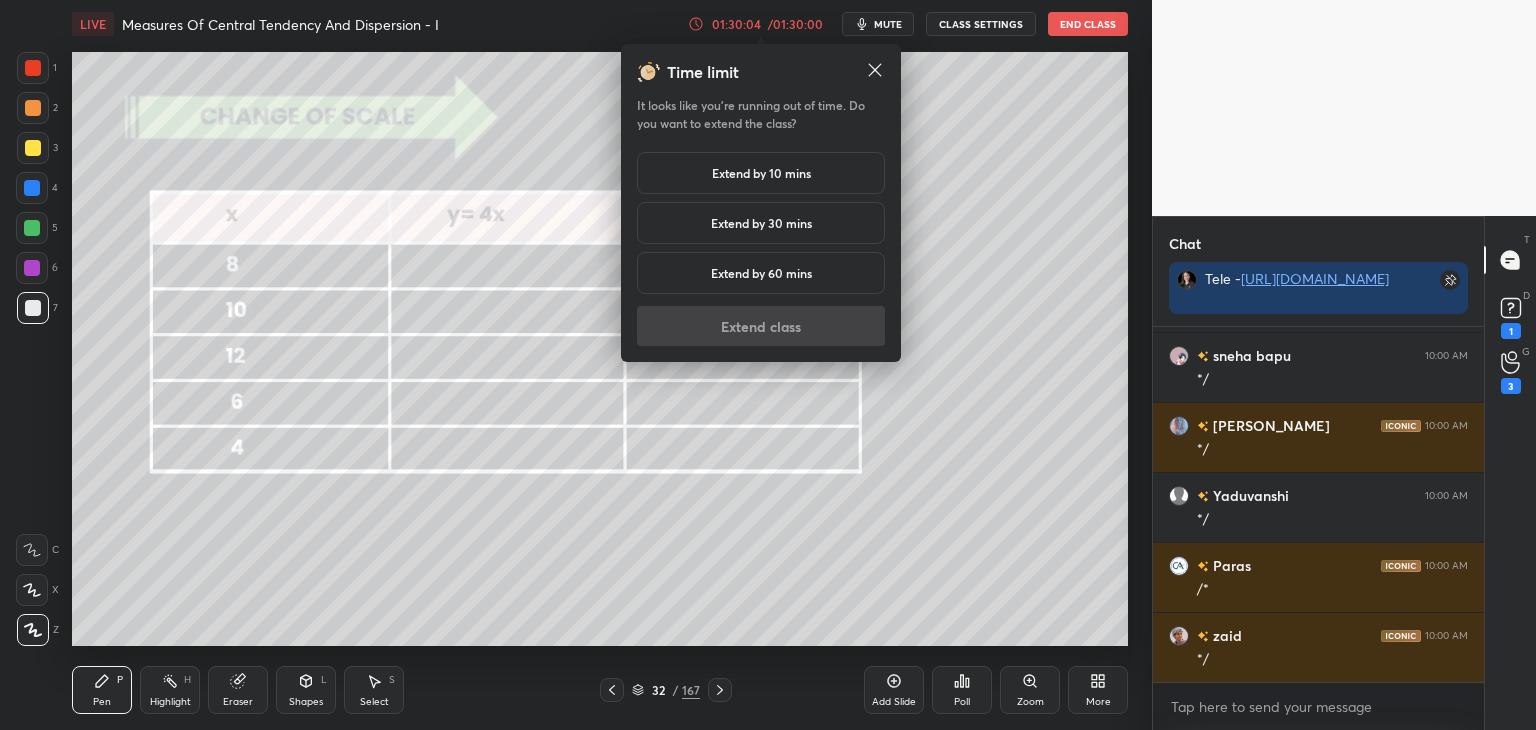click on "Extend by 10 mins" at bounding box center (761, 173) 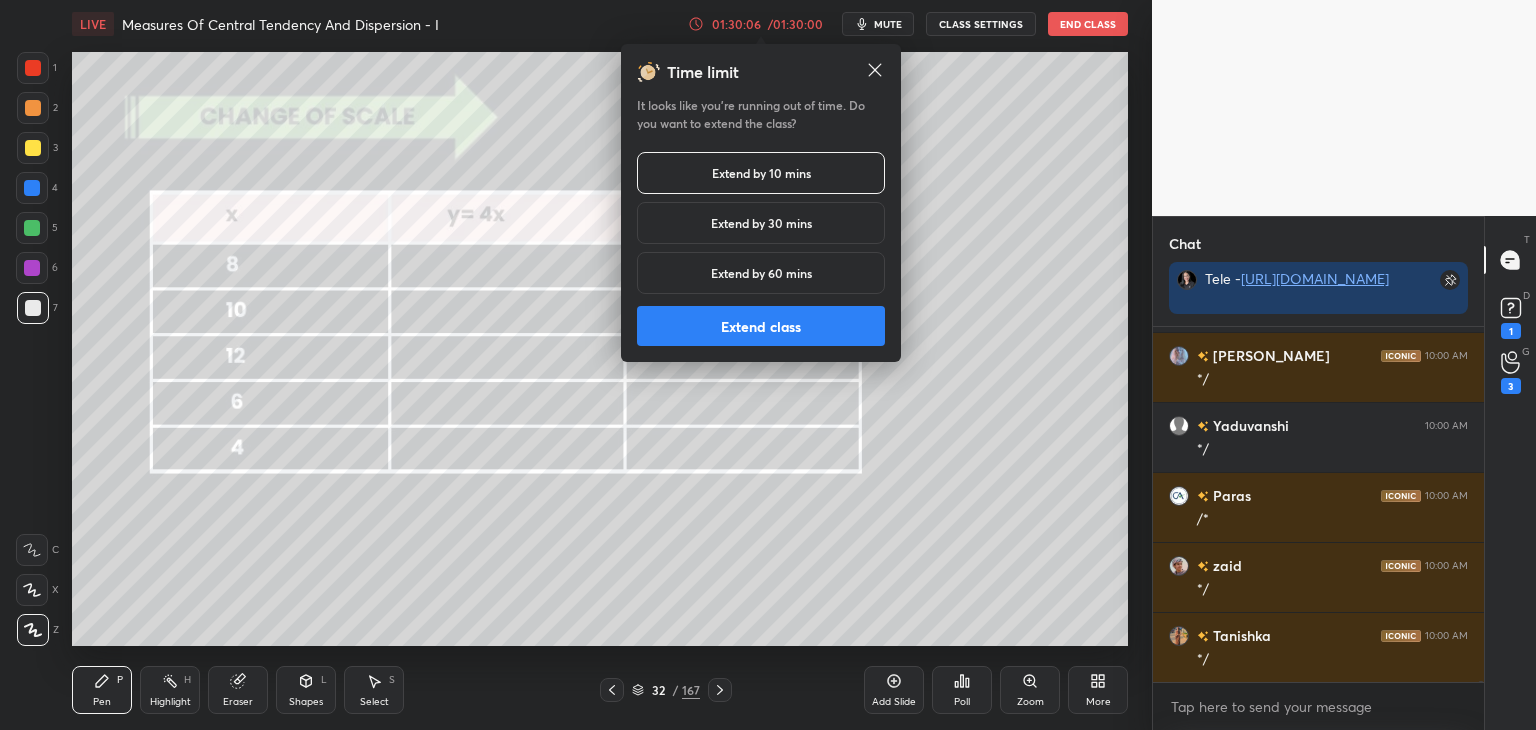 click on "Extend class" at bounding box center (761, 326) 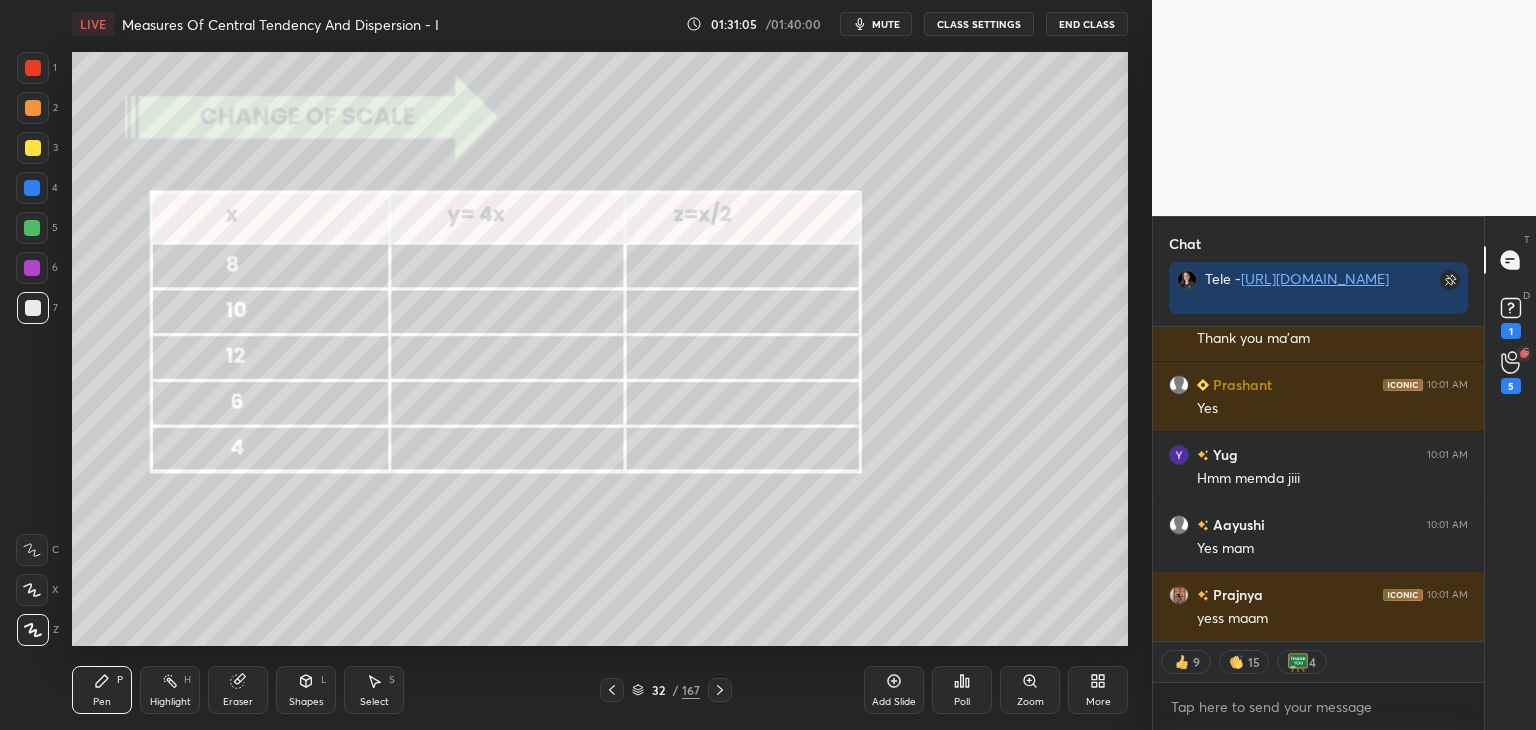 click on "32 / 167" at bounding box center [666, 690] 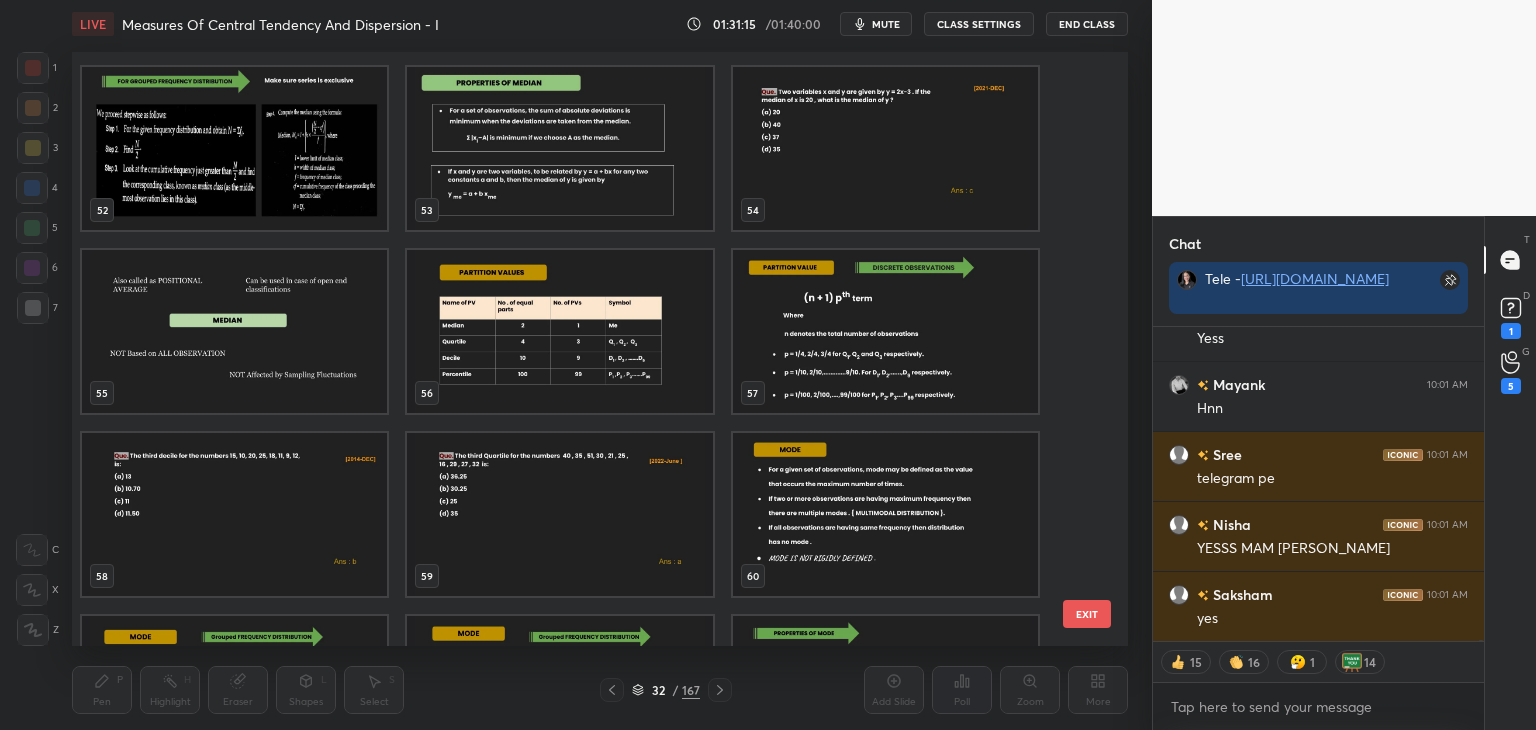 click on "49 50 51 52 53 54 55 56 57 58 59 60 61 62 63 64 65 66" at bounding box center [582, 349] 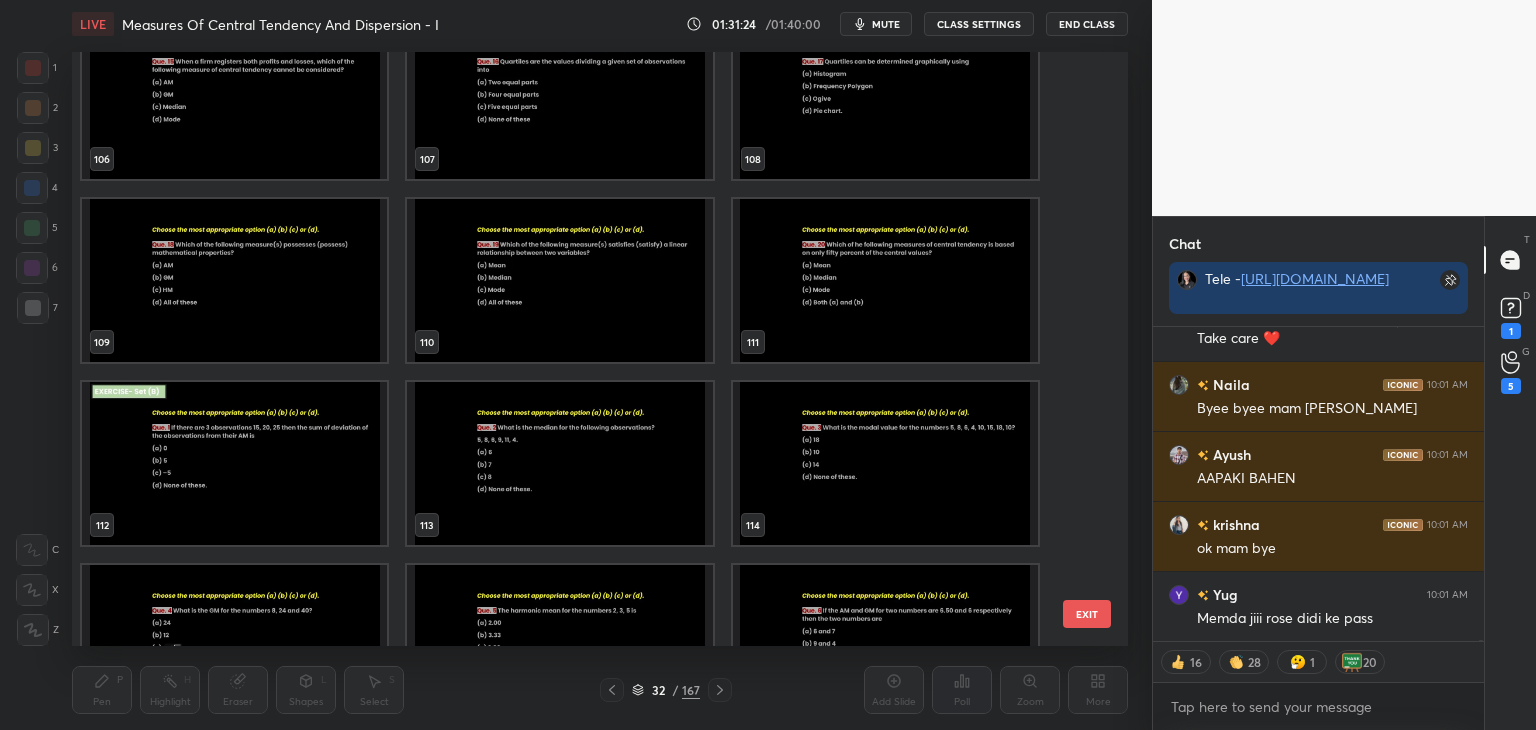 drag, startPoint x: 1093, startPoint y: 410, endPoint x: 1104, endPoint y: 489, distance: 79.762146 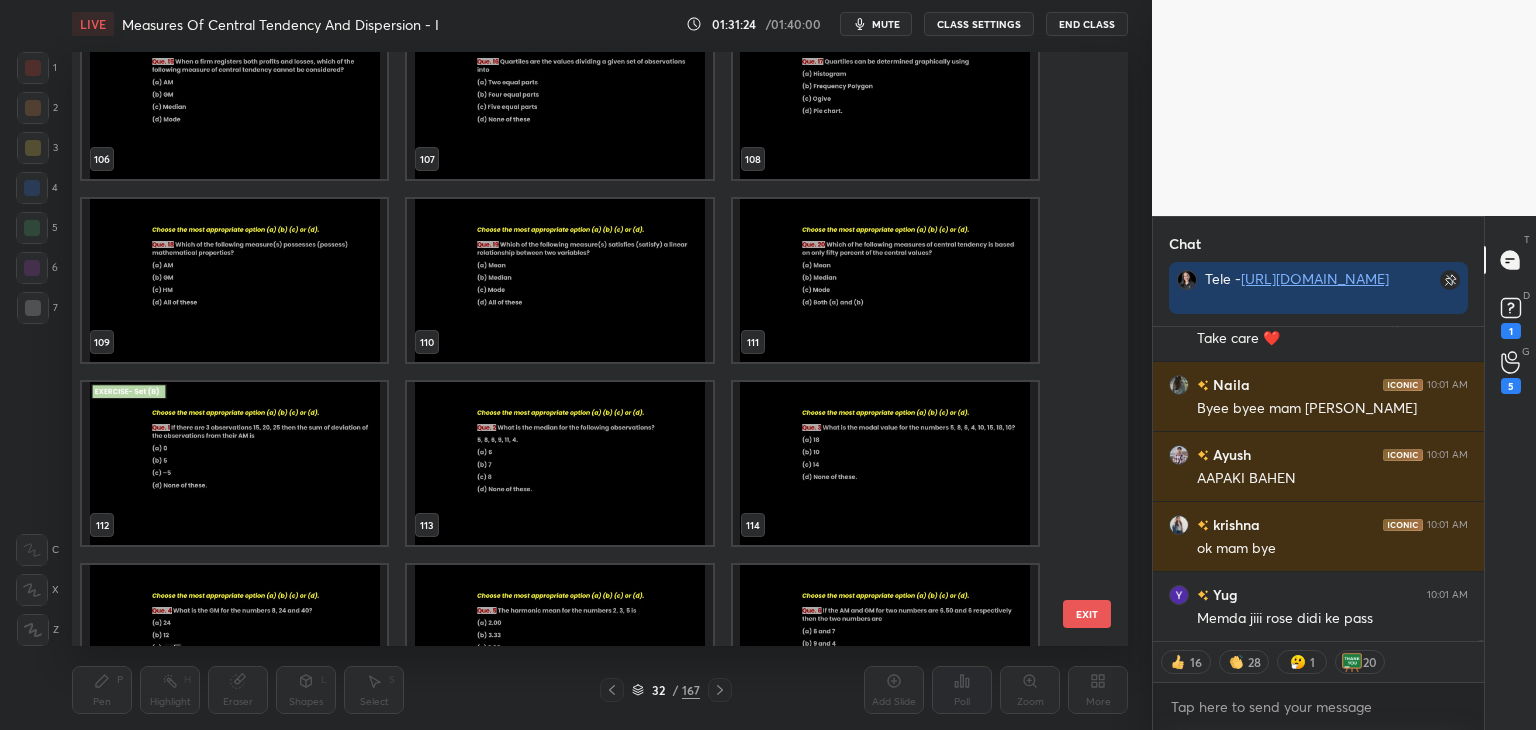 click on "103 104 105 106 107 108 109 110 111 112 113 114 115 116 117 EXIT" at bounding box center [600, 349] 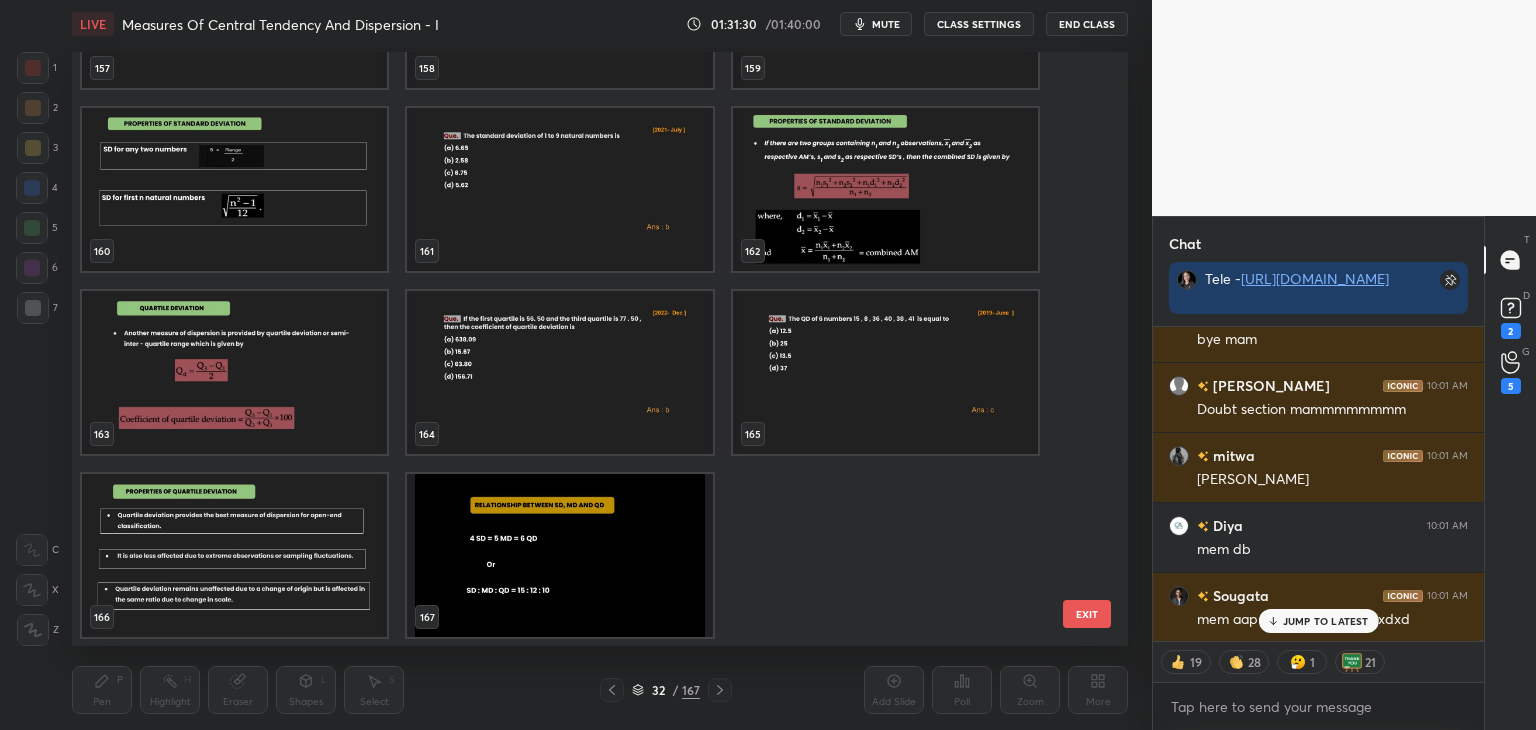 click on "EXIT" at bounding box center [1087, 614] 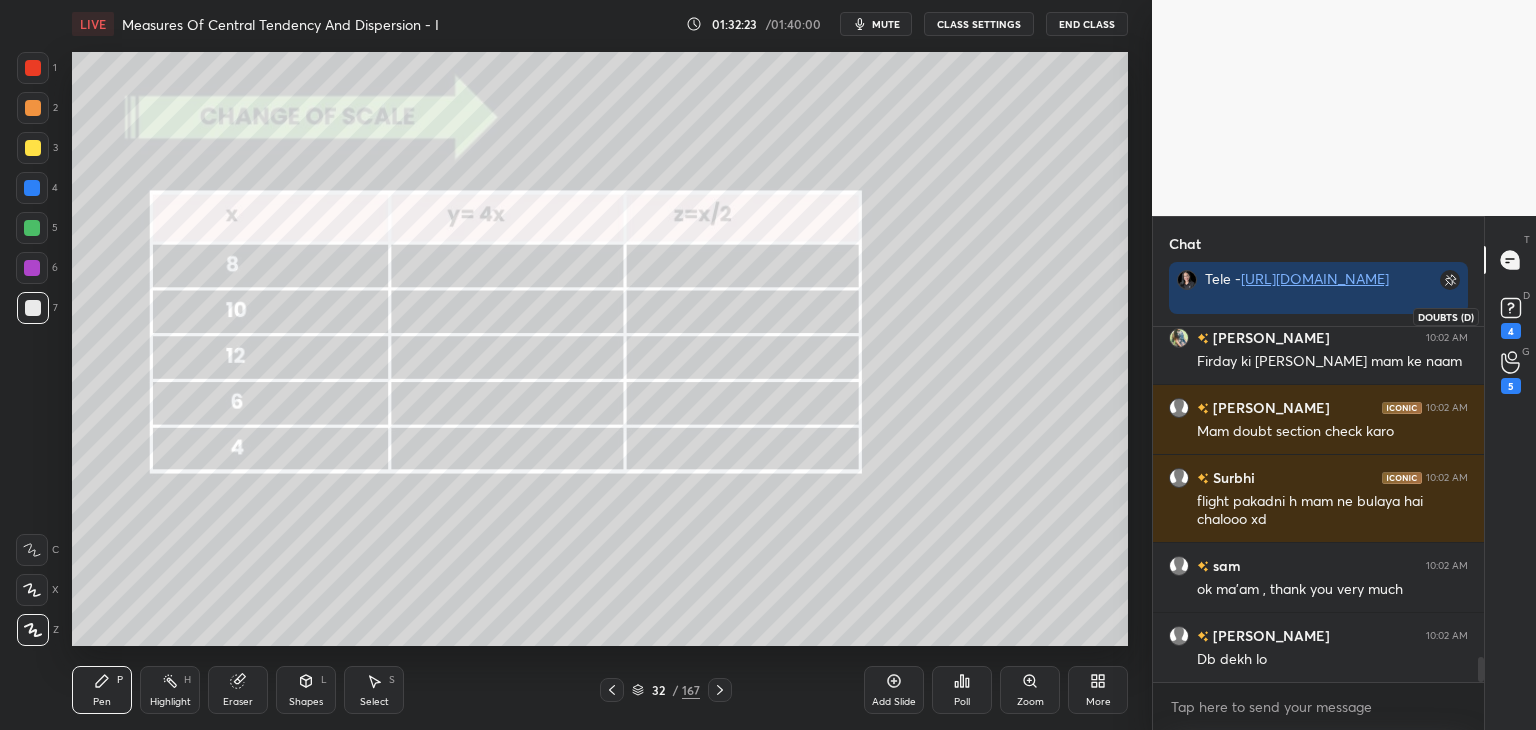 click 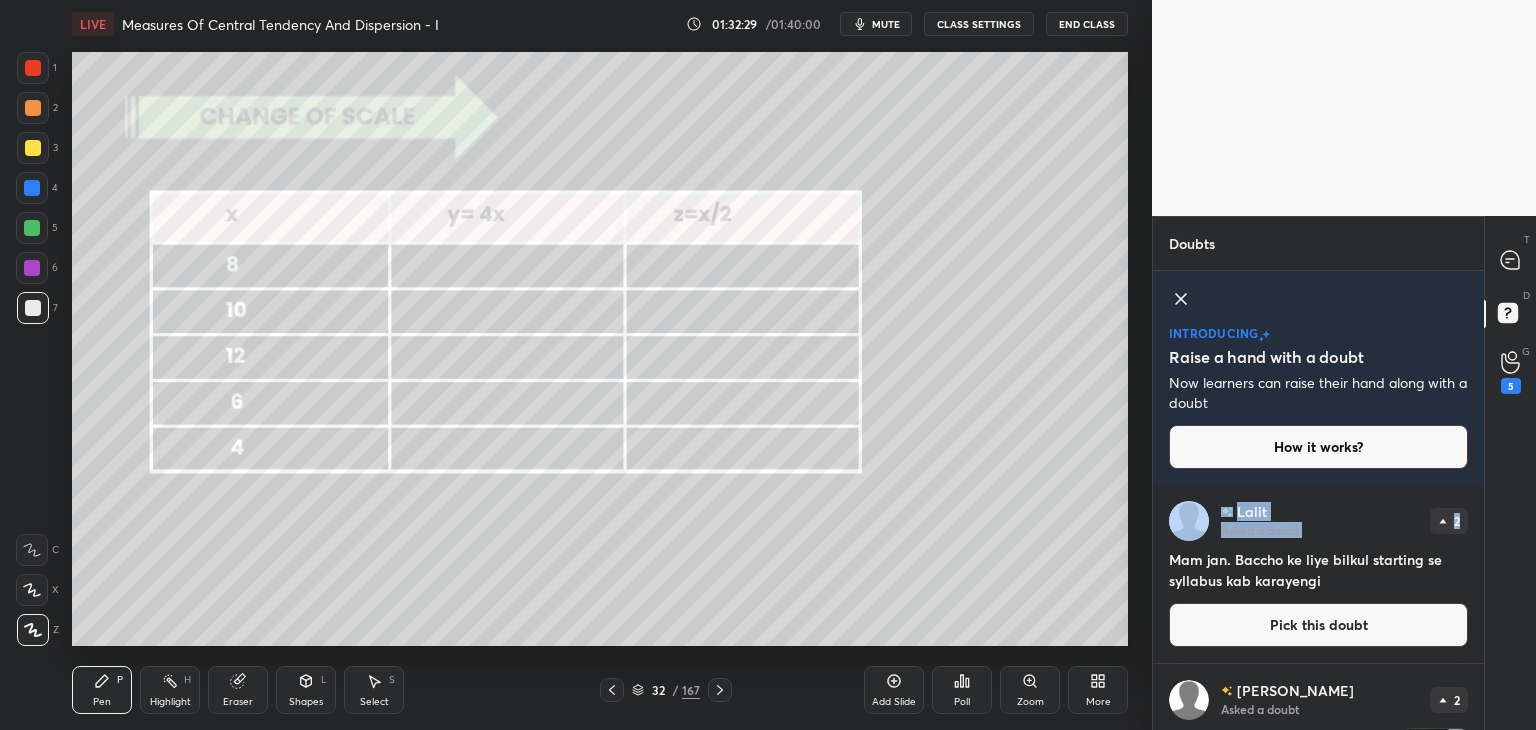 click on "[PERSON_NAME] Asked a doubt 2 Mam jan. Baccho ke liye bilkul starting se syllabus kab karayengi Pick this doubt [PERSON_NAME] Asked a doubt 2 Maam please explain me this at last Pick this doubt [PERSON_NAME] Asked a doubt 2 Please help me with this doubt Pick this doubt" at bounding box center (1318, 607) 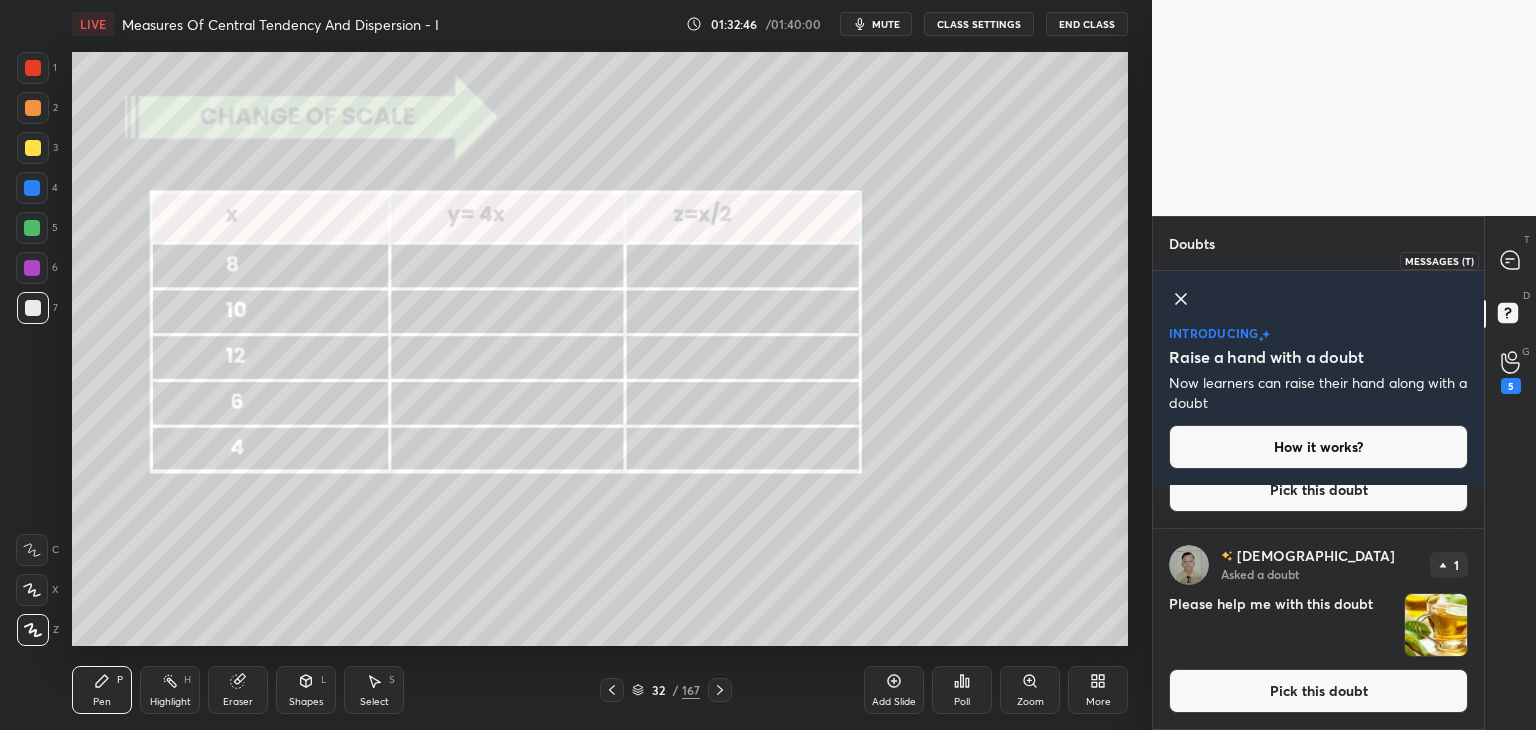 click 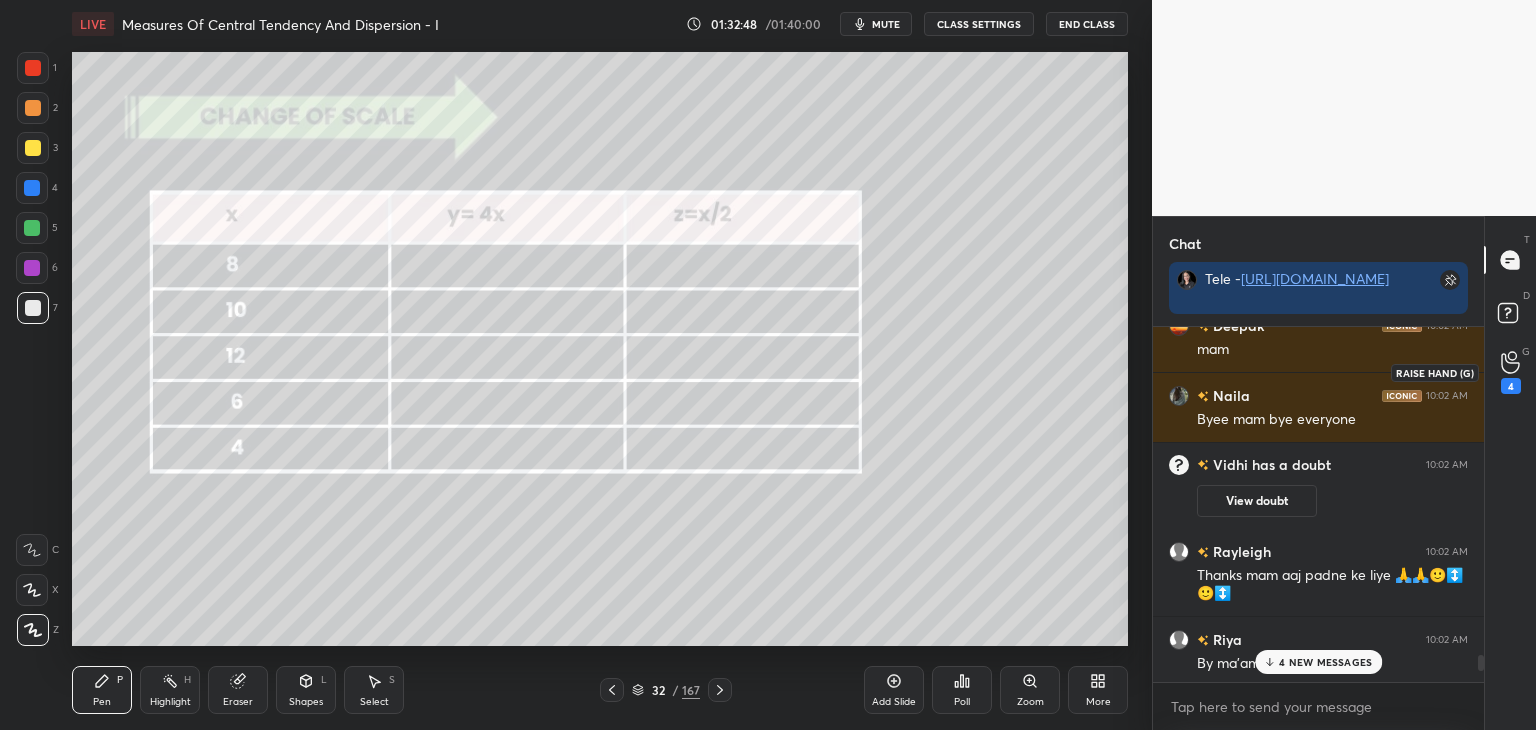 click 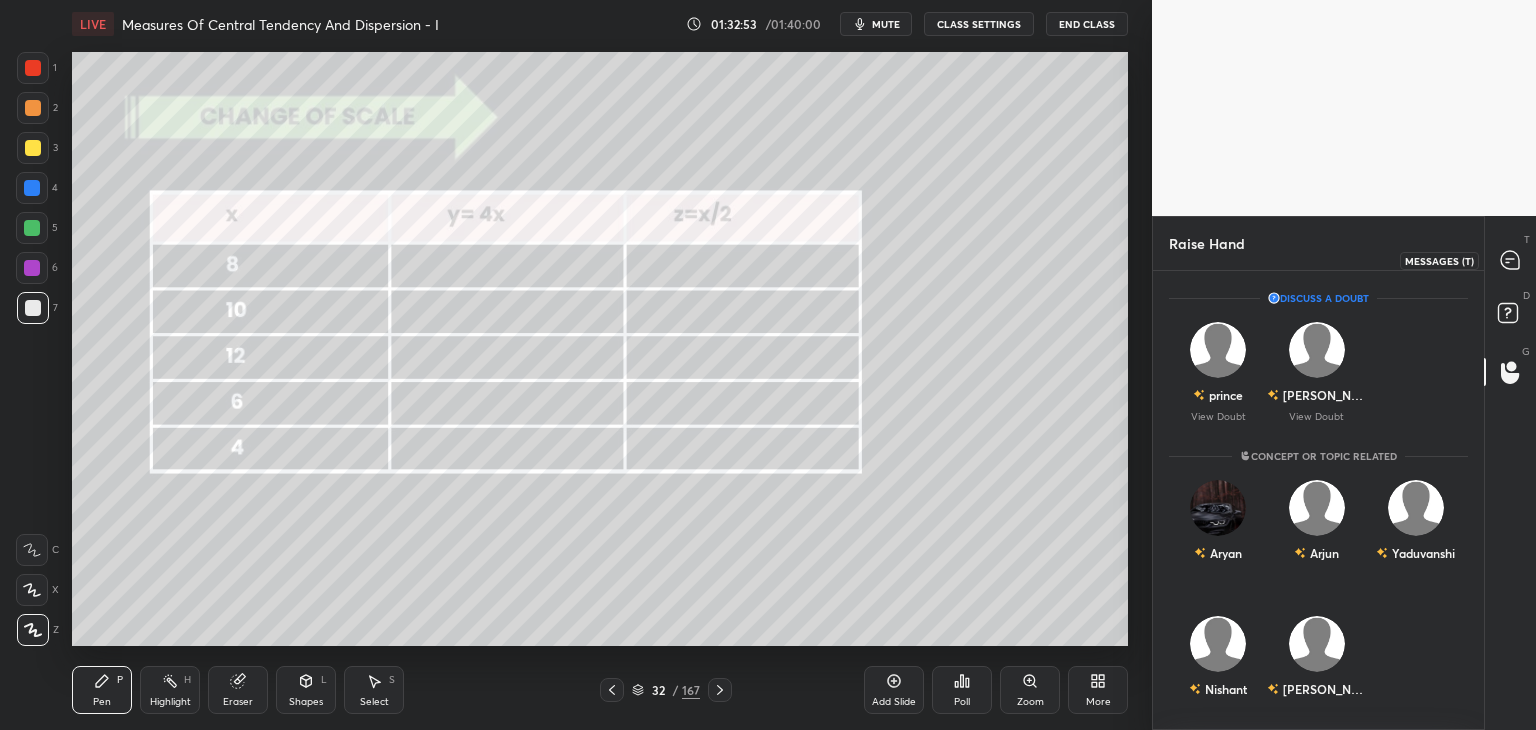 click 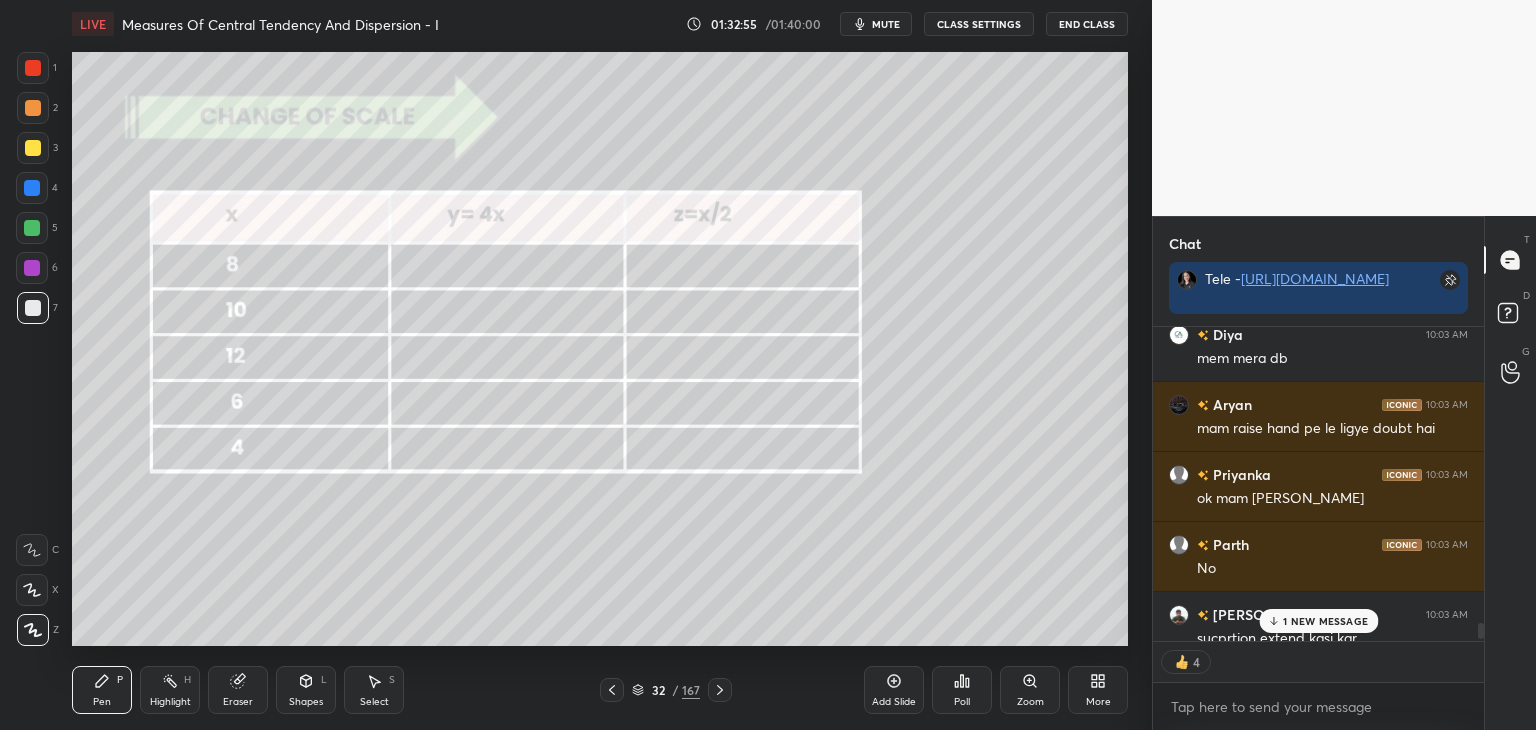 click on "1 NEW MESSAGE" at bounding box center [1325, 621] 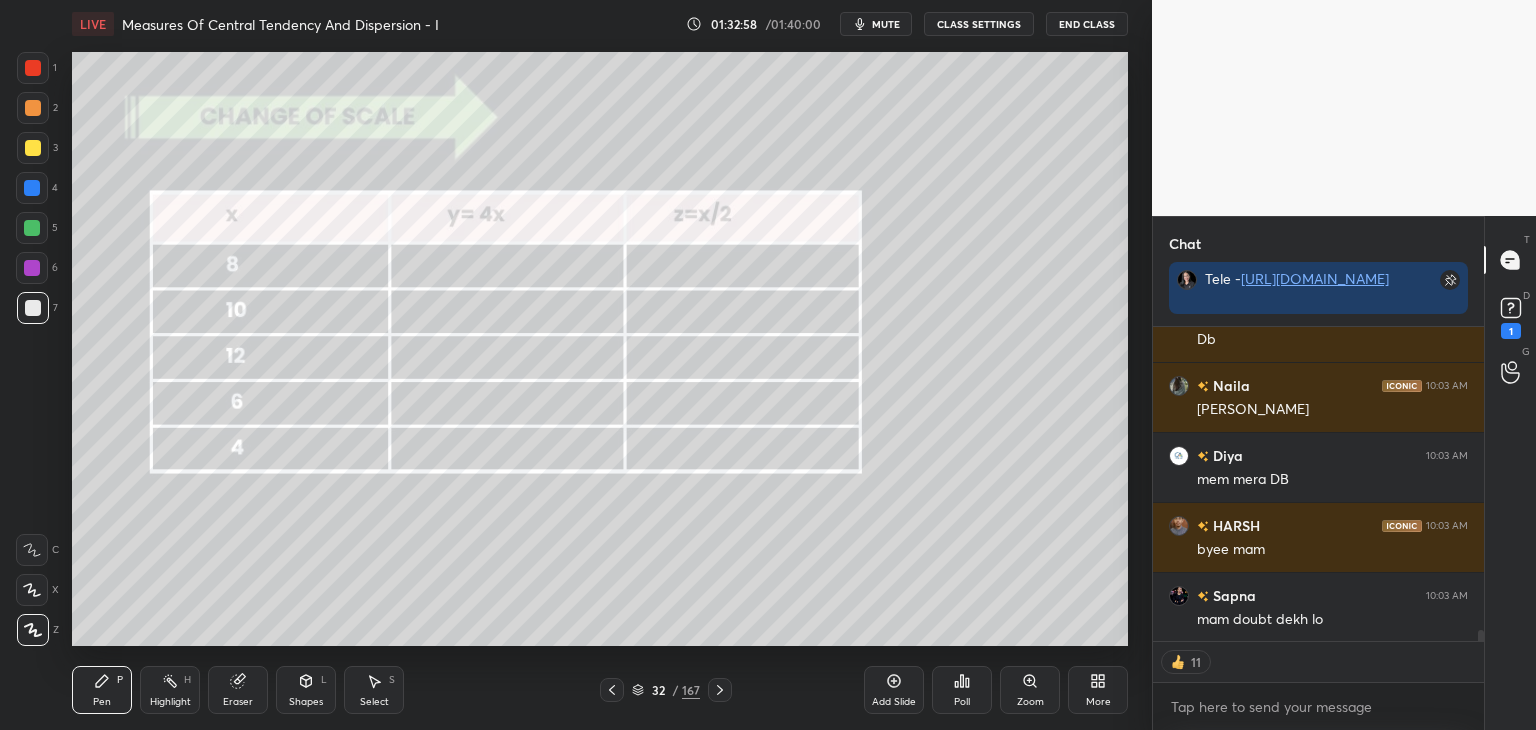click on "End Class" at bounding box center (1087, 24) 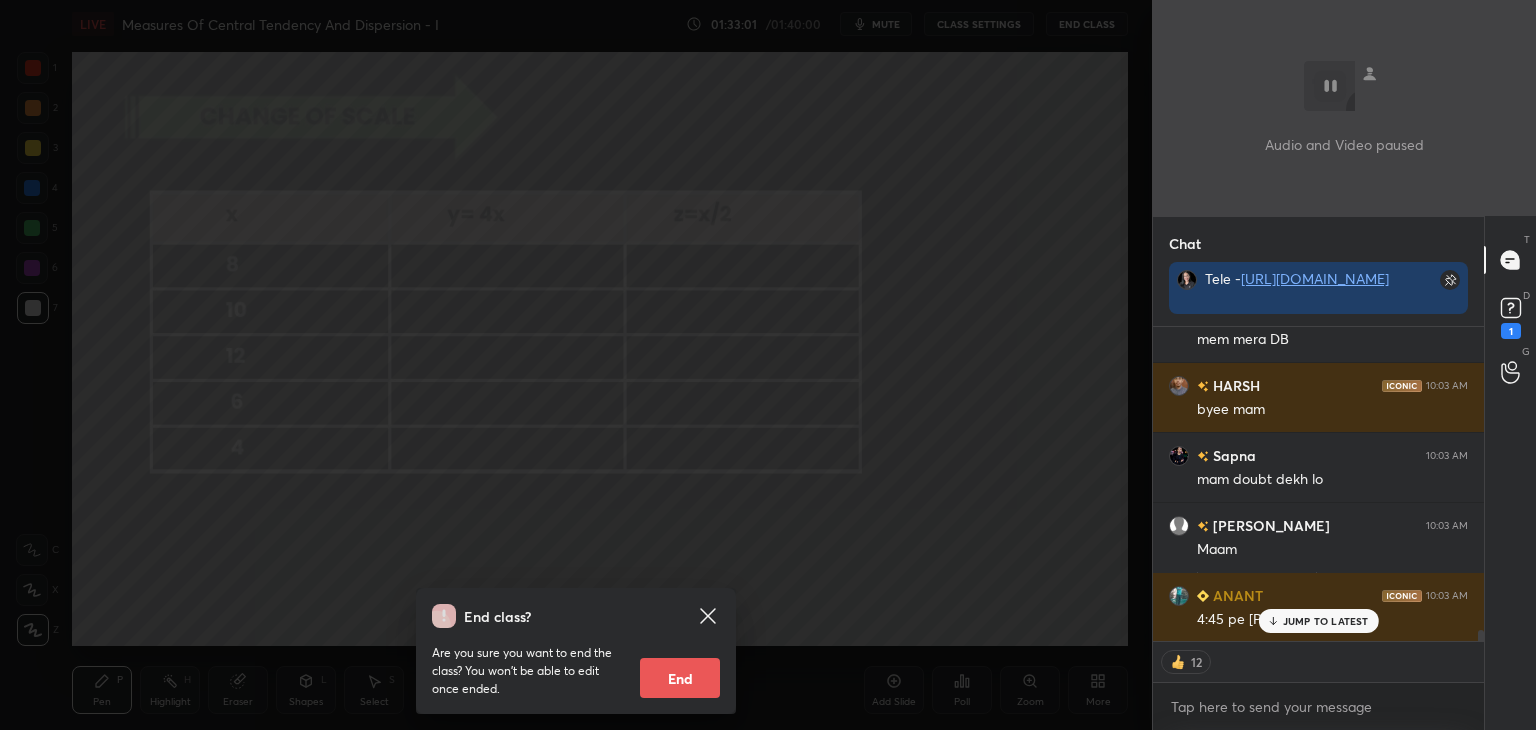 click on "End" at bounding box center [680, 678] 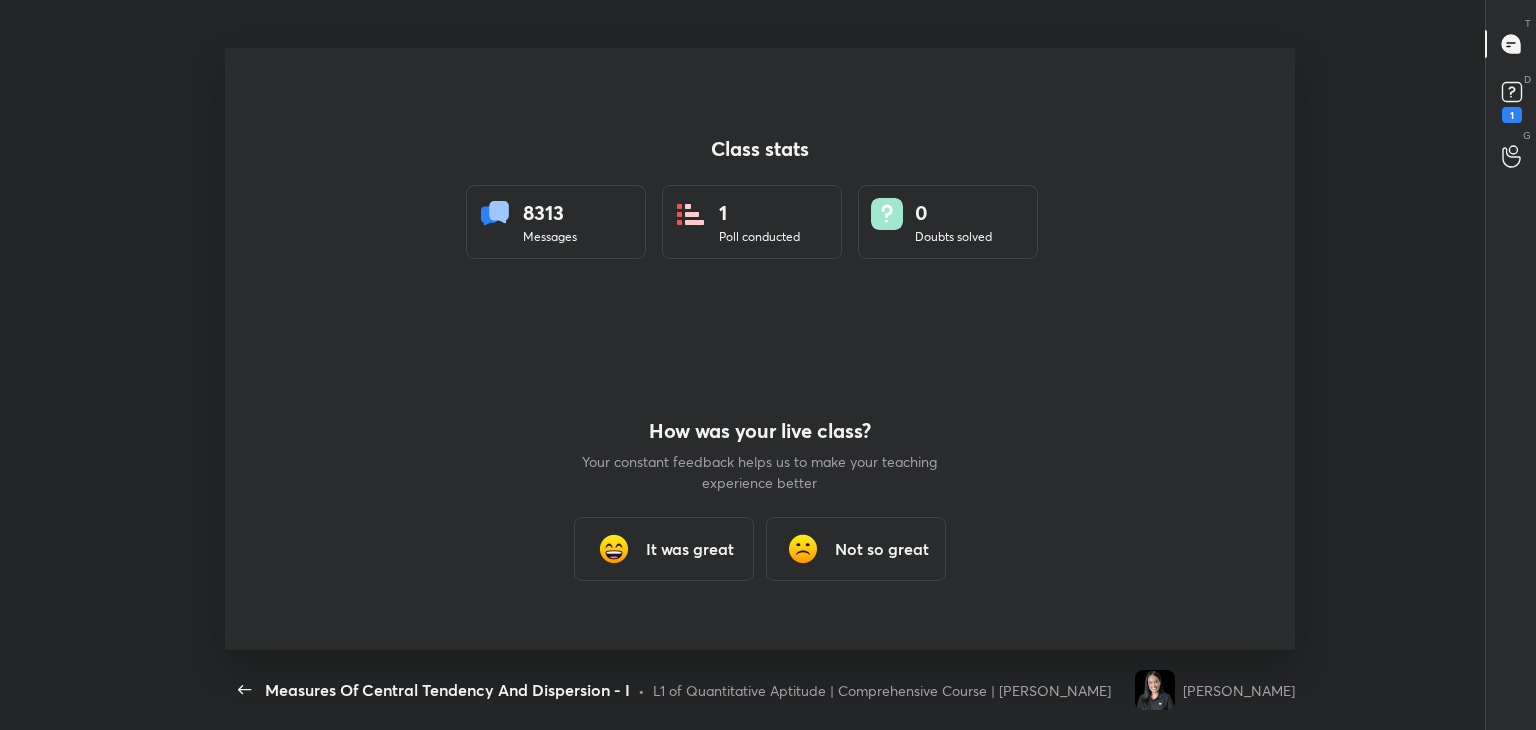 click on "It was great" at bounding box center (690, 549) 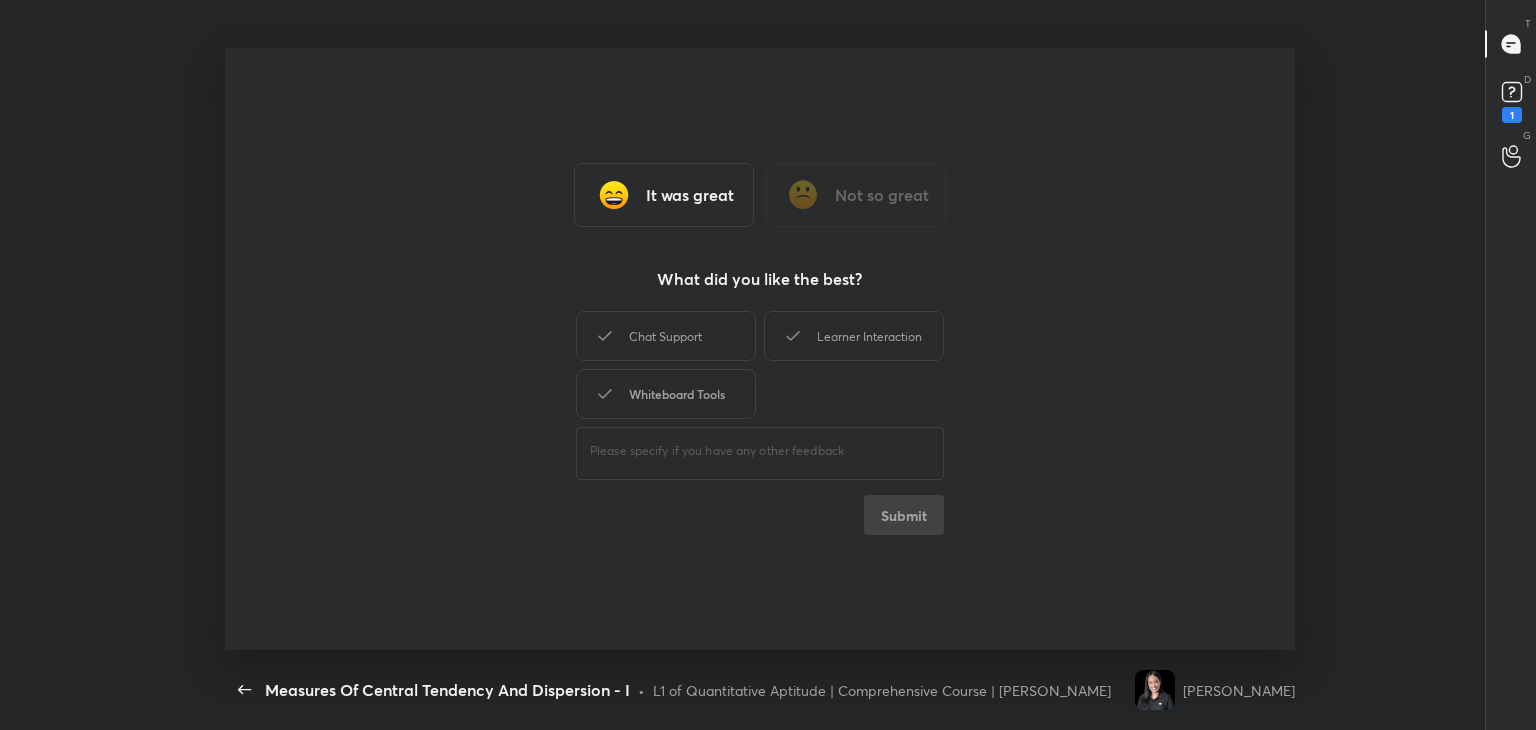 click on "Whiteboard Tools" at bounding box center (666, 394) 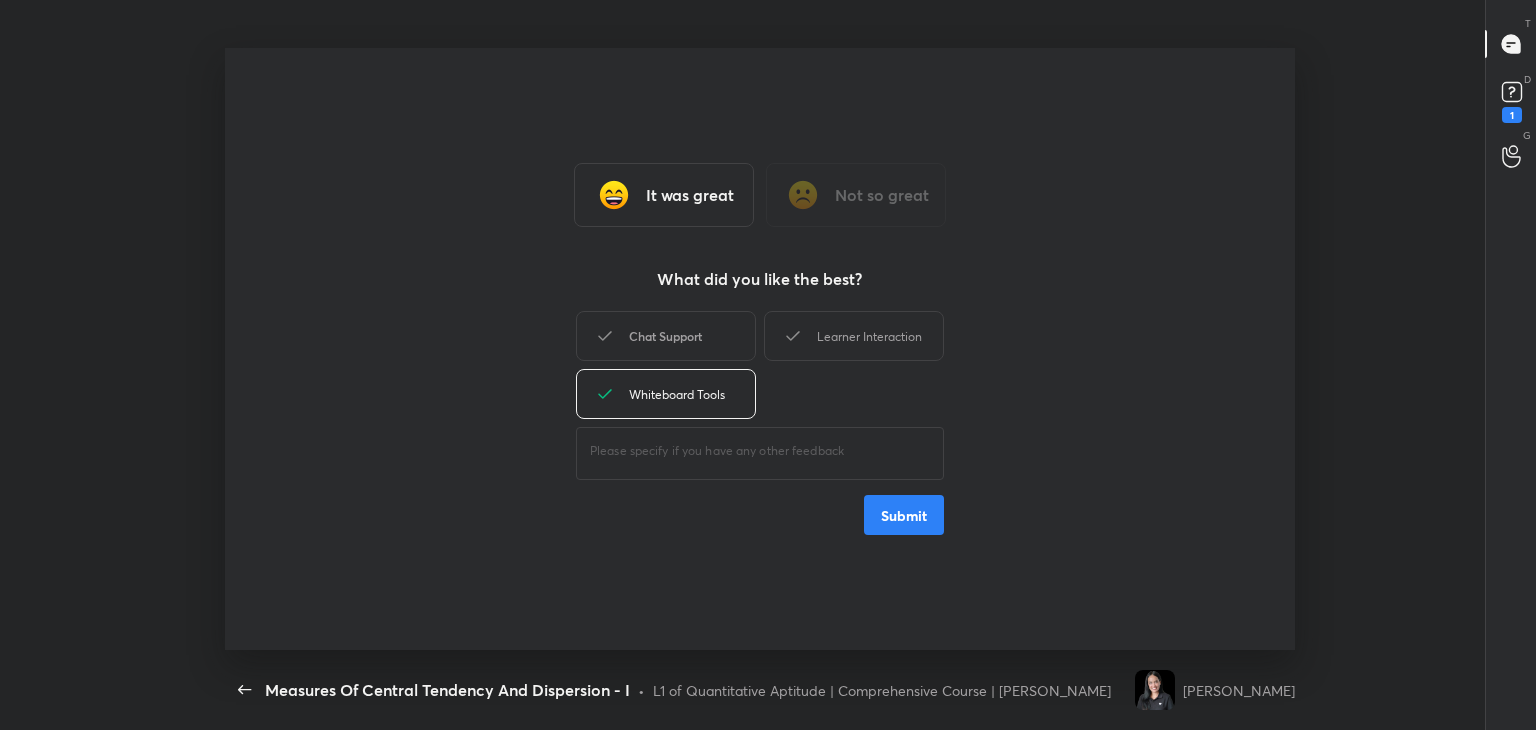 click on "Chat Support" at bounding box center (666, 336) 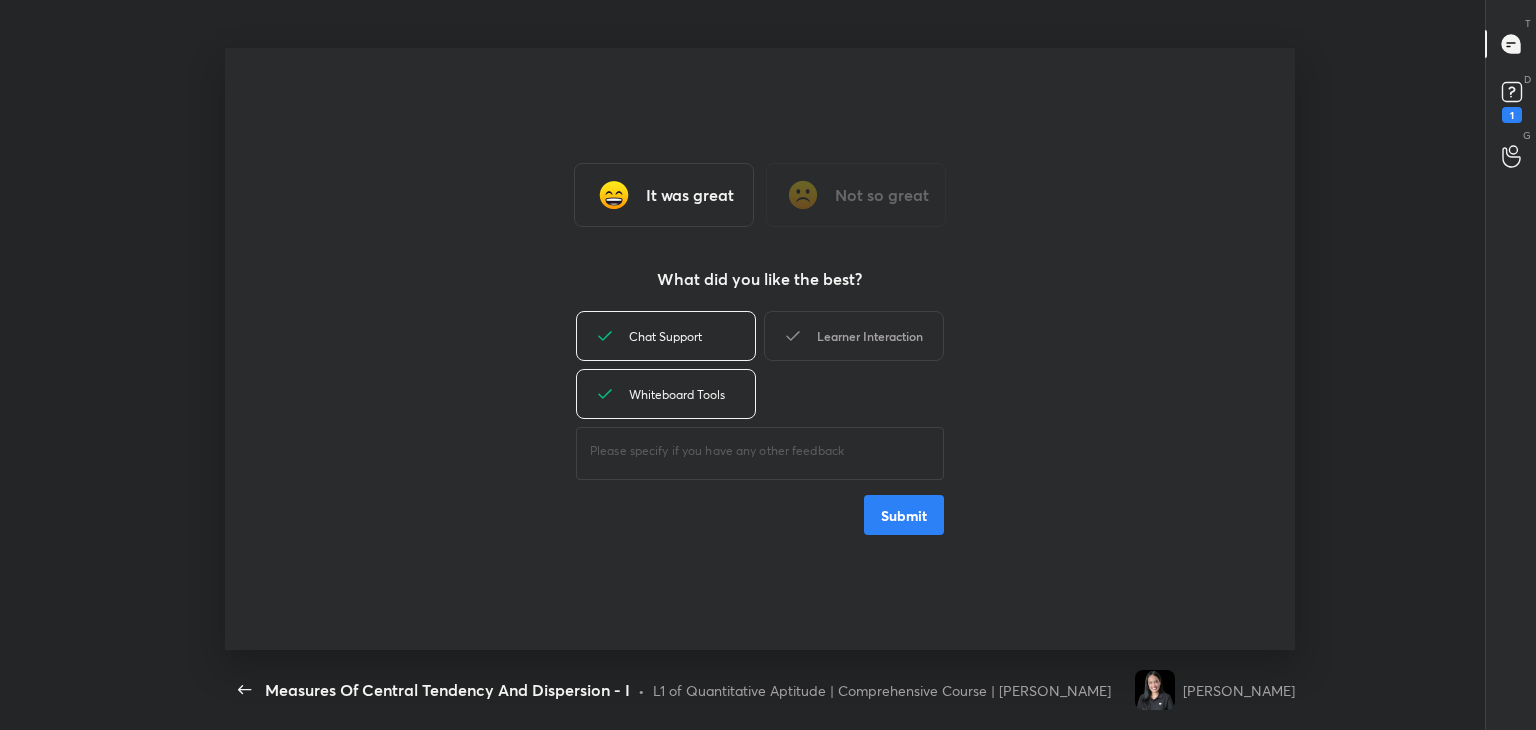 click on "Learner Interaction" at bounding box center (854, 336) 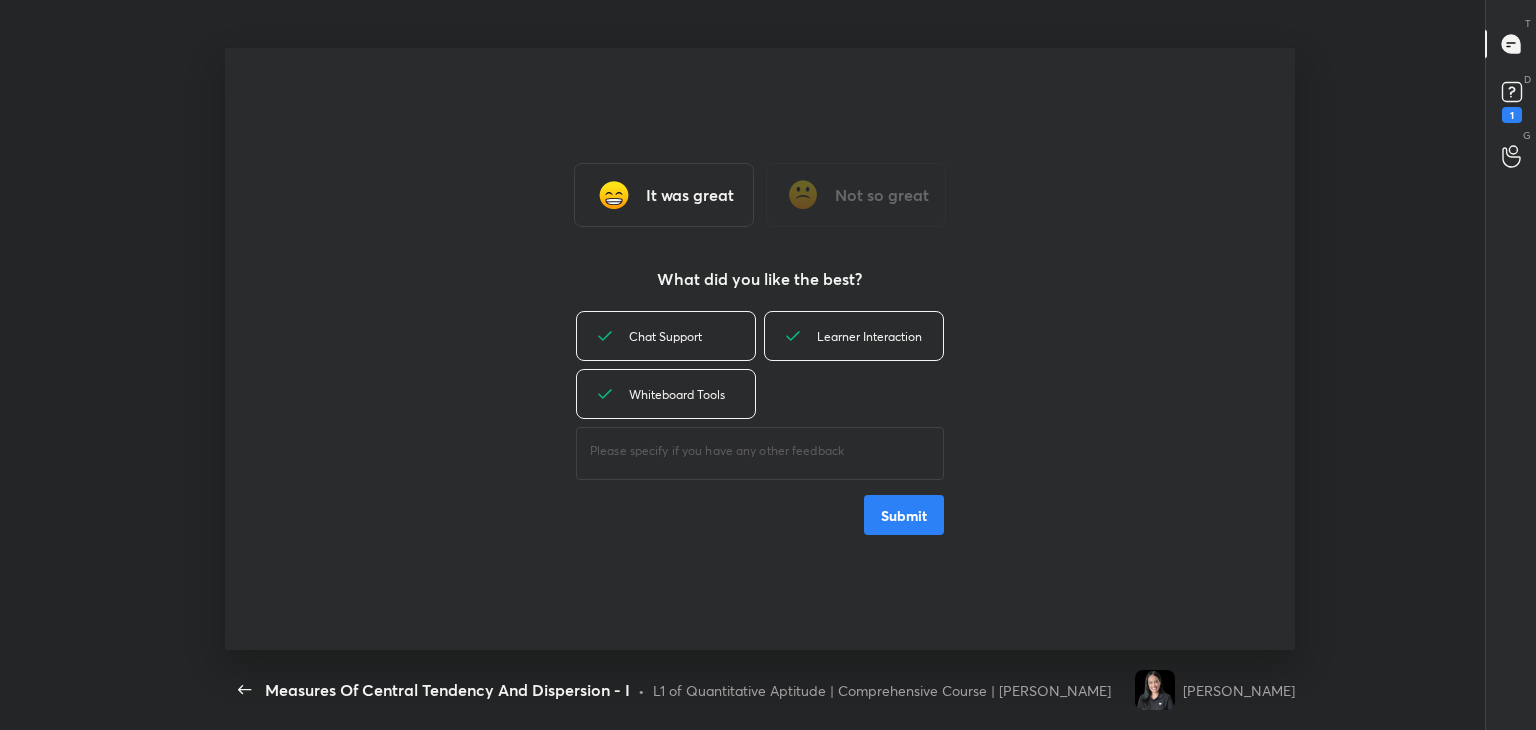 type on "x" 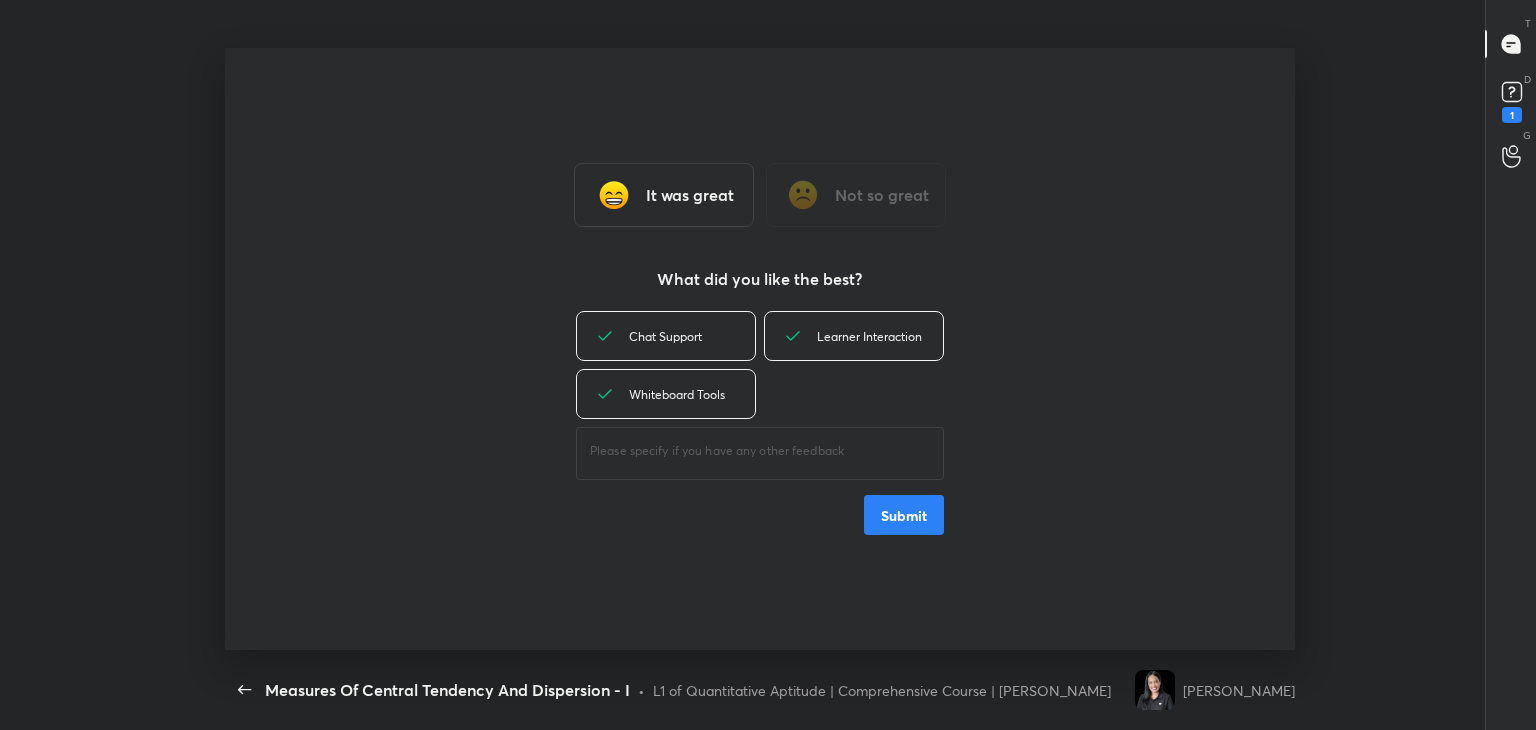 click on "Submit" at bounding box center [904, 515] 